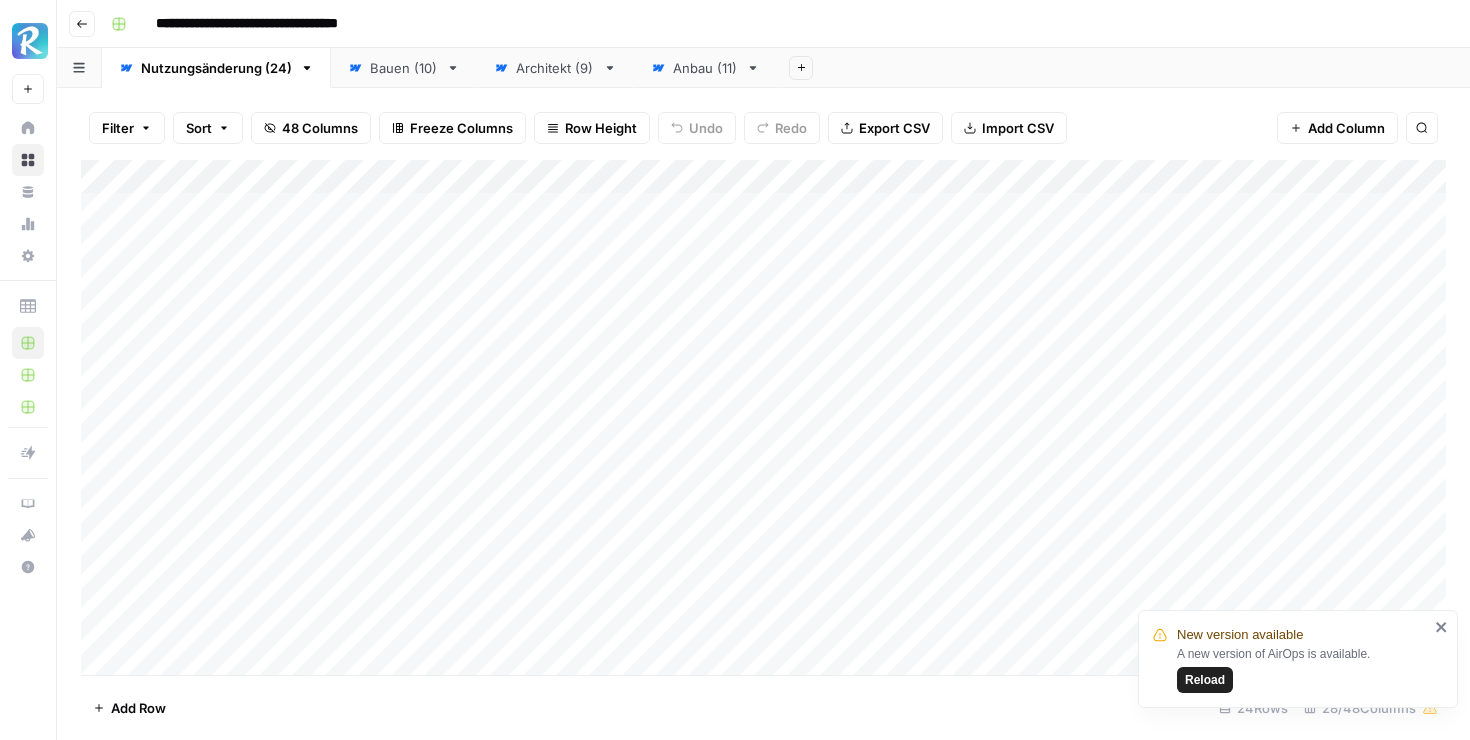scroll, scrollTop: 0, scrollLeft: 0, axis: both 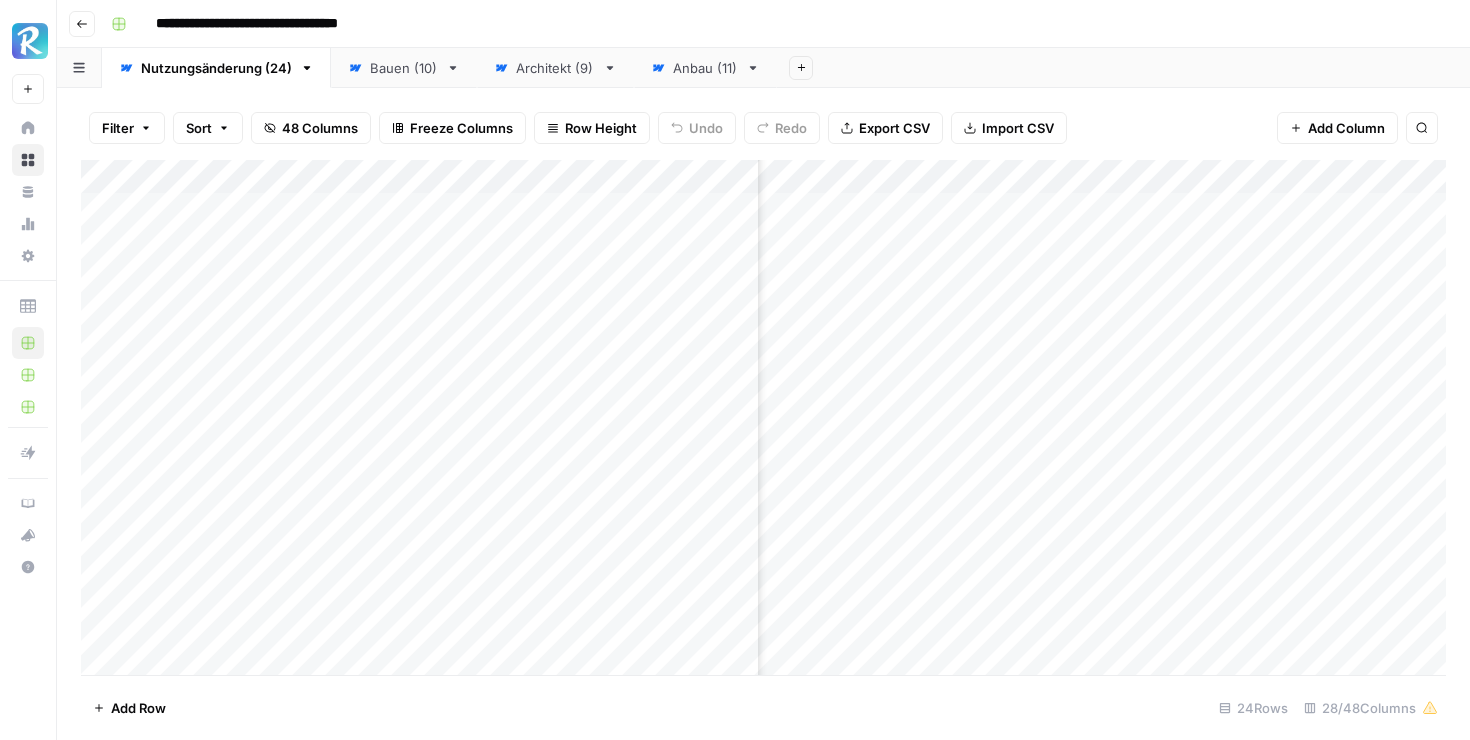 click on "Bauen (10)" at bounding box center [404, 68] 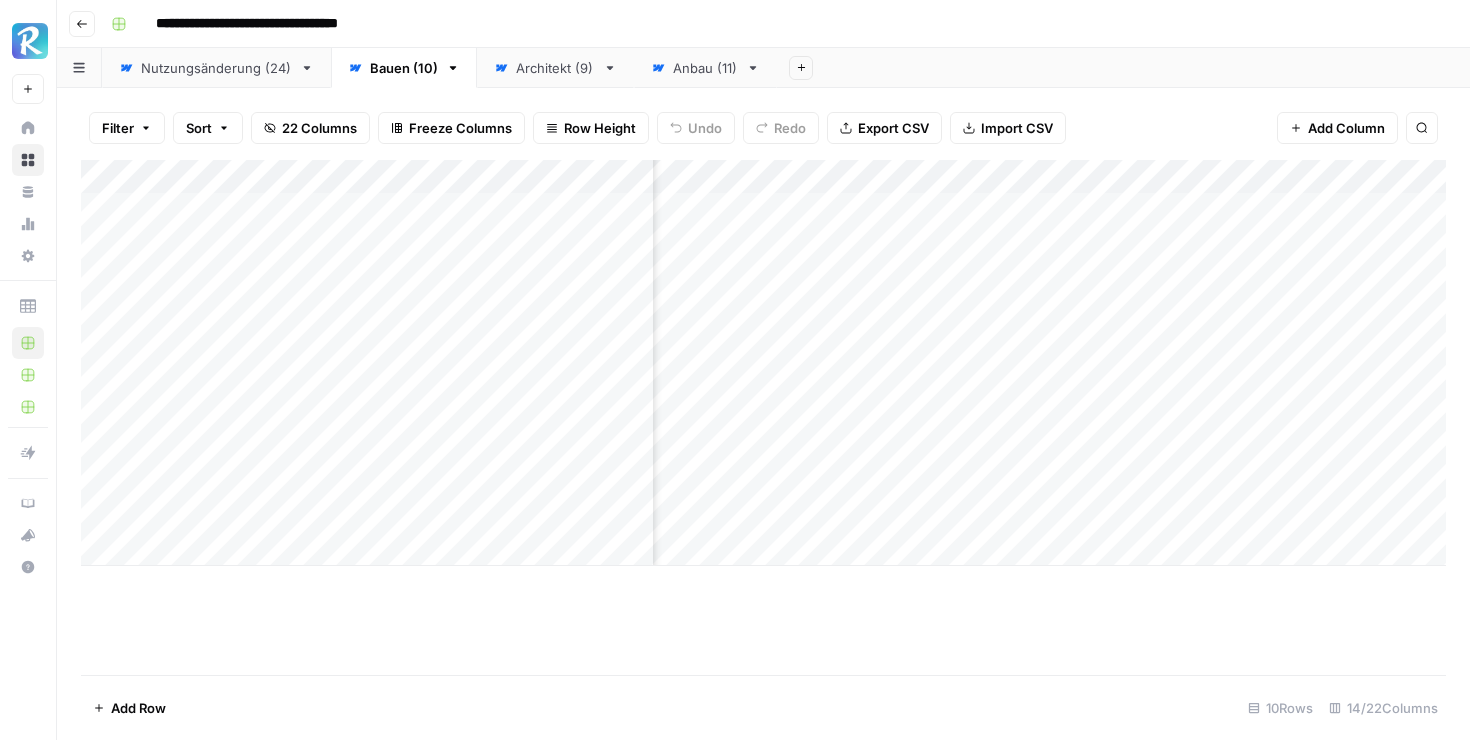 scroll, scrollTop: 0, scrollLeft: 51, axis: horizontal 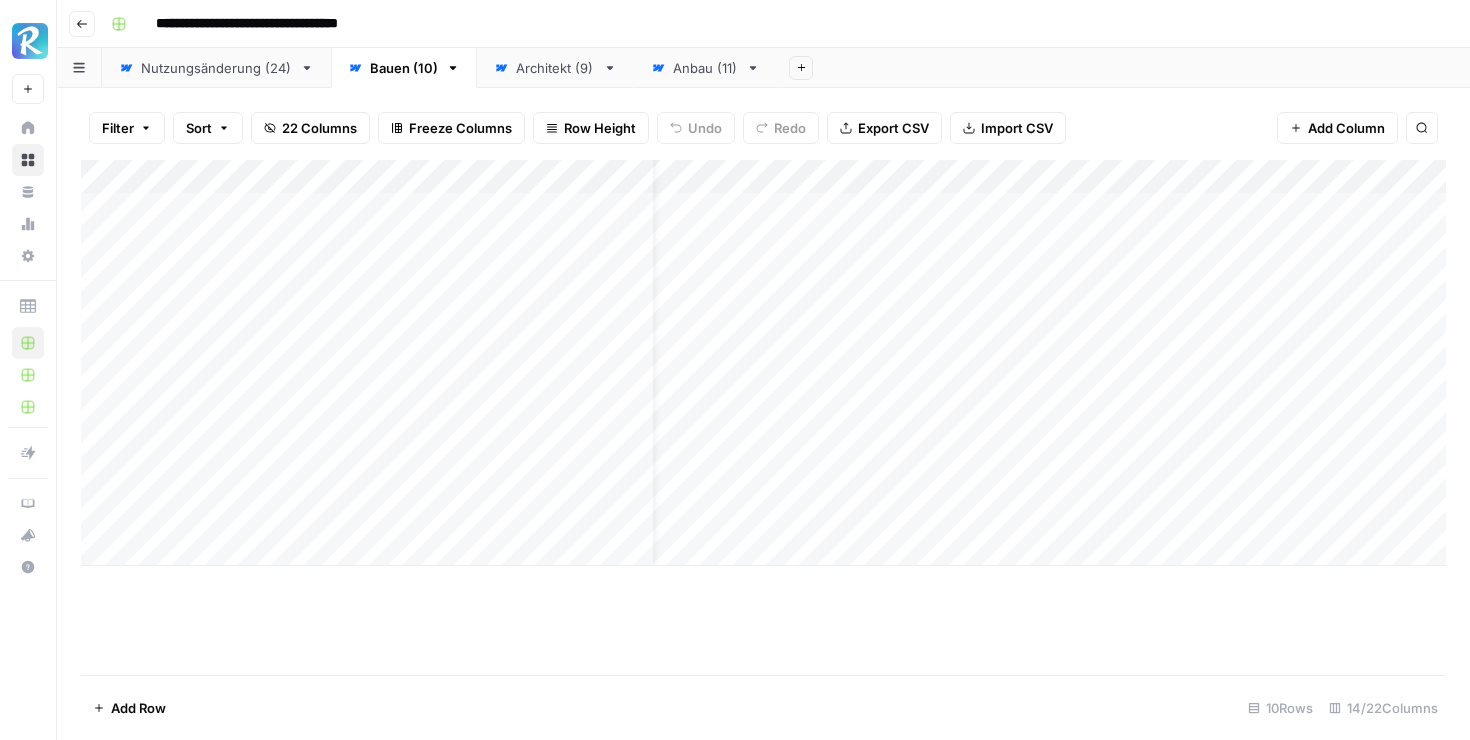 click 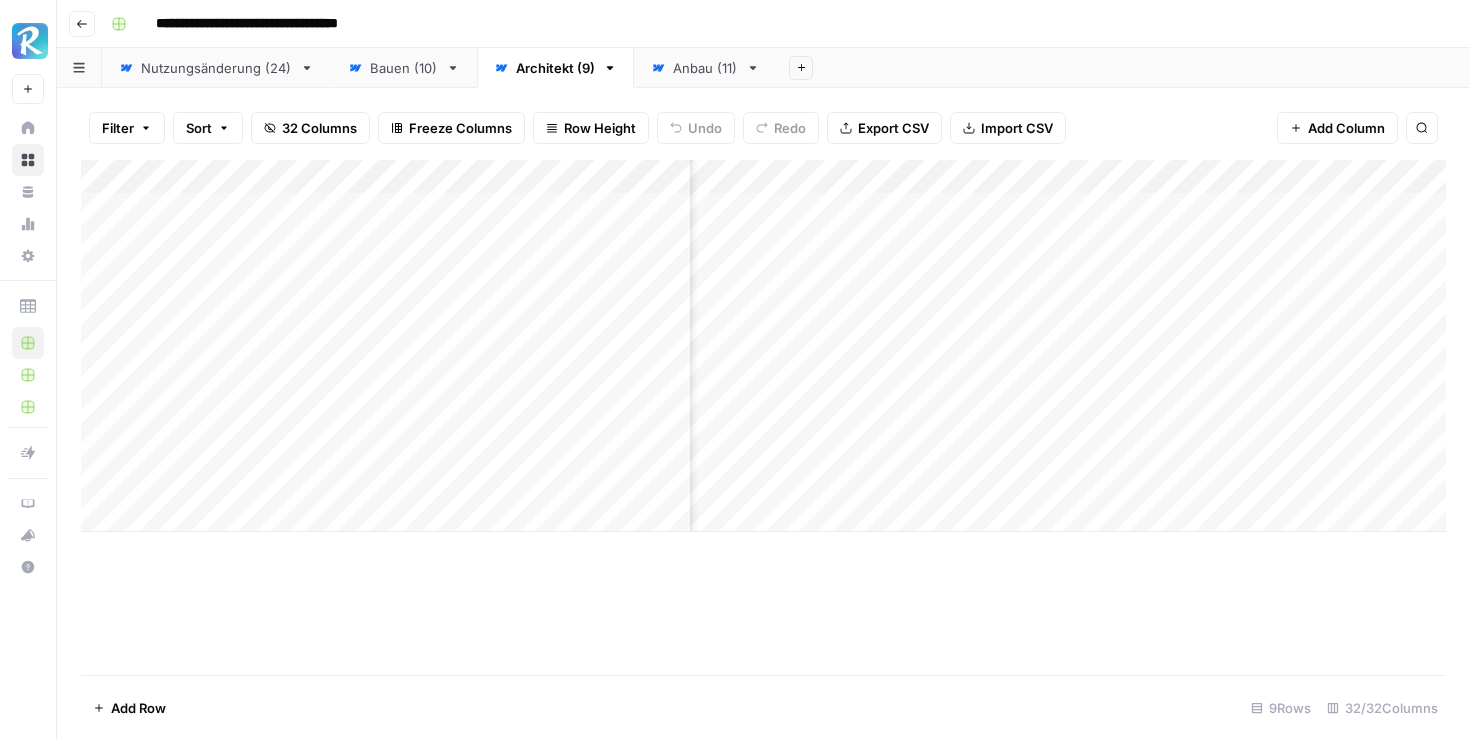 scroll, scrollTop: 0, scrollLeft: 328, axis: horizontal 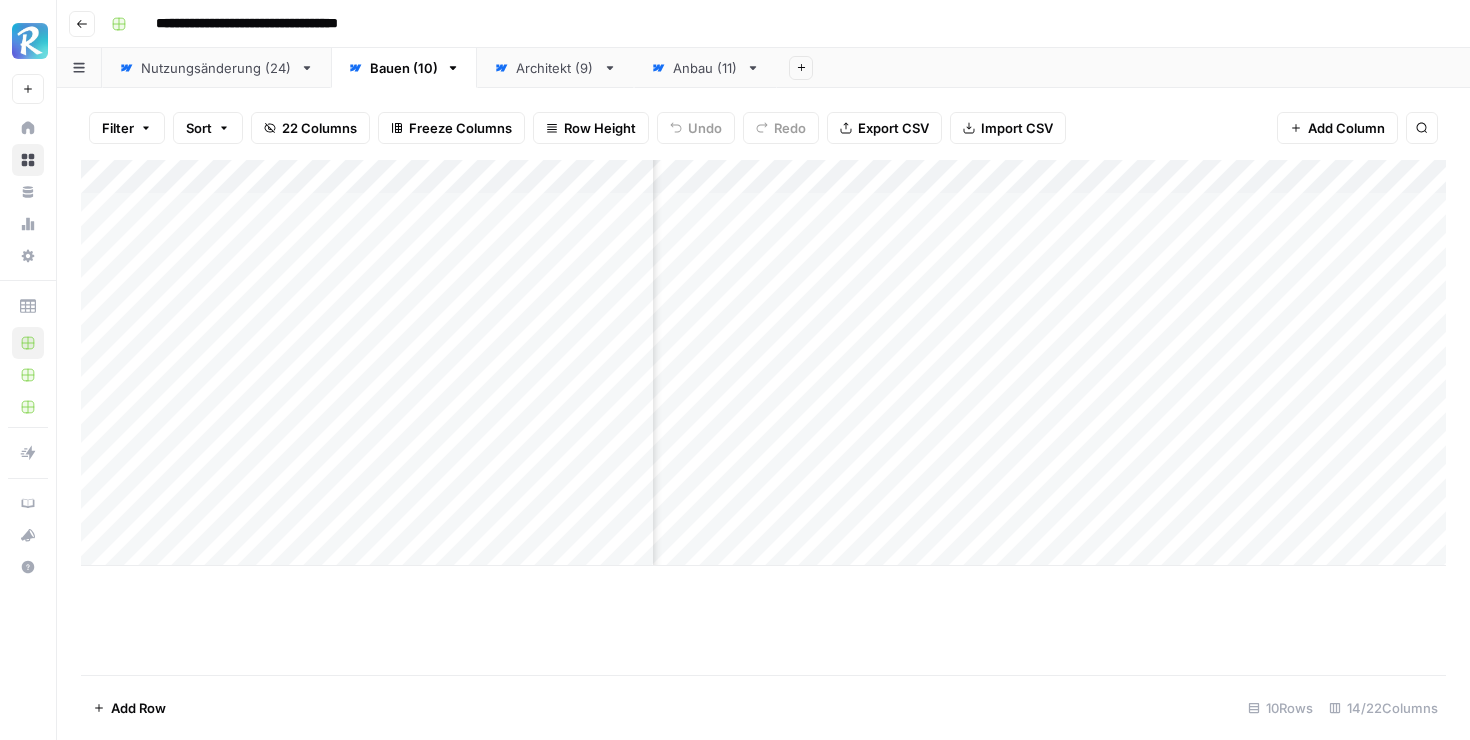 click on "Architekt (9)" at bounding box center [555, 68] 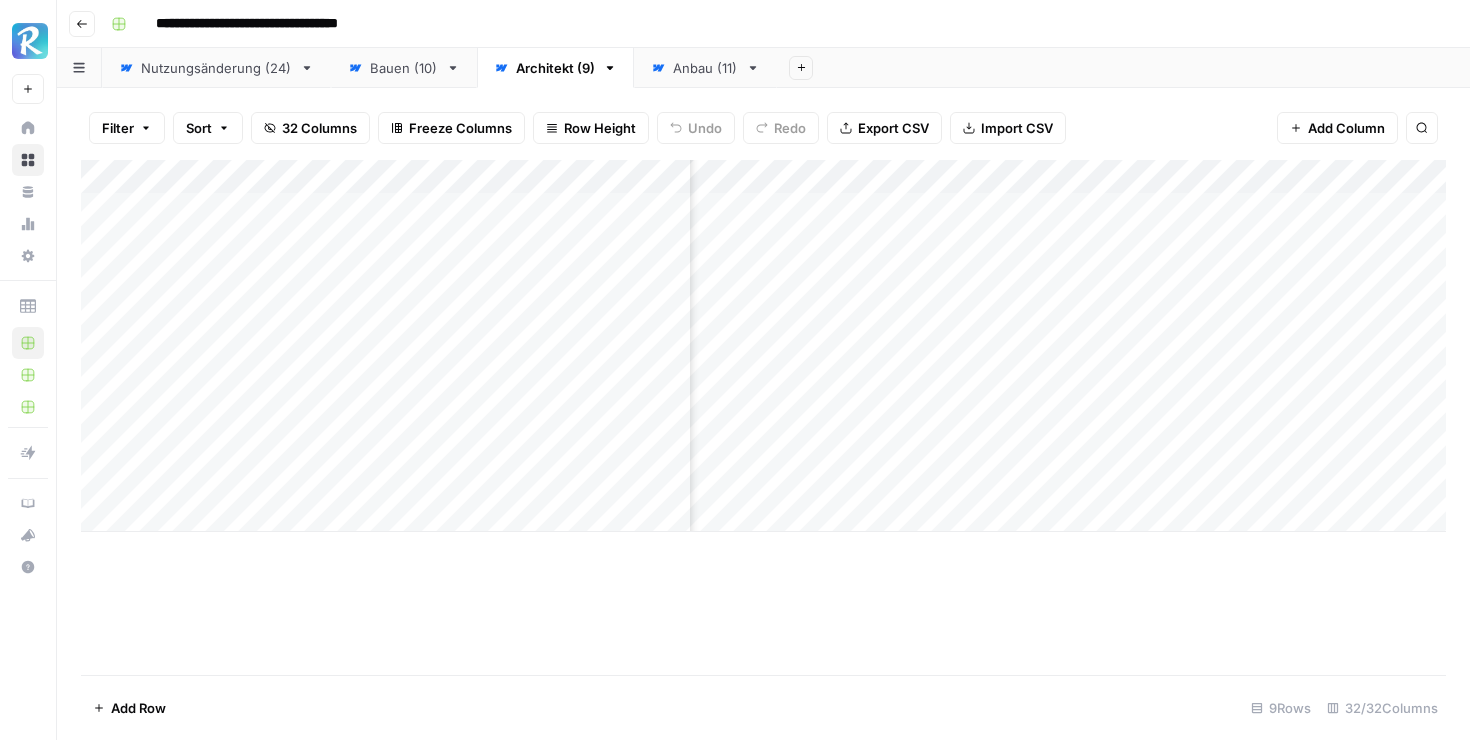 scroll, scrollTop: 0, scrollLeft: 159, axis: horizontal 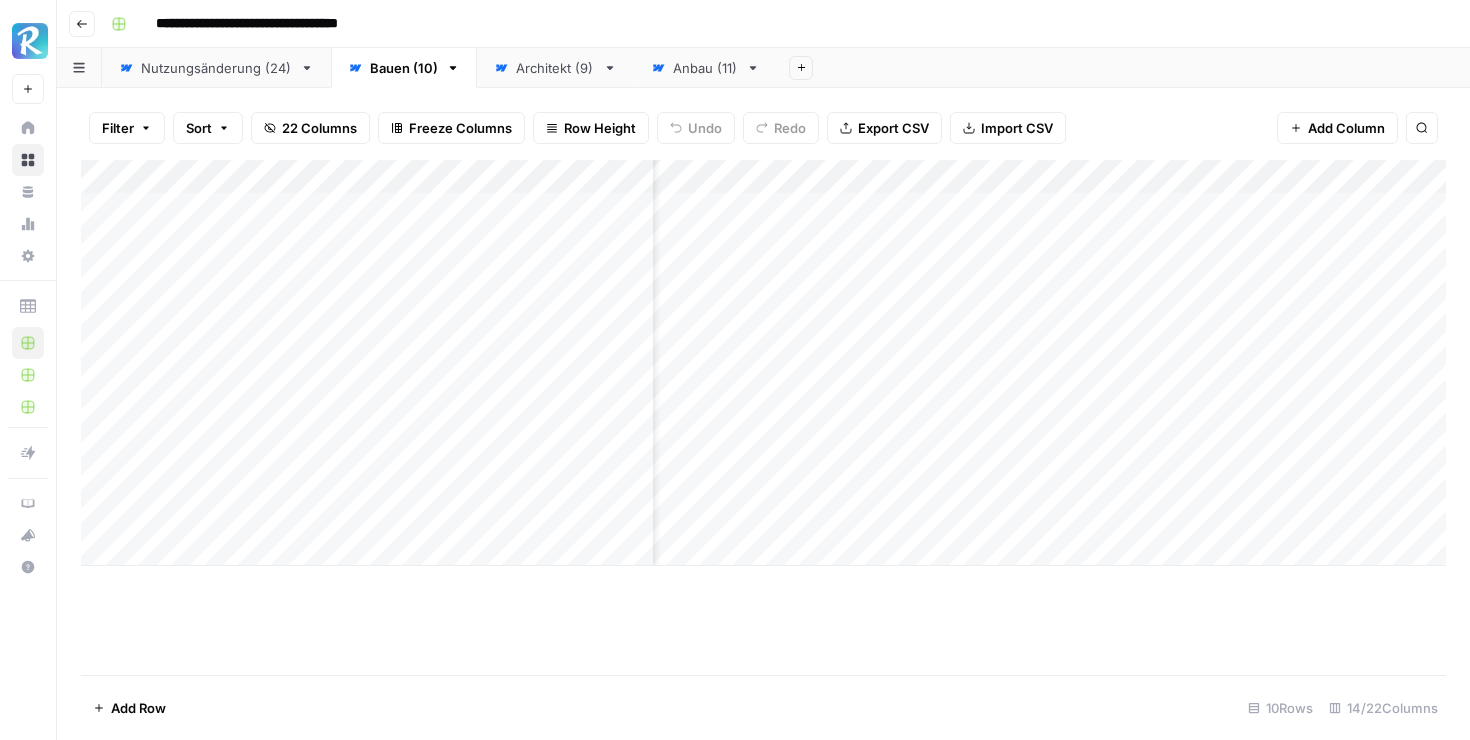 click on "Architekt (9)" at bounding box center (555, 68) 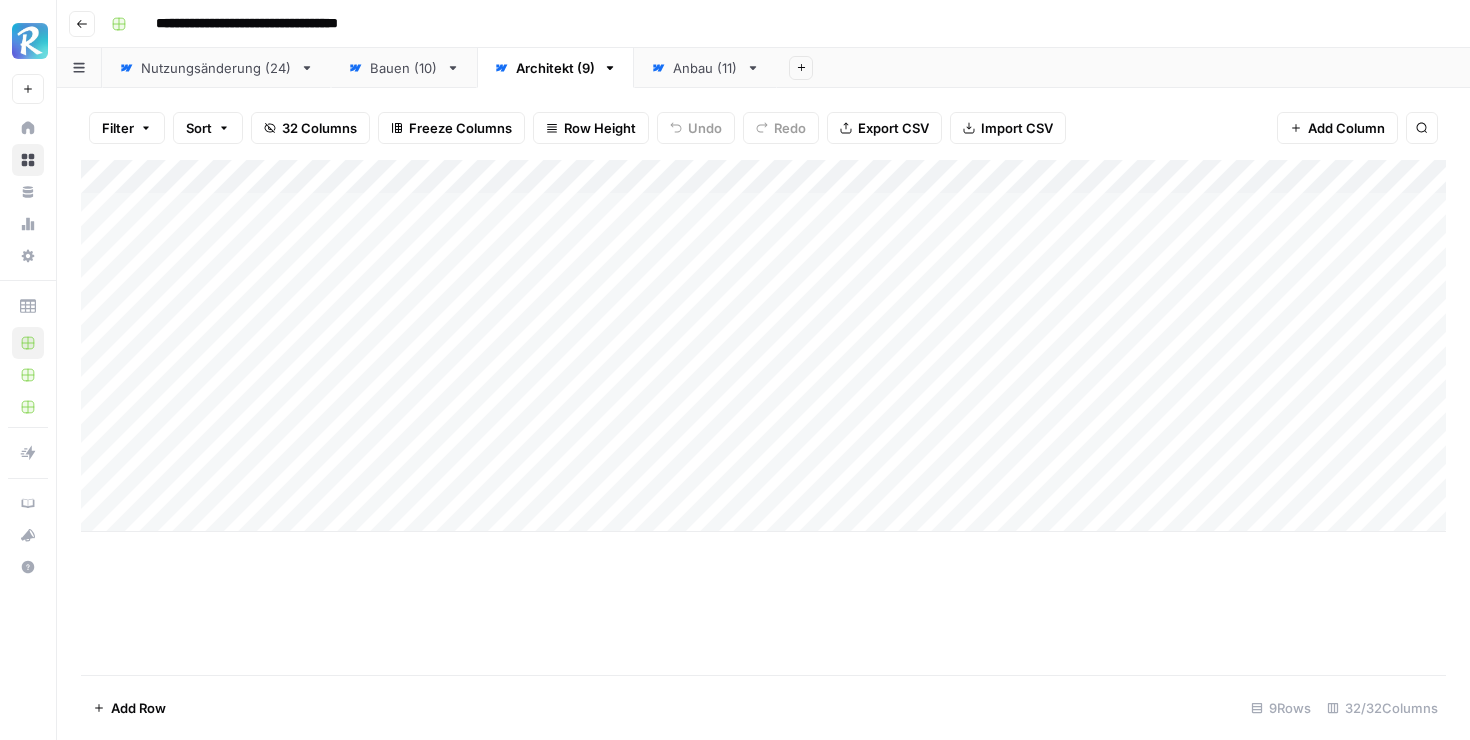 click on "Add Column" at bounding box center [763, 346] 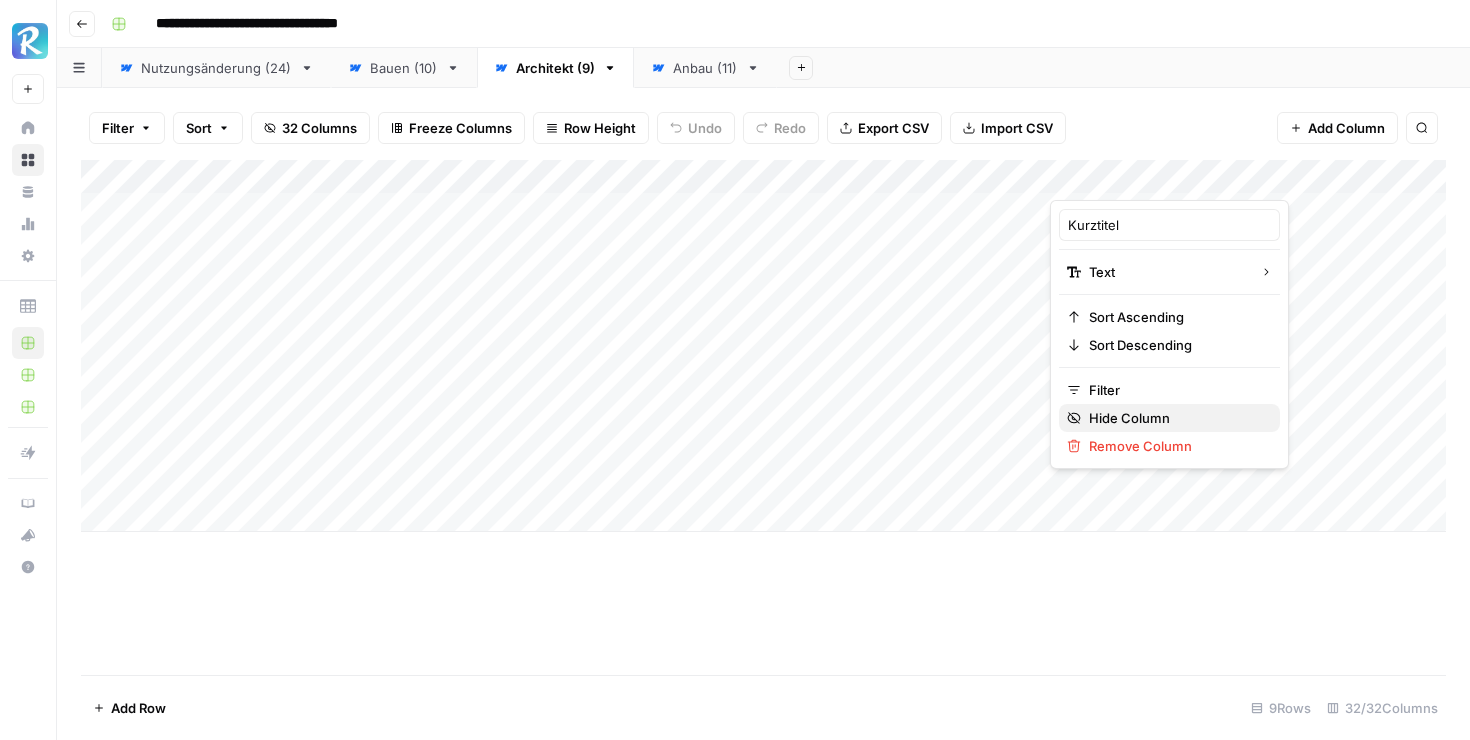 click on "Hide Column" at bounding box center (1176, 418) 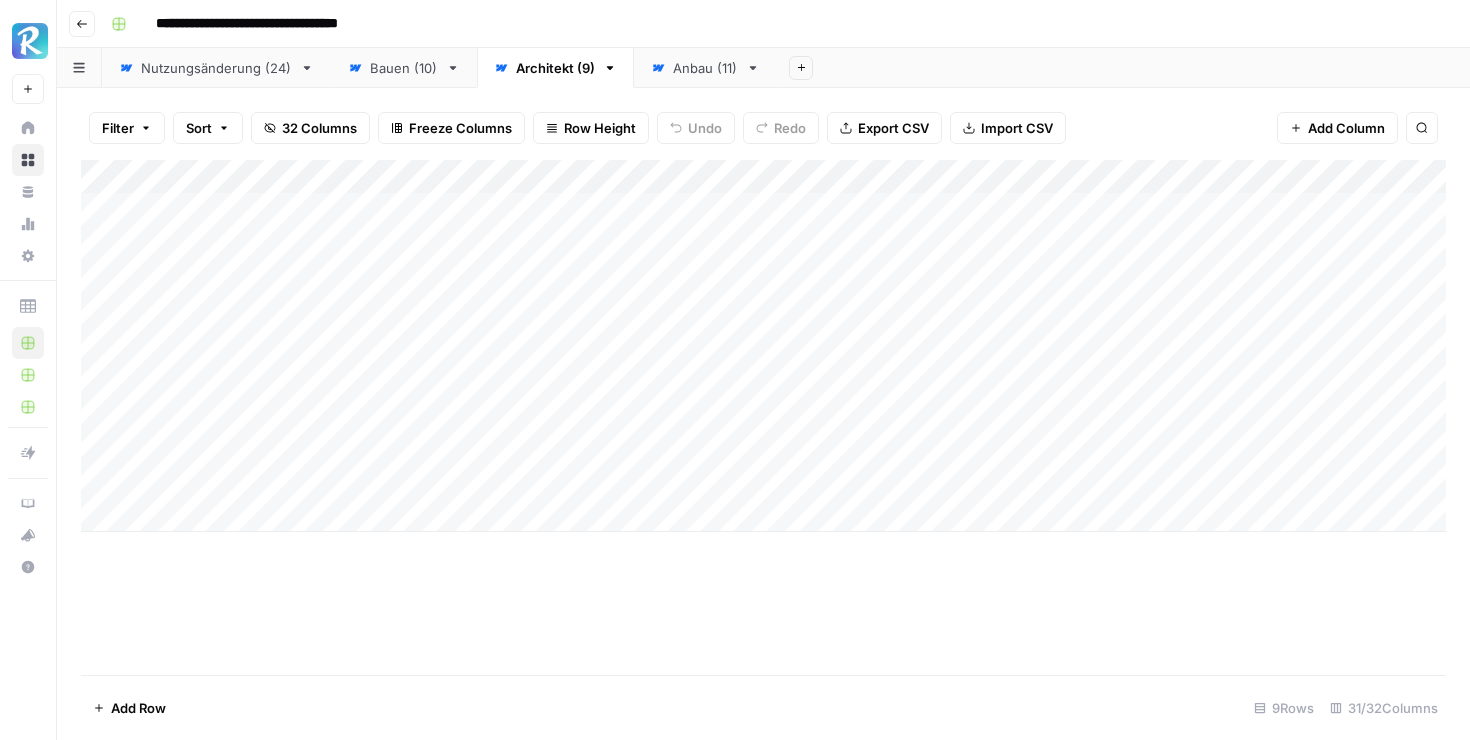 click on "Add Column" at bounding box center [763, 346] 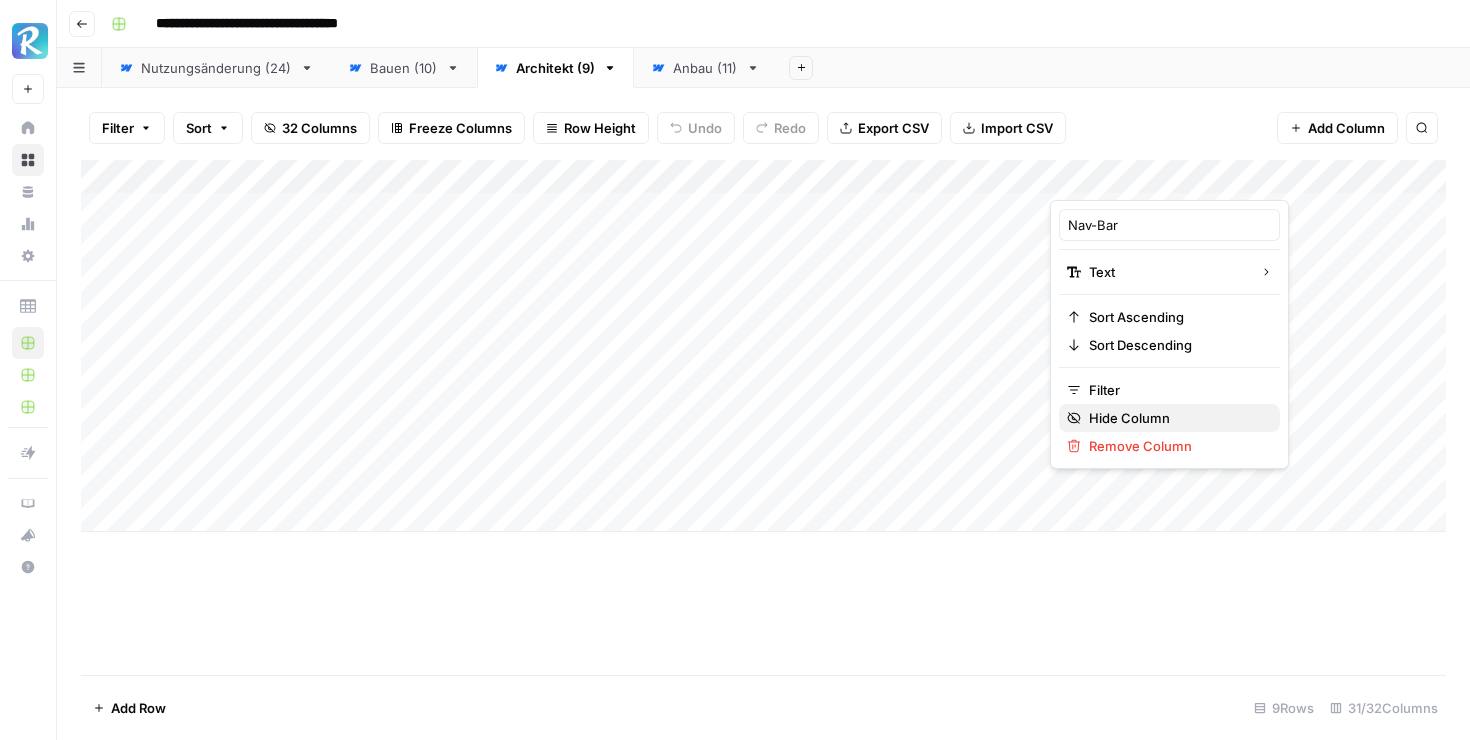 click on "Hide Column" at bounding box center (1176, 418) 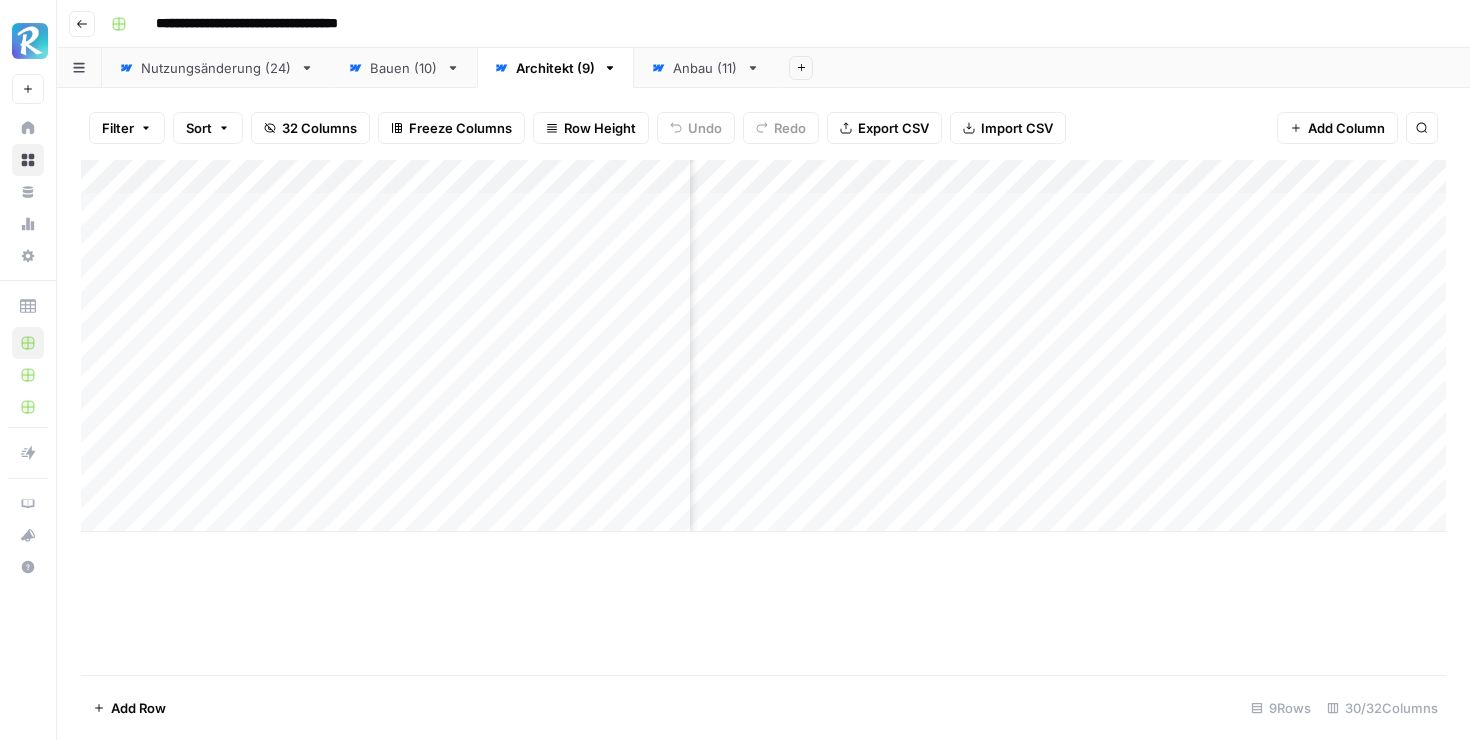 scroll, scrollTop: 0, scrollLeft: 259, axis: horizontal 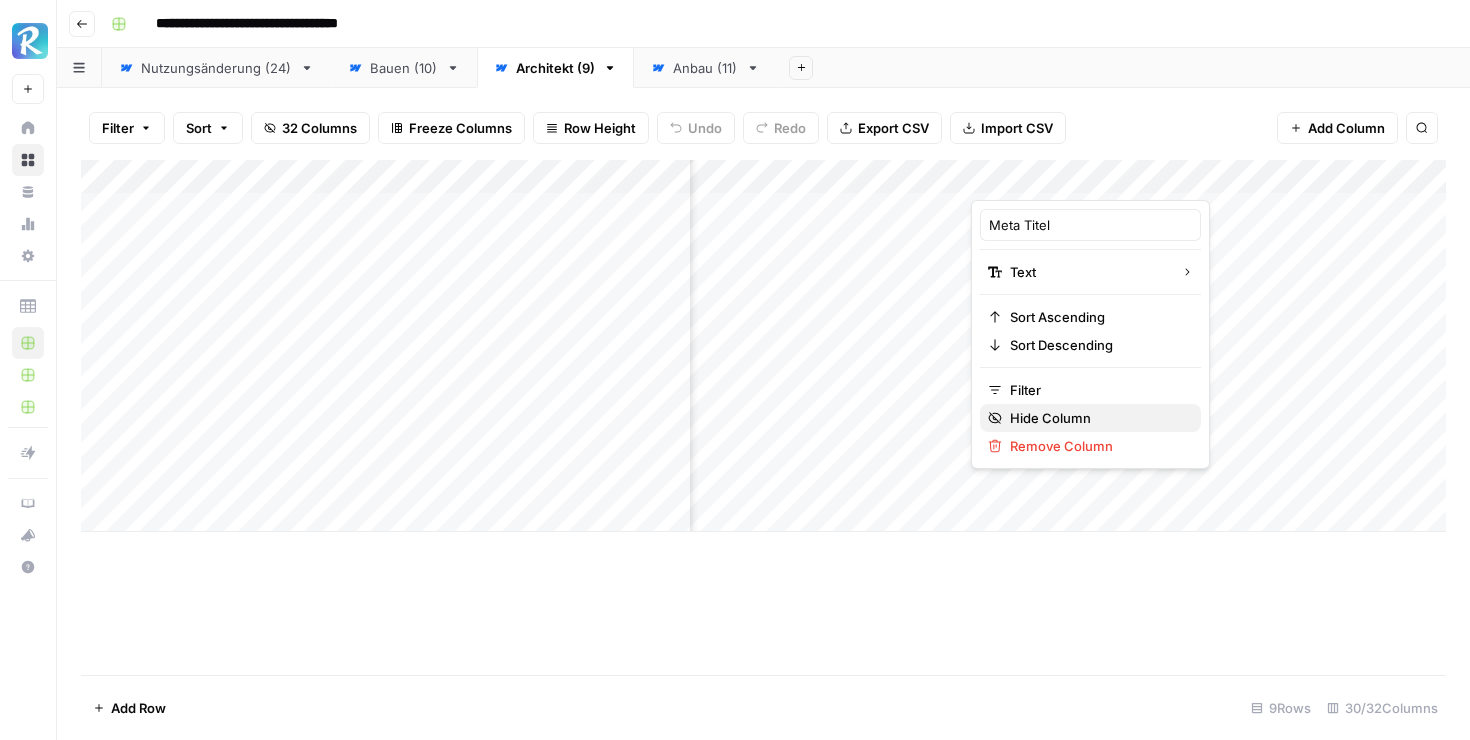 click on "Hide Column" at bounding box center (1097, 418) 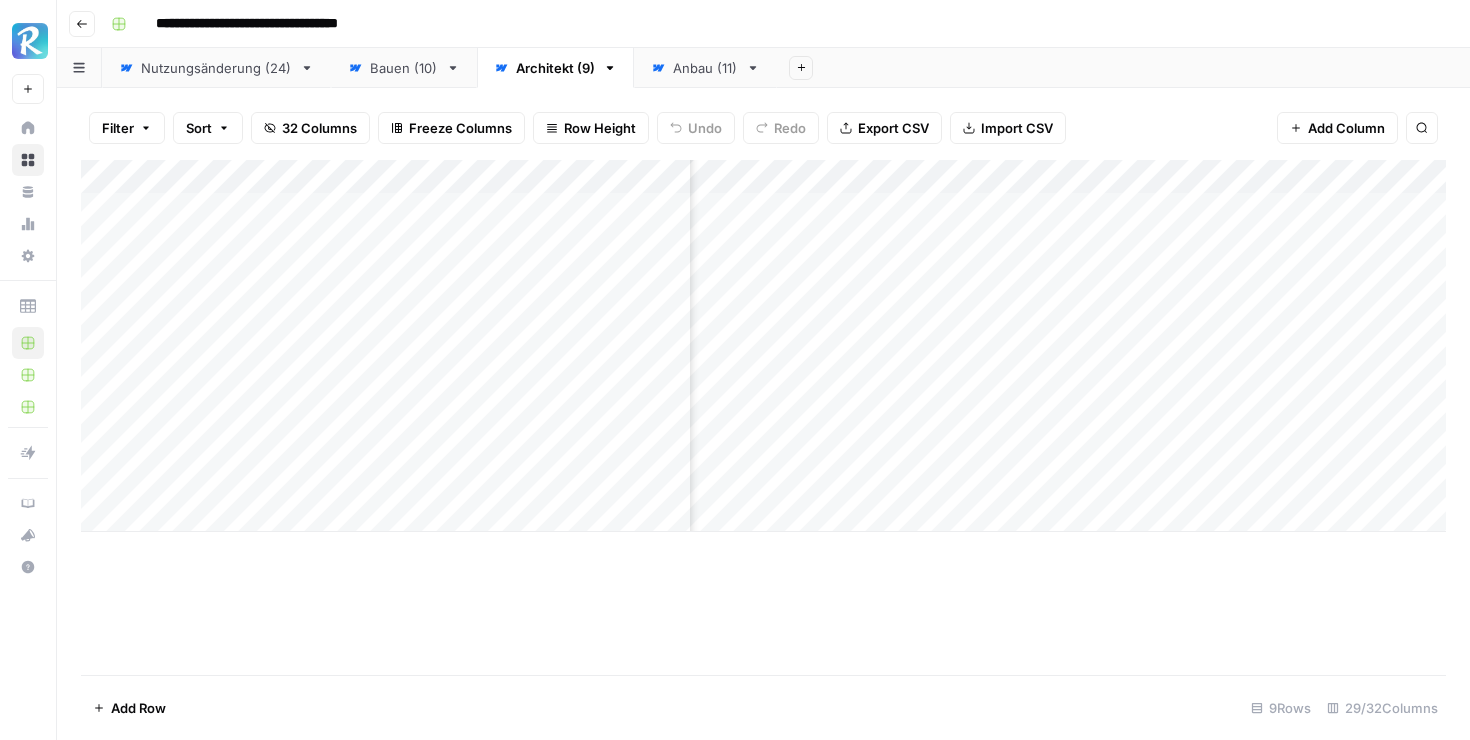 click on "Add Column" at bounding box center [763, 346] 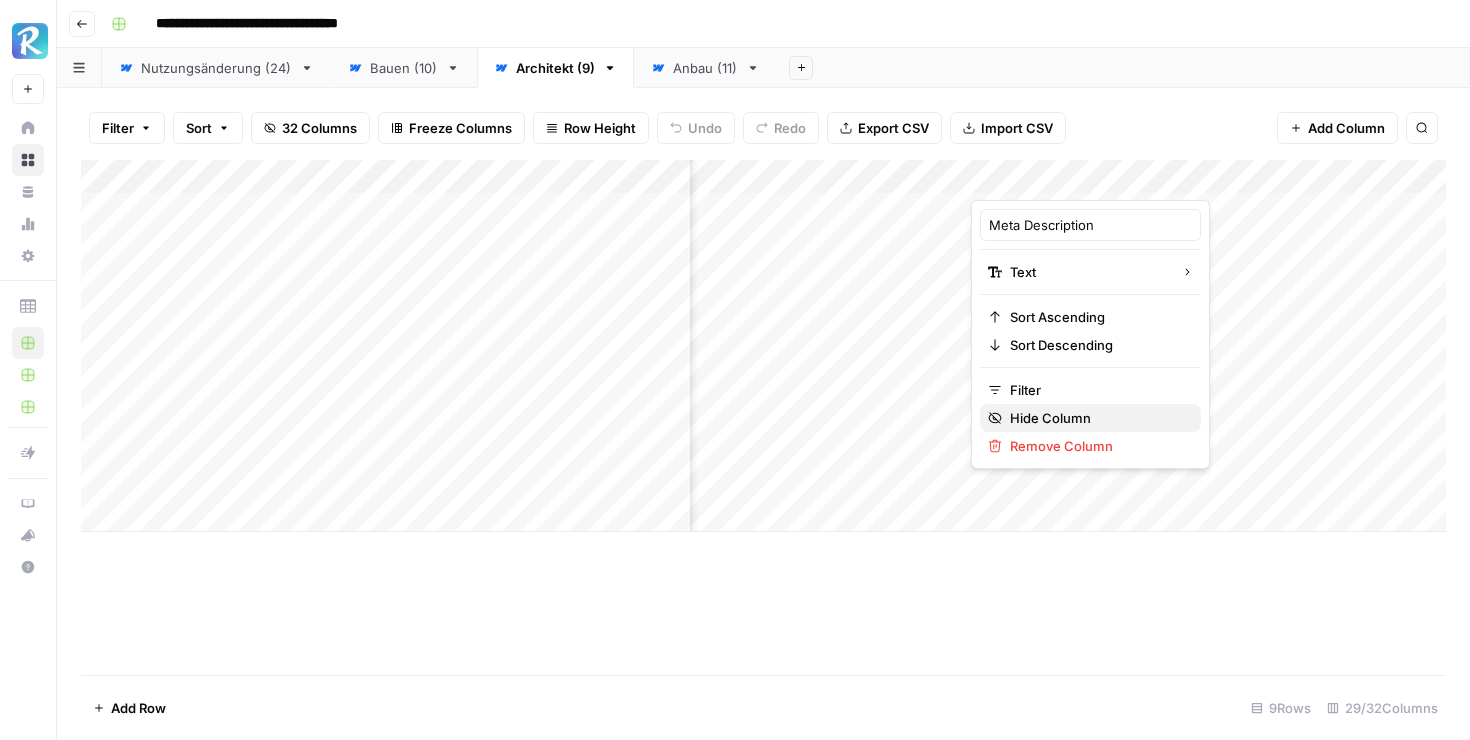click on "Hide Column" at bounding box center (1097, 418) 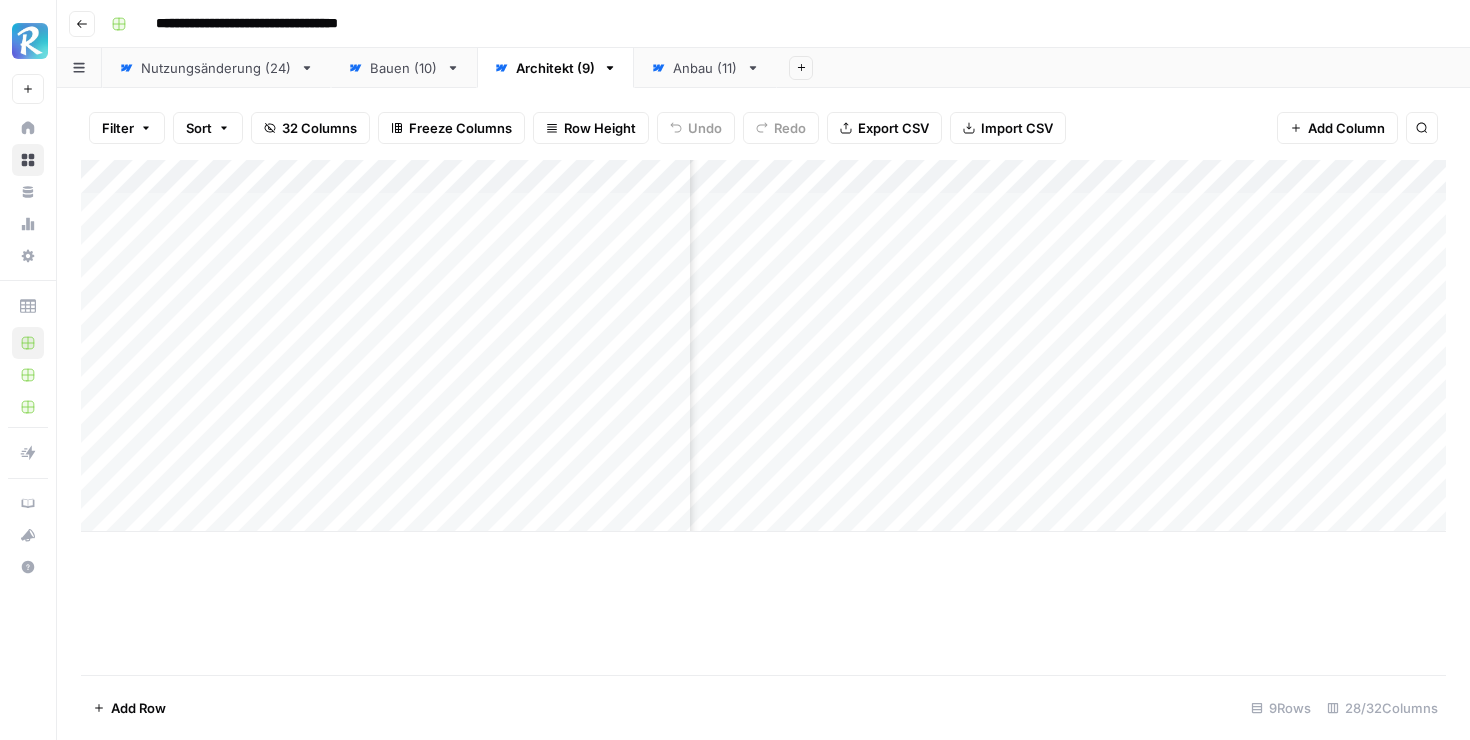click on "Bauen (10)" at bounding box center (404, 68) 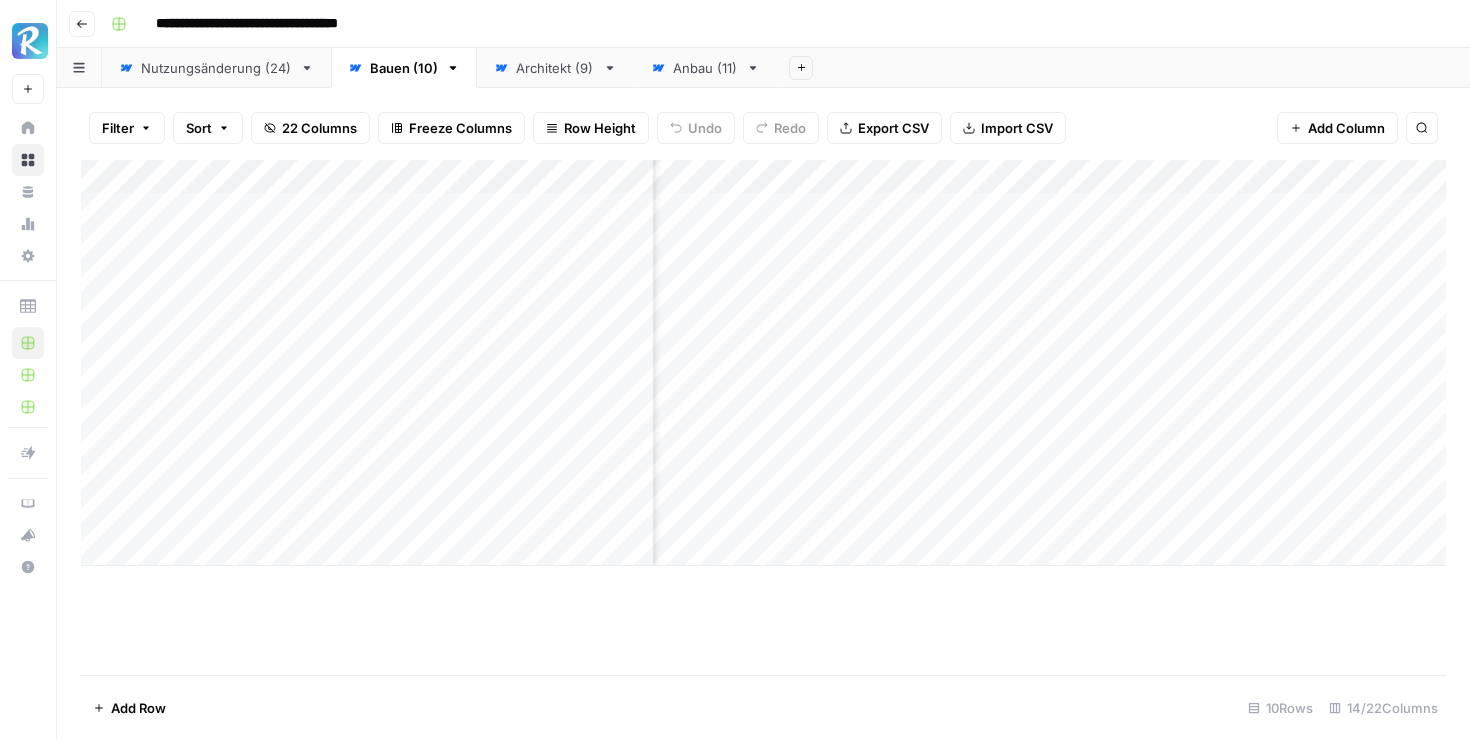 scroll, scrollTop: 0, scrollLeft: 362, axis: horizontal 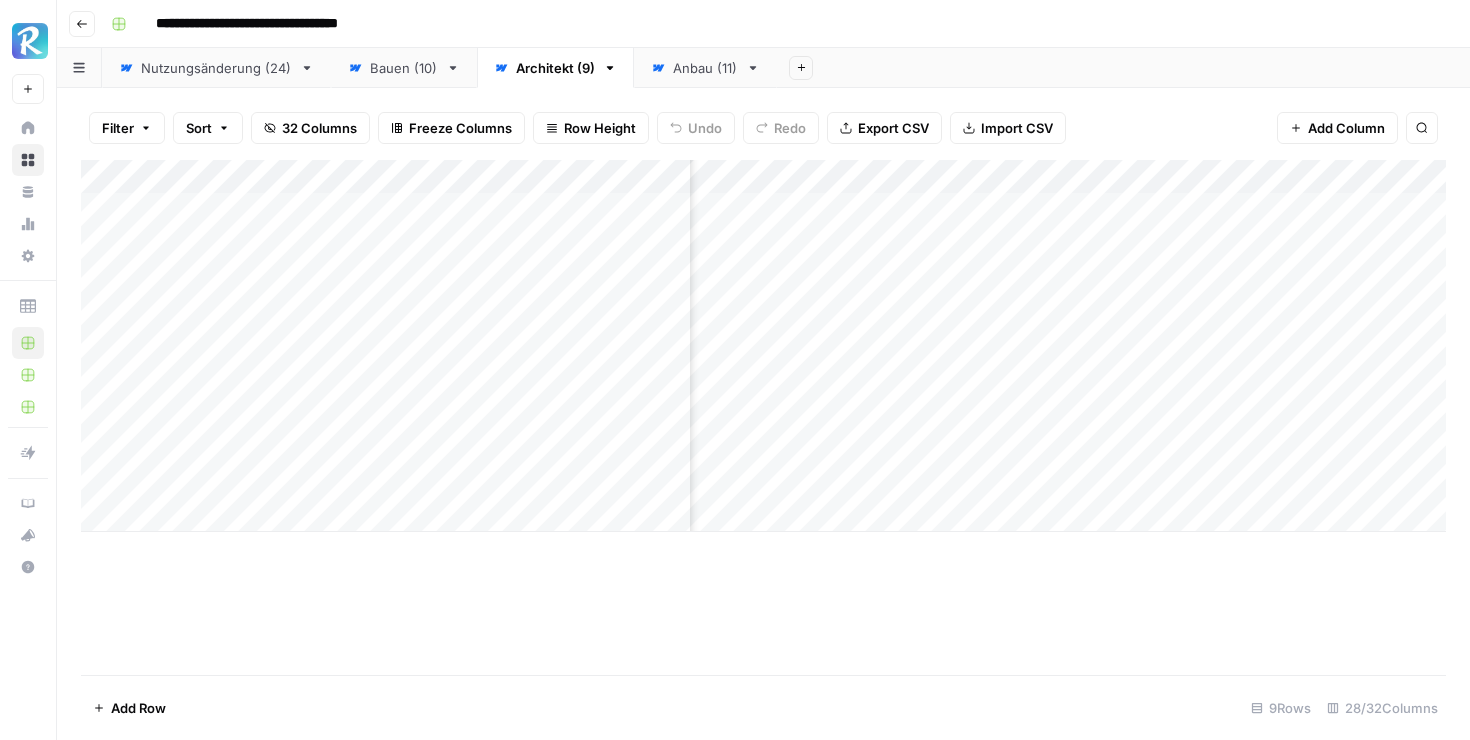 click on "Add Column" at bounding box center [763, 346] 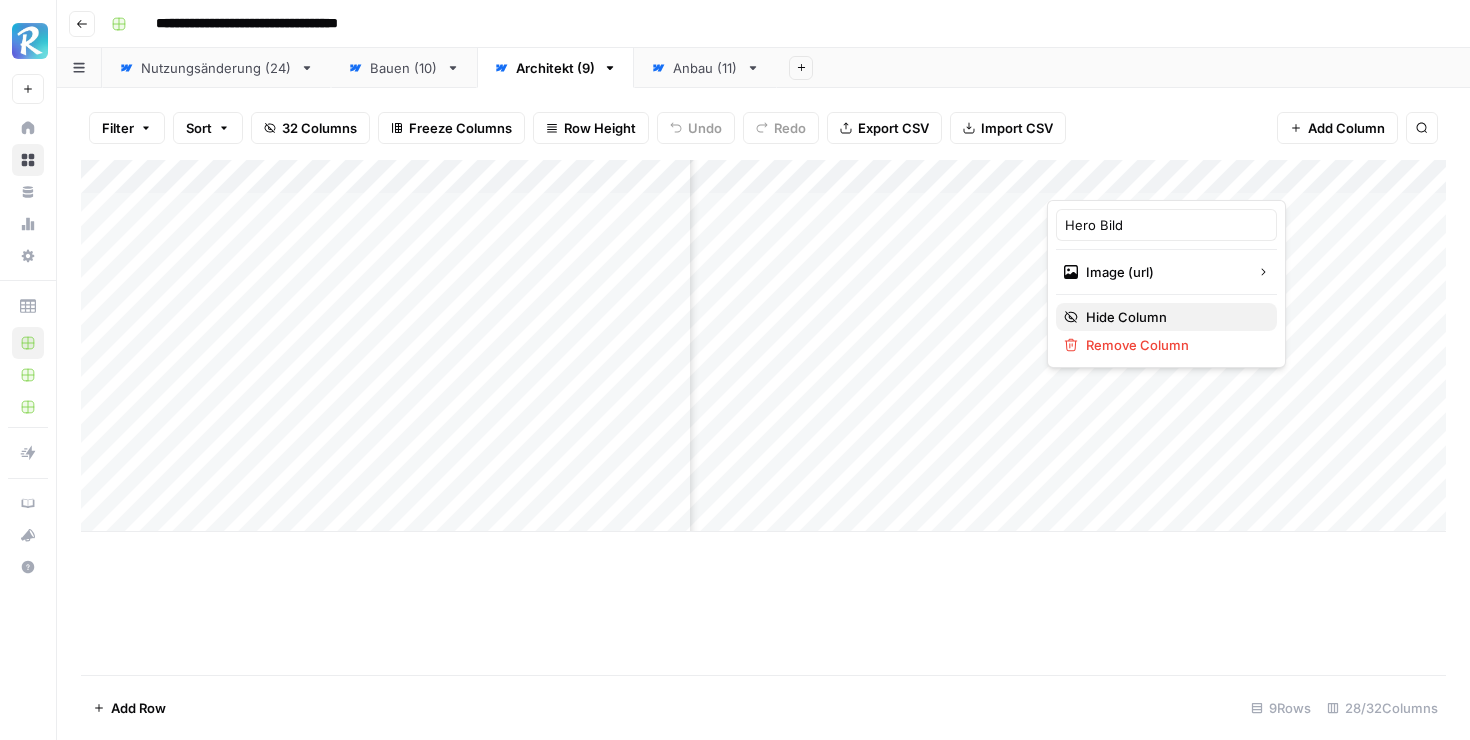 click on "Hide Column" at bounding box center [1173, 317] 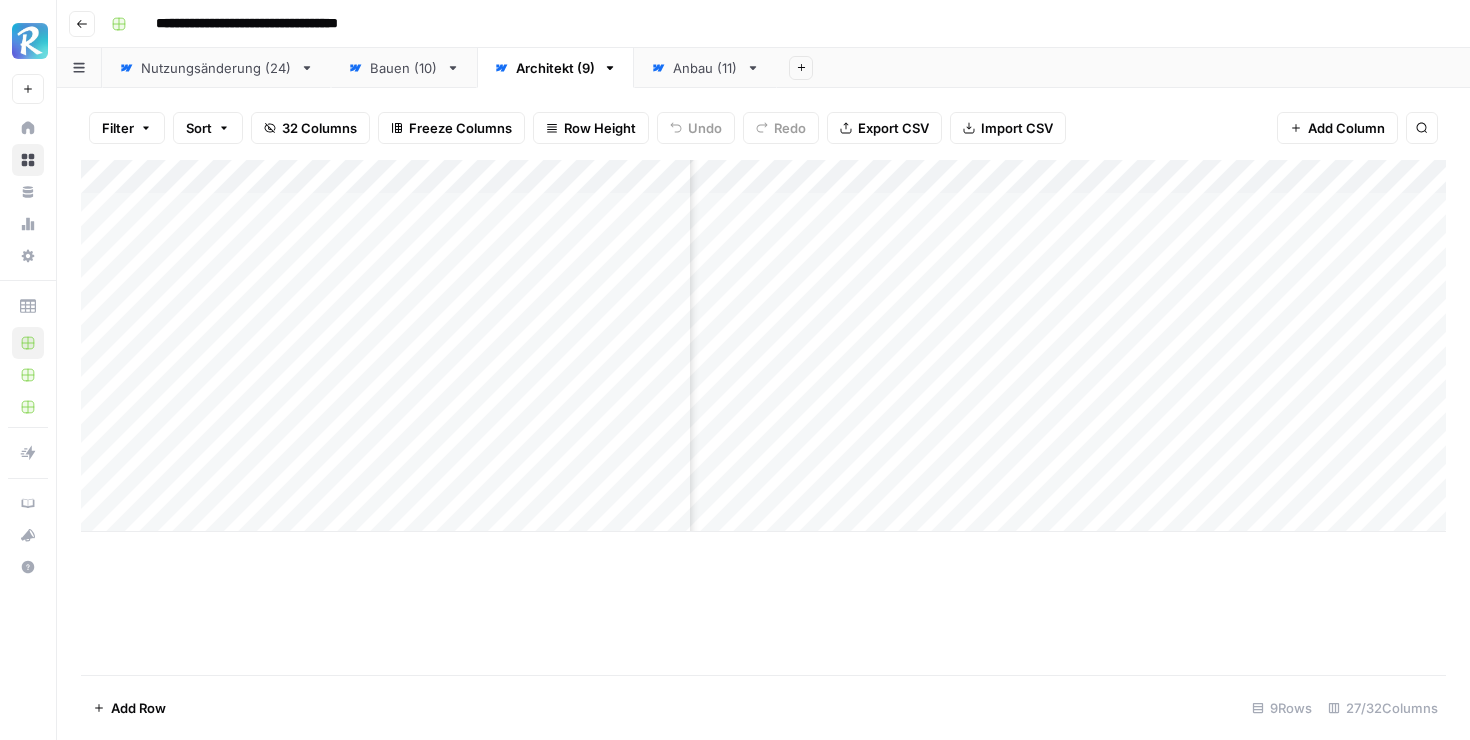 click on "Bauen (10)" at bounding box center (404, 68) 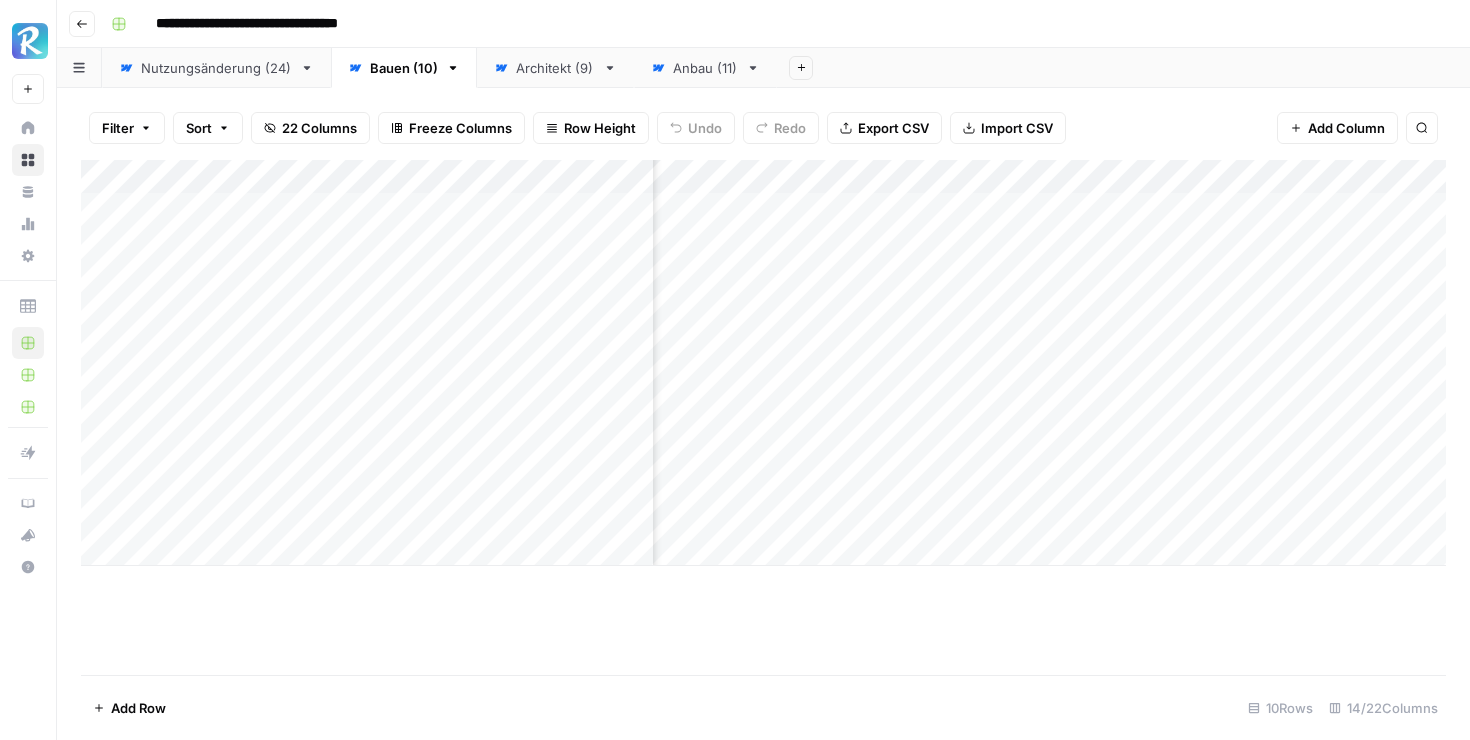 scroll, scrollTop: 0, scrollLeft: 262, axis: horizontal 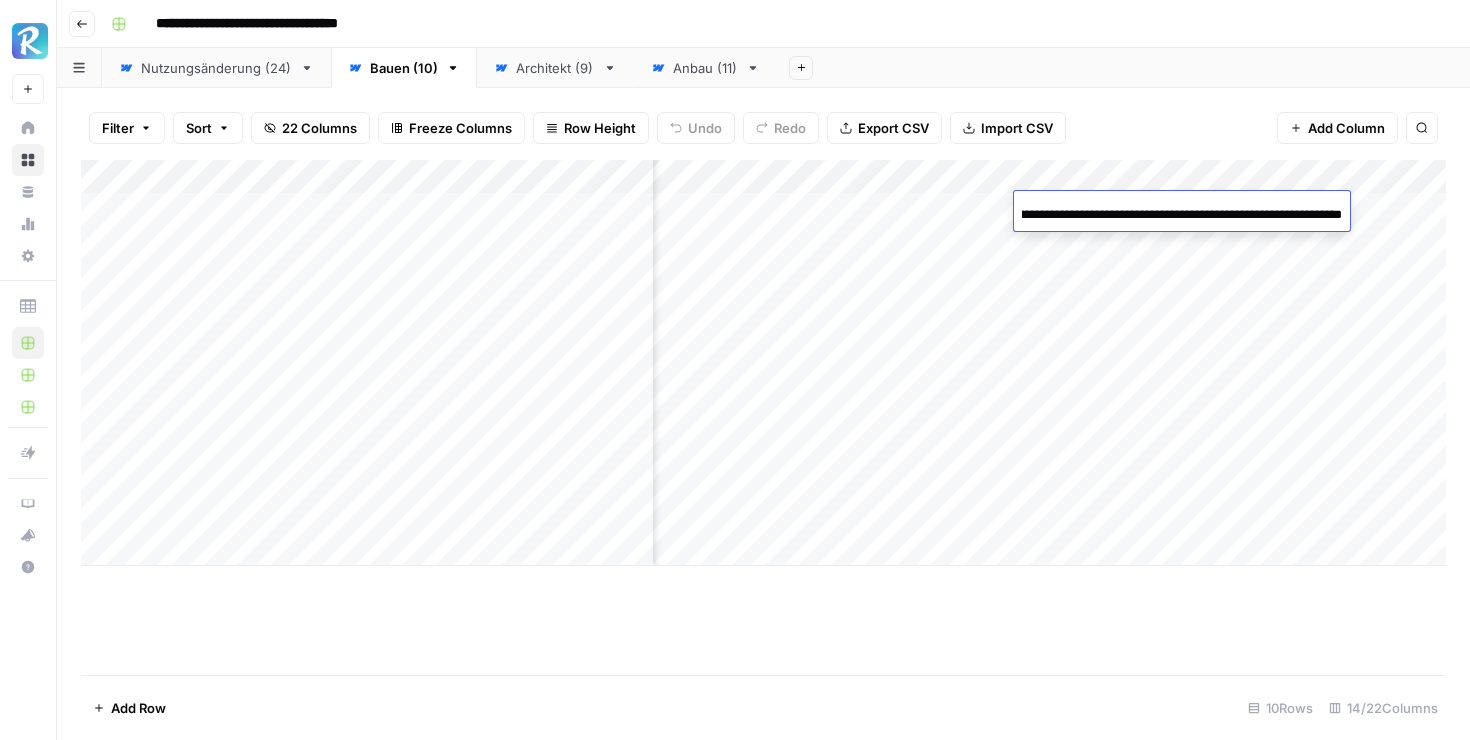 click on "Architekt (9)" at bounding box center [555, 68] 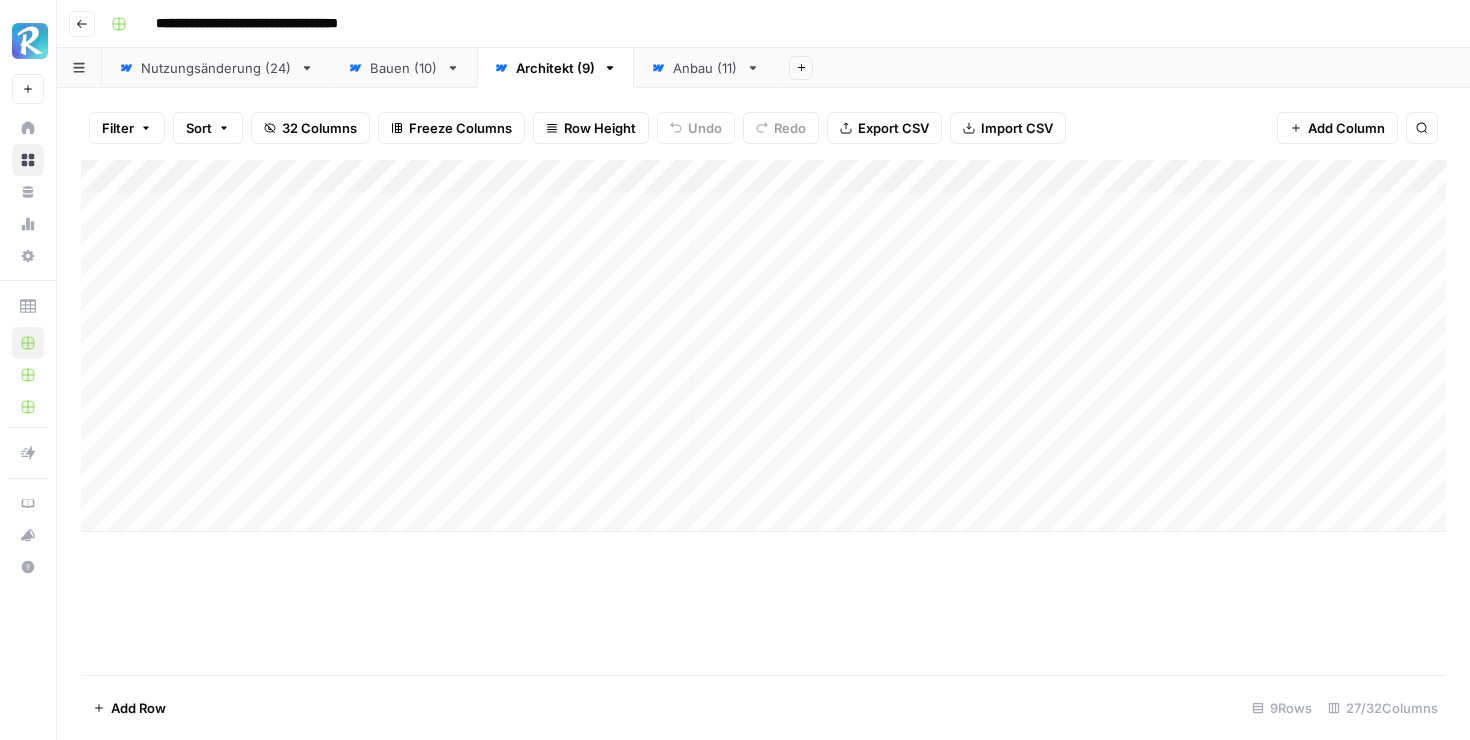 scroll, scrollTop: 0, scrollLeft: 157, axis: horizontal 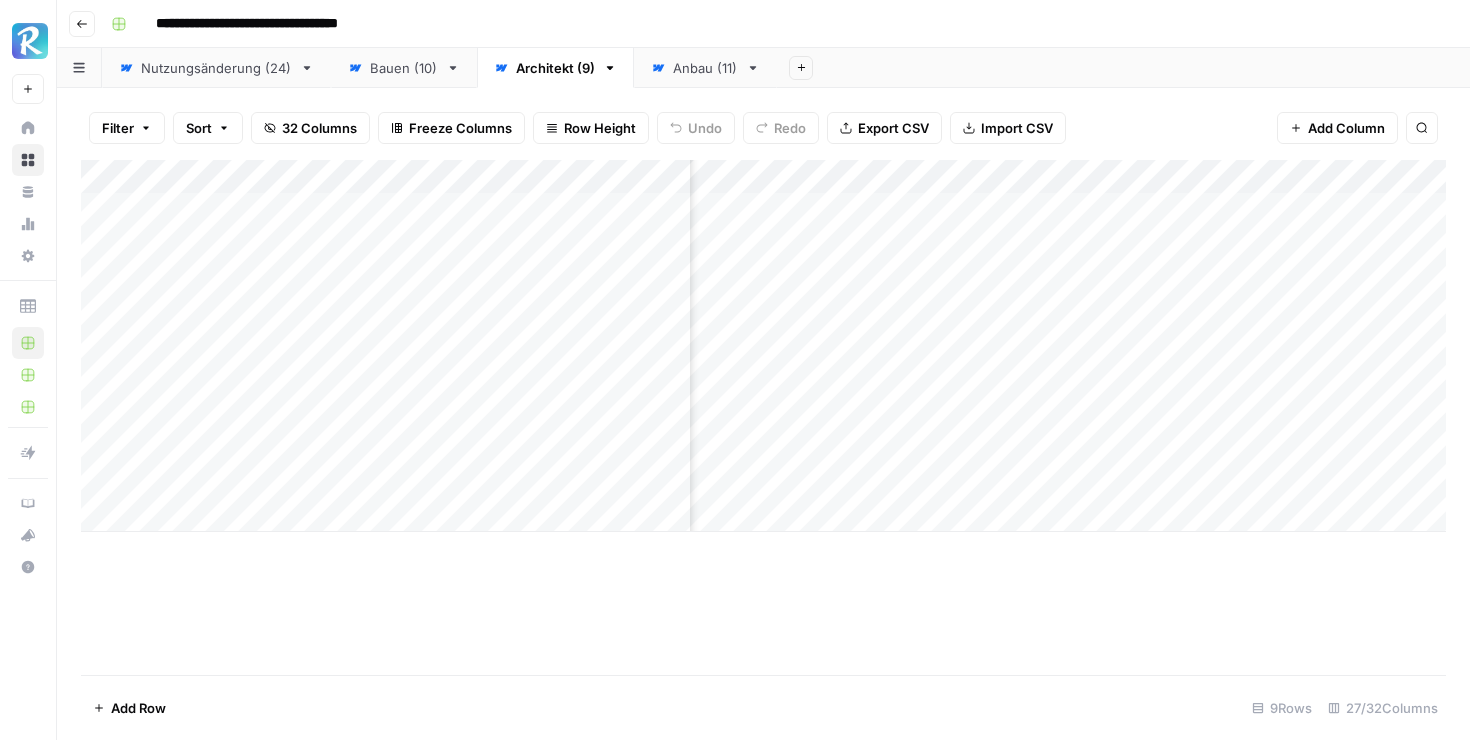 click on "Add Column" at bounding box center (763, 346) 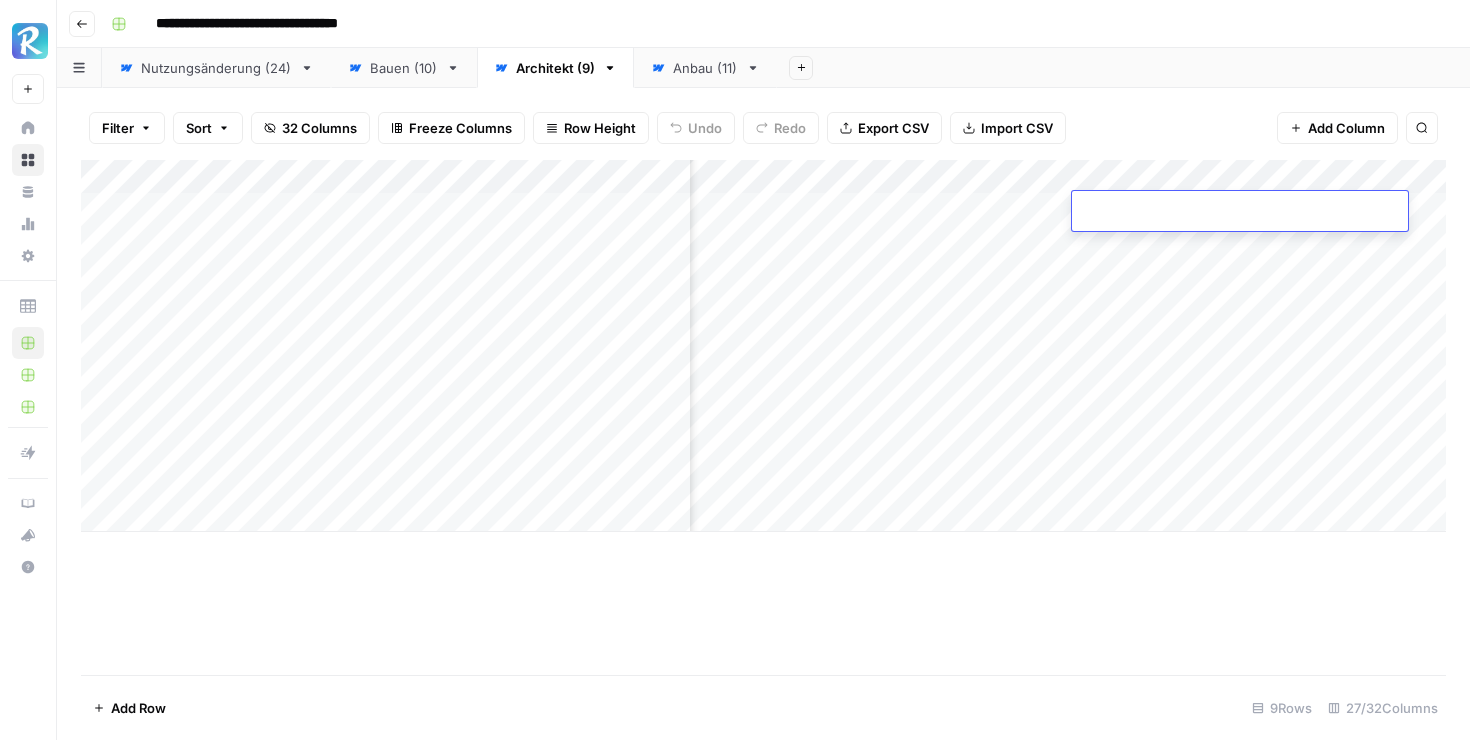 type on "**********" 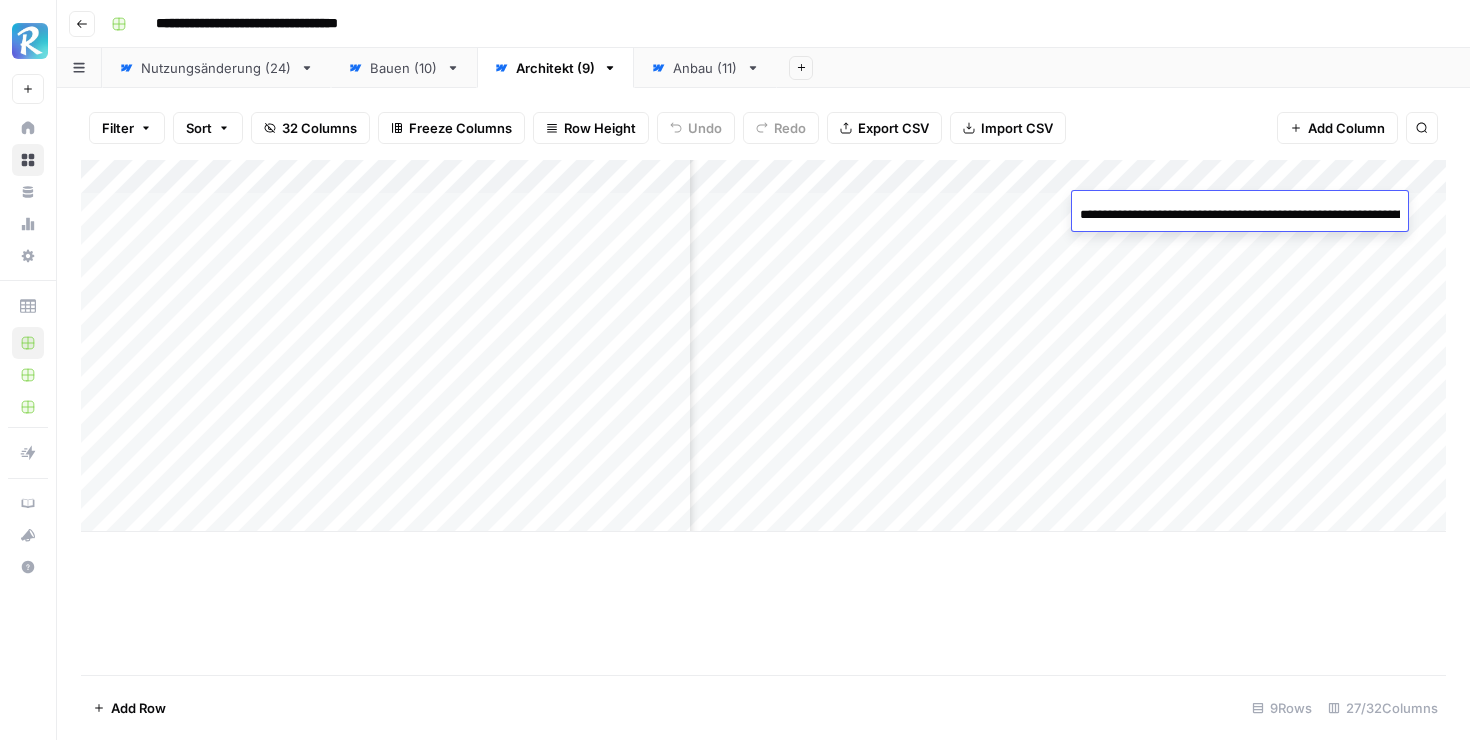 scroll, scrollTop: 0, scrollLeft: 496, axis: horizontal 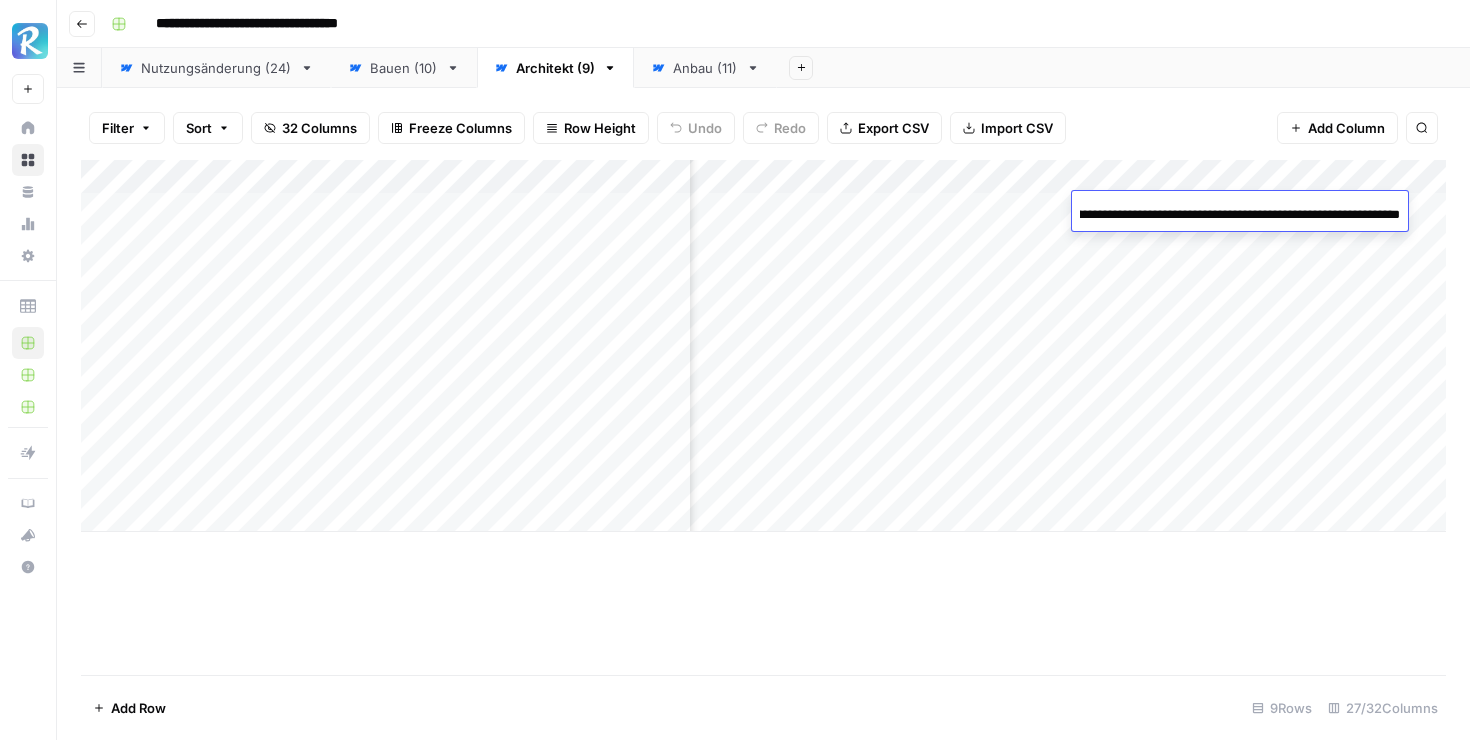 click on "Add Column" at bounding box center (763, 346) 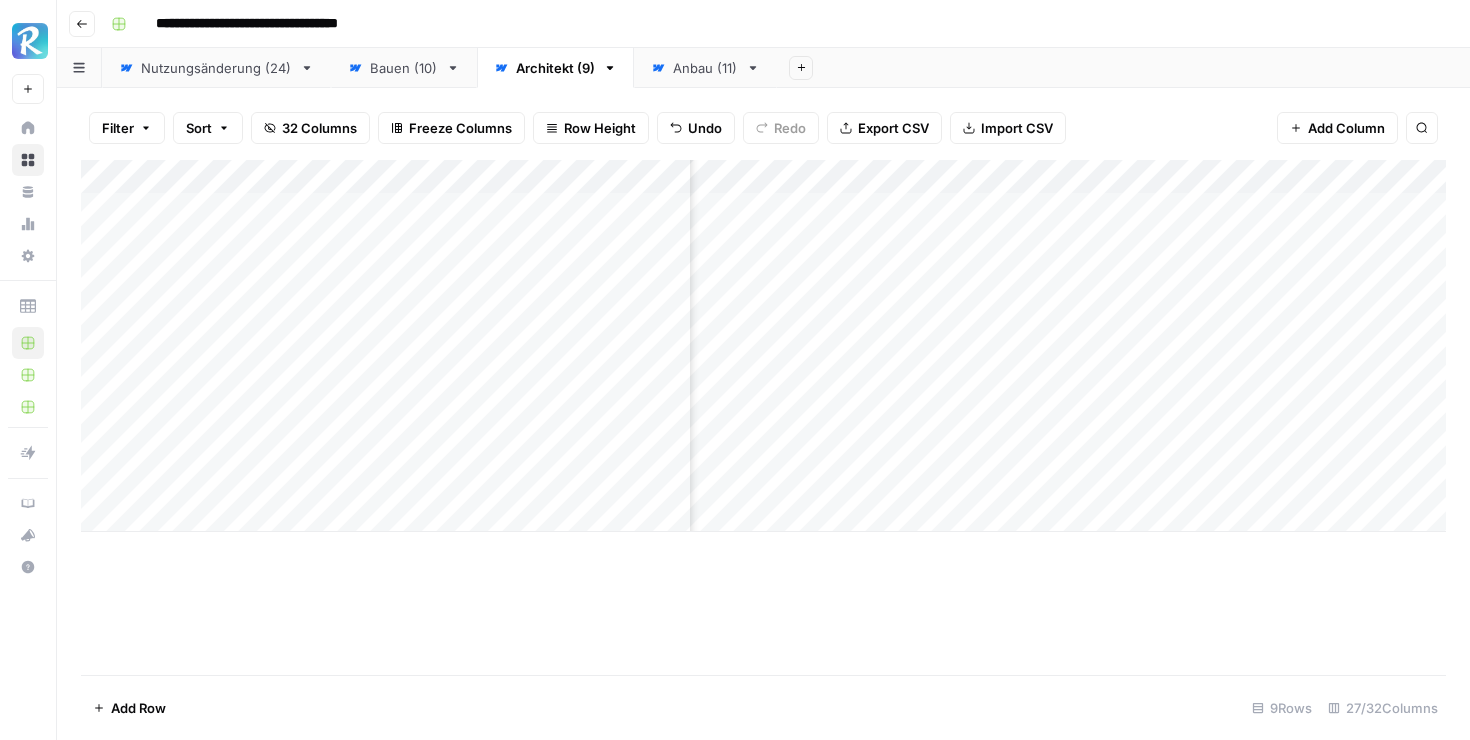 click on "Add Column" at bounding box center (763, 346) 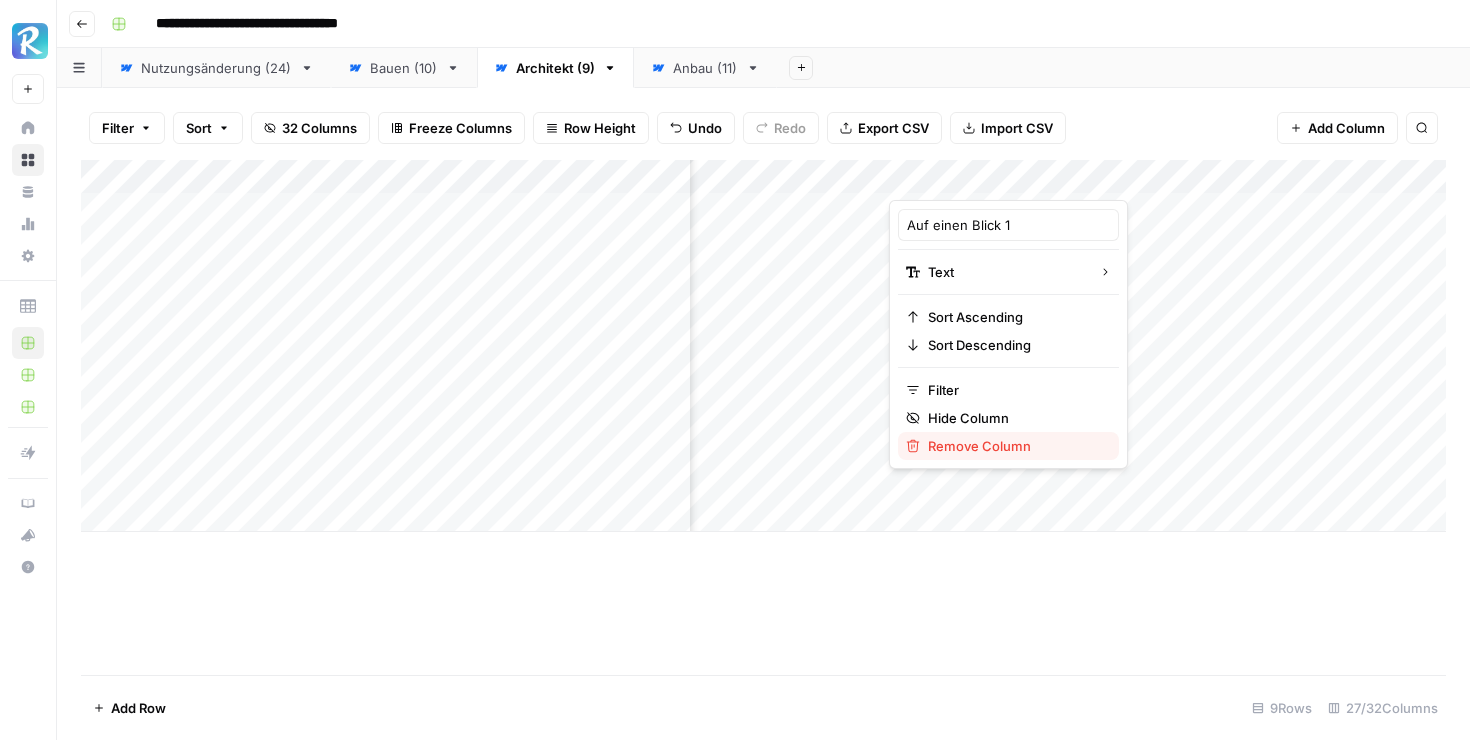 click on "Remove Column" at bounding box center [1015, 446] 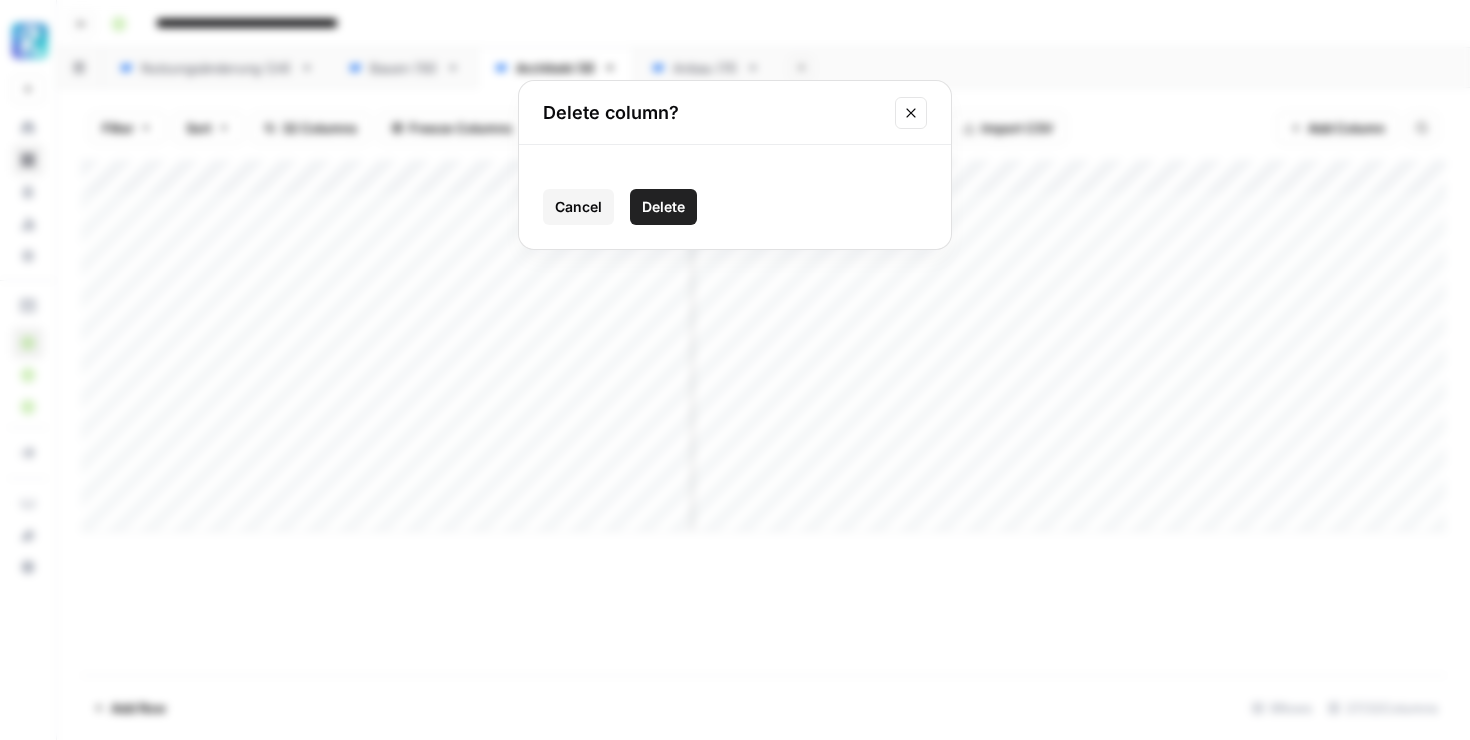 click on "Delete" at bounding box center (663, 207) 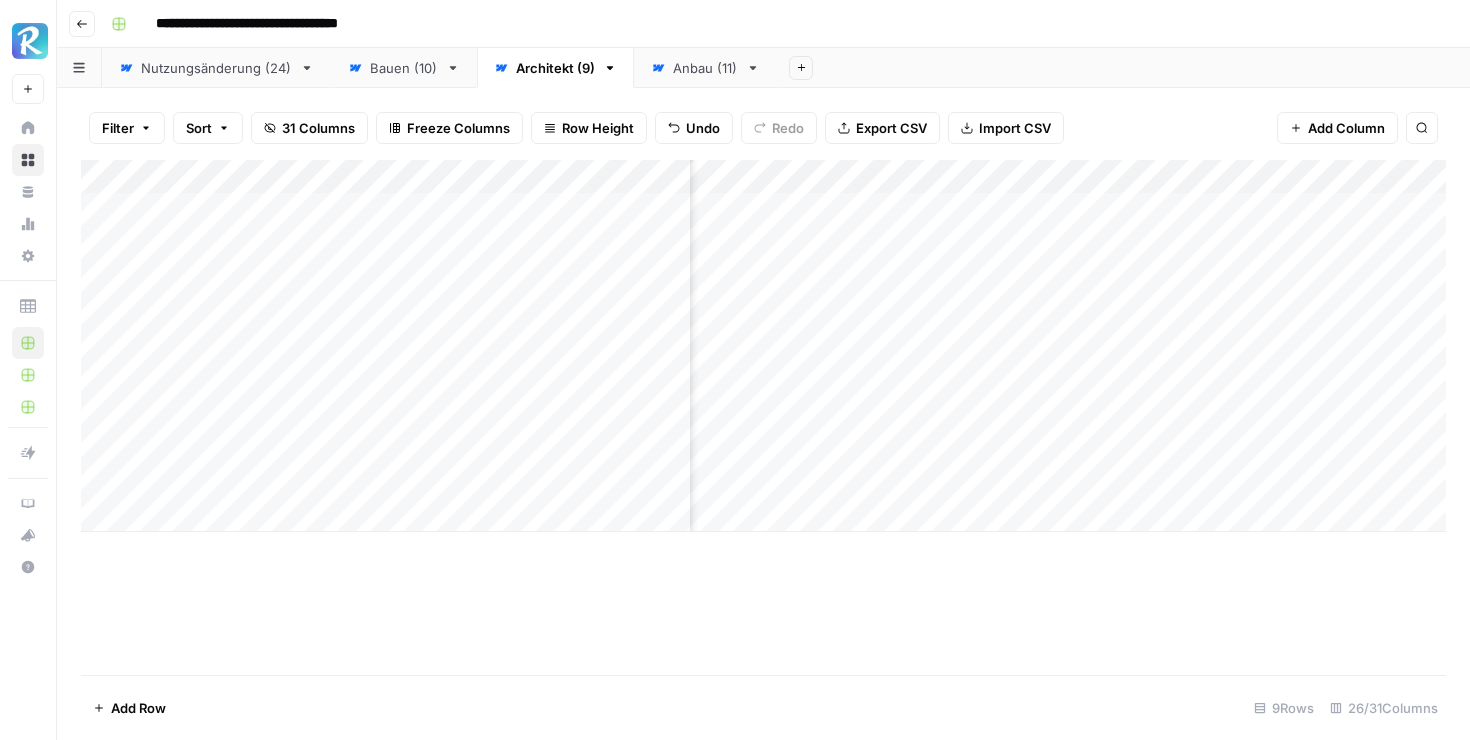 click on "Add Column" at bounding box center (763, 346) 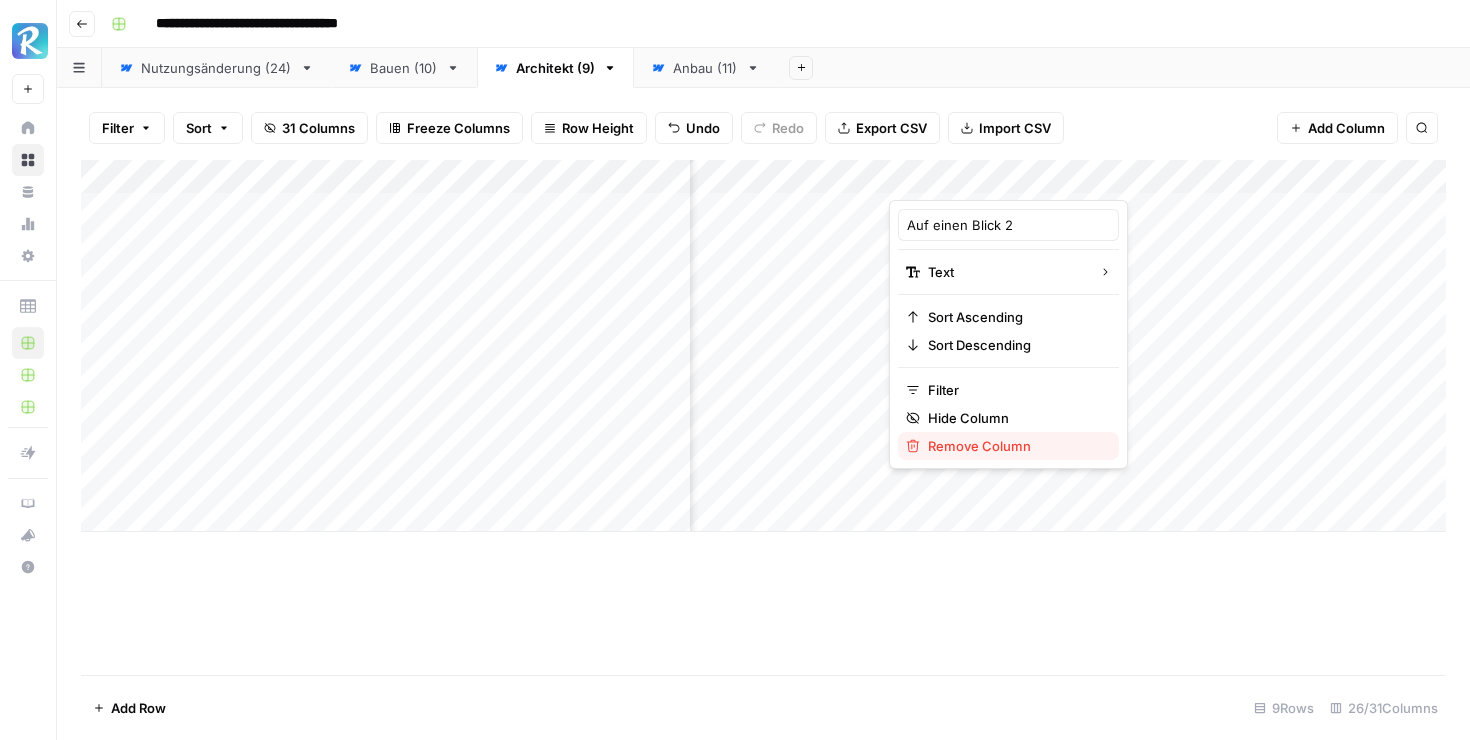 click on "Remove Column" at bounding box center (1015, 446) 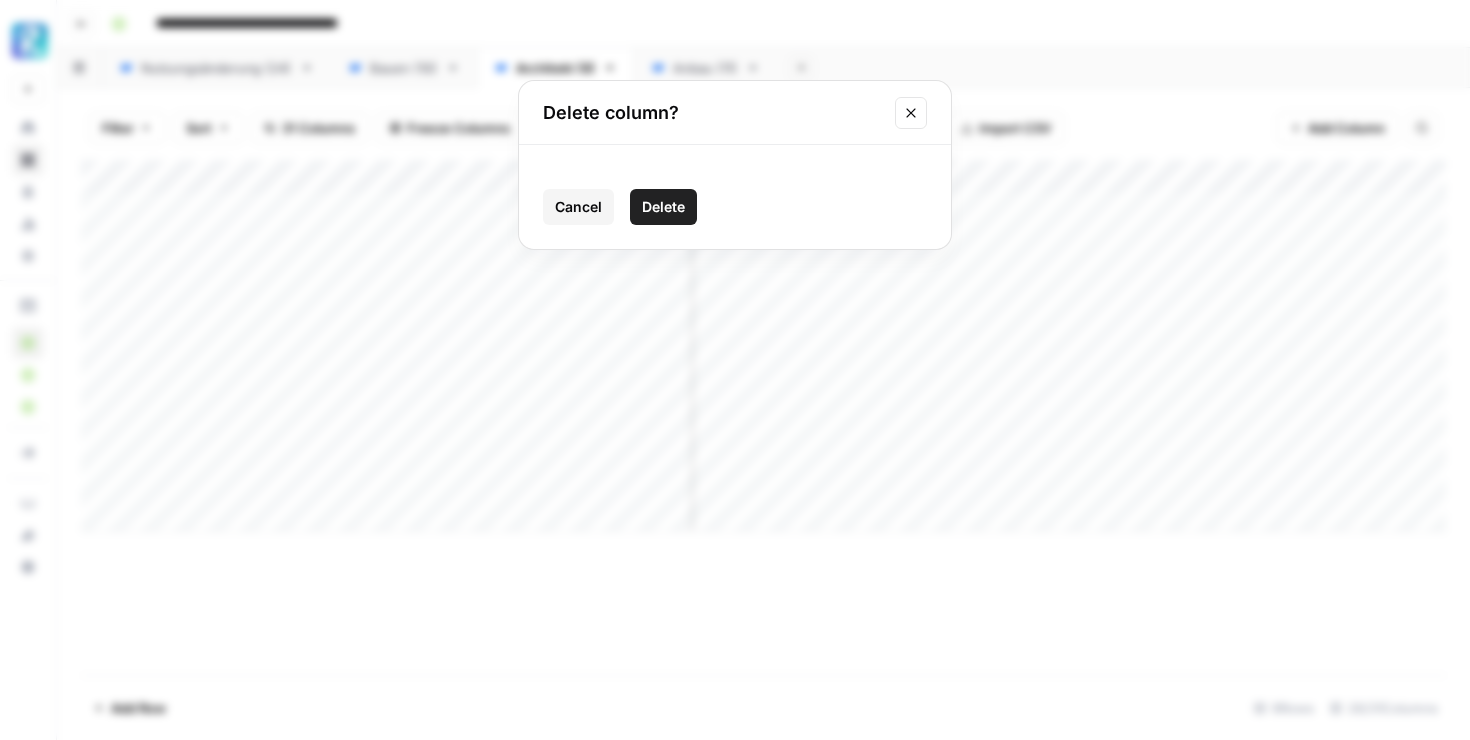 click on "Delete" at bounding box center (663, 207) 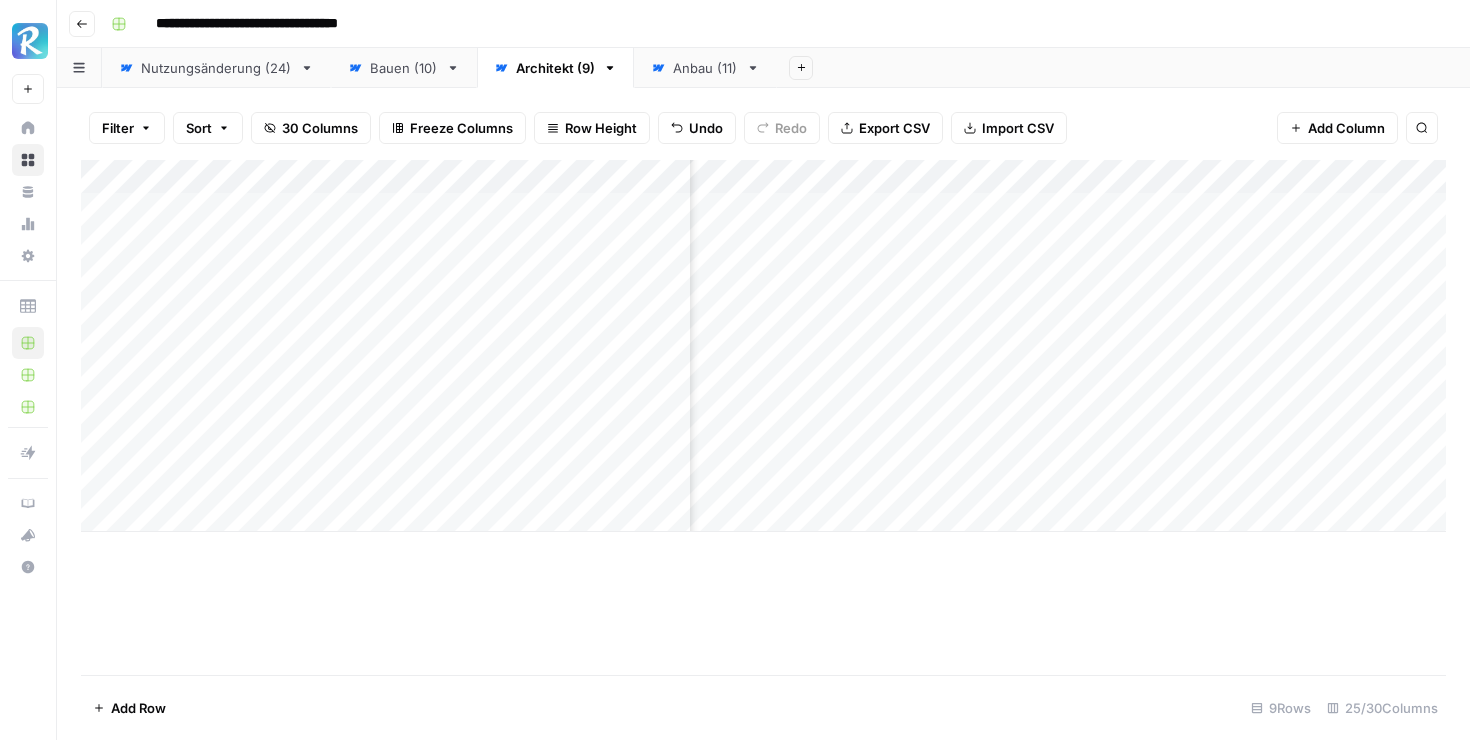 click on "Add Column" at bounding box center (763, 346) 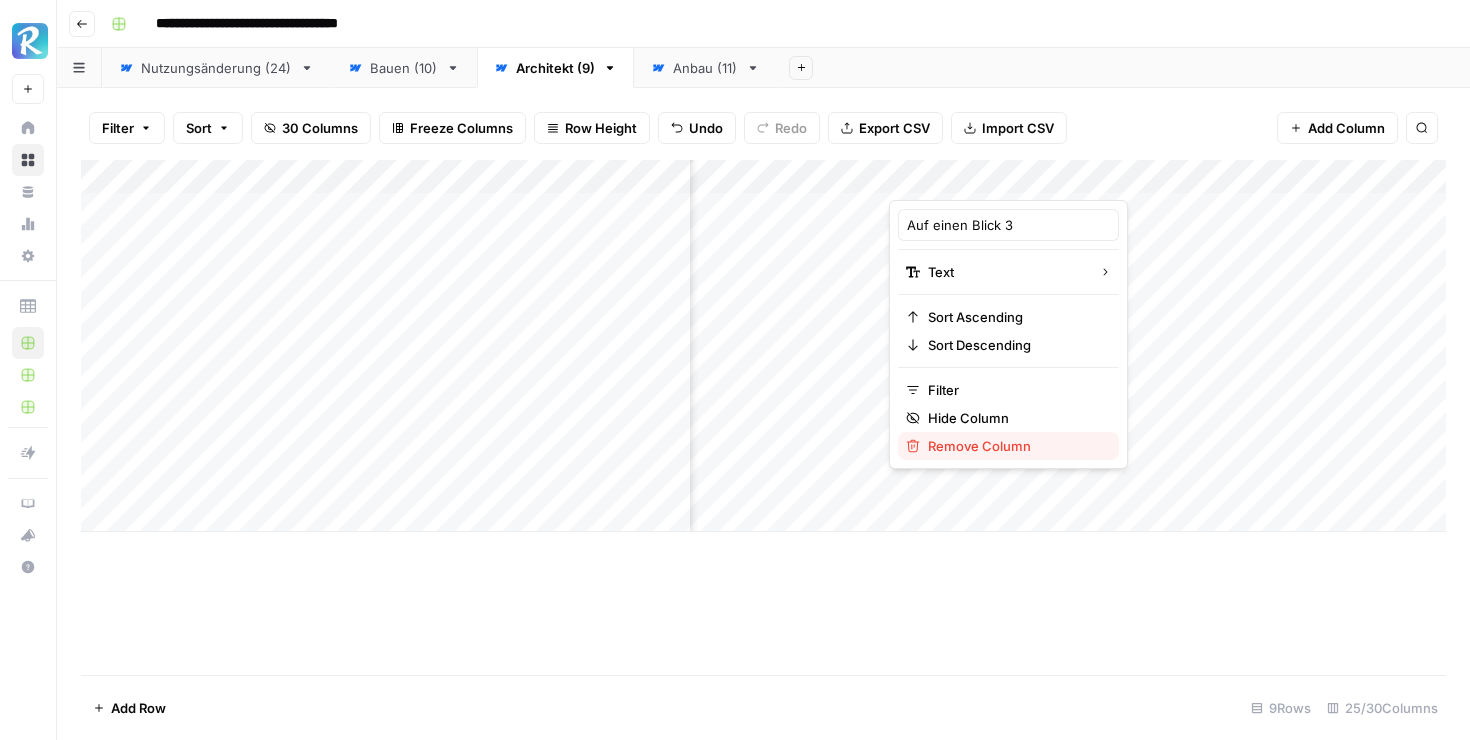 click on "Remove Column" at bounding box center [1015, 446] 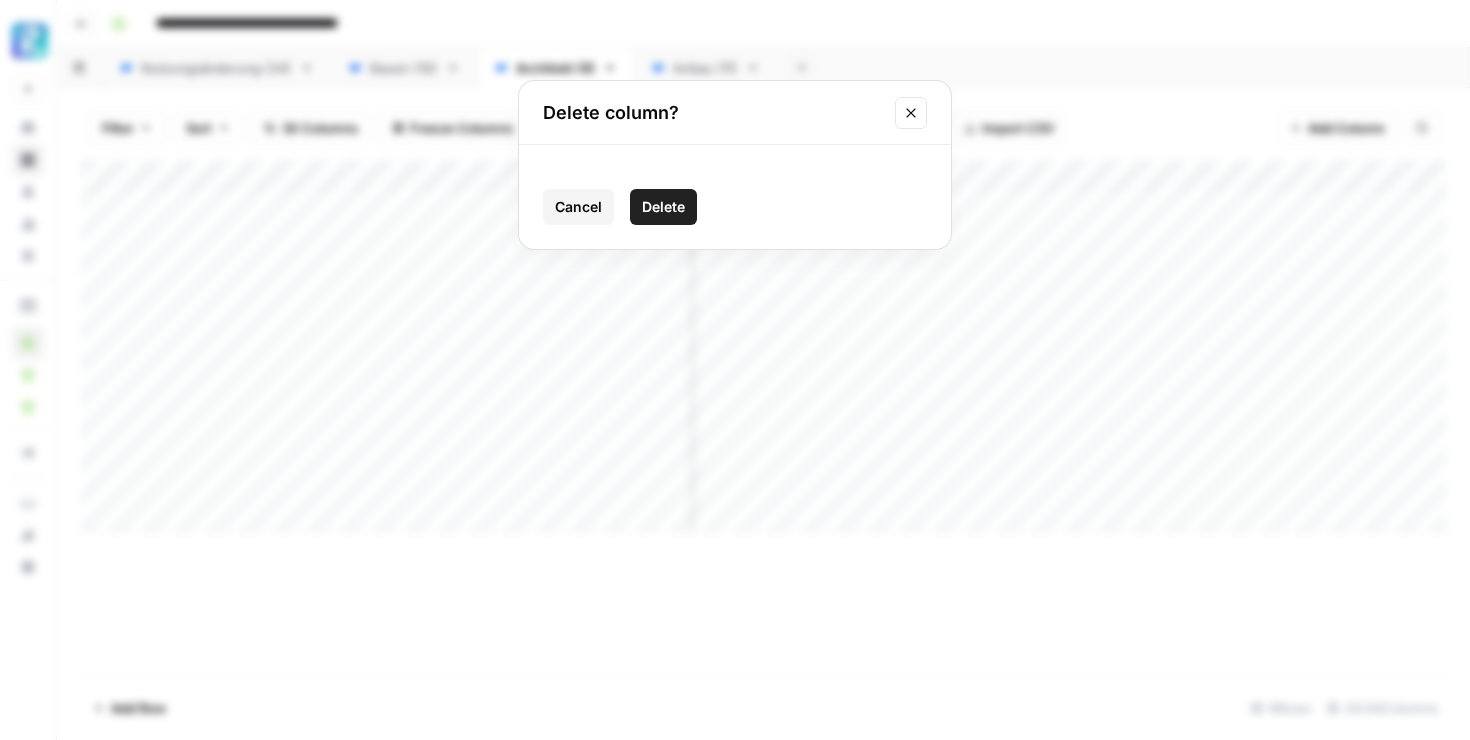 click on "Delete" at bounding box center [663, 207] 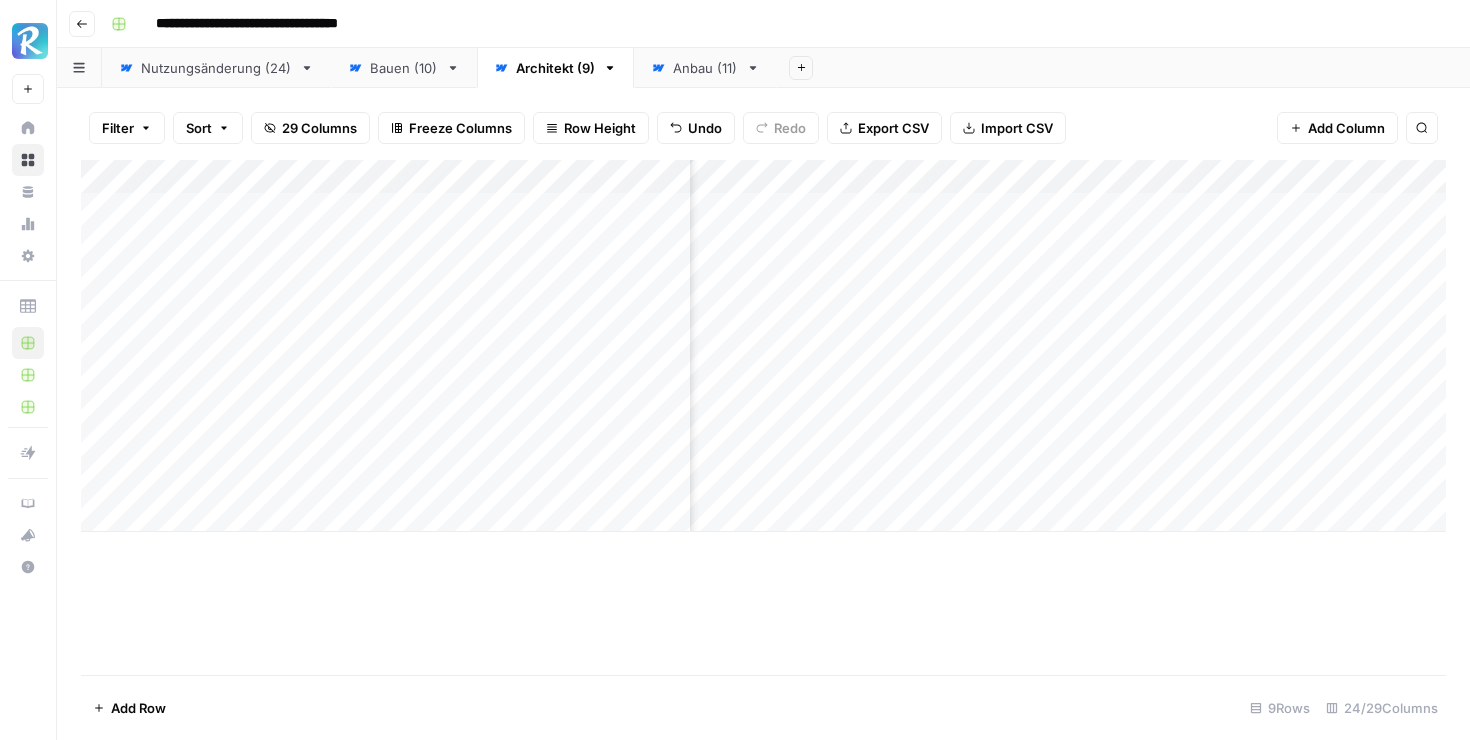 scroll, scrollTop: 0, scrollLeft: 984, axis: horizontal 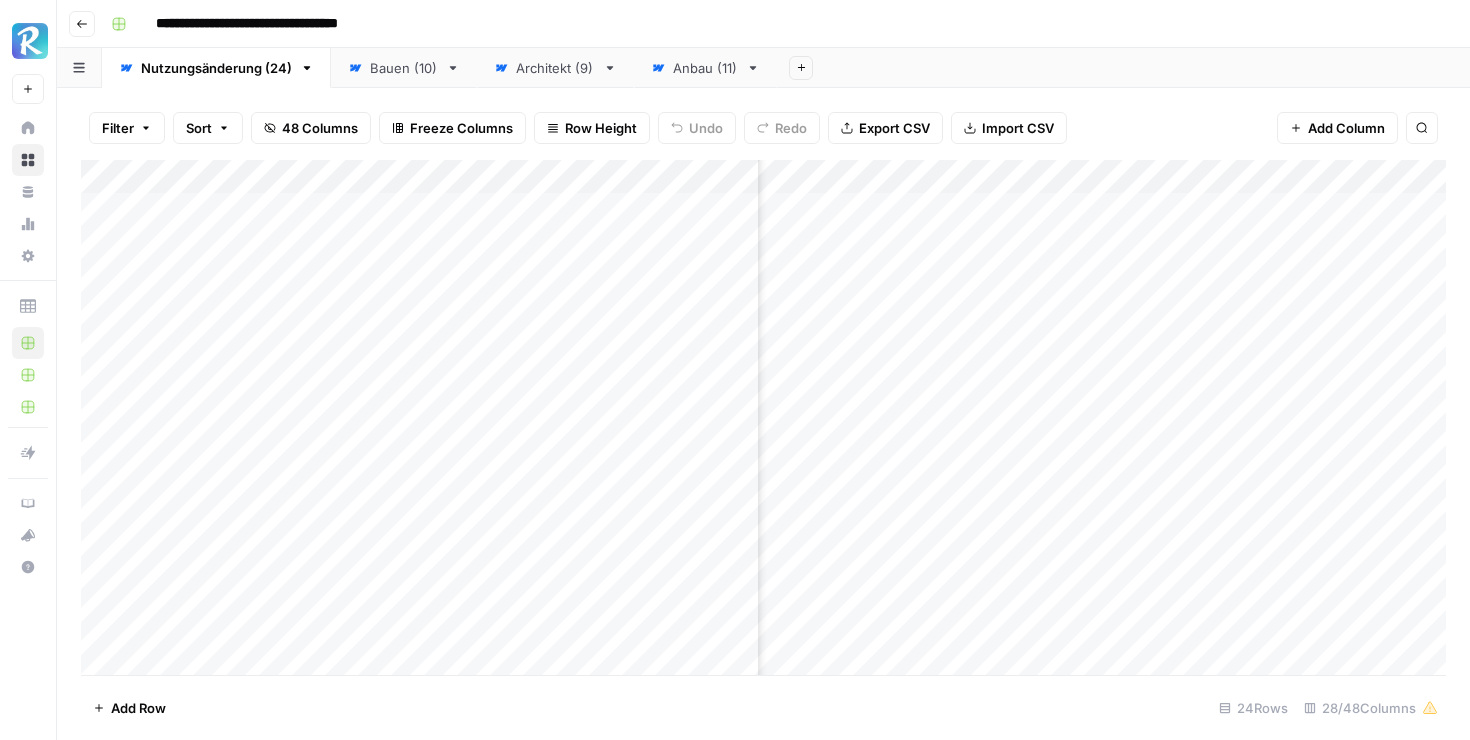 click on "Bauen (10)" at bounding box center (404, 68) 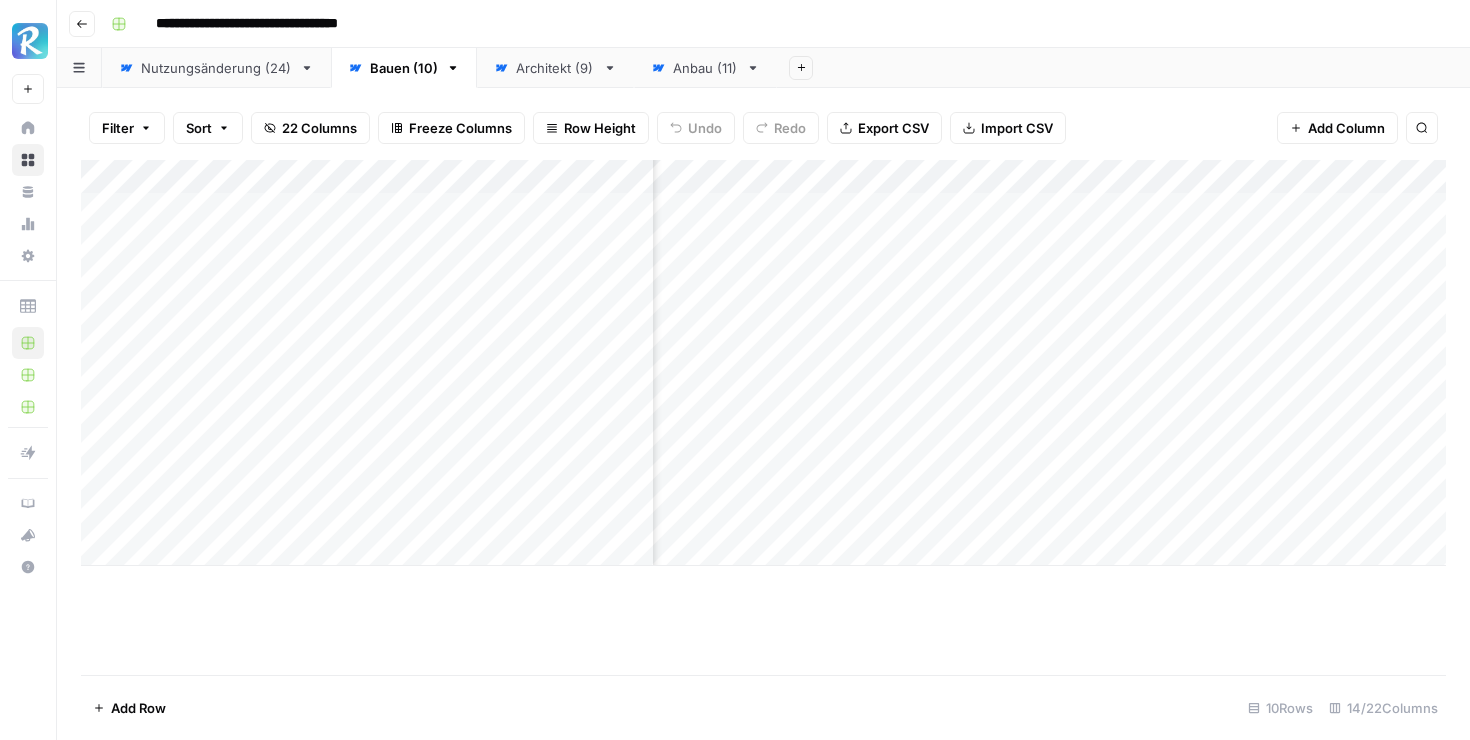 scroll, scrollTop: 0, scrollLeft: 325, axis: horizontal 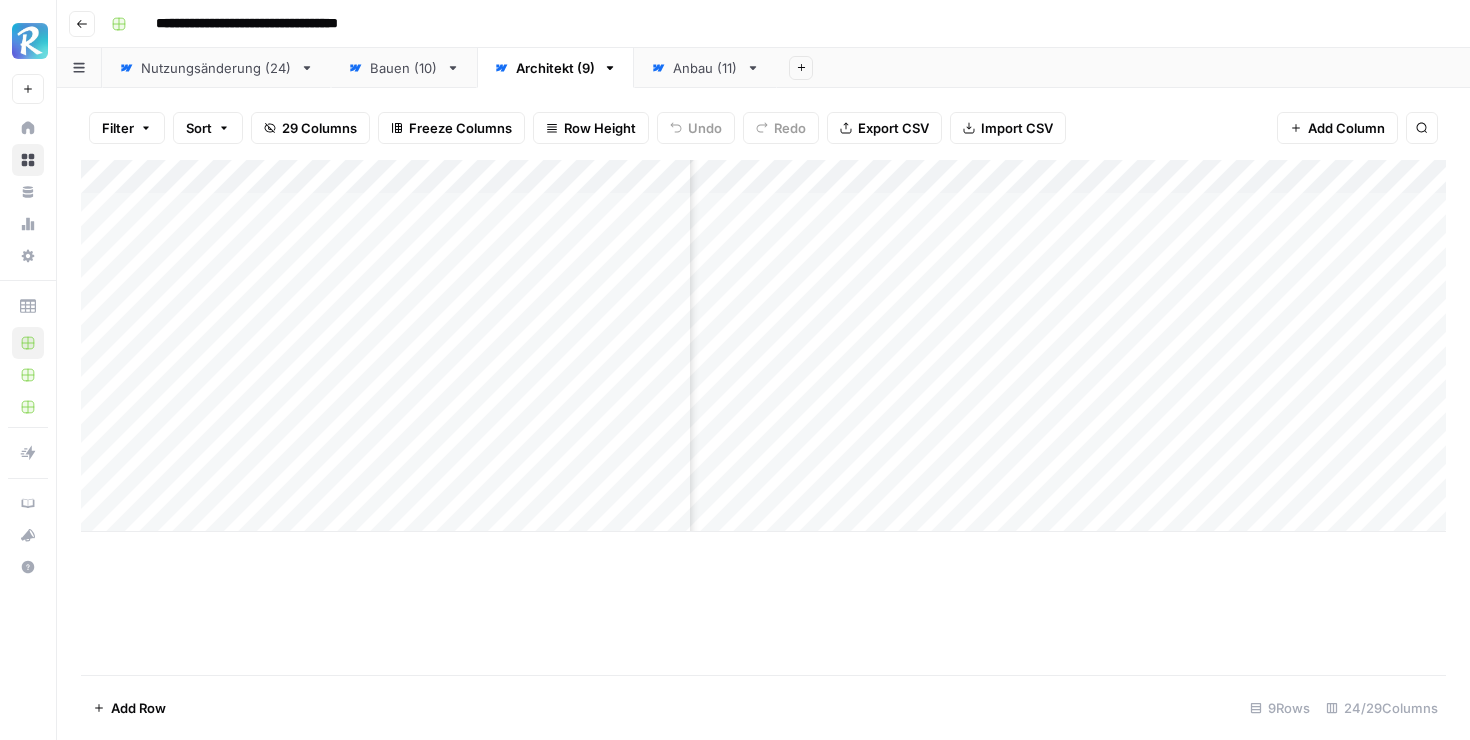 click on "Add Column" at bounding box center [763, 346] 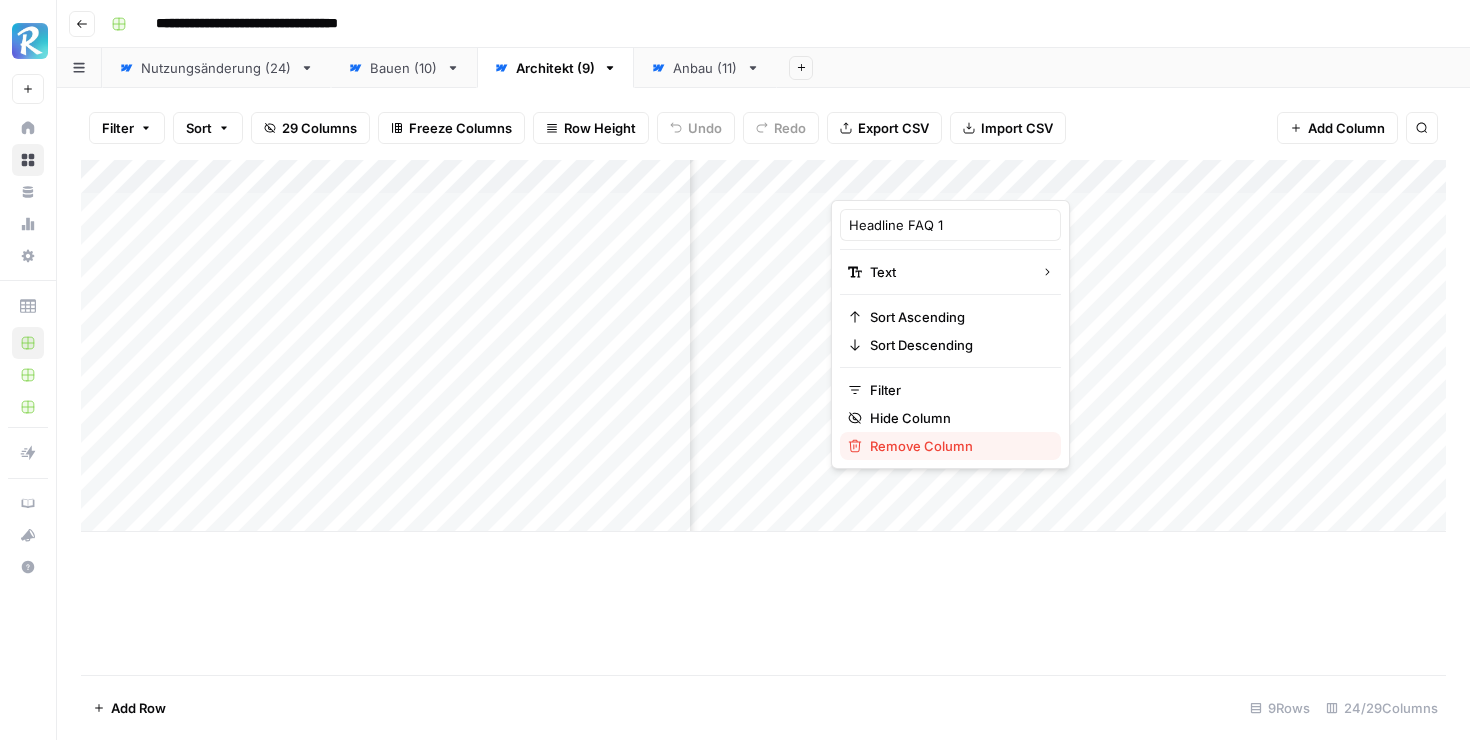 click on "Remove Column" at bounding box center [957, 446] 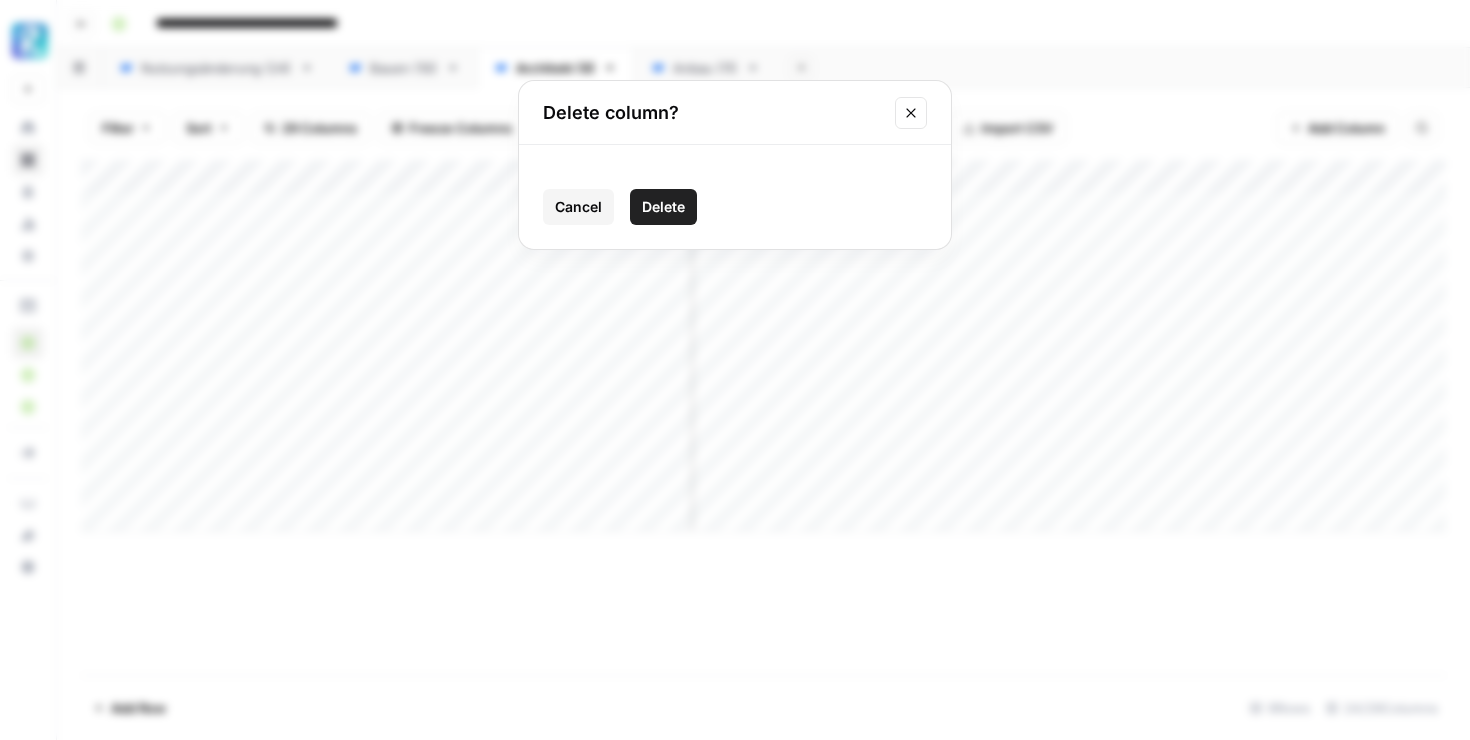 click on "Delete" at bounding box center (663, 207) 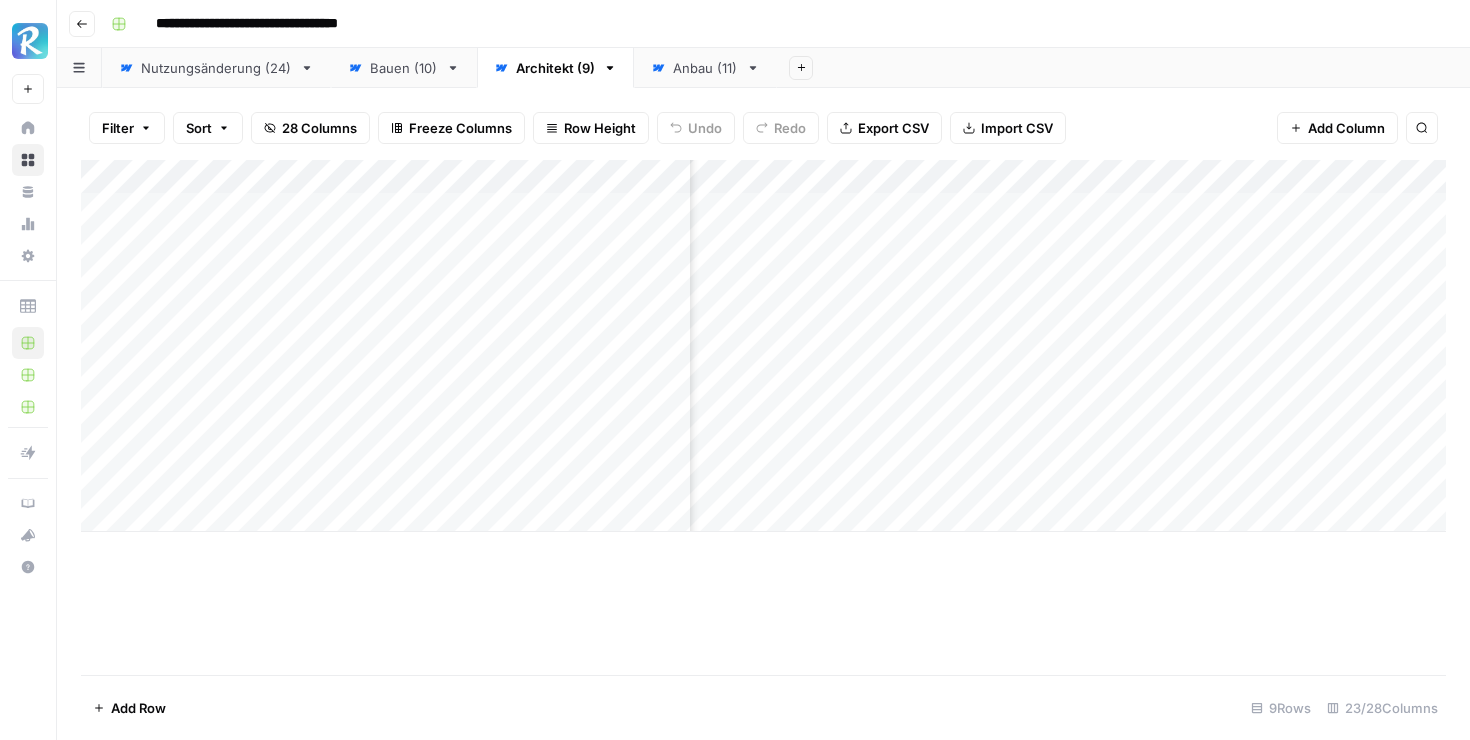 click on "Add Column" at bounding box center (763, 346) 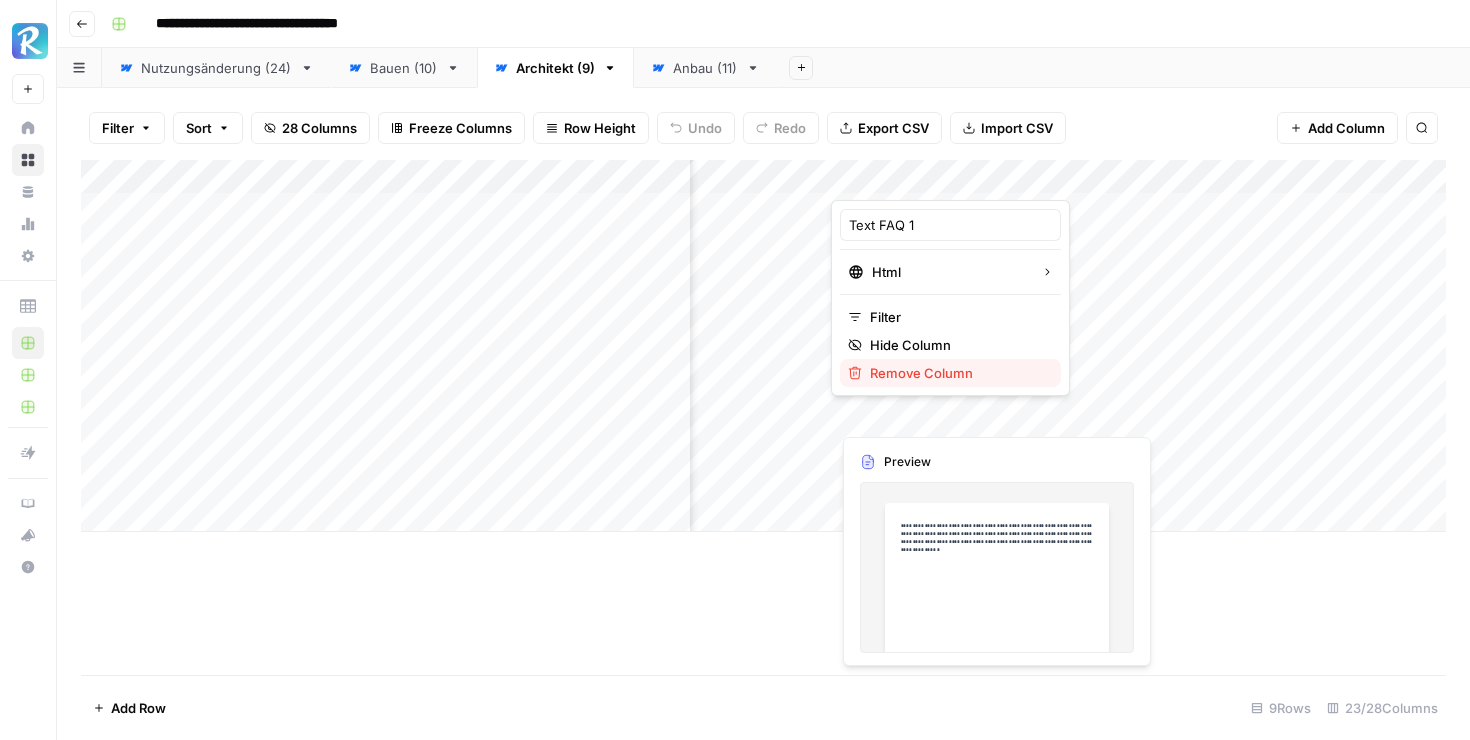 click on "Remove Column" at bounding box center [957, 373] 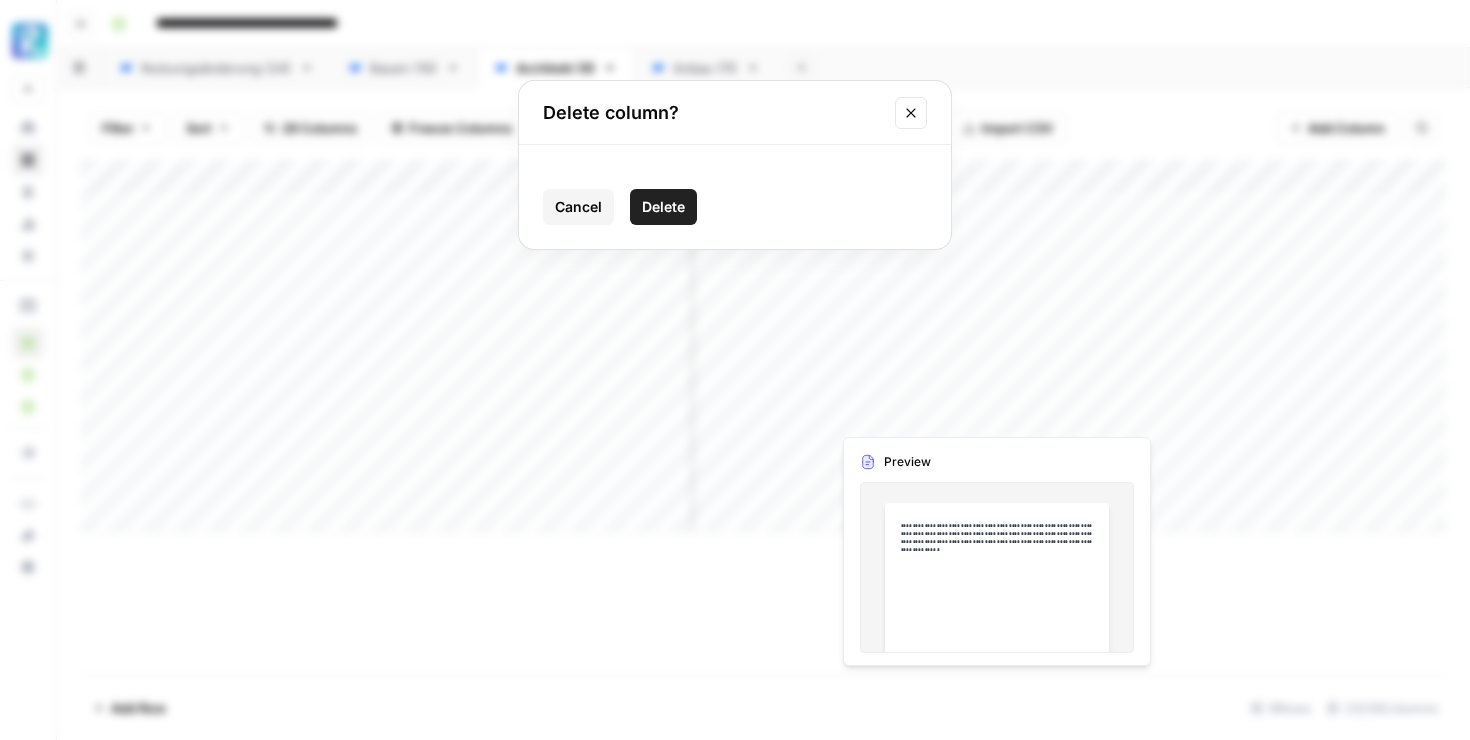 click on "Delete" at bounding box center (663, 207) 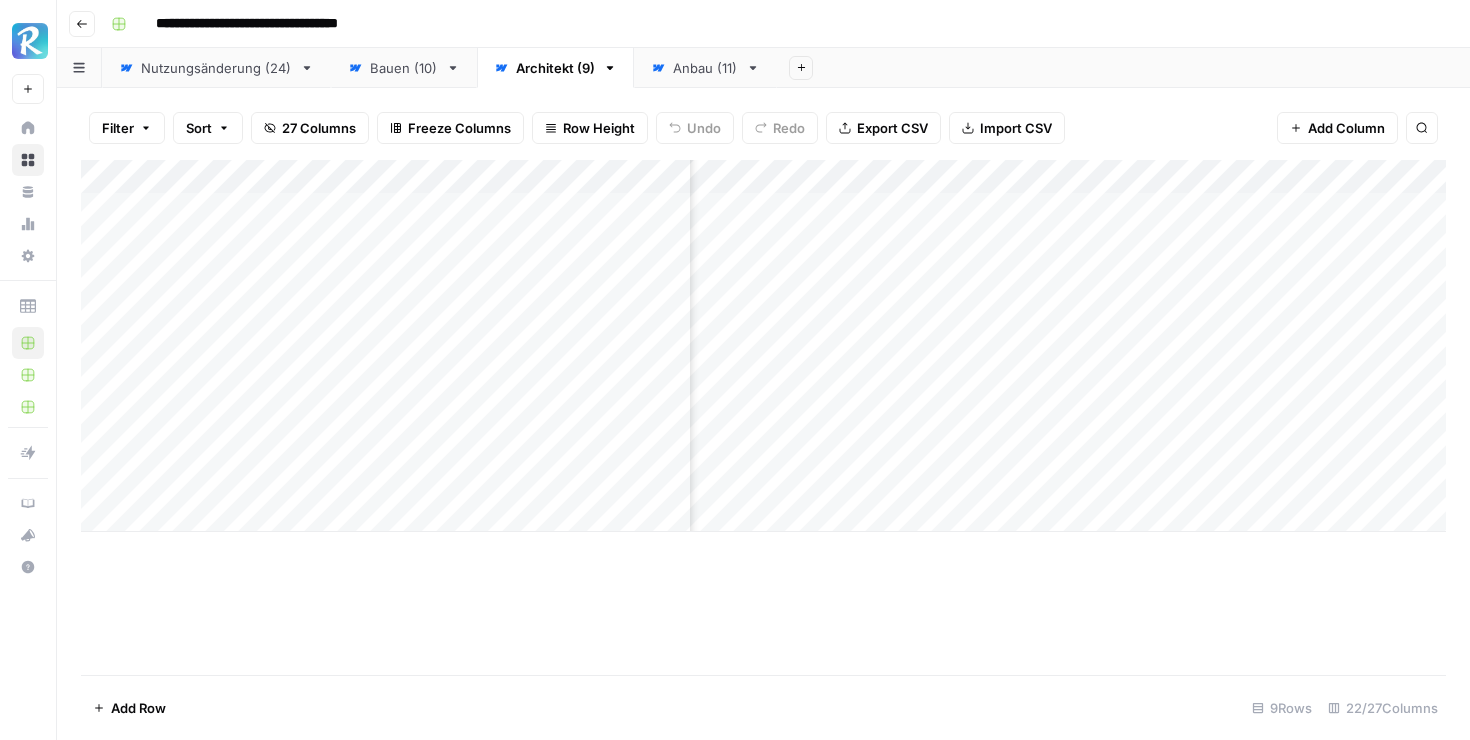 click on "Add Column" at bounding box center (763, 346) 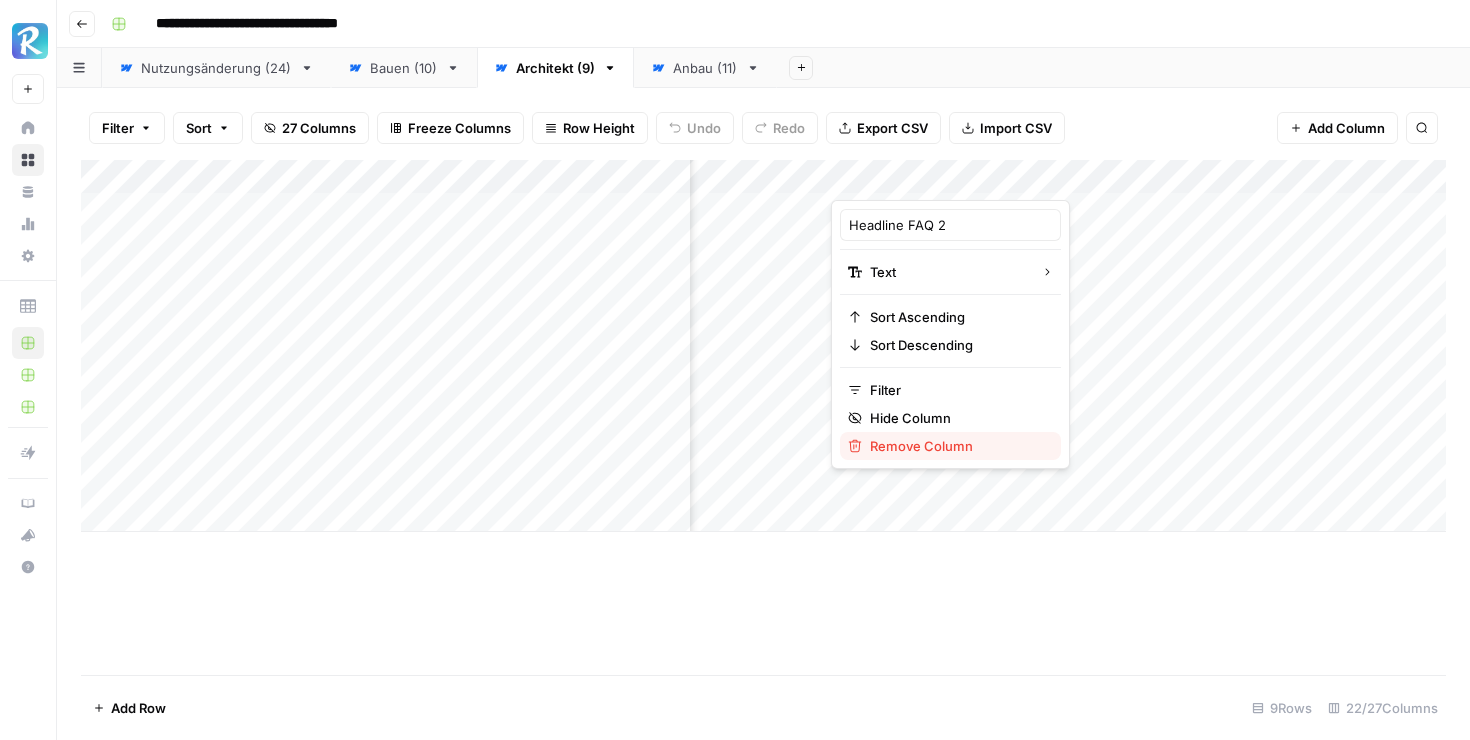 click on "Remove Column" at bounding box center (957, 446) 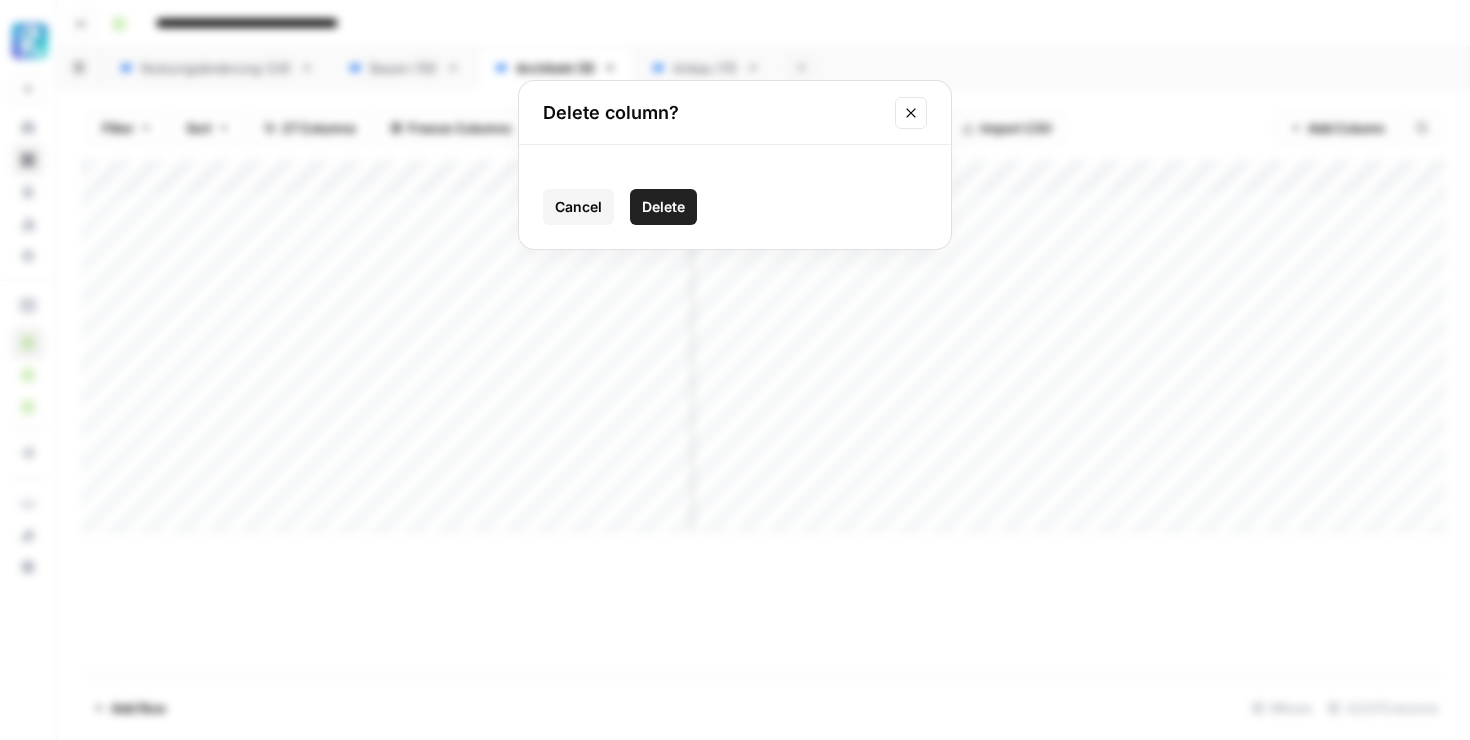 click on "Delete" at bounding box center (663, 207) 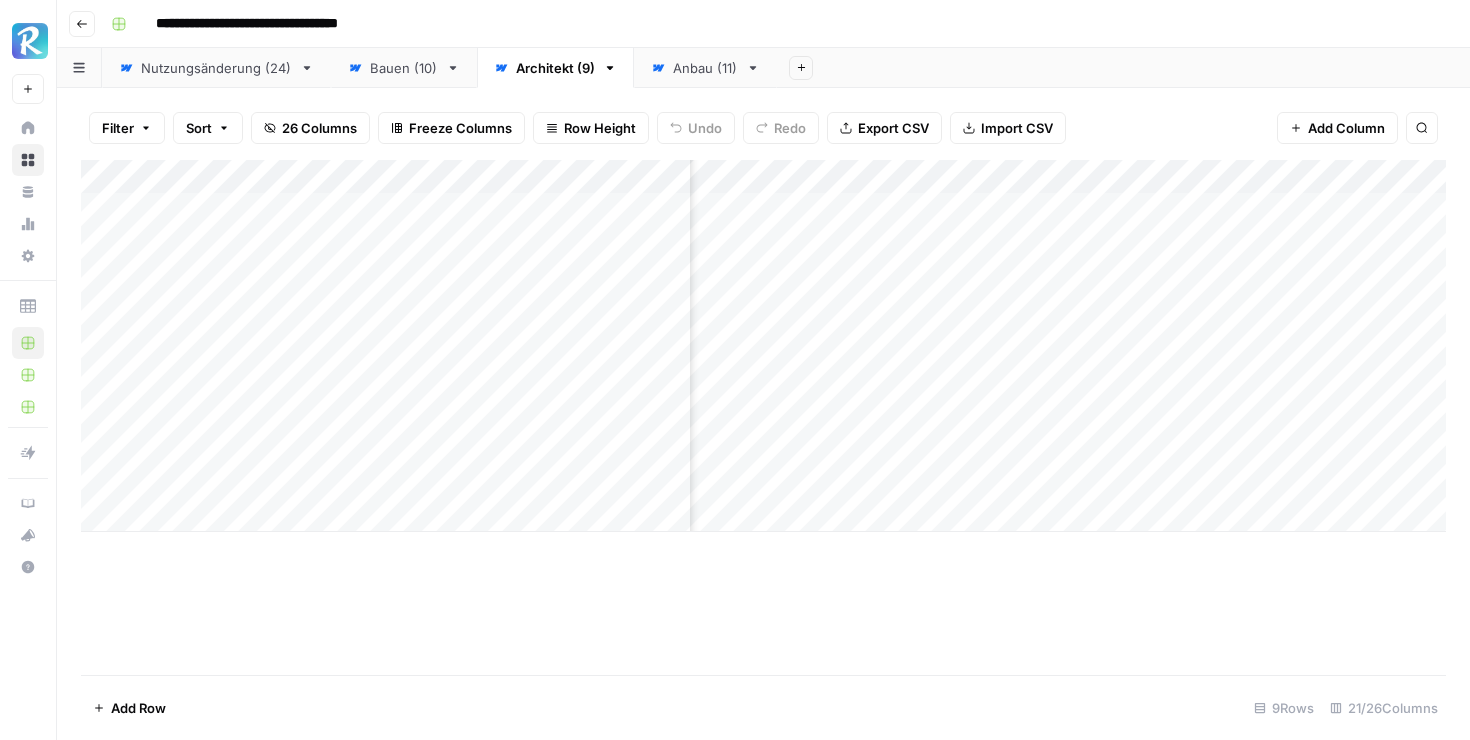 click on "Add Column" at bounding box center [763, 346] 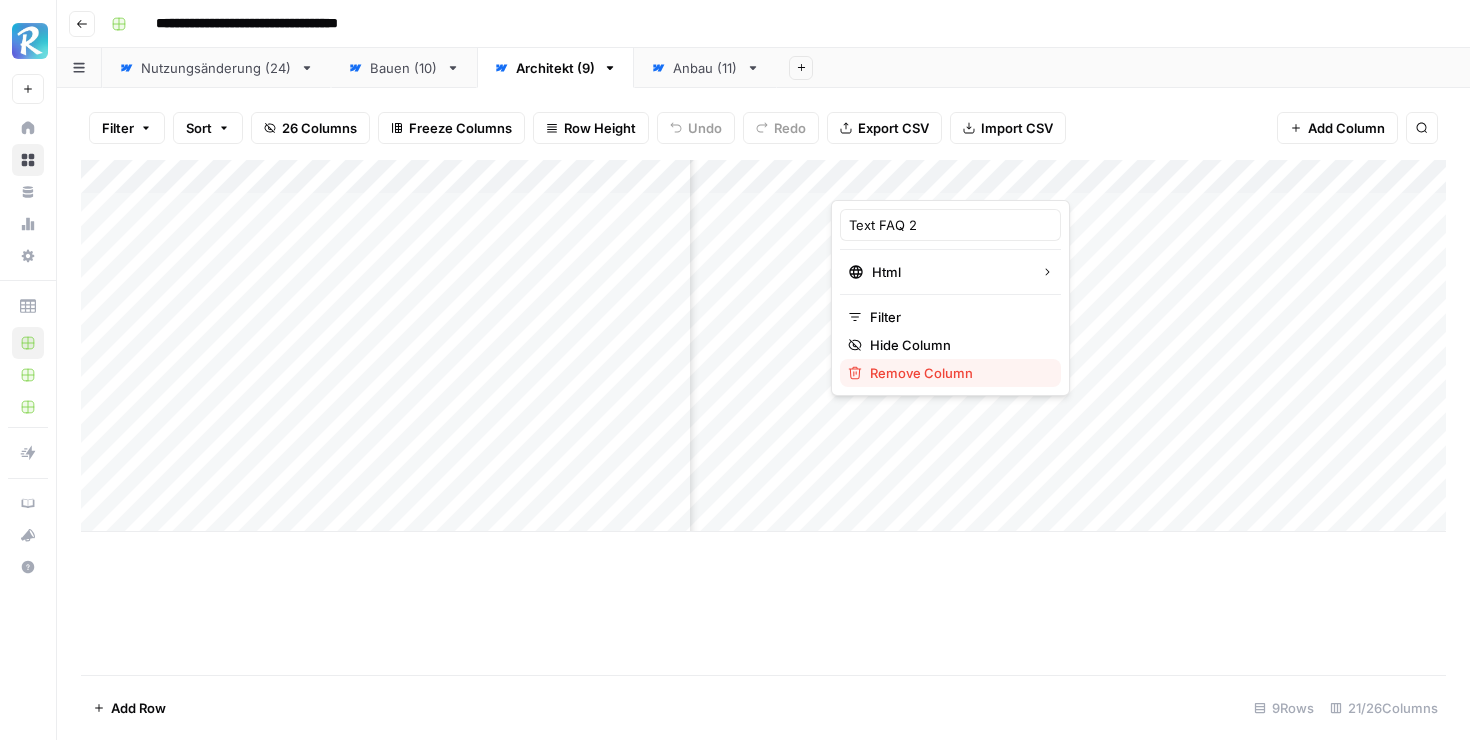 click on "Remove Column" at bounding box center [957, 373] 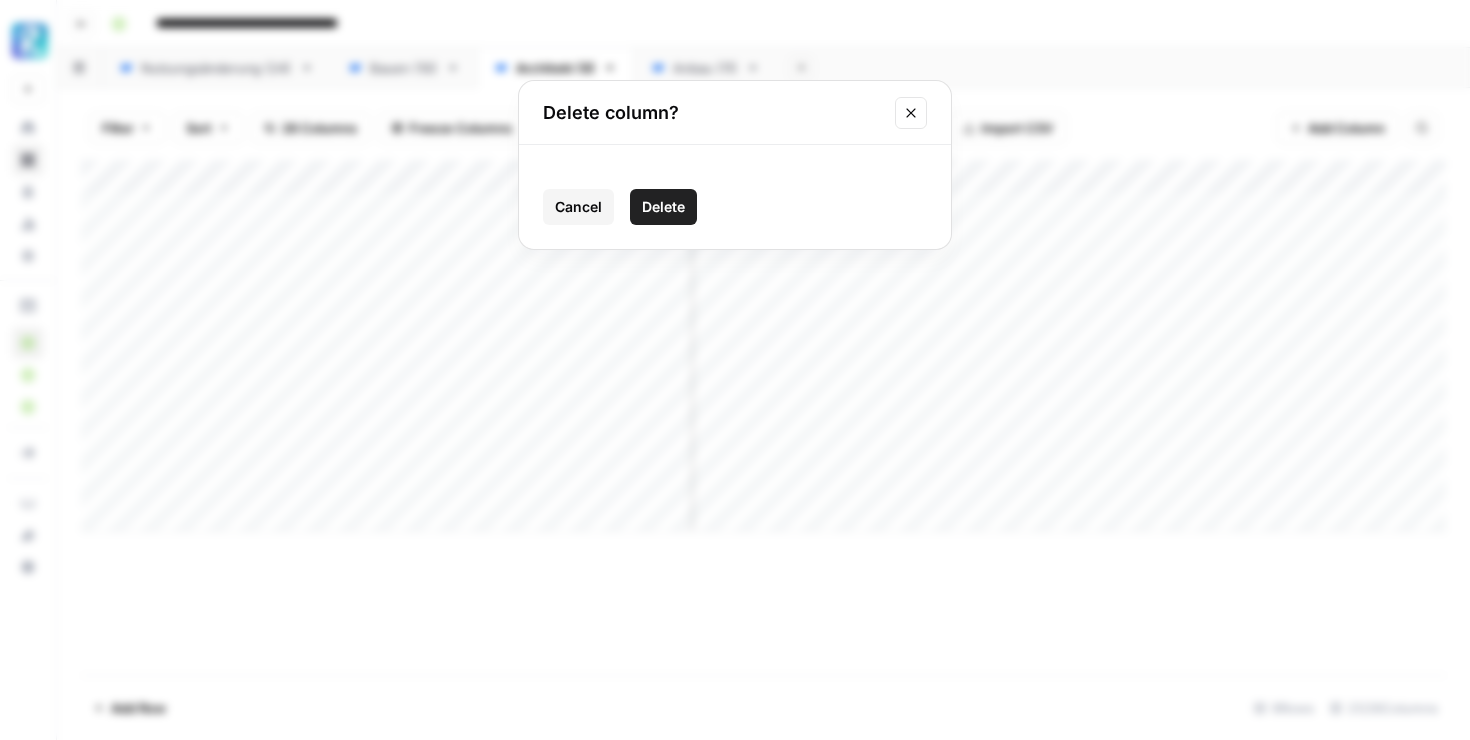 click on "Delete" at bounding box center [663, 207] 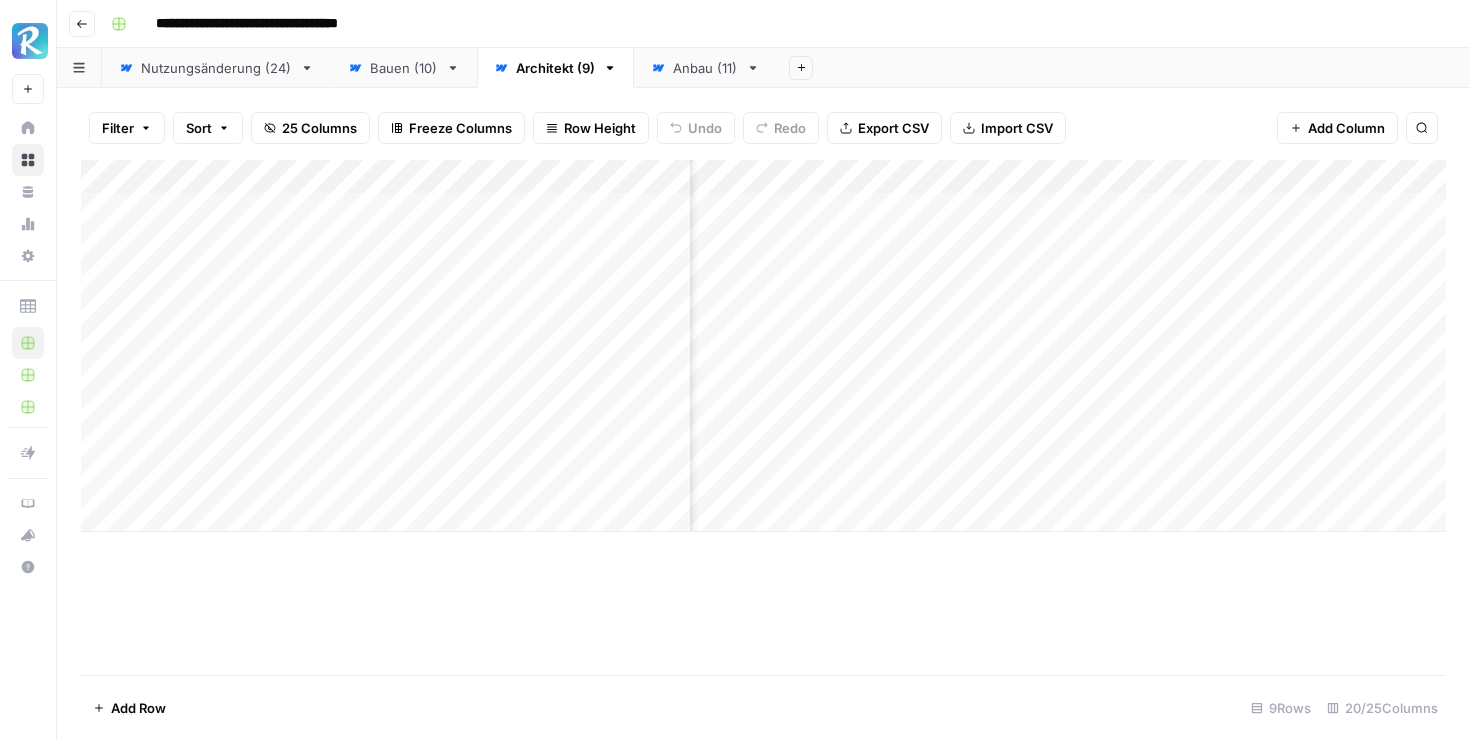 click on "Add Column" at bounding box center [763, 346] 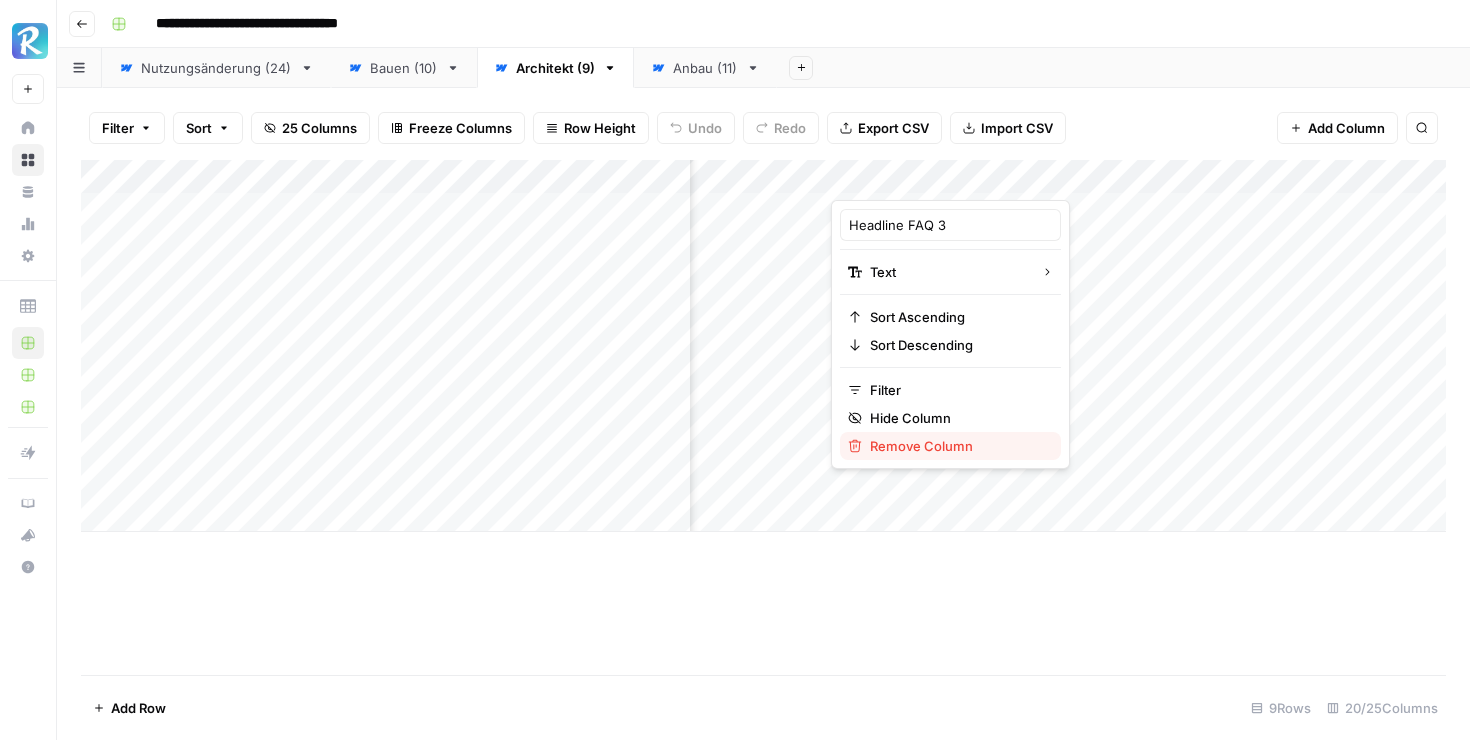 click on "Remove Column" at bounding box center (957, 446) 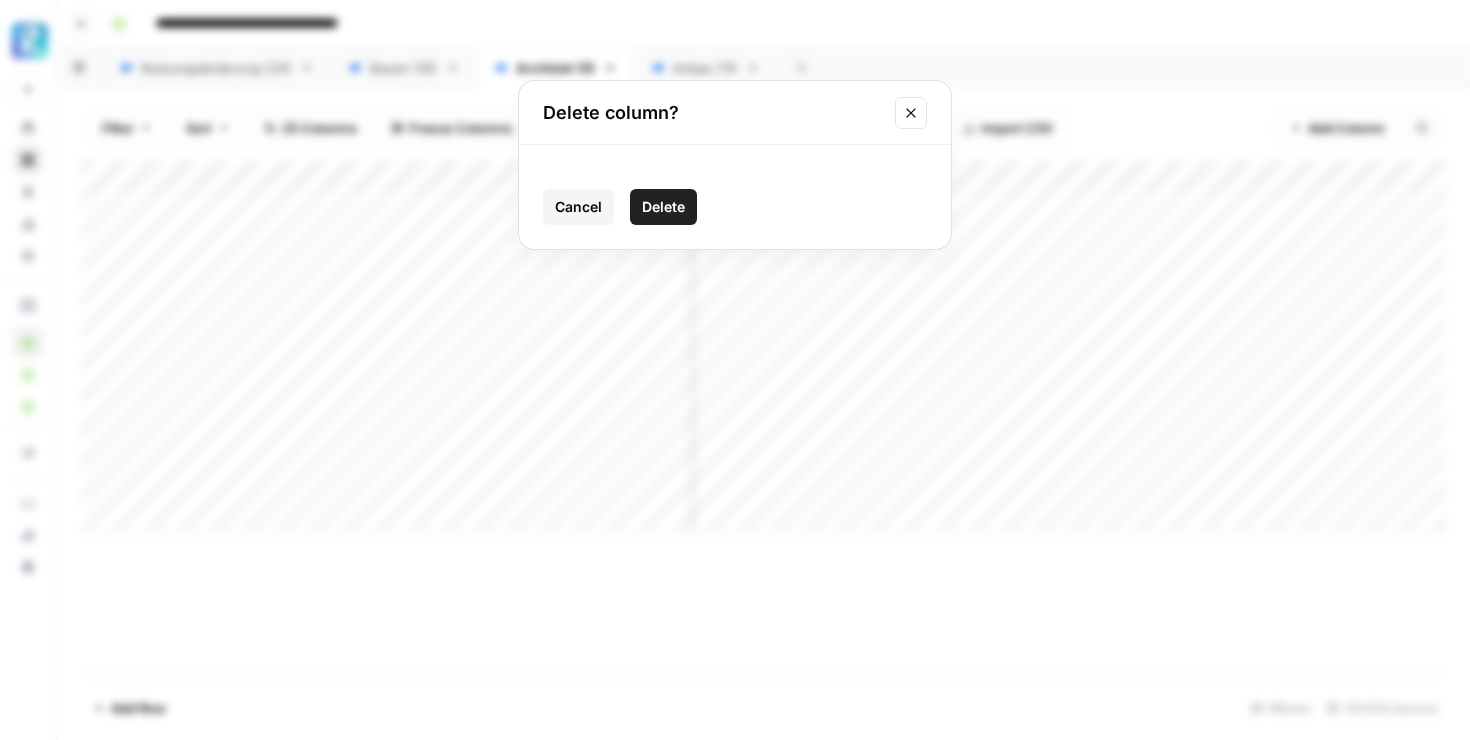 click on "Delete" at bounding box center [663, 207] 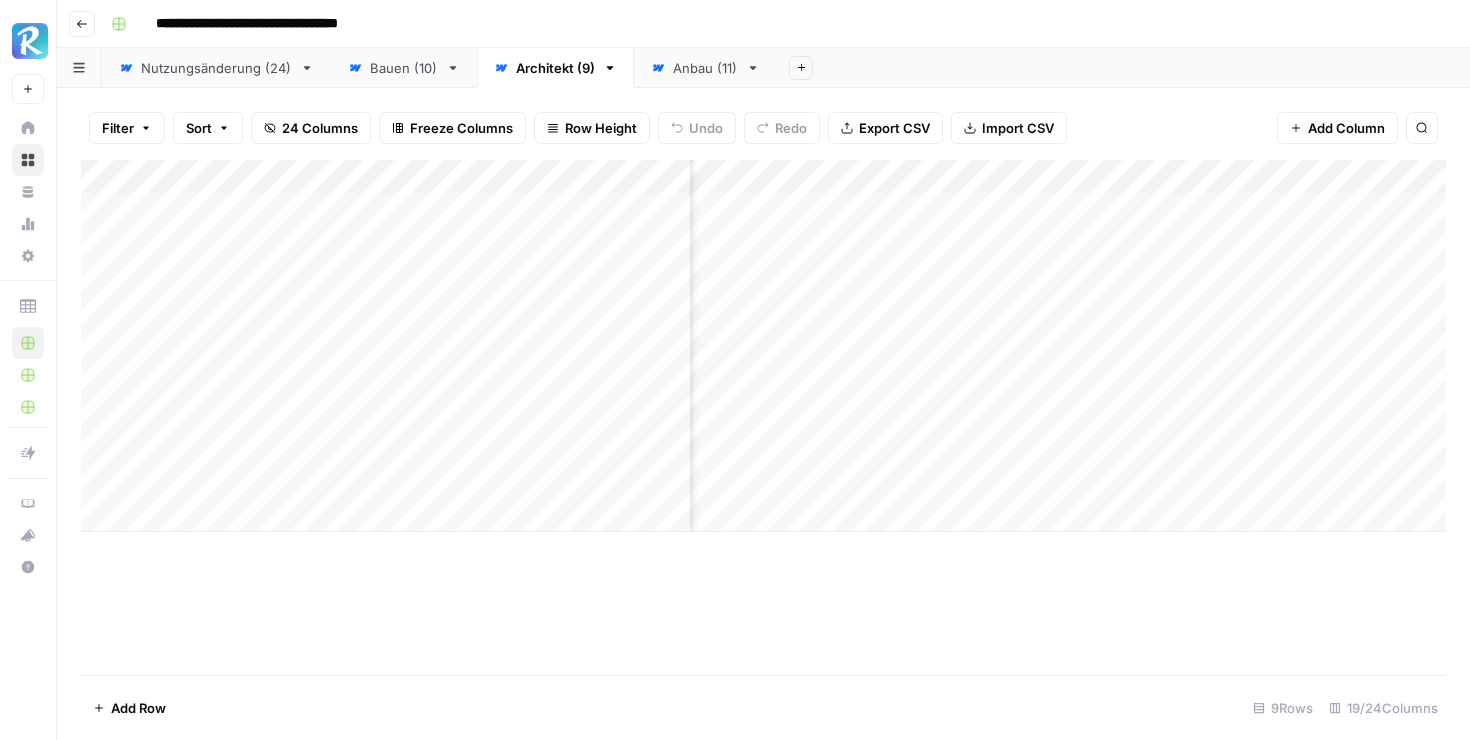 click on "Add Column" at bounding box center (763, 346) 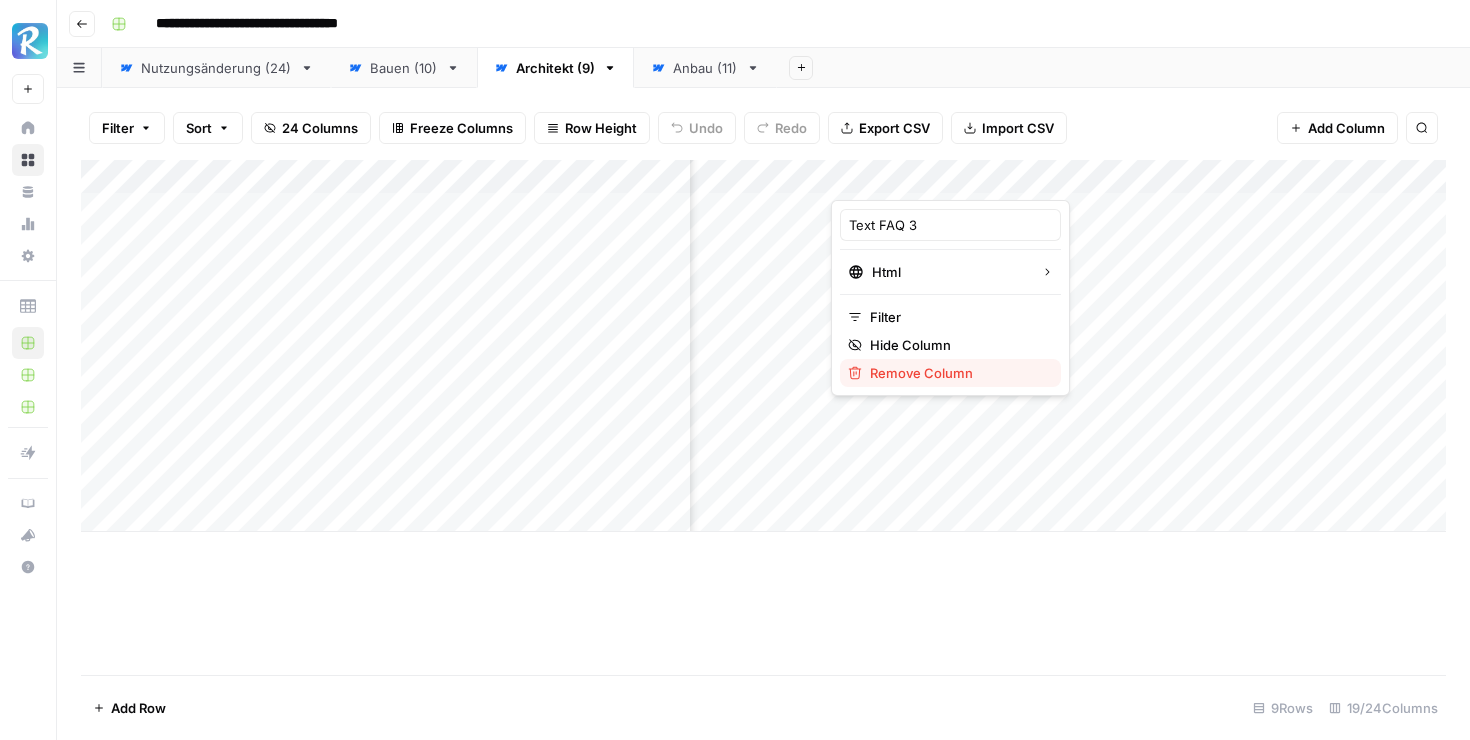click on "Remove Column" at bounding box center (957, 373) 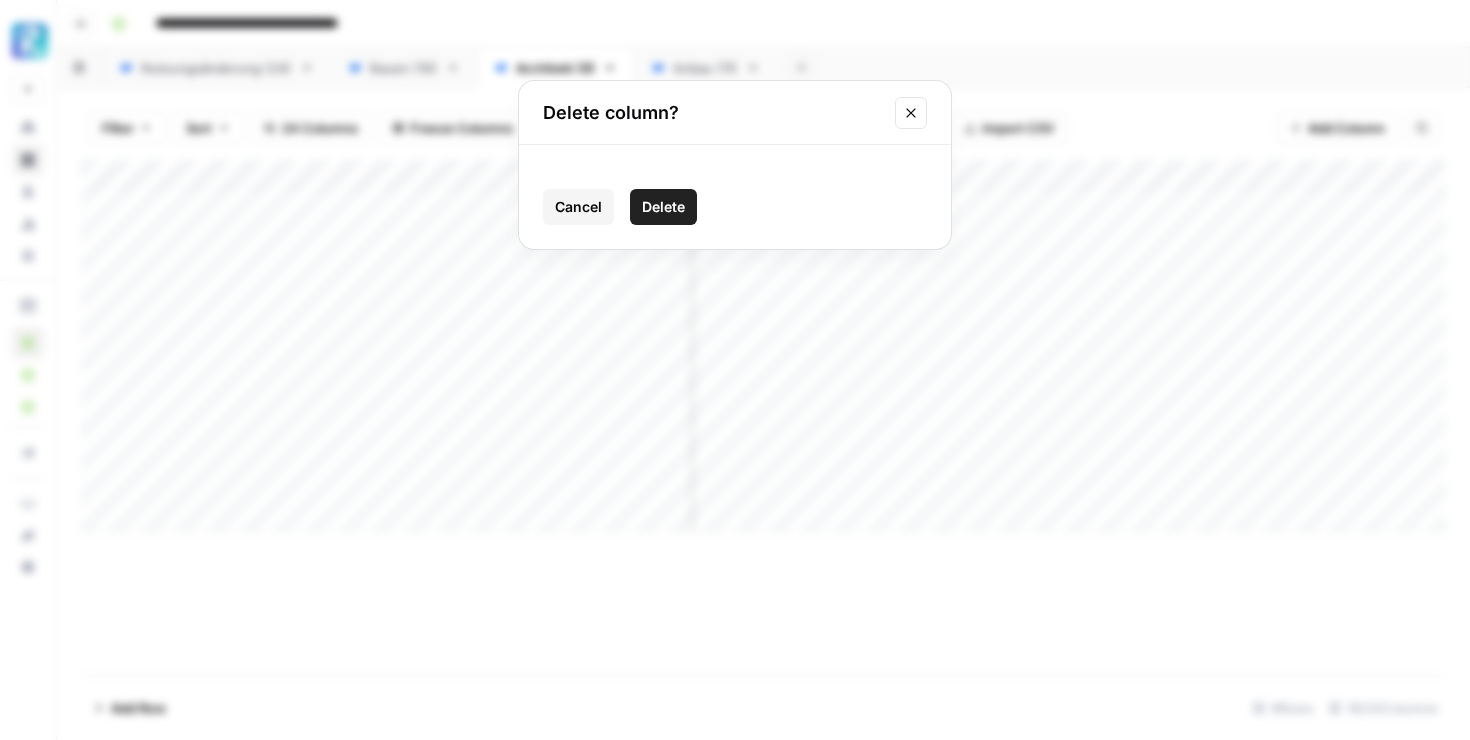 click on "Delete" at bounding box center (663, 207) 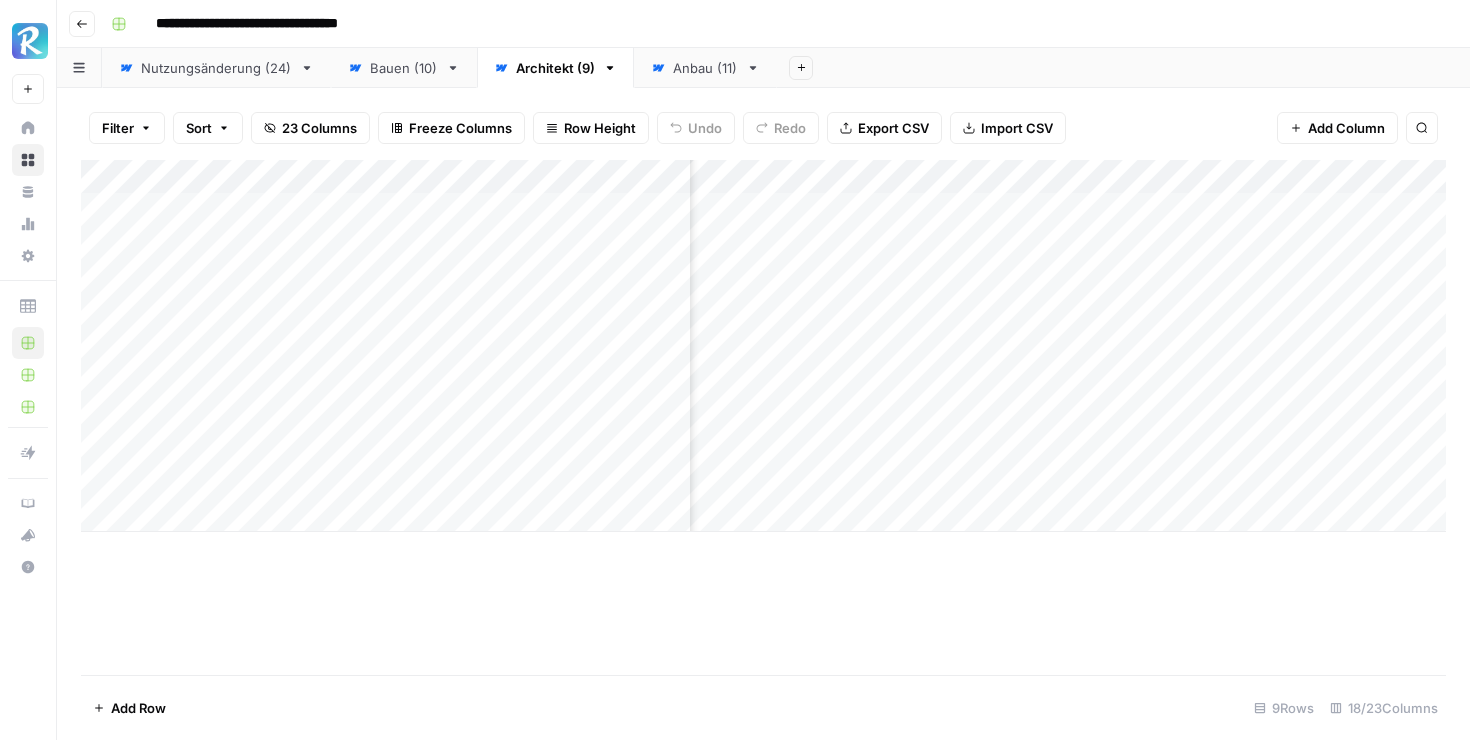 click on "Add Column" at bounding box center [763, 346] 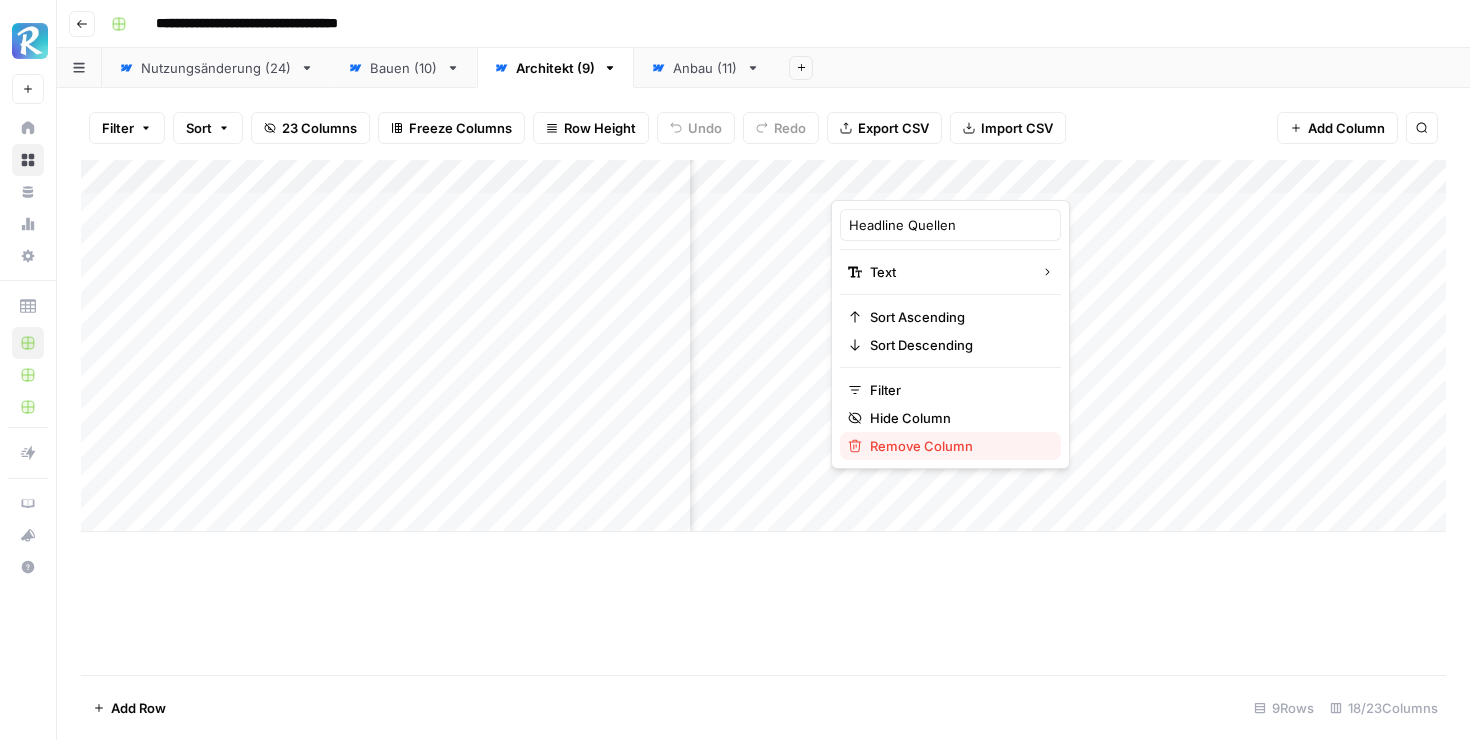 click on "Remove Column" at bounding box center [957, 446] 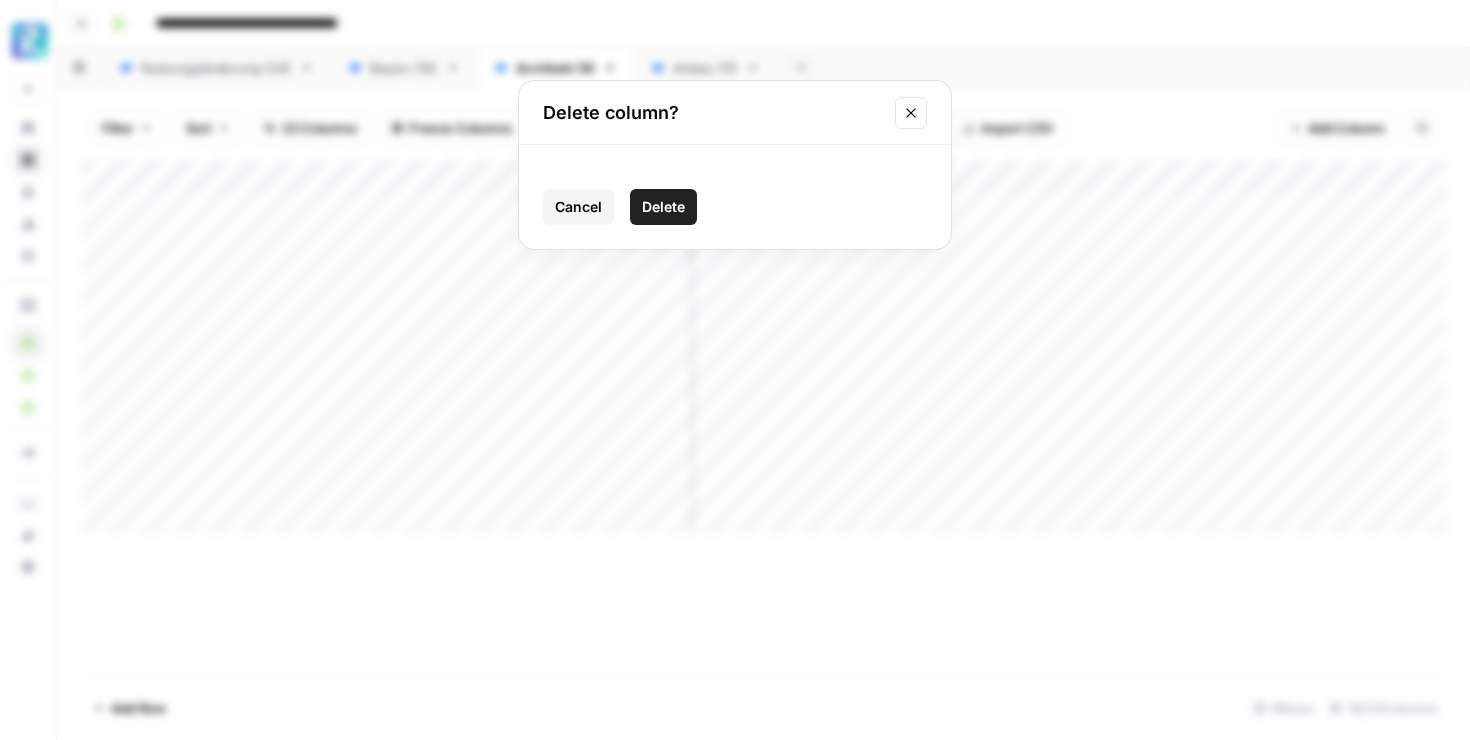 click on "Delete" at bounding box center (663, 207) 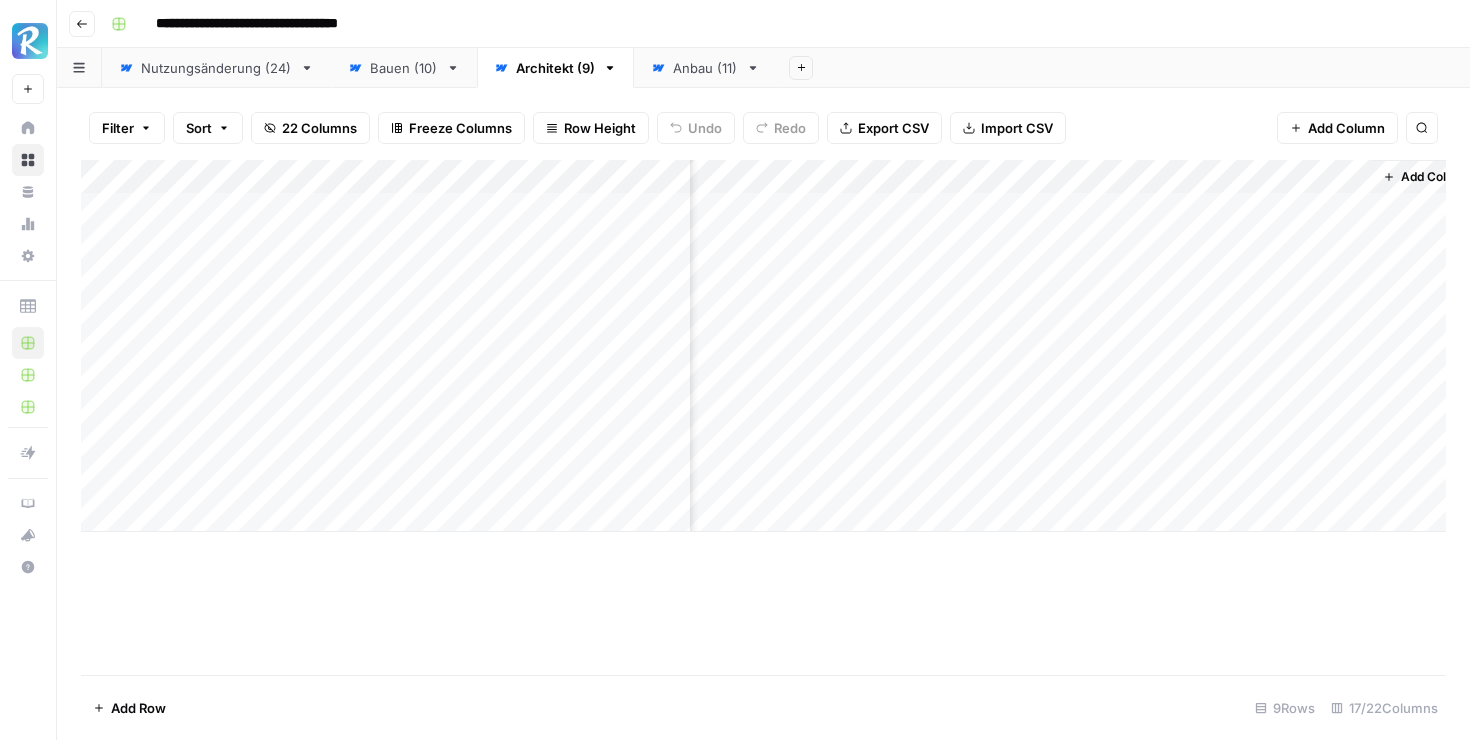 click on "Add Column" at bounding box center [763, 346] 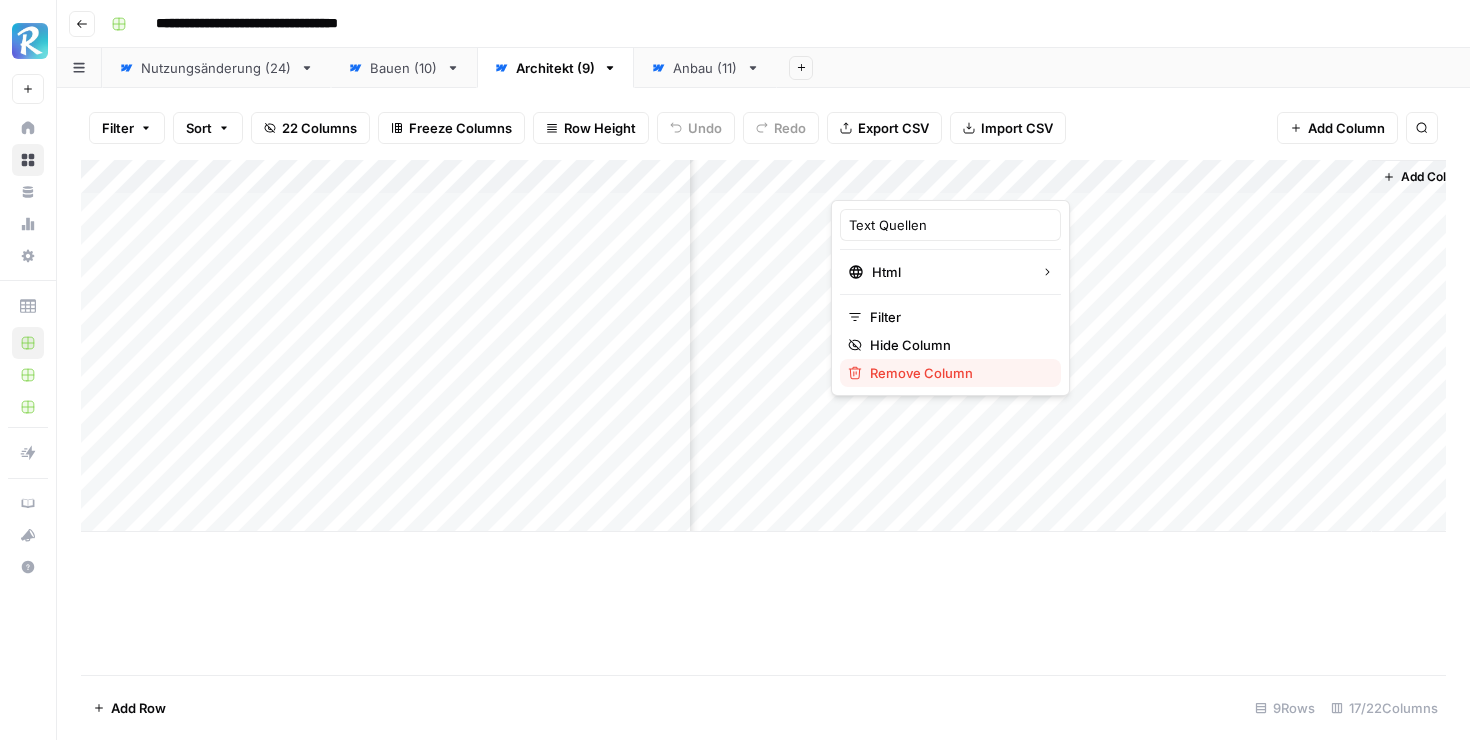 click on "Remove Column" at bounding box center [957, 373] 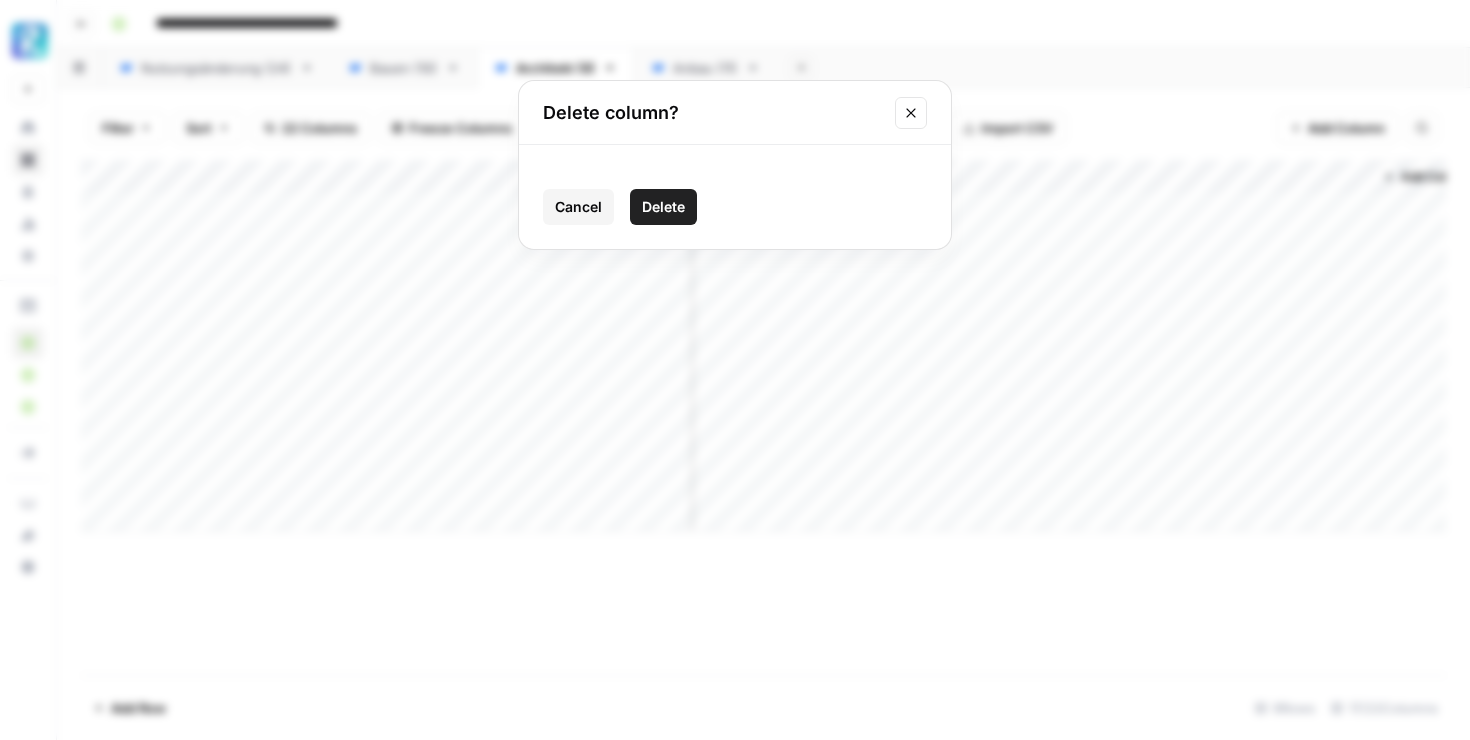 click on "Delete" at bounding box center [663, 207] 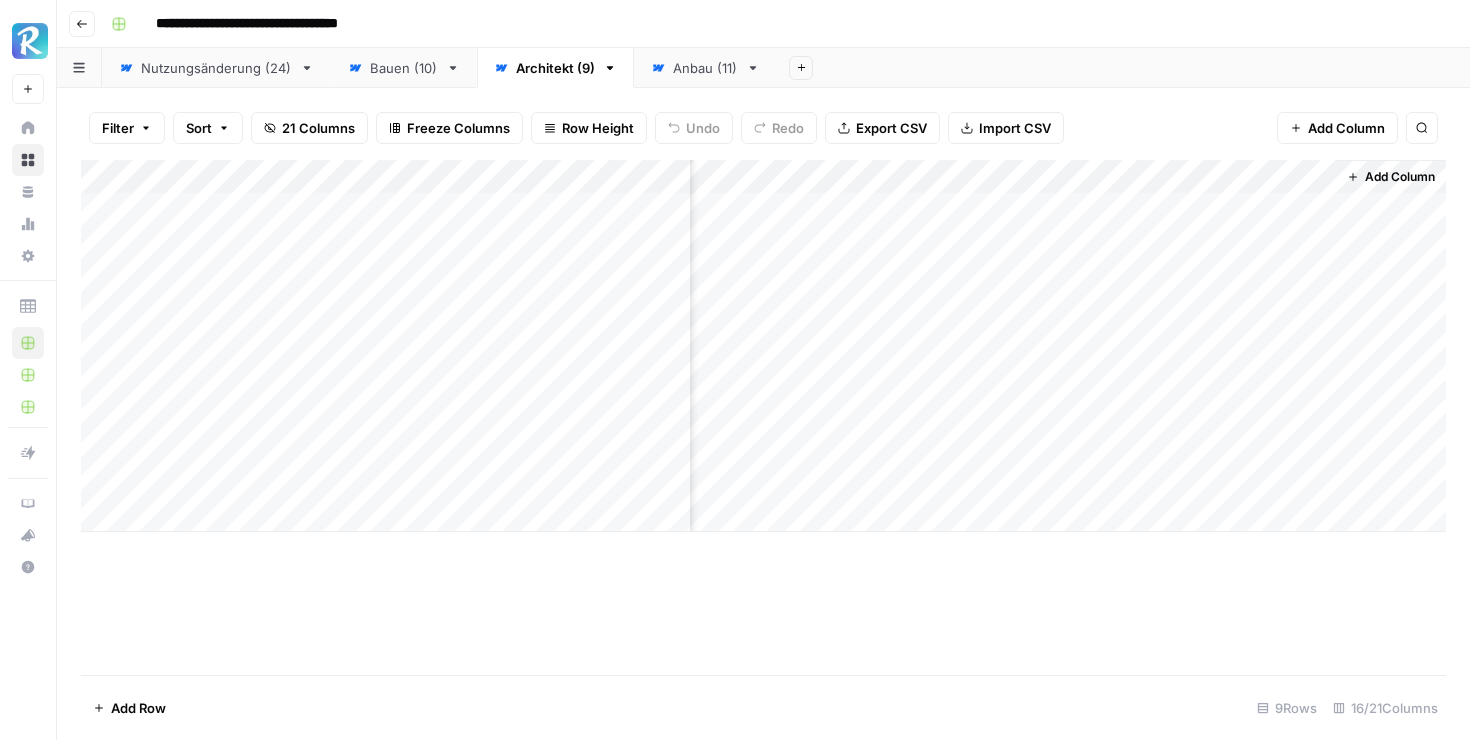 scroll, scrollTop: 0, scrollLeft: 2056, axis: horizontal 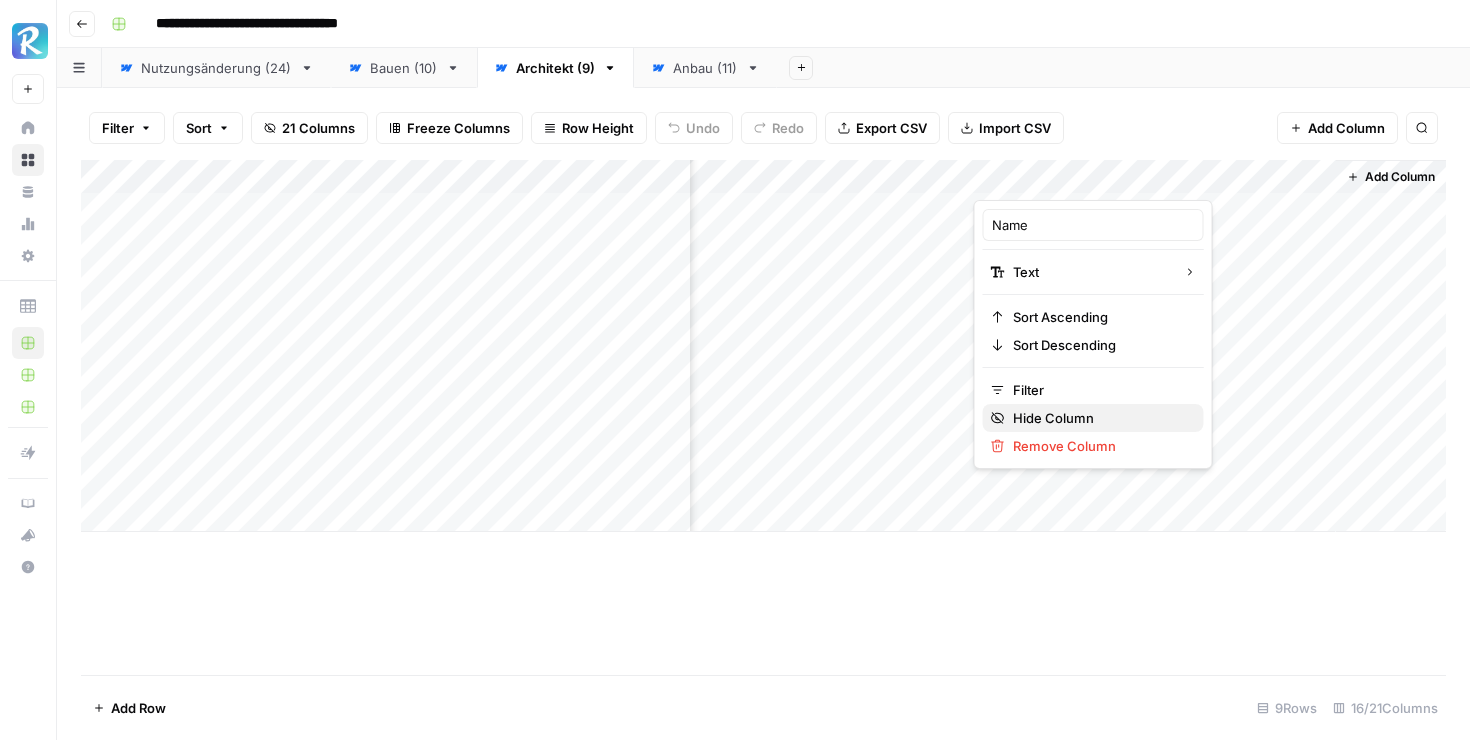 click on "Hide Column" at bounding box center (1100, 418) 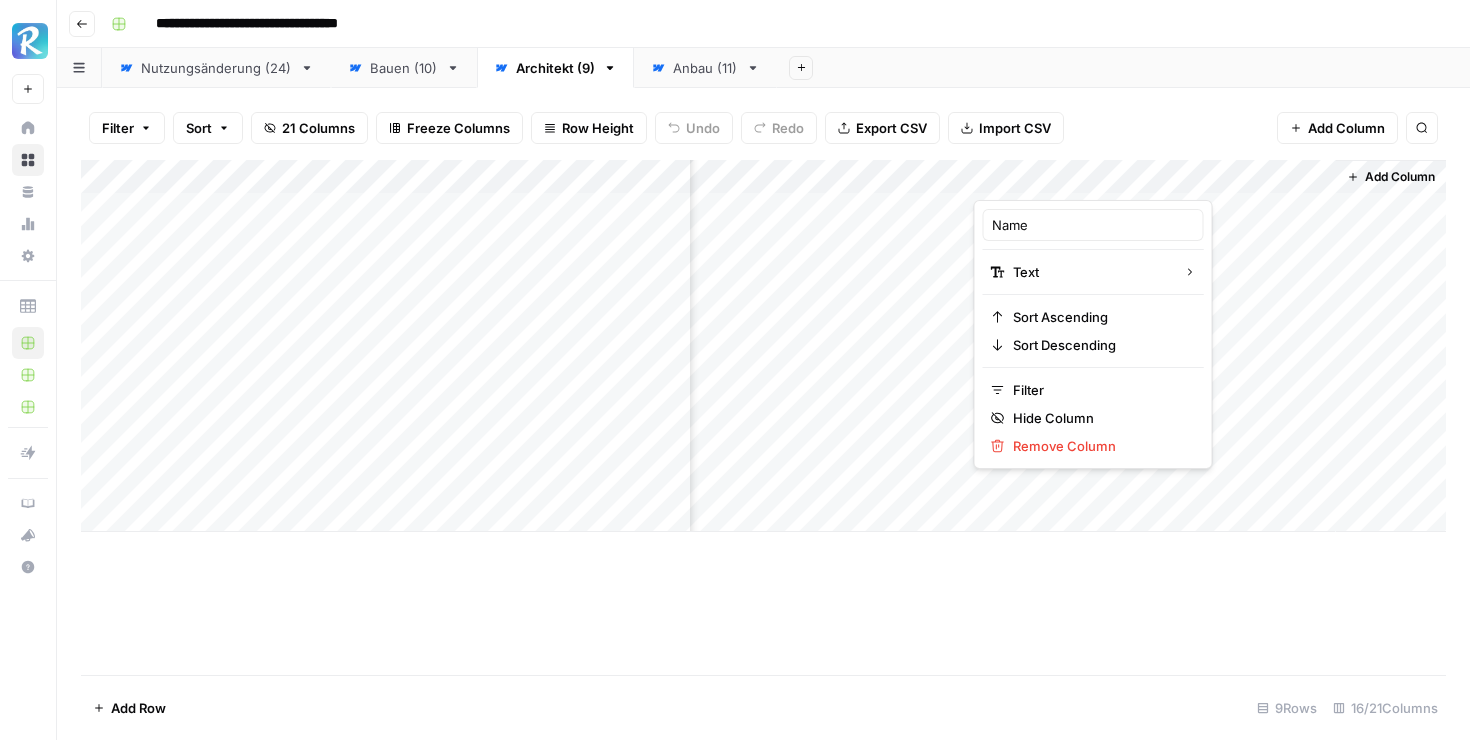 scroll, scrollTop: 0, scrollLeft: 1876, axis: horizontal 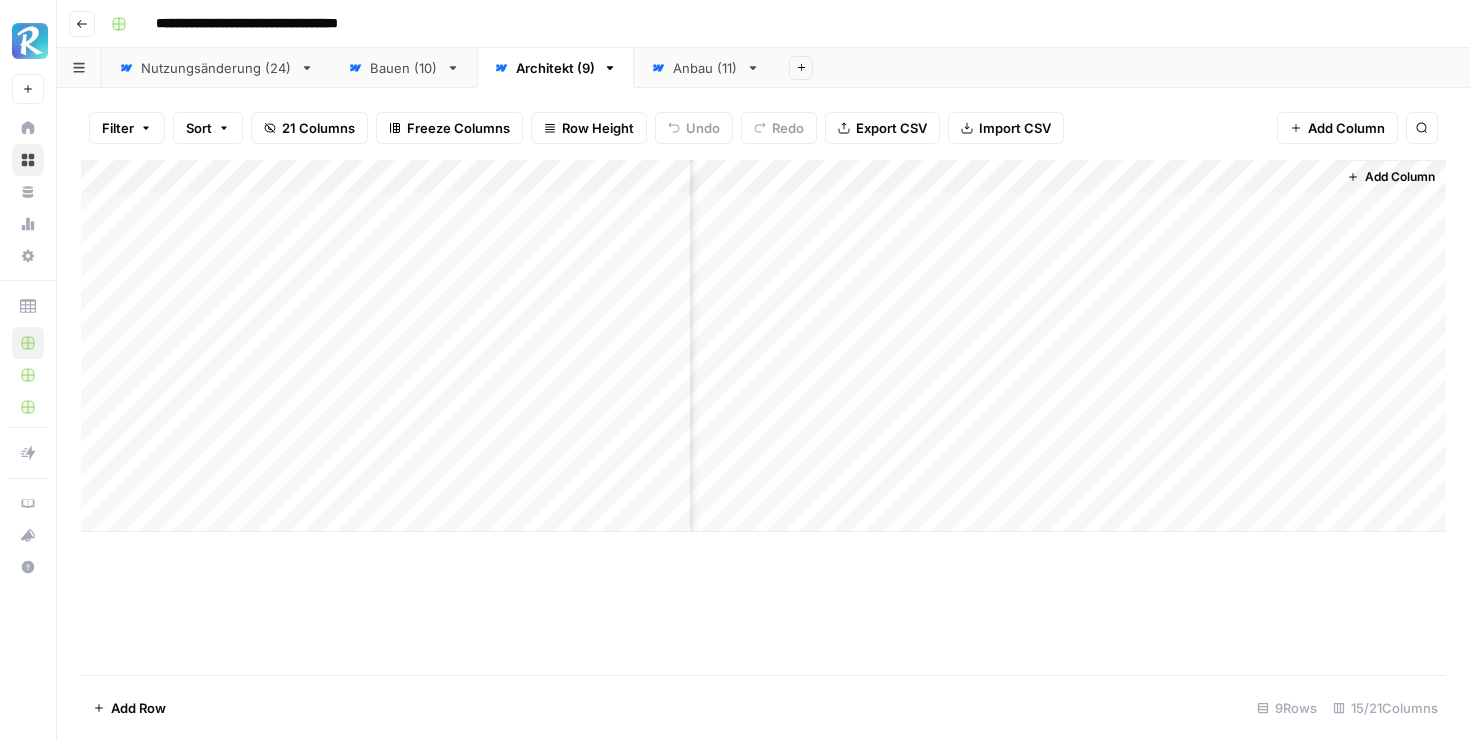 click on "Add Column" at bounding box center [763, 346] 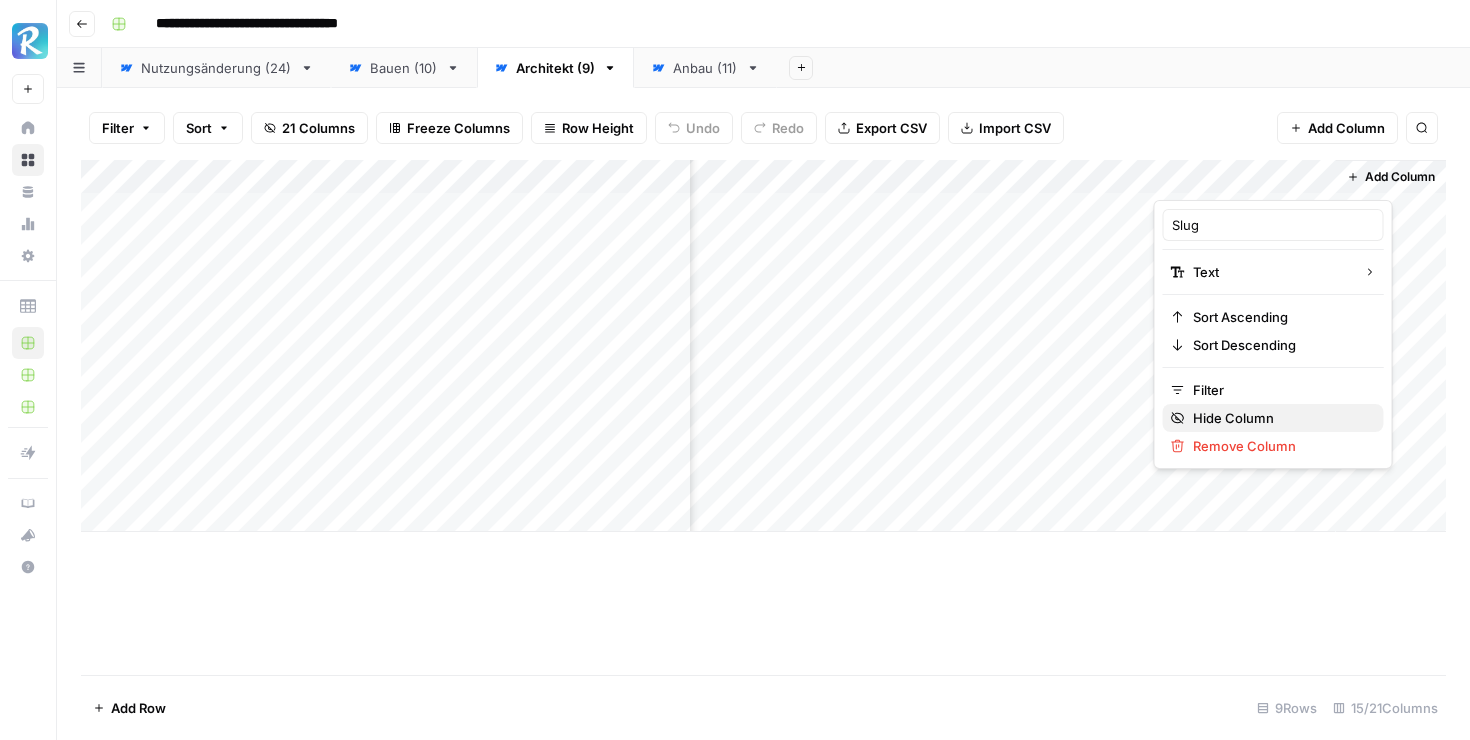 click on "Hide Column" at bounding box center (1280, 418) 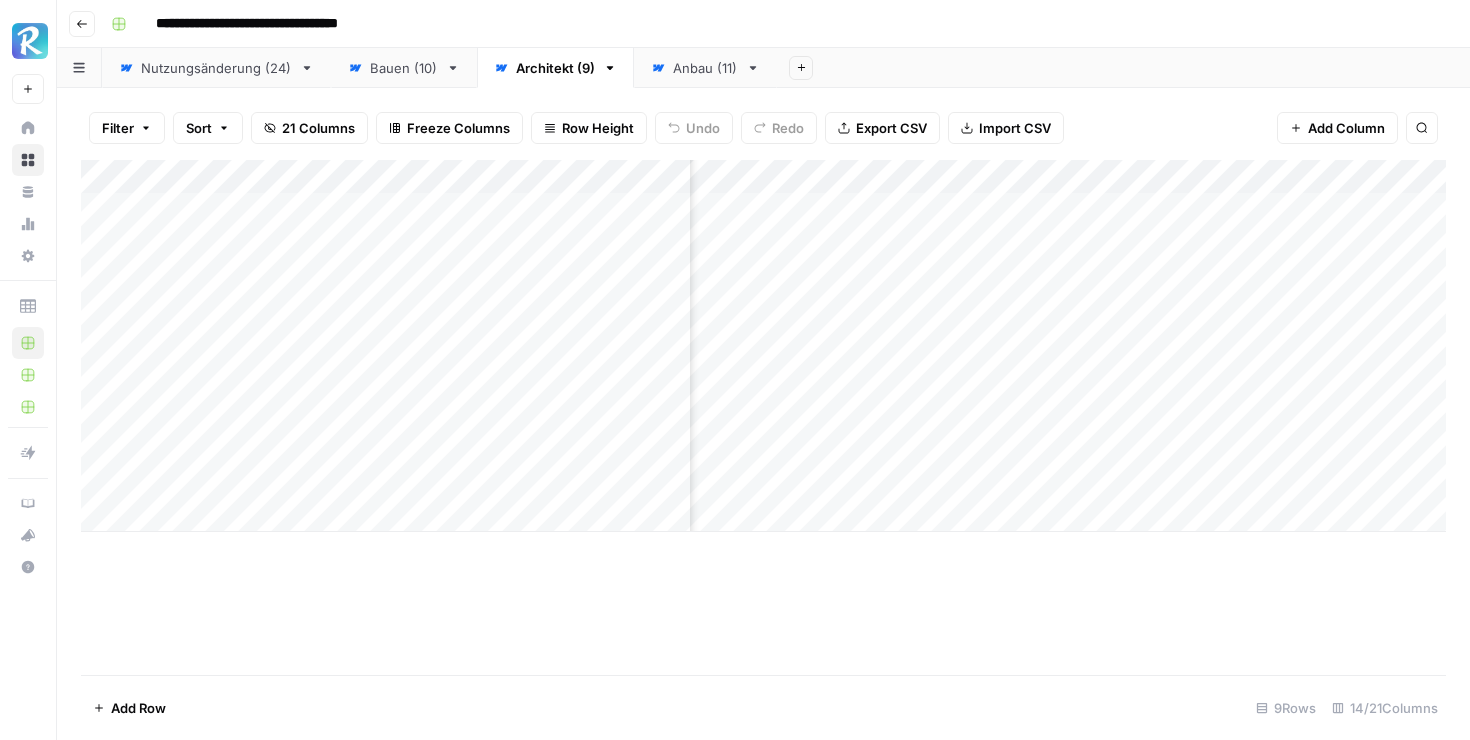 scroll, scrollTop: 0, scrollLeft: 211, axis: horizontal 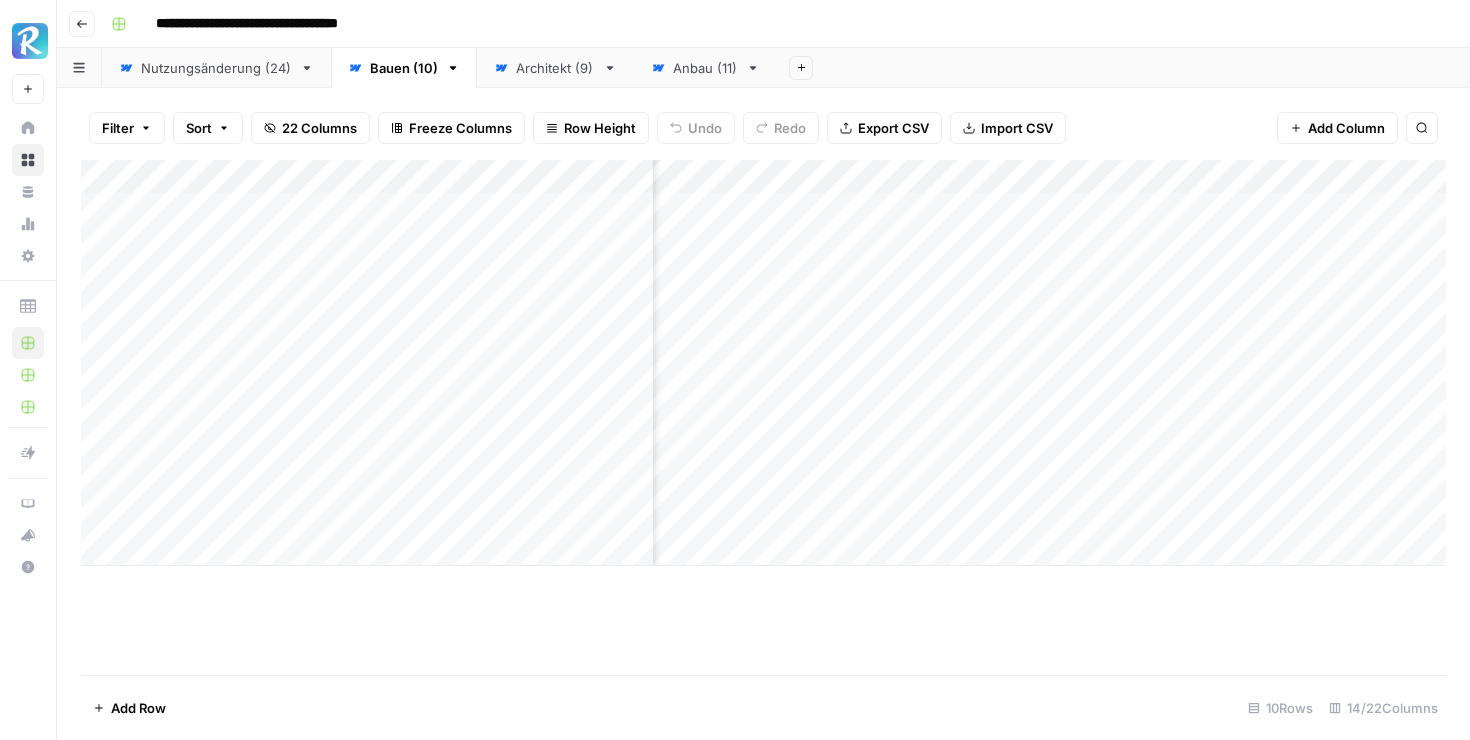 click on "Add Column" at bounding box center (763, 363) 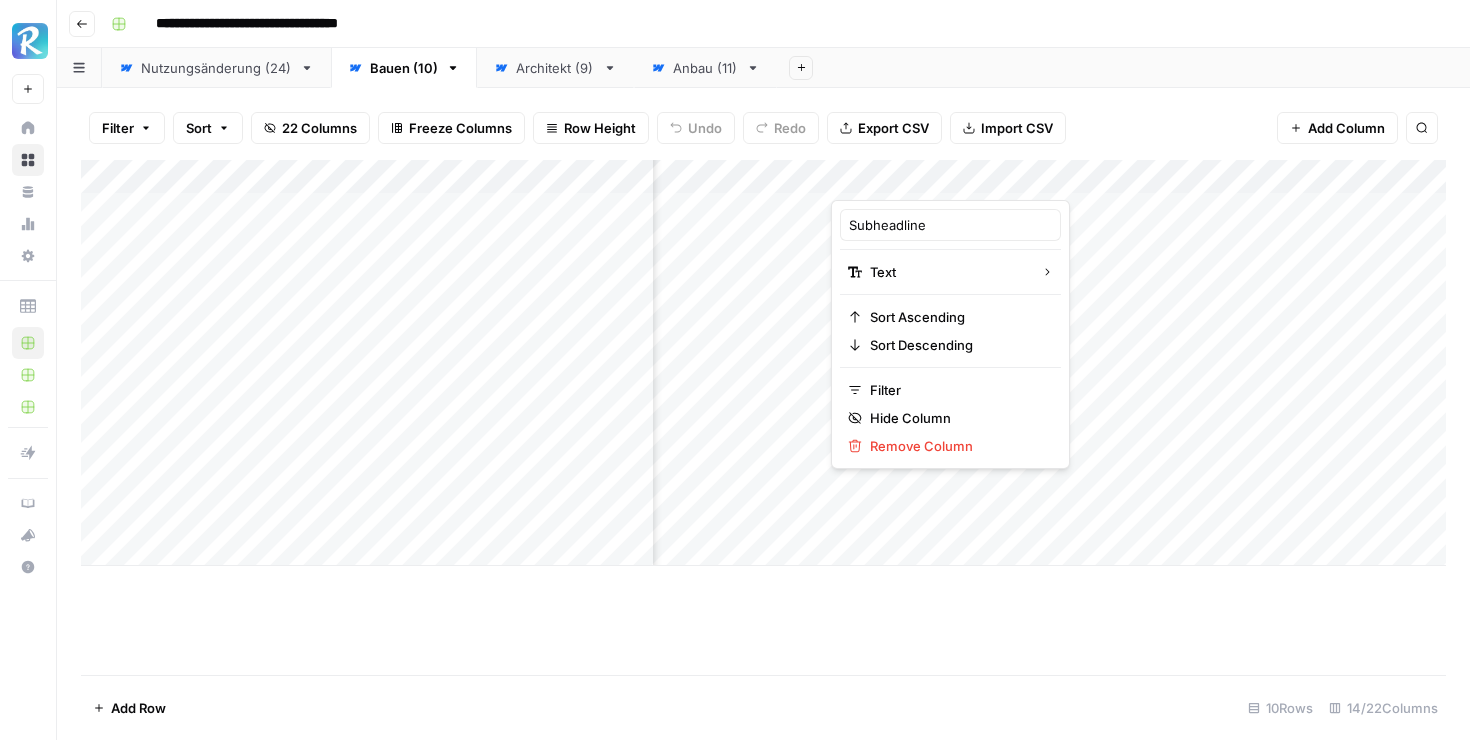 click at bounding box center (921, 180) 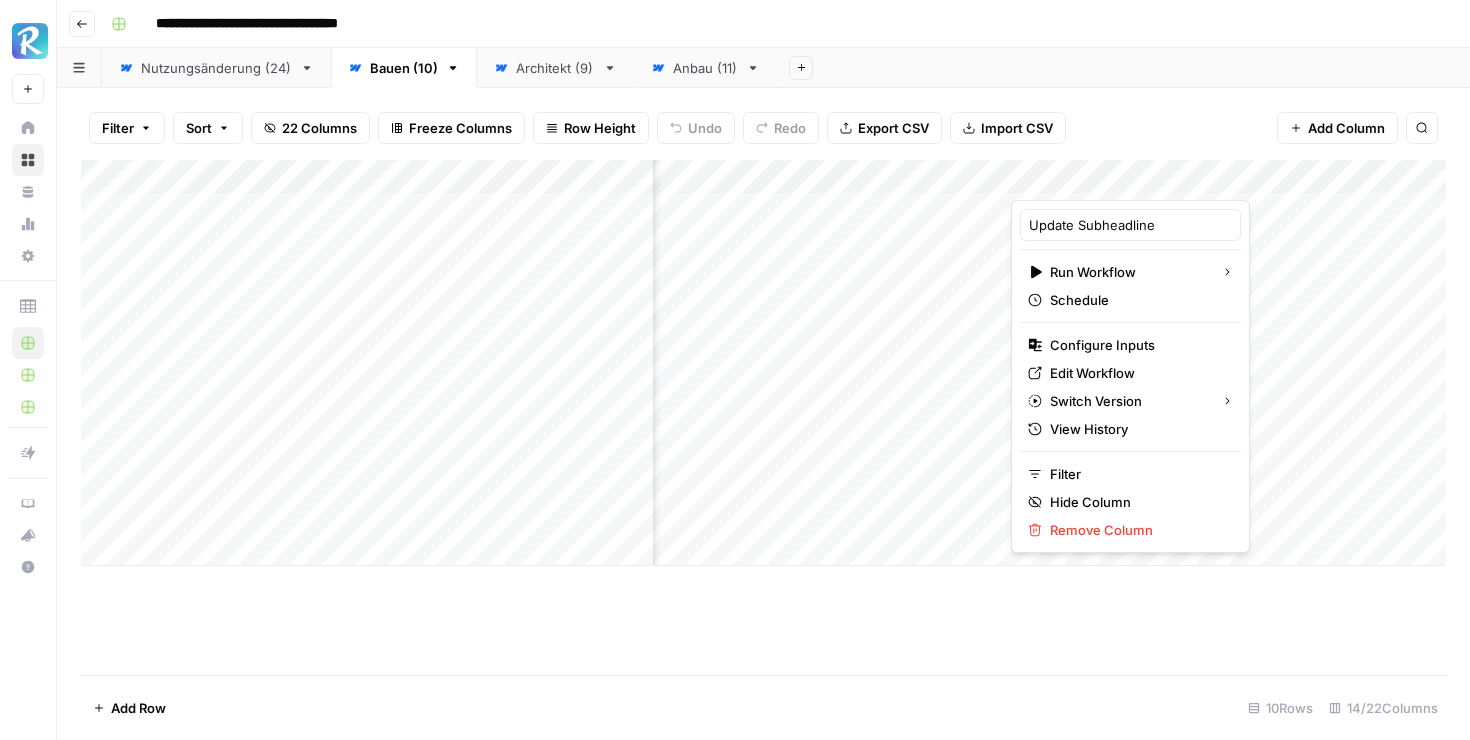 click on "Architekt (9)" at bounding box center [555, 68] 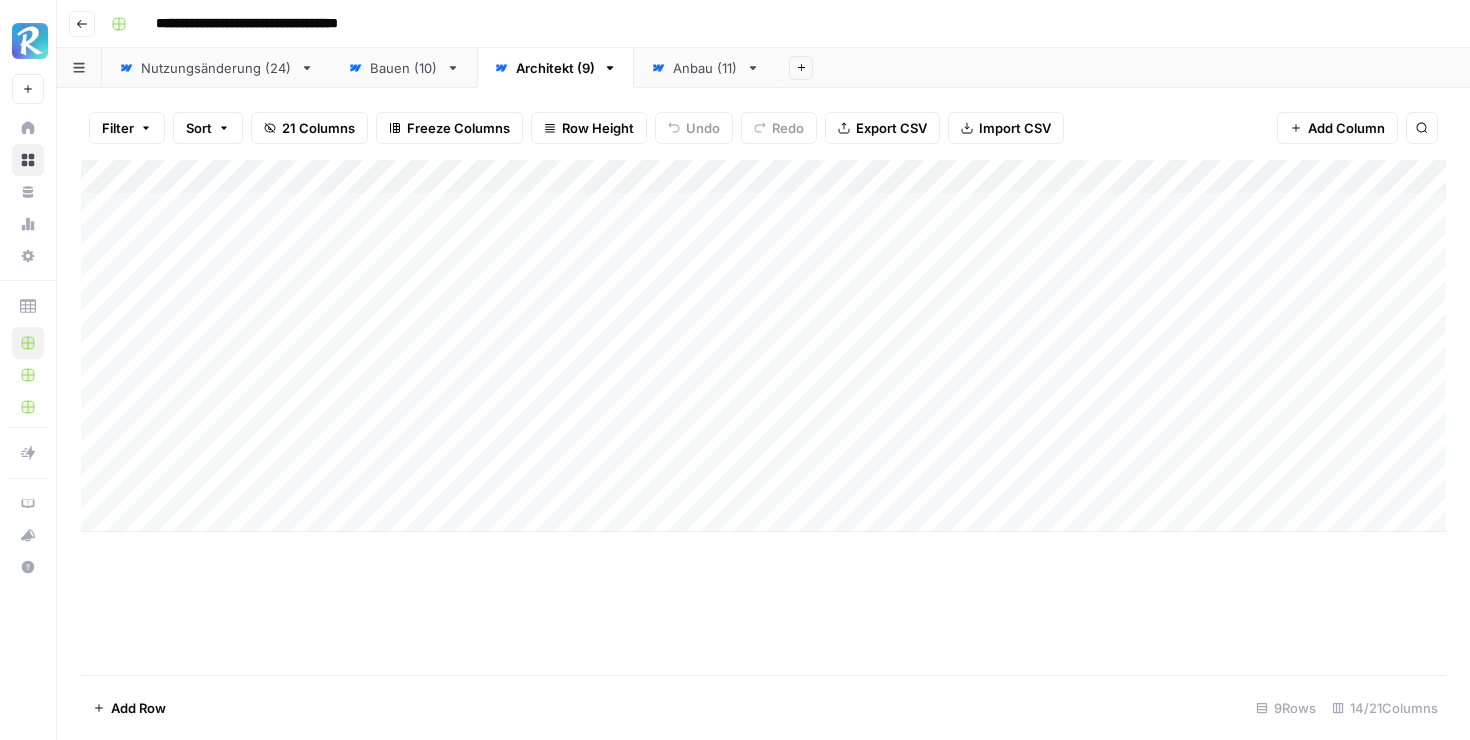 click on "Add Column" at bounding box center (763, 346) 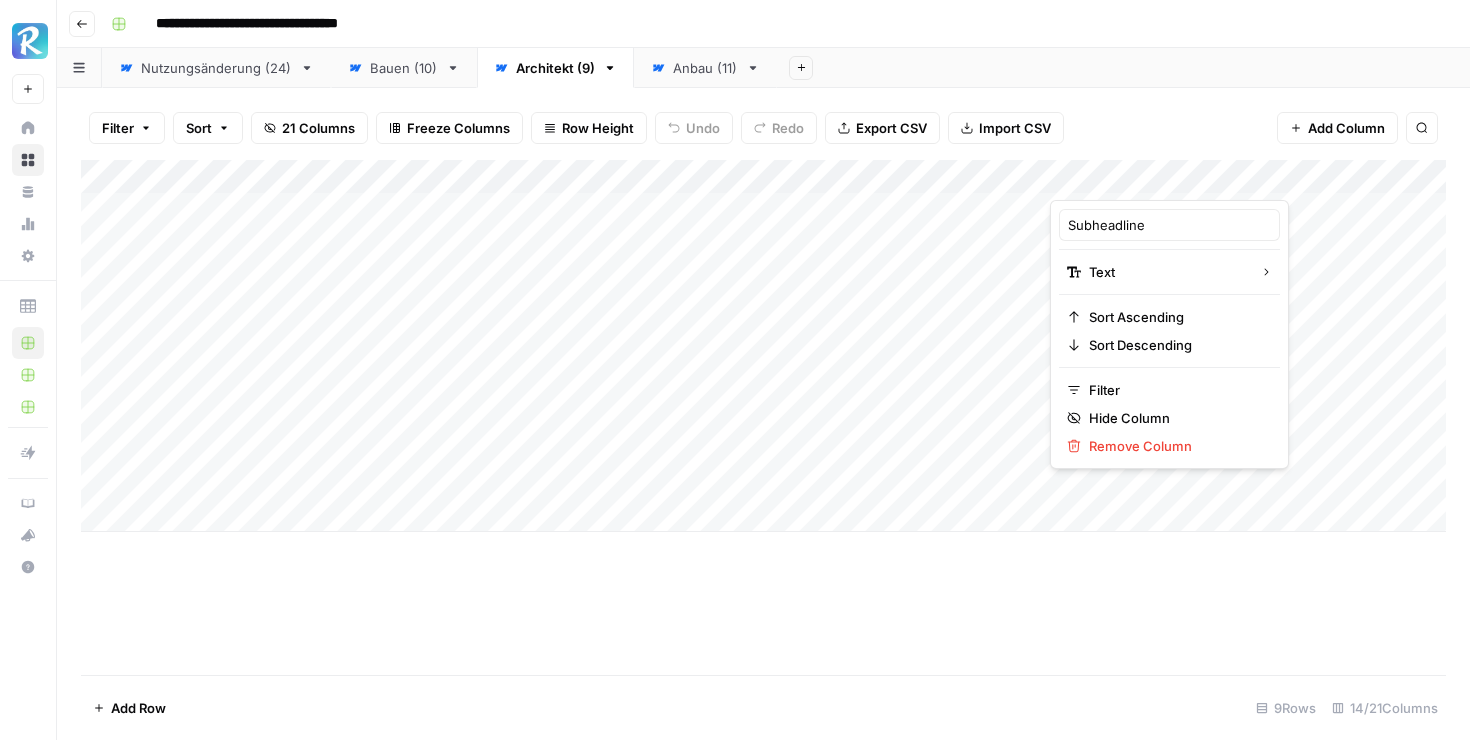 click at bounding box center [1140, 180] 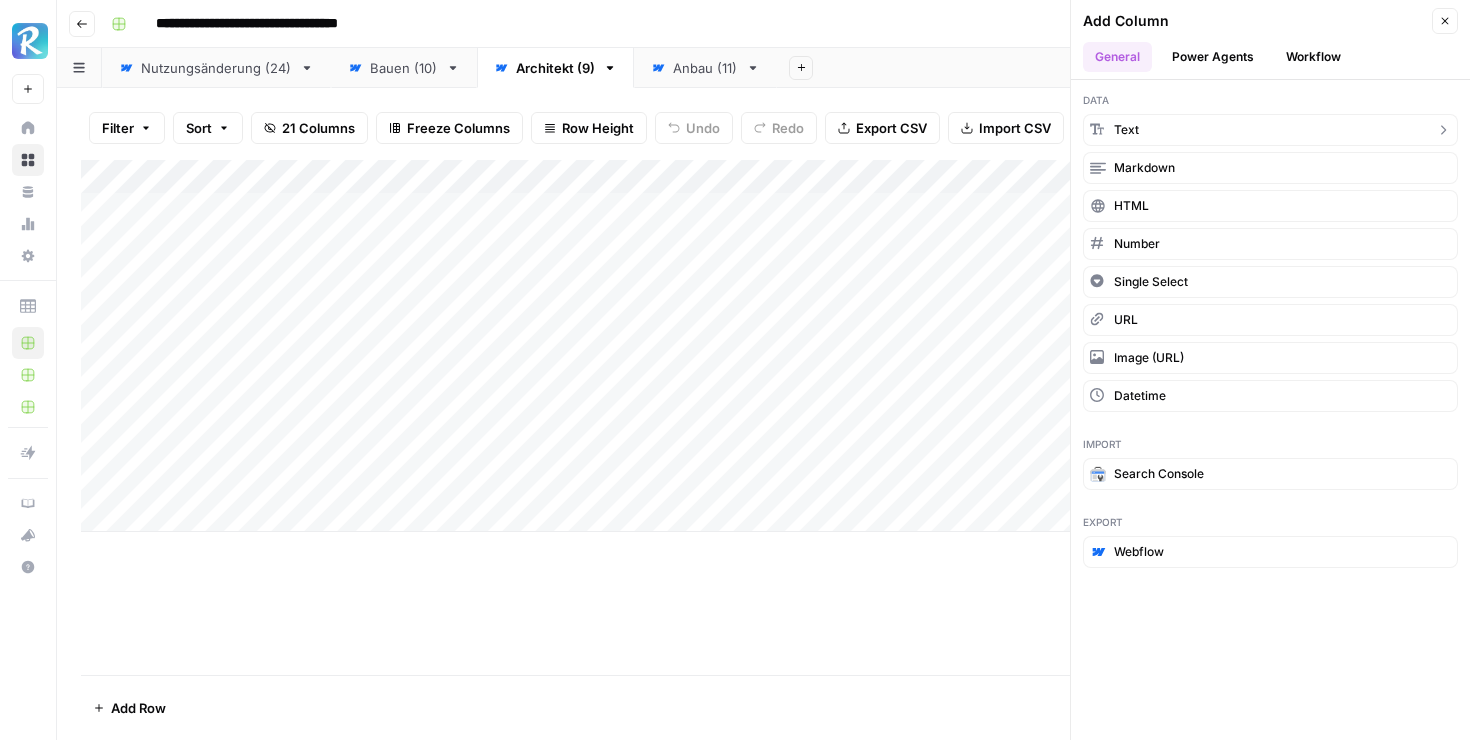 click on "text" at bounding box center (1270, 130) 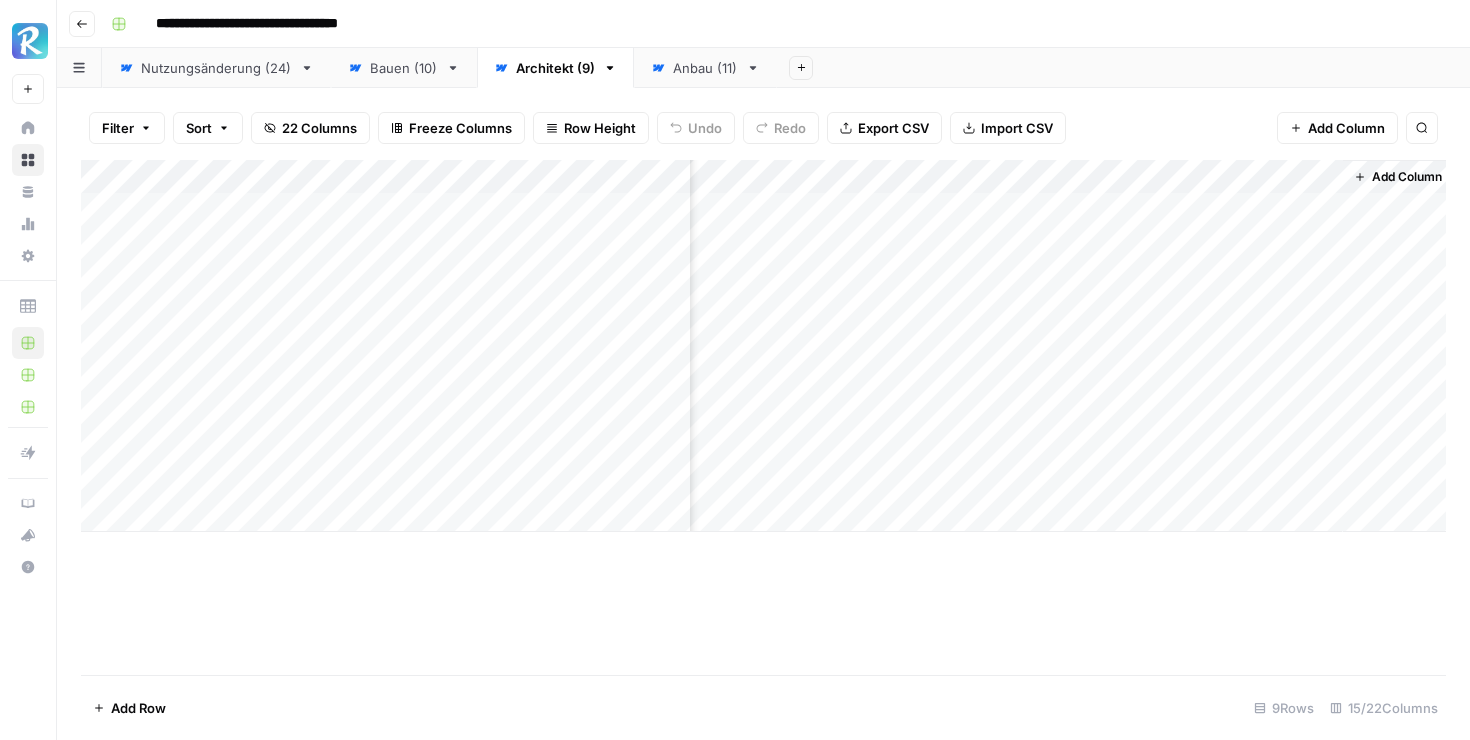 scroll, scrollTop: 0, scrollLeft: 1876, axis: horizontal 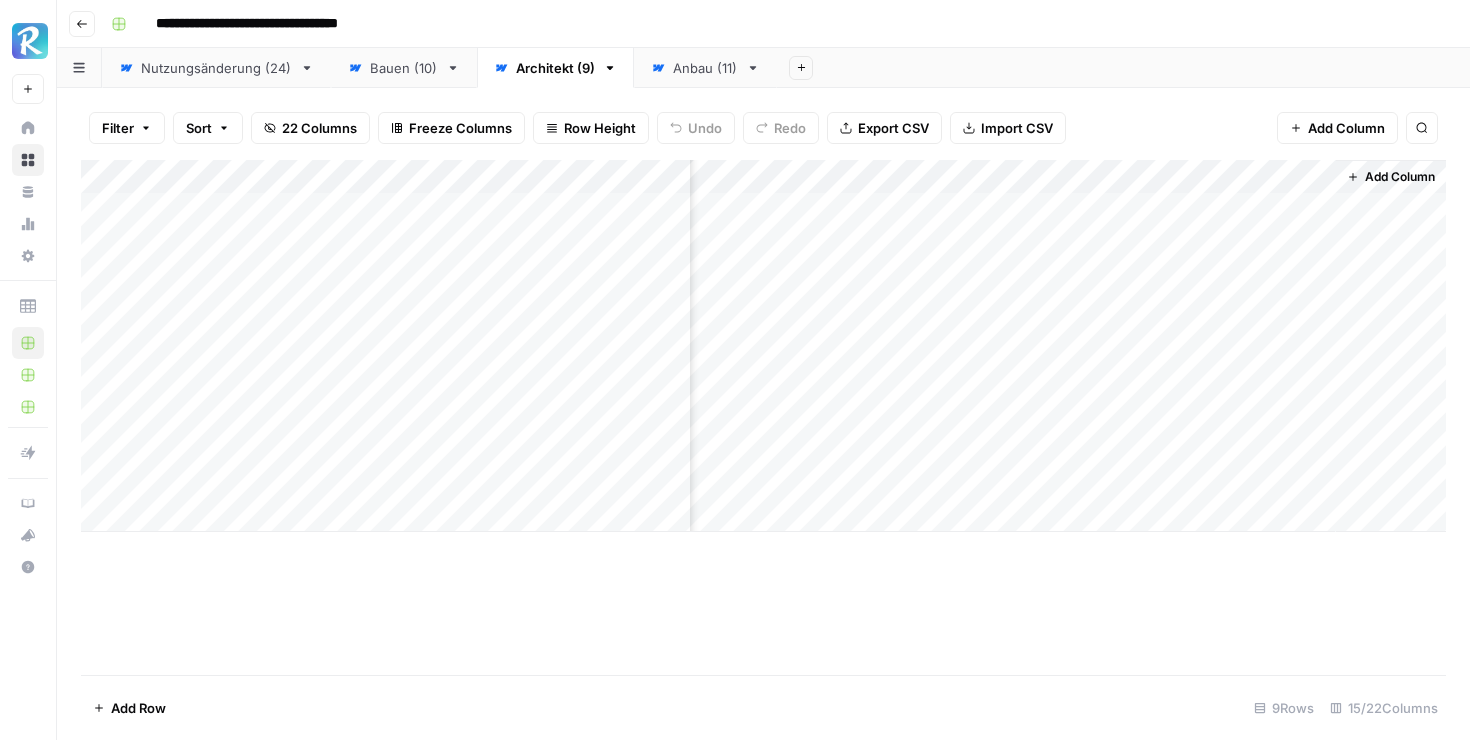 click on "Add Column" at bounding box center (763, 346) 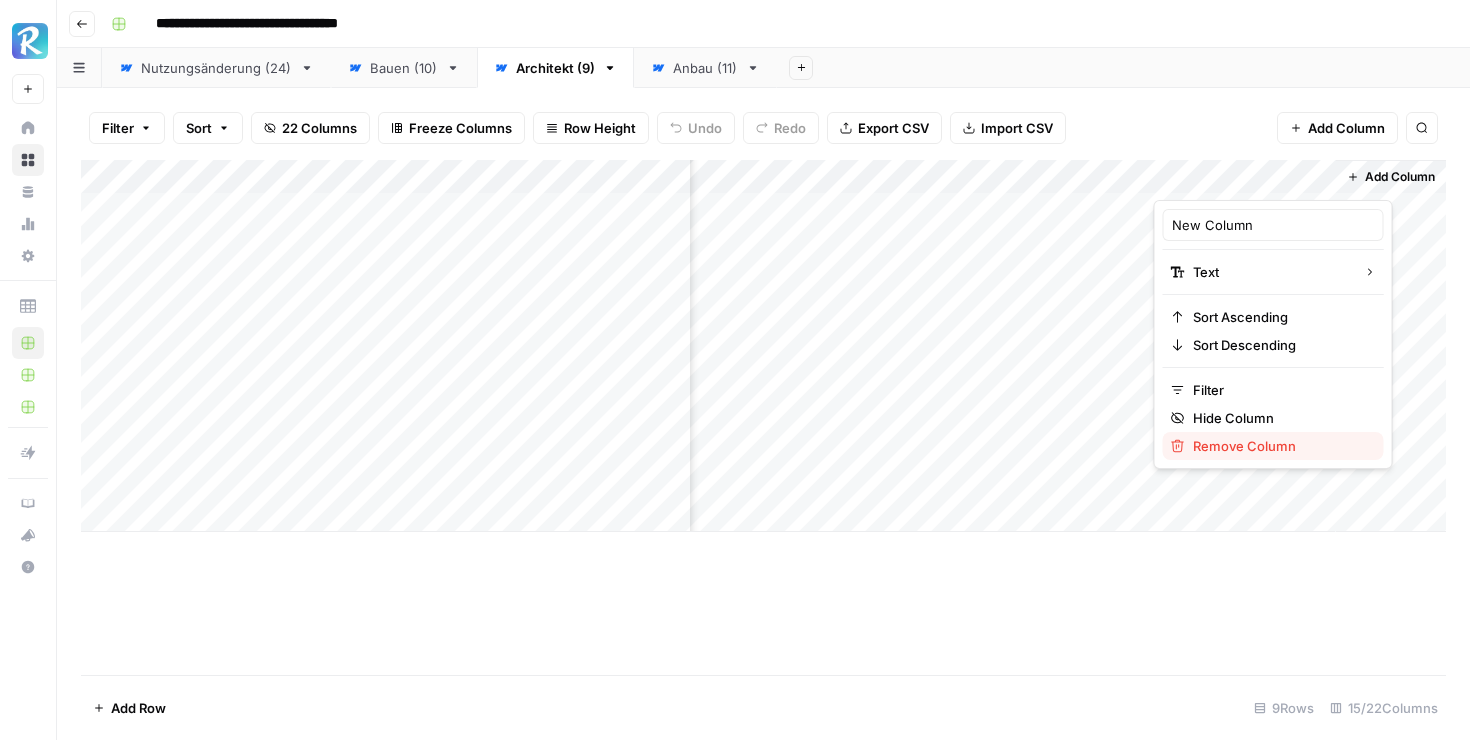 click on "Remove Column" at bounding box center [1280, 446] 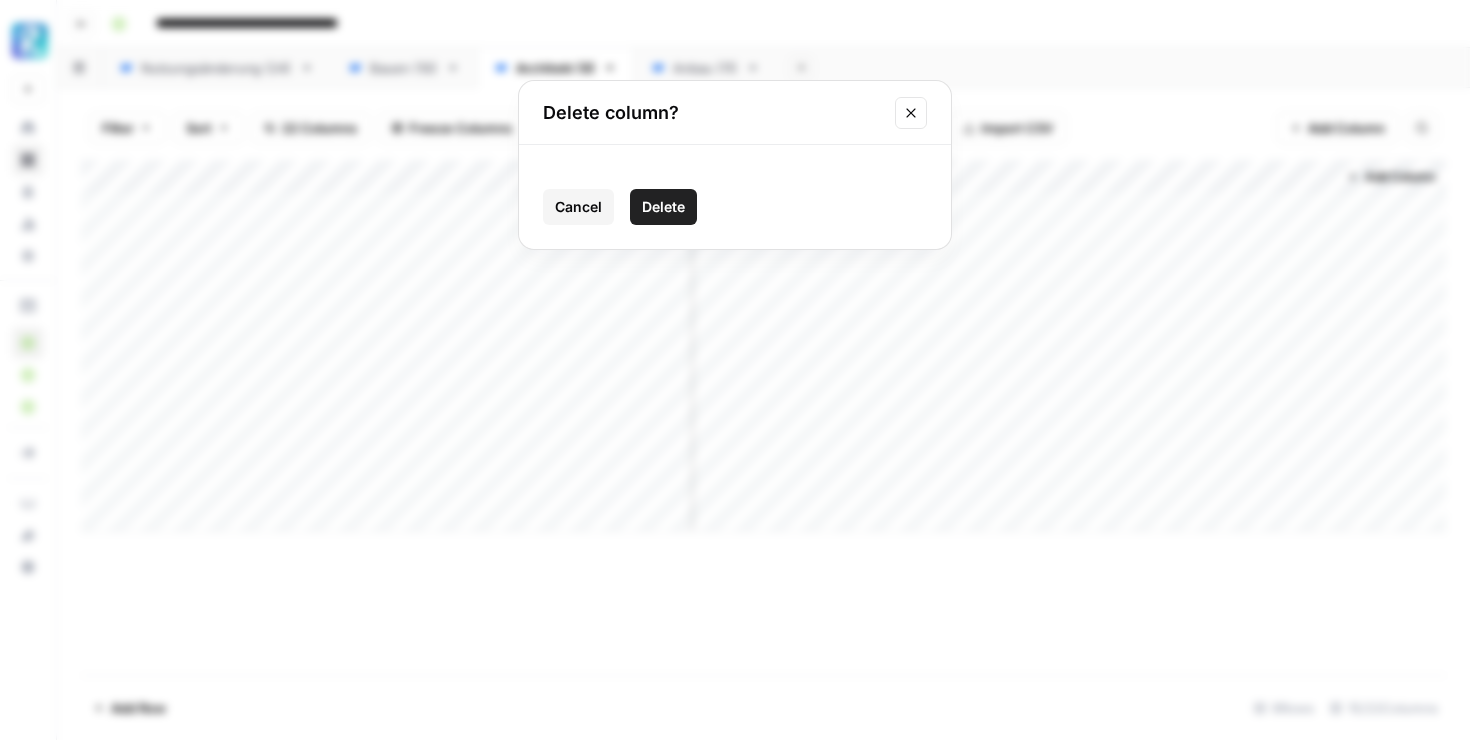 click on "Delete" at bounding box center [663, 207] 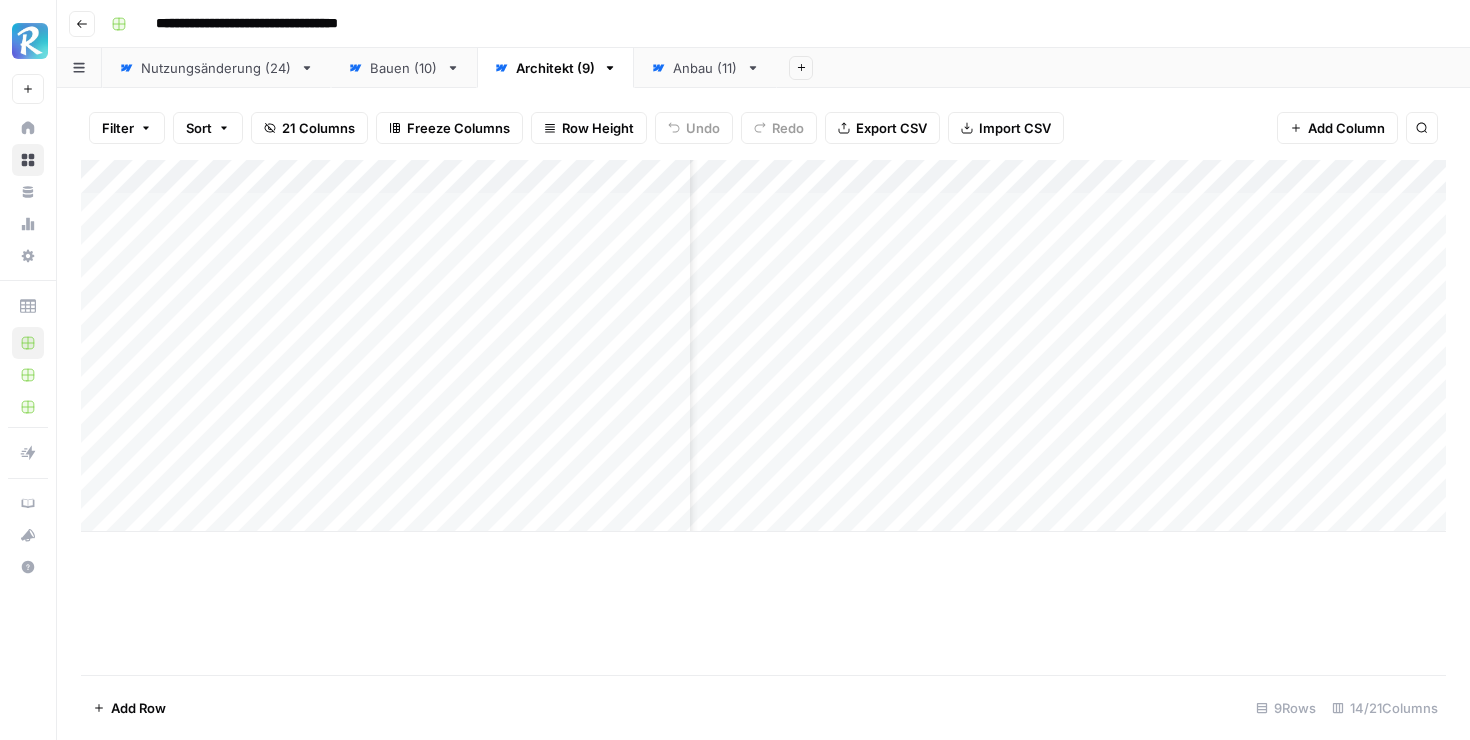 scroll, scrollTop: 0, scrollLeft: 79, axis: horizontal 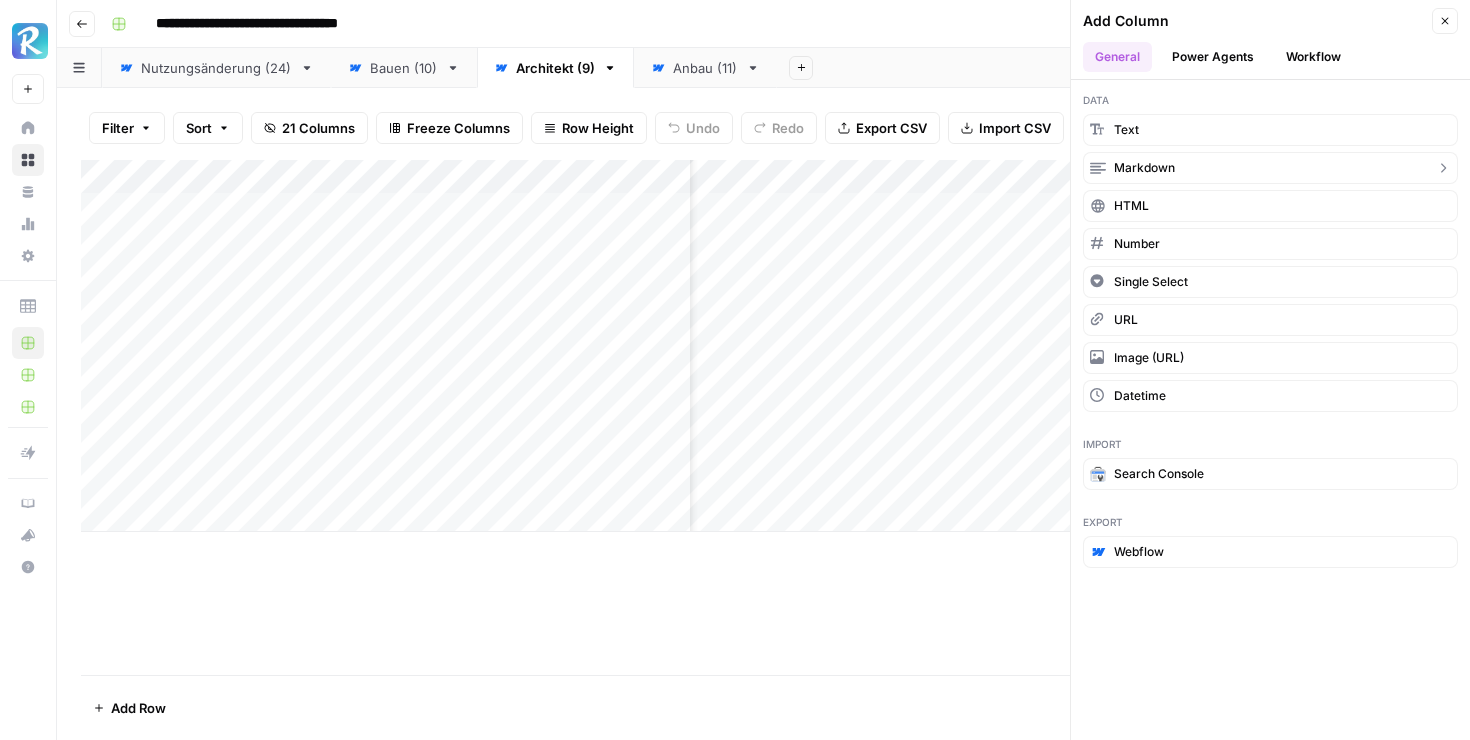 click on "markdown" at bounding box center [1270, 168] 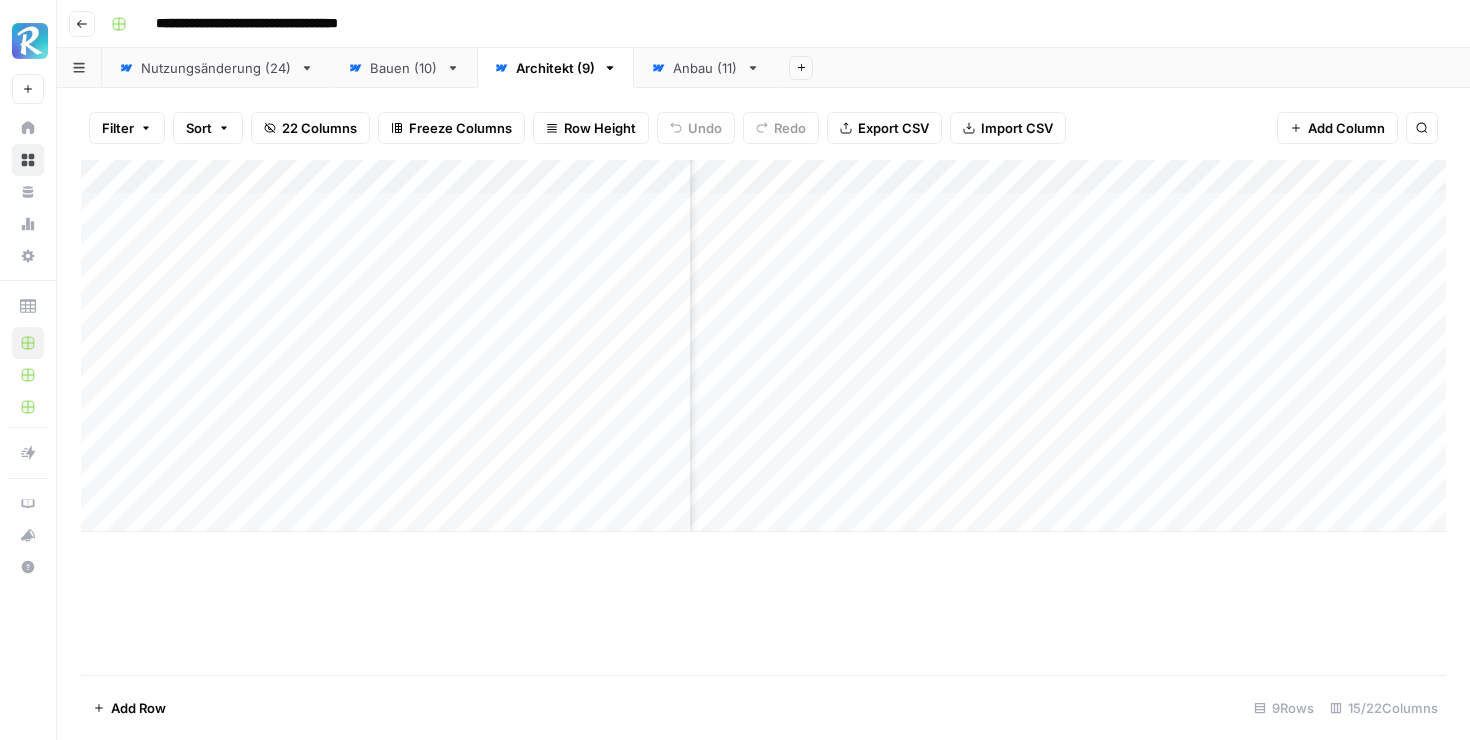 scroll, scrollTop: 0, scrollLeft: 1876, axis: horizontal 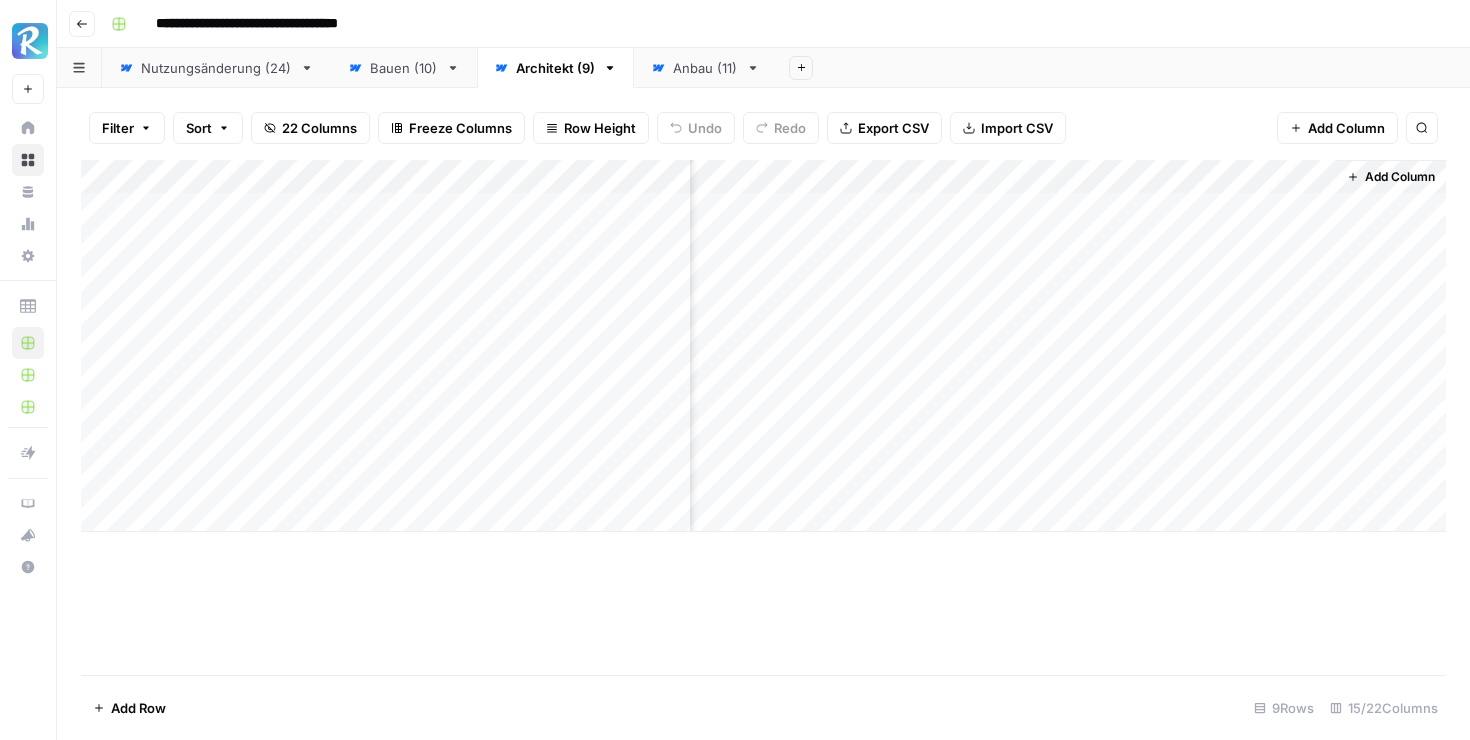 click on "Add Column" at bounding box center [763, 346] 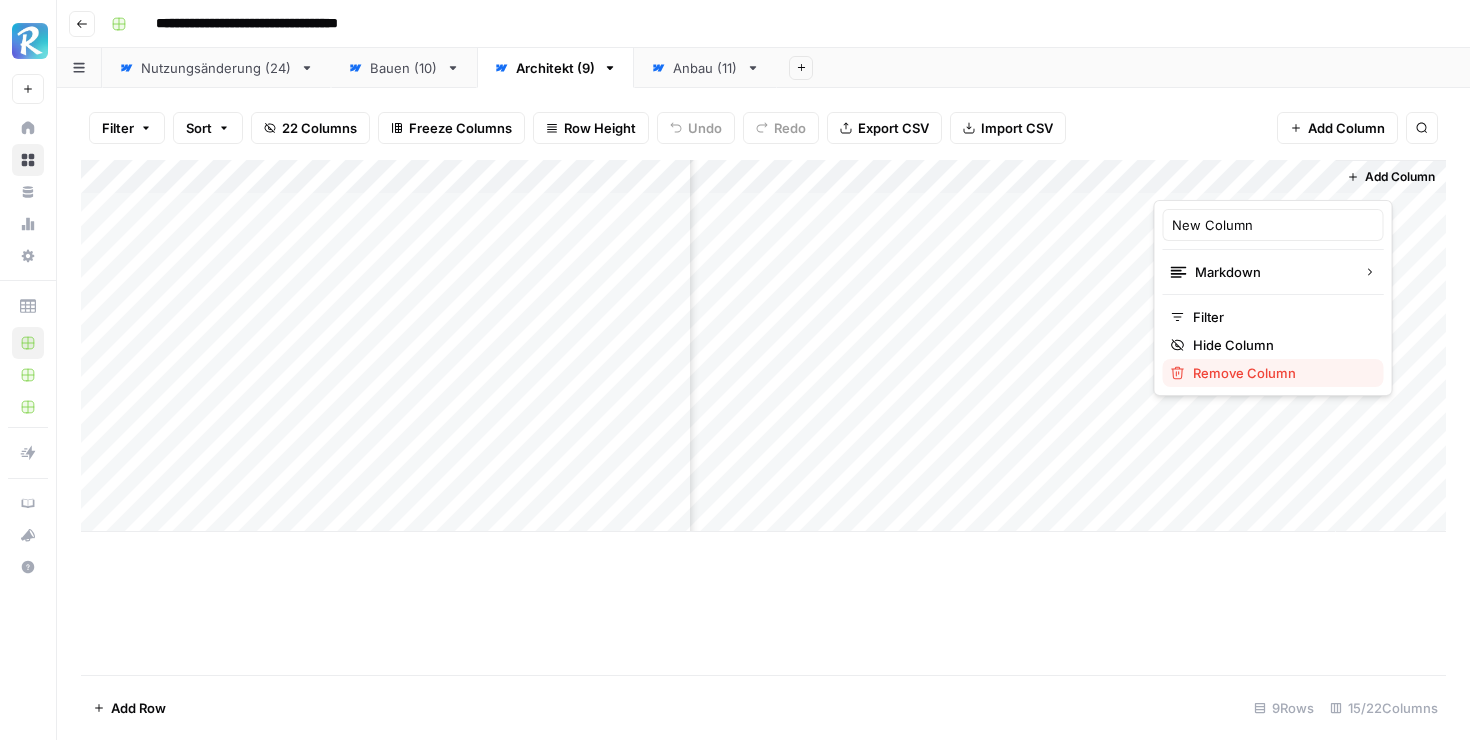 click on "Remove Column" at bounding box center (1280, 373) 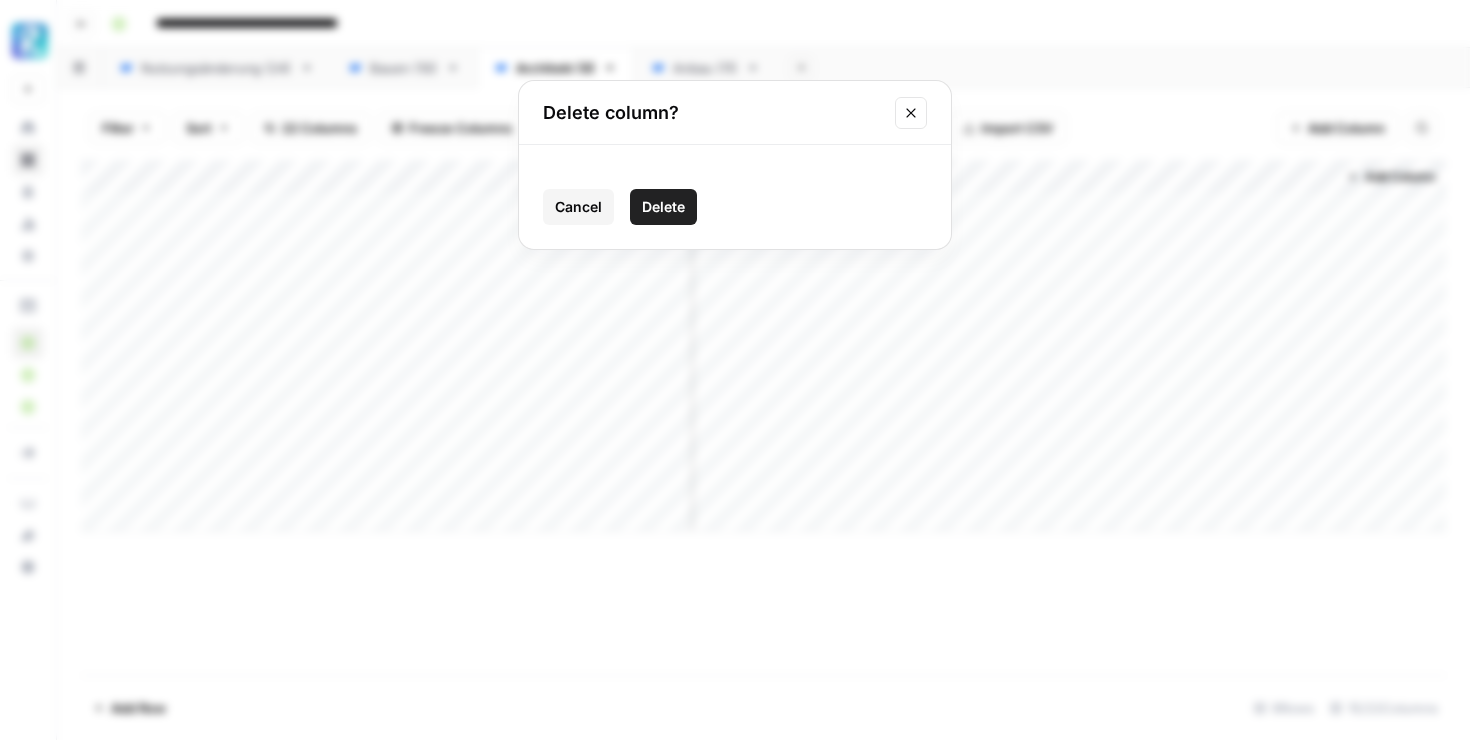 click on "Delete" at bounding box center [663, 207] 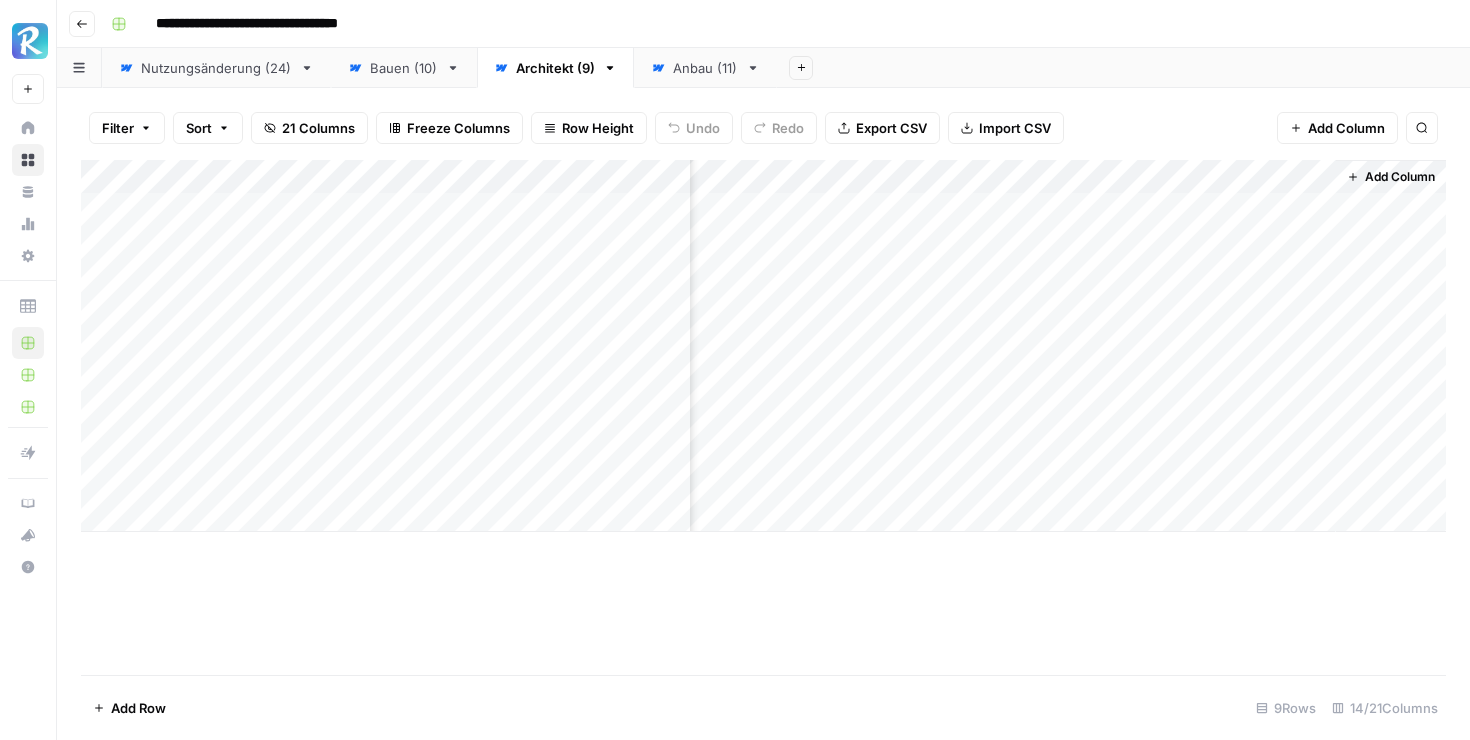 scroll, scrollTop: 0, scrollLeft: 1696, axis: horizontal 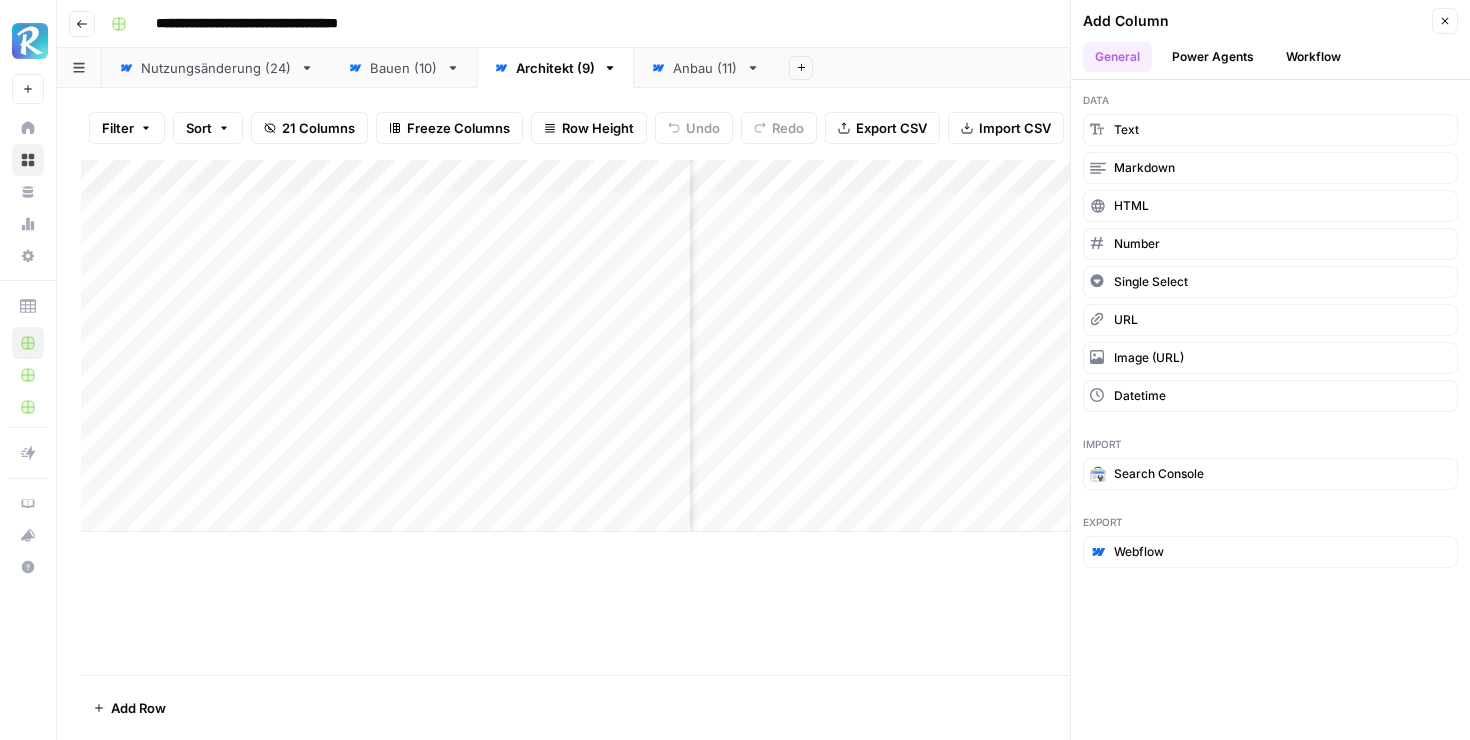 click on "Workflow" at bounding box center (1313, 57) 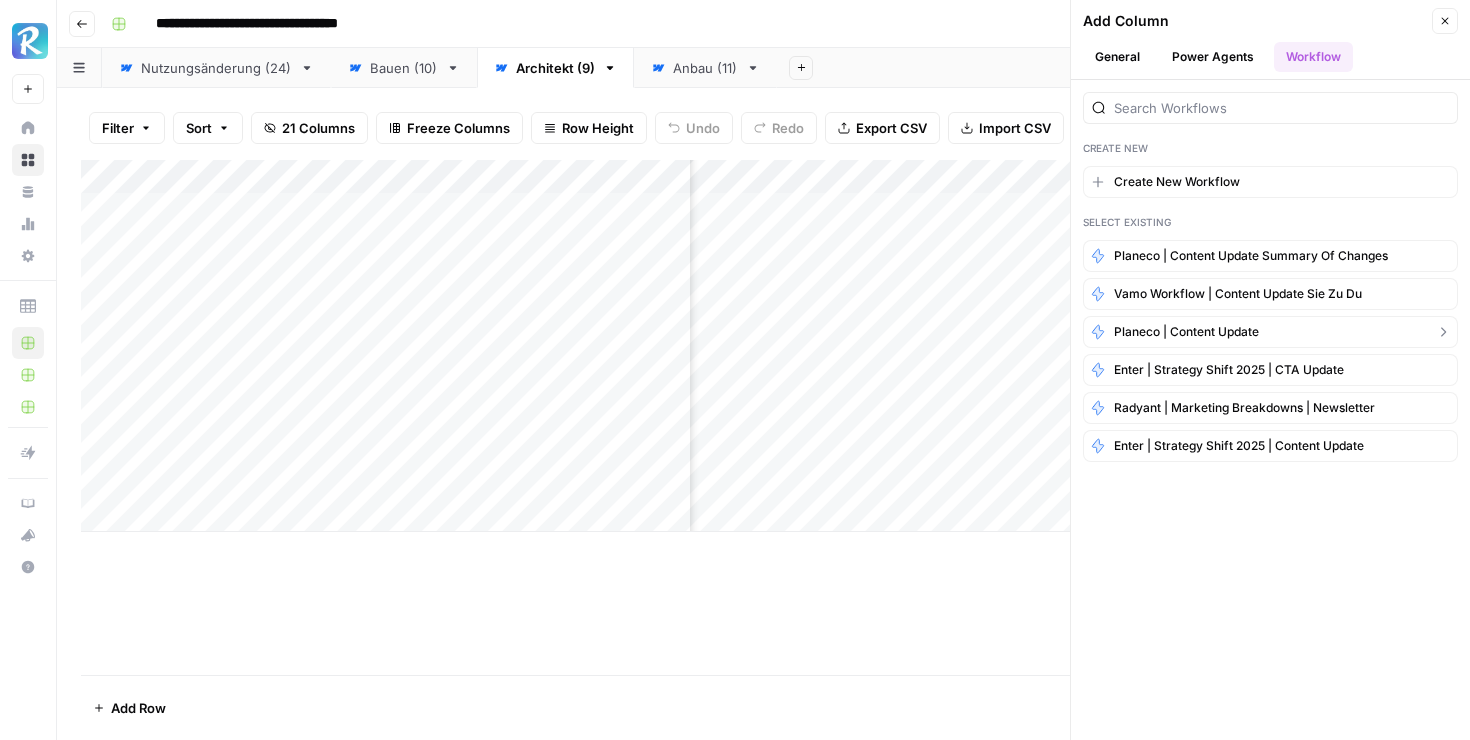 click on "Planeco | Content Update" at bounding box center (1186, 332) 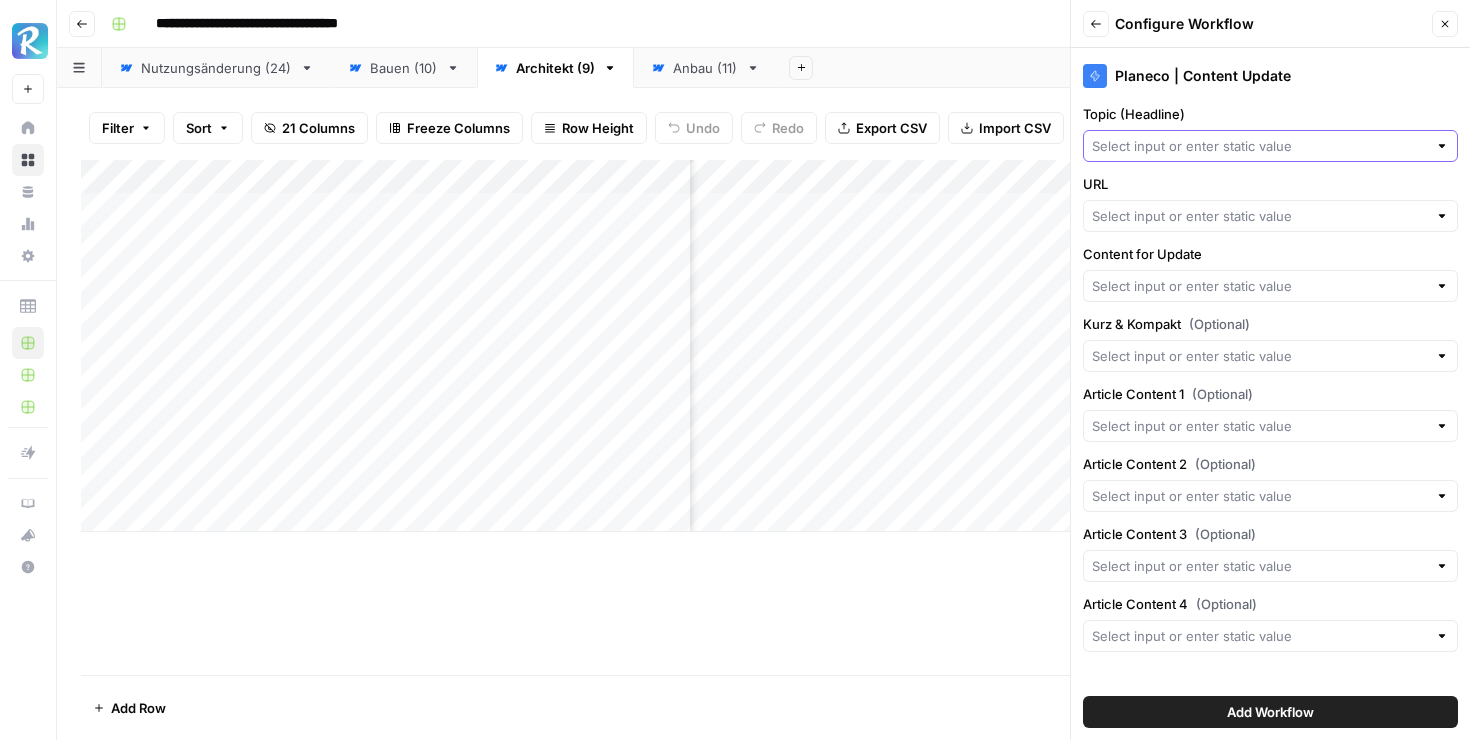 click on "Topic (Headline)" at bounding box center (1259, 146) 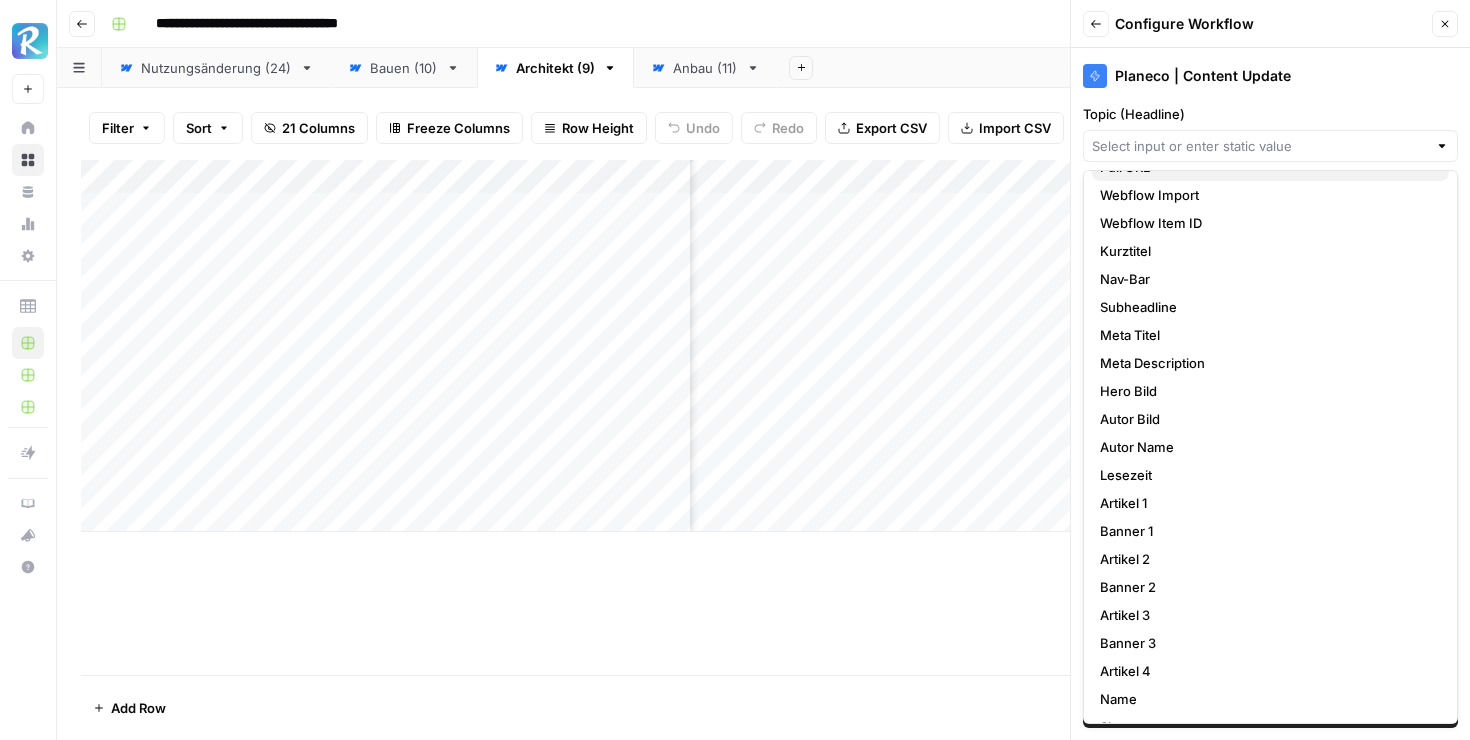 scroll, scrollTop: 78, scrollLeft: 0, axis: vertical 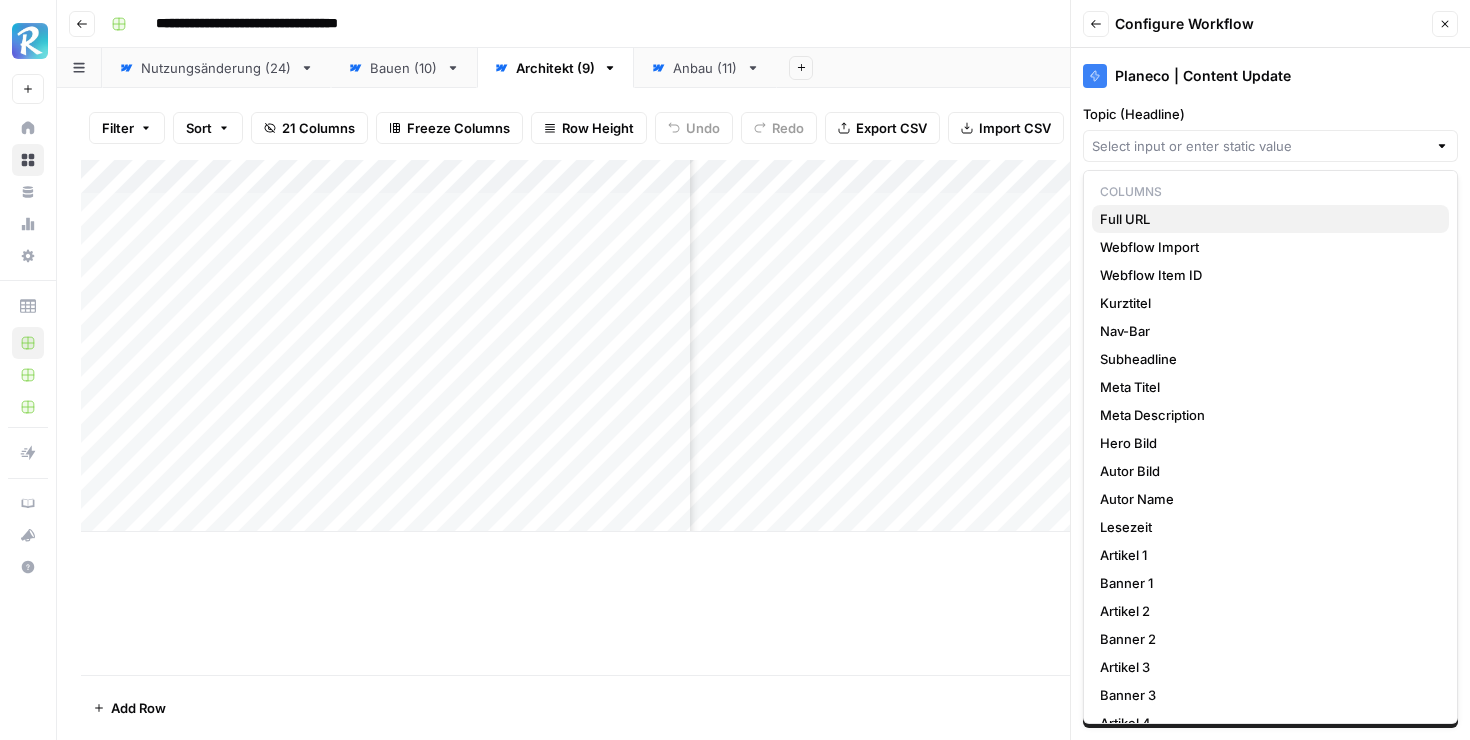 click on "Full URL" at bounding box center [1266, 219] 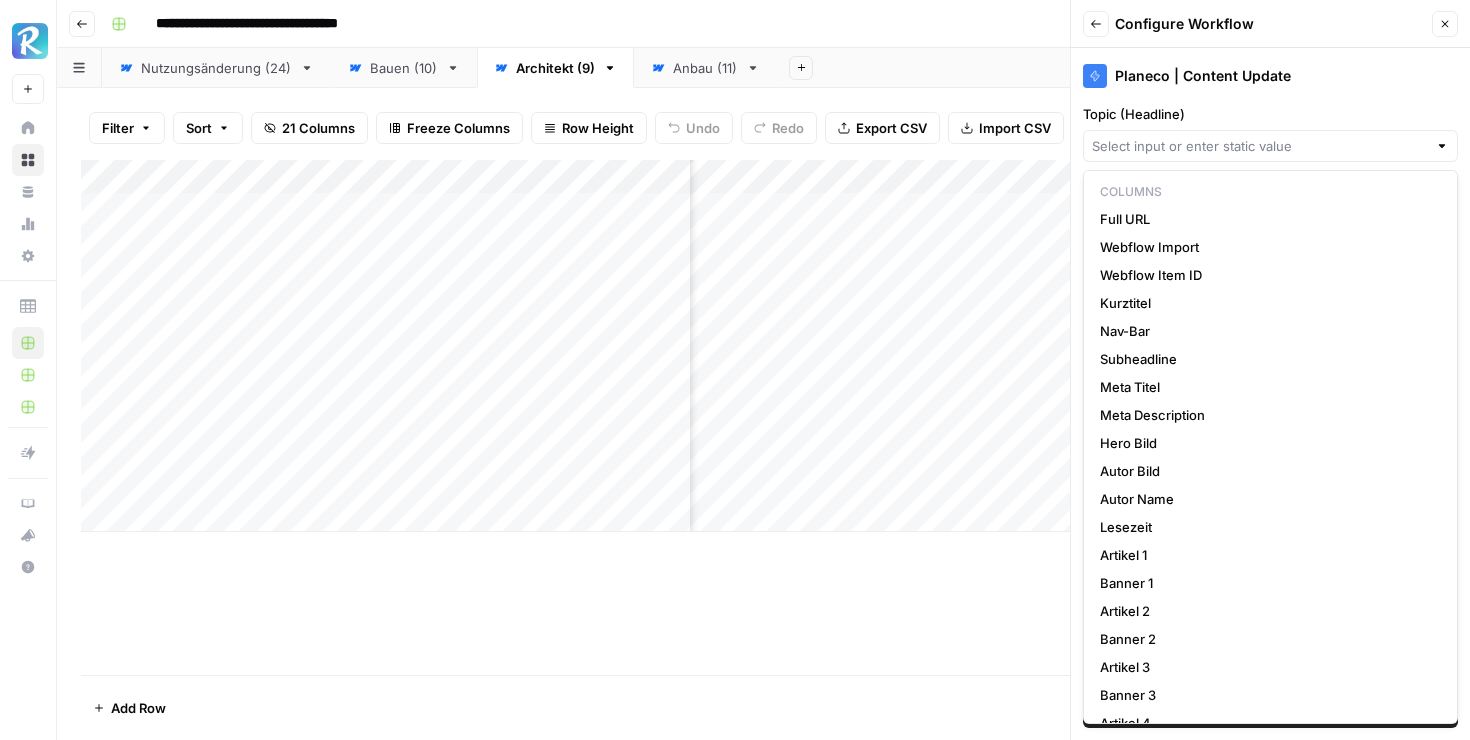 type on "Full URL" 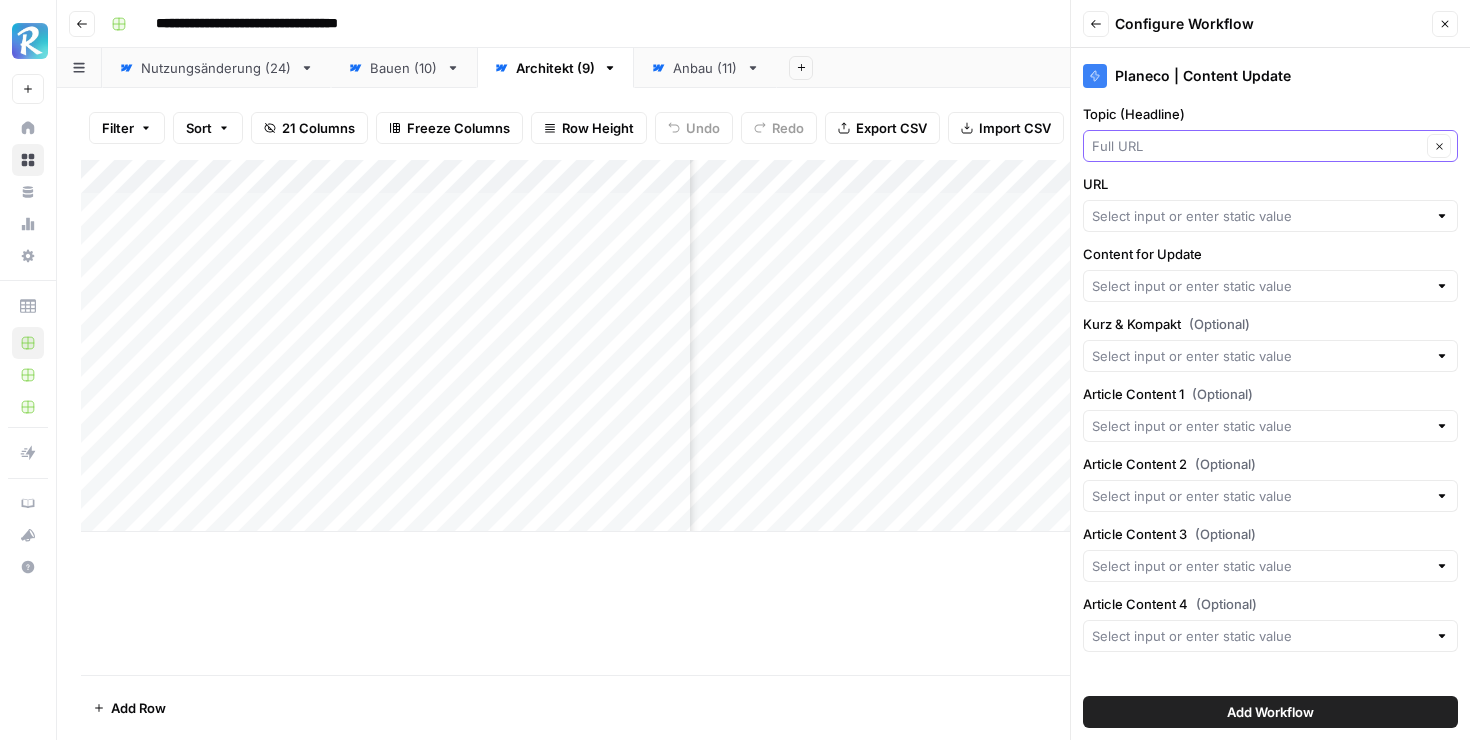 click on "Topic (Headline)" at bounding box center (1256, 146) 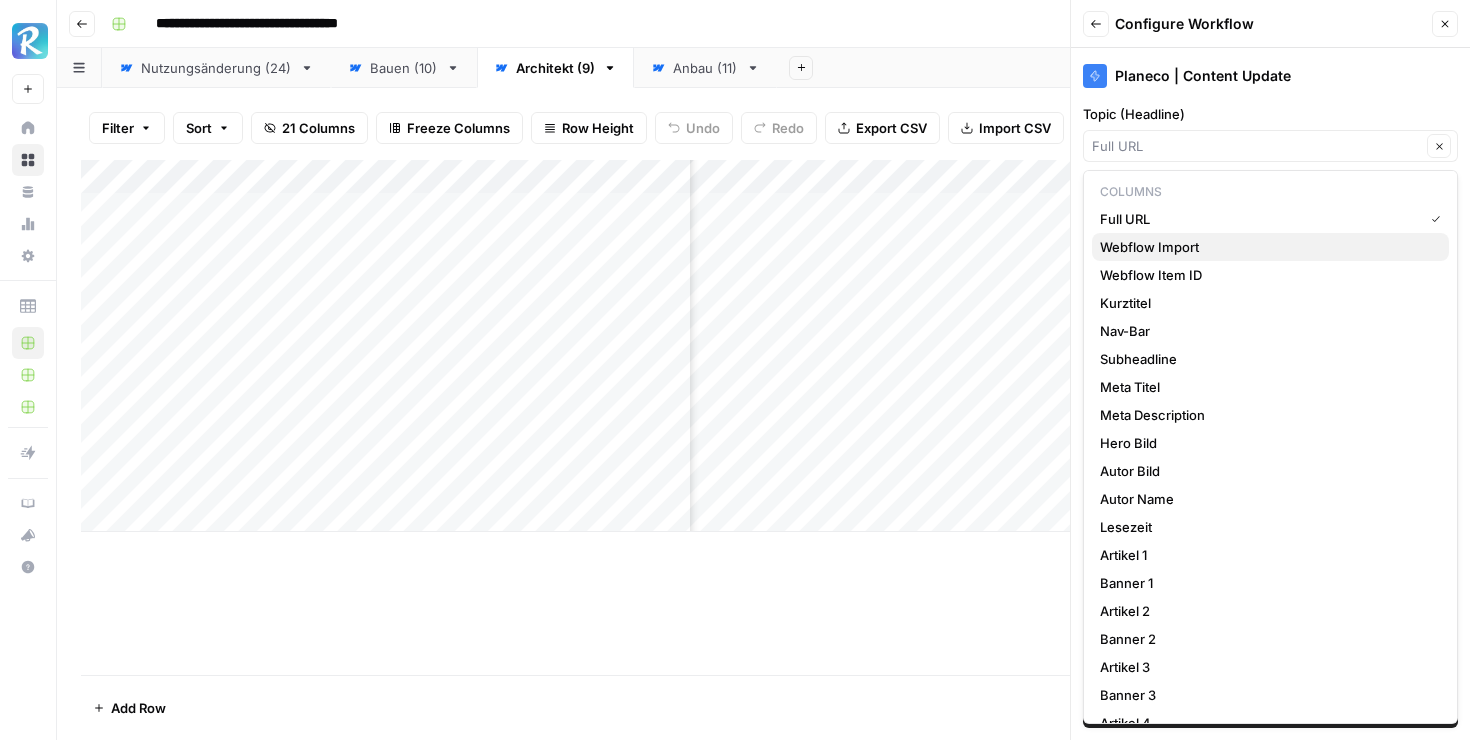 click on "Webflow Import" at bounding box center (1266, 247) 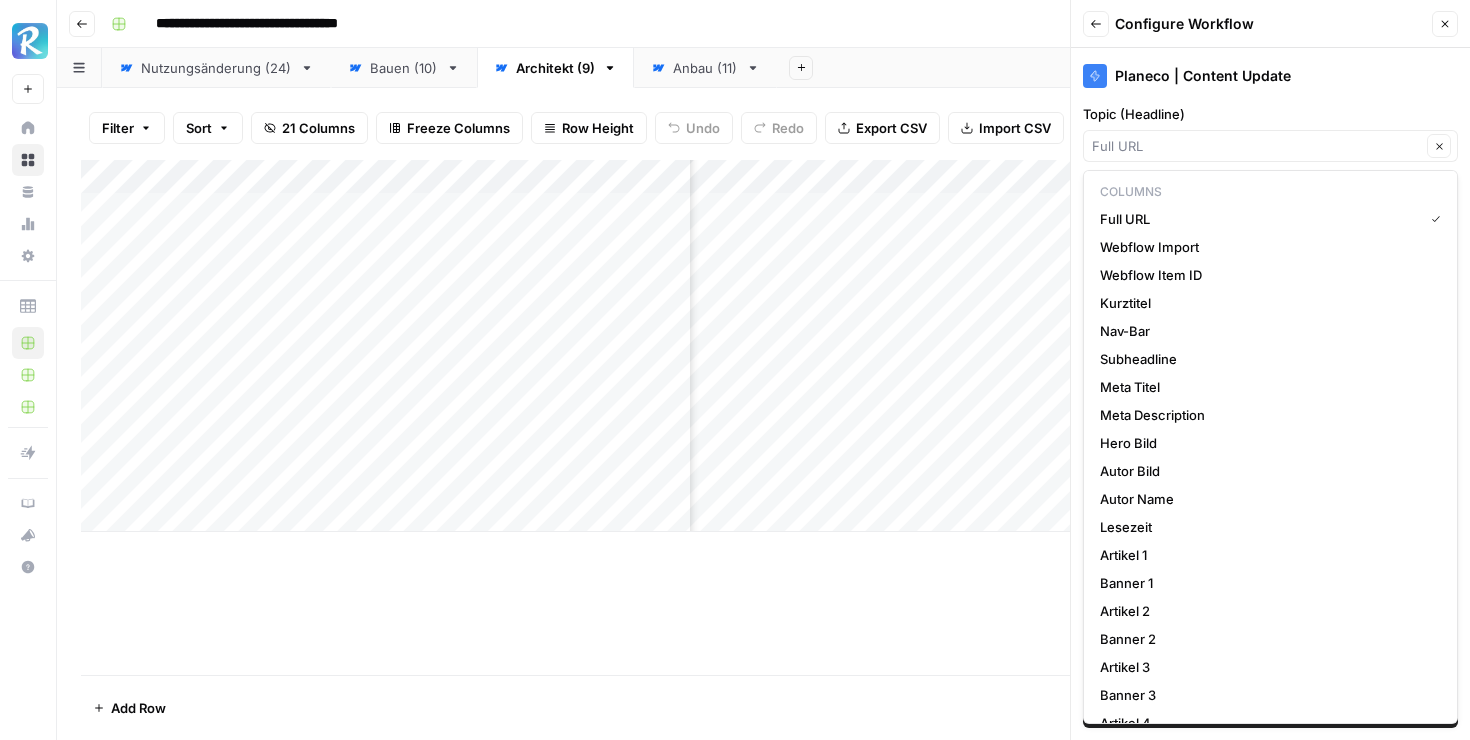 type on "Webflow Import" 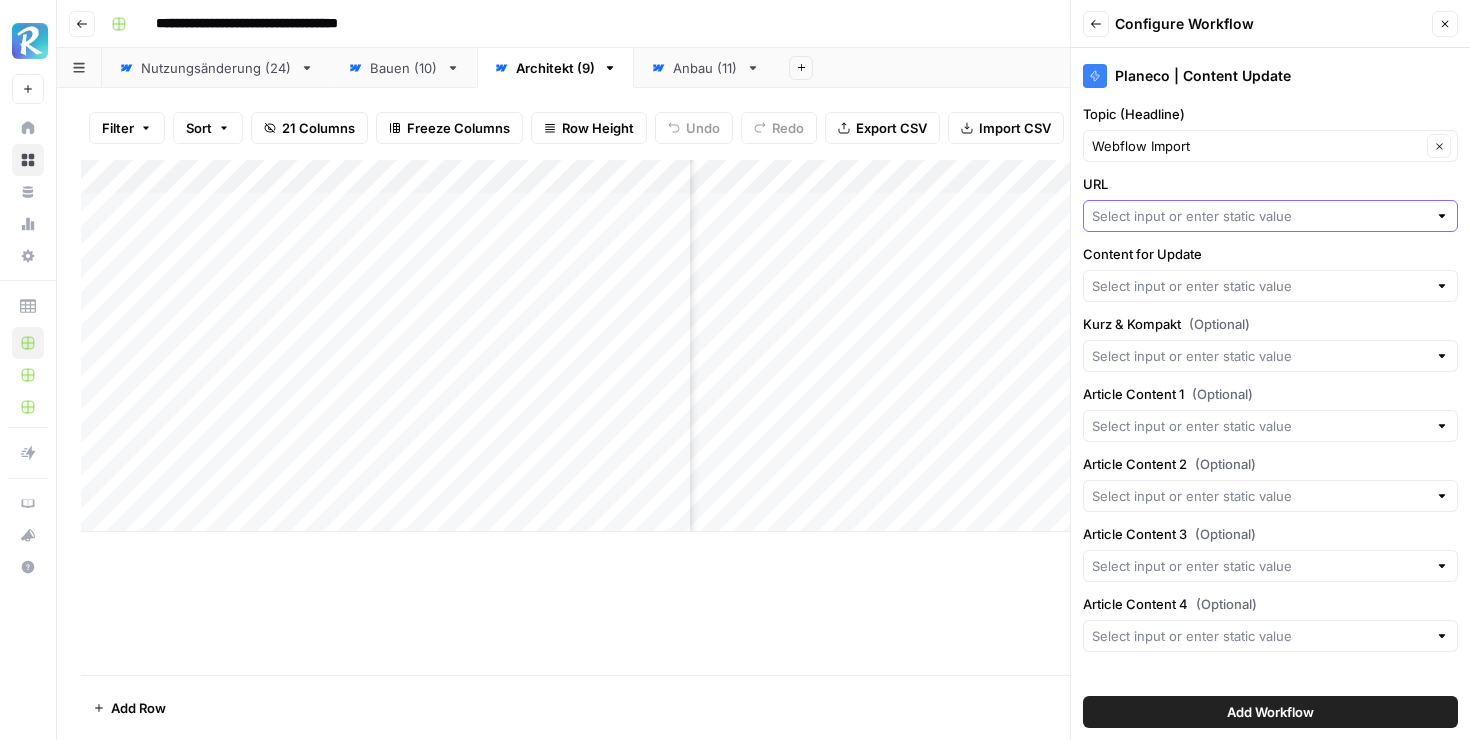 click on "URL" at bounding box center [1259, 216] 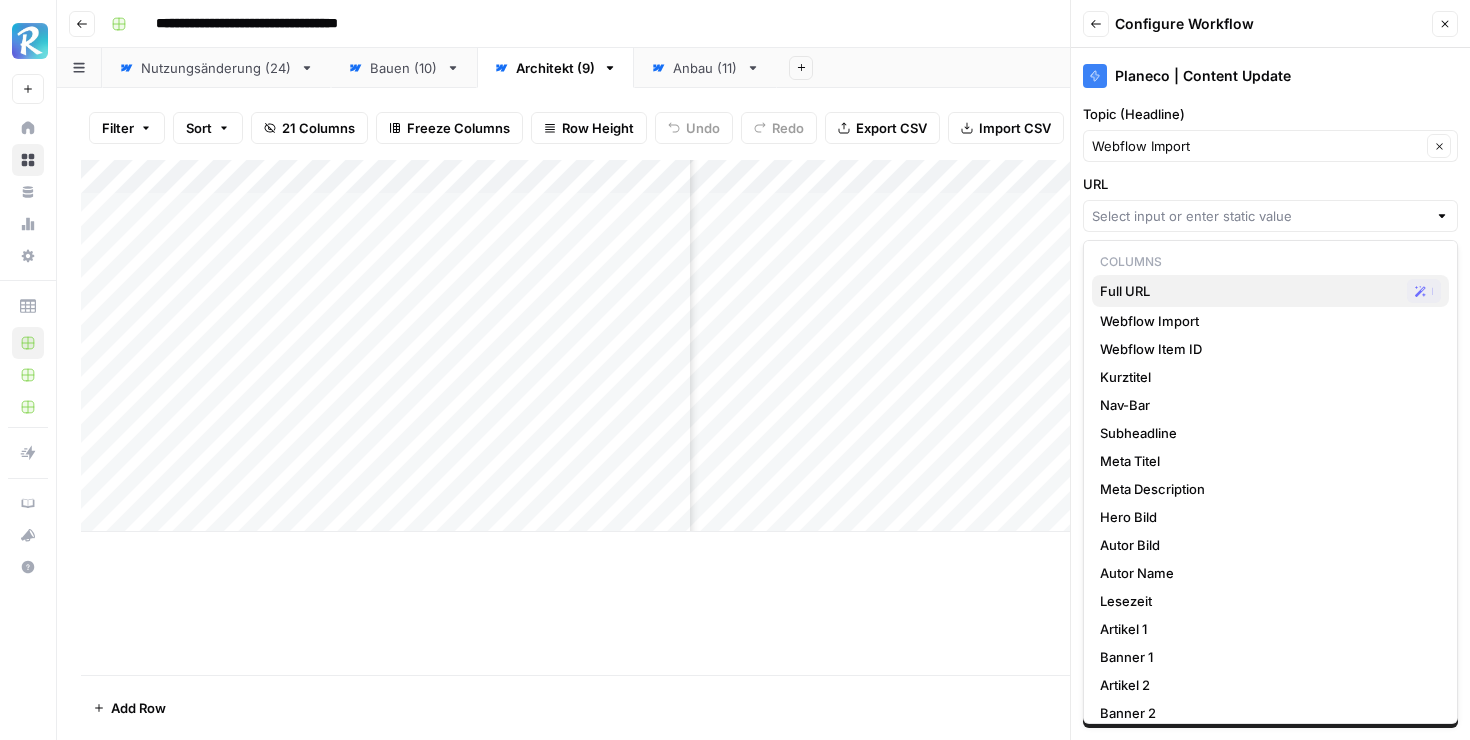 click on "Full URL" at bounding box center (1249, 291) 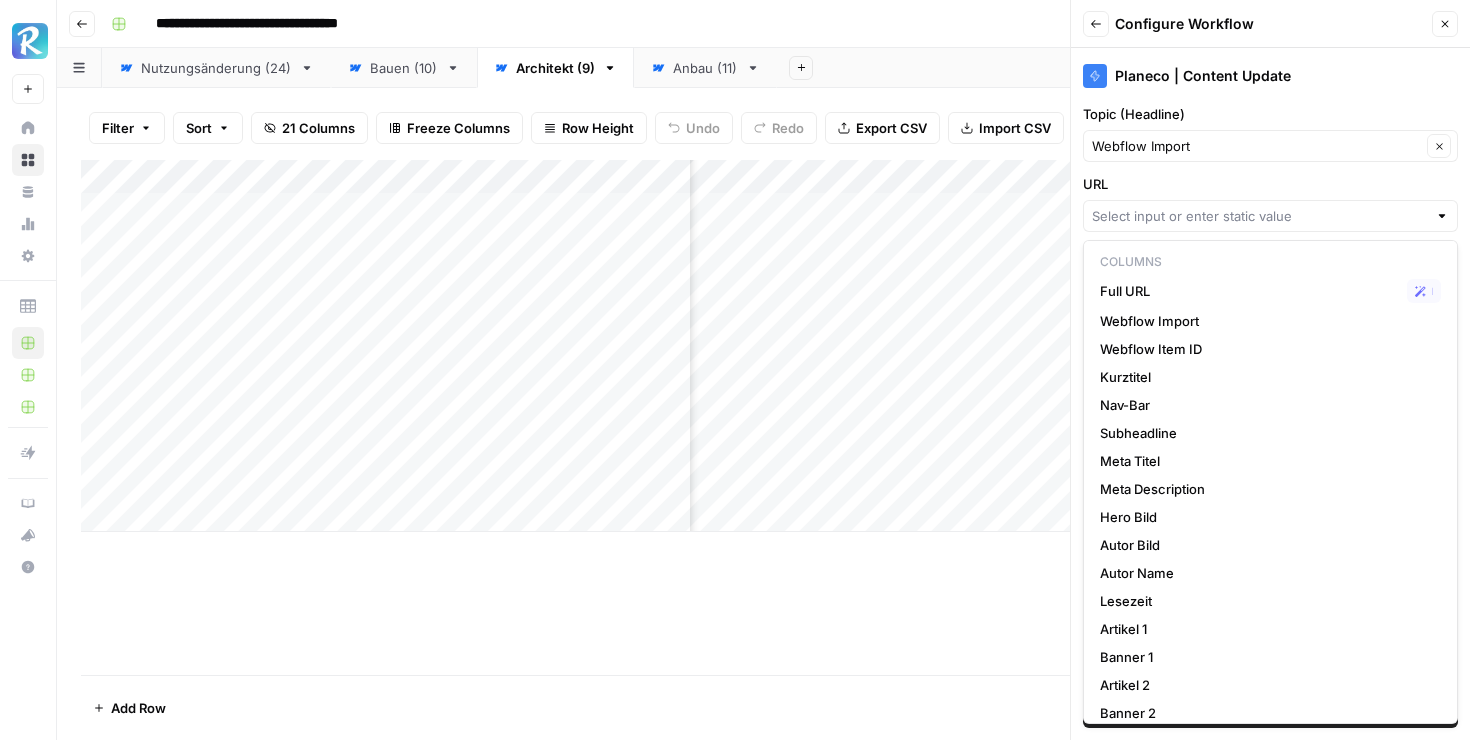 type on "Full URL" 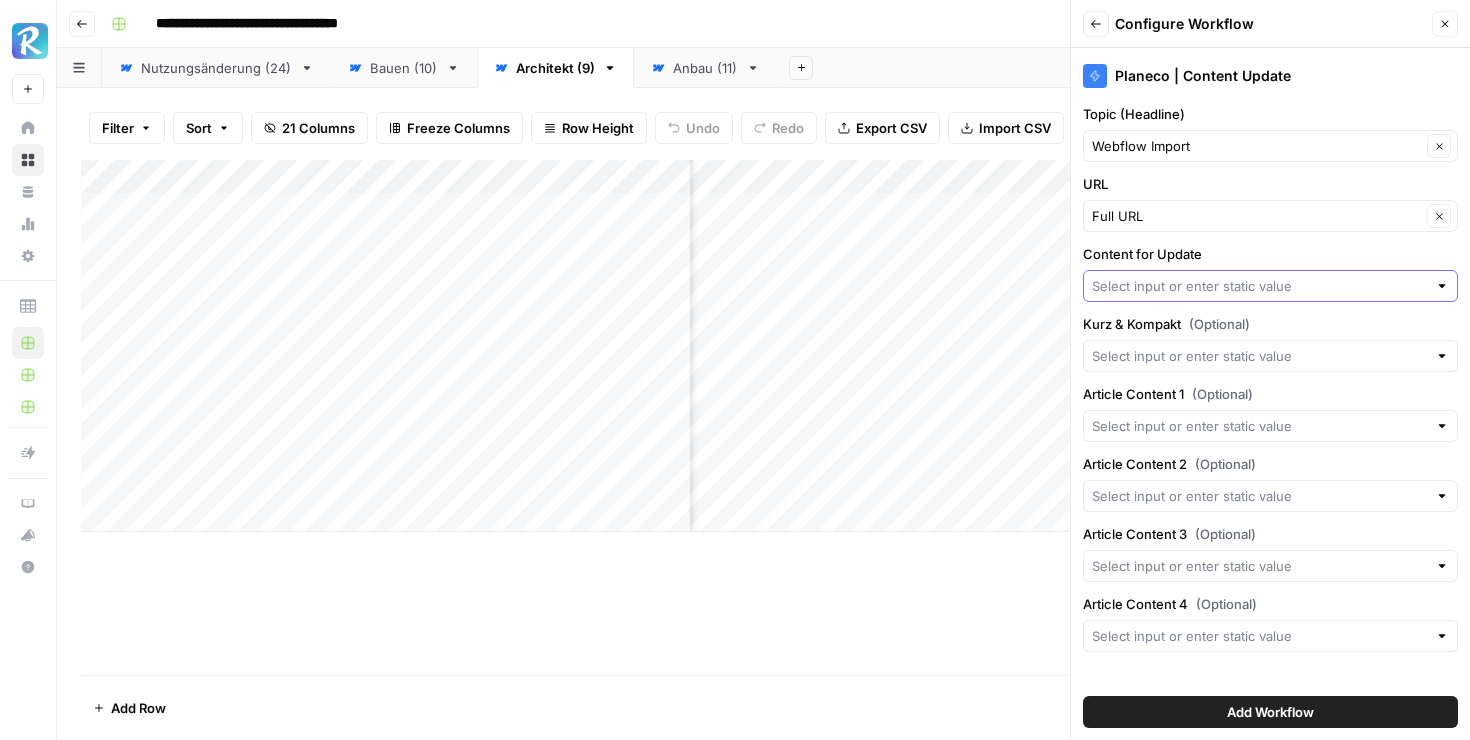 click on "Content for Update" at bounding box center (1259, 286) 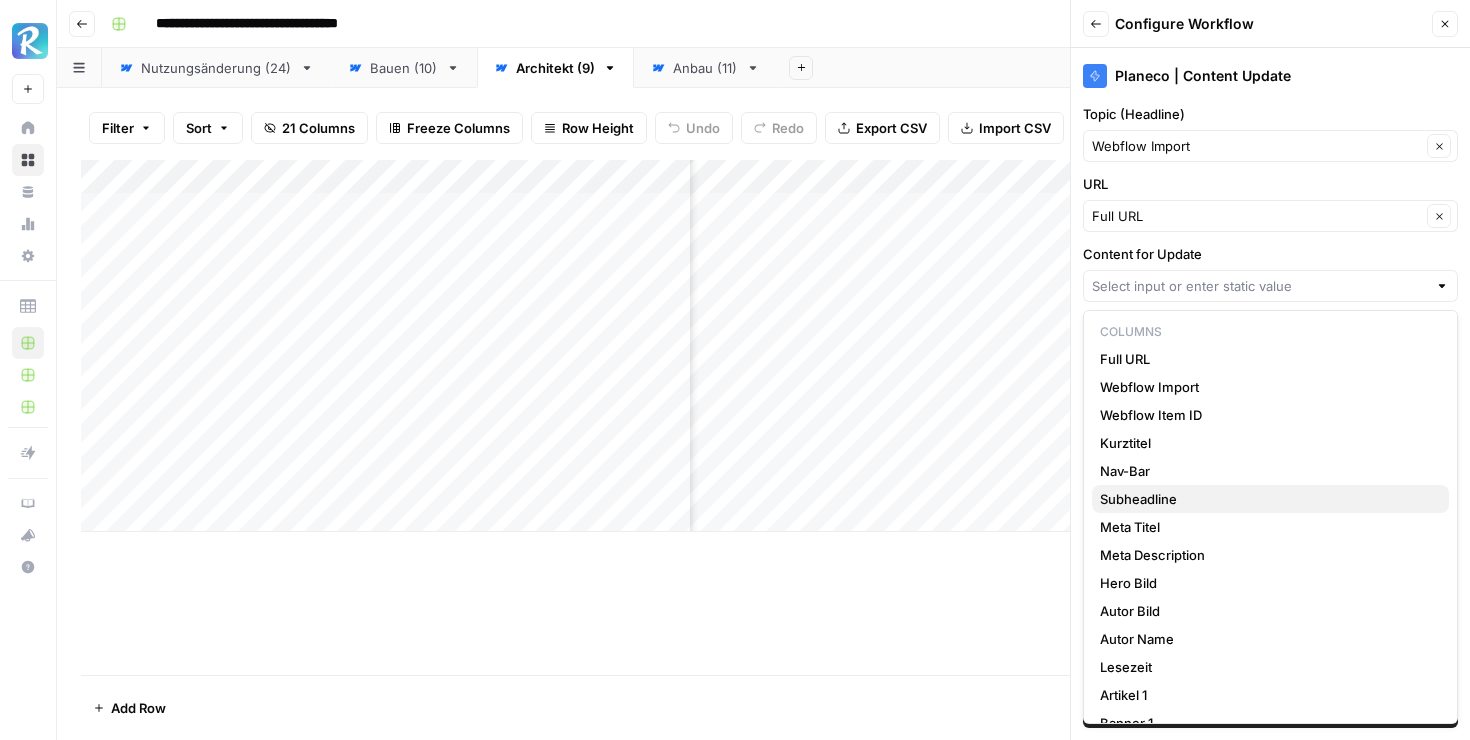 click on "Subheadline" at bounding box center (1266, 499) 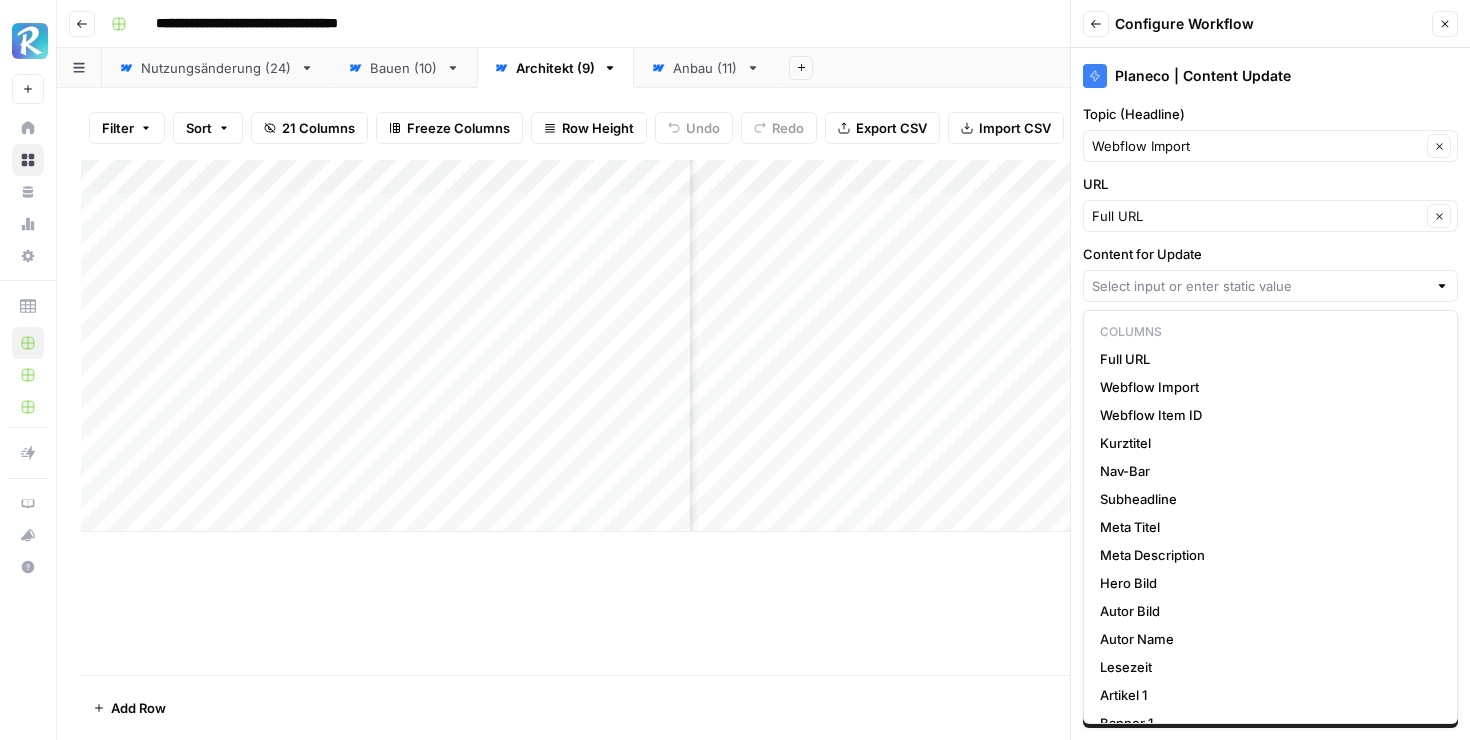 type on "Subheadline" 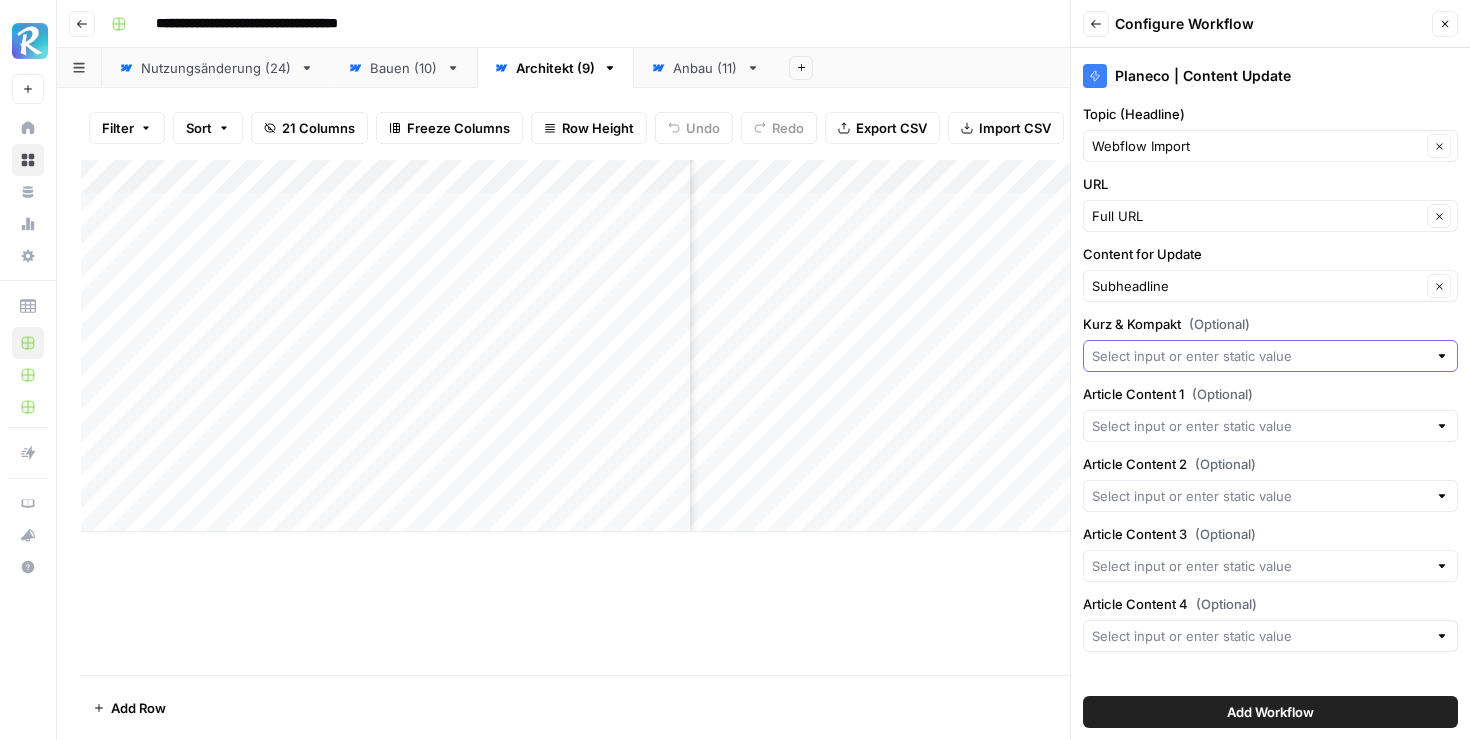 click on "Kurz & Kompakt (Optional)" at bounding box center (1259, 356) 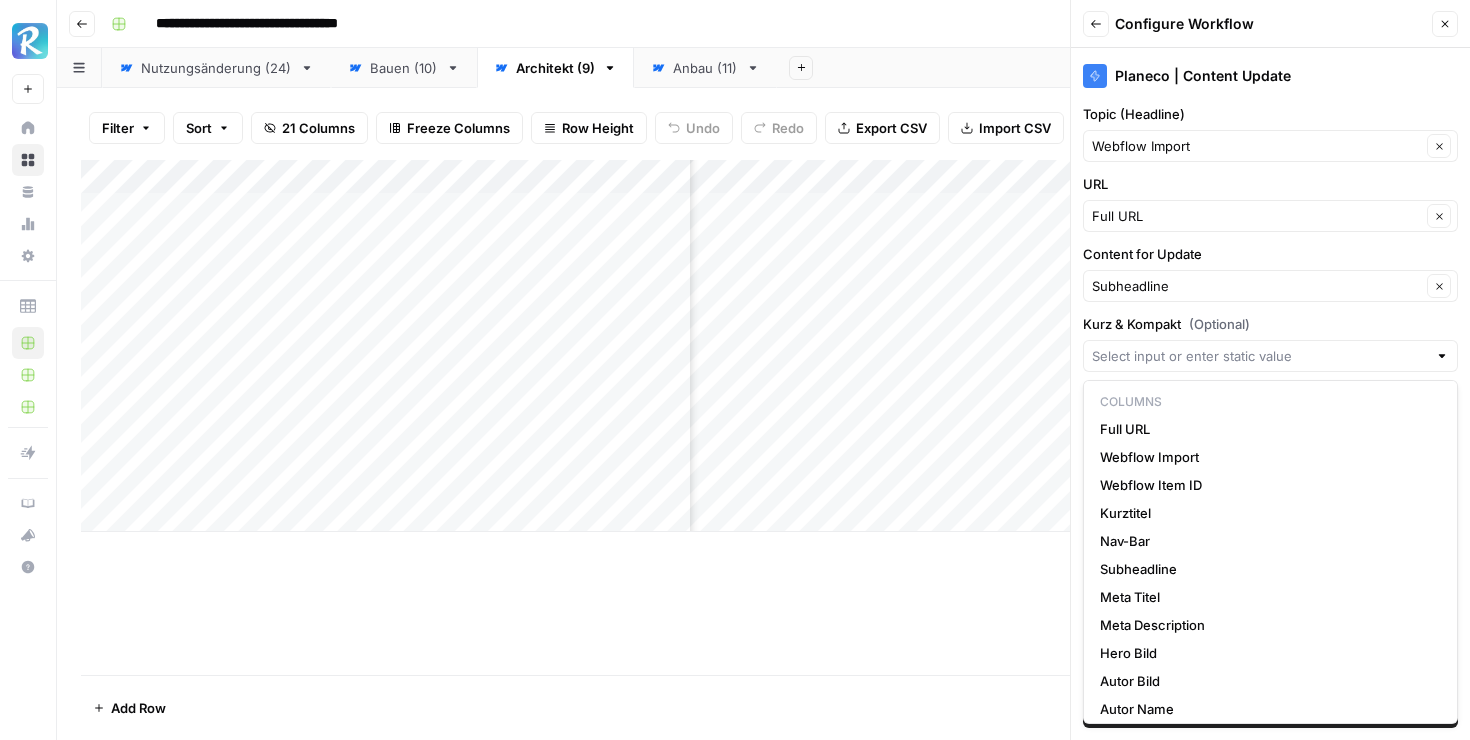 click on "Planeco | Content Update Topic (Headline) Webflow Import Clear URL Full URL Clear Content for Update Subheadline Clear Kurz & Kompakt   (Optional) Article Content 1   (Optional) Article Content 2   (Optional) Article Content 3   (Optional) Article Content 4   (Optional) Add Workflow" at bounding box center [1270, 394] 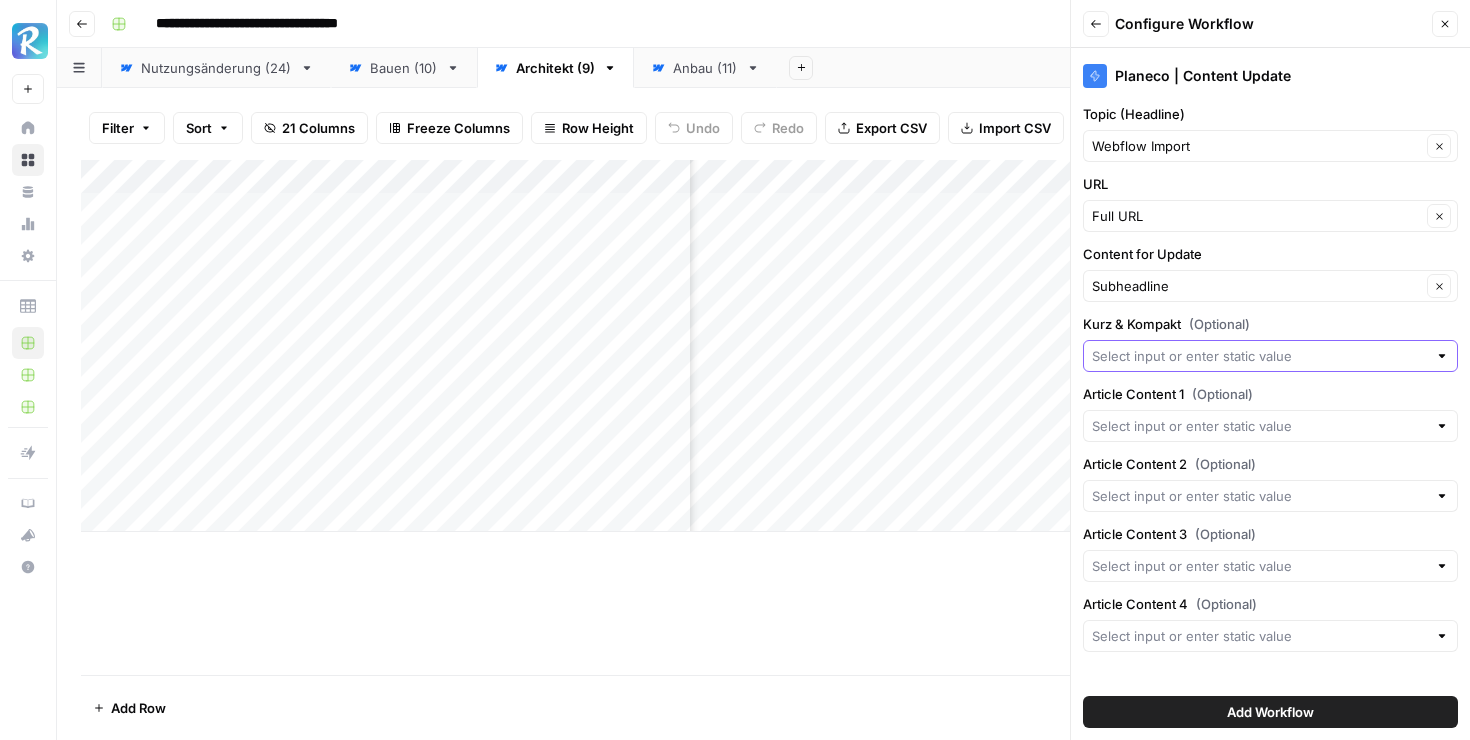 click on "Kurz & Kompakt (Optional)" at bounding box center [1259, 356] 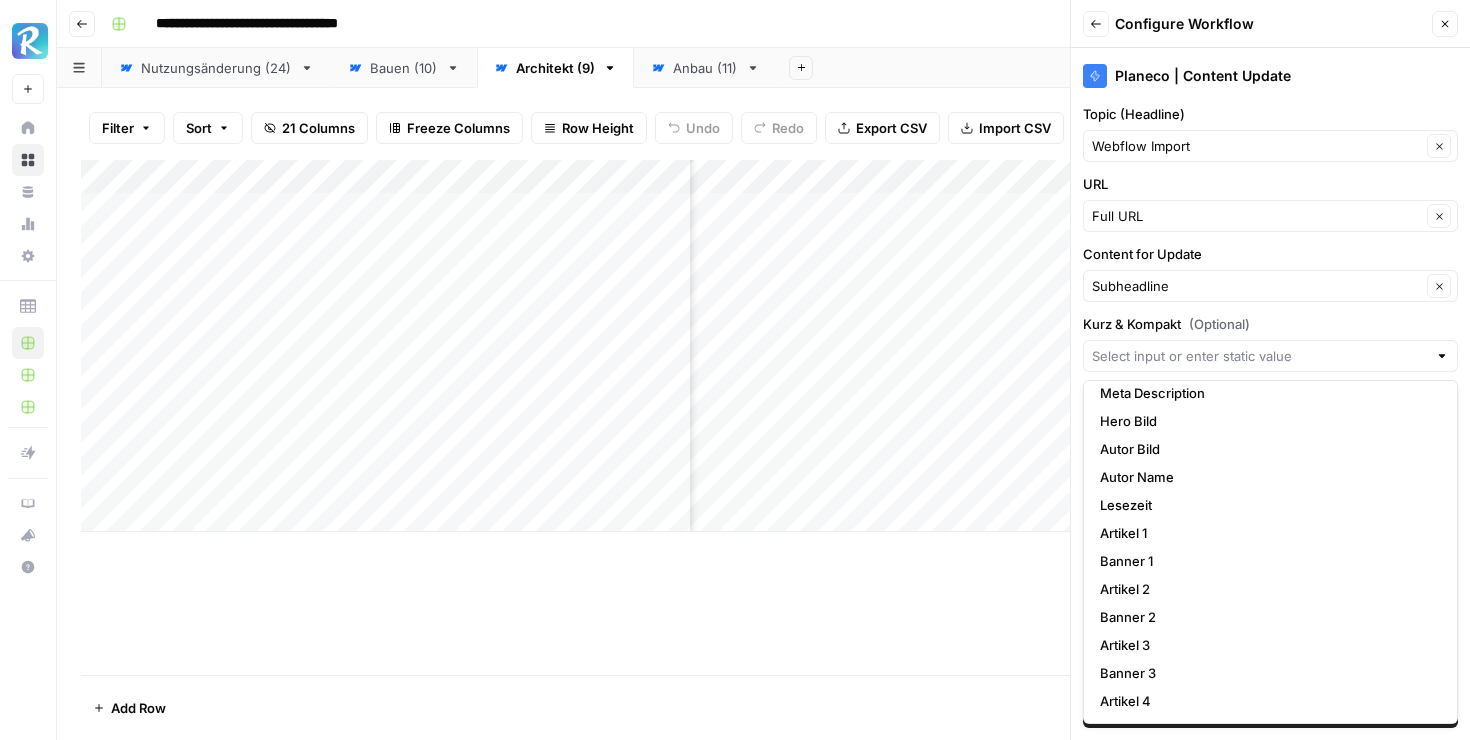 scroll, scrollTop: 230, scrollLeft: 0, axis: vertical 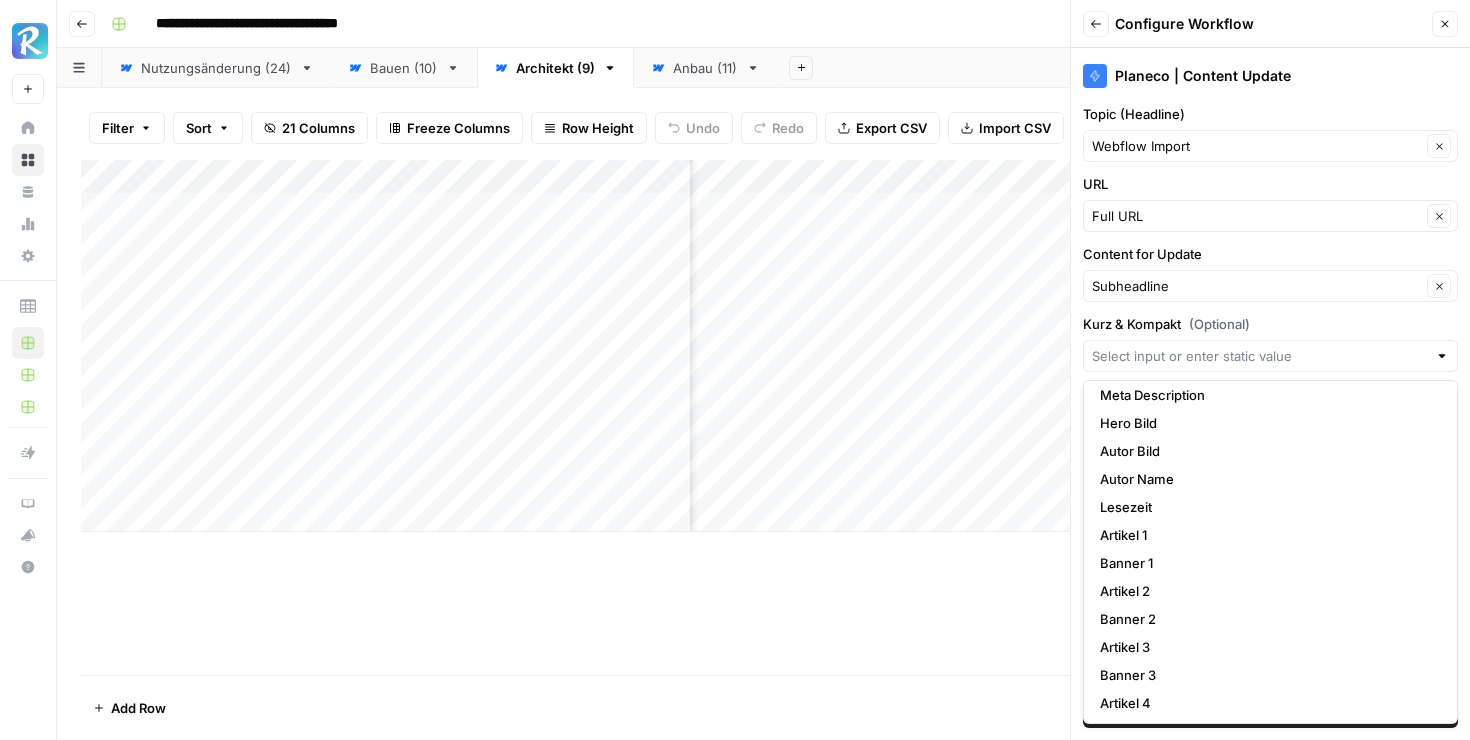 click on "Kurz & Kompakt (Optional)" at bounding box center [1270, 324] 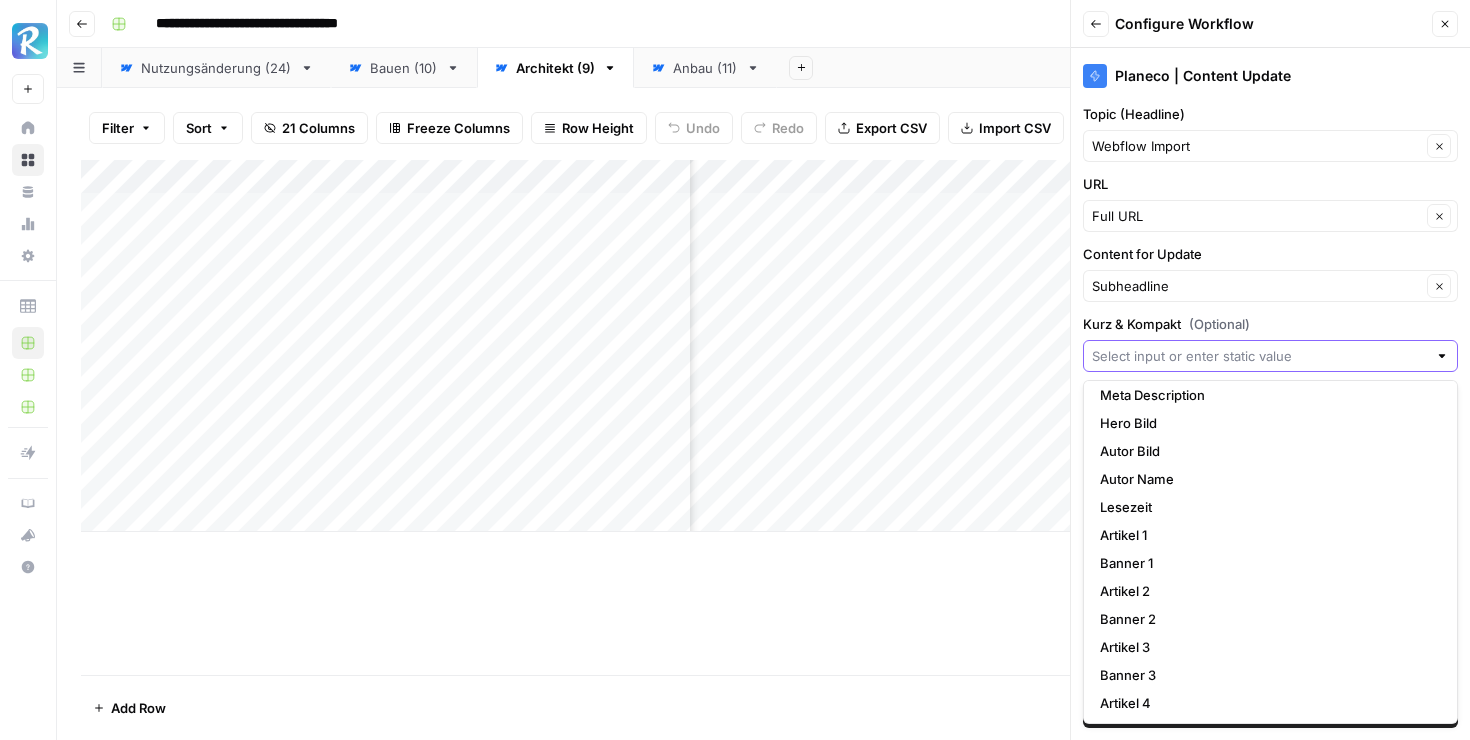 click on "Kurz & Kompakt (Optional)" at bounding box center [1259, 356] 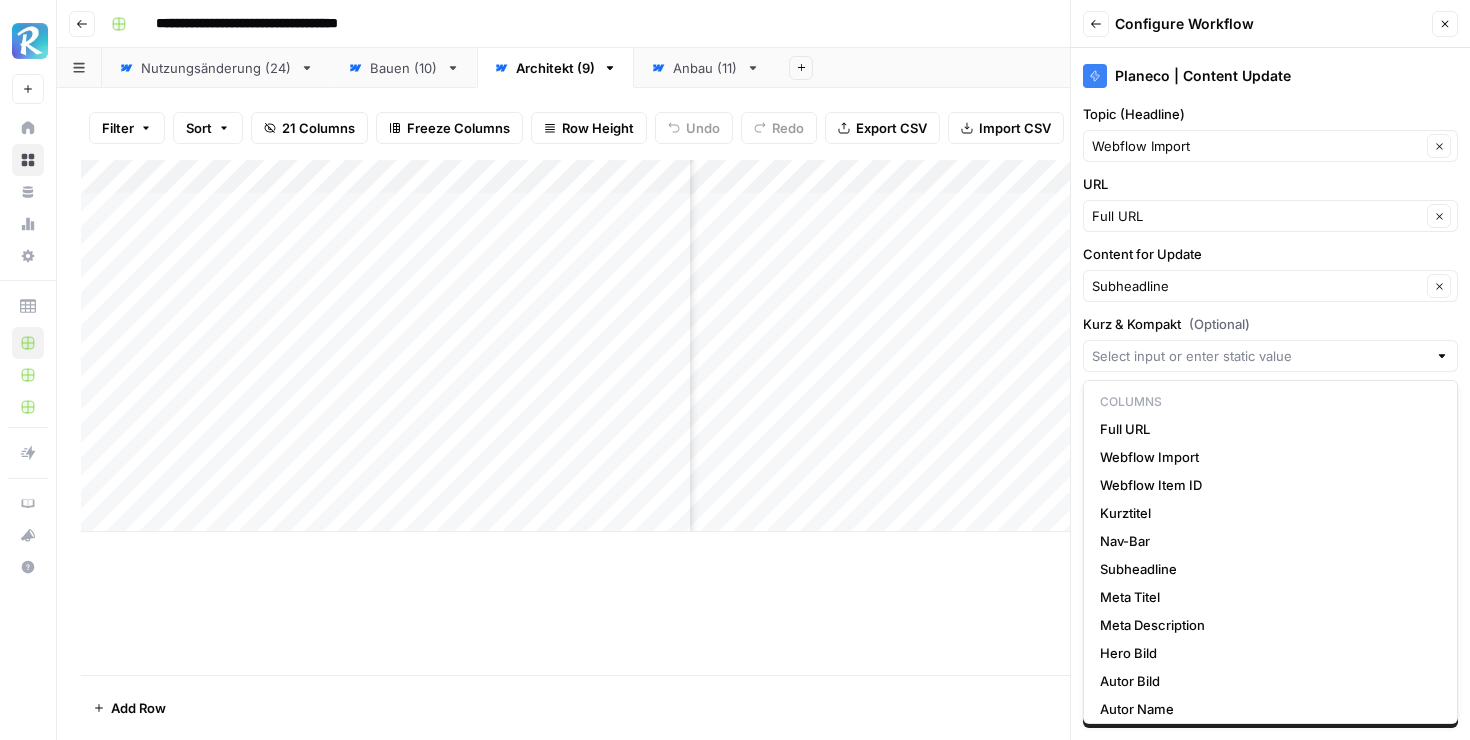 click on "Kurz & Kompakt (Optional)" at bounding box center (1270, 324) 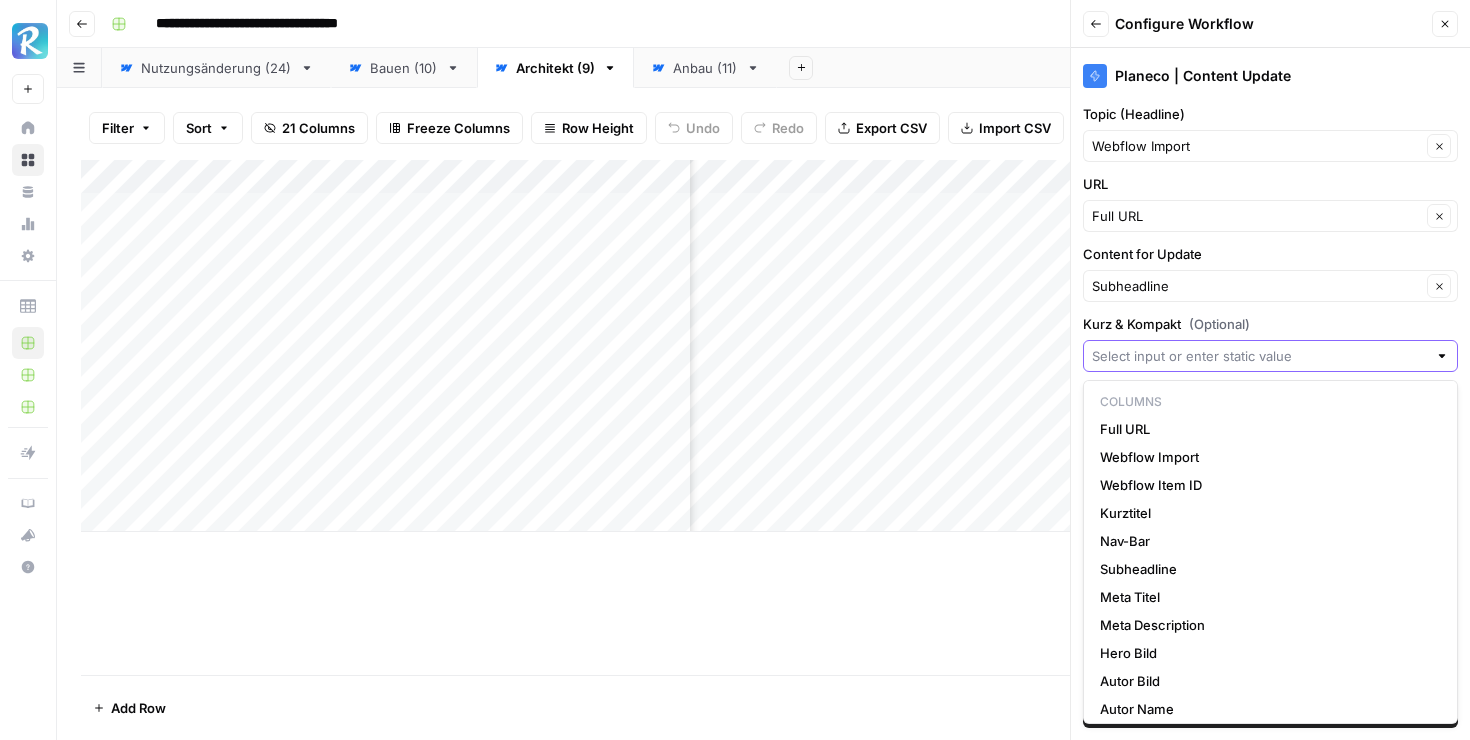 click on "Kurz & Kompakt (Optional)" at bounding box center [1259, 356] 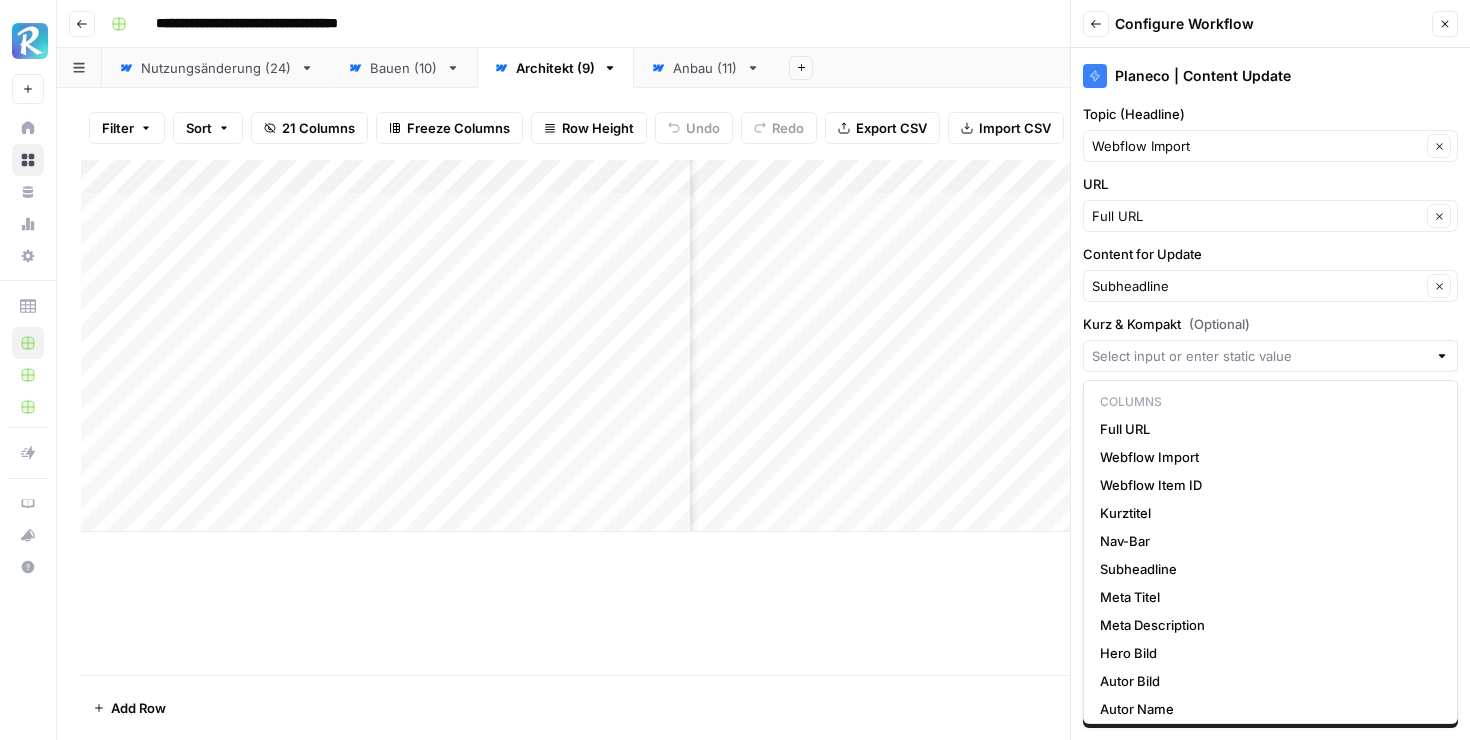 click on "Planeco | Content Update Topic (Headline) Webflow Import Clear URL Full URL Clear Content for Update Subheadline Clear Kurz & Kompakt   (Optional) Article Content 1   (Optional) Article Content 2   (Optional) Article Content 3   (Optional) Article Content 4   (Optional) Add Workflow" at bounding box center (1270, 394) 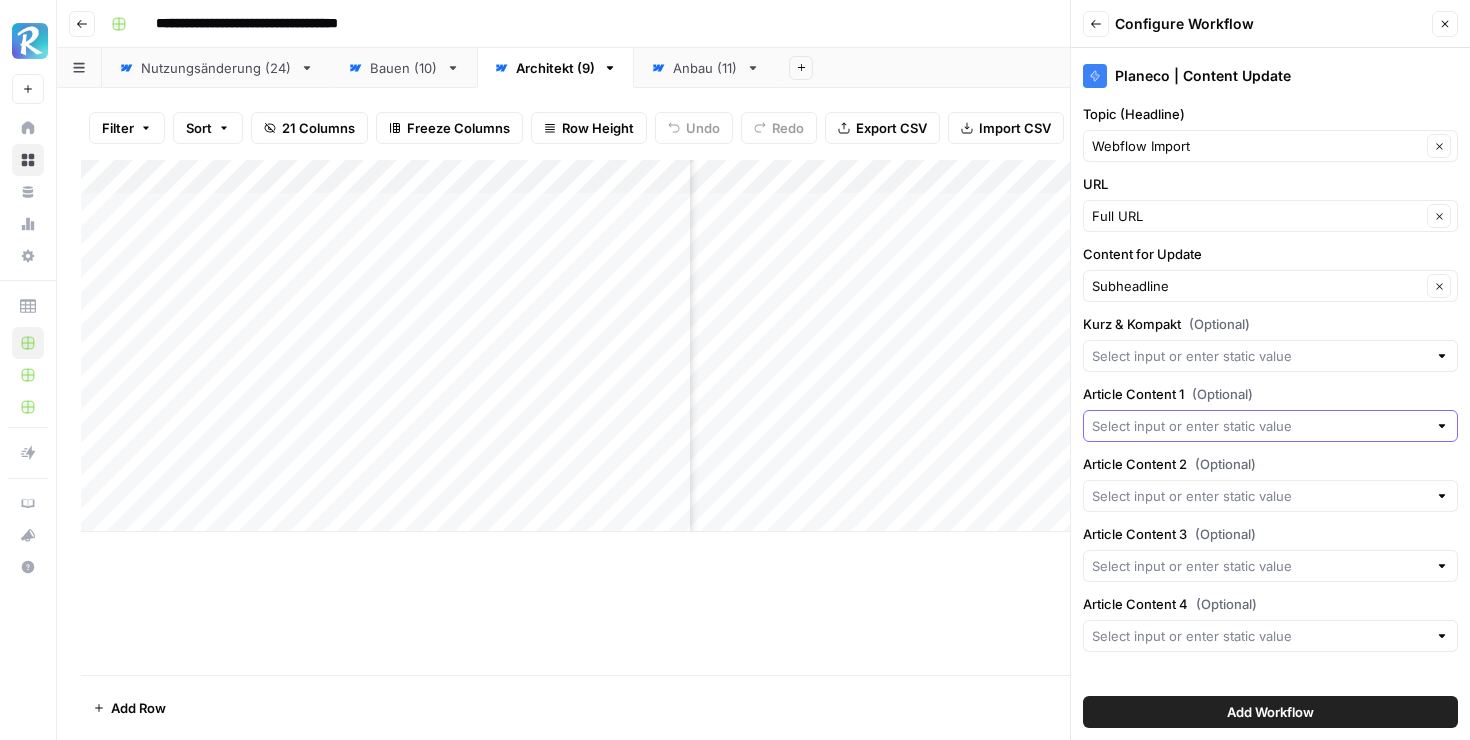 click on "Article Content 1 (Optional)" at bounding box center [1259, 426] 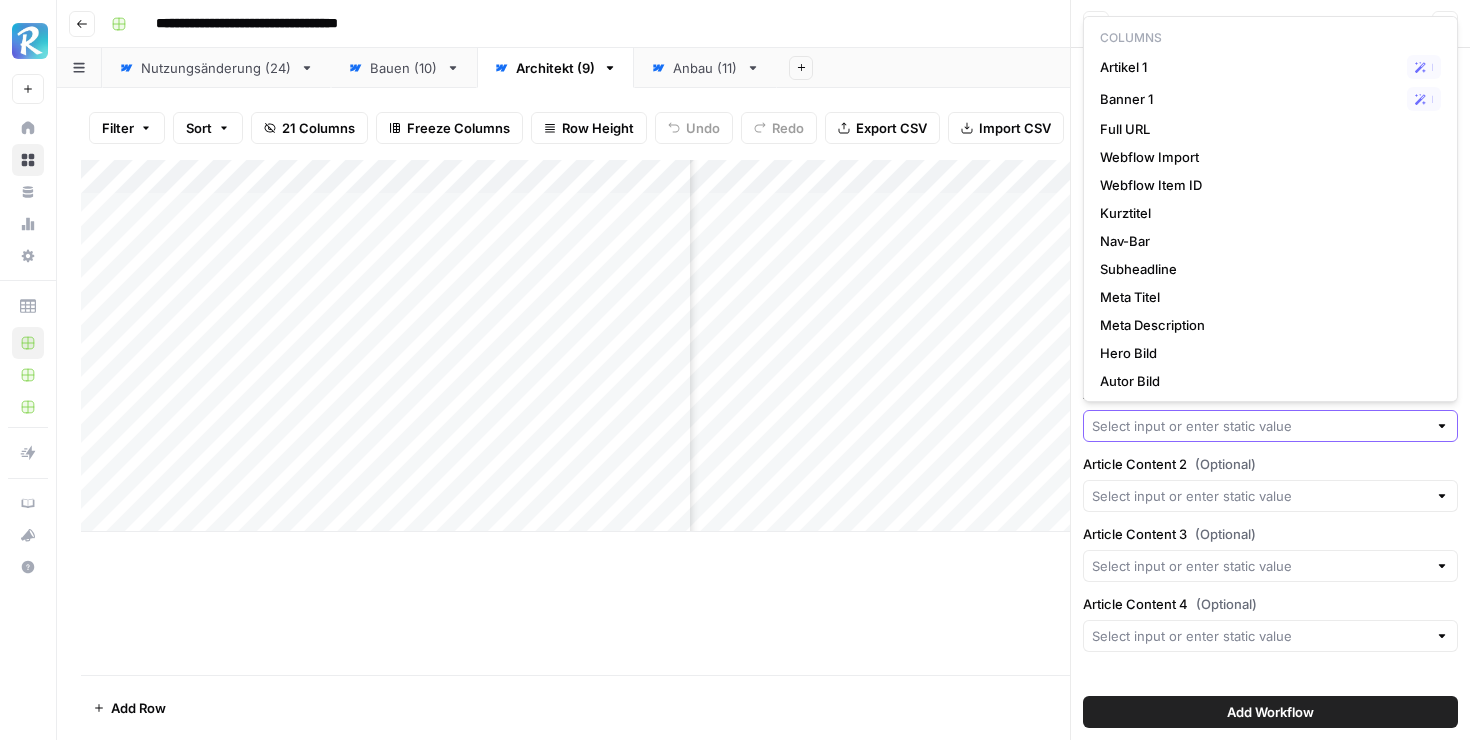 click on "Article Content 1 (Optional)" at bounding box center [1259, 426] 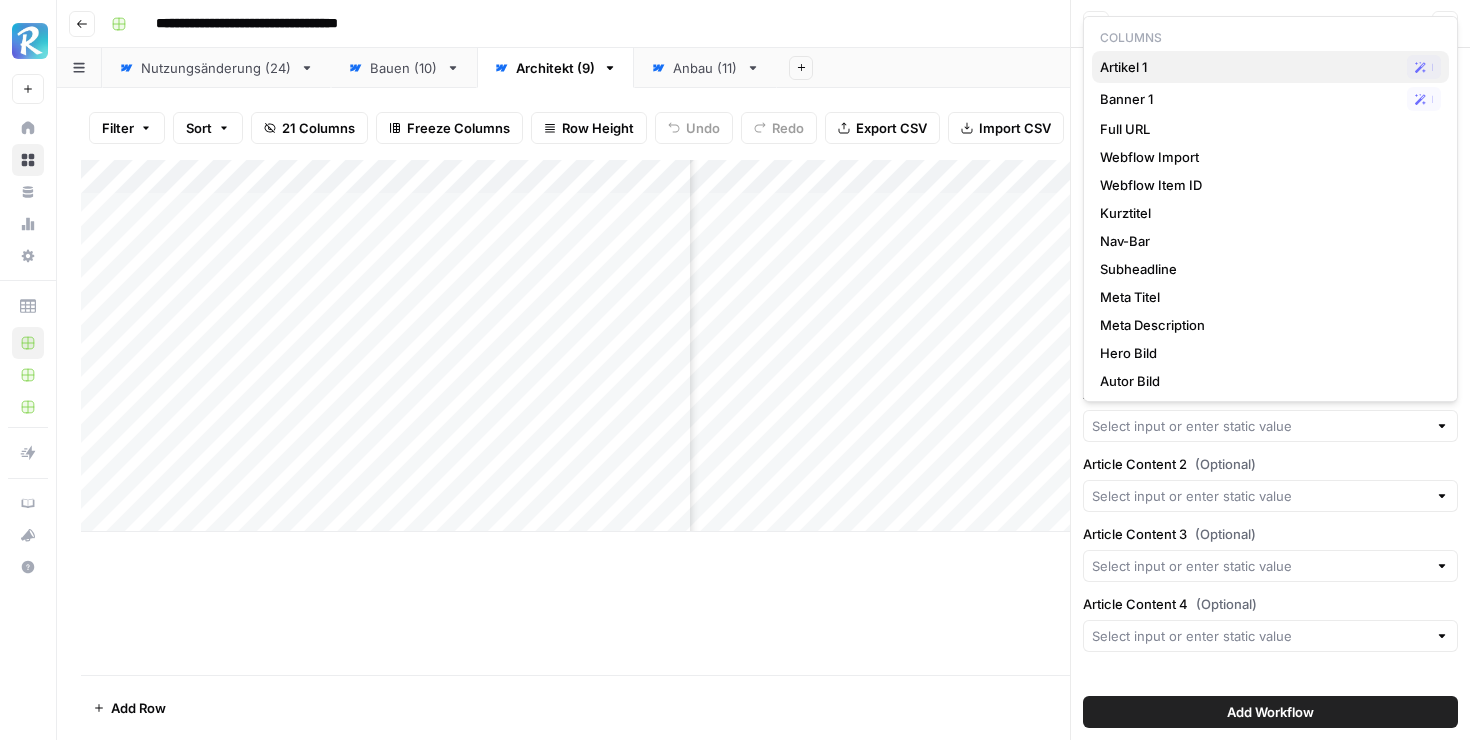click on "Artikel 1" at bounding box center (1249, 67) 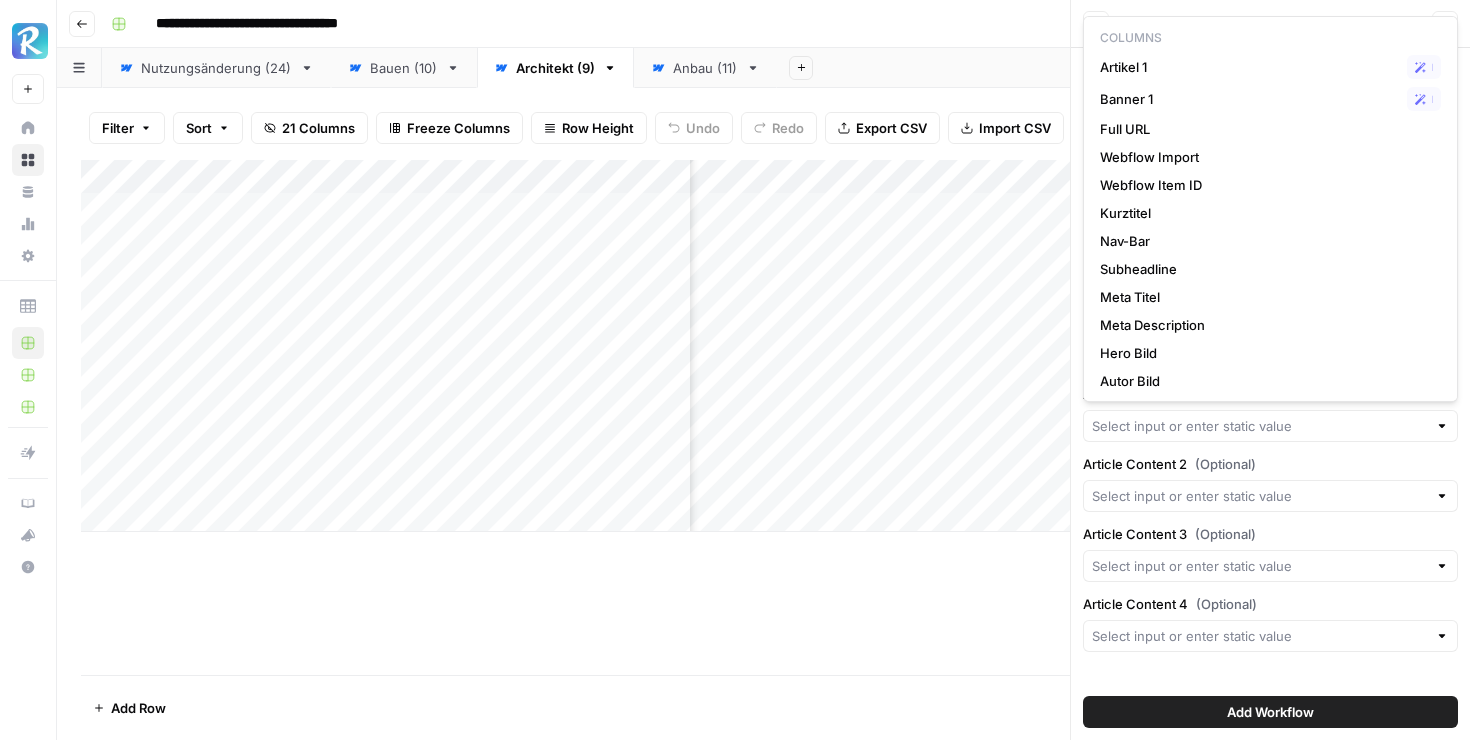 type on "Artikel 1" 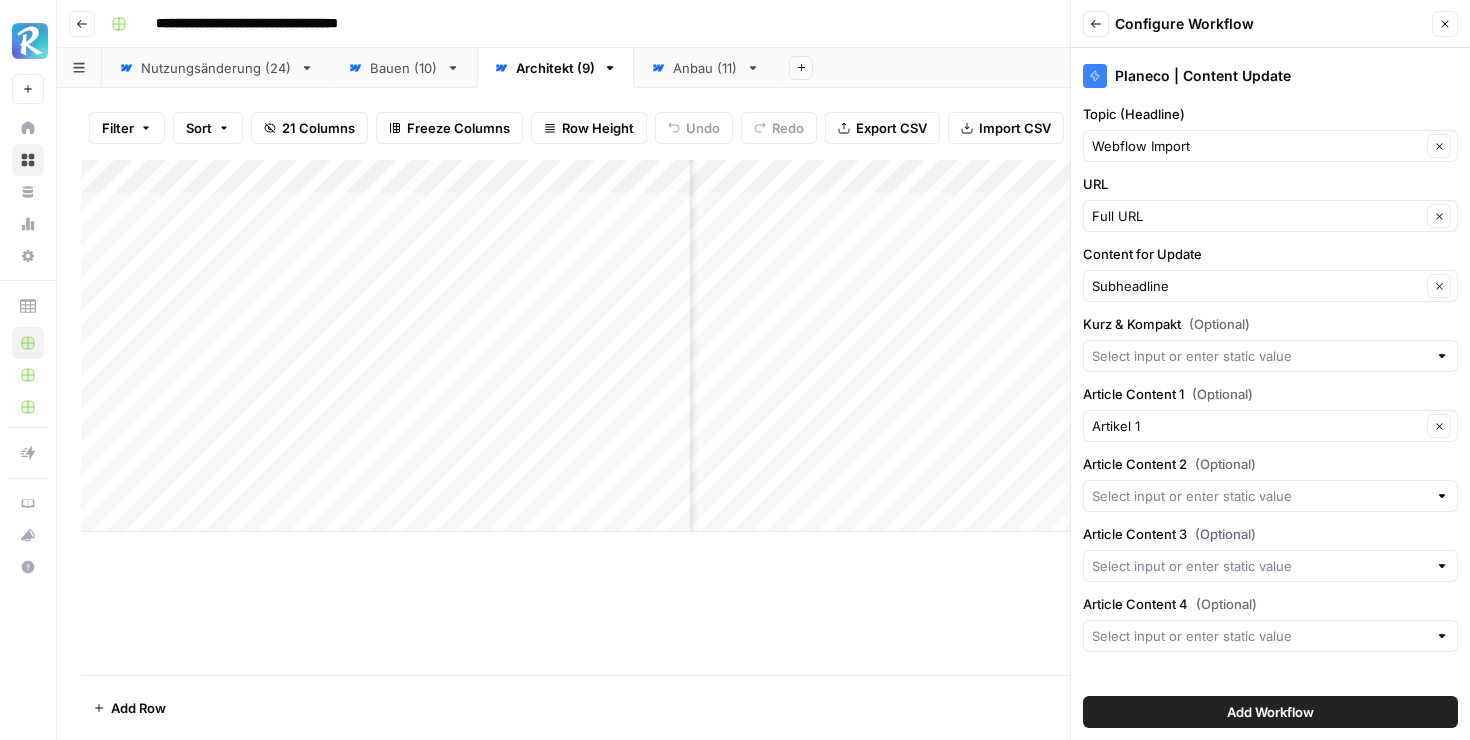 click on "Article Content [NUMBER] ([NUMBER])" at bounding box center (1270, 483) 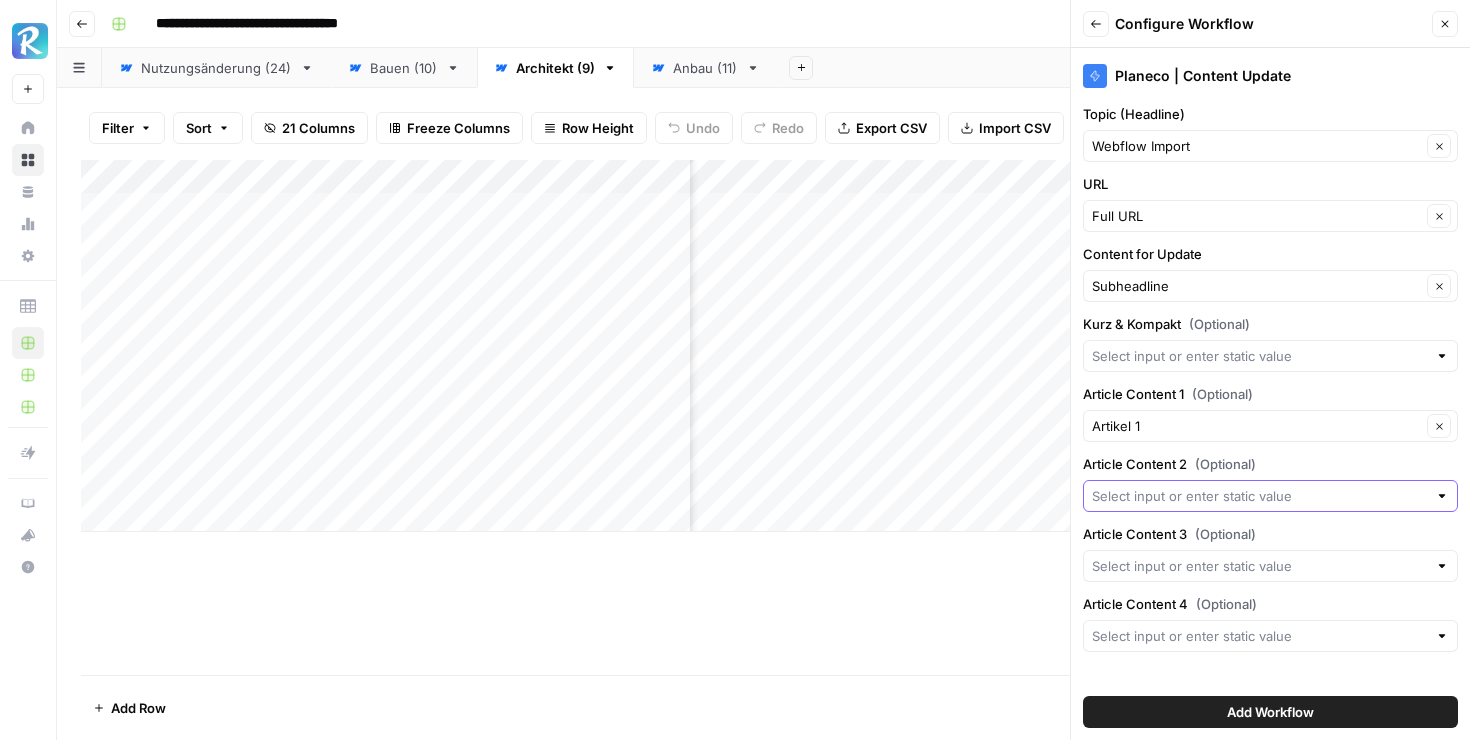 click on "Article Content [NUMBER] ([NUMBER])" at bounding box center [1259, 496] 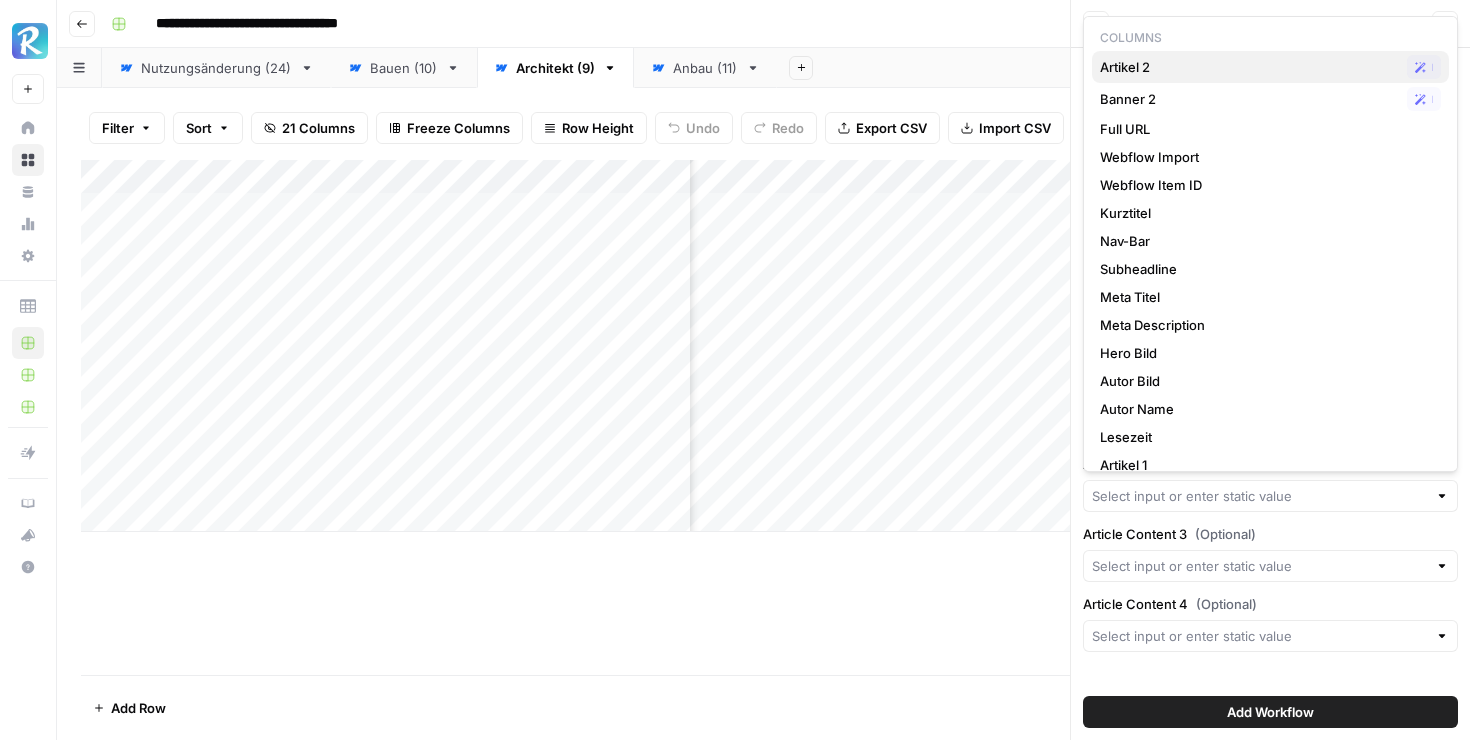 click on "Artikel 2" at bounding box center (1249, 67) 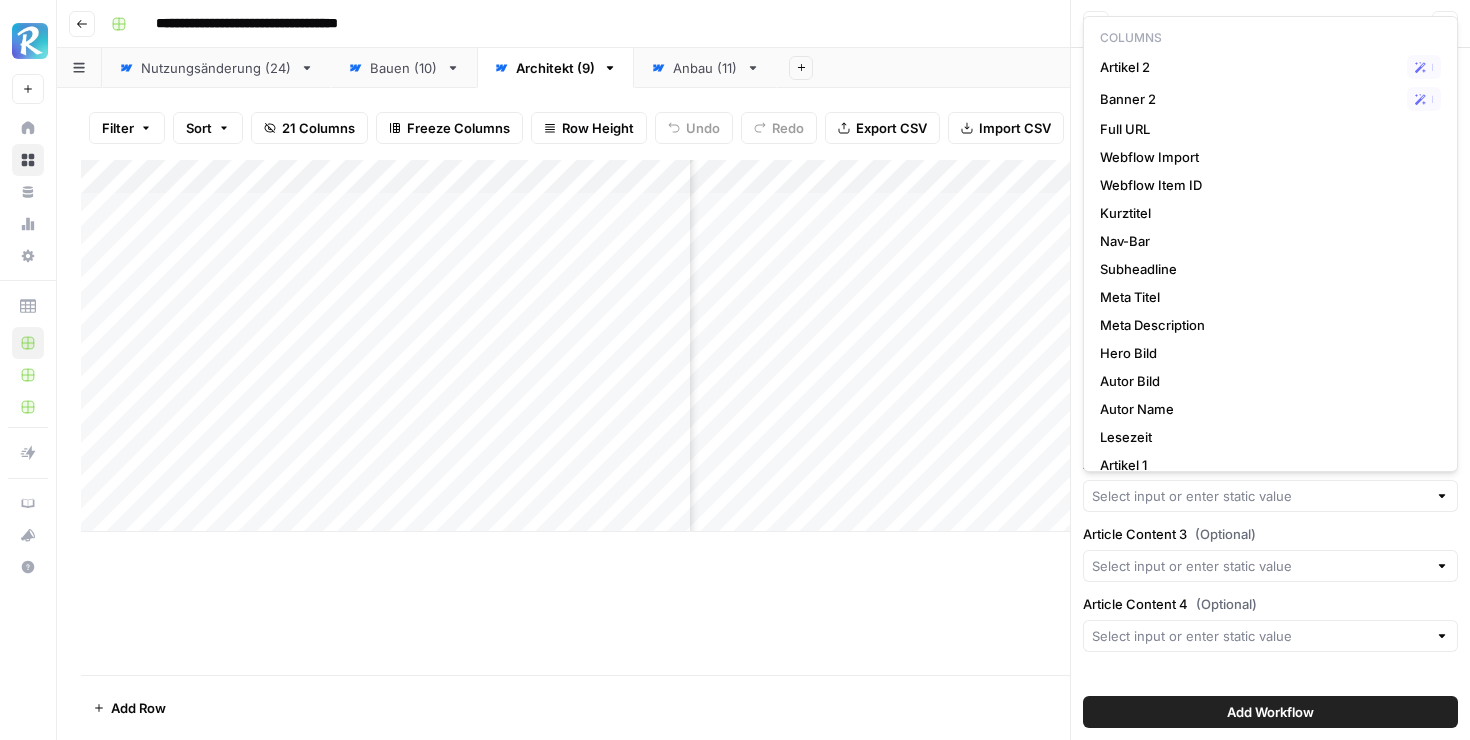 type on "Artikel 2" 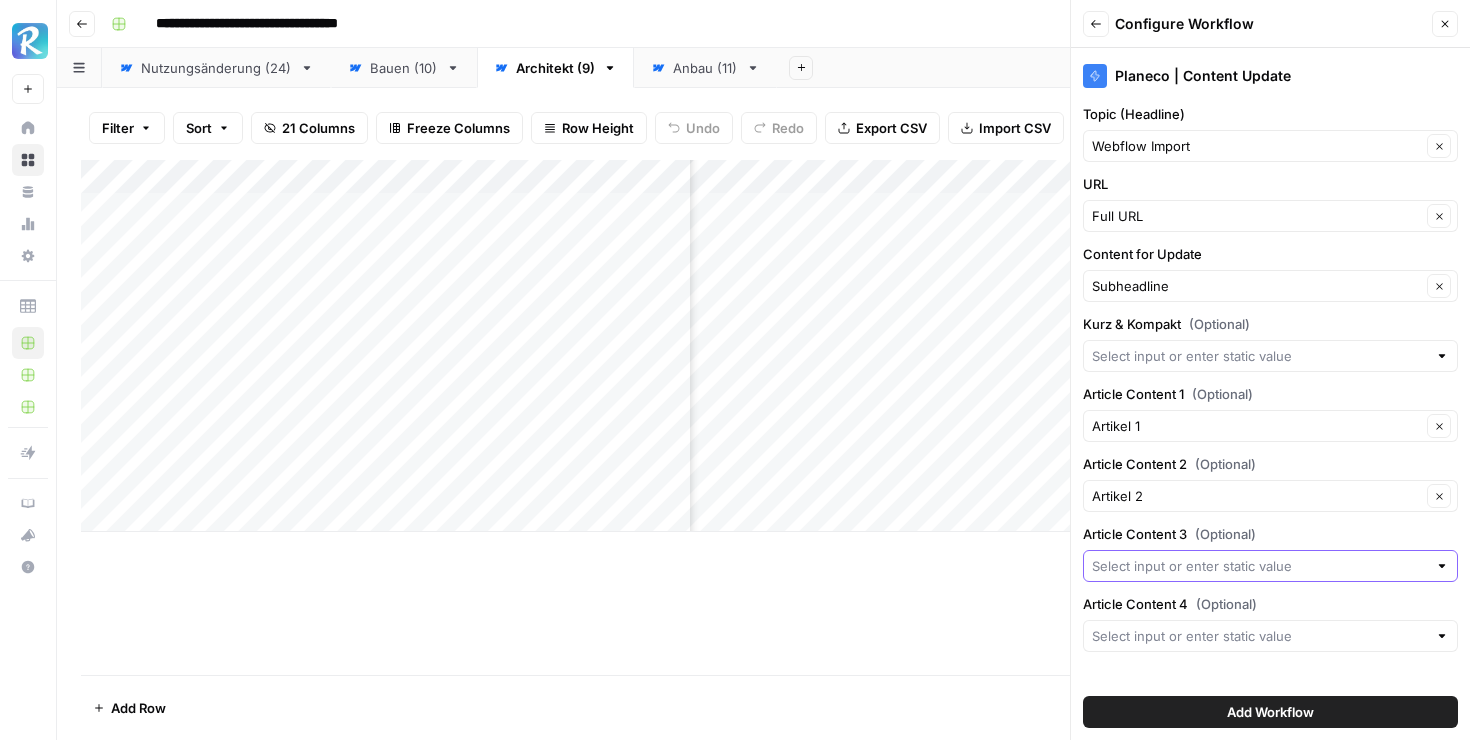 click on "Article Content 3 (Optional)" at bounding box center [1259, 566] 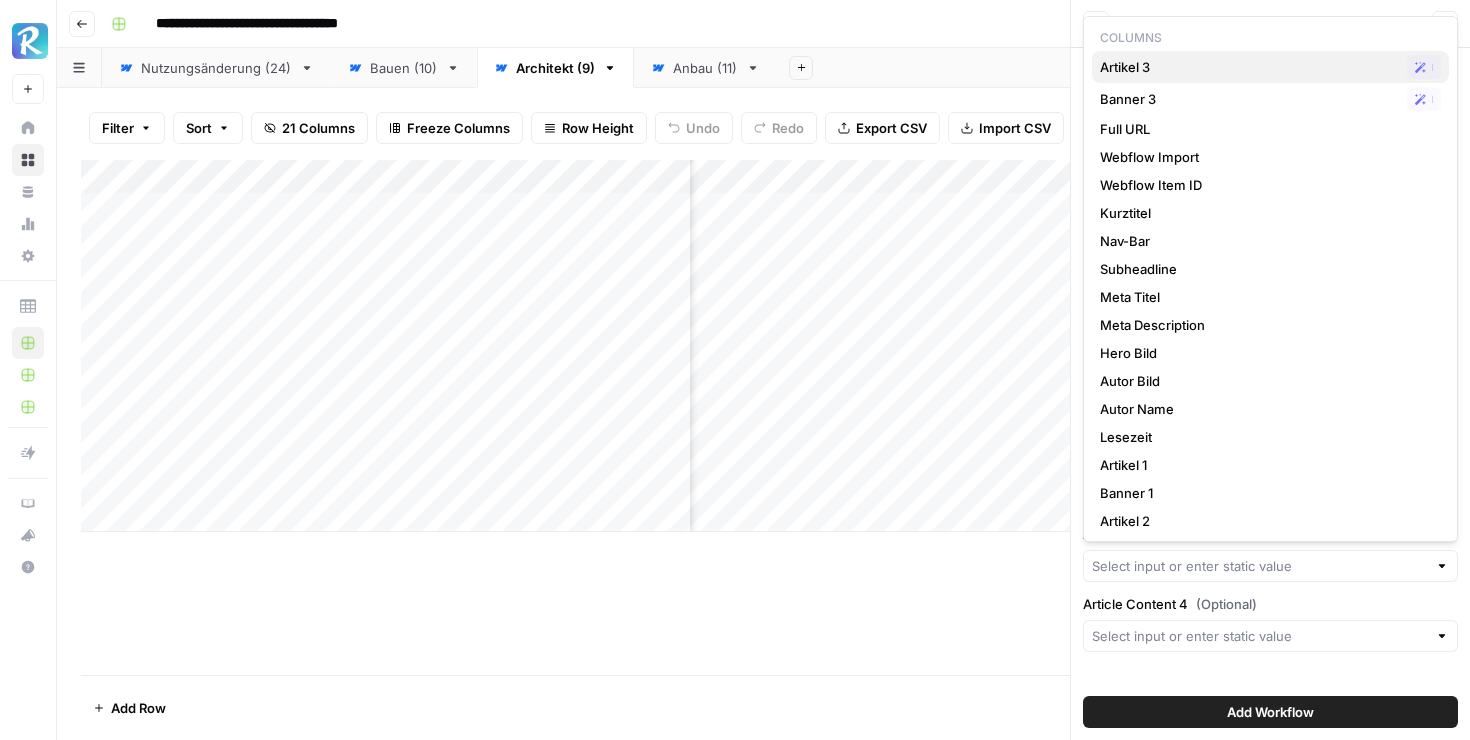 click on "Artikel 3" at bounding box center (1249, 67) 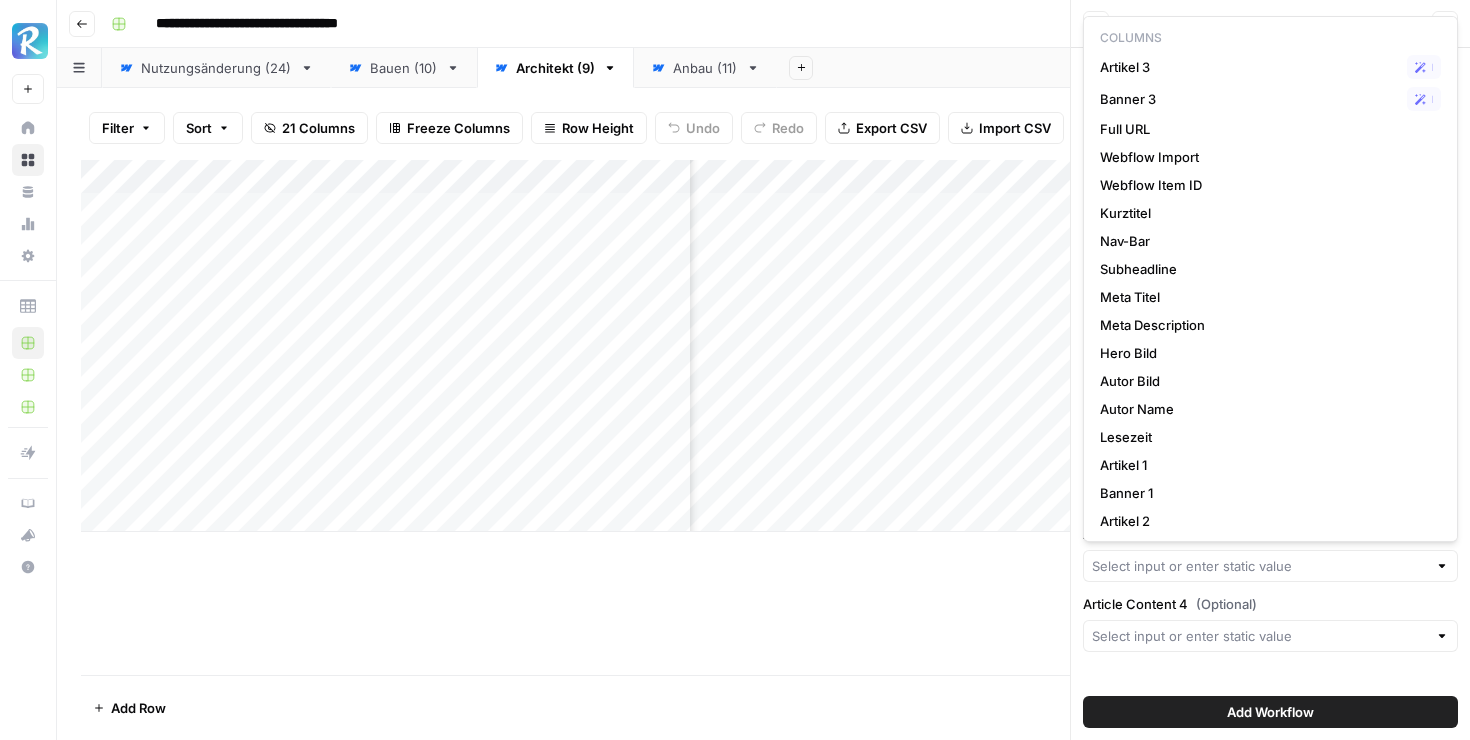 type on "Artikel 3" 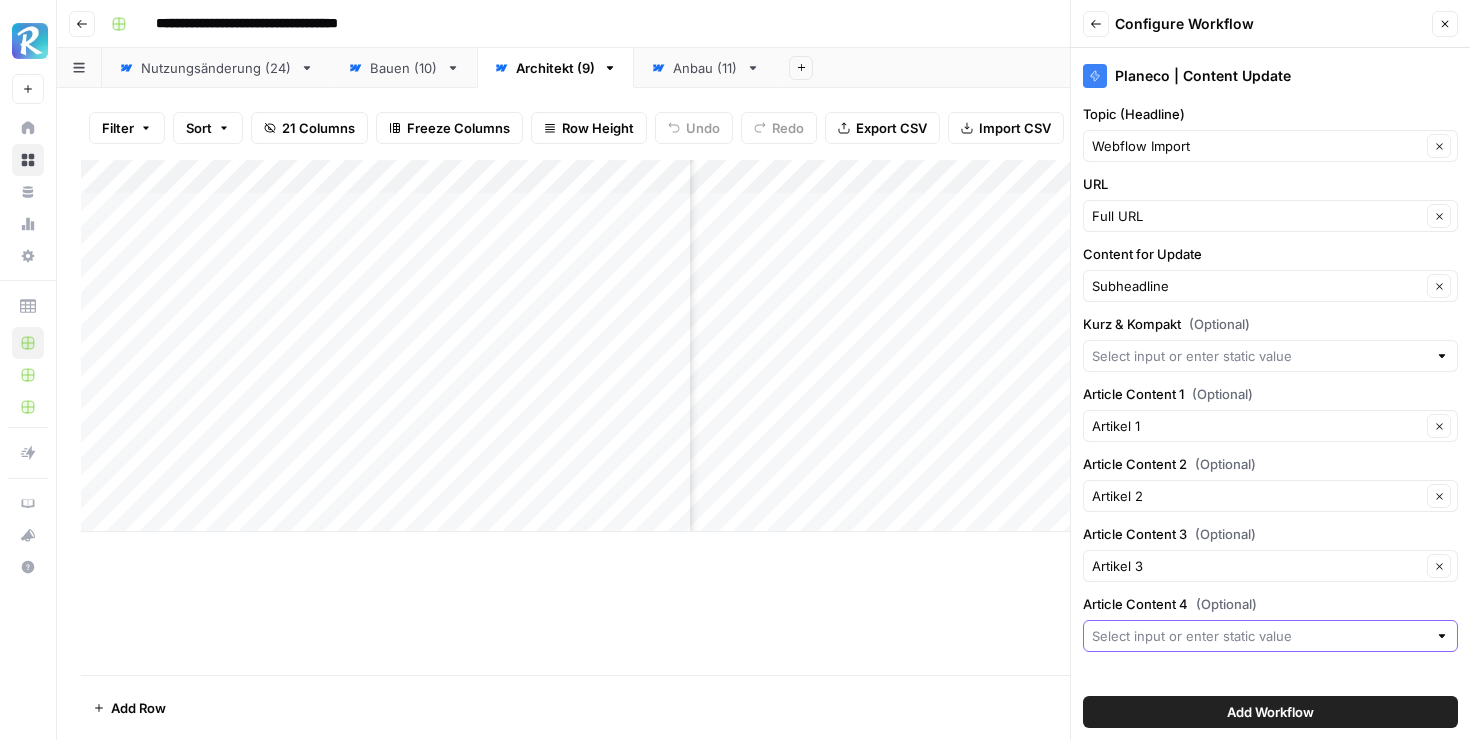 click on "Article Content 4   (Optional)" at bounding box center [1259, 636] 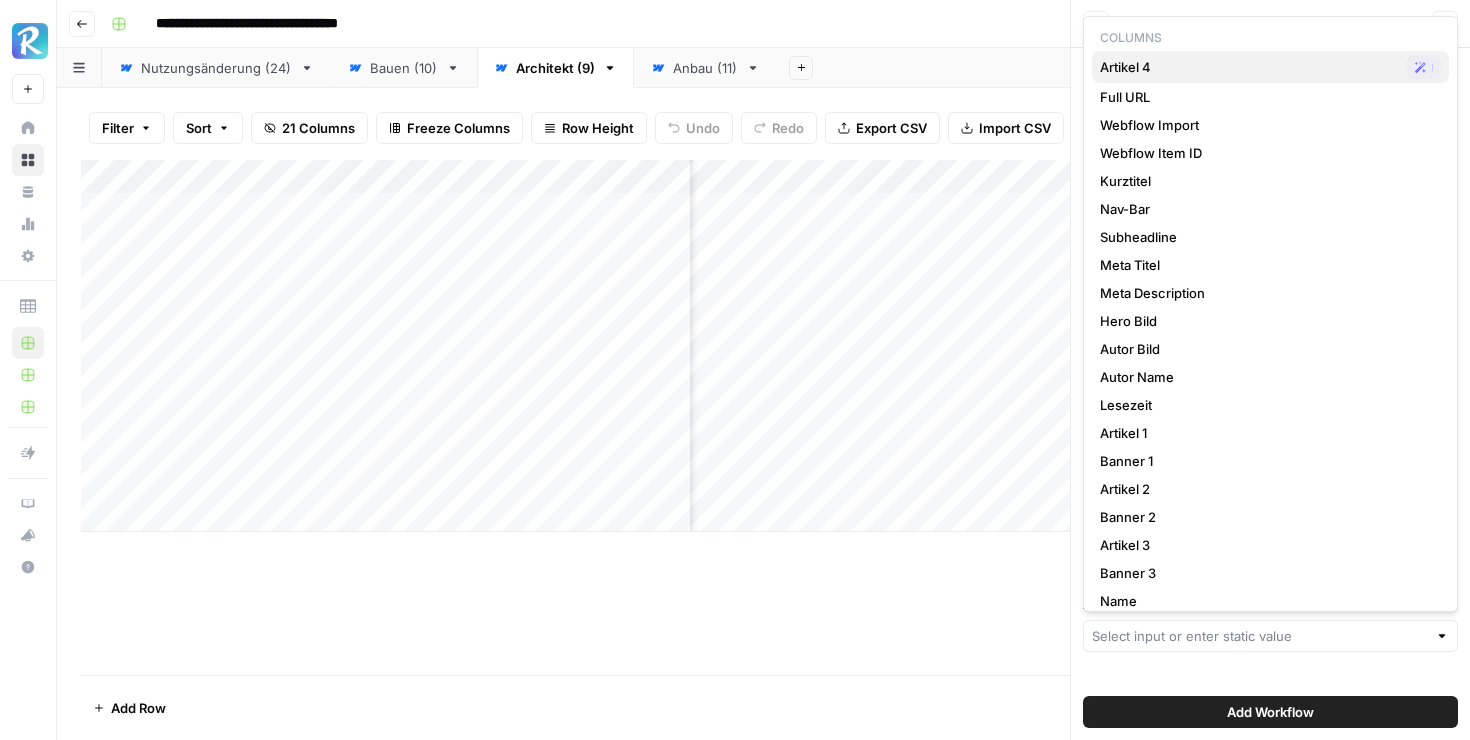 click on "Artikel 4" at bounding box center [1249, 67] 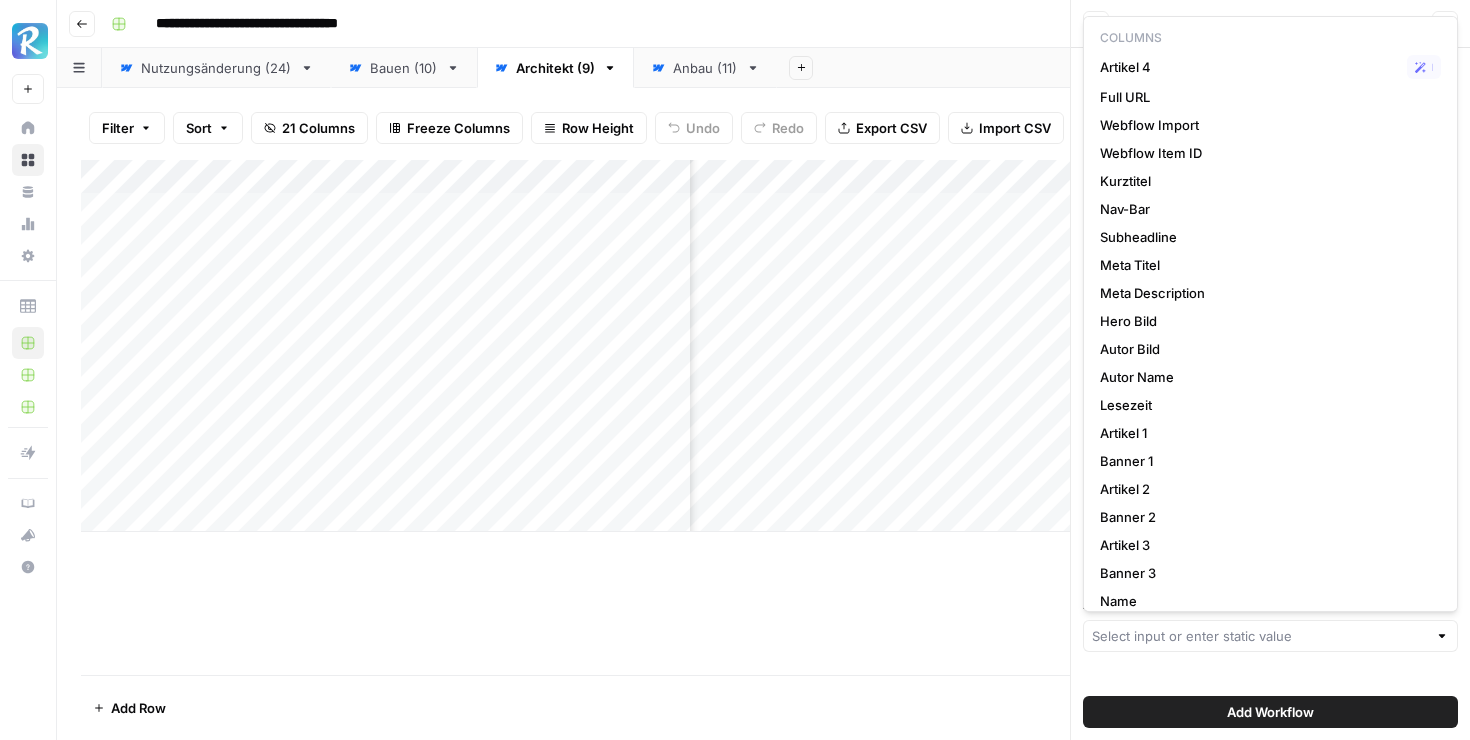 type on "Artikel 4" 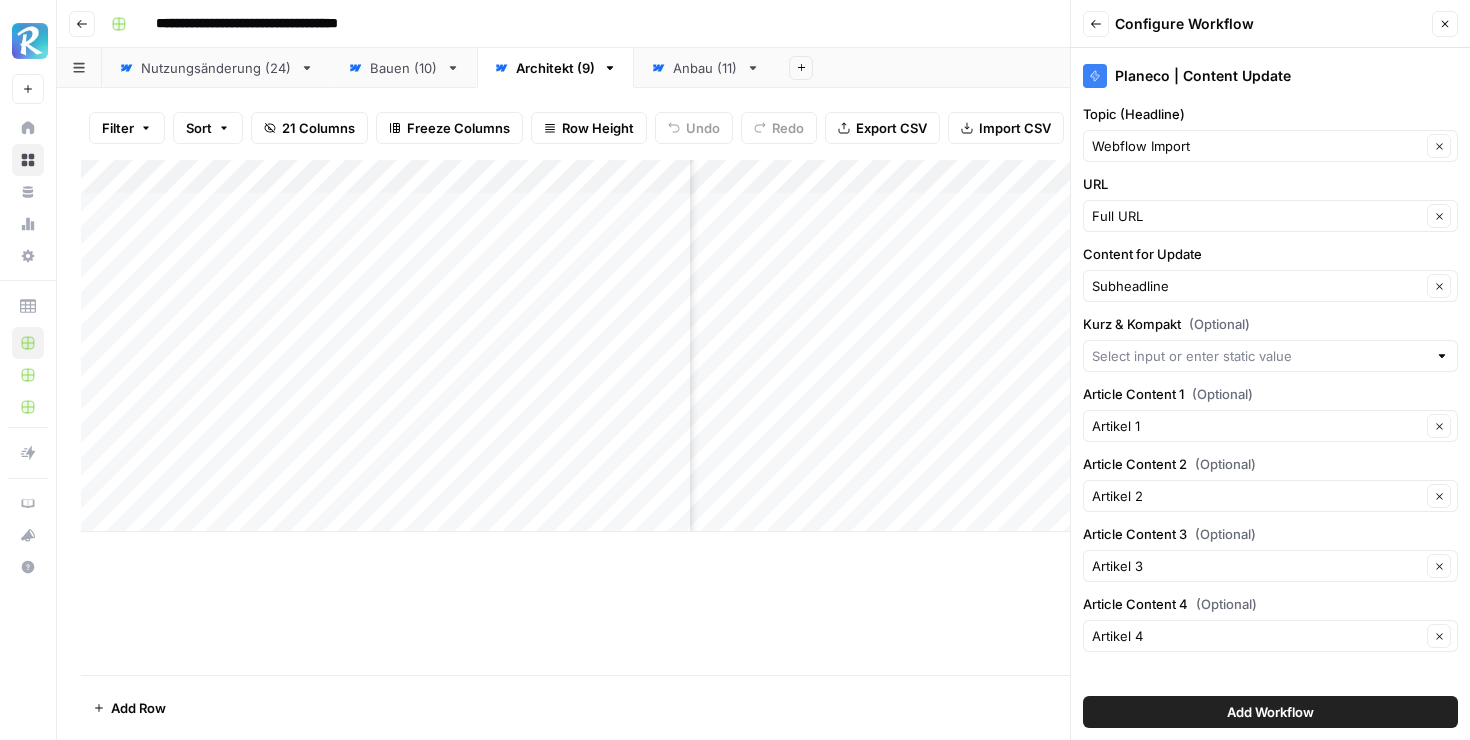 click on "Webflow Import Clear" at bounding box center (1270, 146) 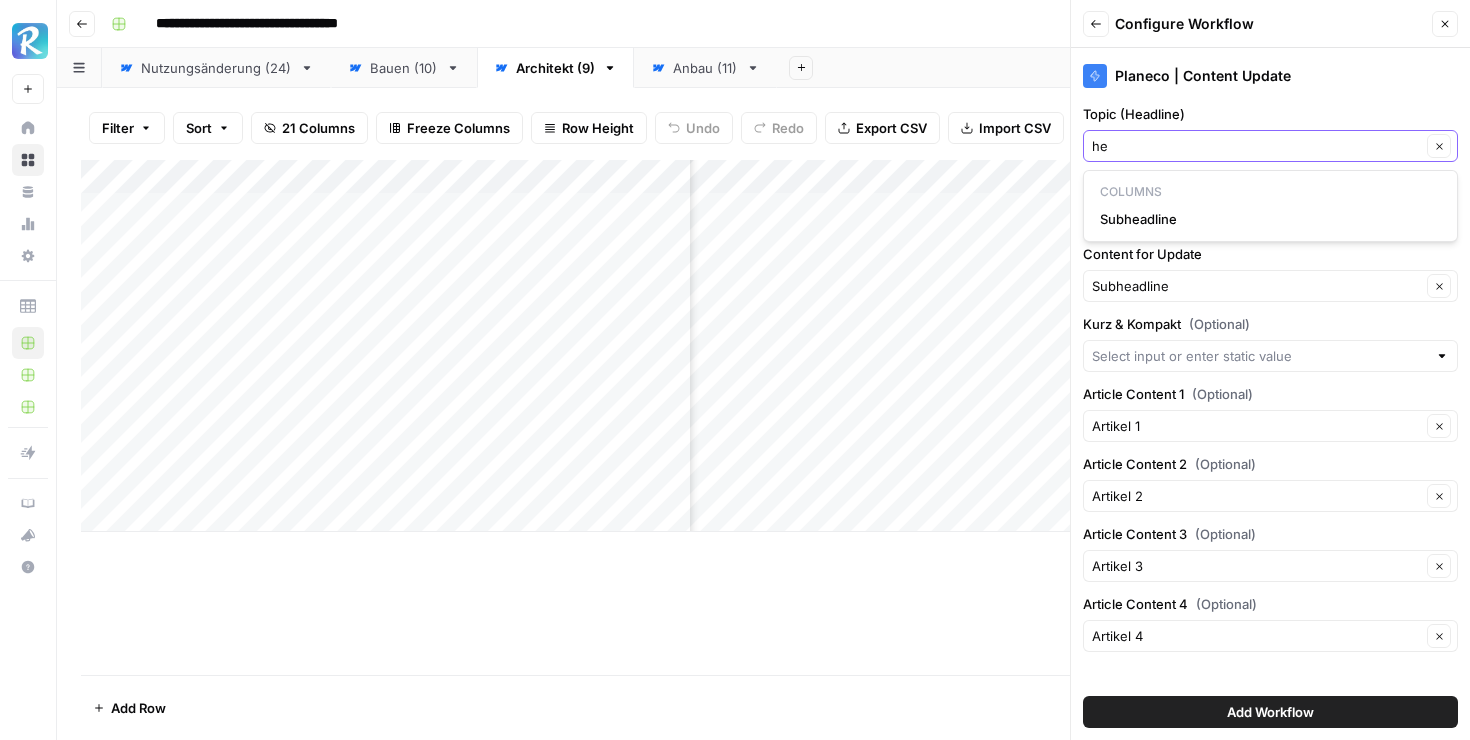 type on "h" 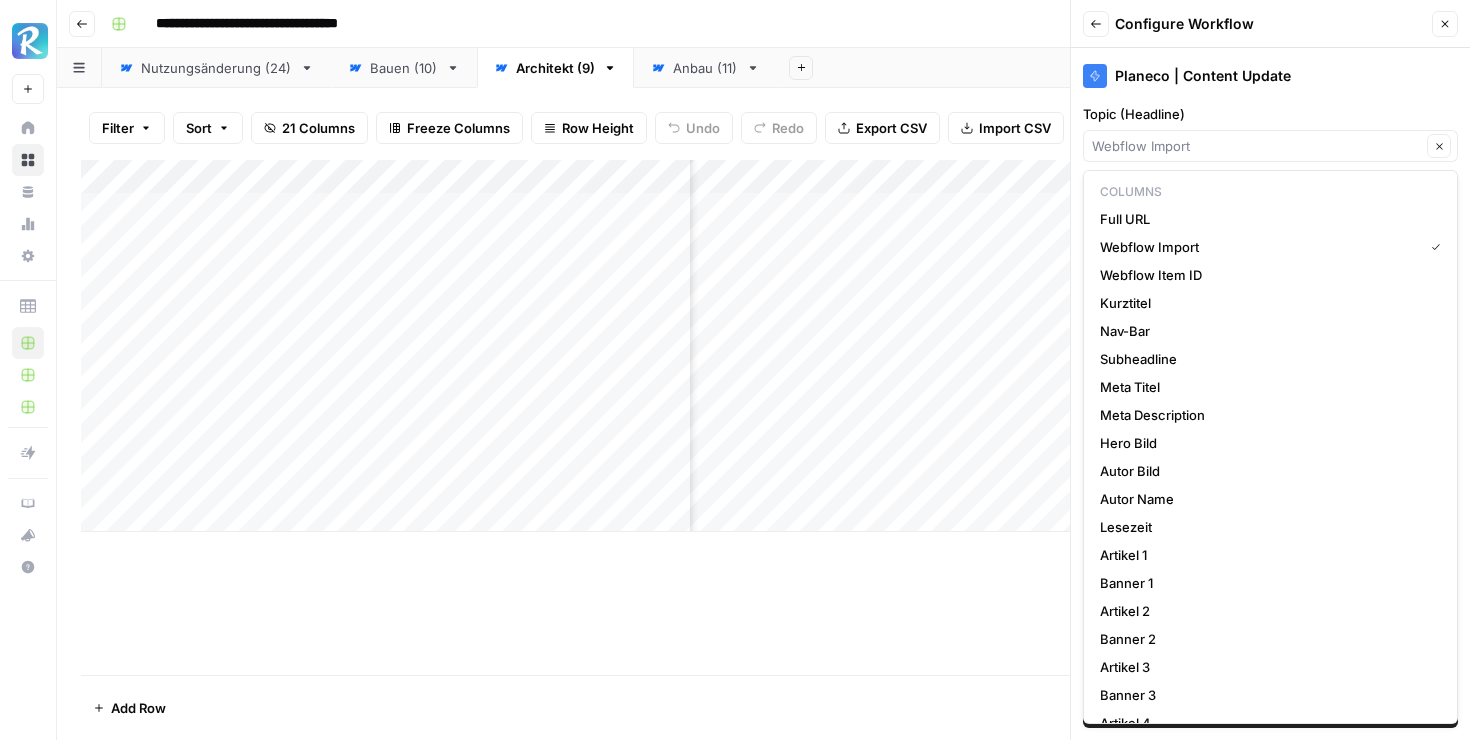 type on "Webflow Import" 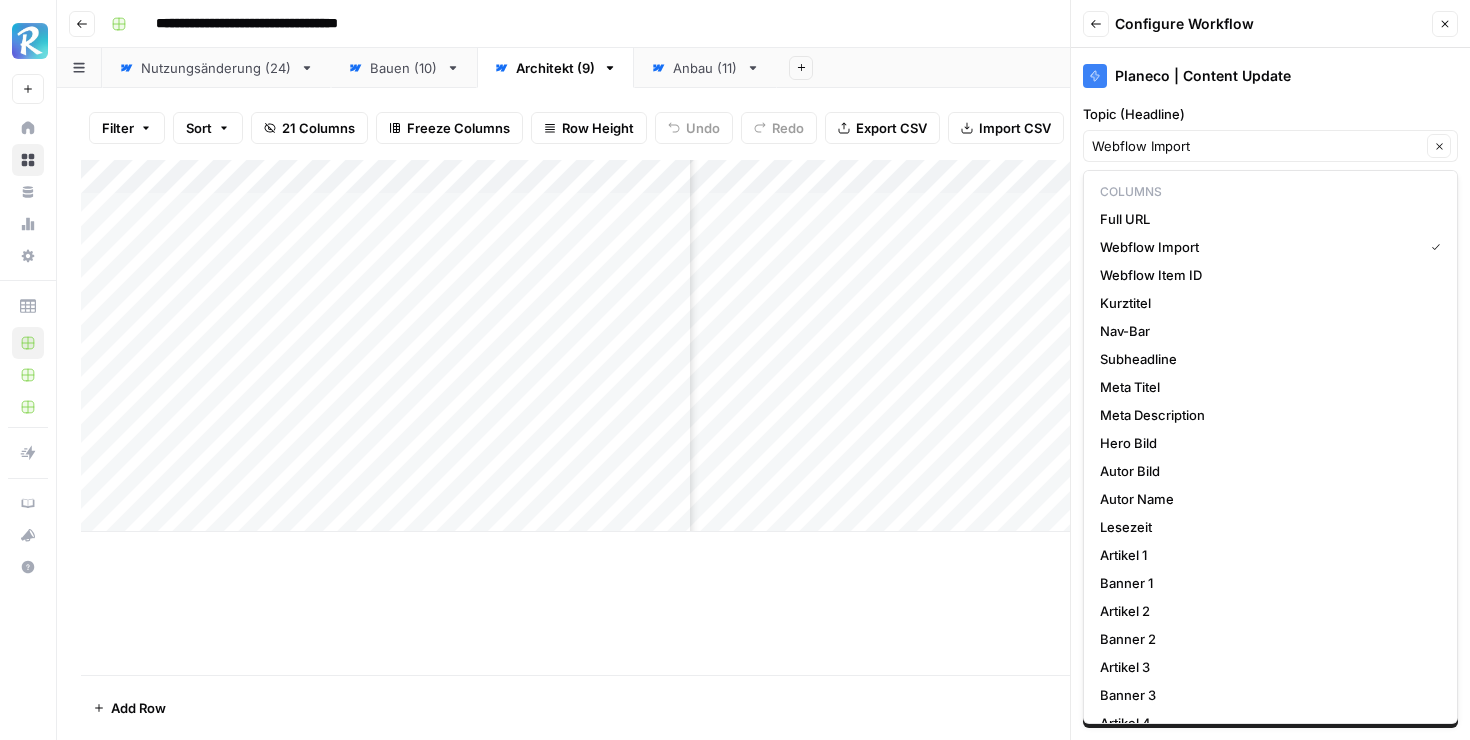 click on "Add Column" at bounding box center (763, 417) 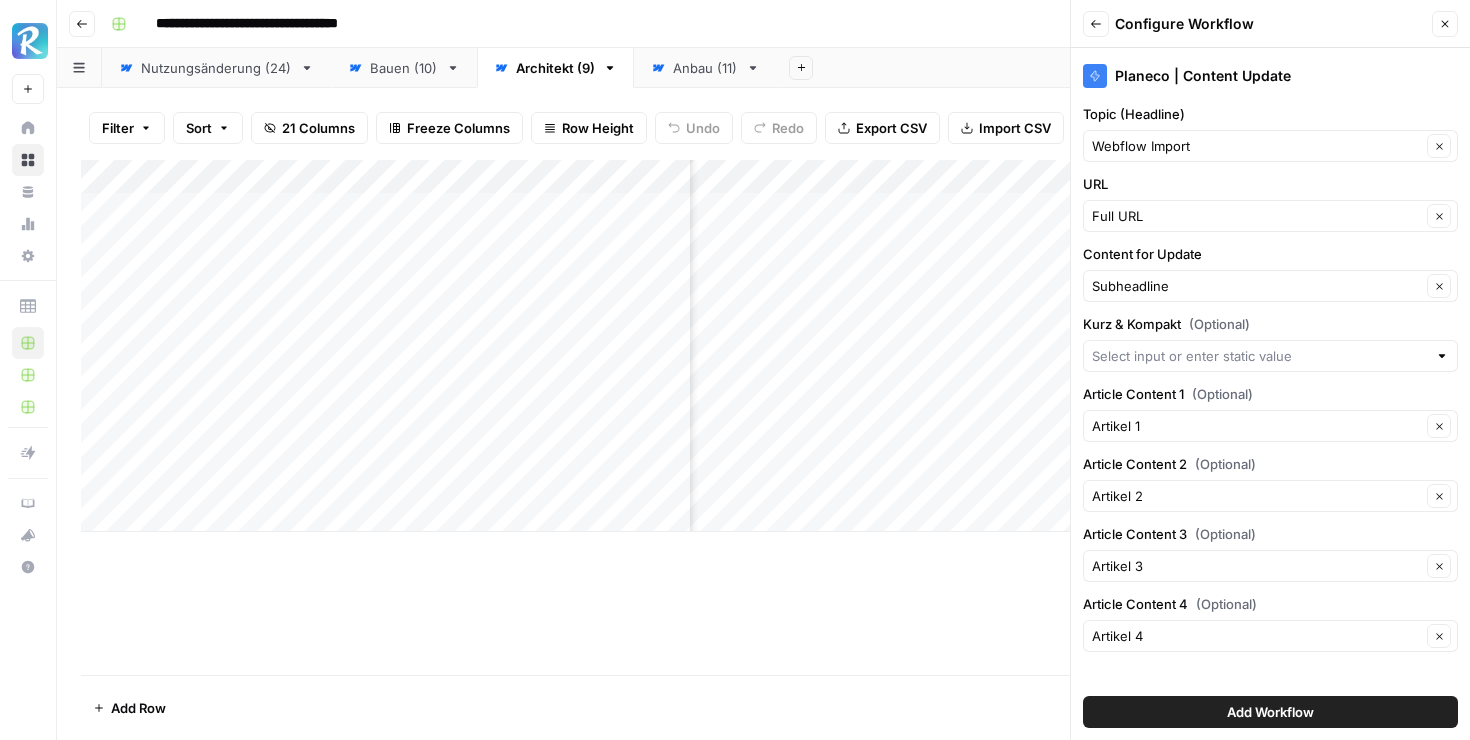 scroll, scrollTop: 0, scrollLeft: 369, axis: horizontal 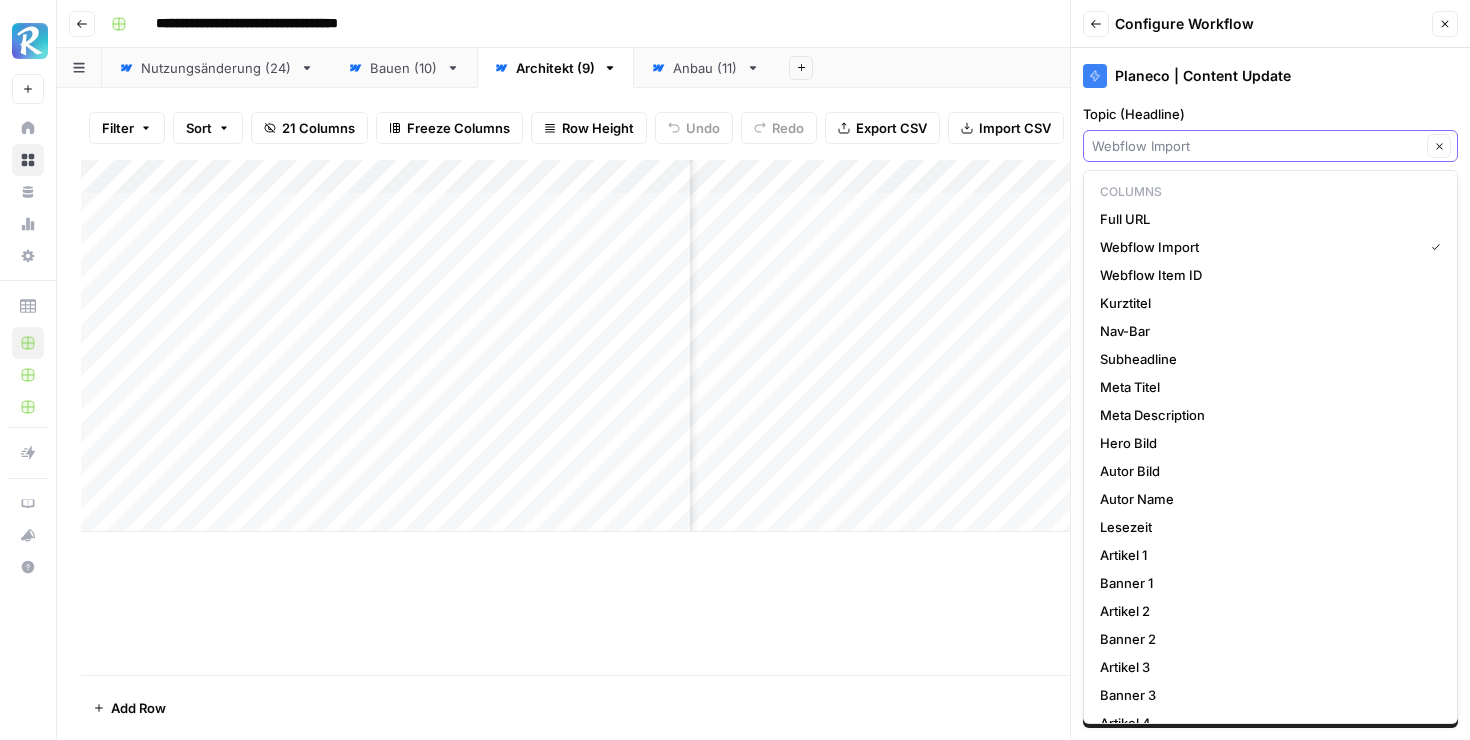 click on "Nutzungsänderung ([NUMBER])" at bounding box center [216, 68] 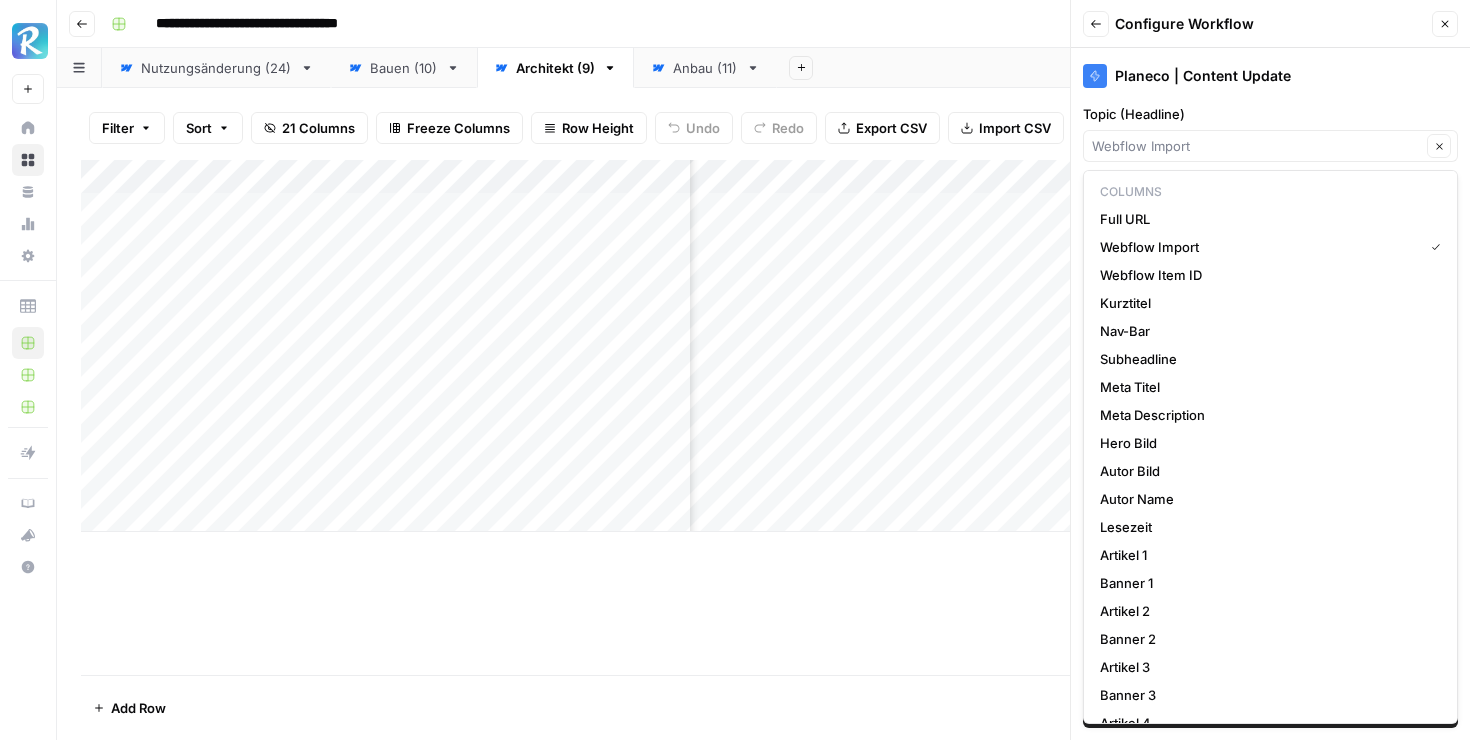 type on "Webflow Import" 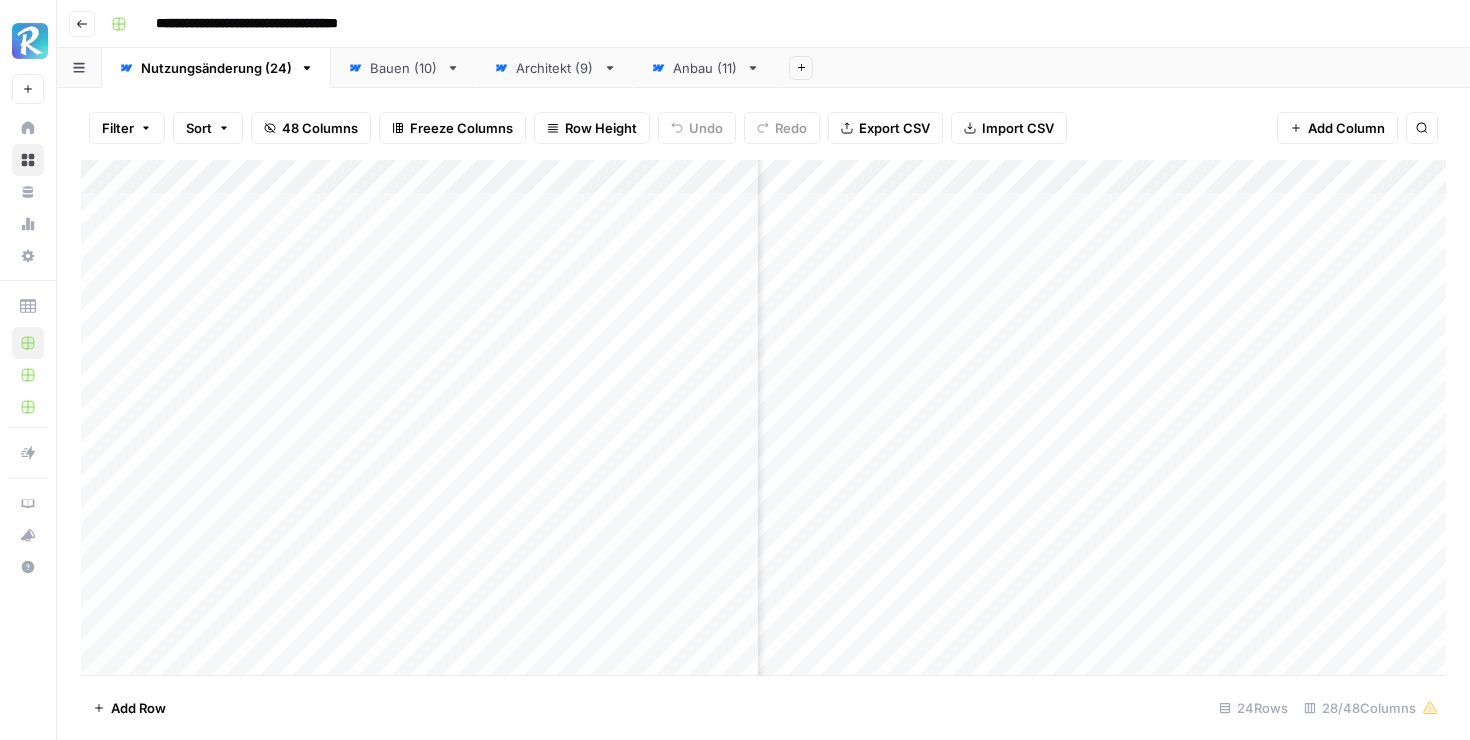 scroll, scrollTop: 0, scrollLeft: 524, axis: horizontal 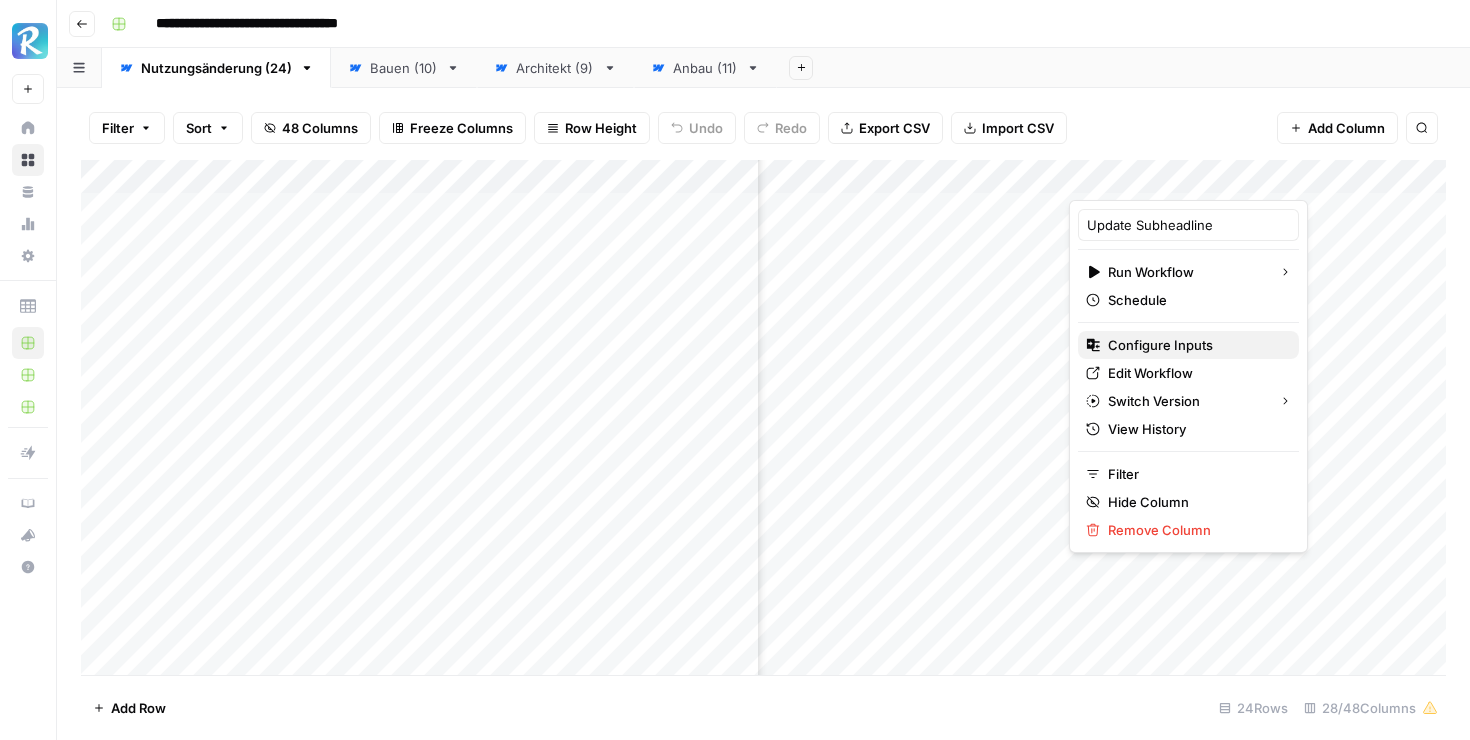 click on "Configure Inputs" at bounding box center (1195, 345) 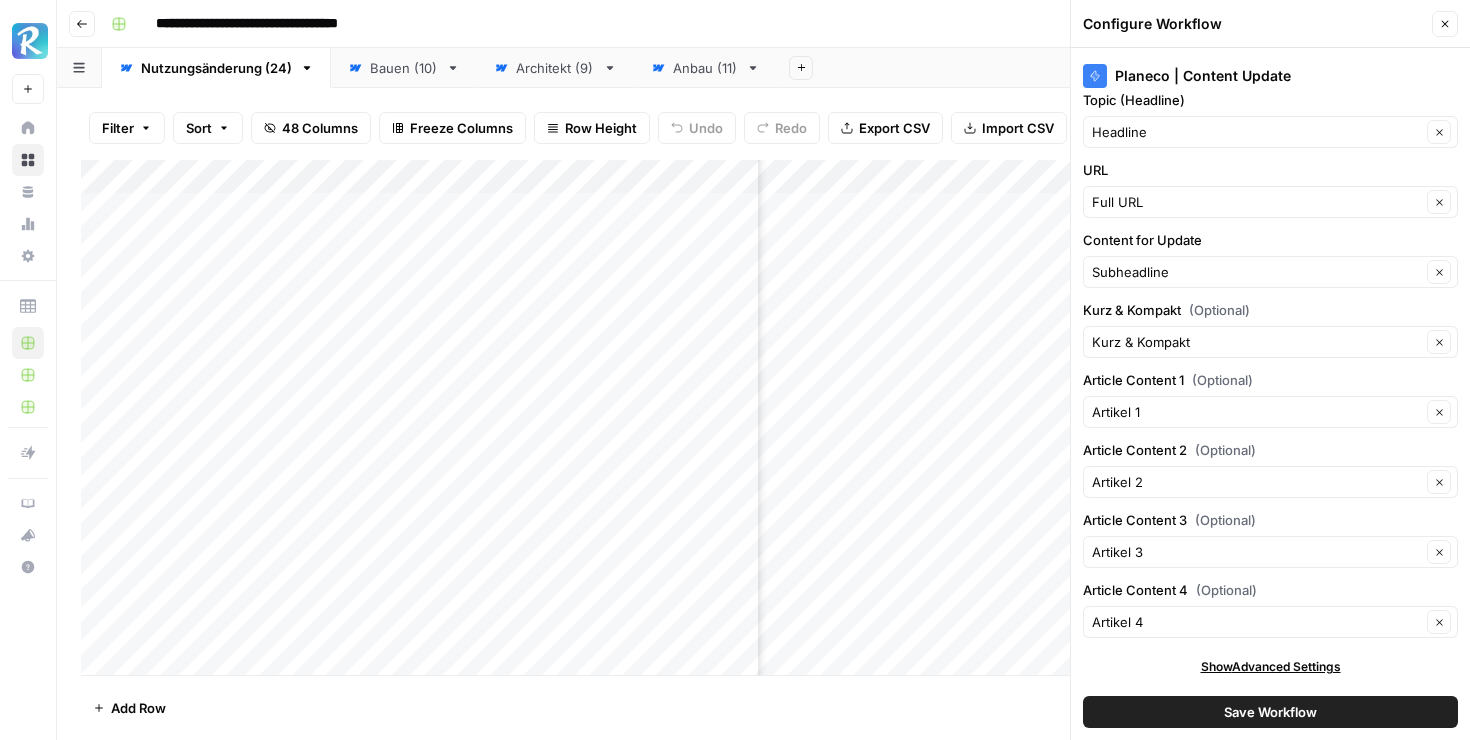 scroll, scrollTop: 0, scrollLeft: 0, axis: both 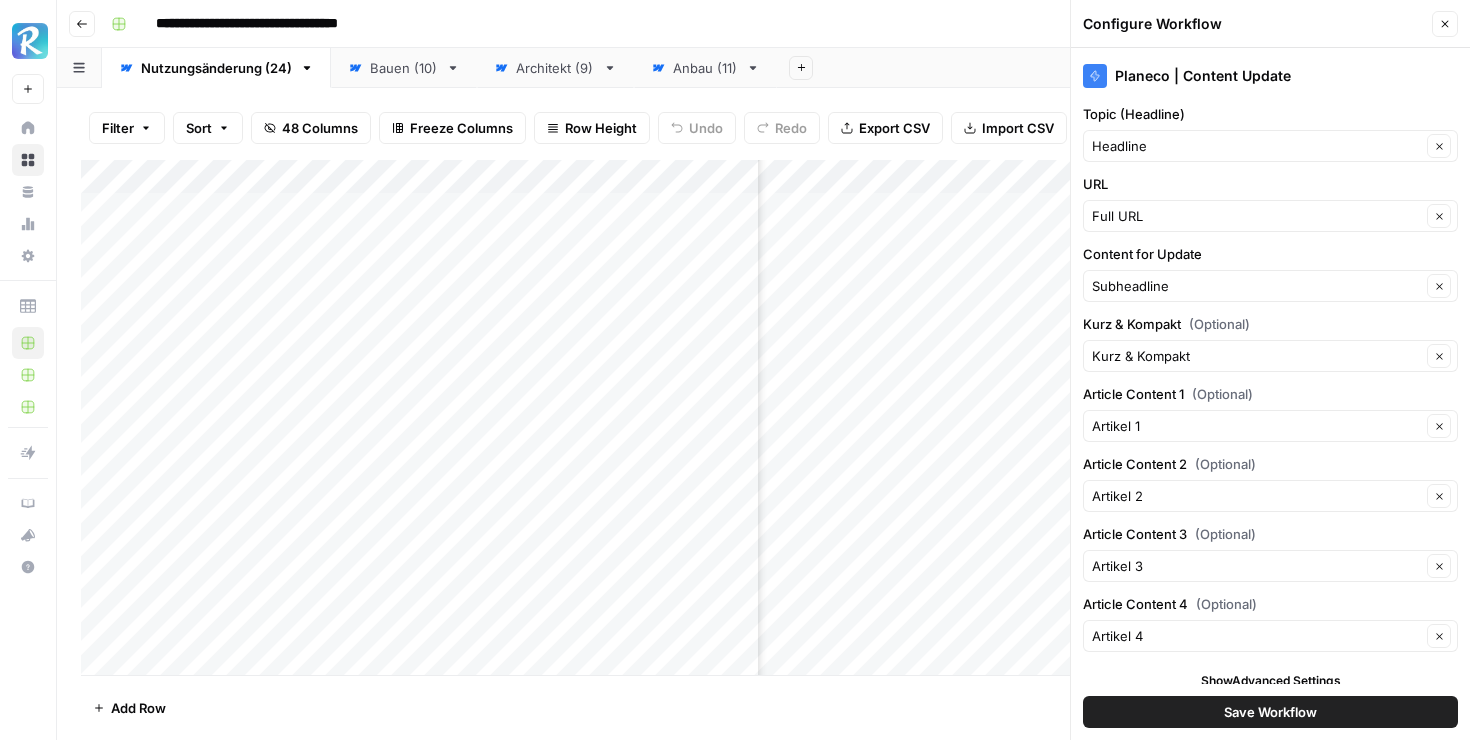 click on "Configure Workflow Close" at bounding box center (1270, 24) 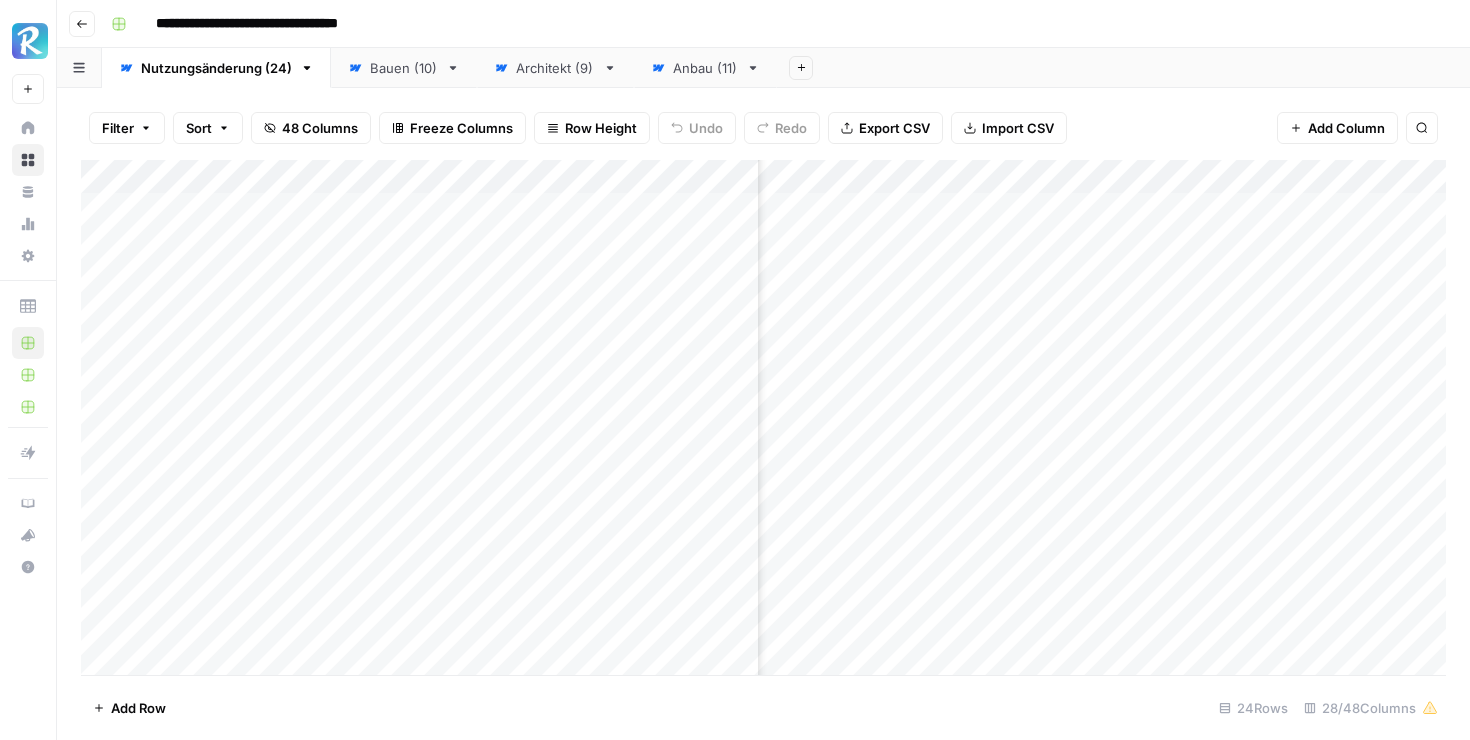 scroll, scrollTop: 1, scrollLeft: 1604, axis: both 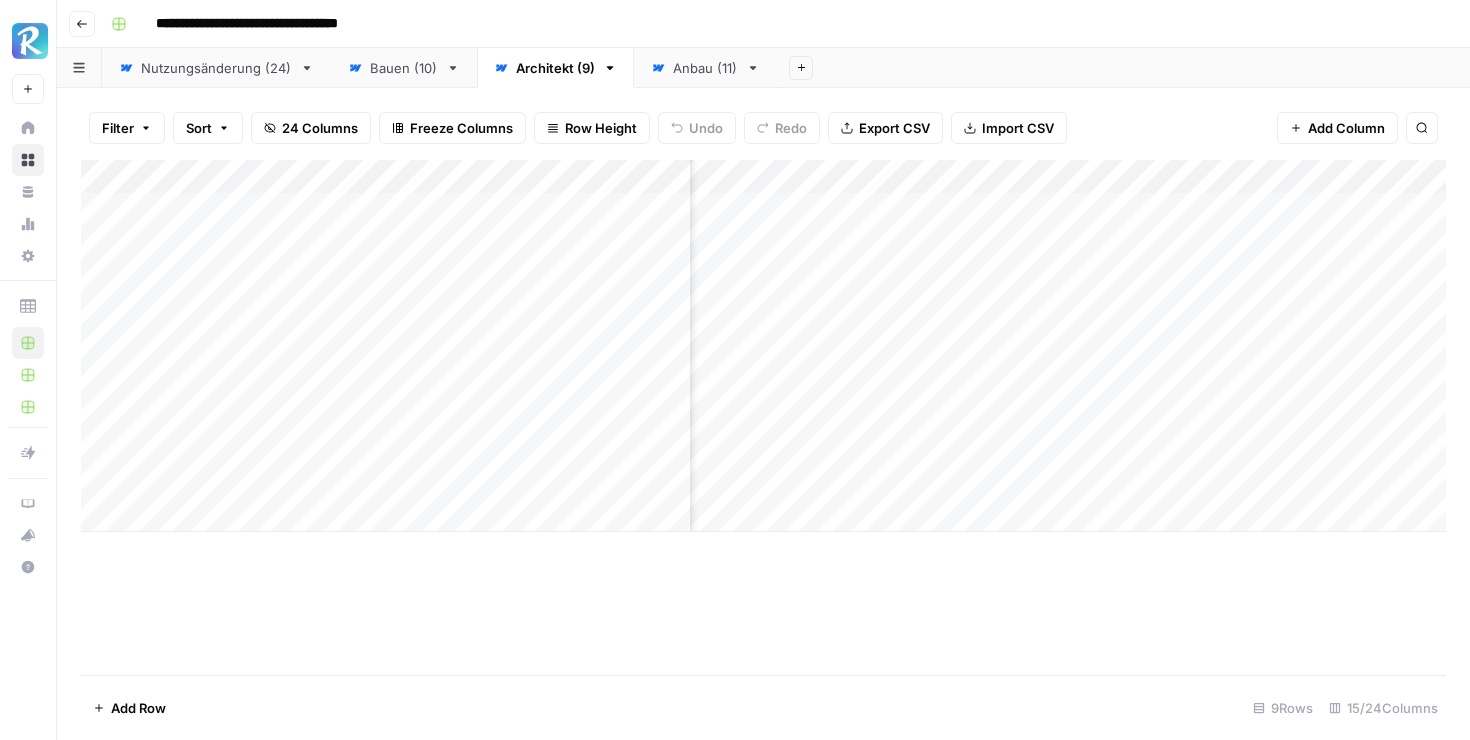 drag, startPoint x: 930, startPoint y: 179, endPoint x: 1172, endPoint y: 177, distance: 242.00827 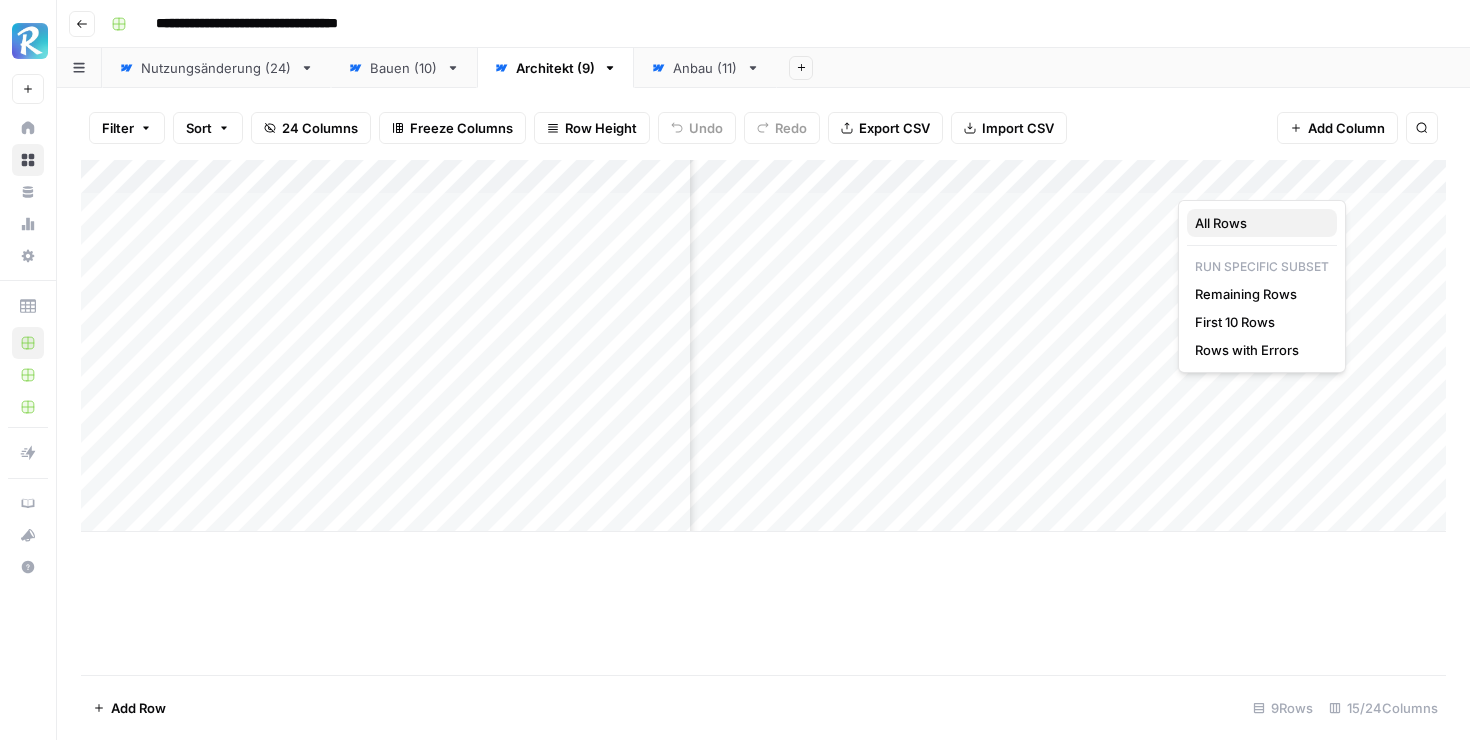 click on "All Rows" at bounding box center [1258, 223] 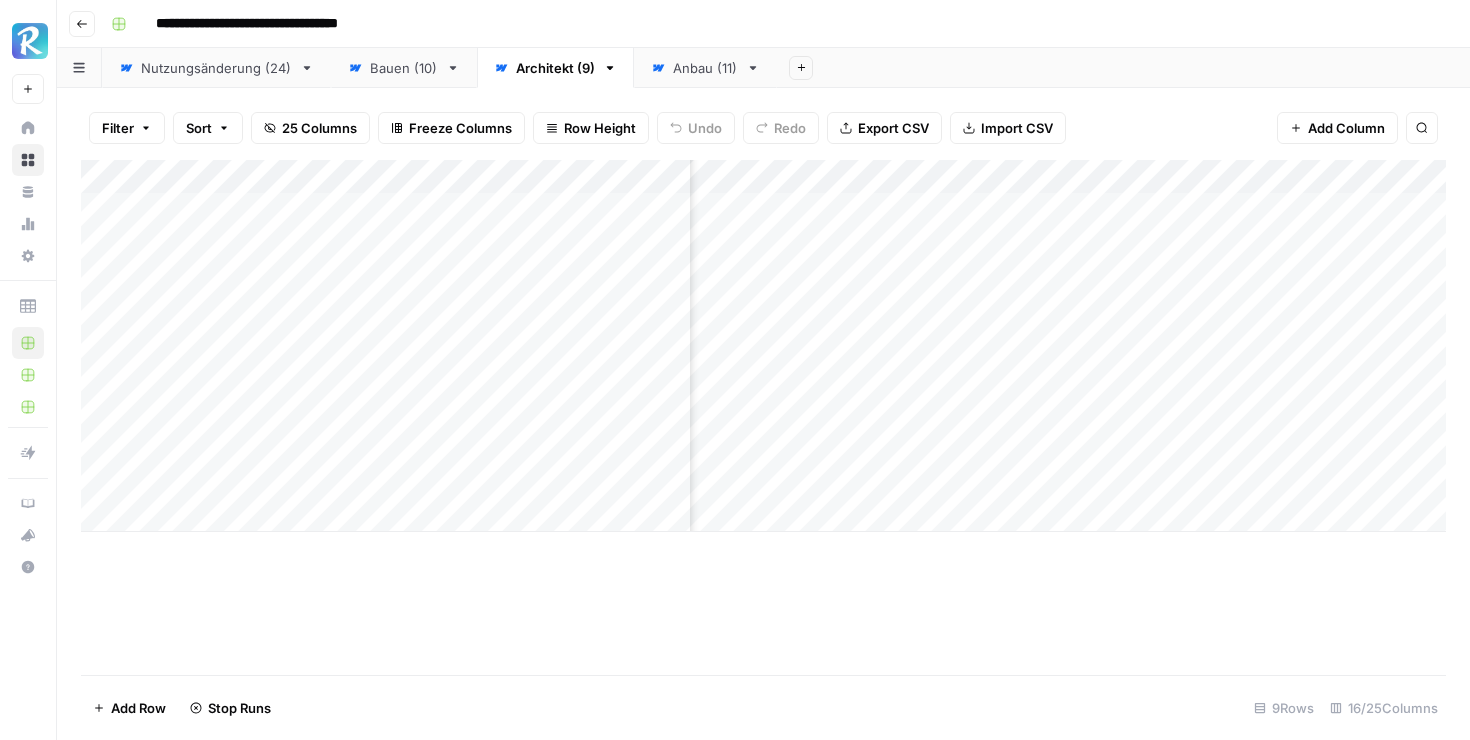 scroll, scrollTop: 0, scrollLeft: 1703, axis: horizontal 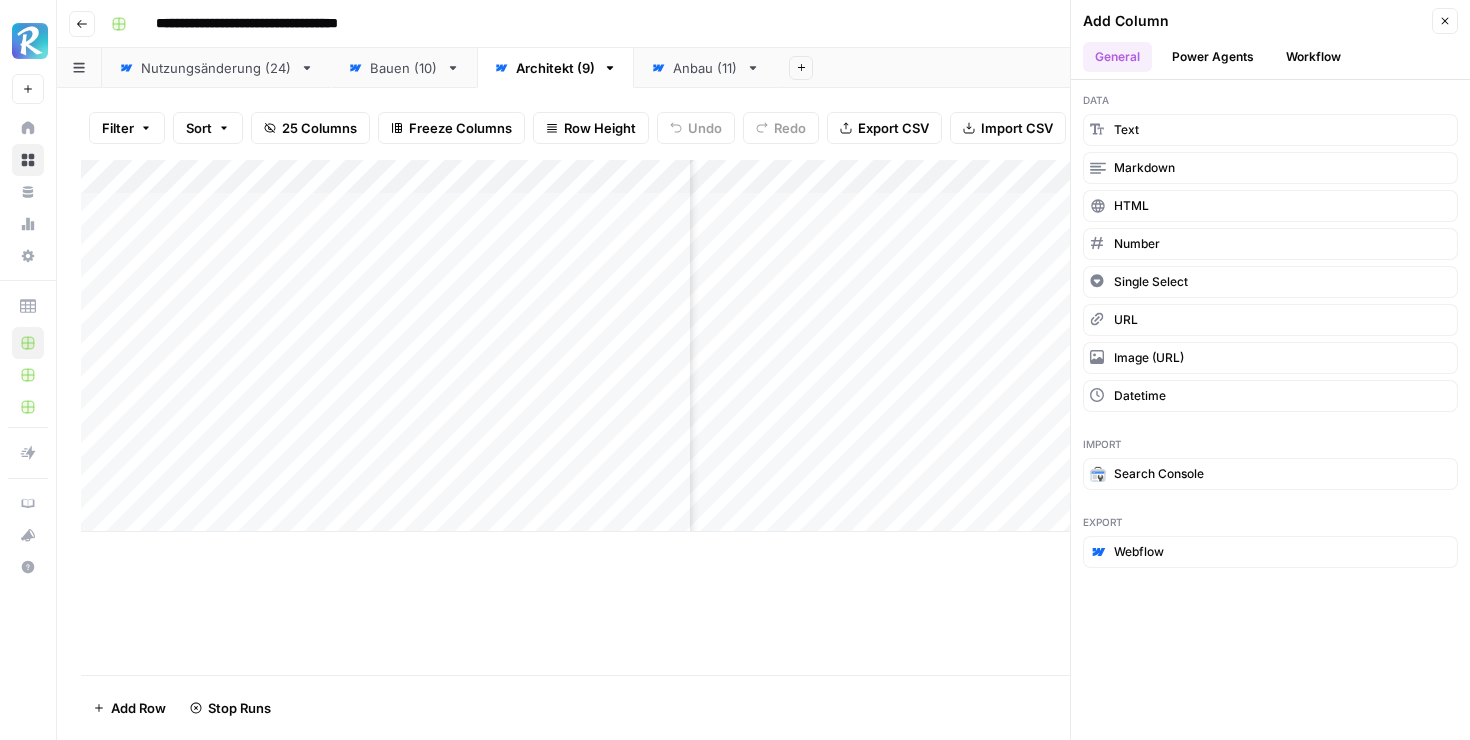 click on "Workflow" at bounding box center [1313, 57] 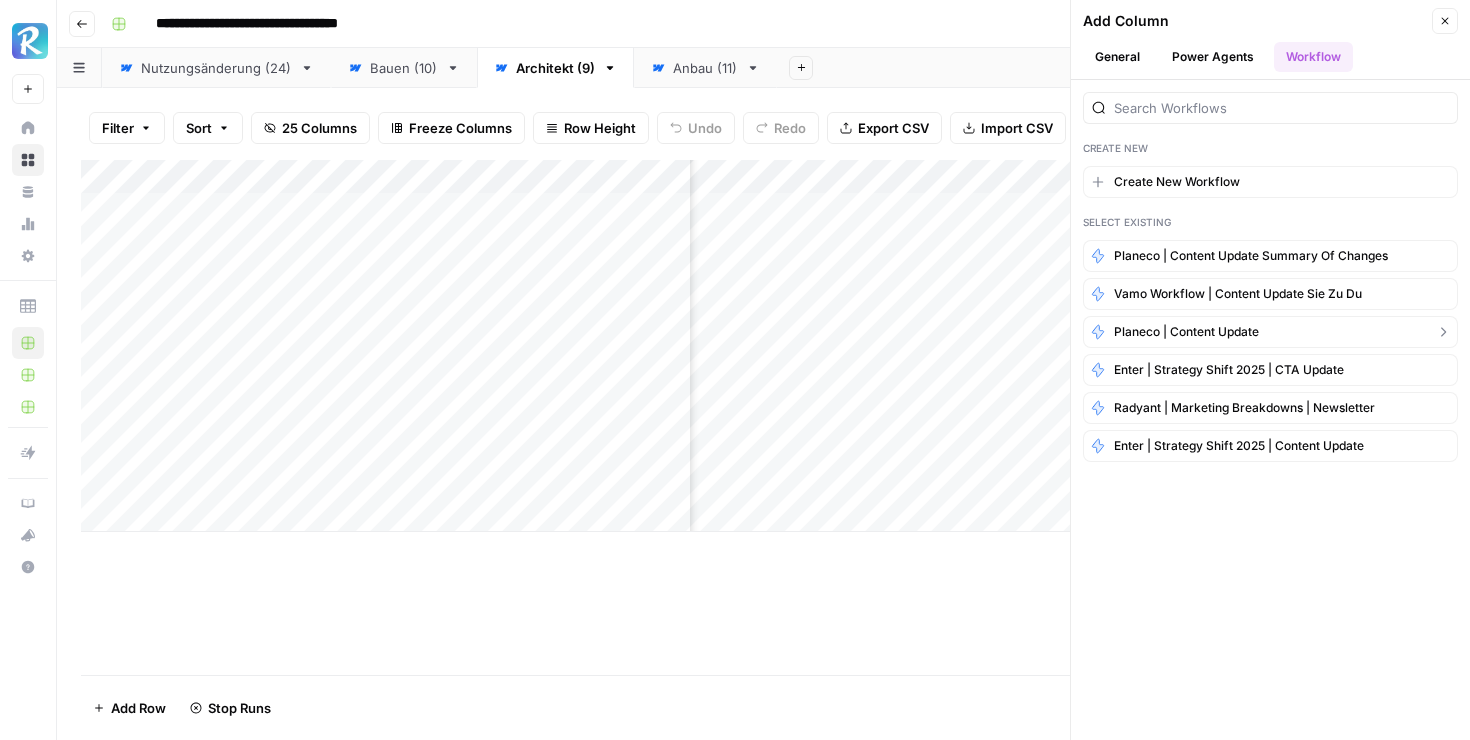 click on "Planeco | Content Update" at bounding box center [1186, 332] 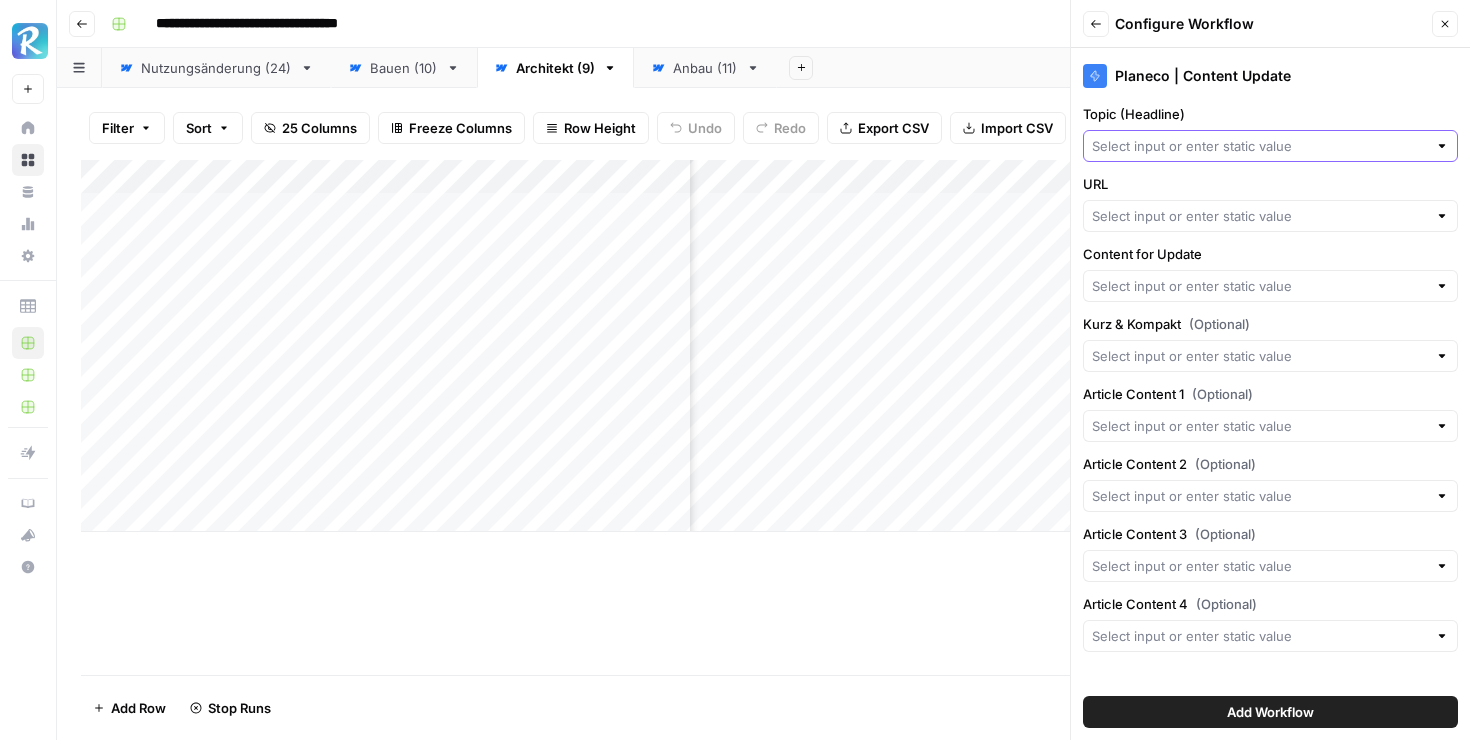 click on "Topic (Headline)" at bounding box center [1259, 146] 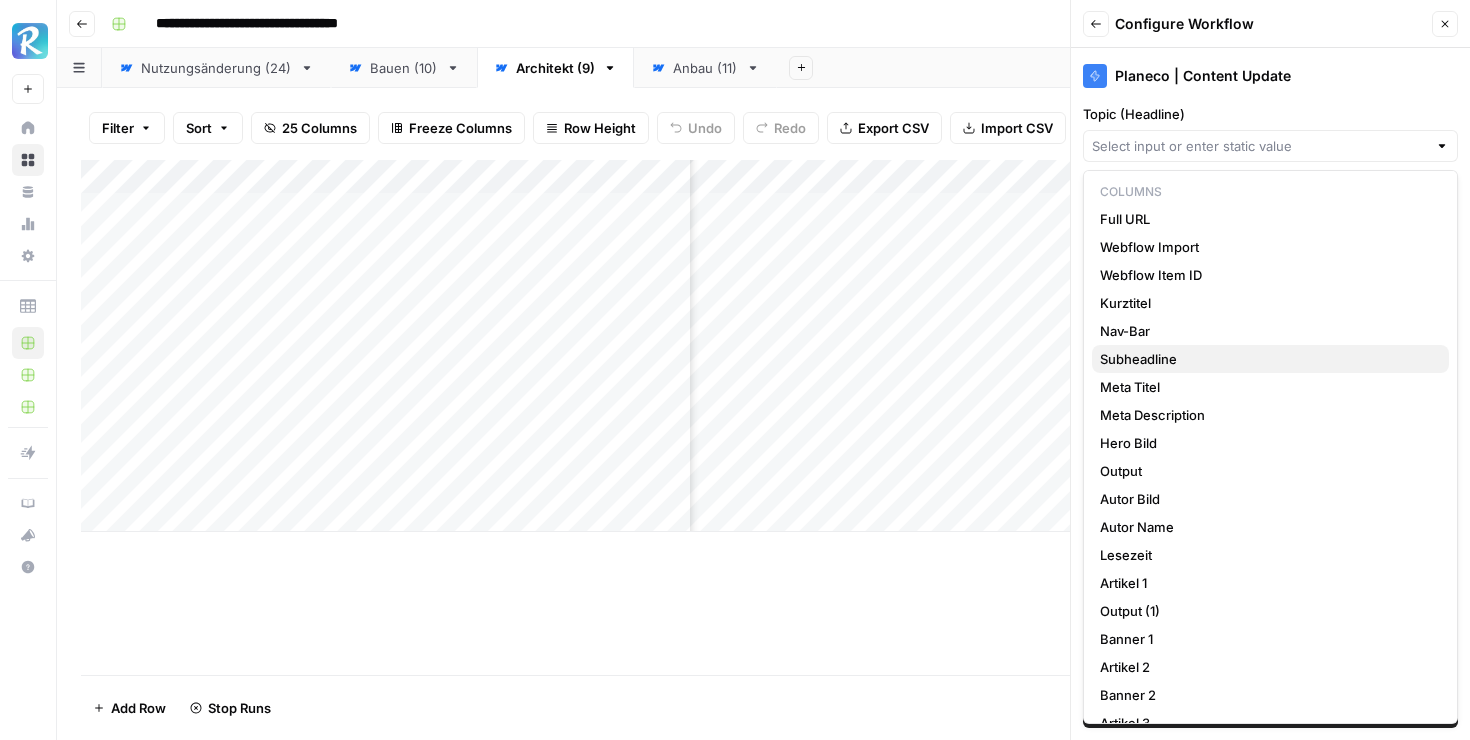 scroll, scrollTop: 134, scrollLeft: 0, axis: vertical 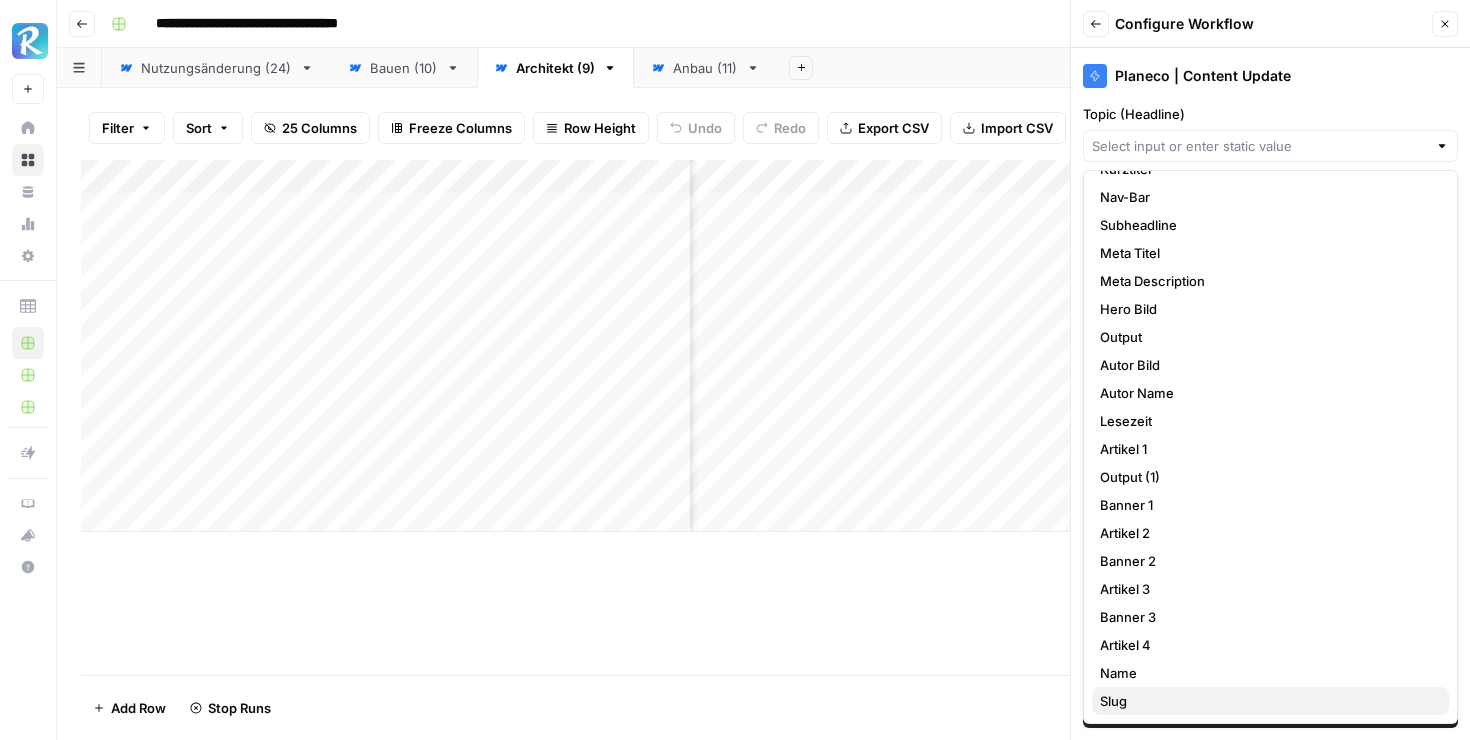 click on "Slug" at bounding box center (1266, 701) 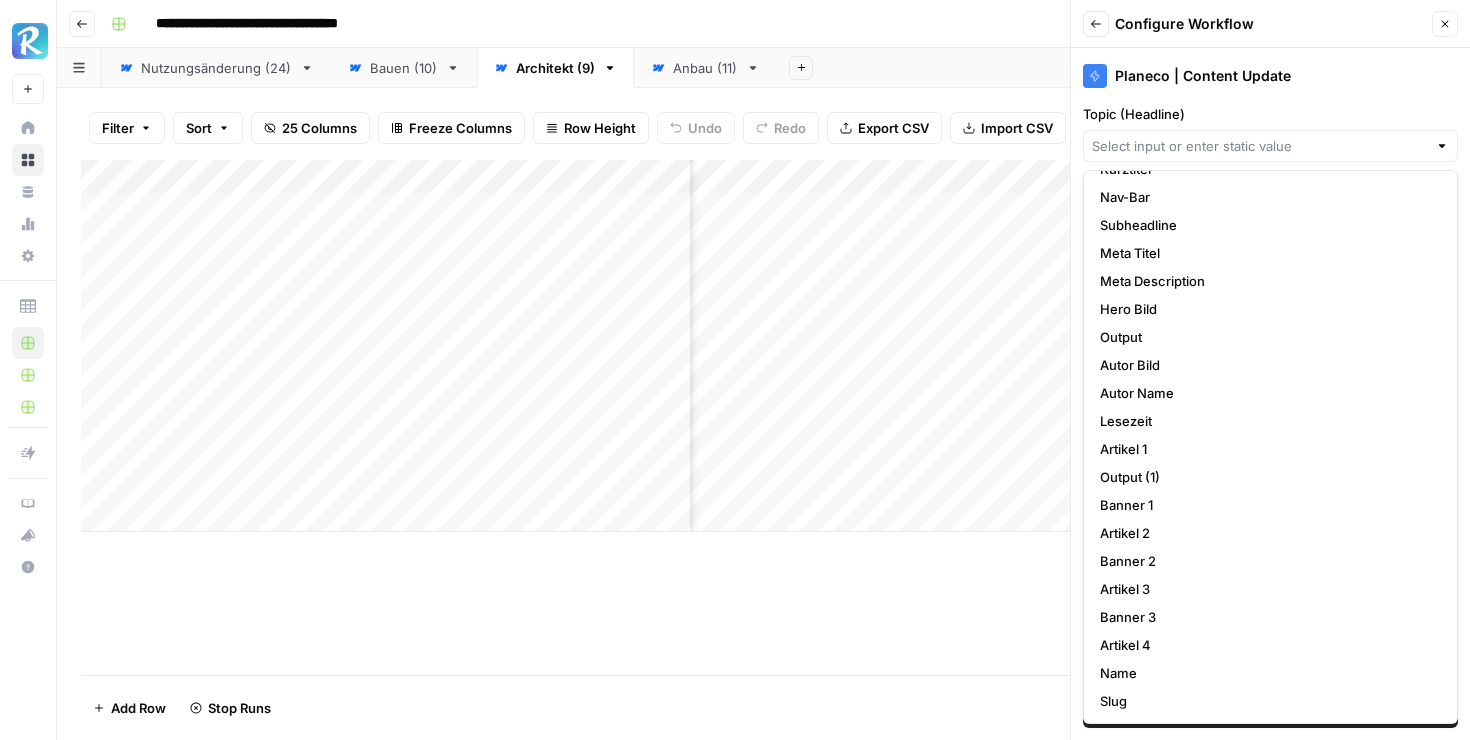 type on "Slug" 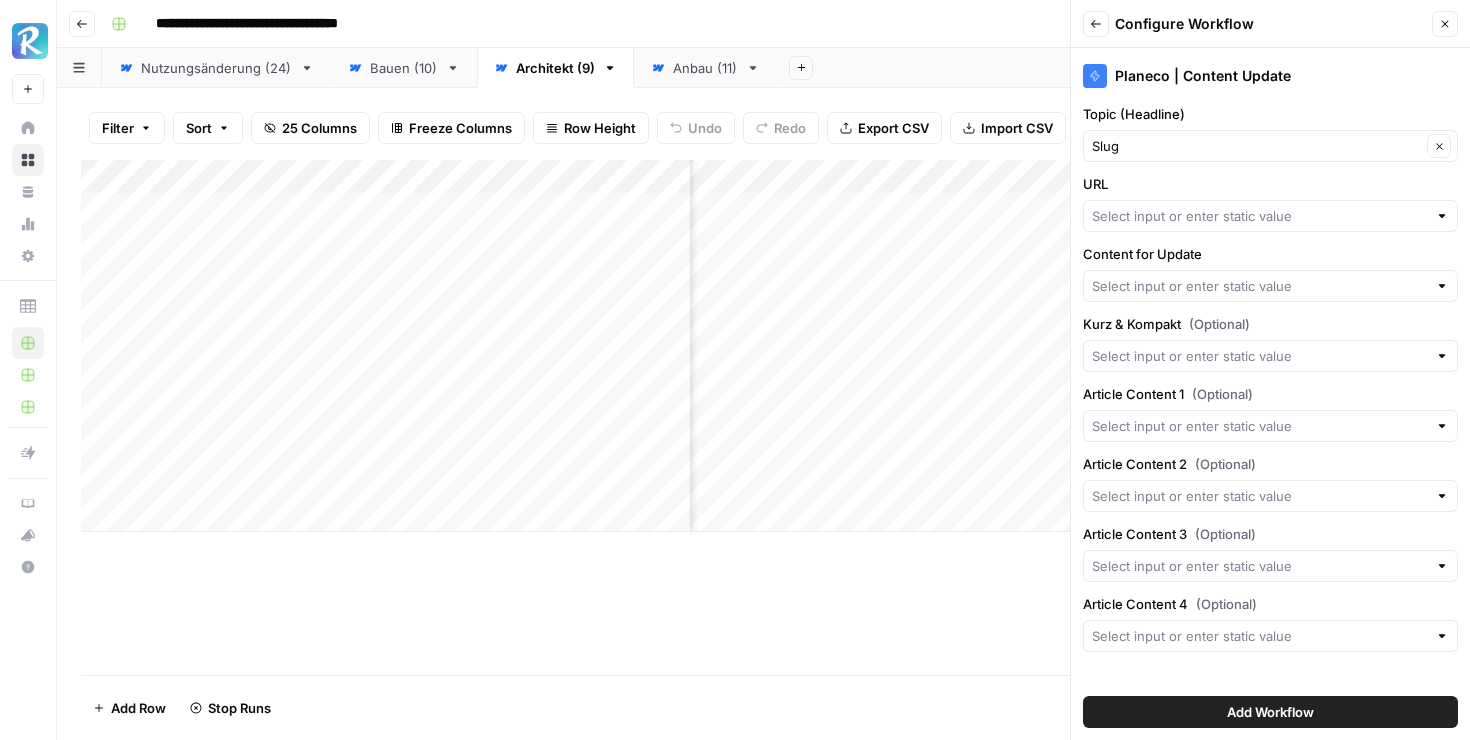 click on "Slug Clear" at bounding box center [1270, 146] 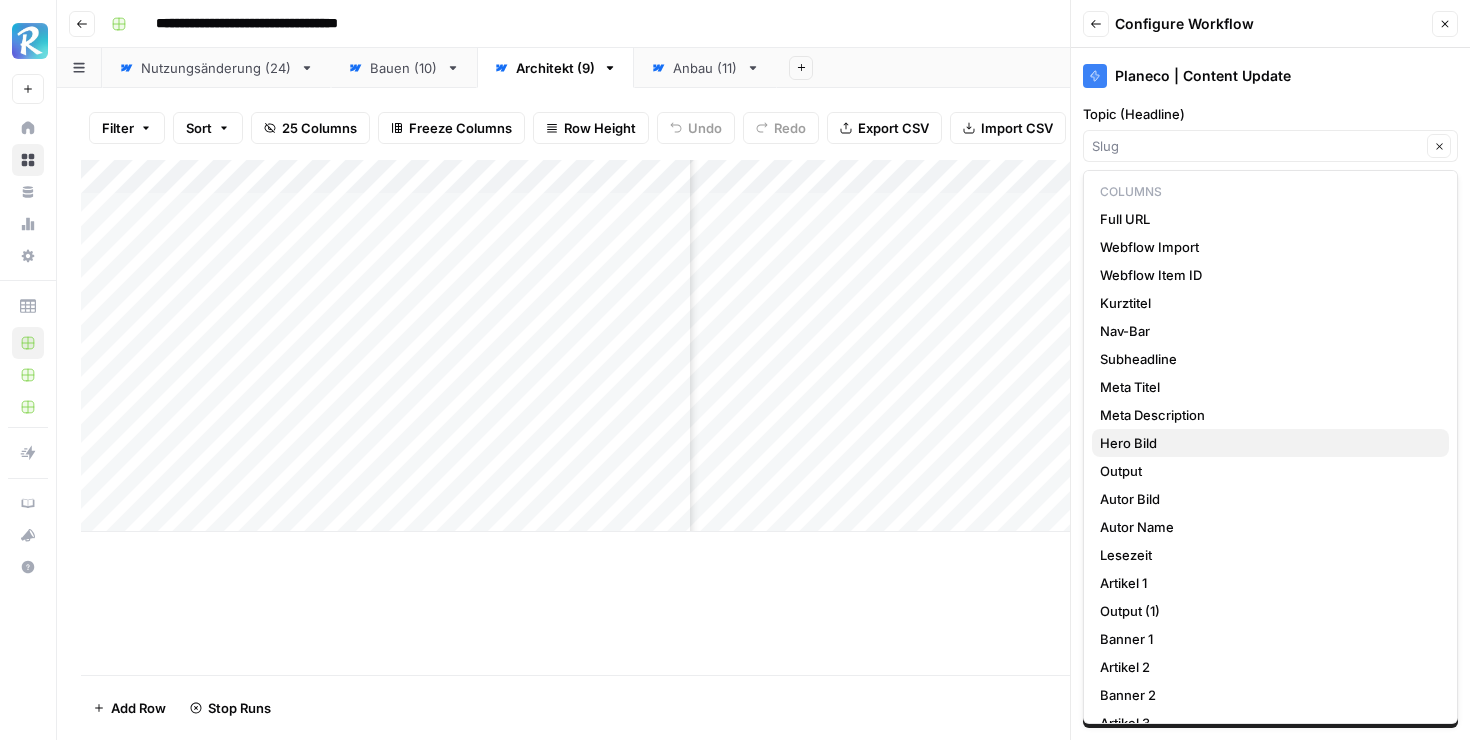 scroll, scrollTop: 134, scrollLeft: 0, axis: vertical 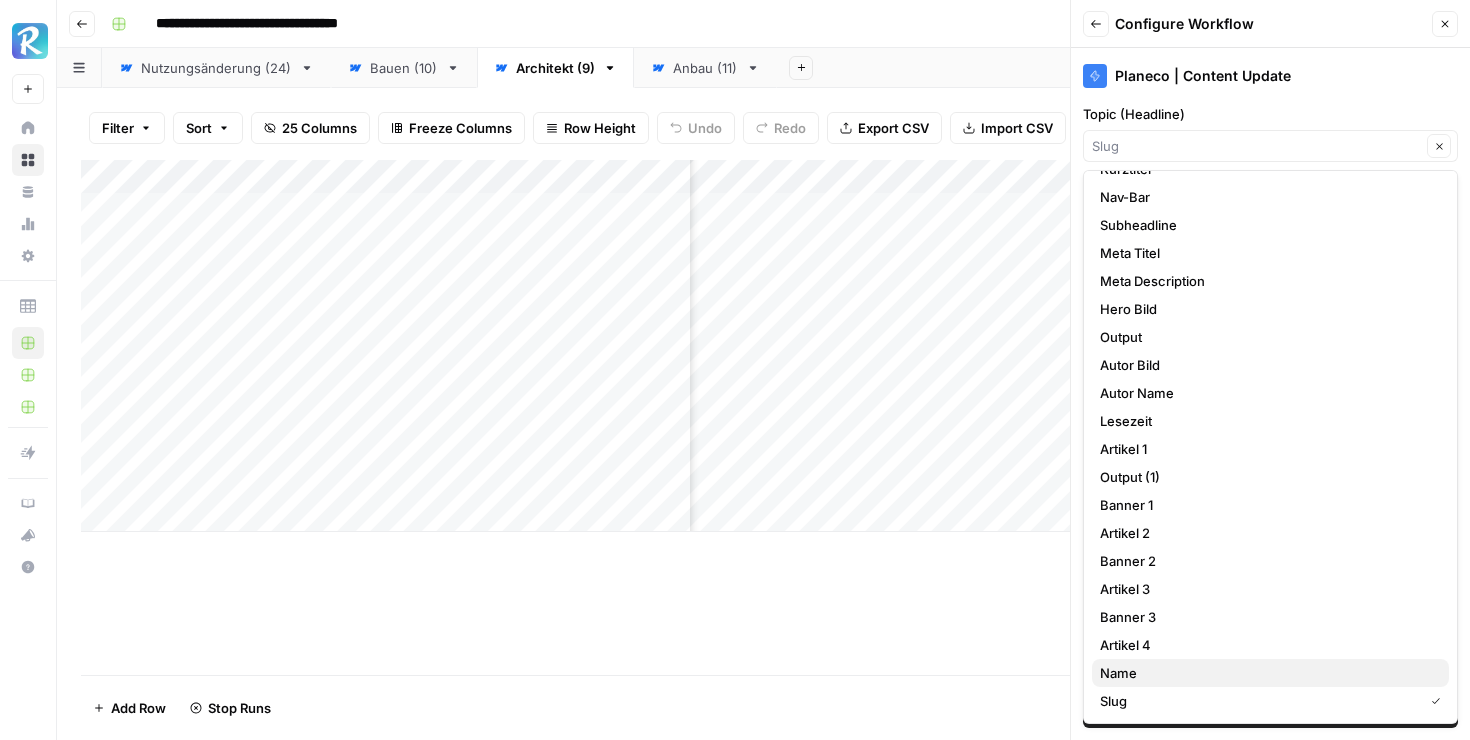 click on "Name" at bounding box center [1266, 673] 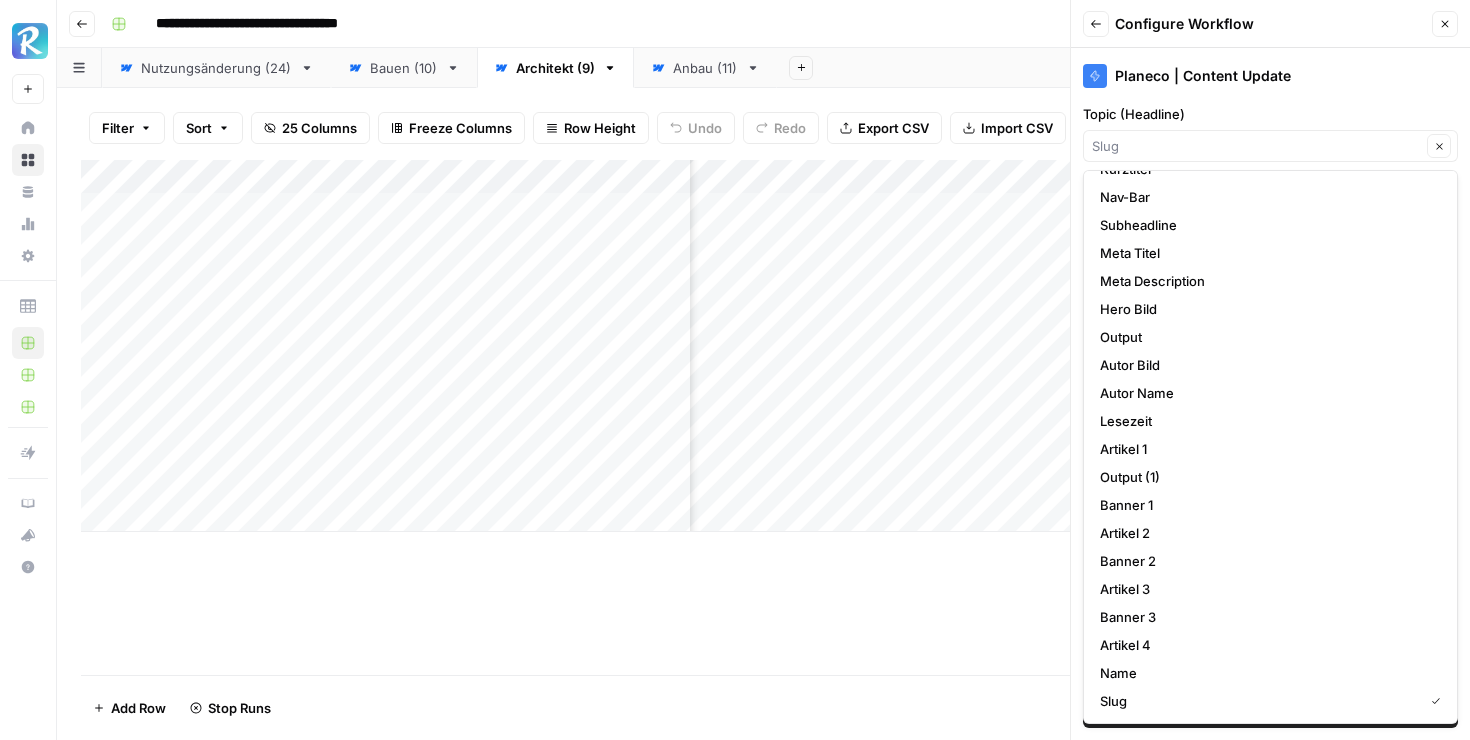 type on "Name" 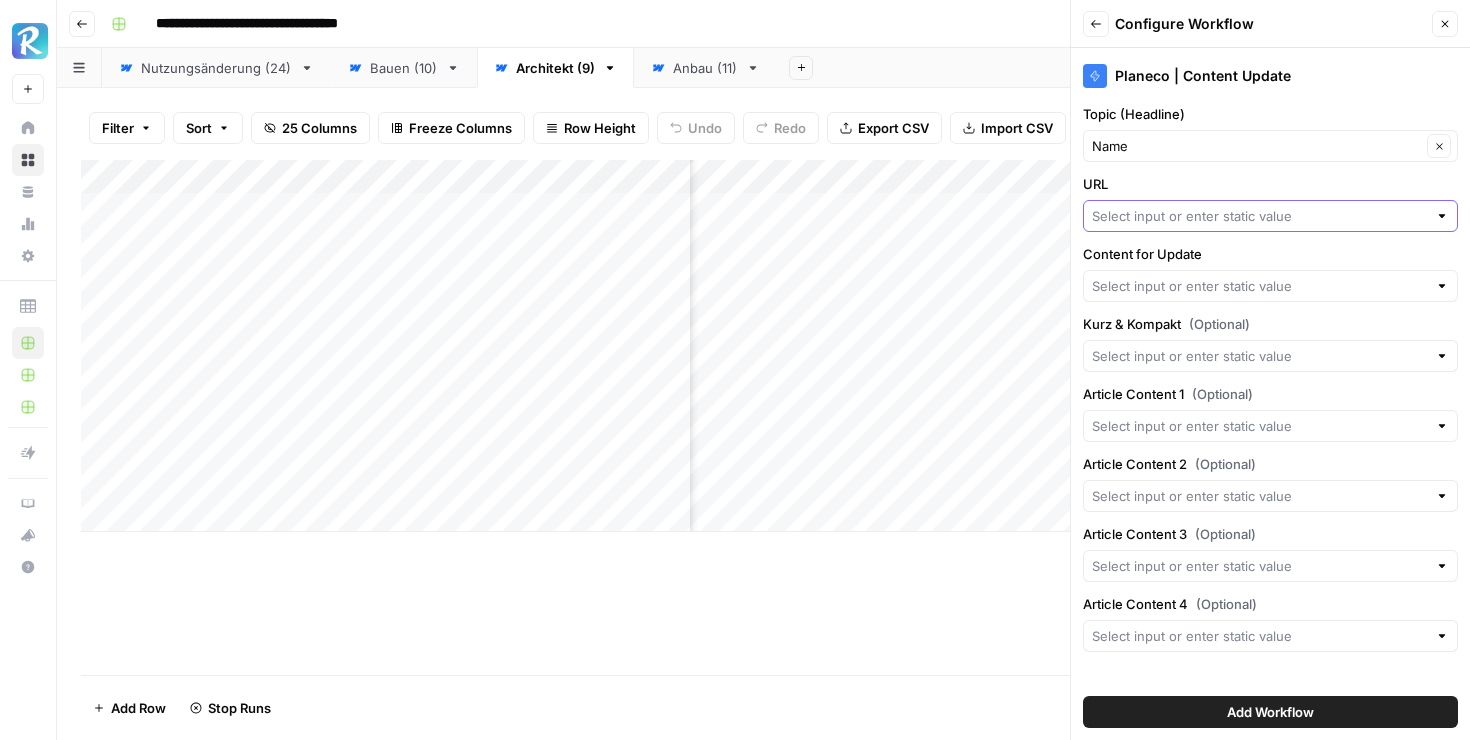 click on "URL" at bounding box center [1259, 216] 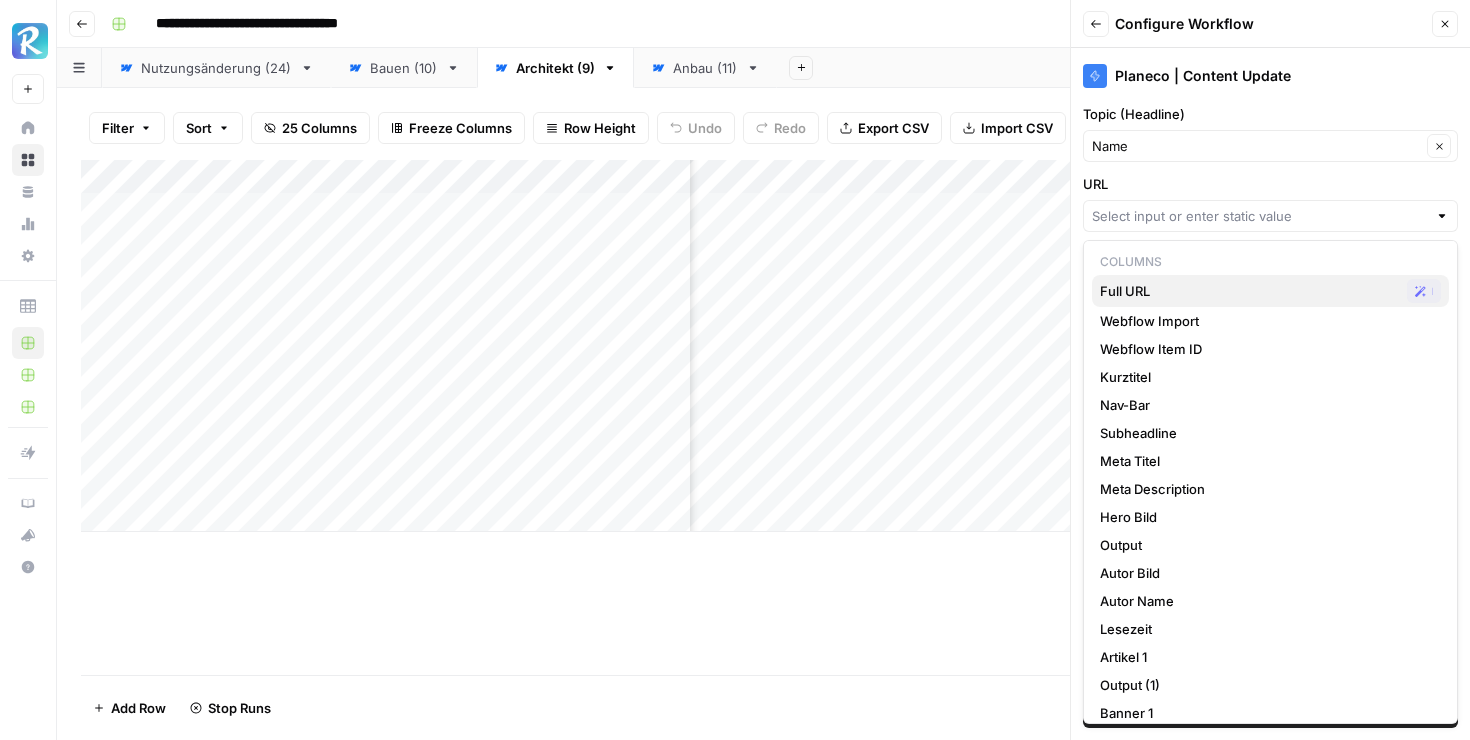 click on "Full URL" at bounding box center (1249, 291) 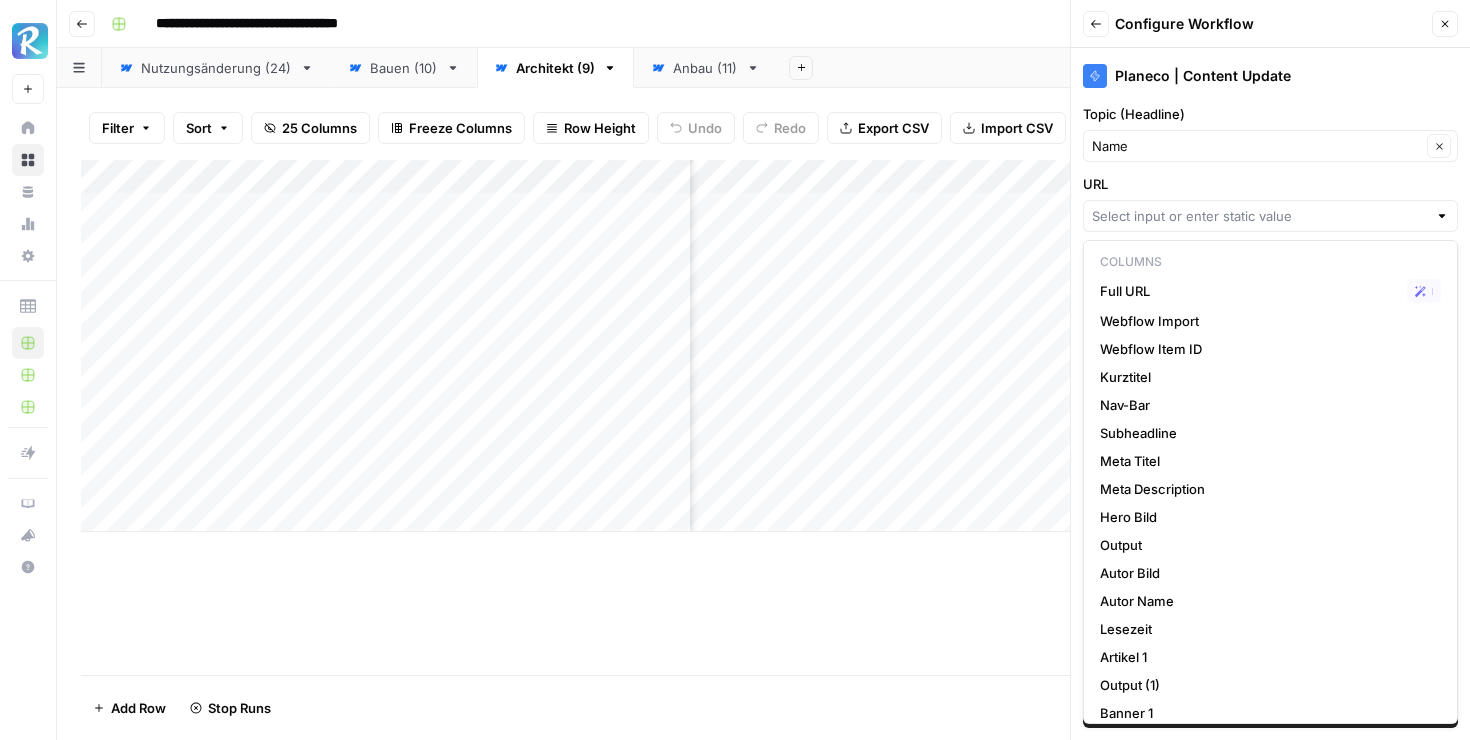 type on "Full URL" 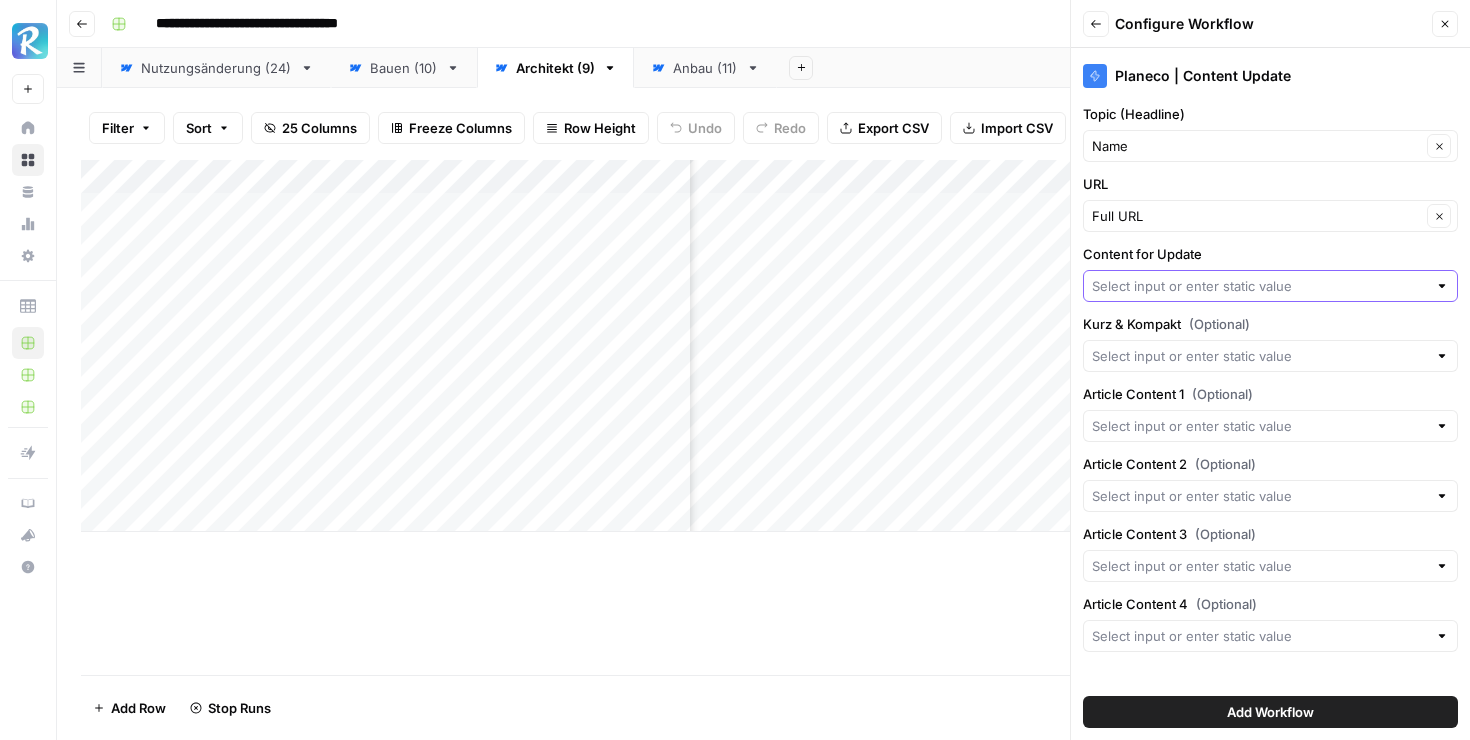 click on "Content for Update" at bounding box center (1259, 286) 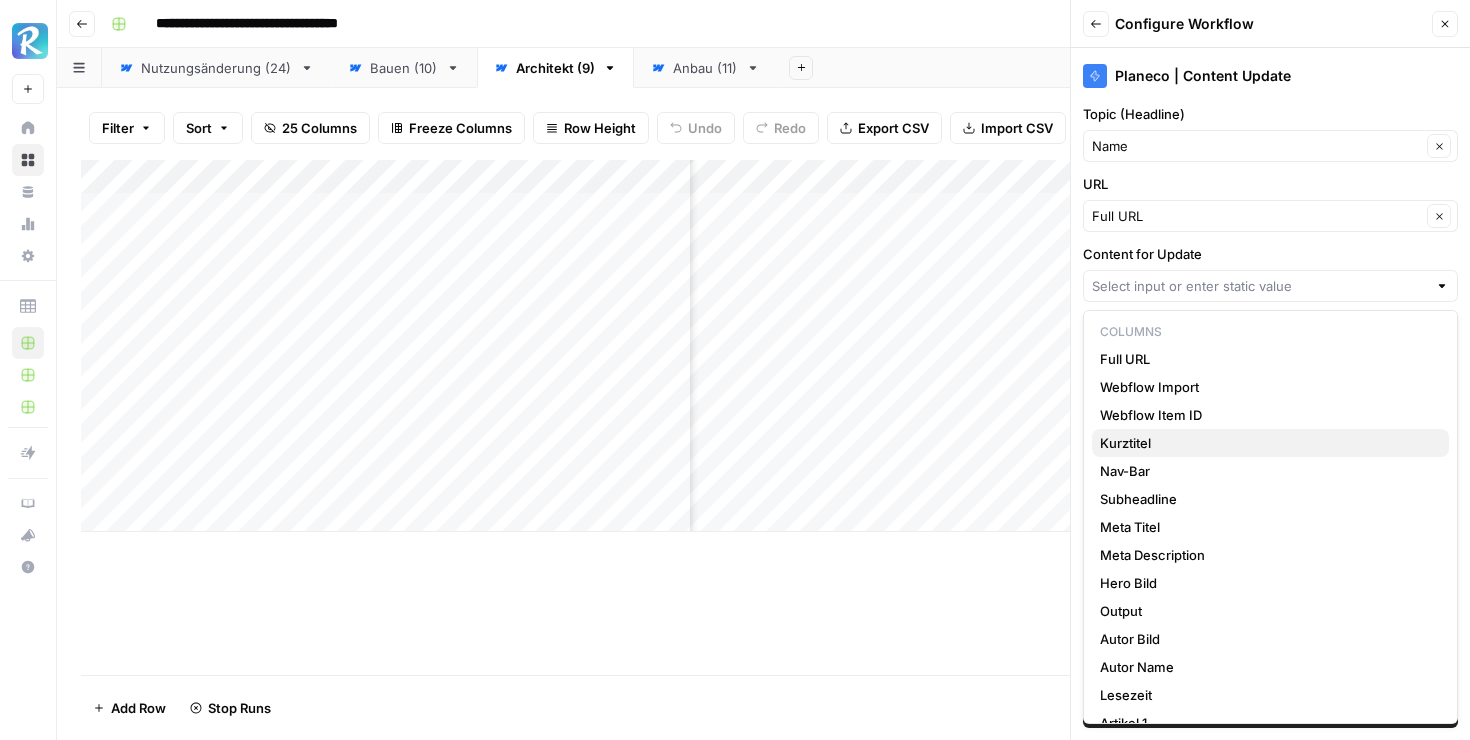 scroll, scrollTop: 274, scrollLeft: 0, axis: vertical 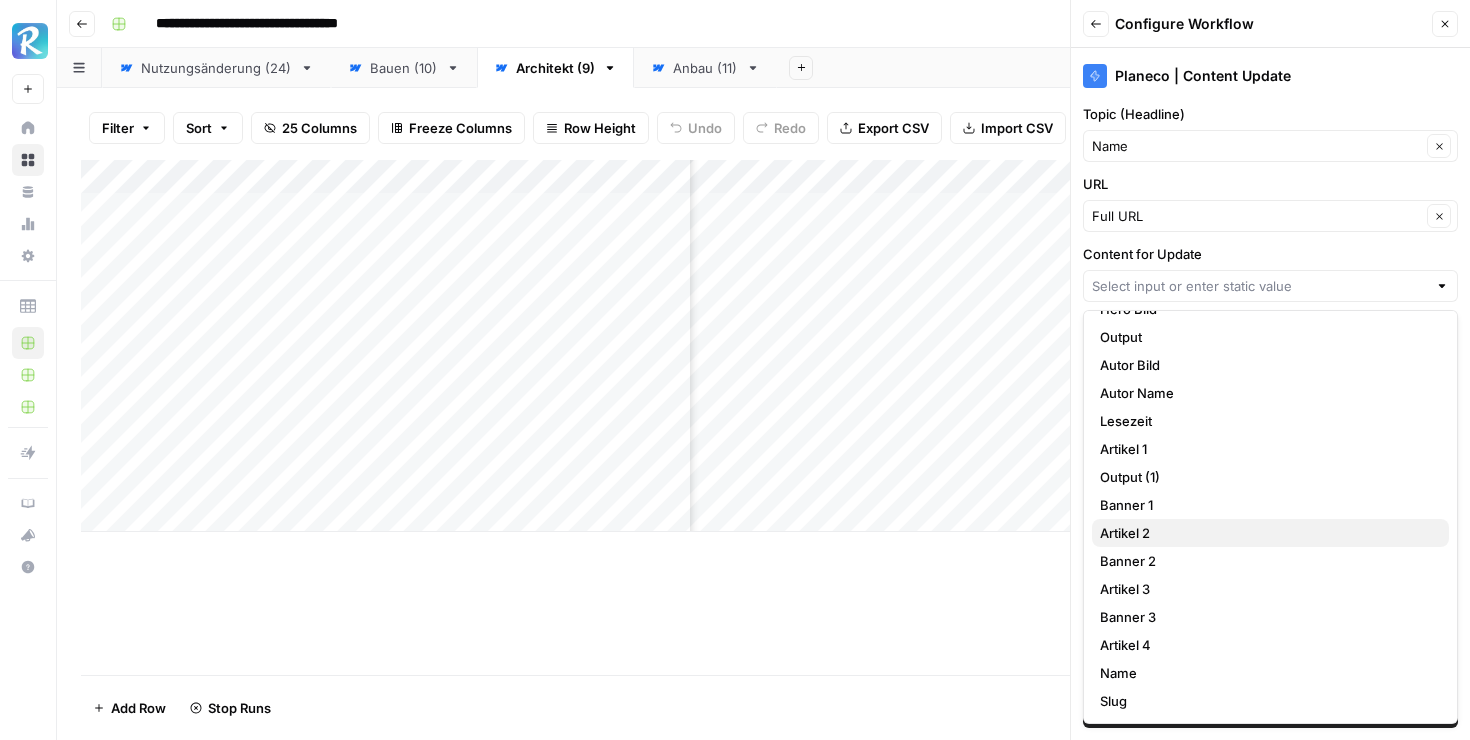 click on "Artikel 2" at bounding box center [1266, 533] 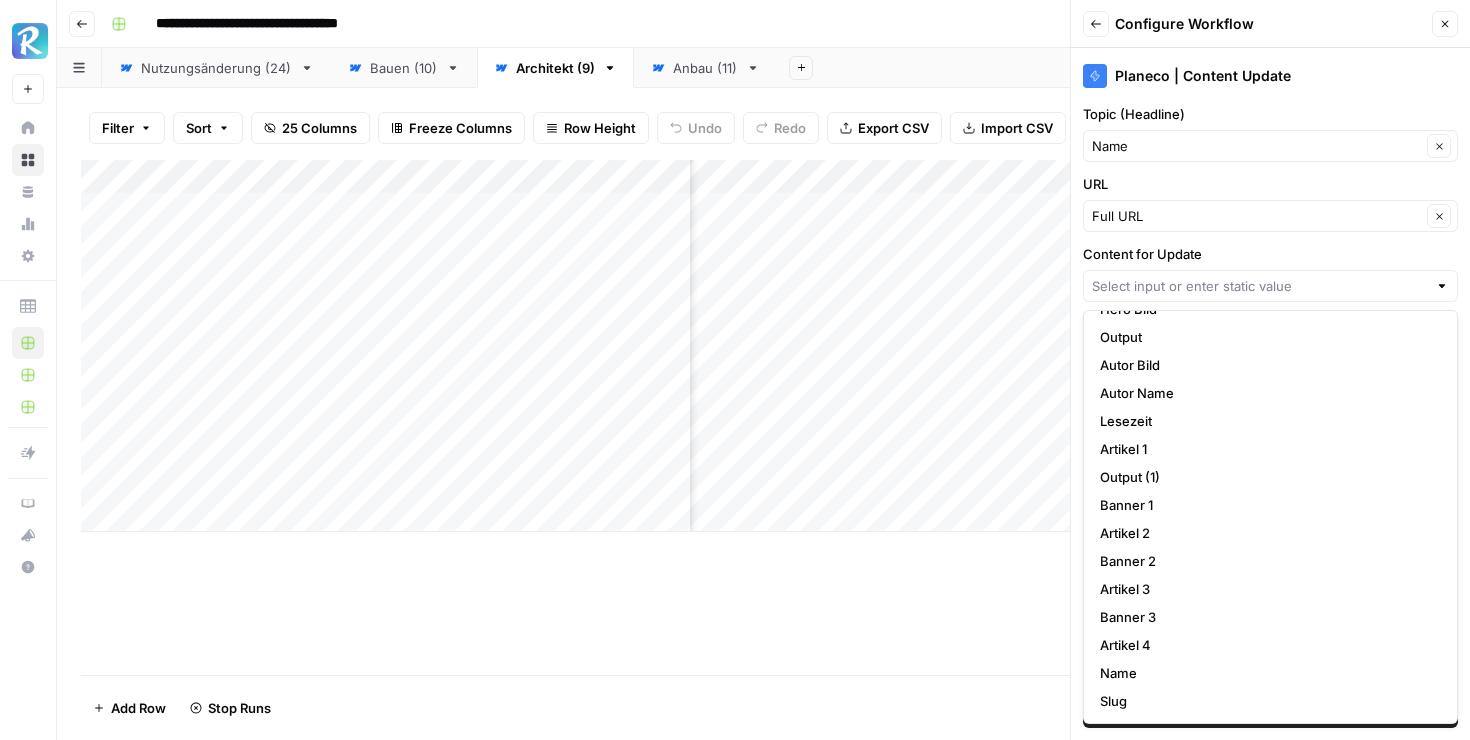 type on "Artikel 2" 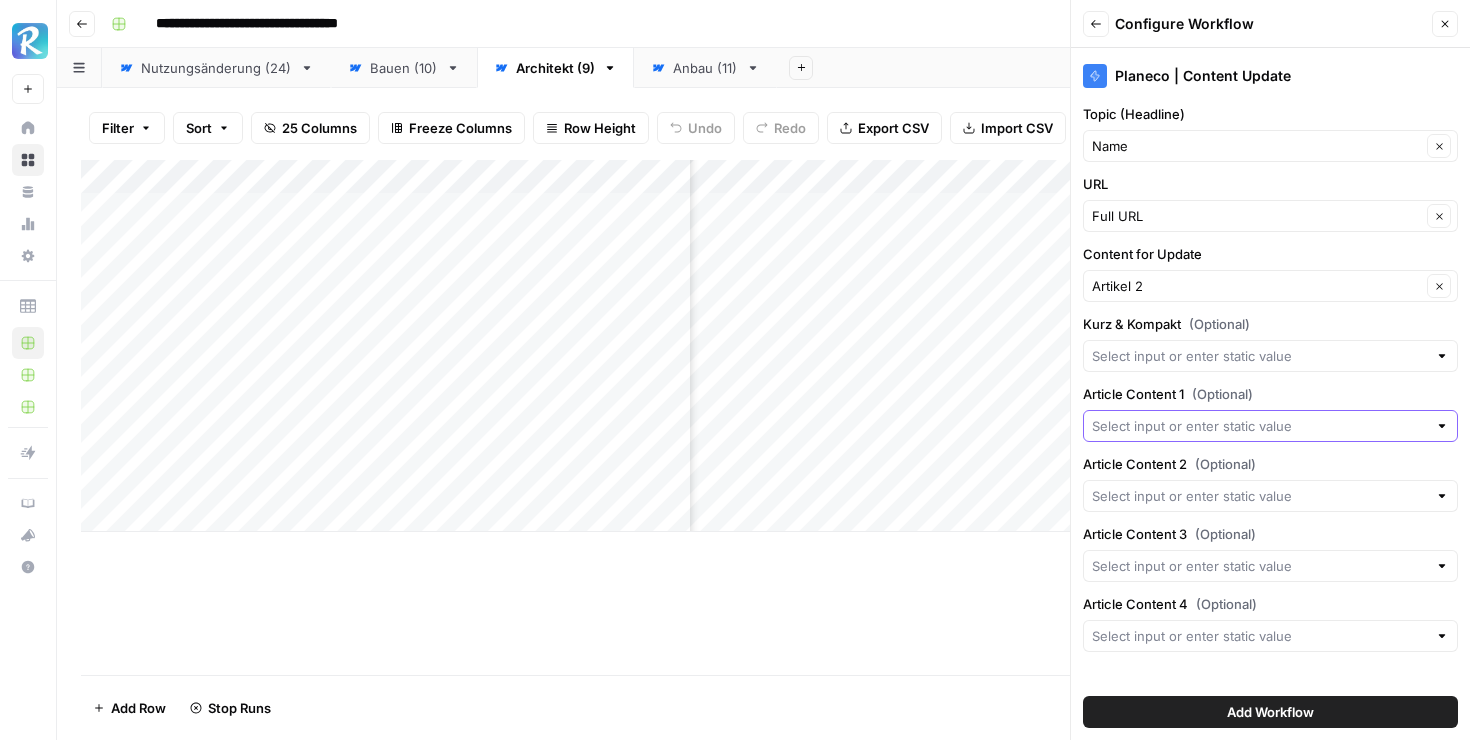 click on "Article Content 1 (Optional)" at bounding box center (1259, 426) 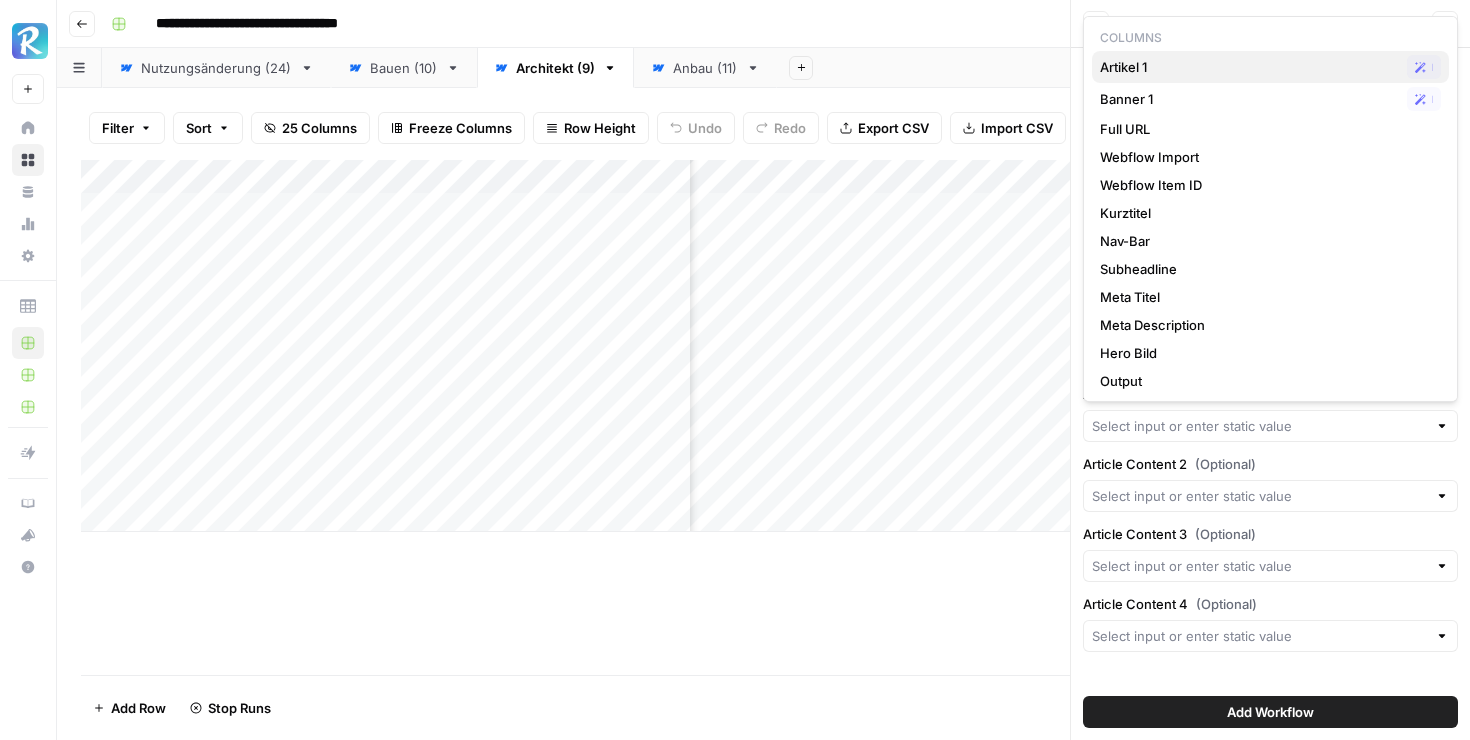 click on "Artikel 1 Possible Match" at bounding box center [1270, 67] 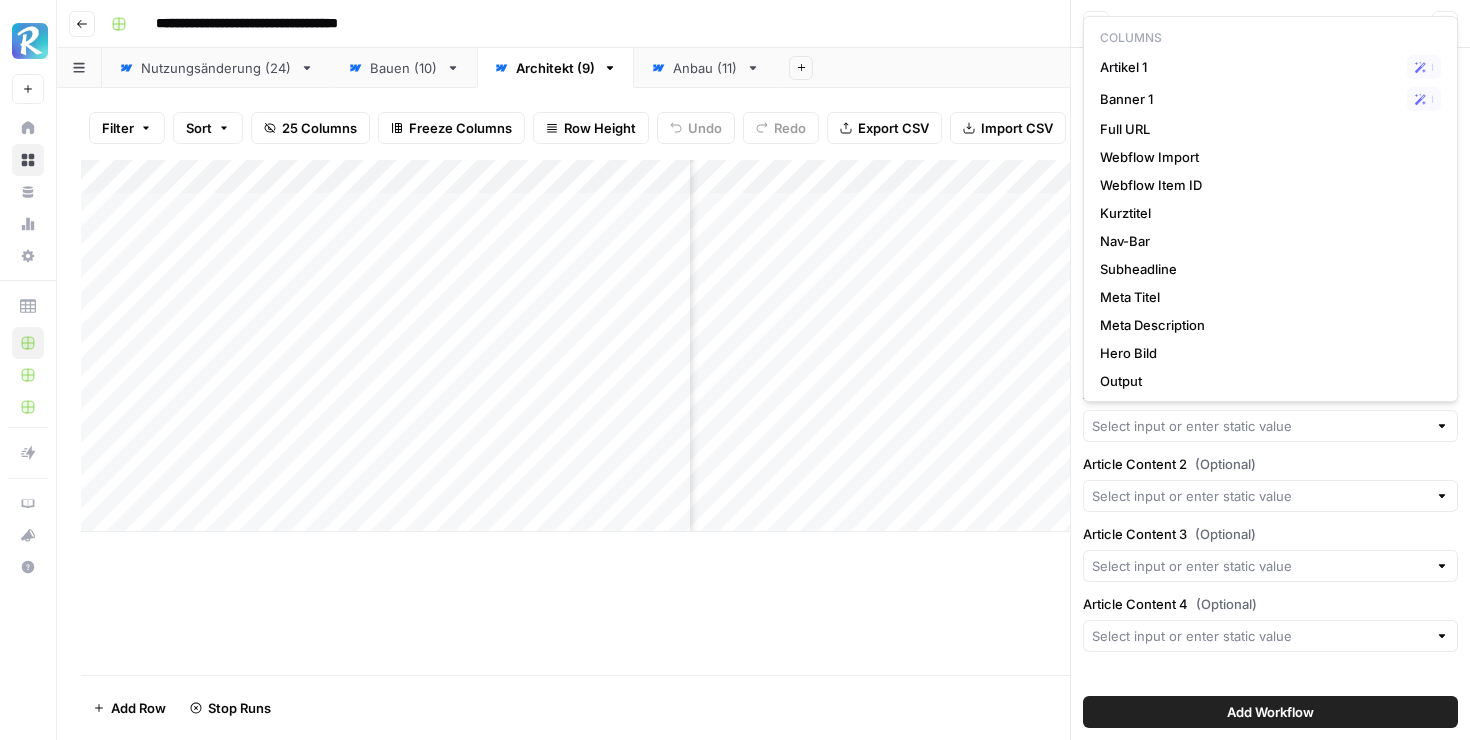 type on "Artikel 1" 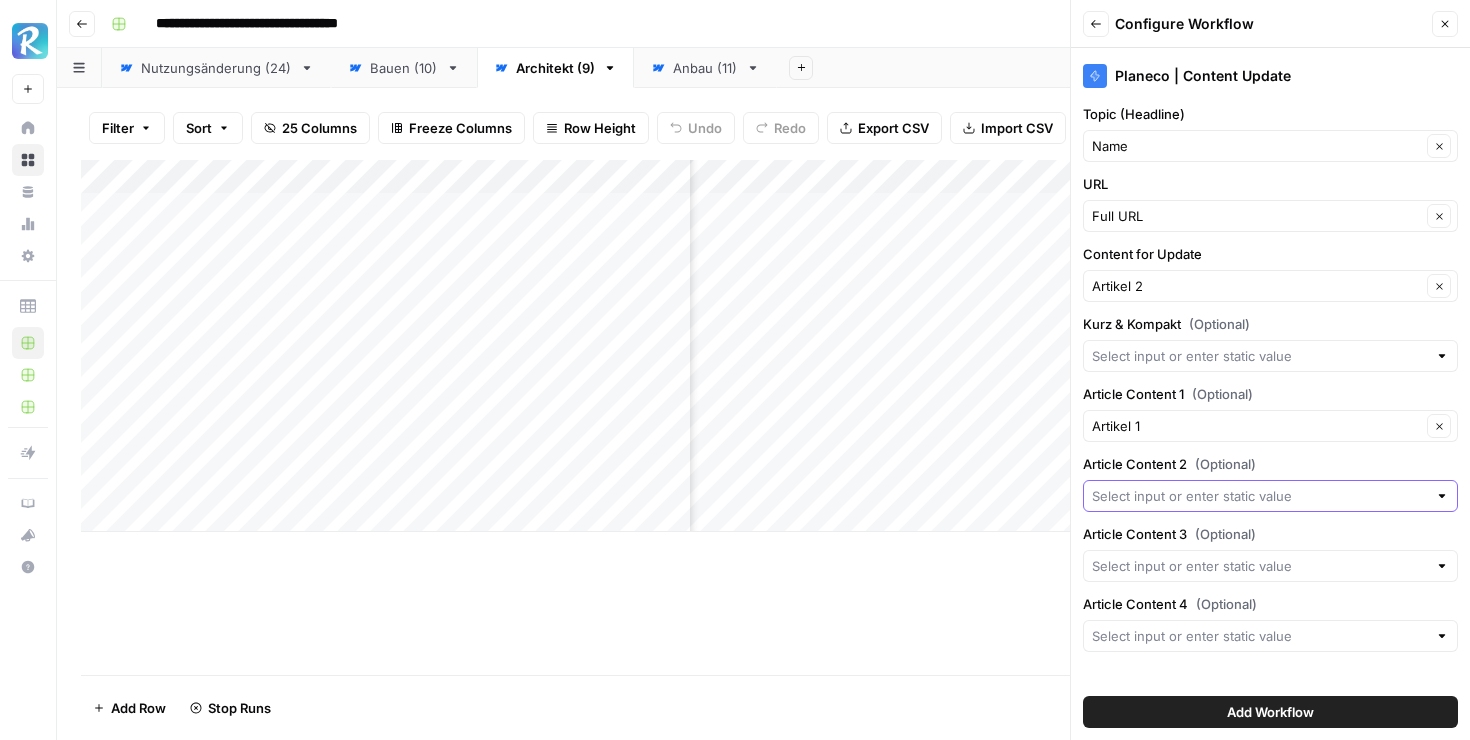 click on "Article Content [NUMBER] ([NUMBER])" at bounding box center [1259, 496] 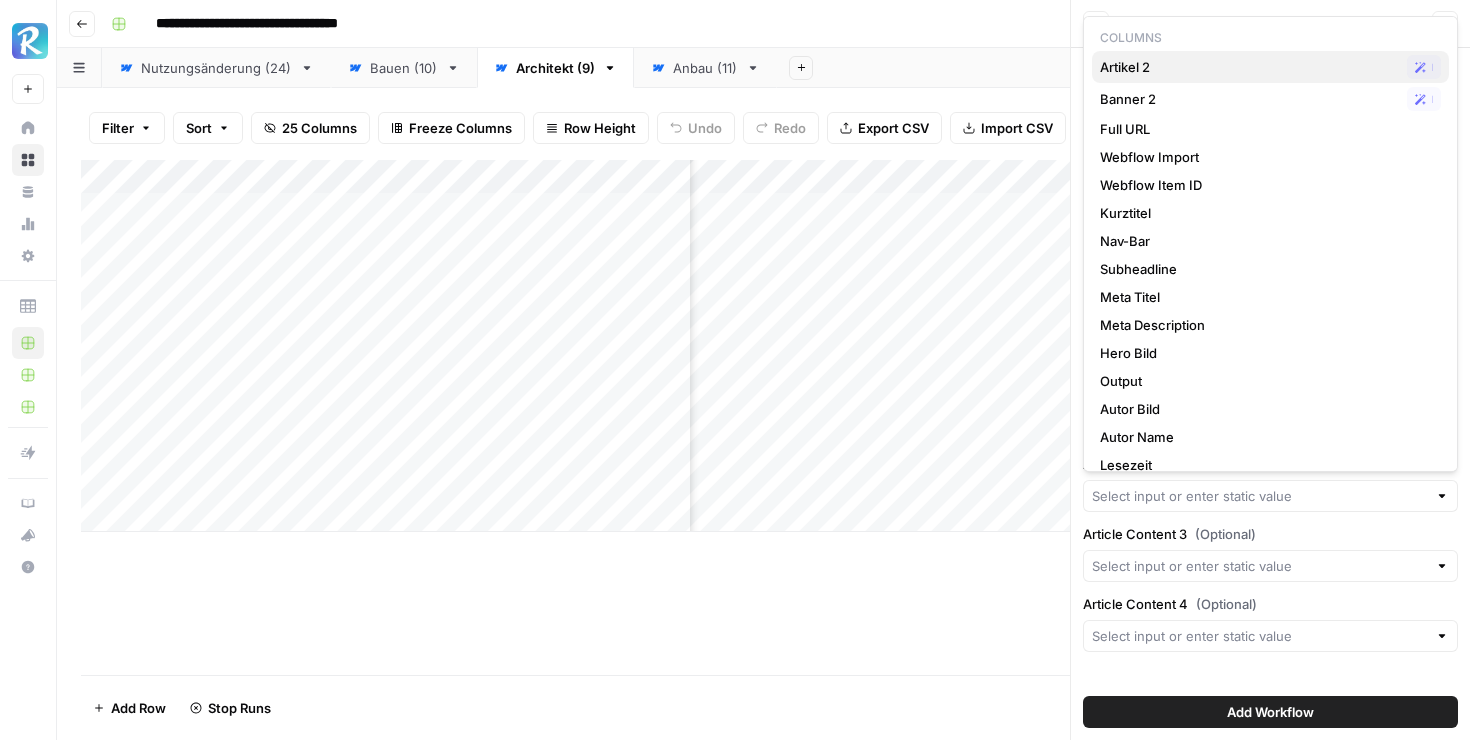 click on "Artikel 2" at bounding box center [1249, 67] 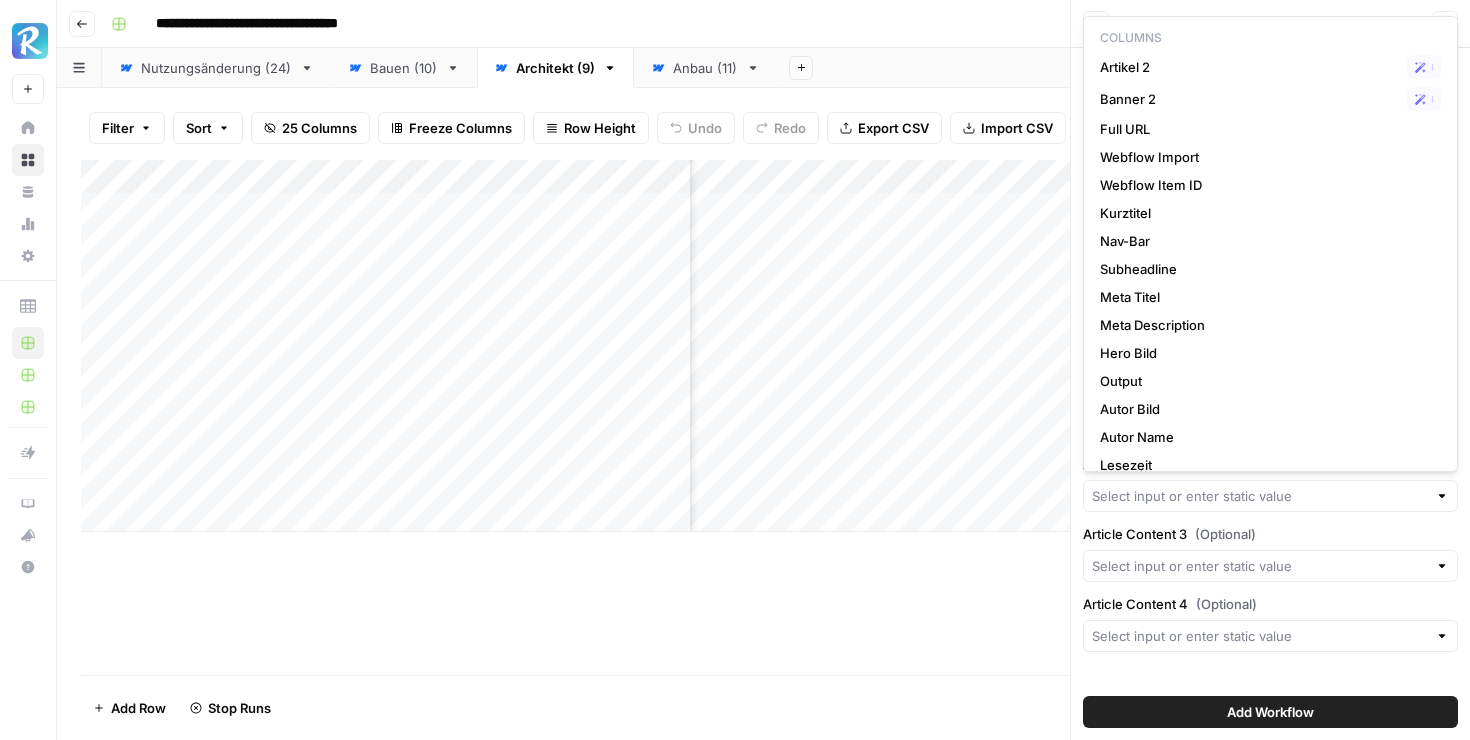 type on "Artikel 2" 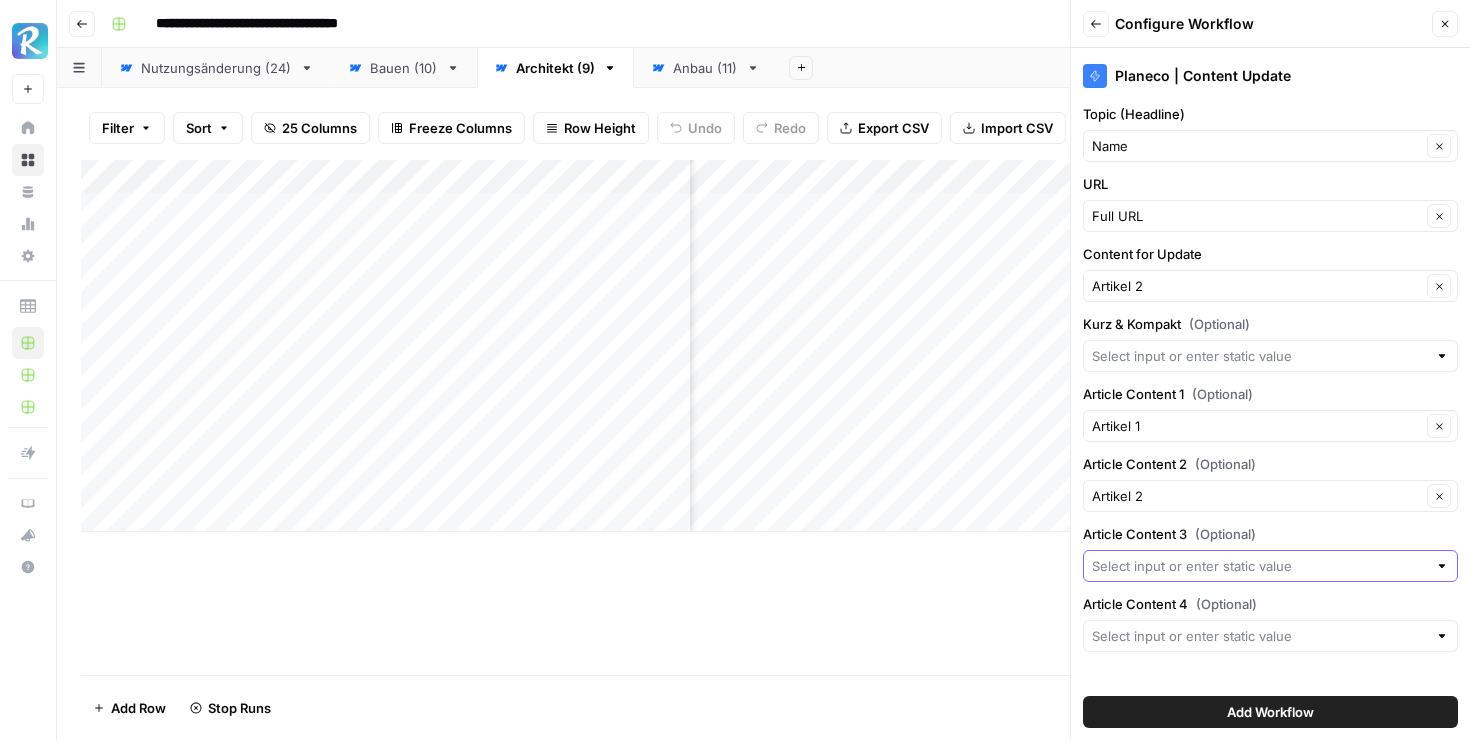 click on "Article Content 3 (Optional)" at bounding box center [1259, 566] 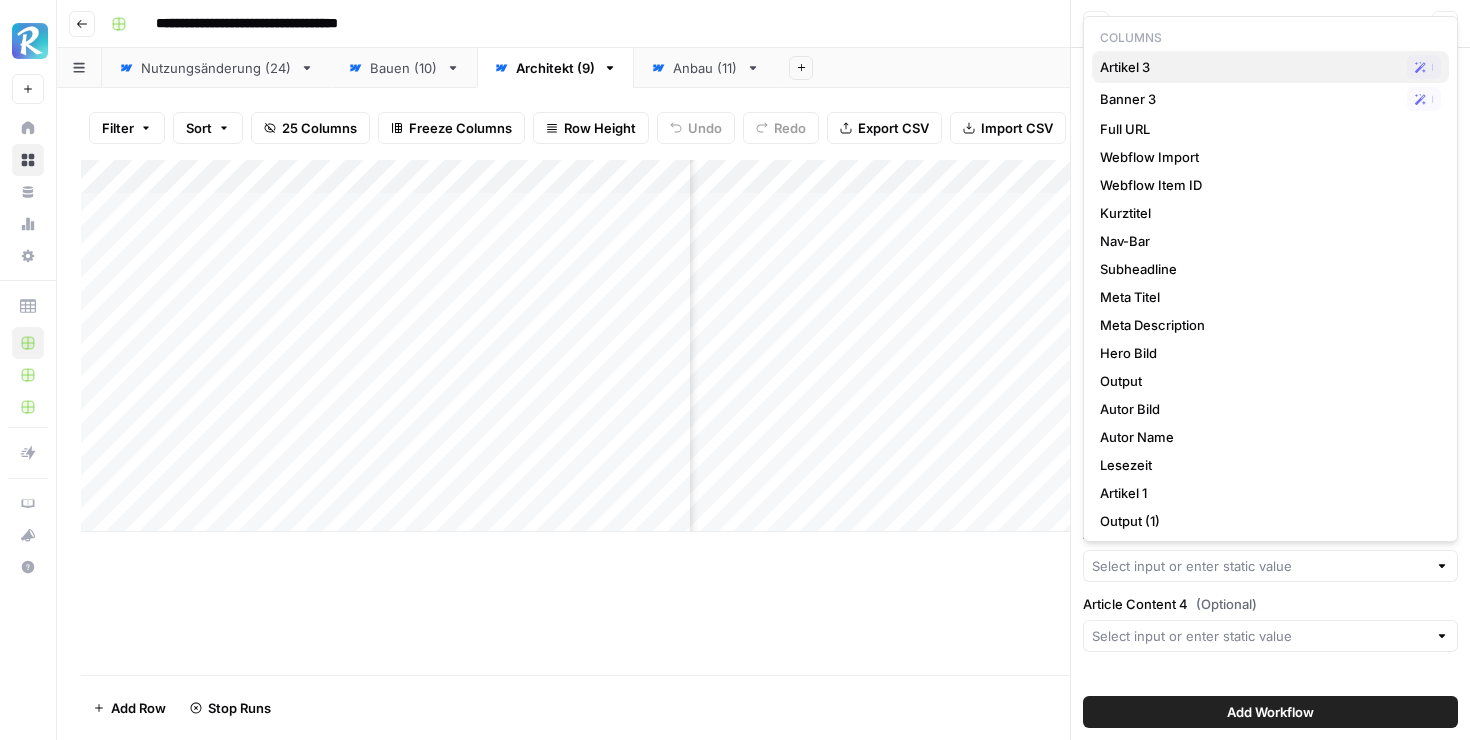 click on "Artikel 3" at bounding box center (1249, 67) 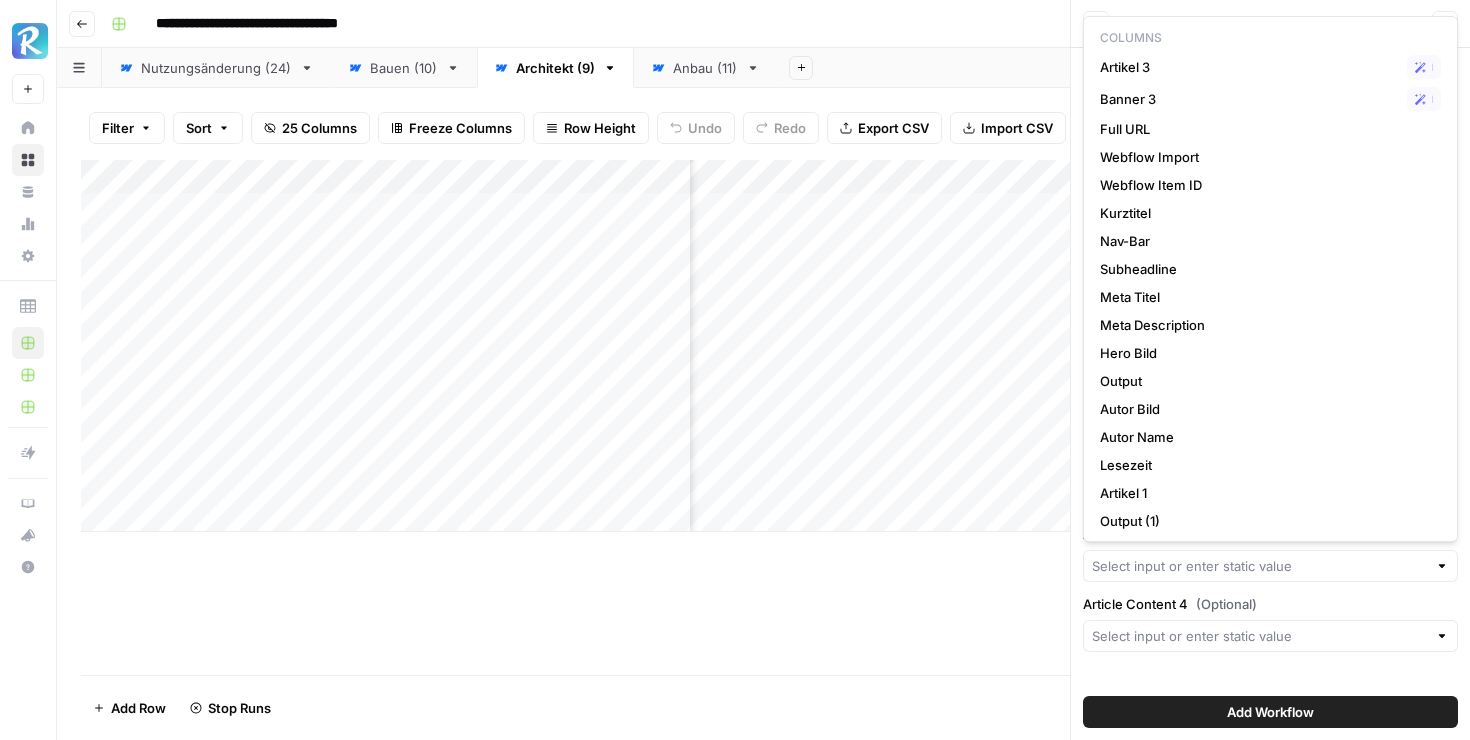 type on "Artikel 3" 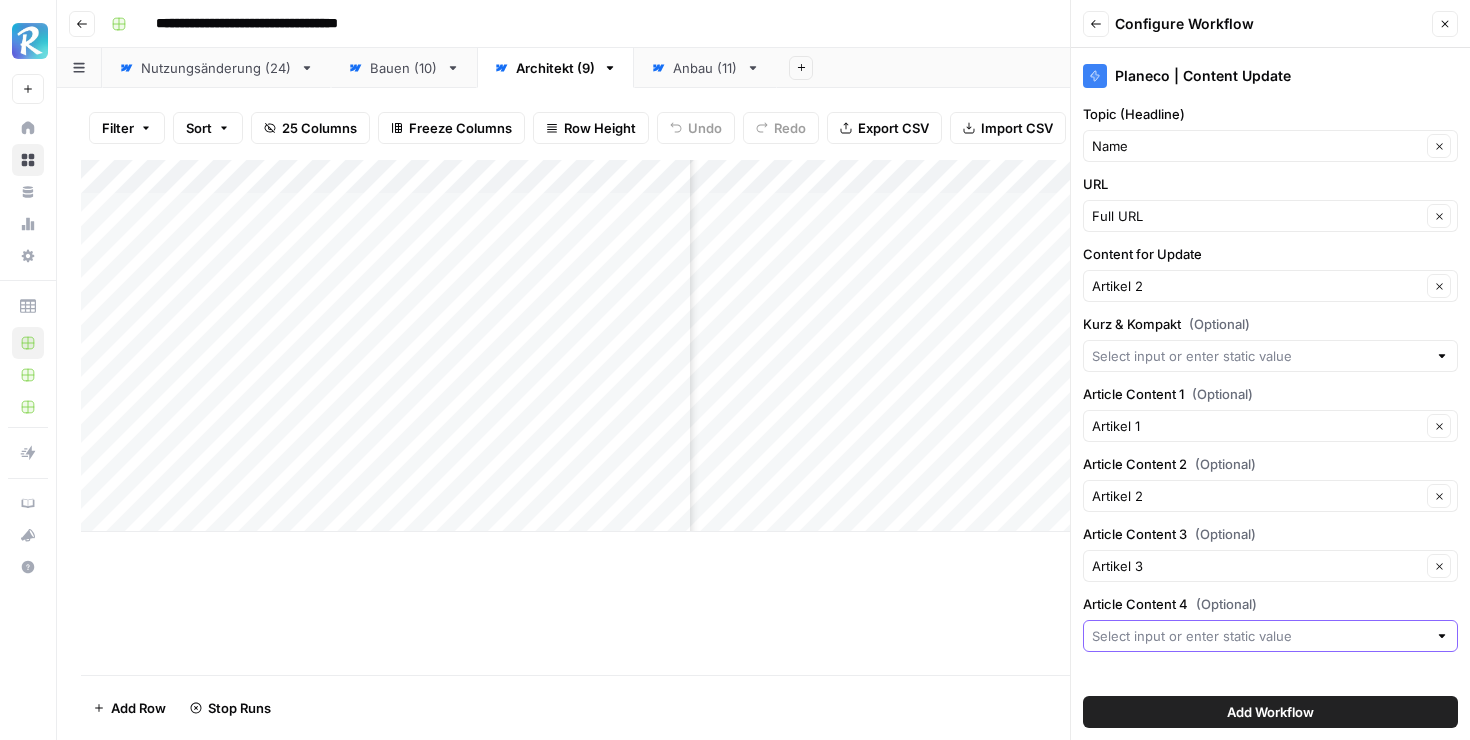 click on "Article Content 4   (Optional)" at bounding box center (1259, 636) 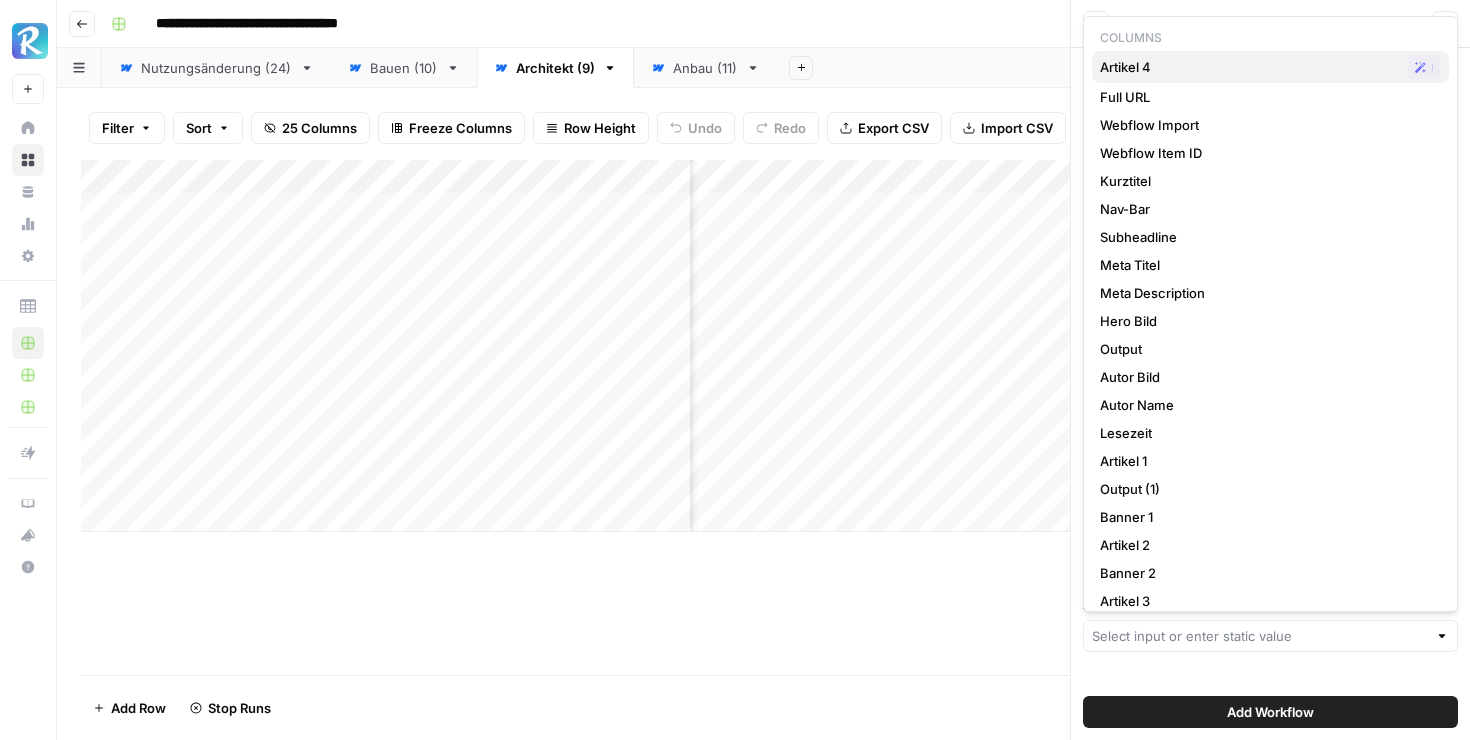 click on "Artikel 4" at bounding box center [1249, 67] 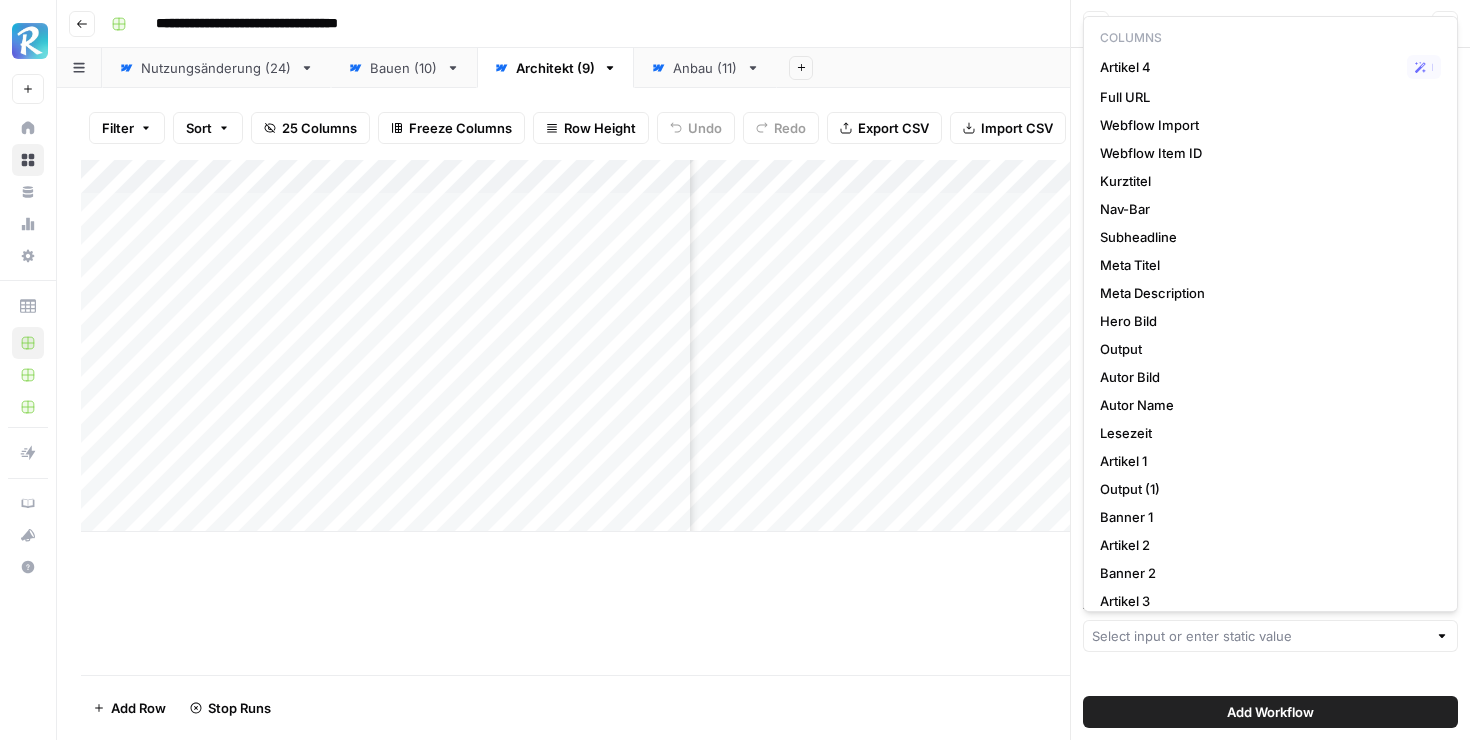 type on "Artikel 4" 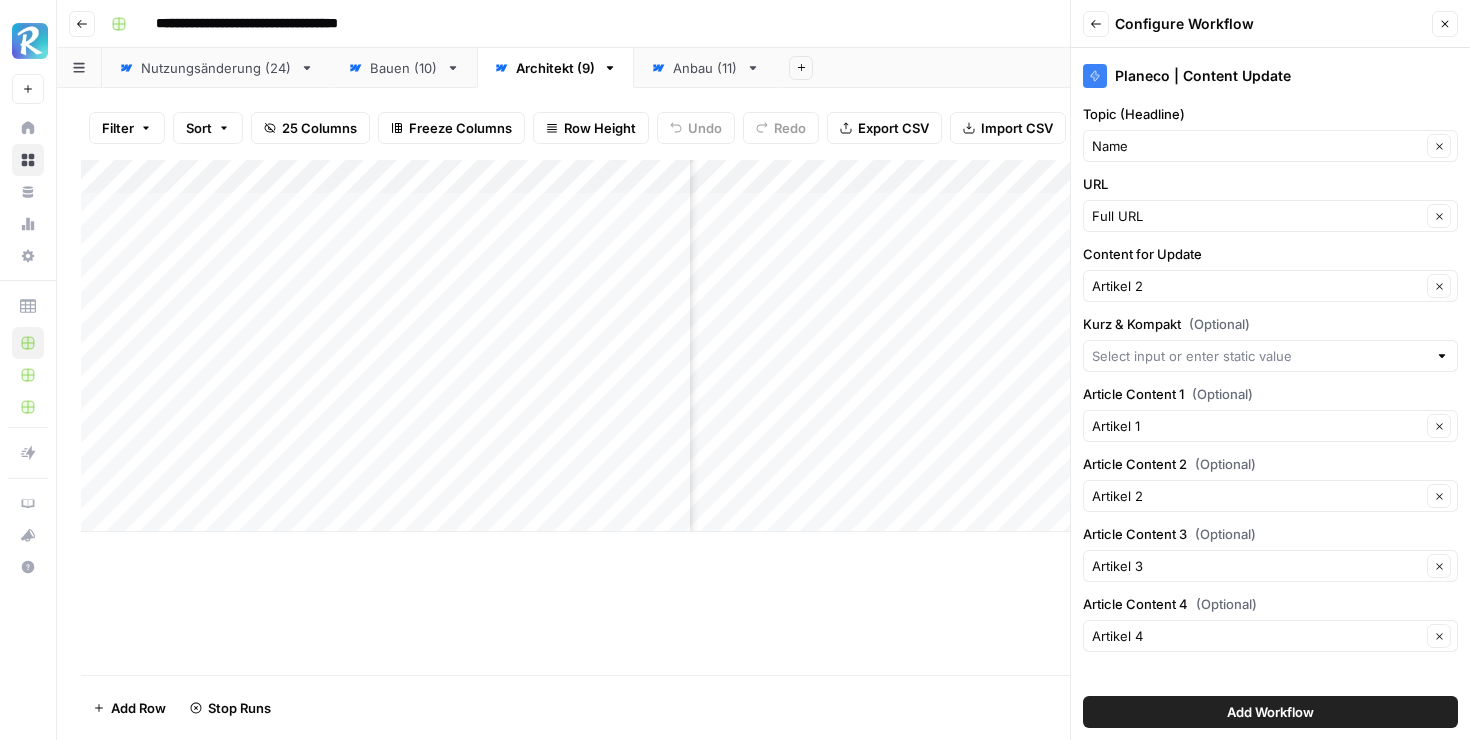 click on "Add Workflow" at bounding box center (1270, 712) 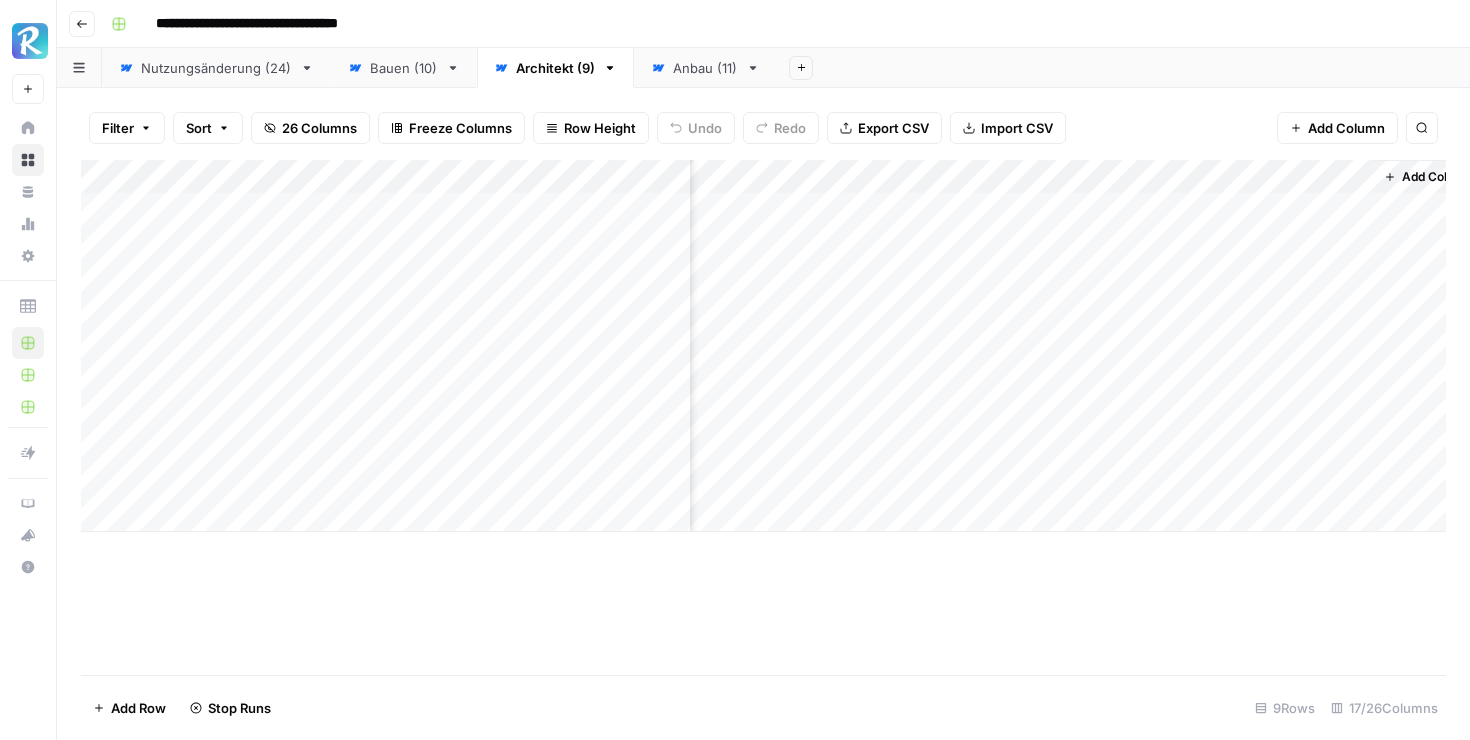 scroll, scrollTop: 0, scrollLeft: 2236, axis: horizontal 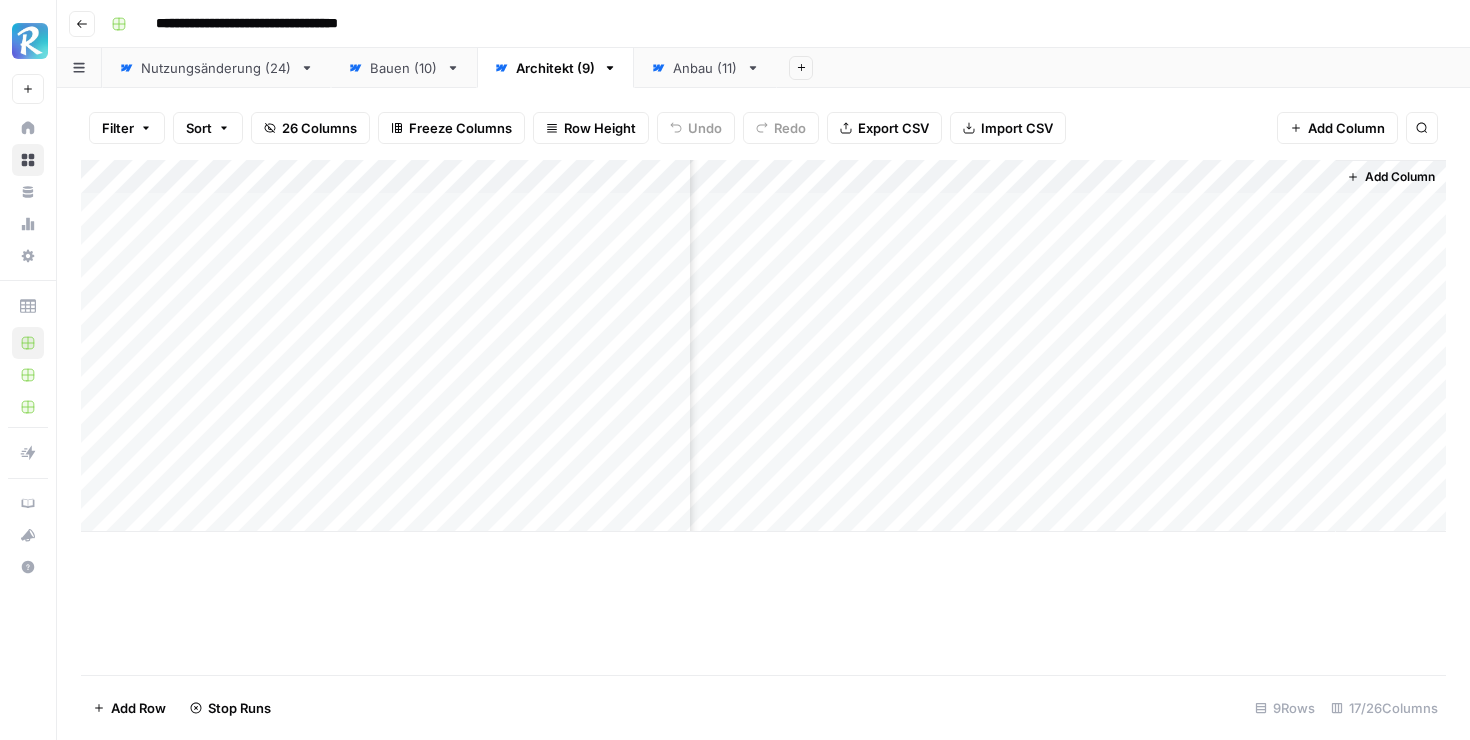 click on "Add Column" at bounding box center (763, 346) 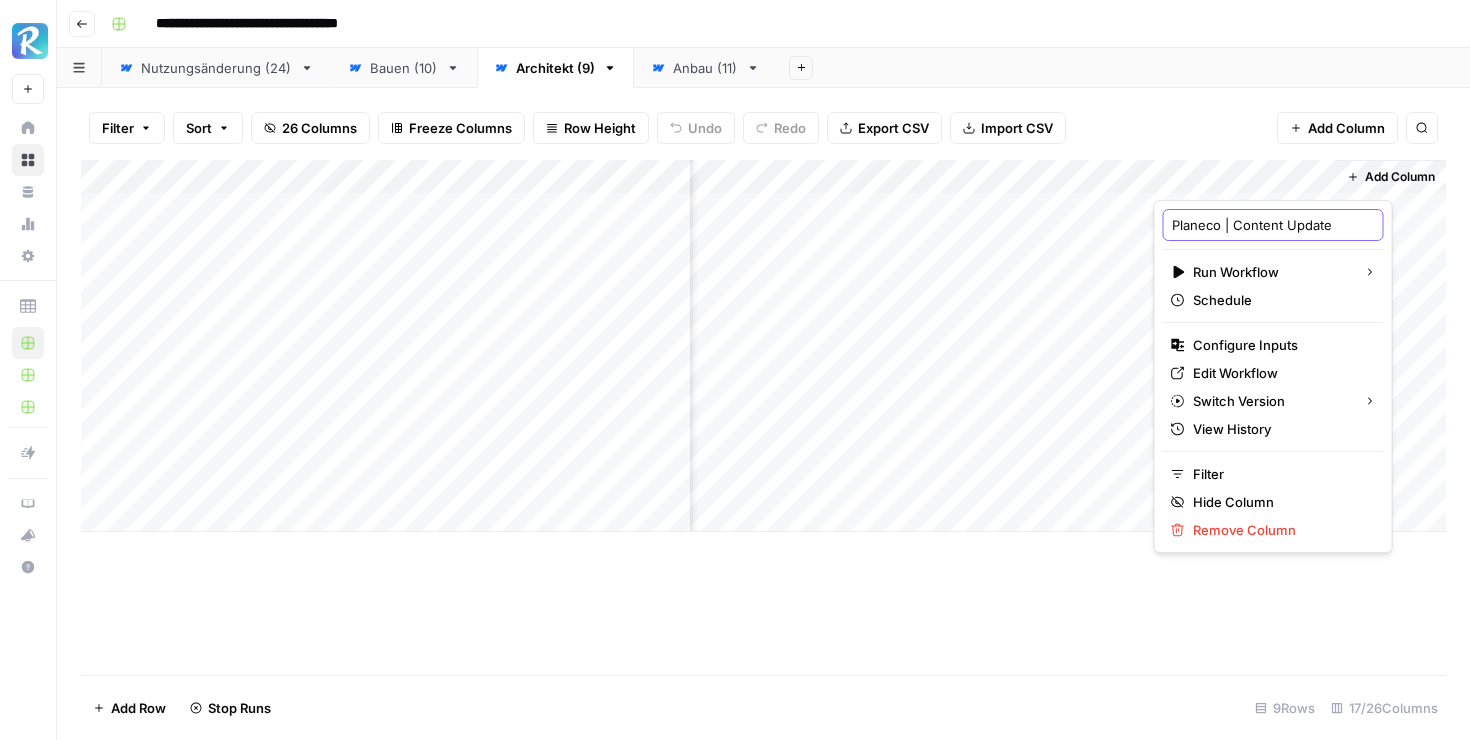 click on "Planeco | Content Update" at bounding box center [1273, 225] 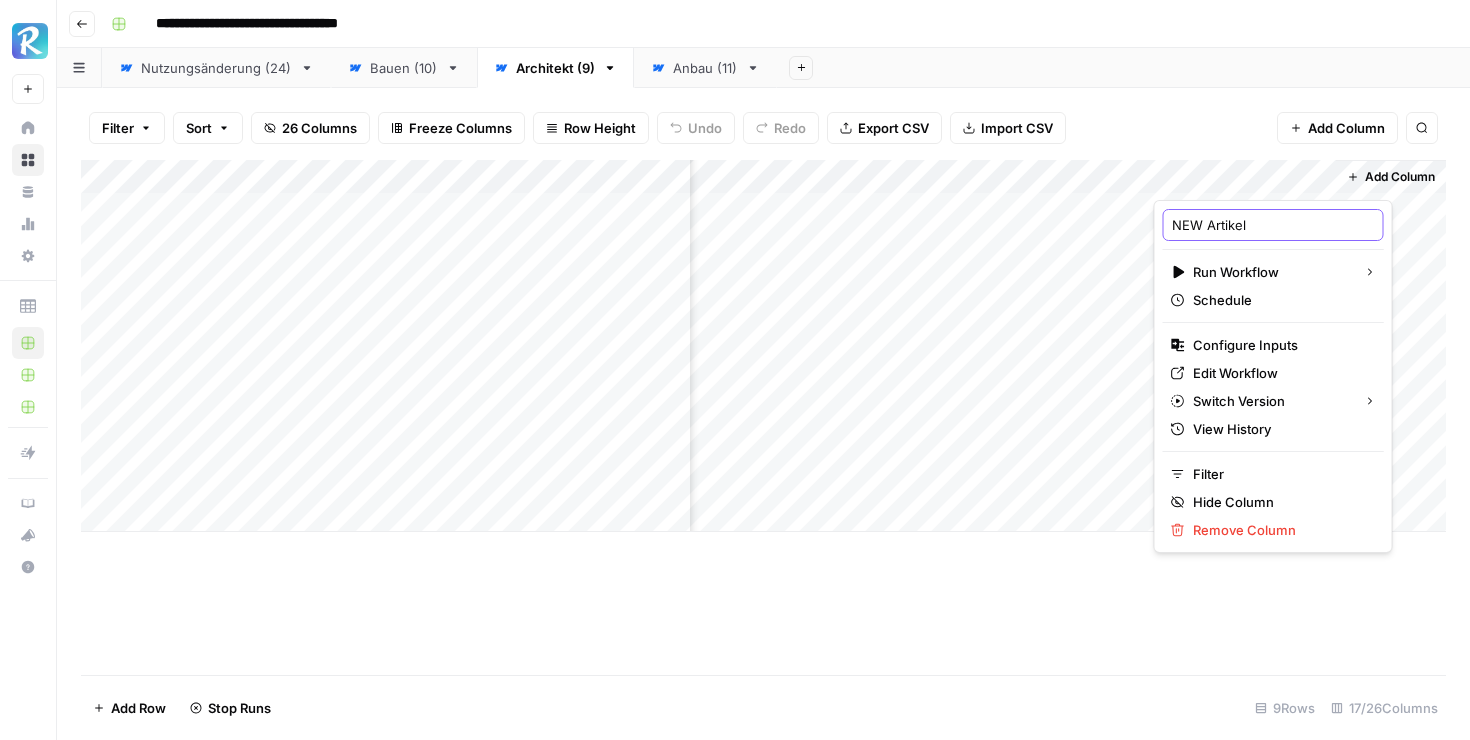 type on "NEW Artikel 2" 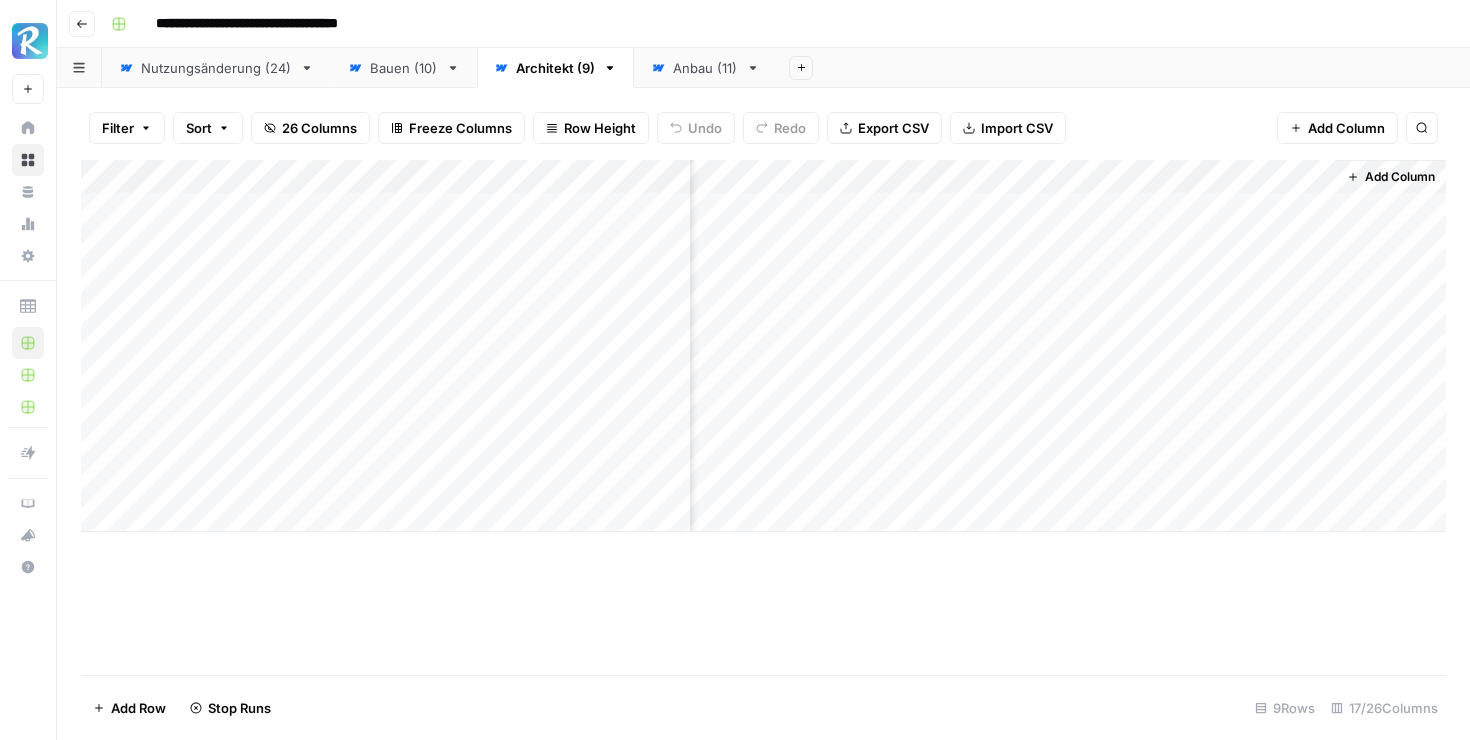 click on "Add Column" at bounding box center [763, 417] 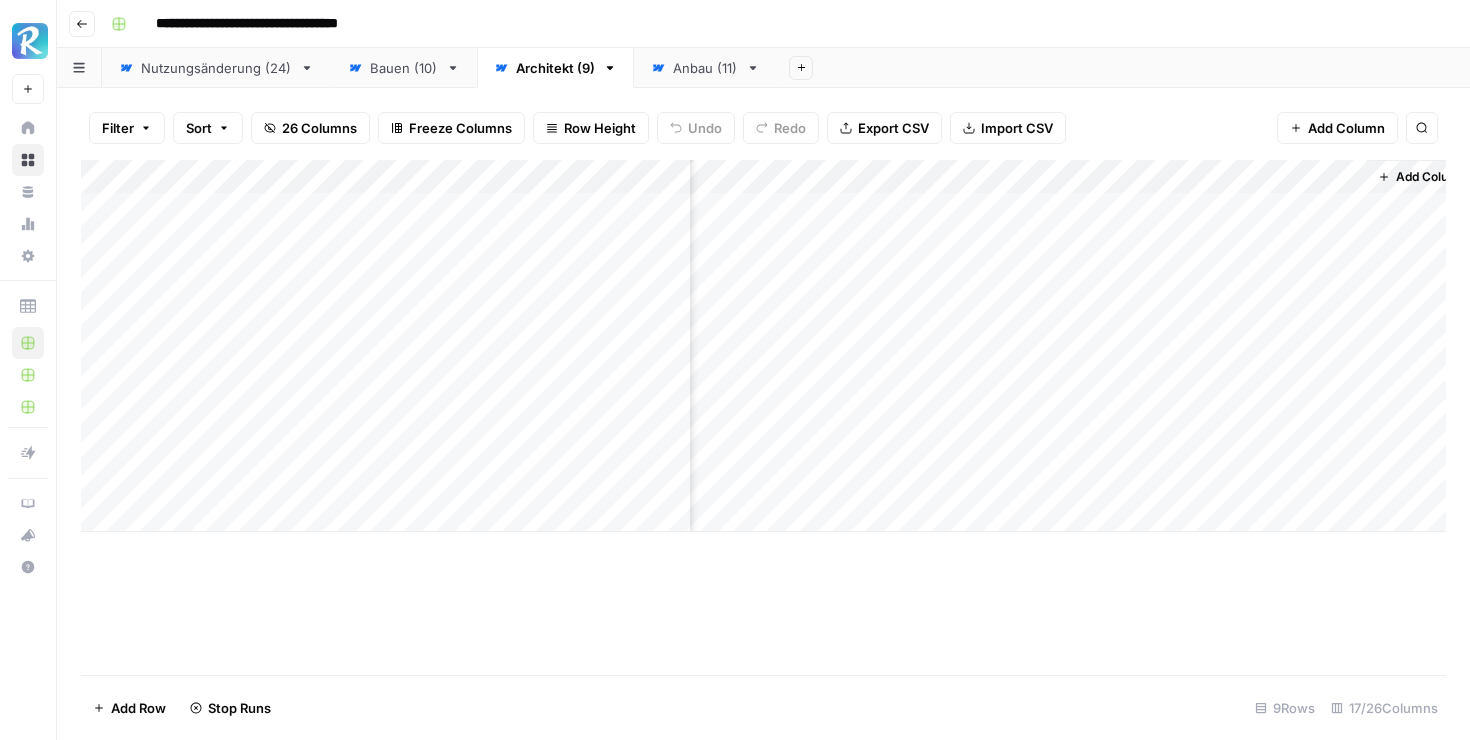 scroll, scrollTop: 0, scrollLeft: 2215, axis: horizontal 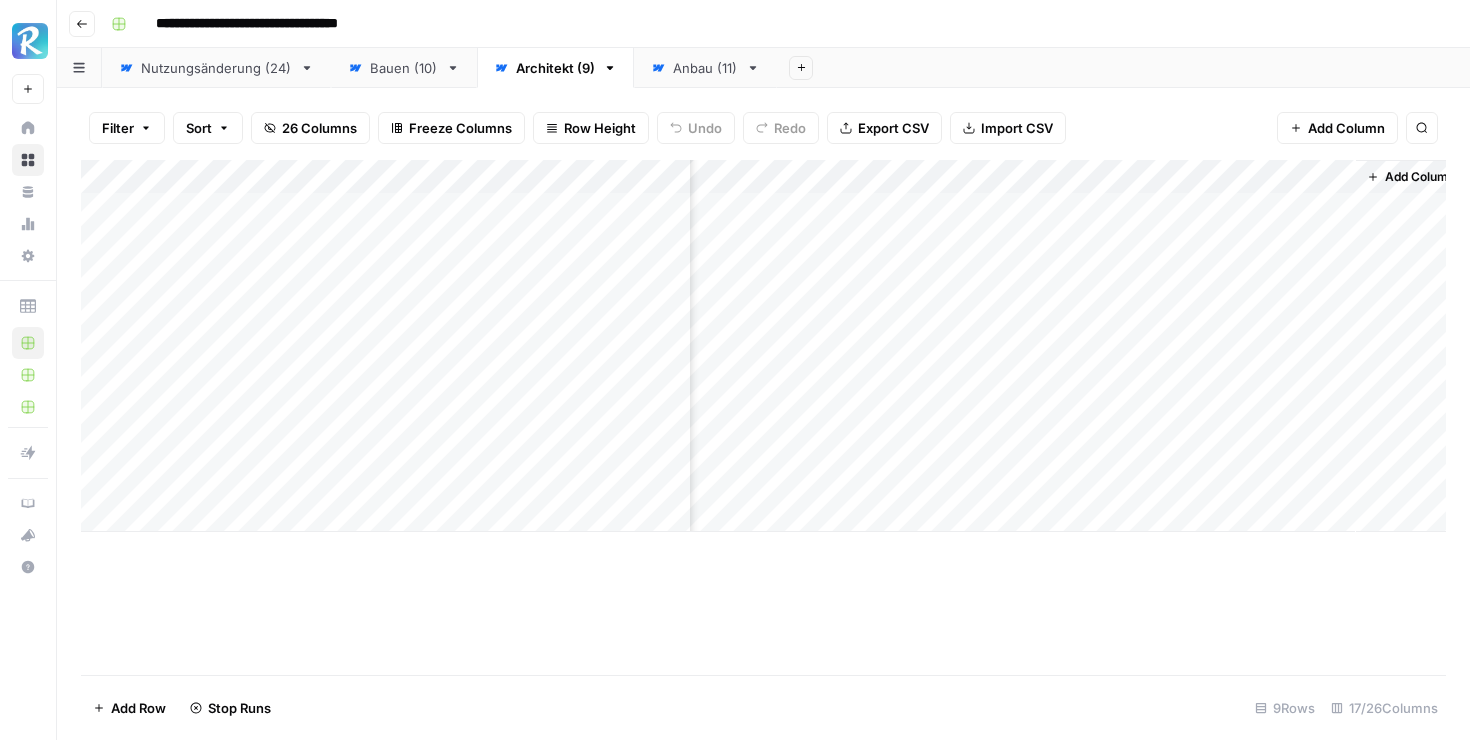 click on "Add Column" at bounding box center [1346, 128] 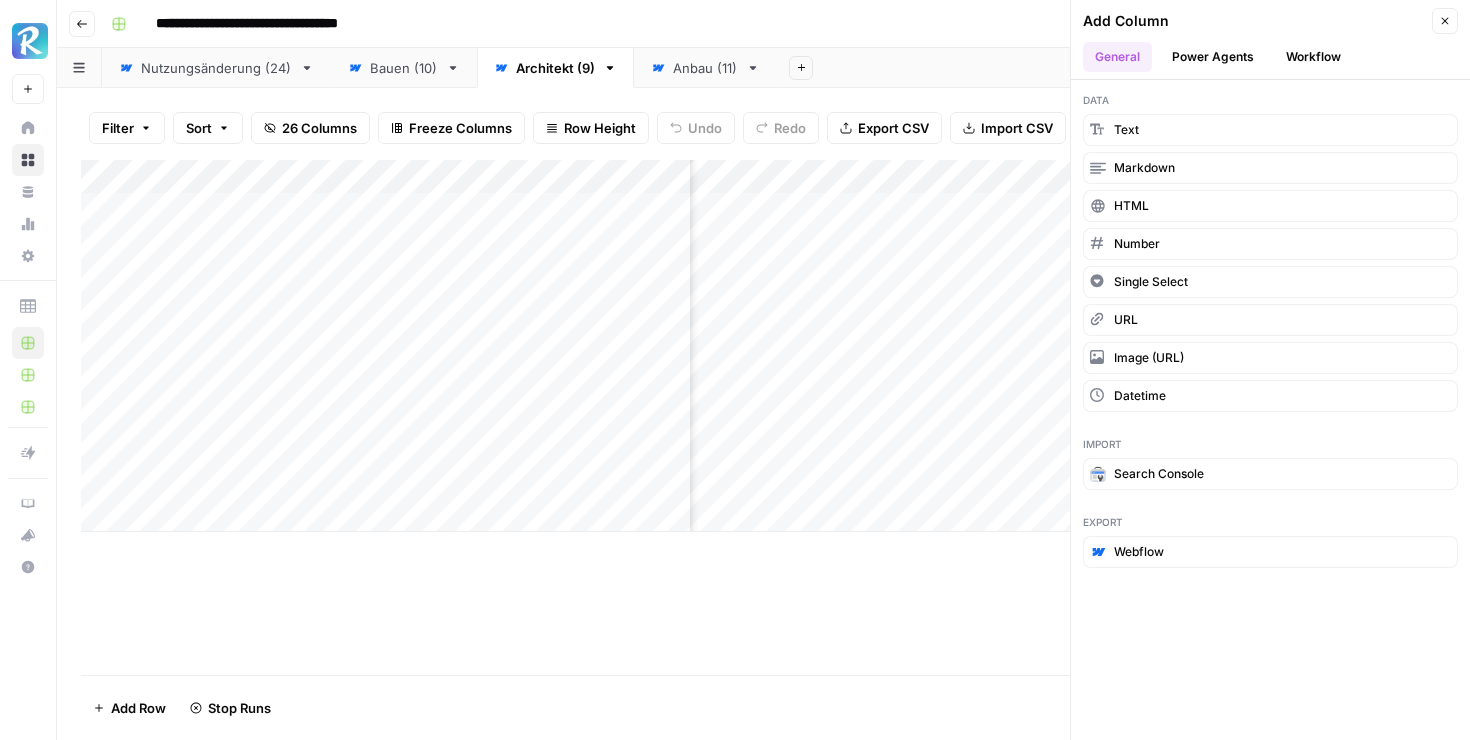 click on "Workflow" at bounding box center [1313, 57] 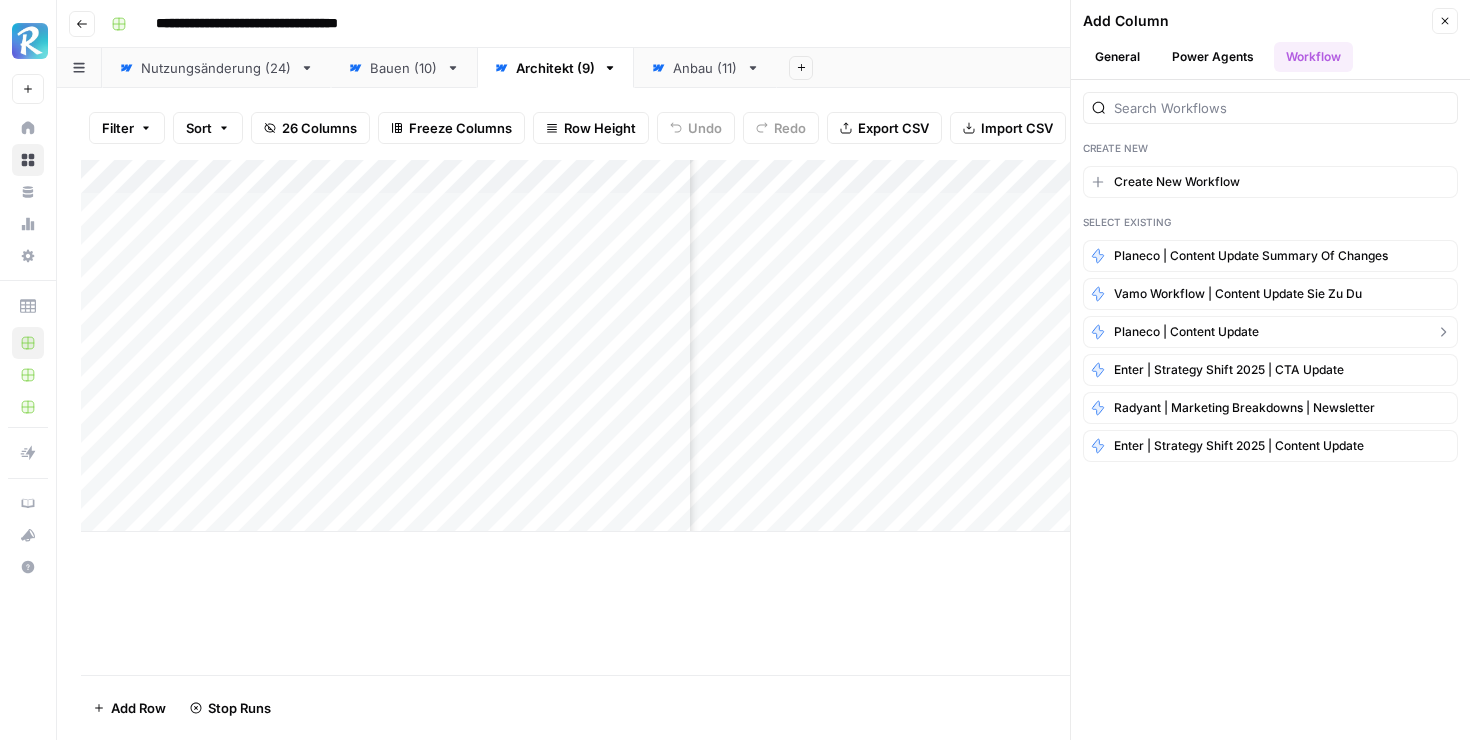 click on "Planeco | Content Update" at bounding box center (1186, 332) 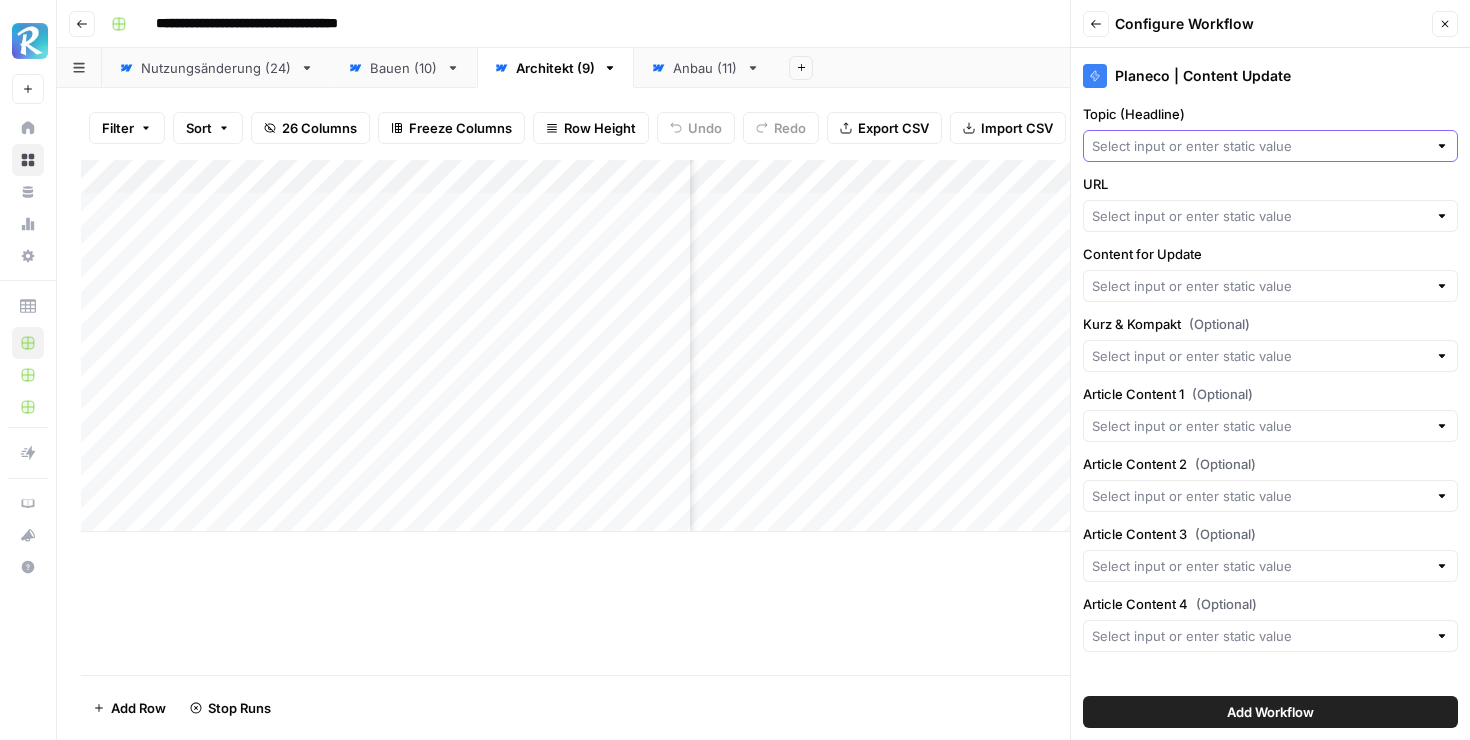 click on "Topic (Headline)" at bounding box center (1259, 146) 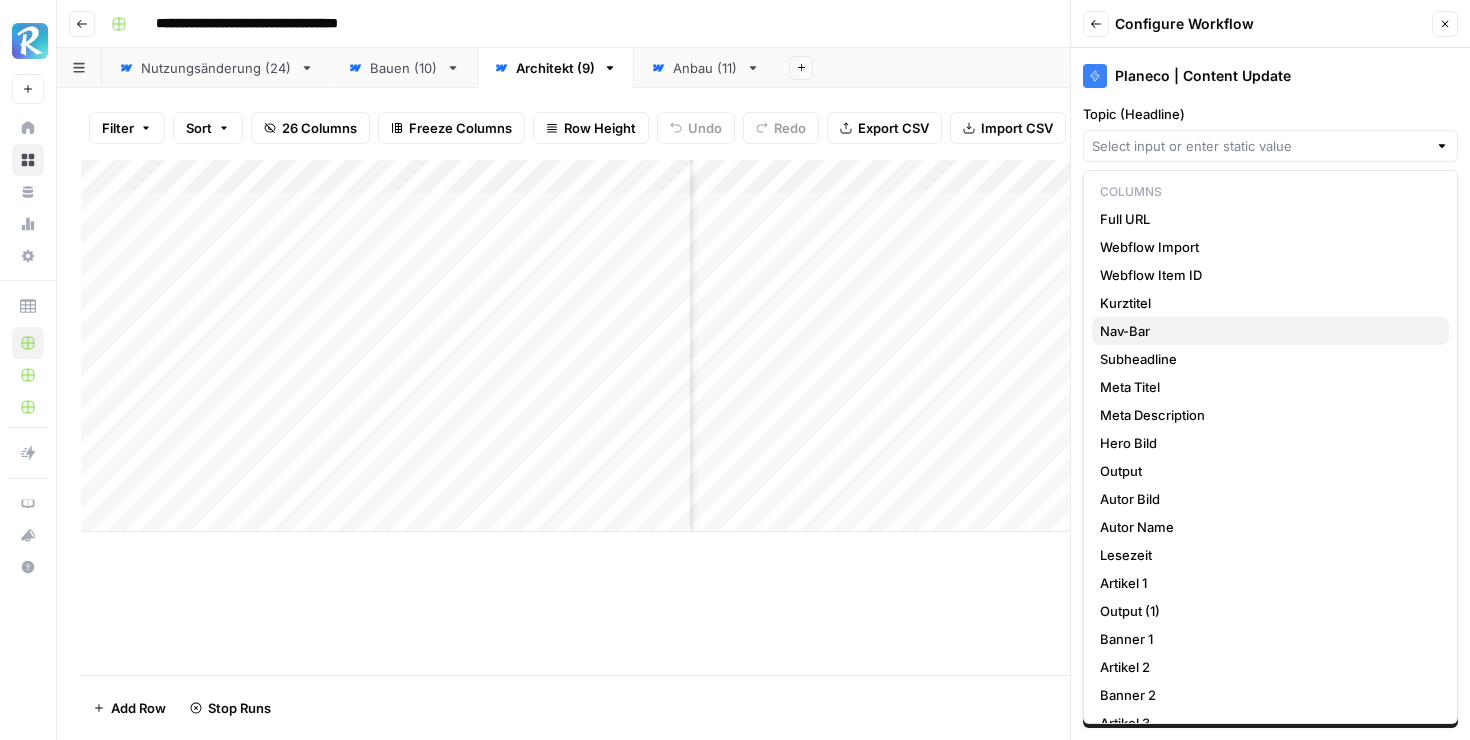 scroll, scrollTop: 134, scrollLeft: 0, axis: vertical 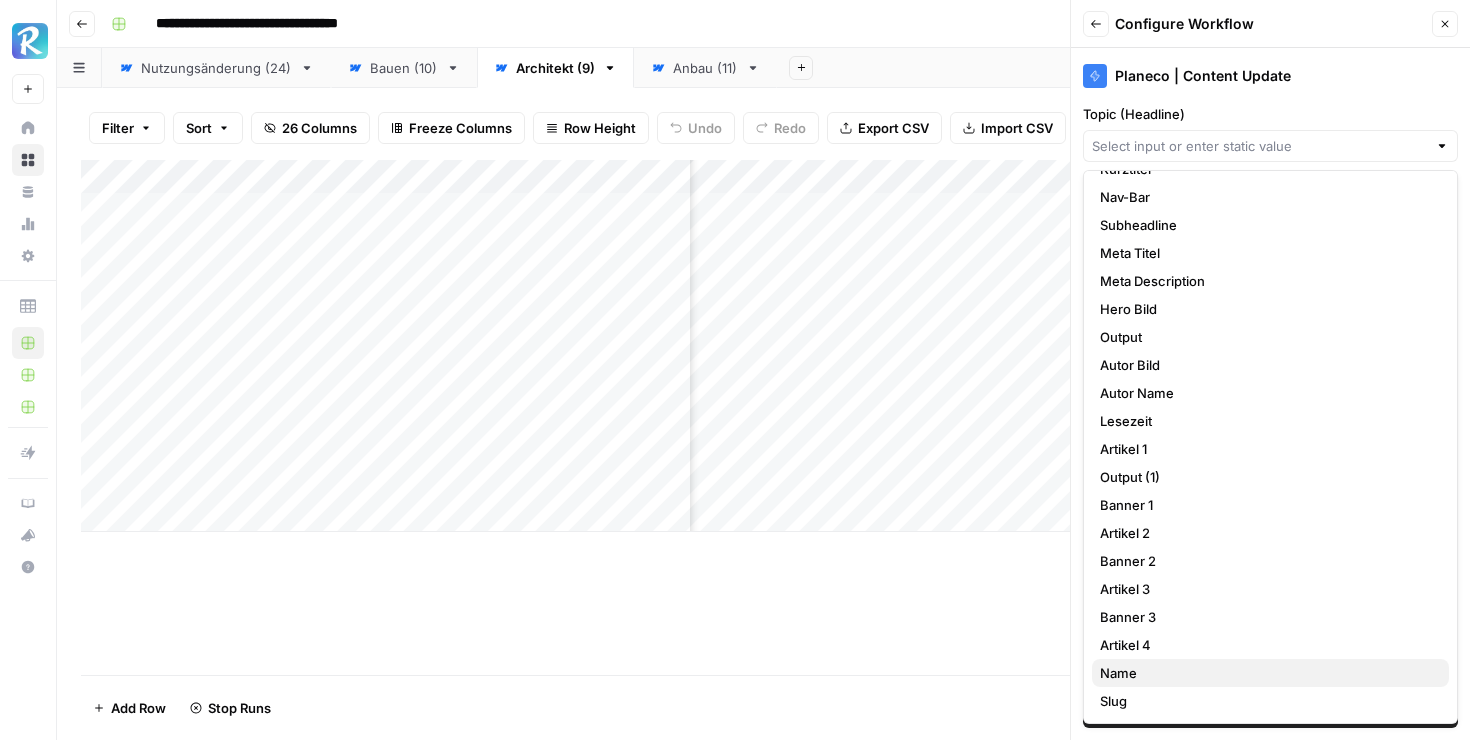 click on "Name" at bounding box center (1266, 673) 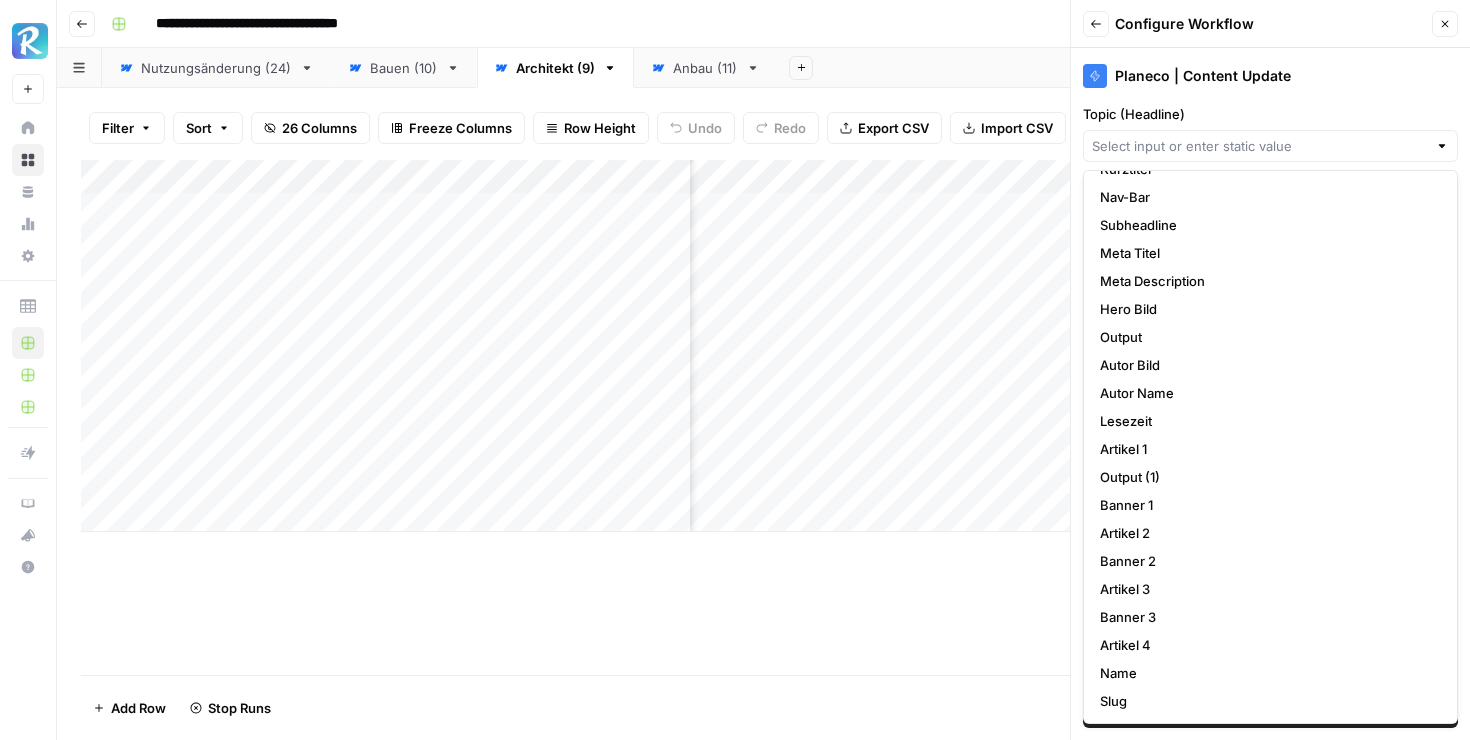 type on "Name" 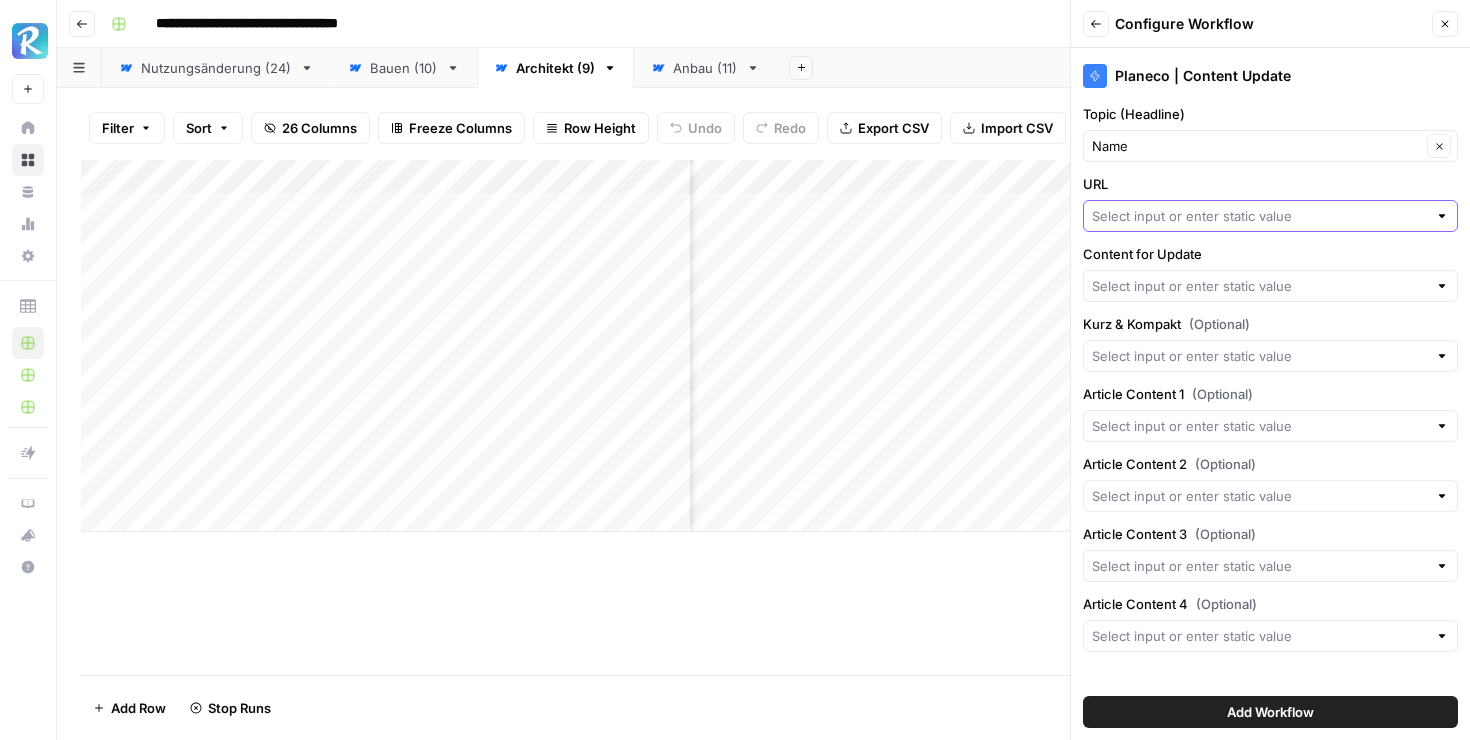 click on "URL" at bounding box center (1259, 216) 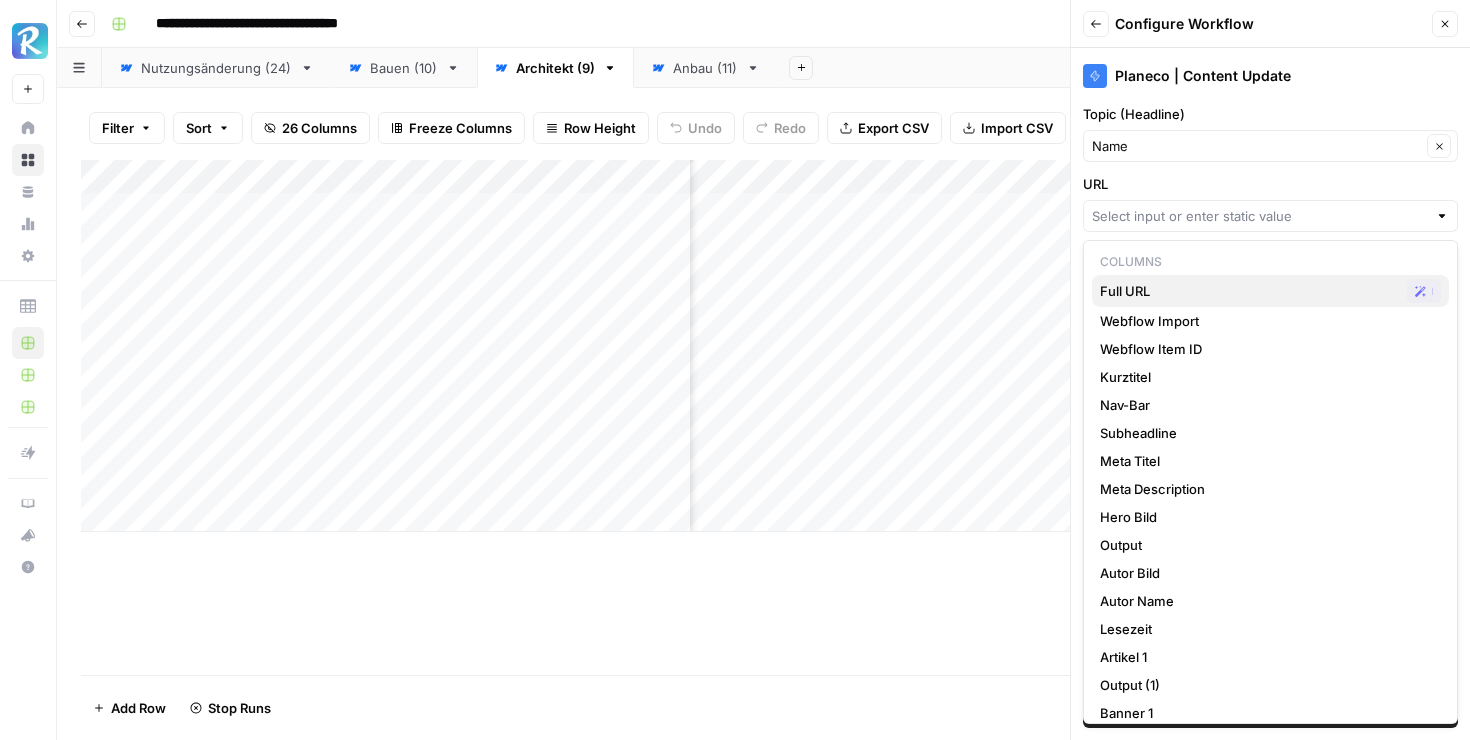 click on "Full URL Possible Match" at bounding box center [1270, 291] 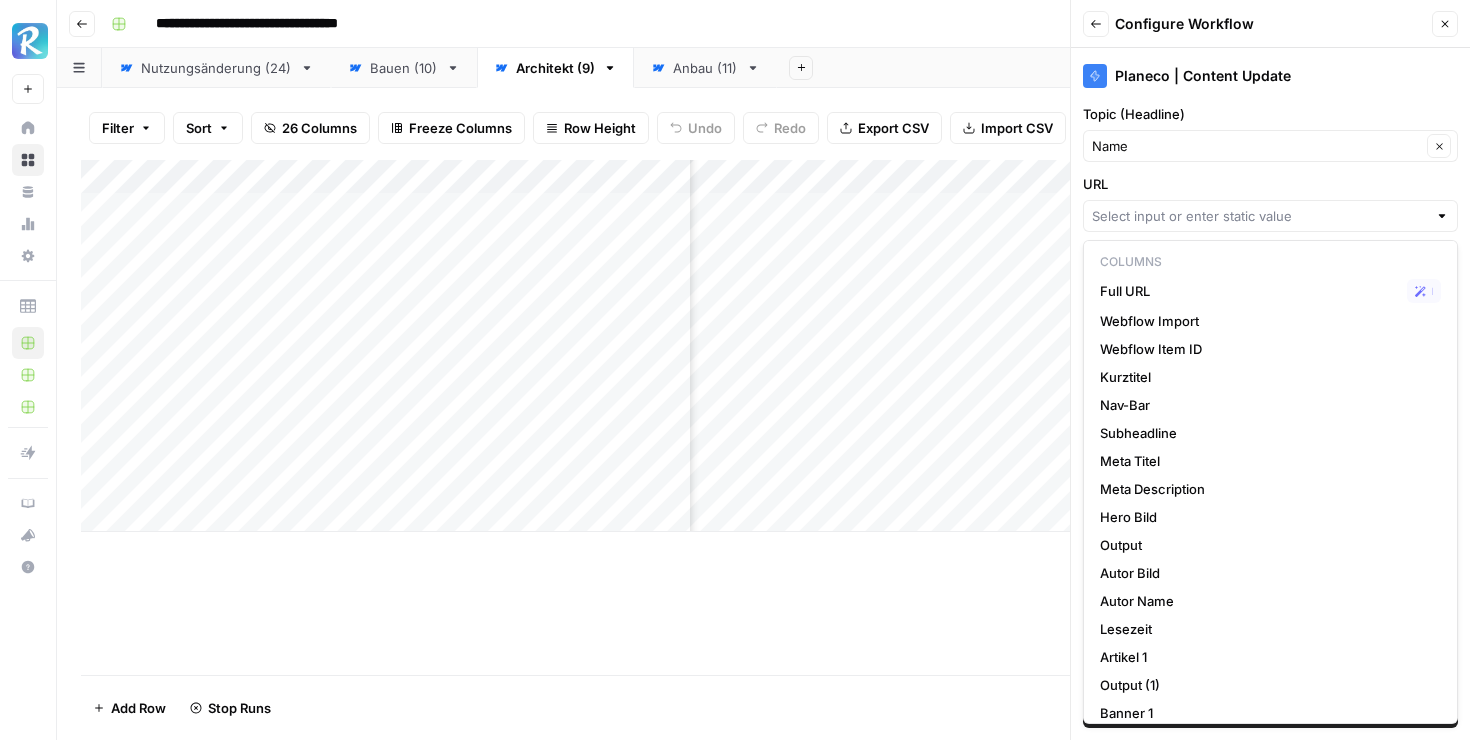 type on "Full URL" 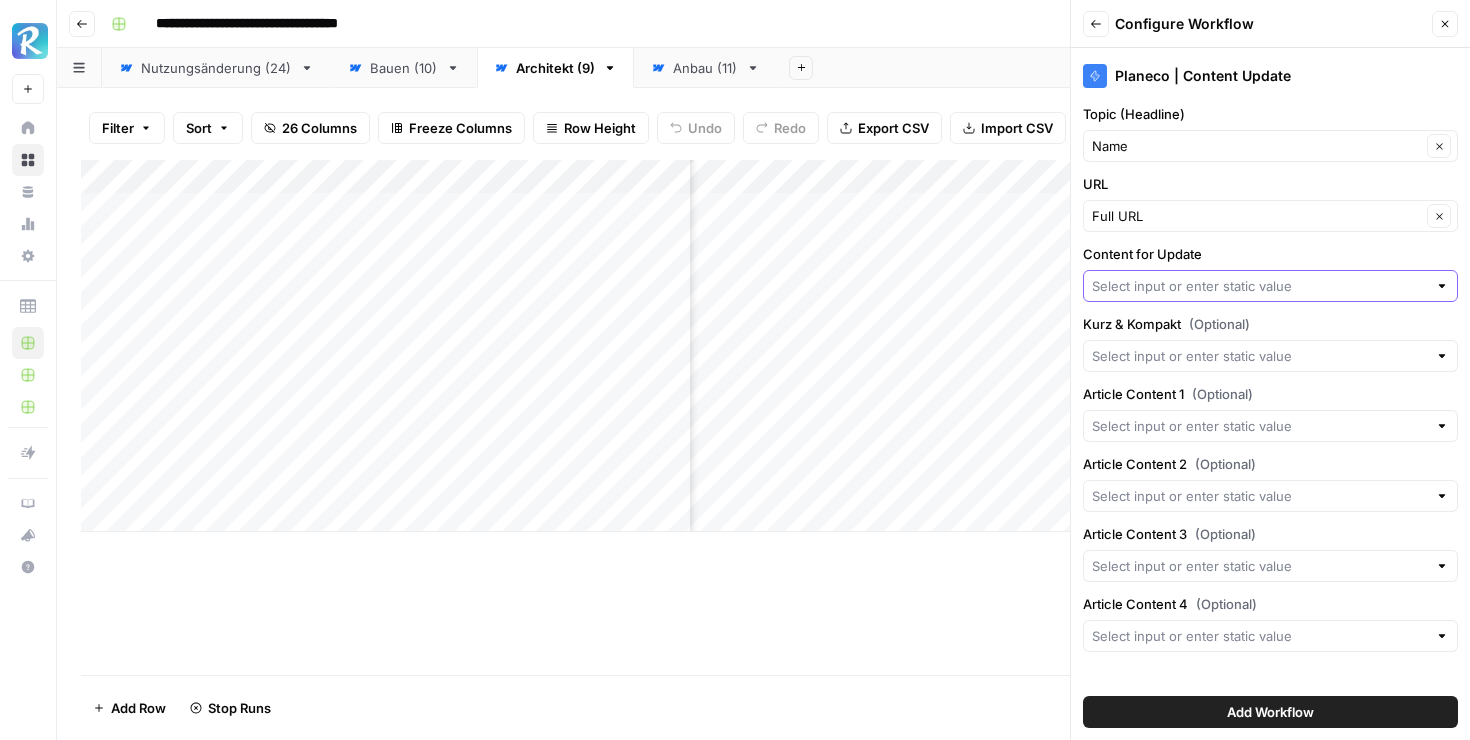 click on "Content for Update" at bounding box center (1259, 286) 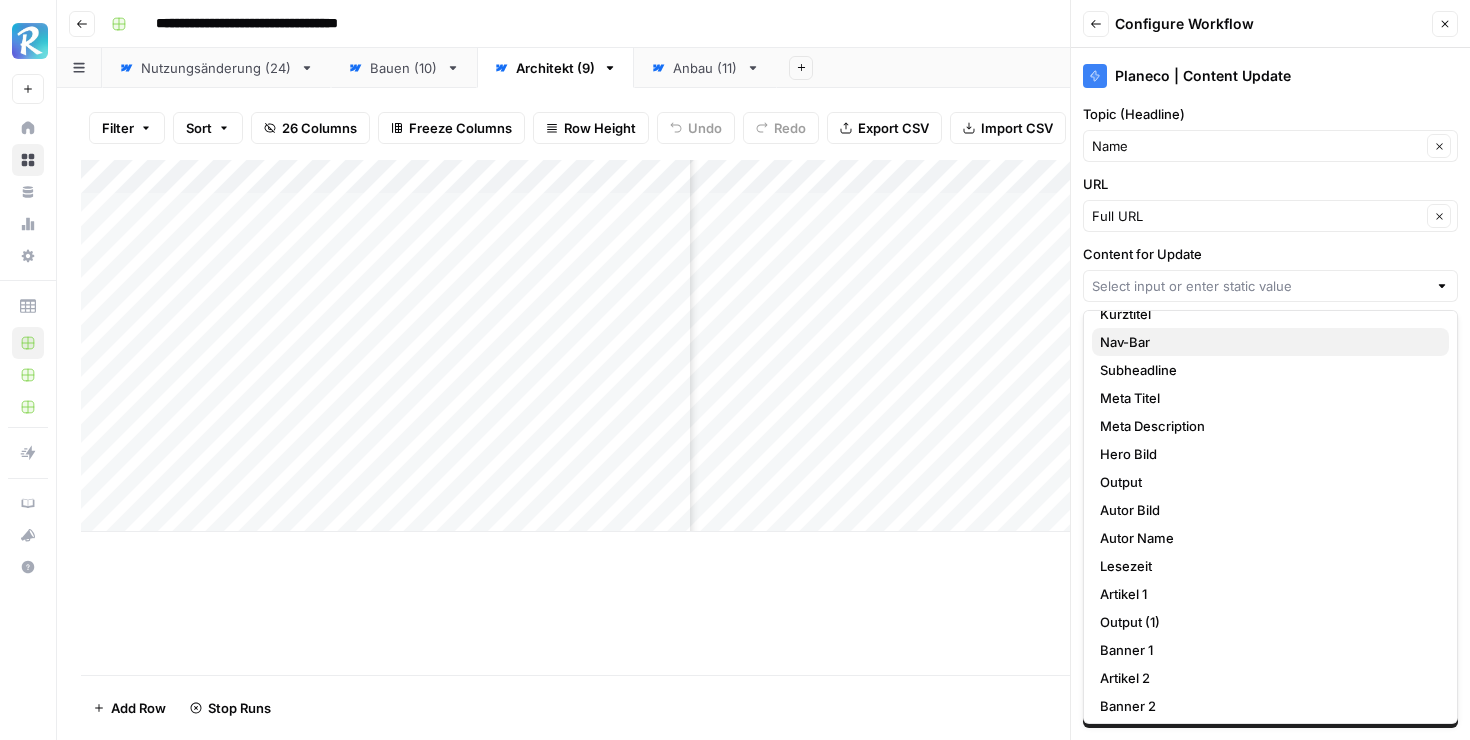 scroll, scrollTop: 274, scrollLeft: 0, axis: vertical 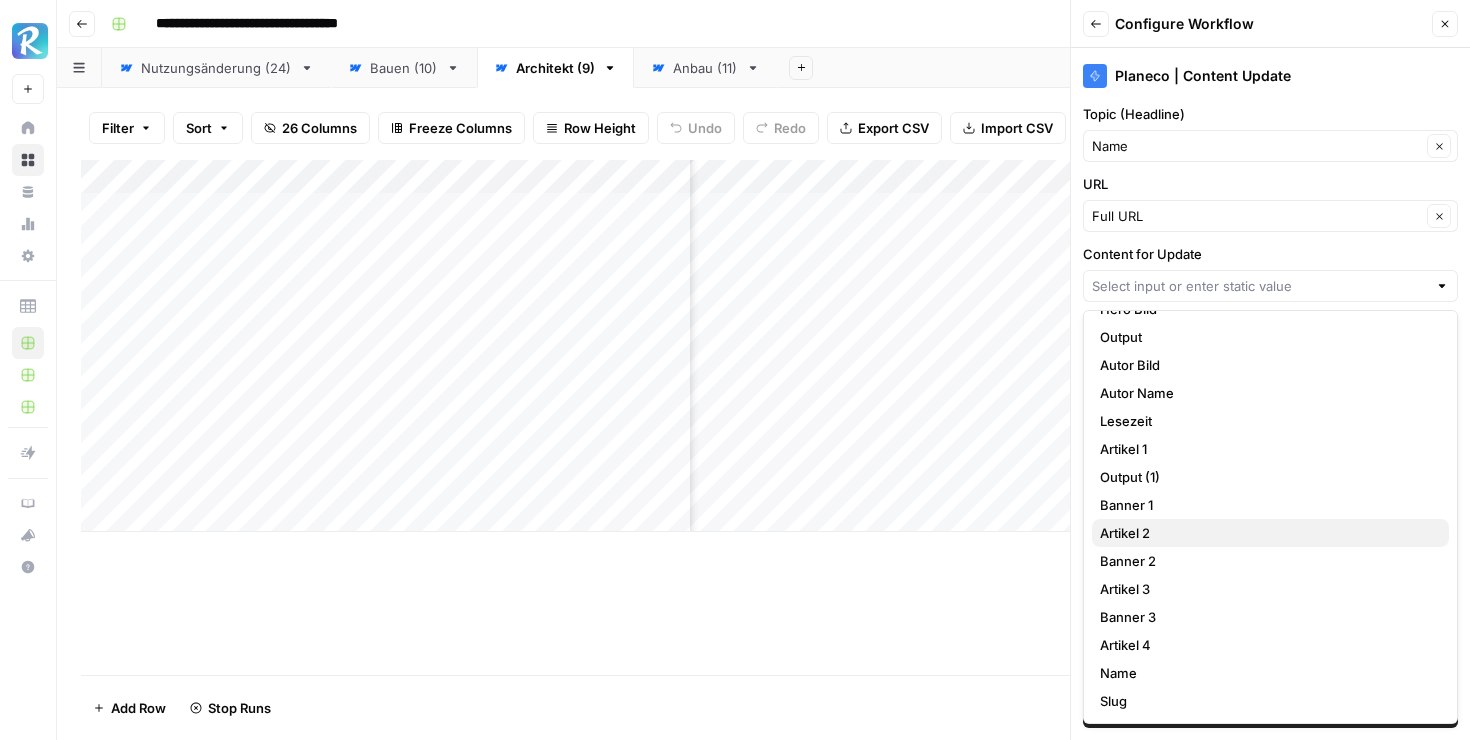 click on "Artikel 2" at bounding box center (1266, 533) 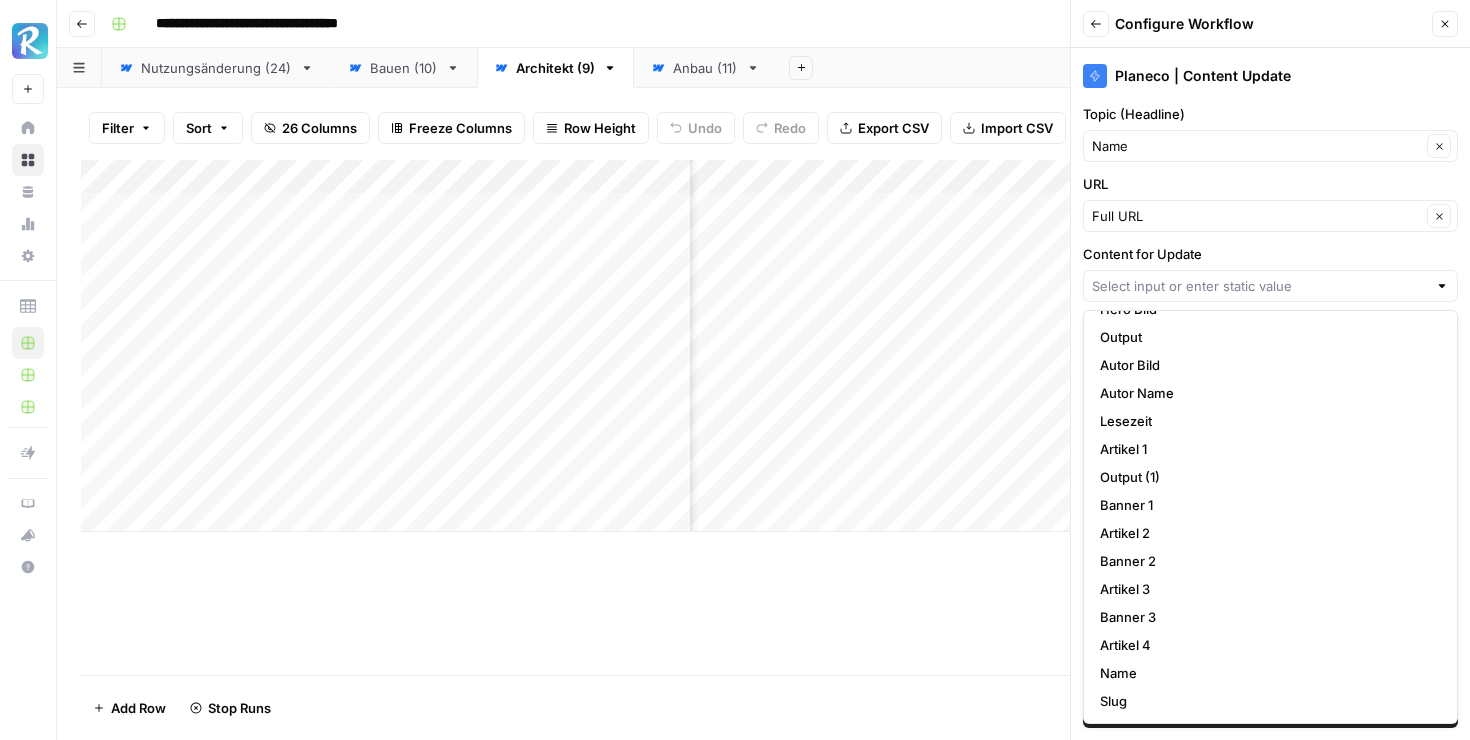 type on "Artikel 2" 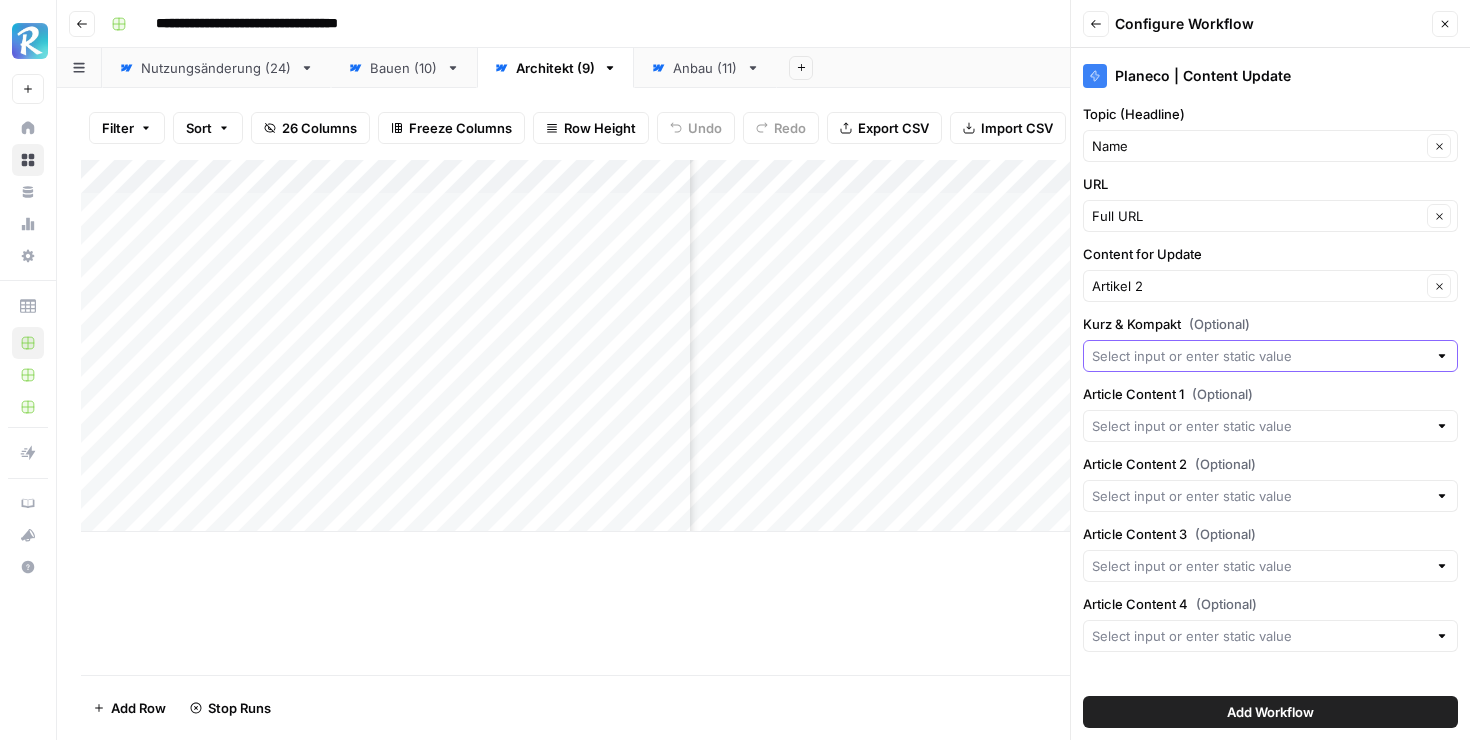 click on "Kurz & Kompakt (Optional)" at bounding box center [1259, 356] 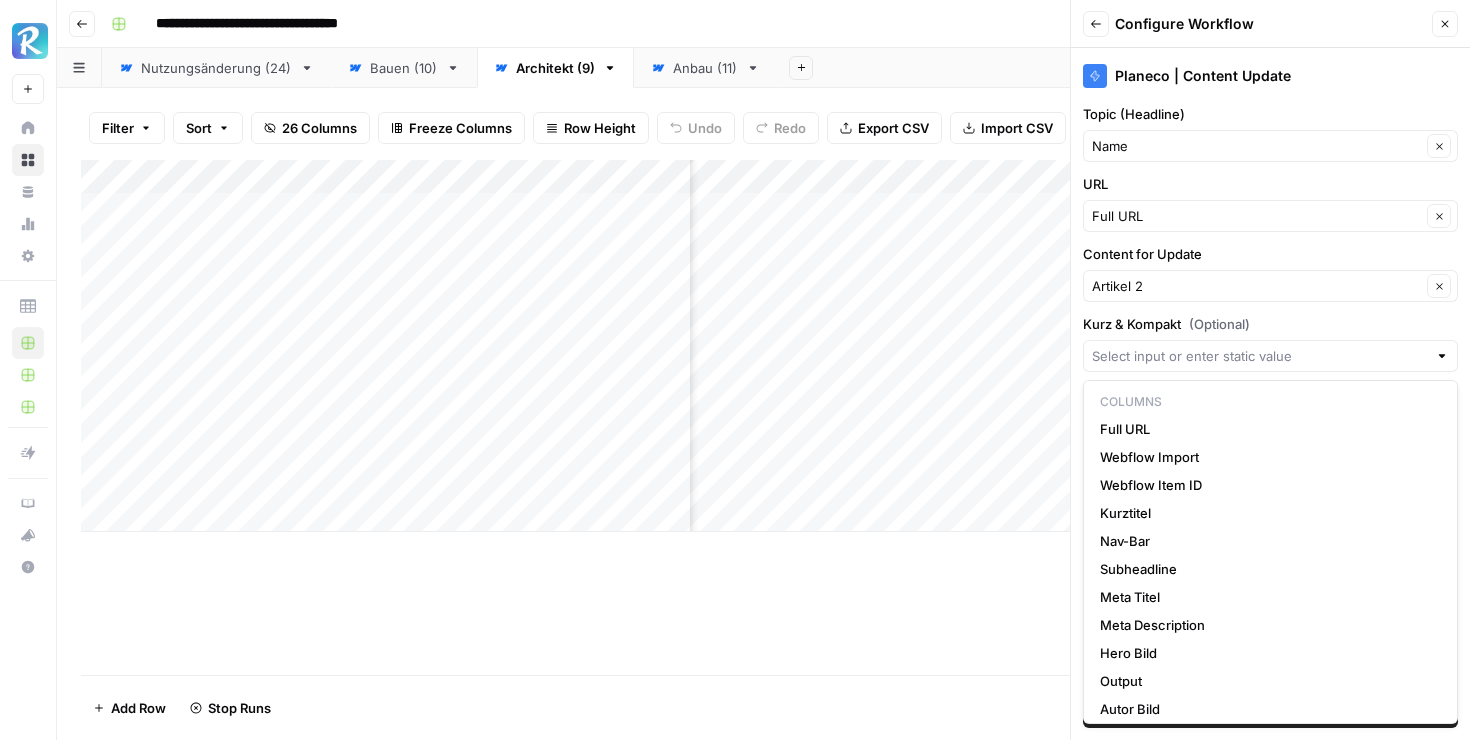 click on "Artikel 2 Clear" at bounding box center (1270, 286) 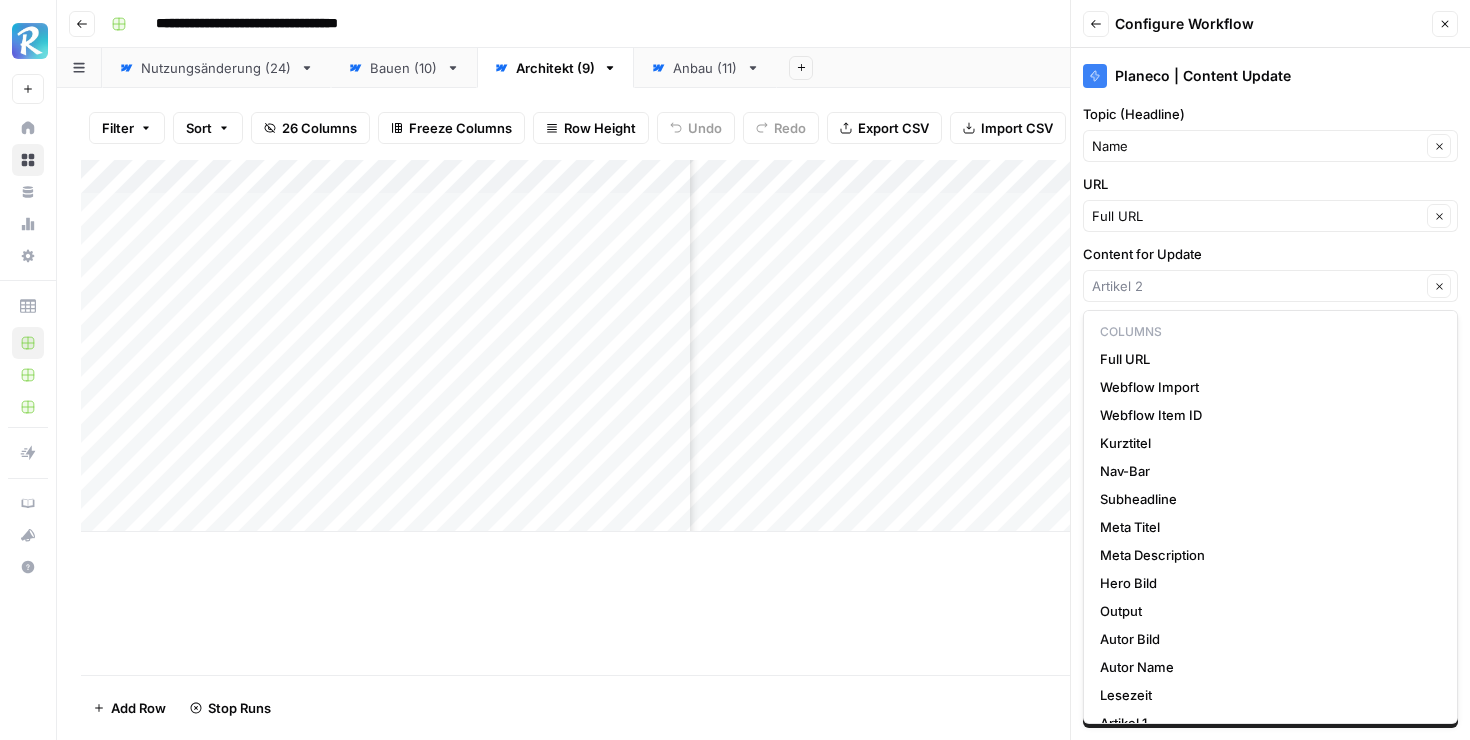 click on "Planeco | Content Update Topic (Headline) Name Clear URL Full URL Clear Content for Update Clear Kurz & Kompakt   (Optional) Article Content 1   (Optional) Article Content 2   (Optional) Article Content 3   (Optional) Article Content 4   (Optional) Add Workflow" at bounding box center (1270, 394) 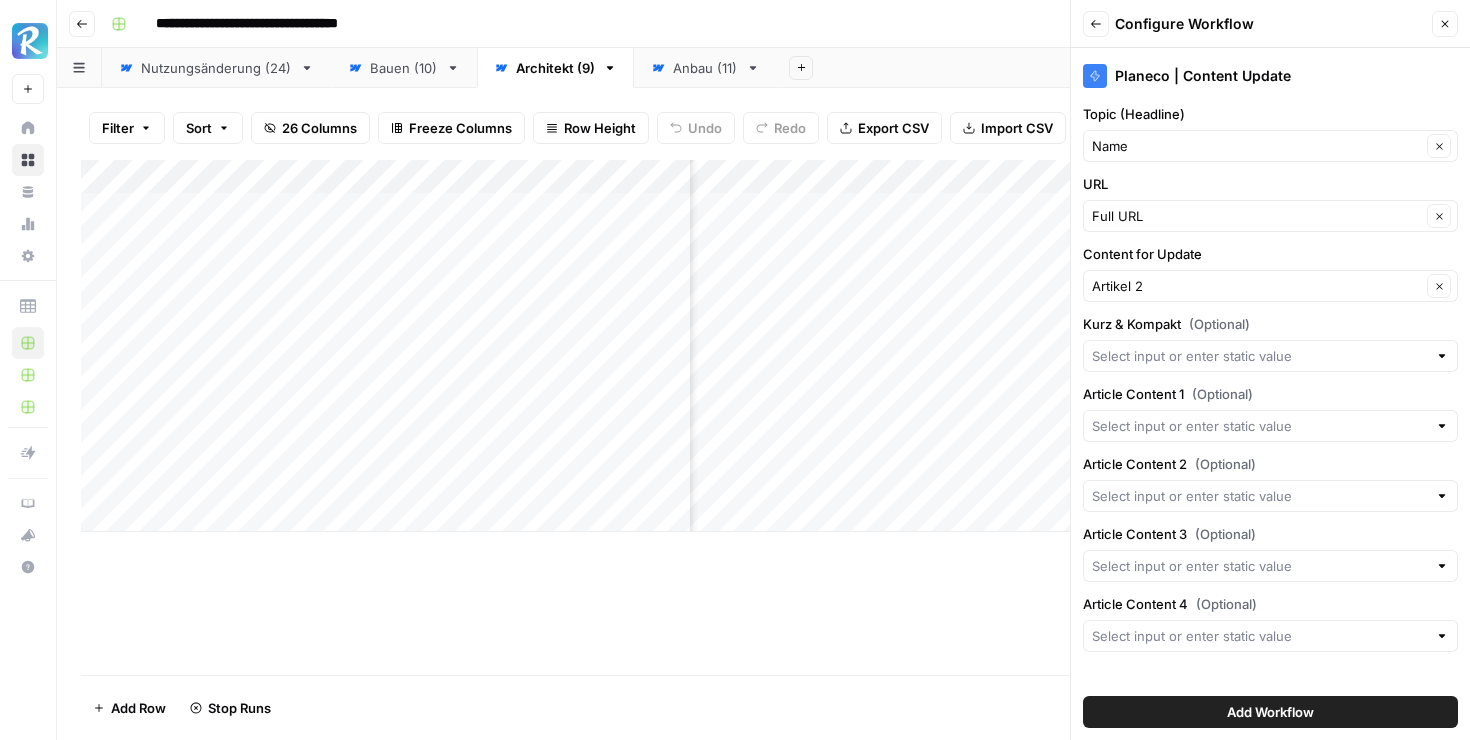 click at bounding box center [1270, 426] 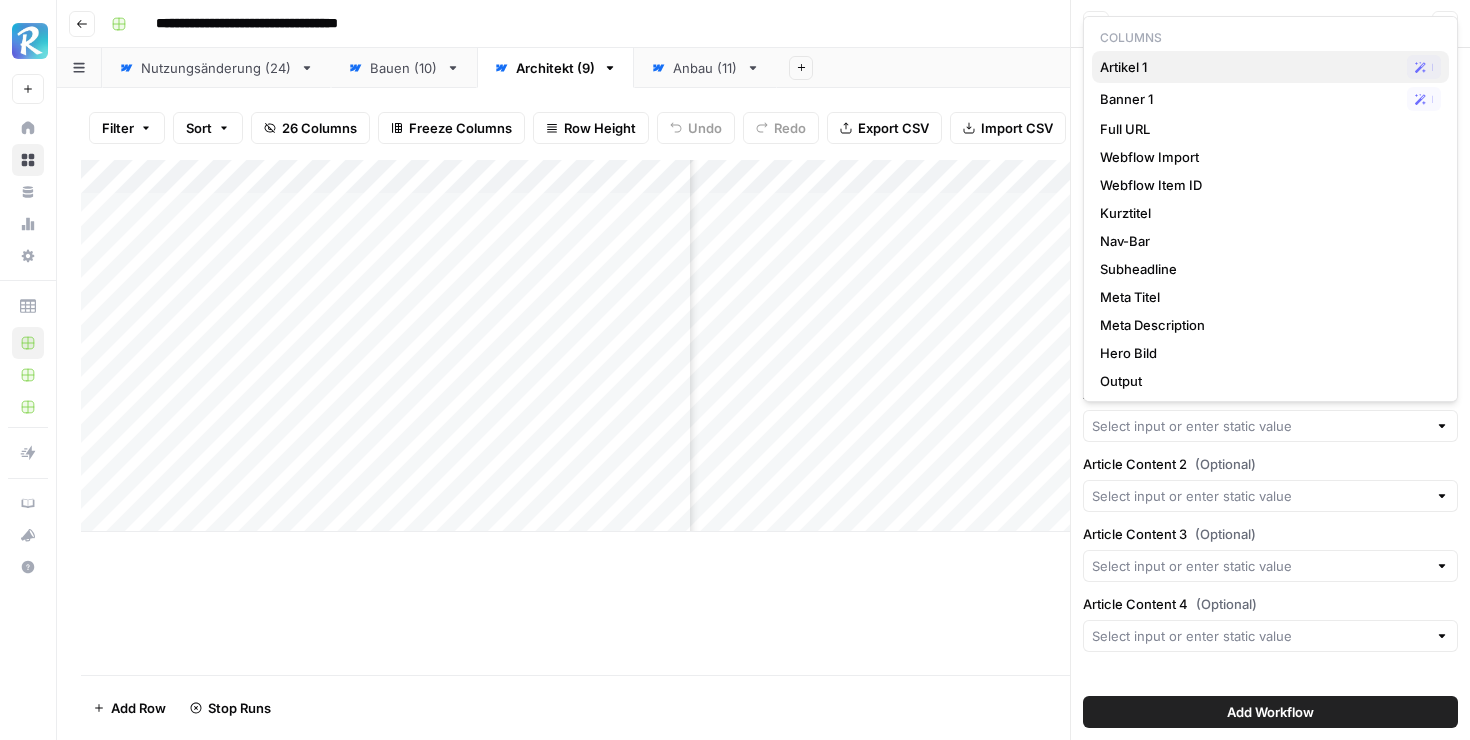 click on "Artikel 1" at bounding box center (1249, 67) 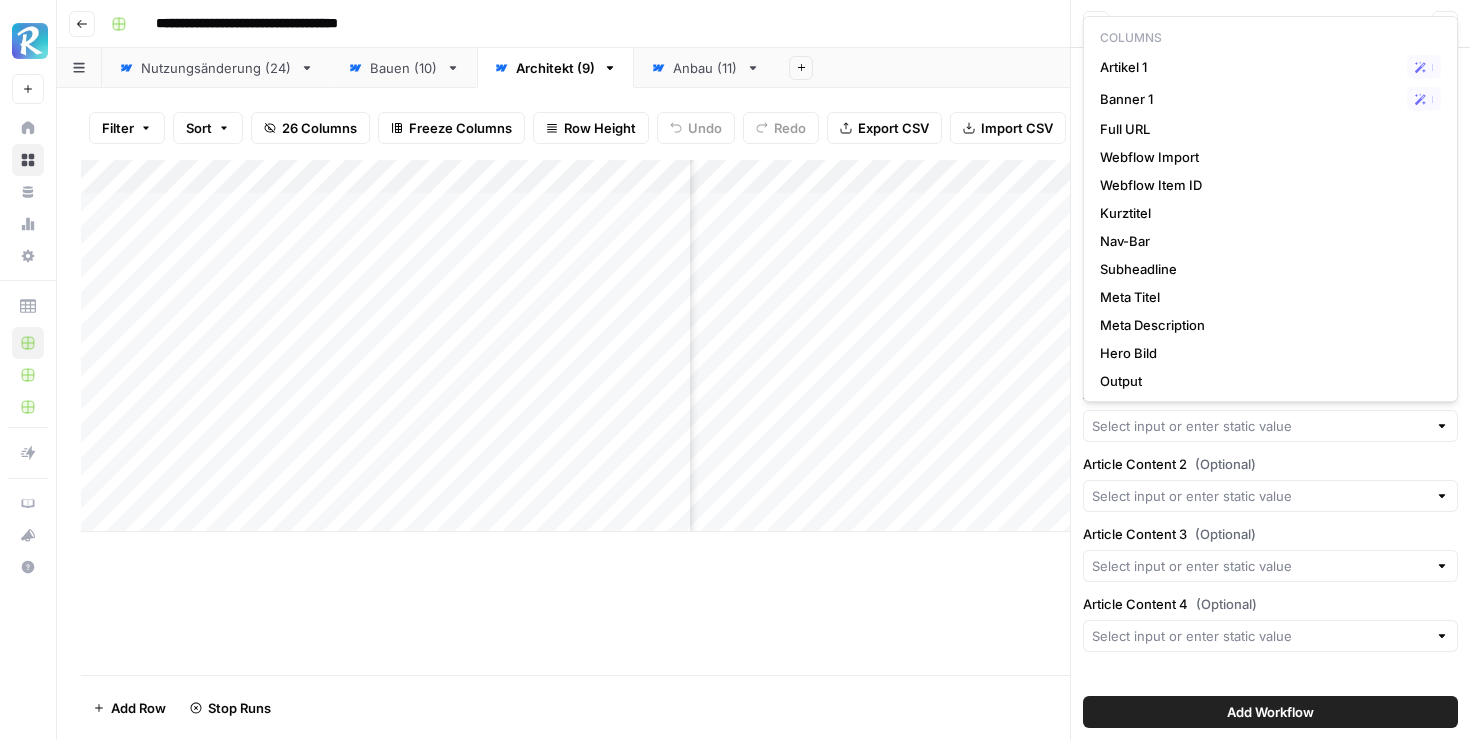 type on "Artikel 1" 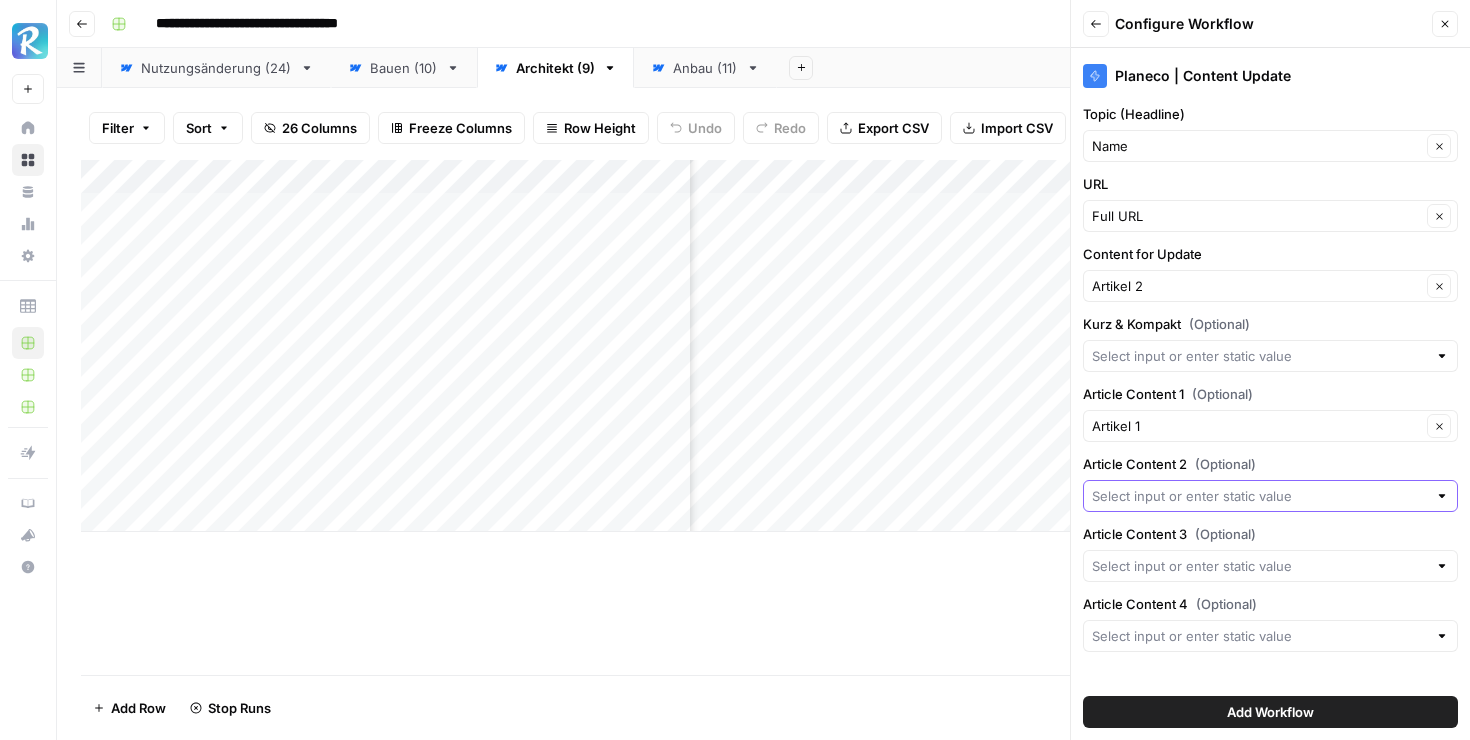 click on "Article Content [NUMBER] ([NUMBER])" at bounding box center (1259, 496) 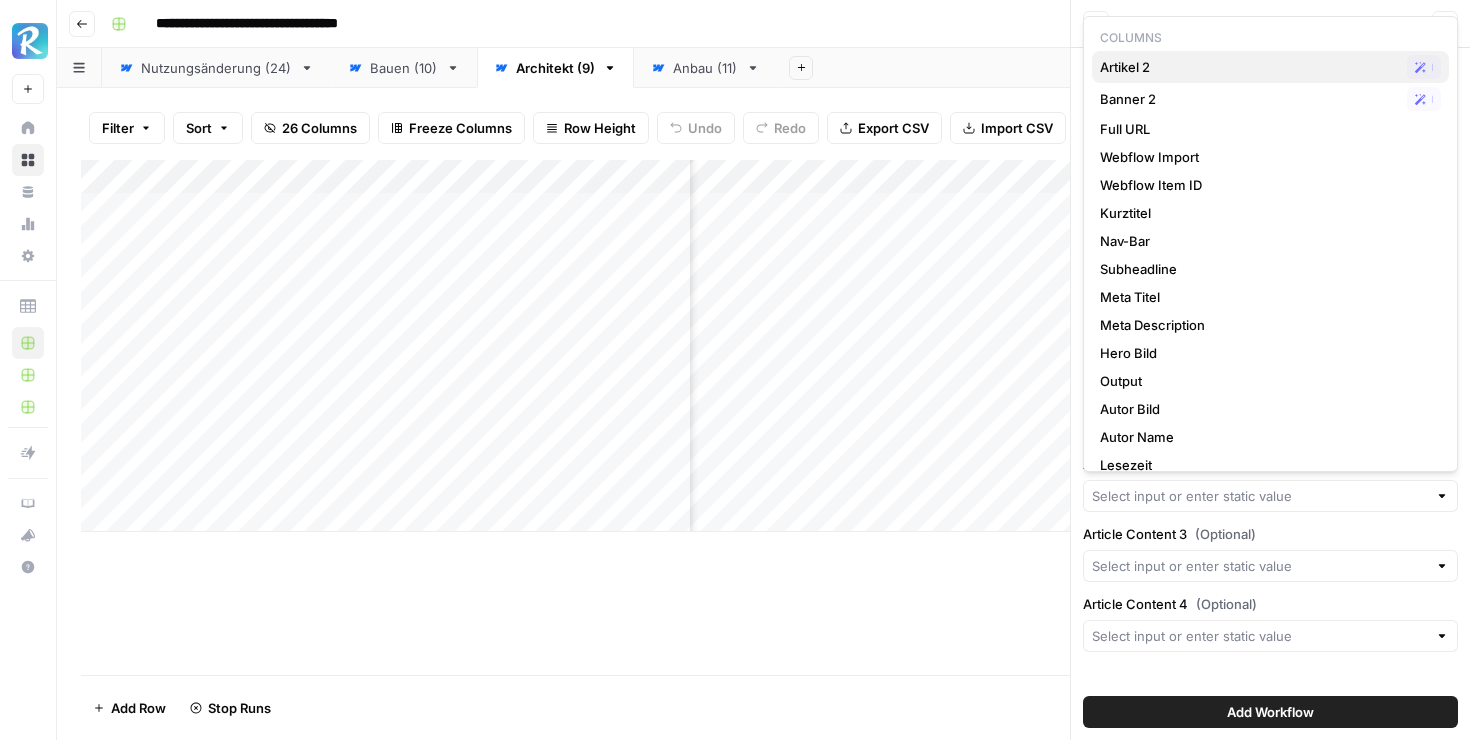 click on "Artikel 2" at bounding box center (1249, 67) 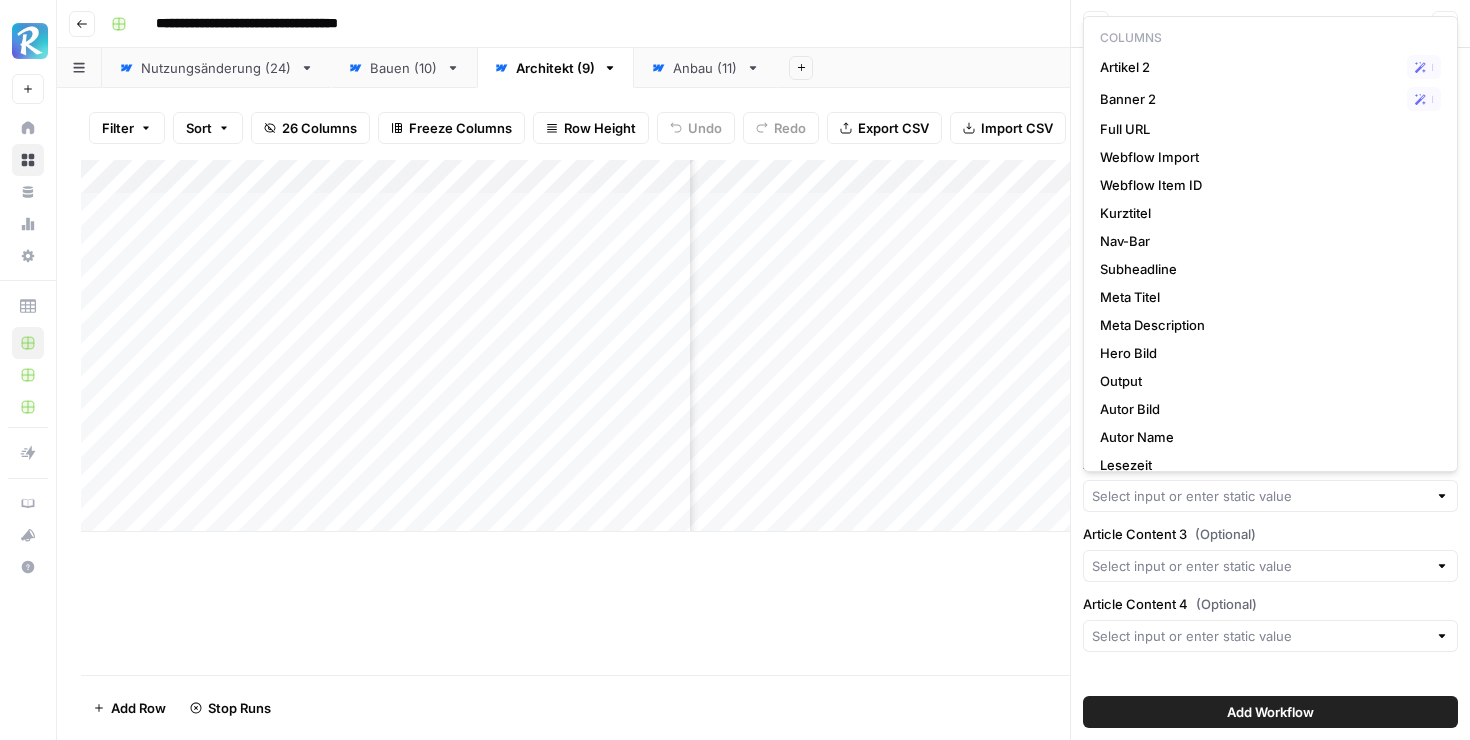 type on "Artikel 2" 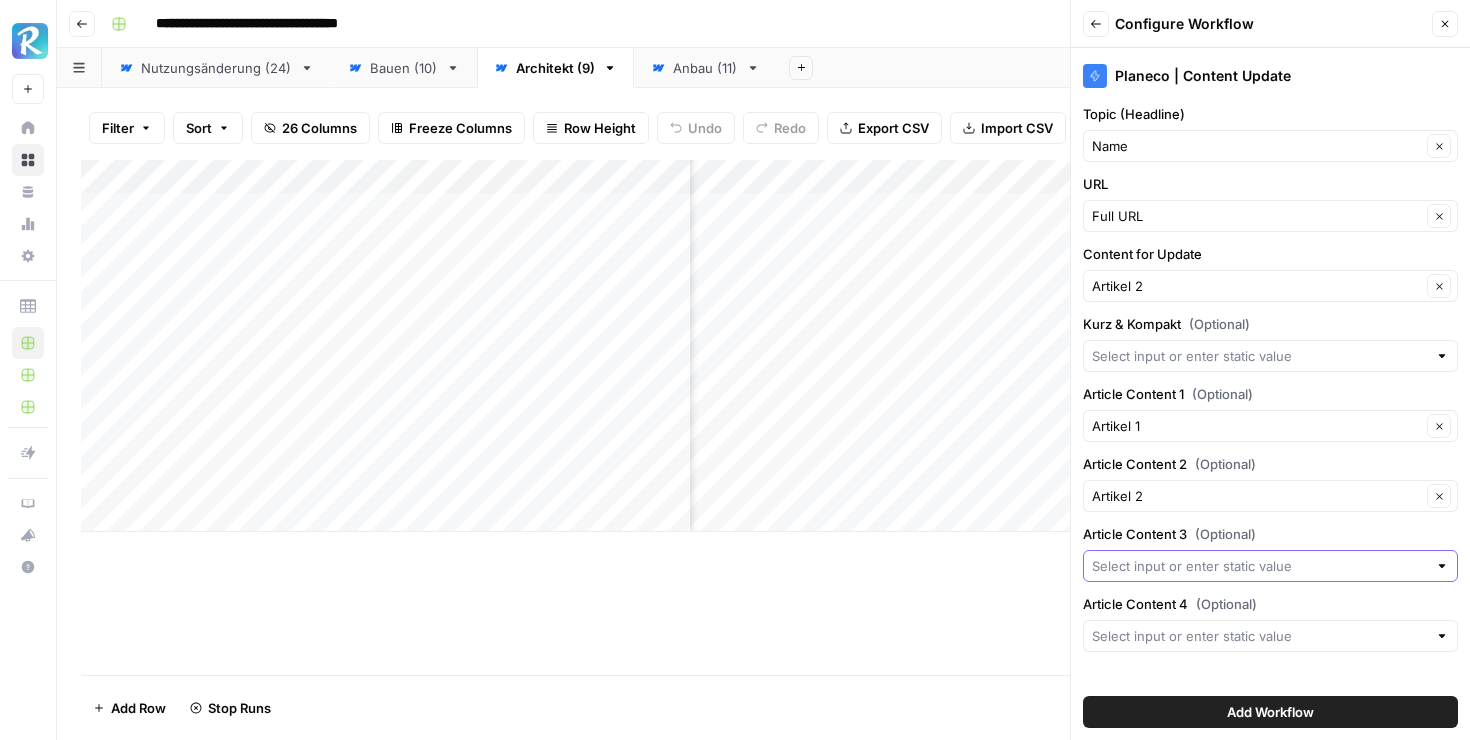click on "Article Content 3 (Optional)" at bounding box center [1259, 566] 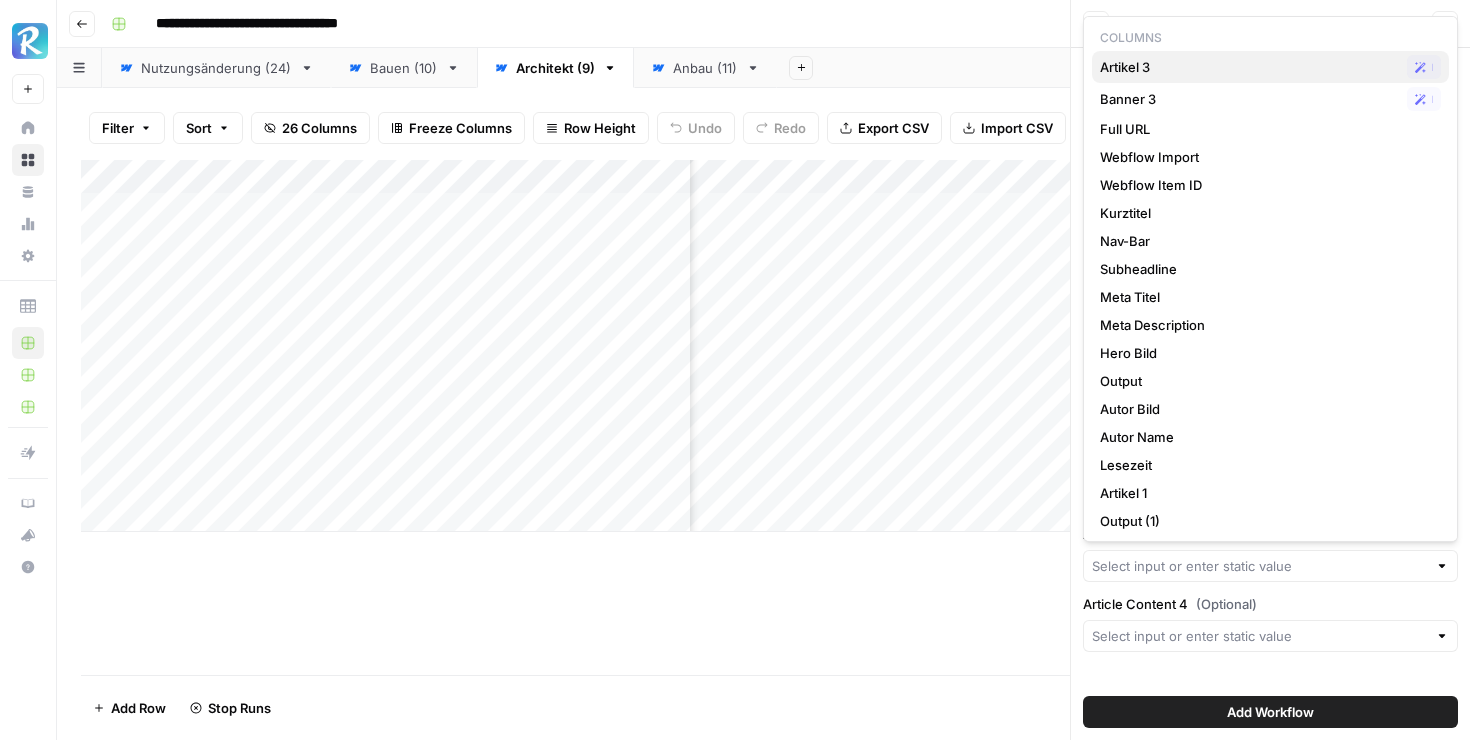 click on "Artikel 3 Possible Match" at bounding box center (1270, 67) 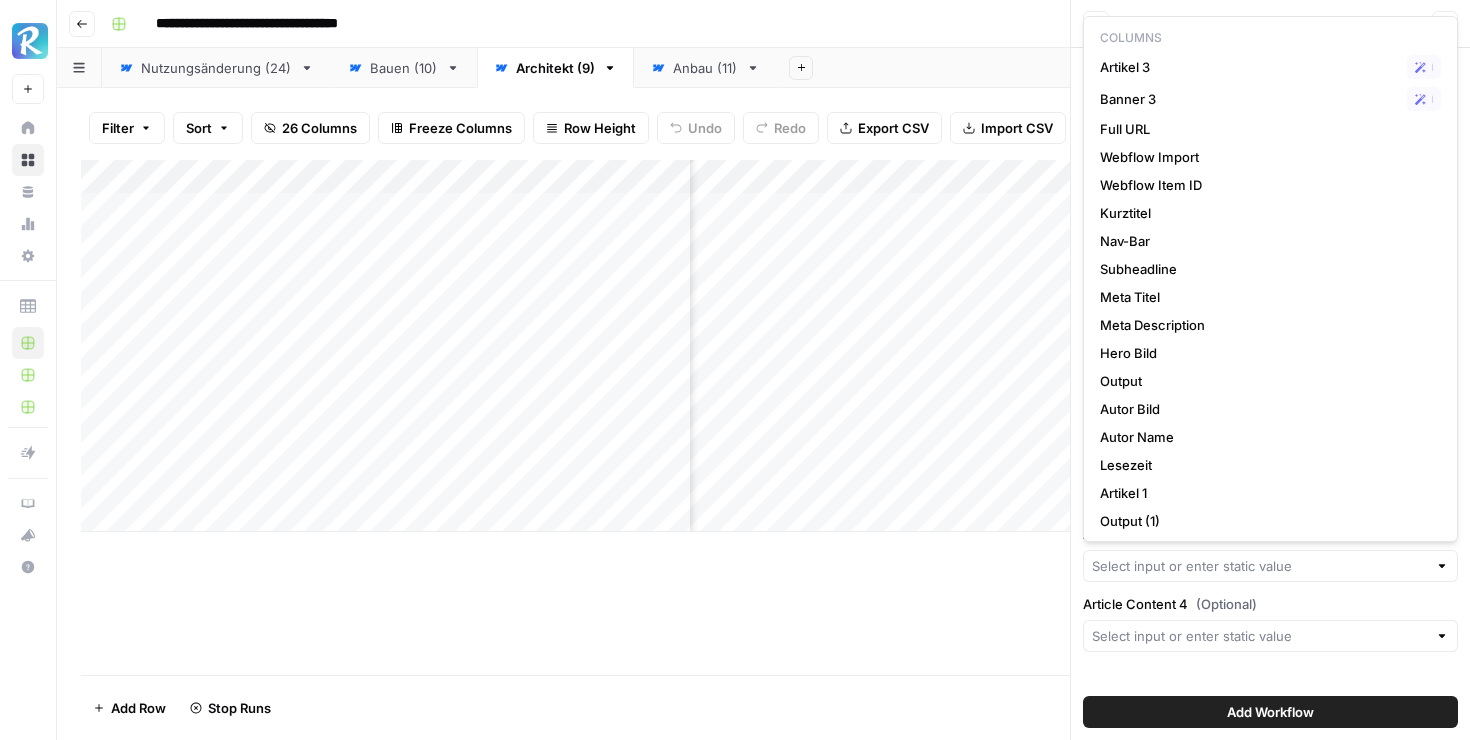 type on "Artikel 3" 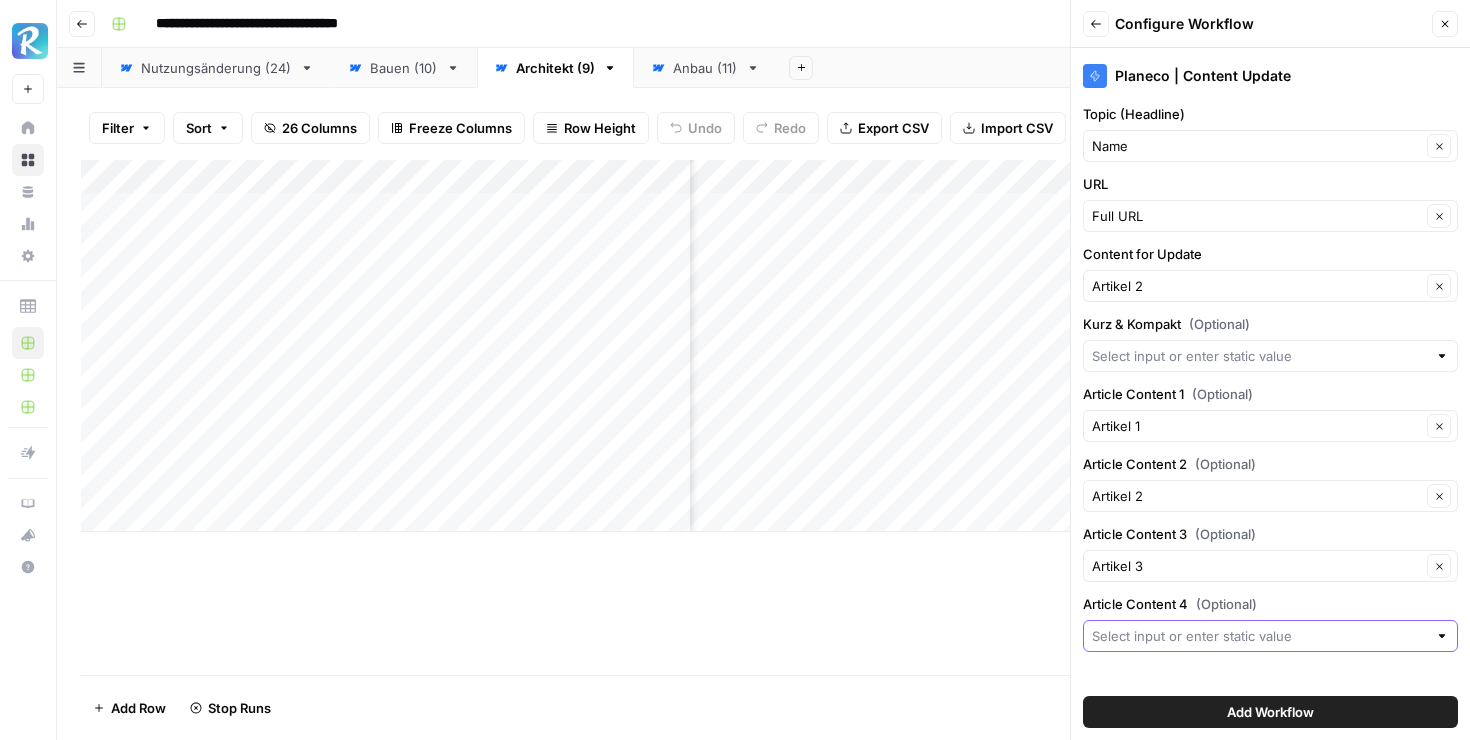 click on "Article Content 4   (Optional)" at bounding box center (1259, 636) 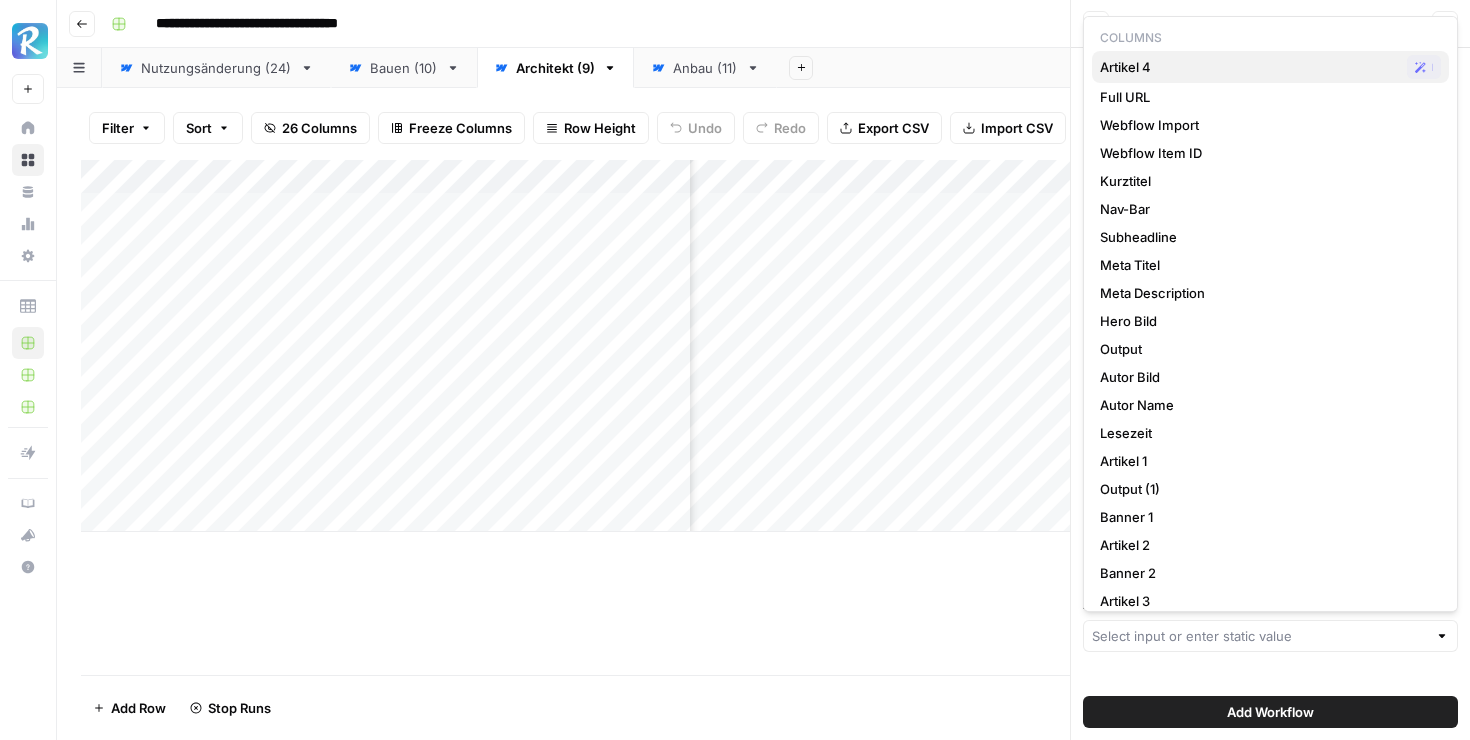 click on "Artikel 4" at bounding box center (1249, 67) 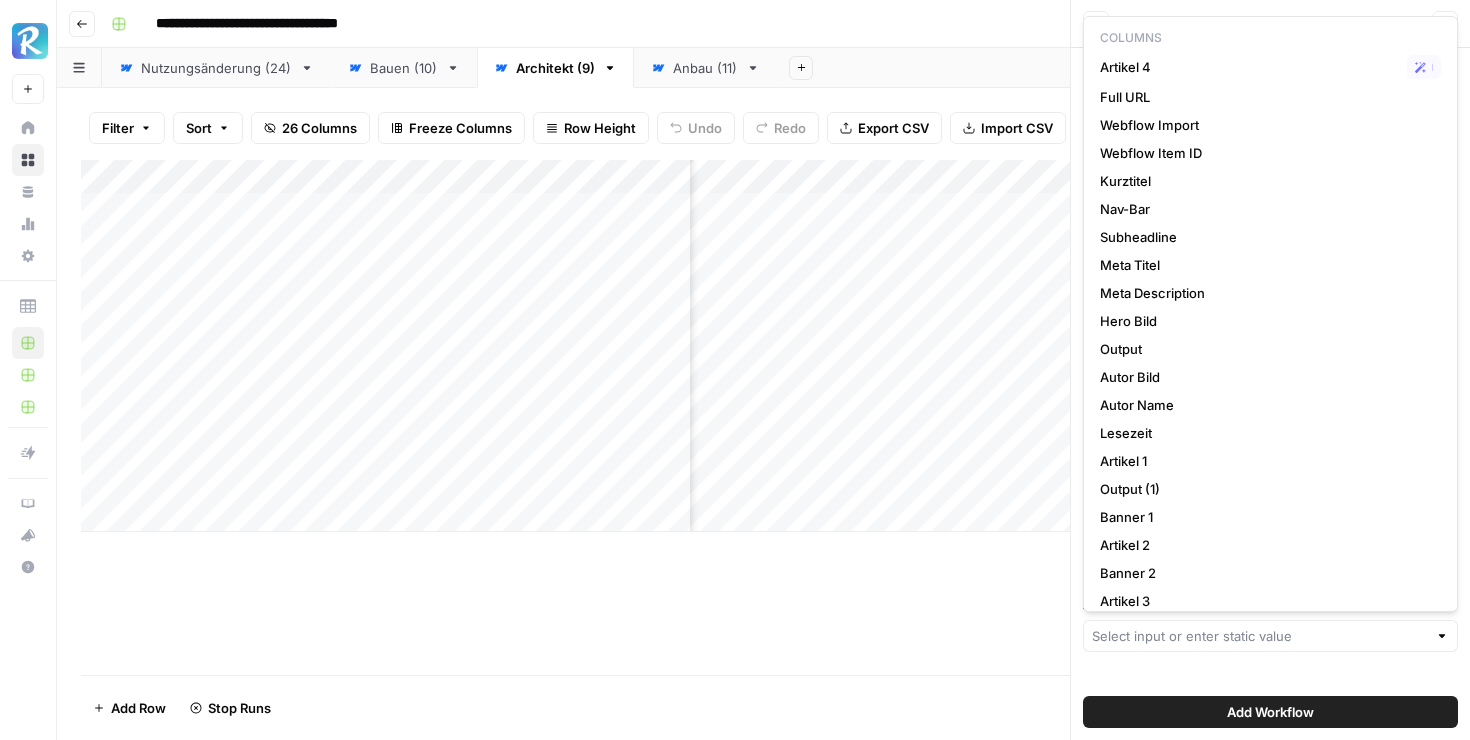 type on "Artikel 4" 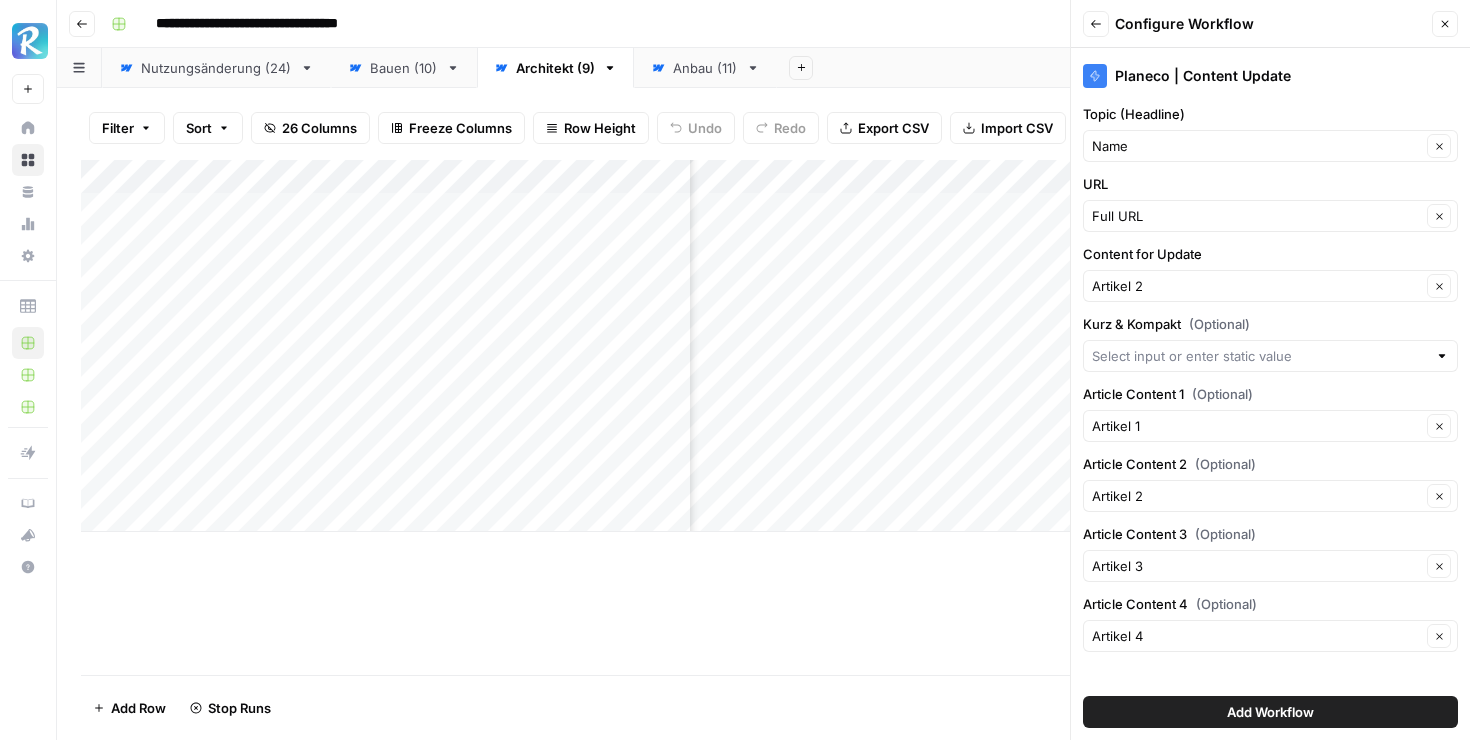 click on "Add Workflow" at bounding box center [1270, 712] 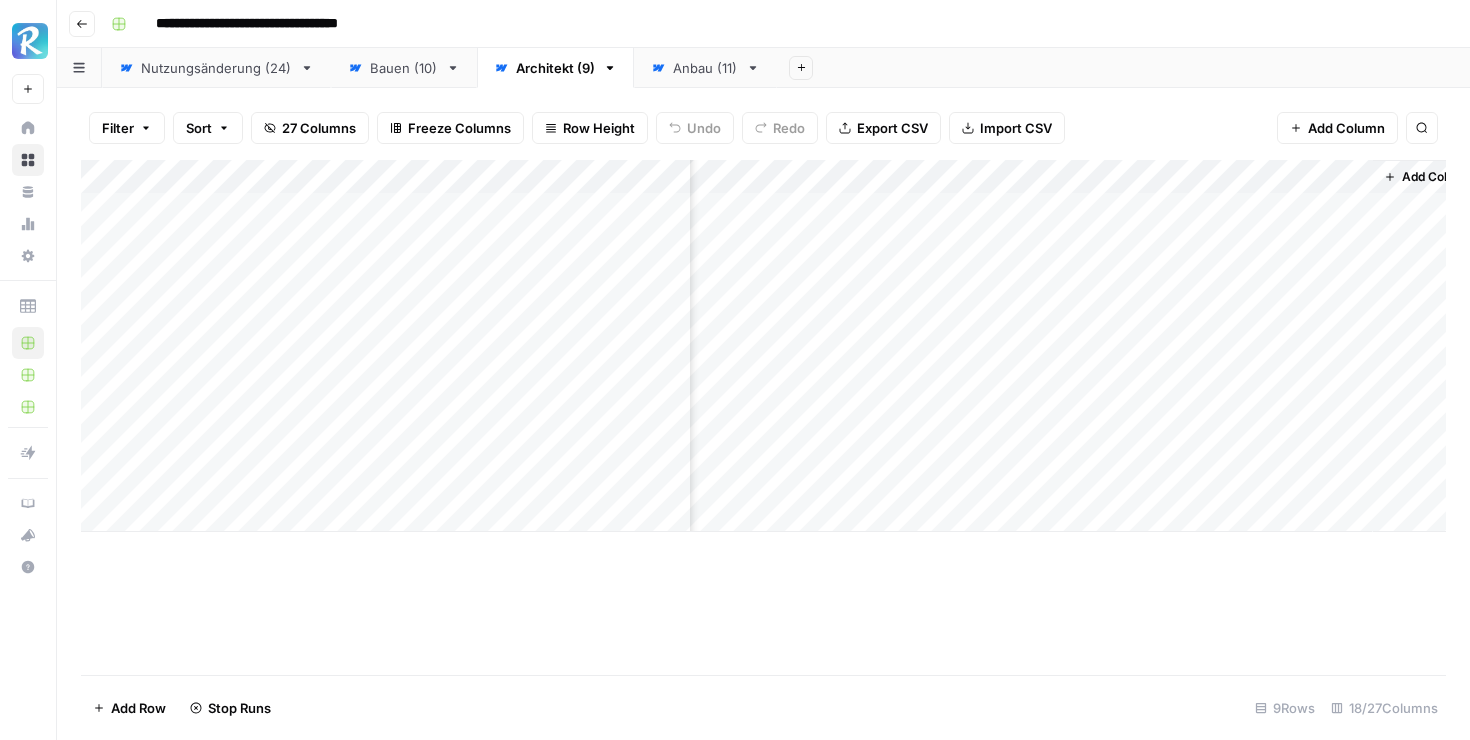 scroll, scrollTop: 0, scrollLeft: 2416, axis: horizontal 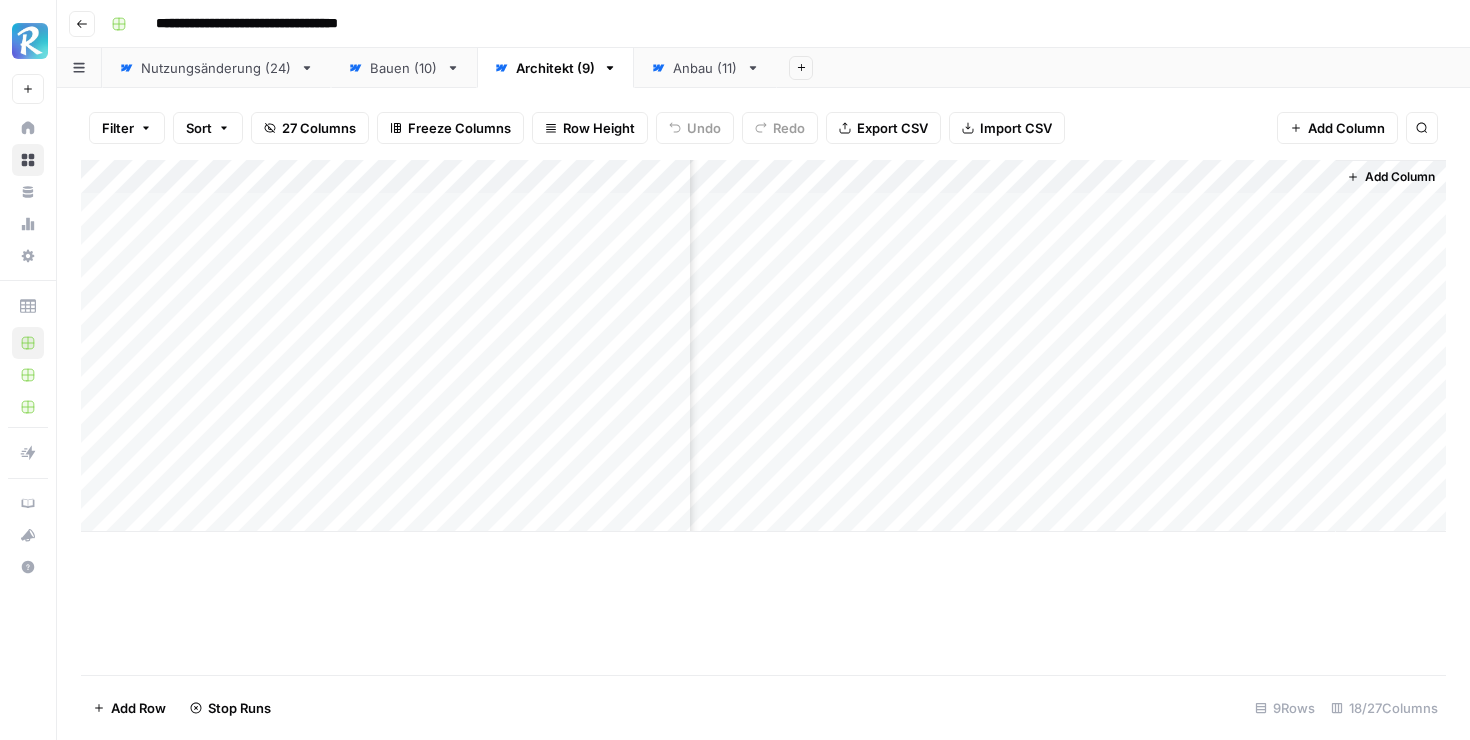 click on "Add Column" at bounding box center (763, 346) 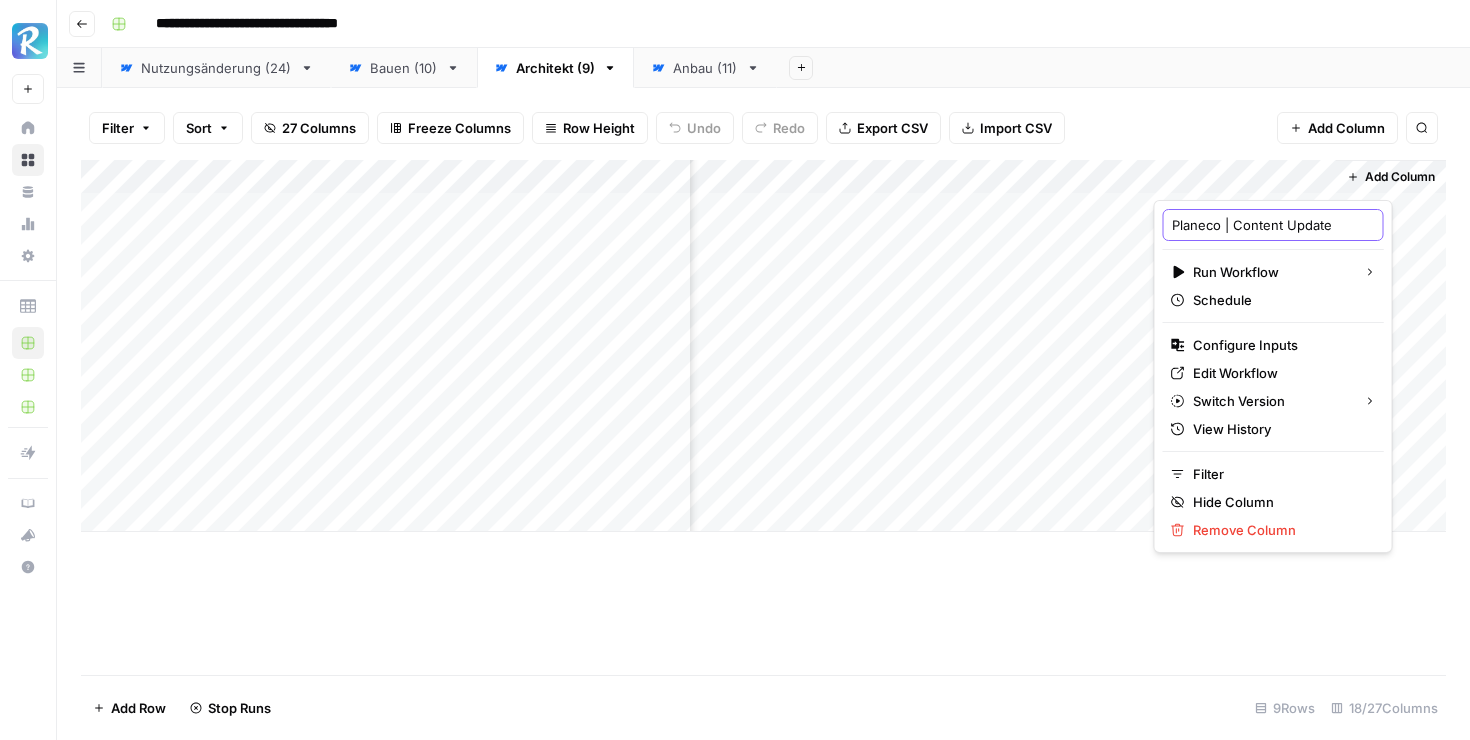 click on "Planeco | Content Update" at bounding box center (1273, 225) 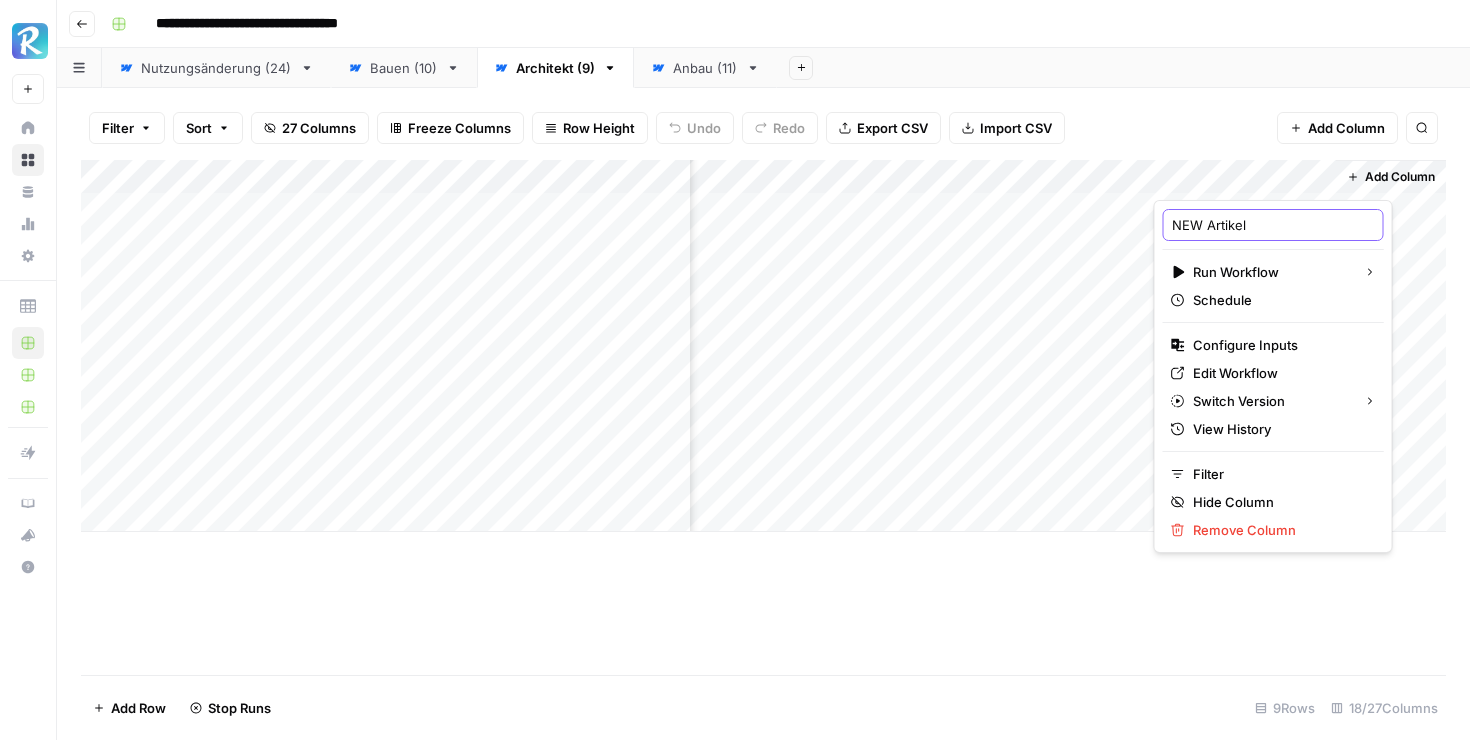 type on "NEW Artikel 3" 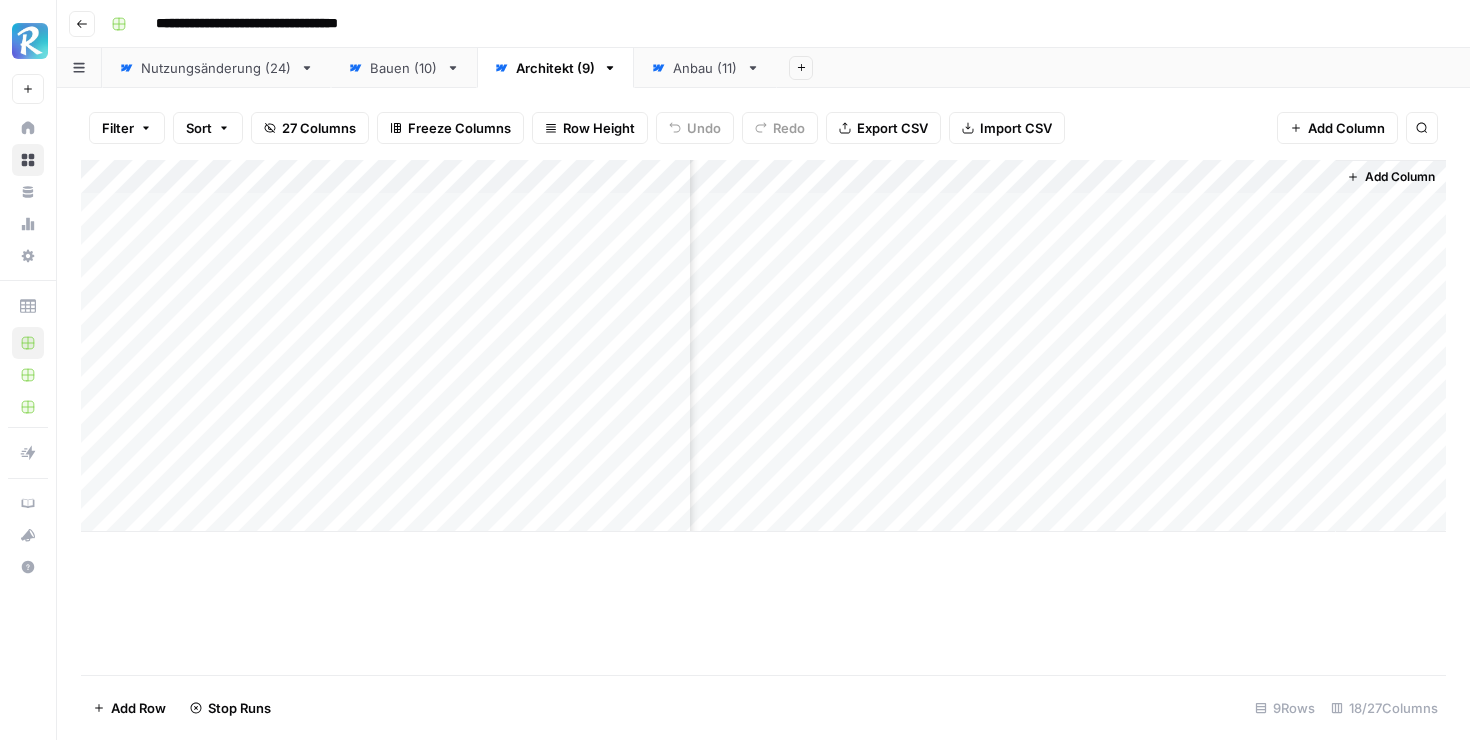 drag, startPoint x: 1254, startPoint y: 185, endPoint x: 894, endPoint y: 184, distance: 360.0014 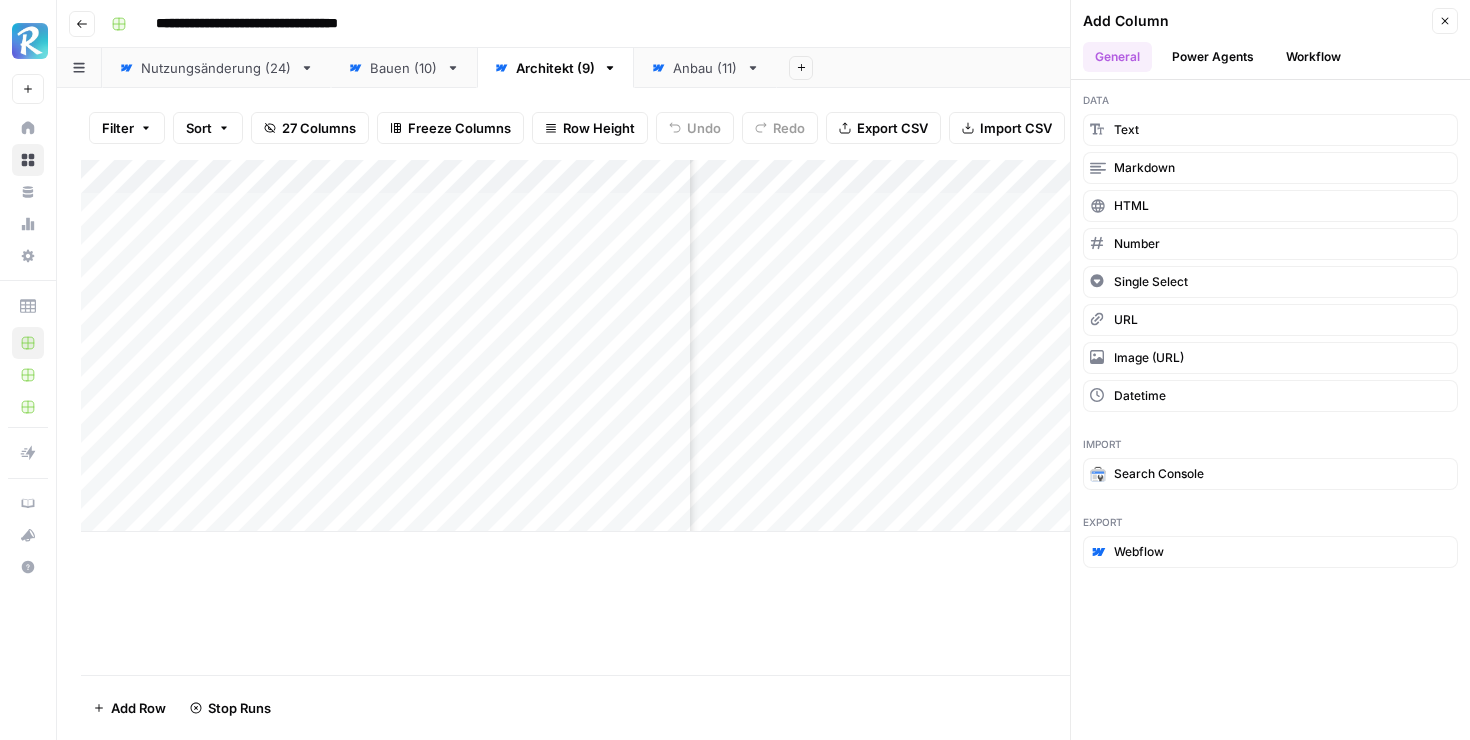 click on "Workflow" at bounding box center [1313, 57] 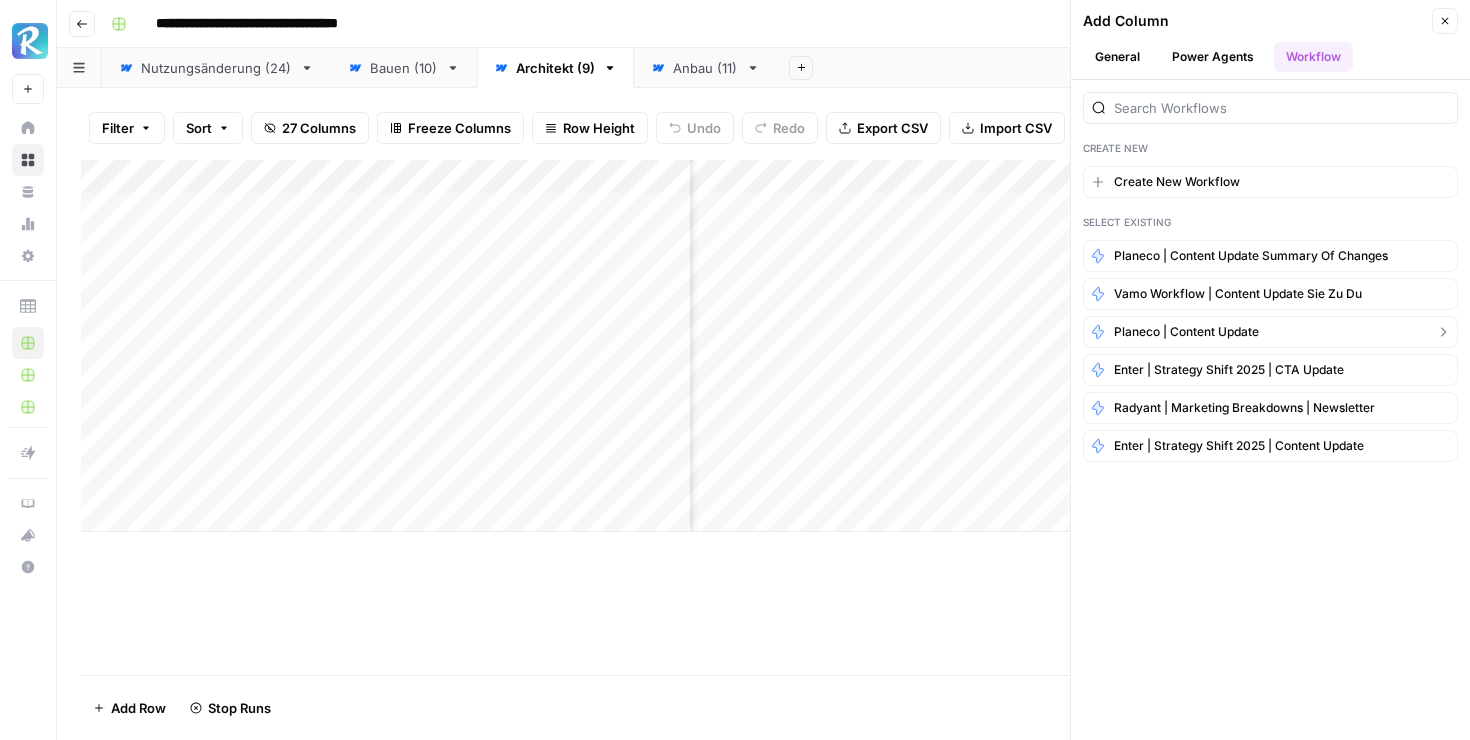 click on "Planeco | Content Update" at bounding box center [1186, 332] 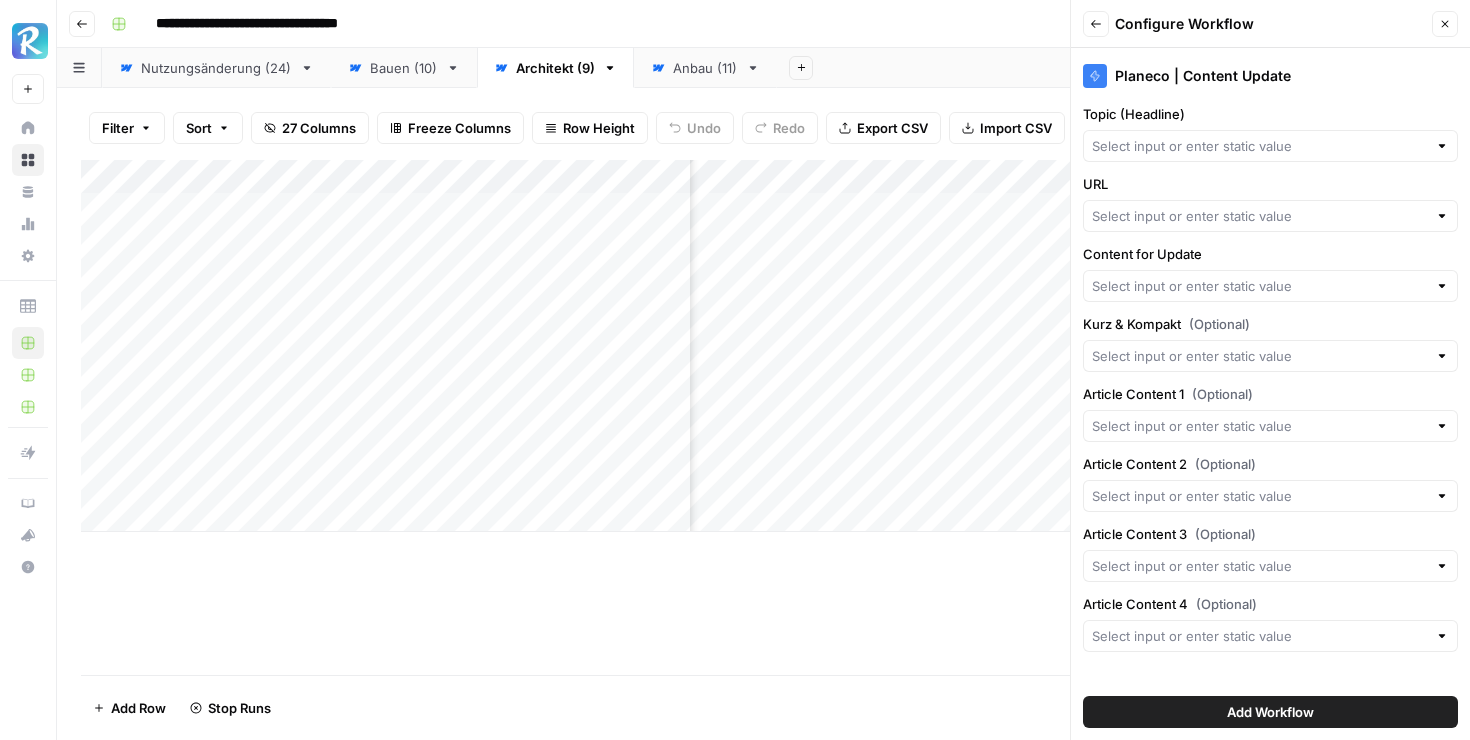 click at bounding box center (1270, 146) 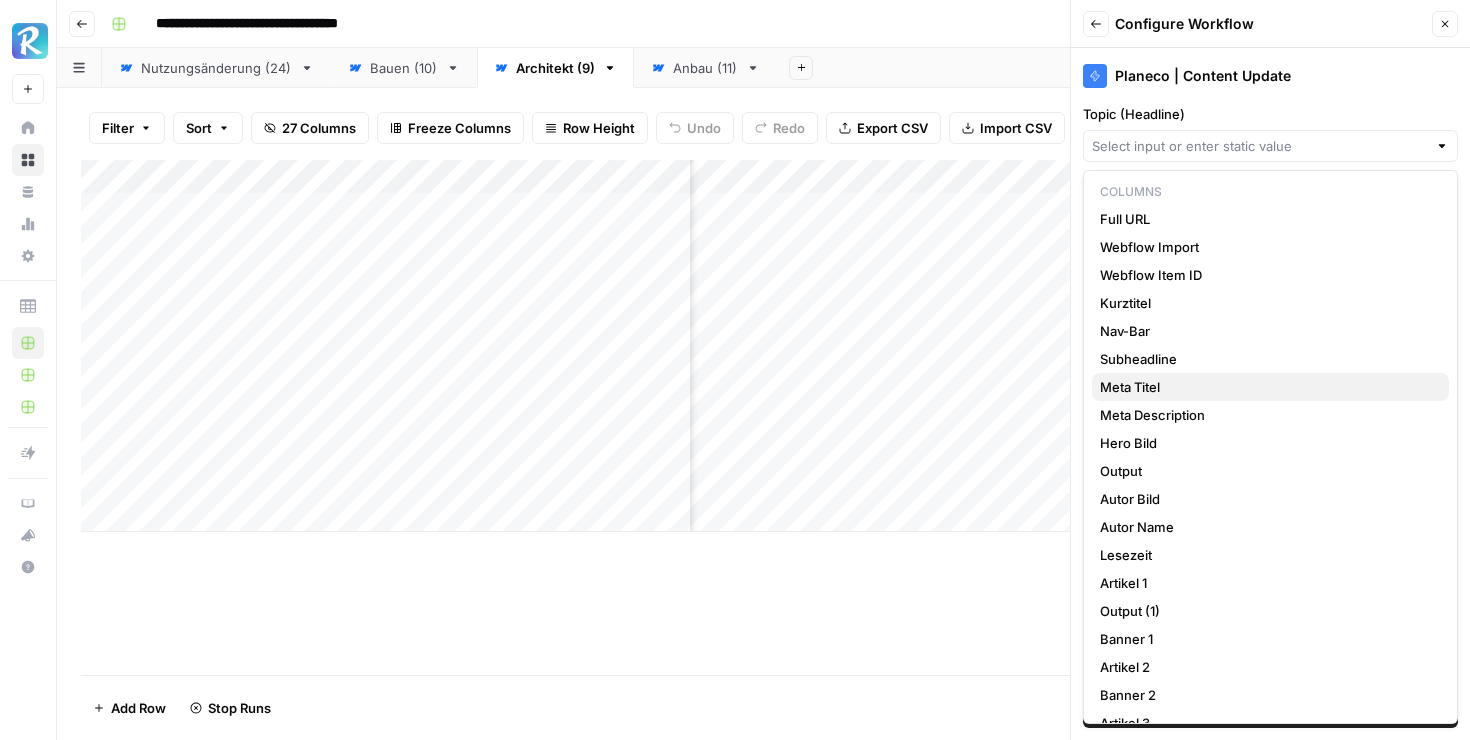 scroll, scrollTop: 134, scrollLeft: 0, axis: vertical 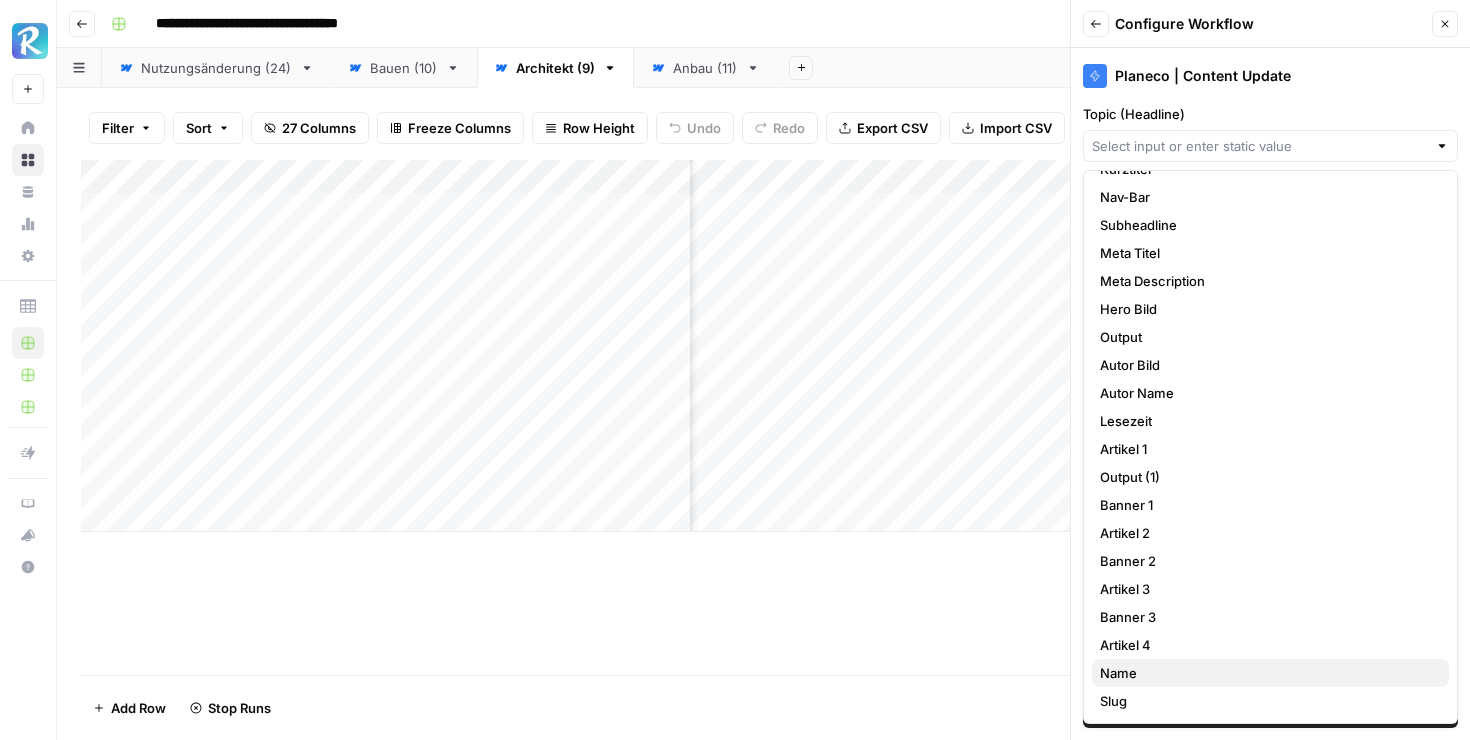 click on "Name" at bounding box center (1266, 673) 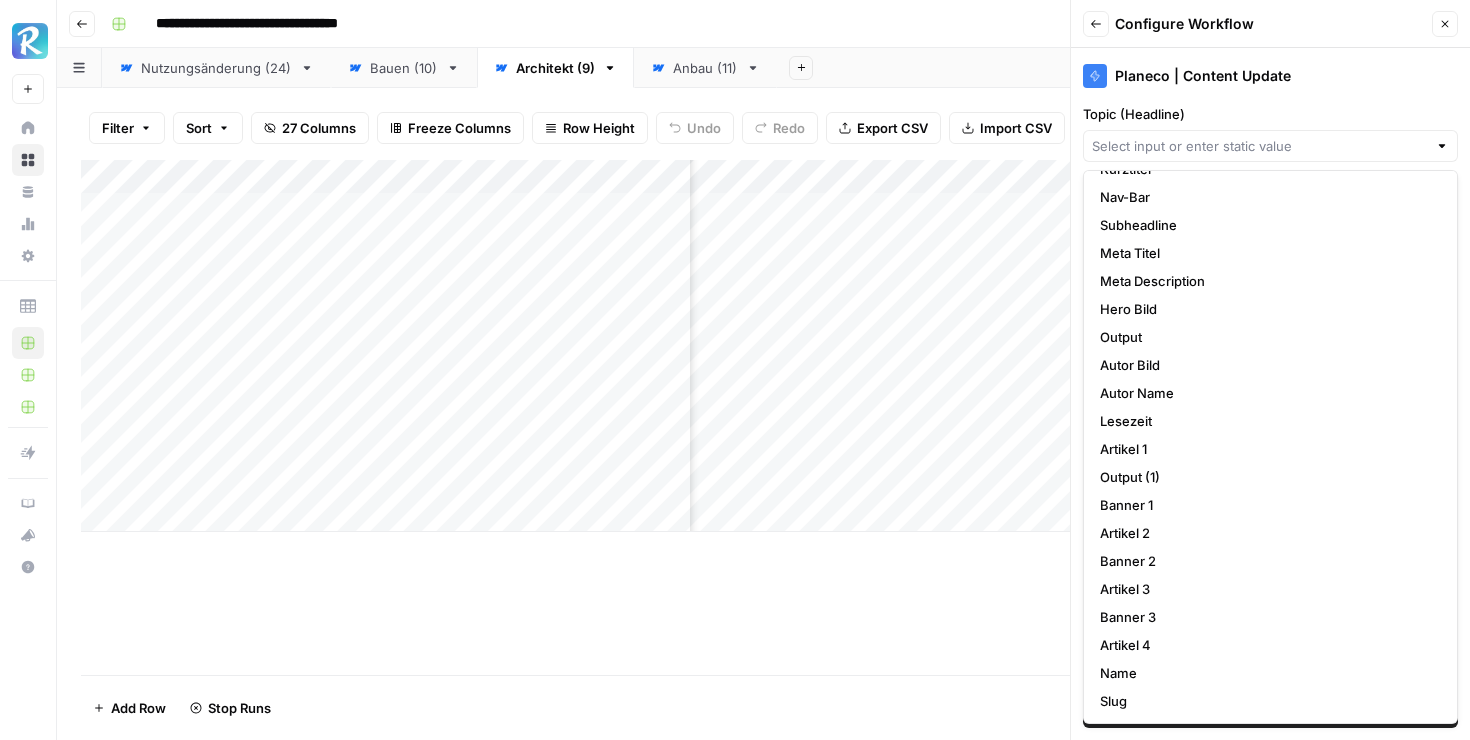 type on "Name" 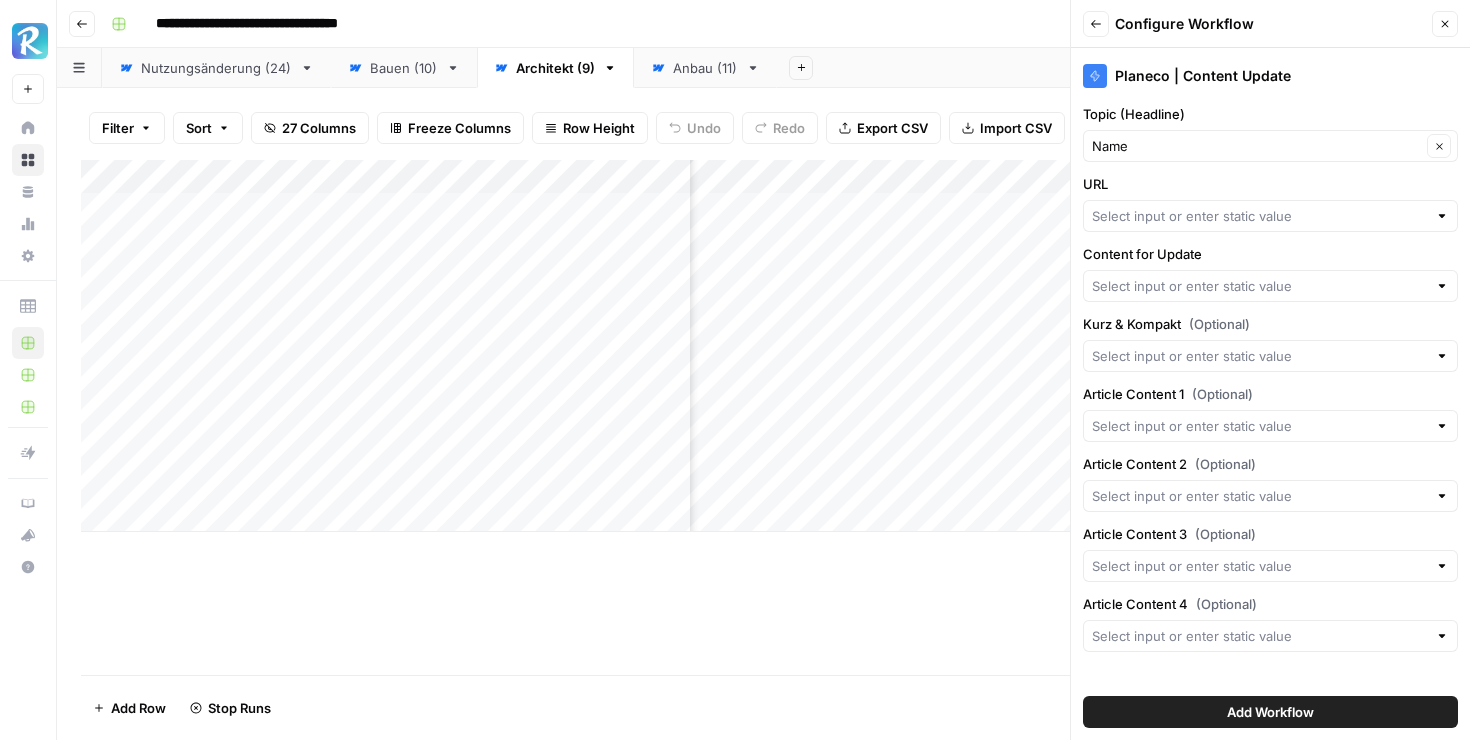 click at bounding box center [1270, 216] 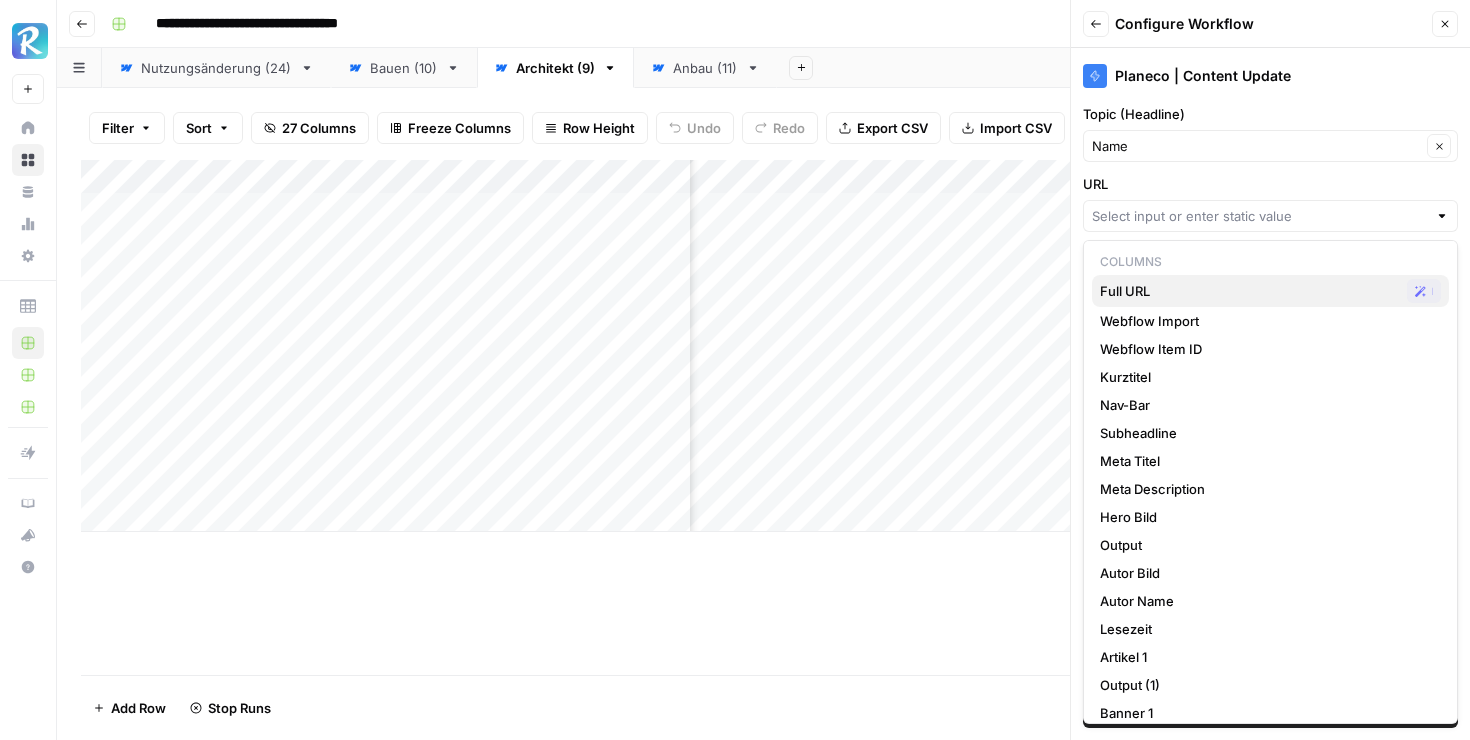 click on "Full URL" at bounding box center [1249, 291] 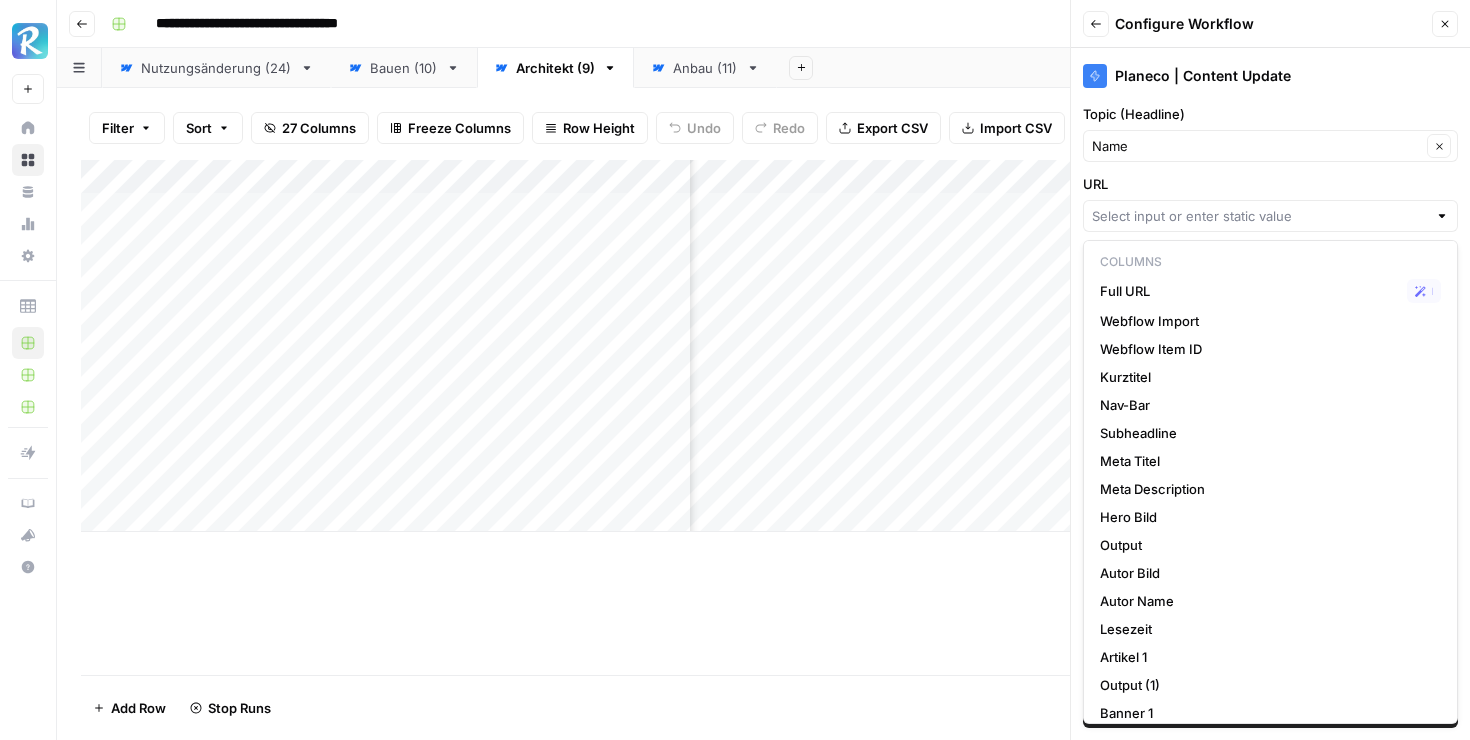 type on "Full URL" 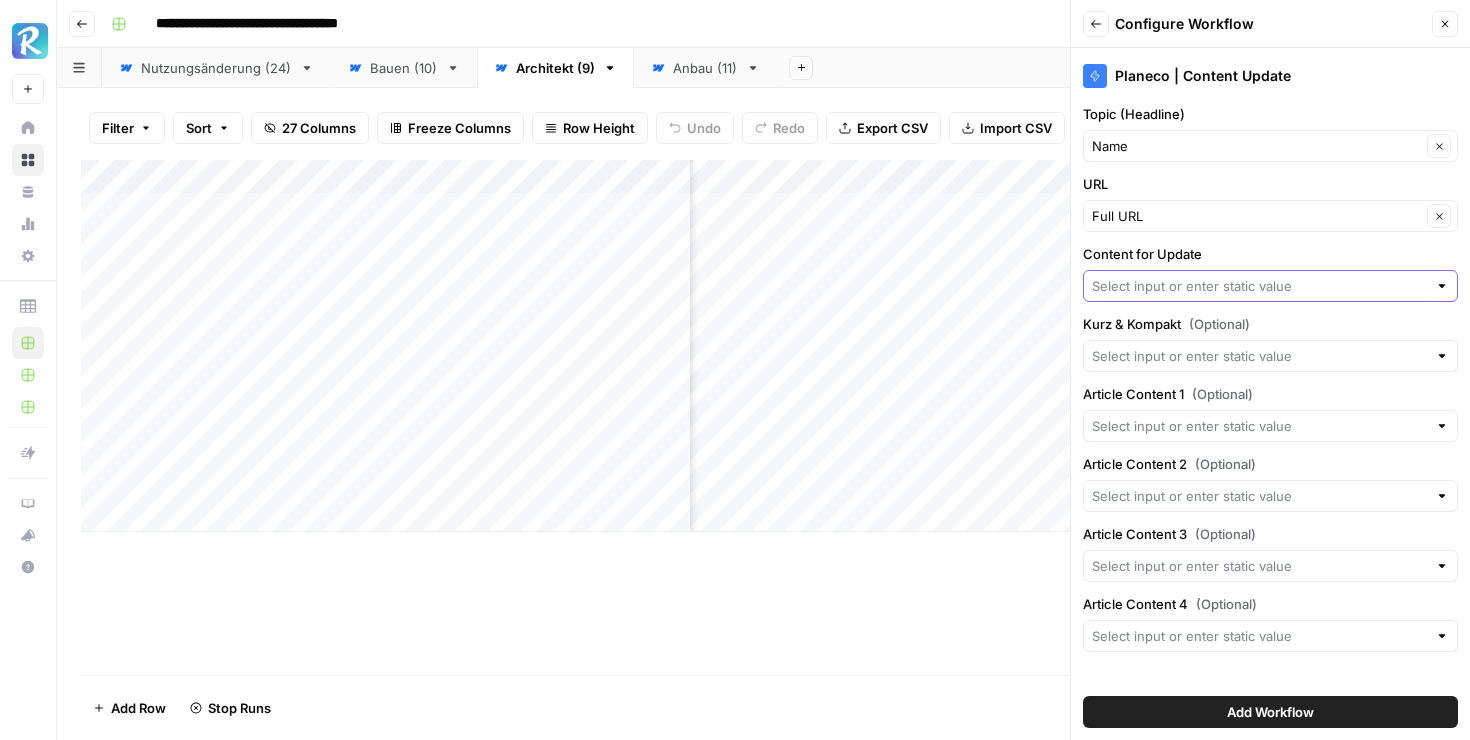 click on "Content for Update" at bounding box center [1259, 286] 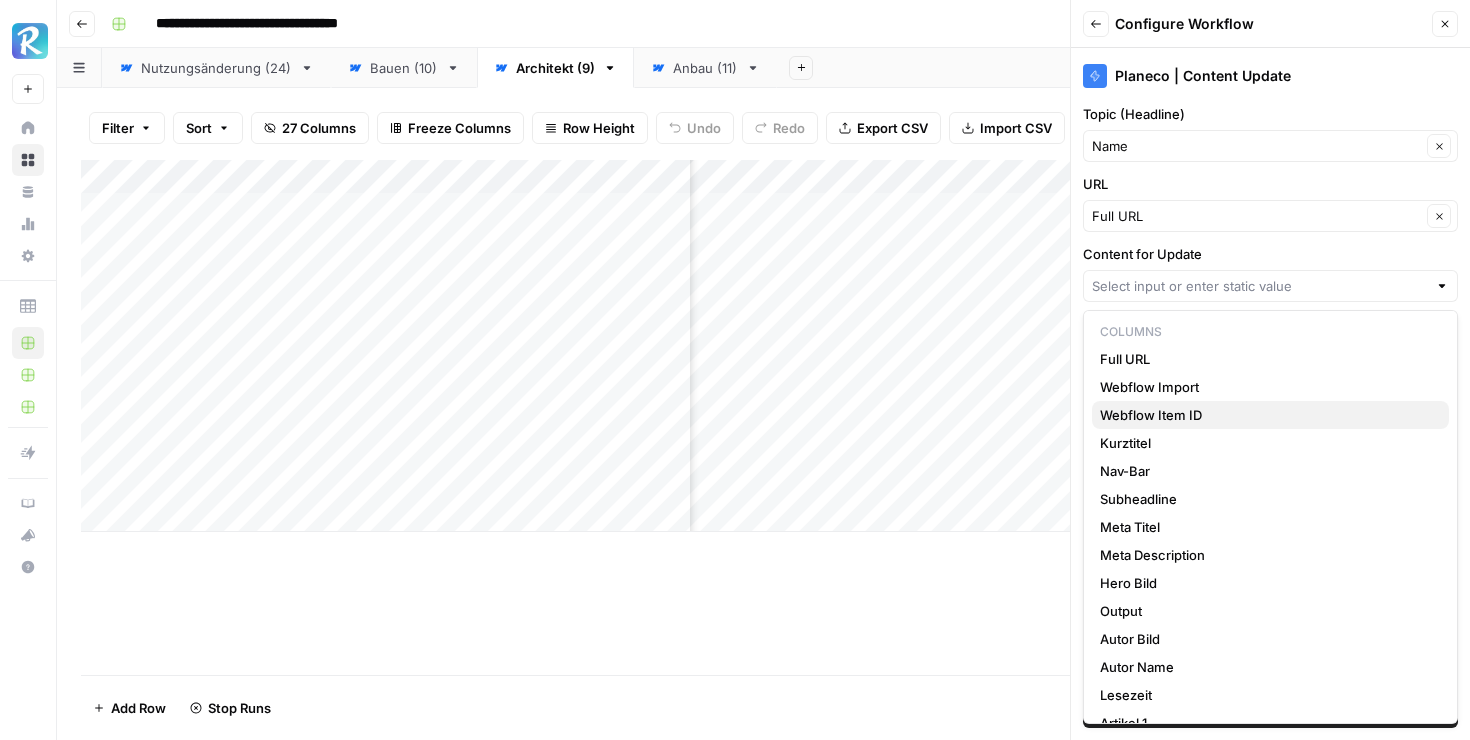 scroll, scrollTop: 274, scrollLeft: 0, axis: vertical 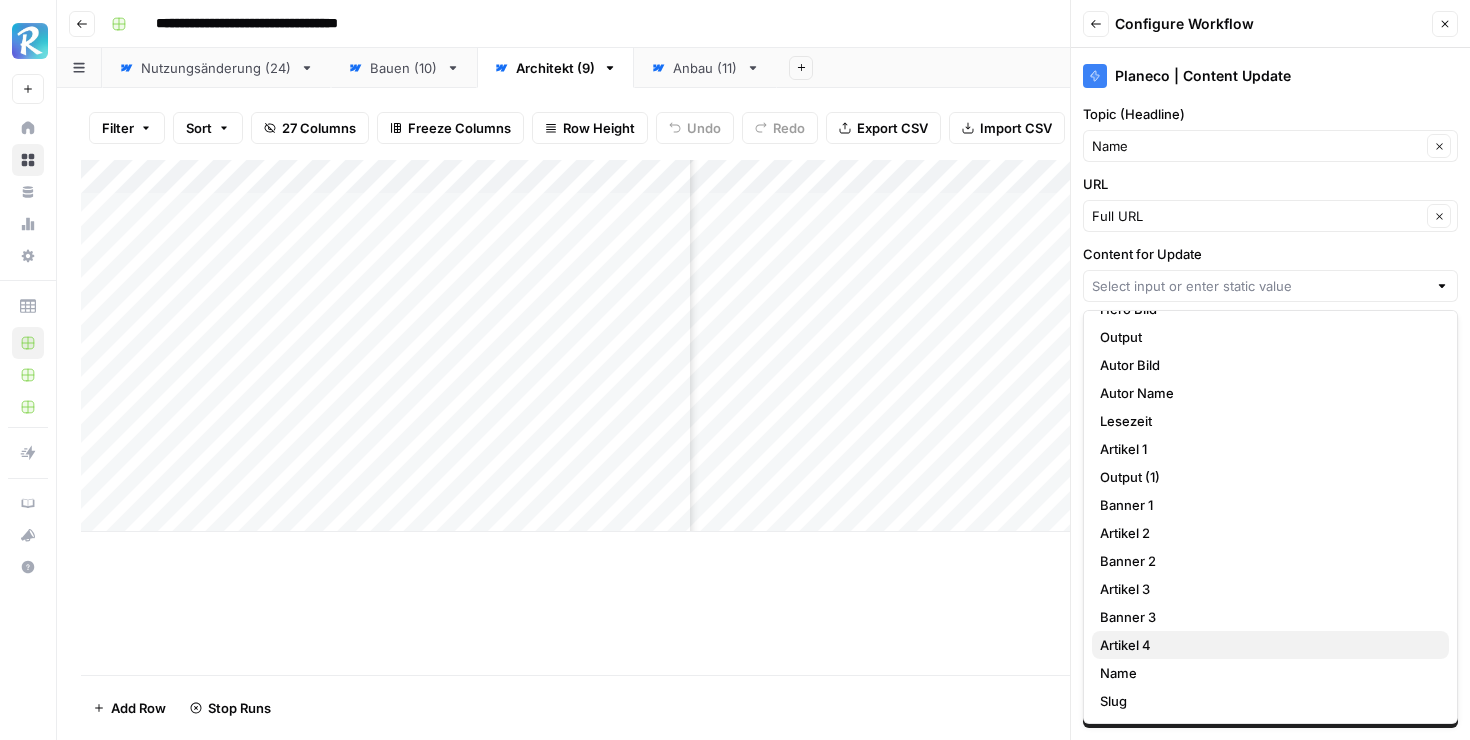click on "Artikel 4" at bounding box center (1266, 645) 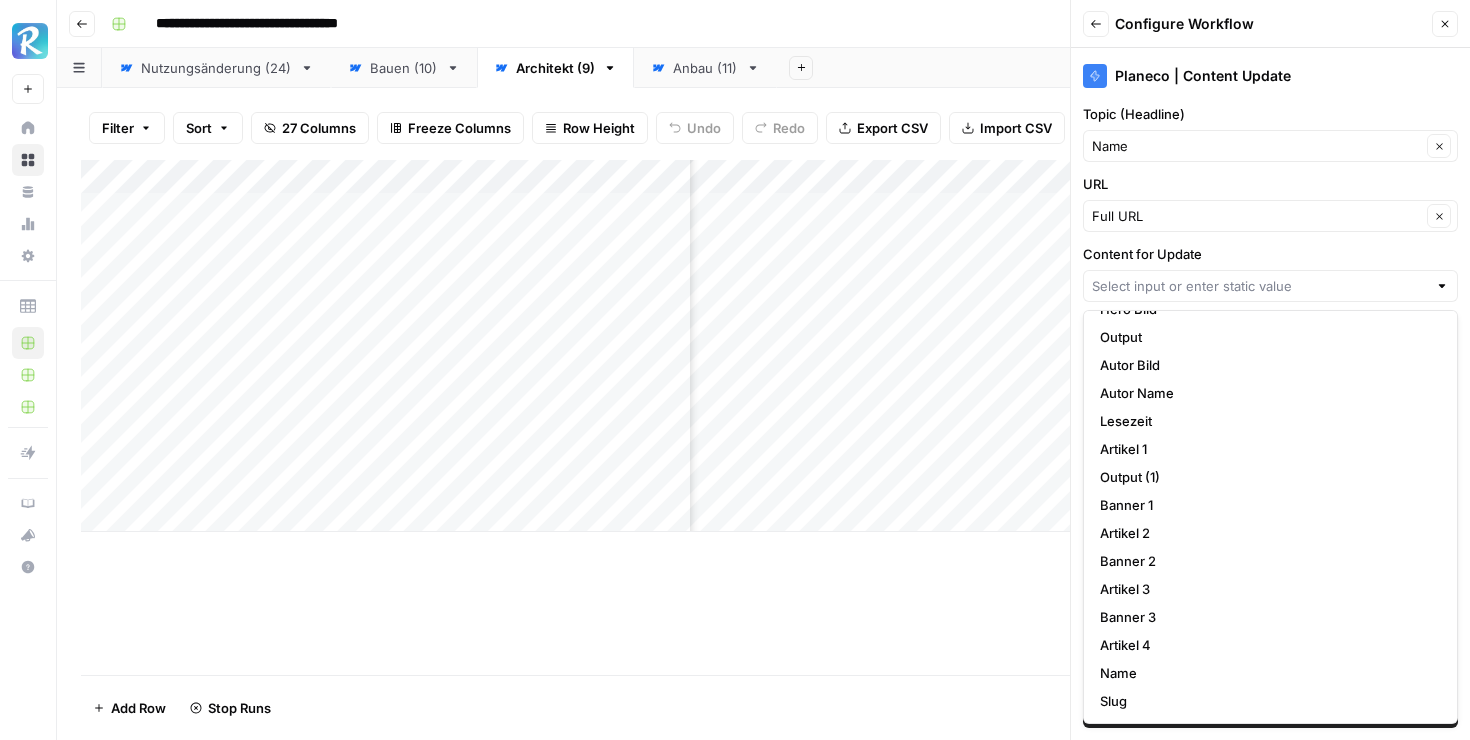 type on "Artikel 4" 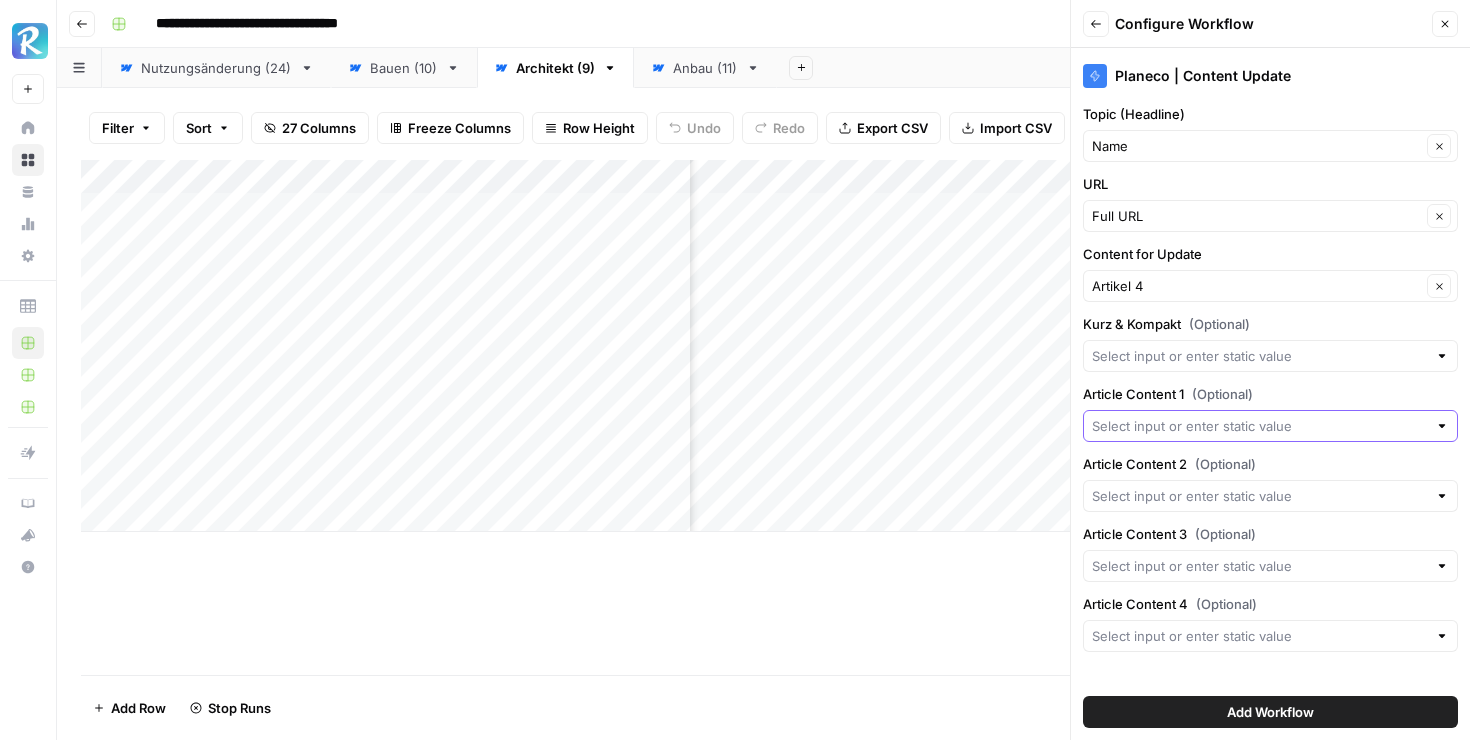 click on "Article Content 1 (Optional)" at bounding box center [1259, 426] 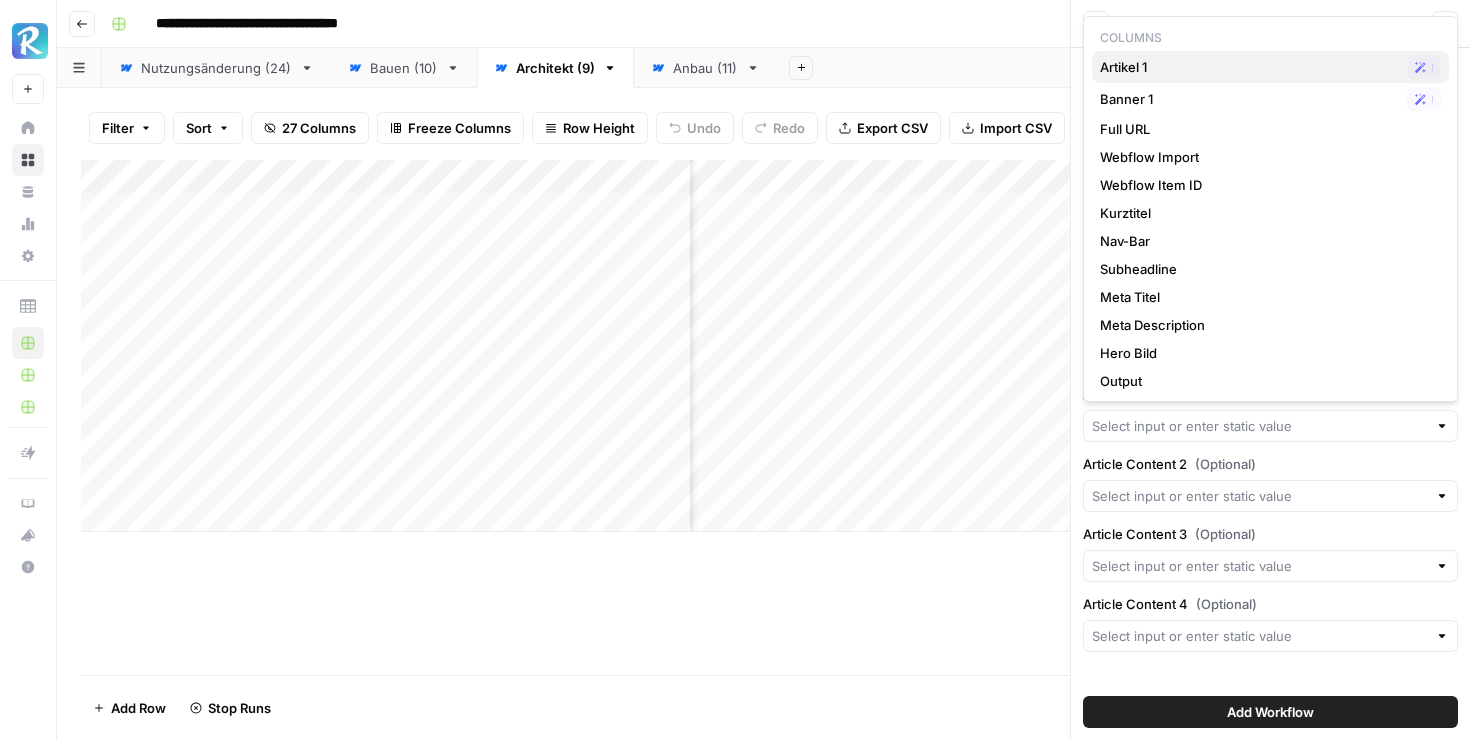 click on "Artikel 1" at bounding box center (1249, 67) 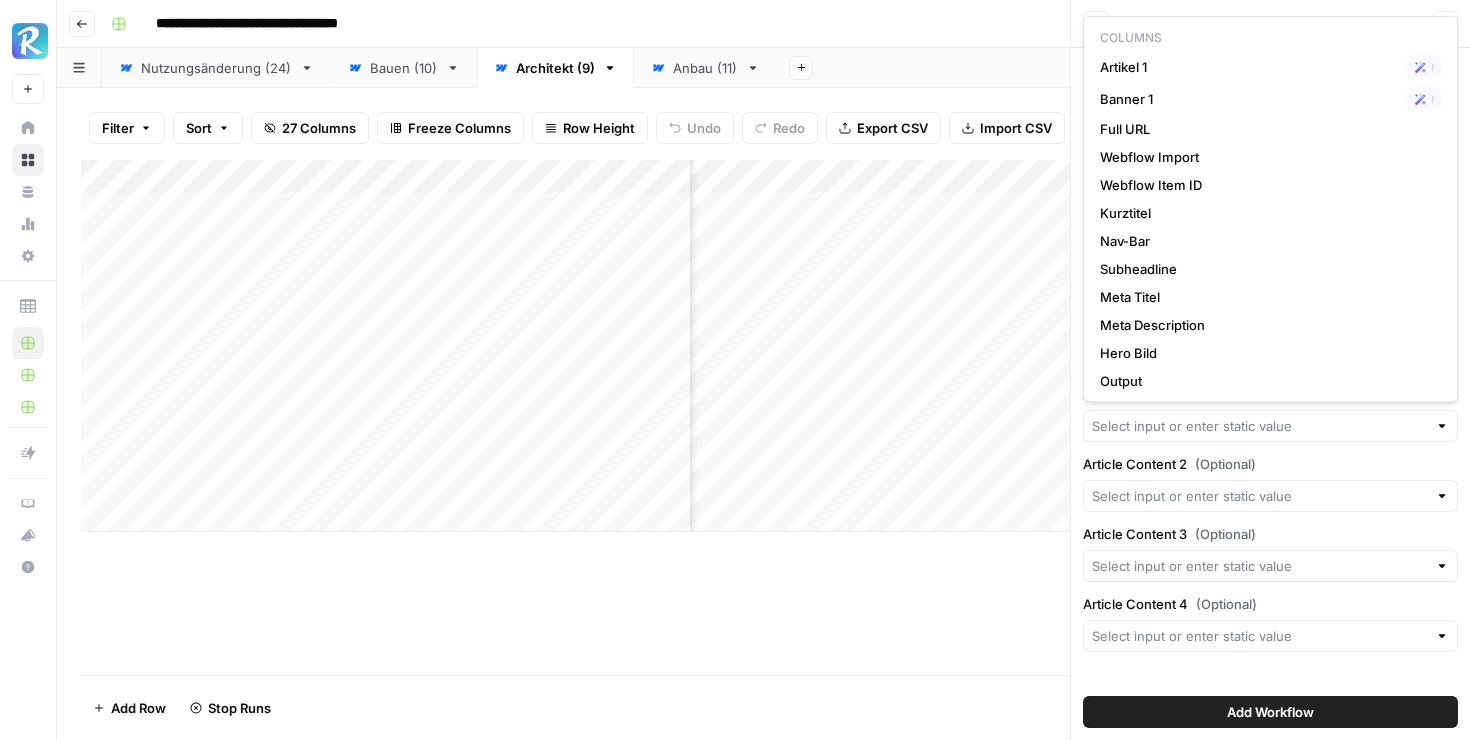 type on "Artikel 1" 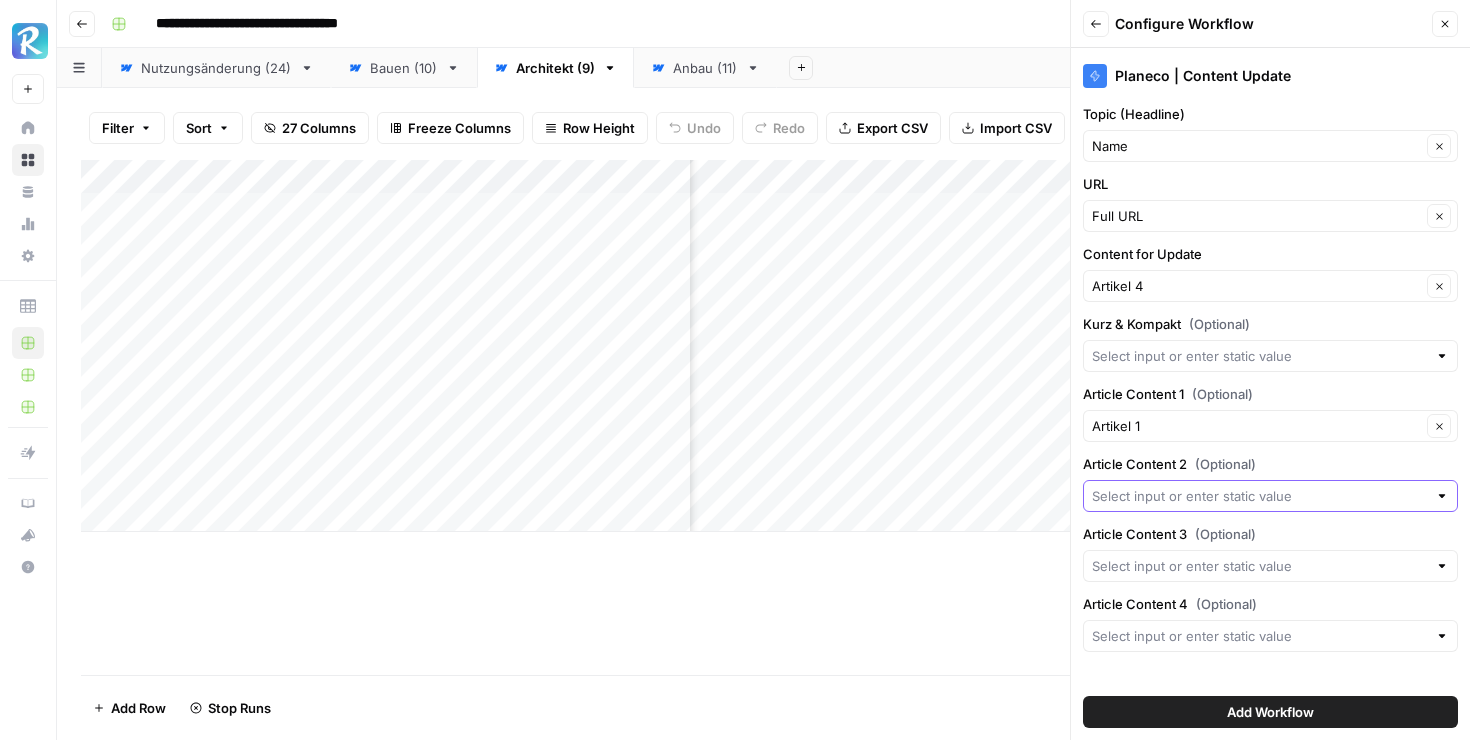 click on "Article Content [NUMBER] ([NUMBER])" at bounding box center [1259, 496] 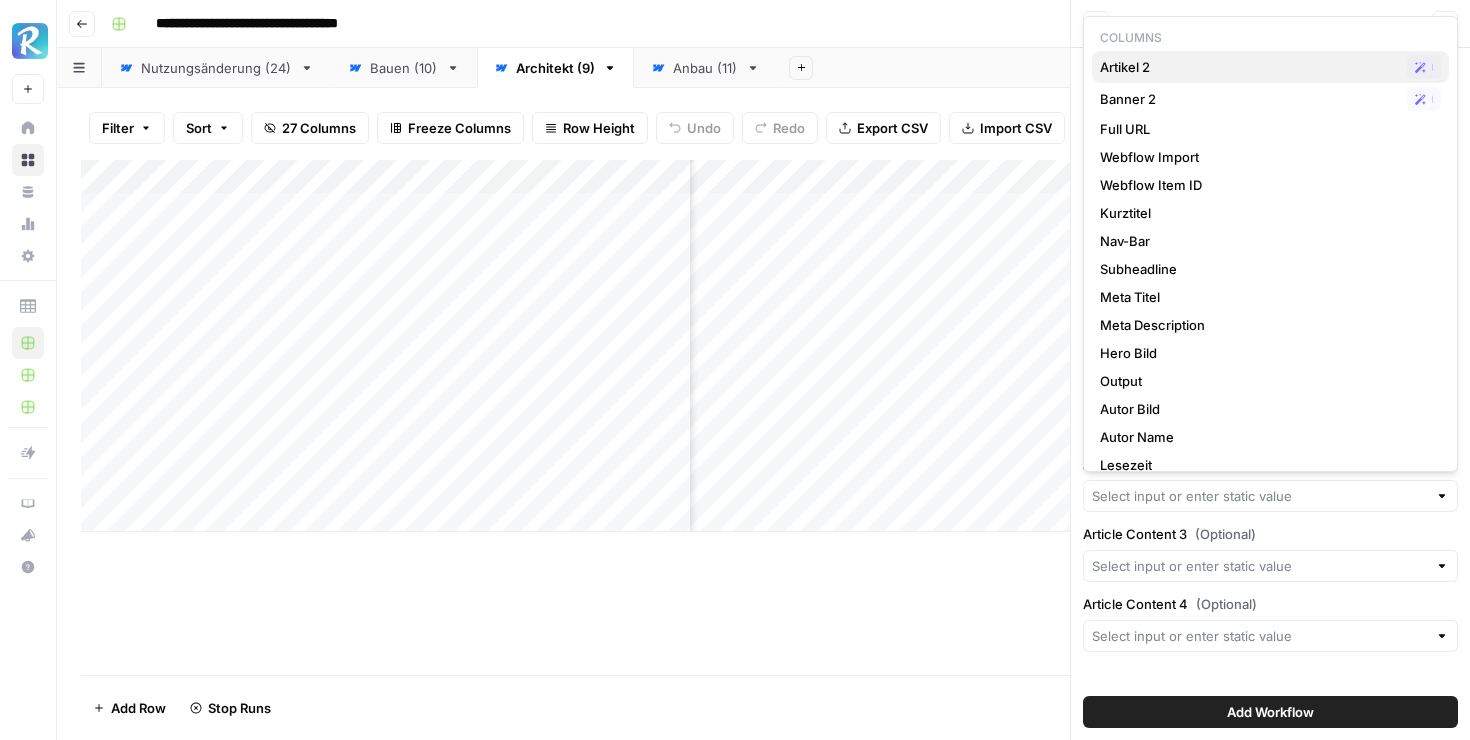 click on "Artikel 2" at bounding box center [1249, 67] 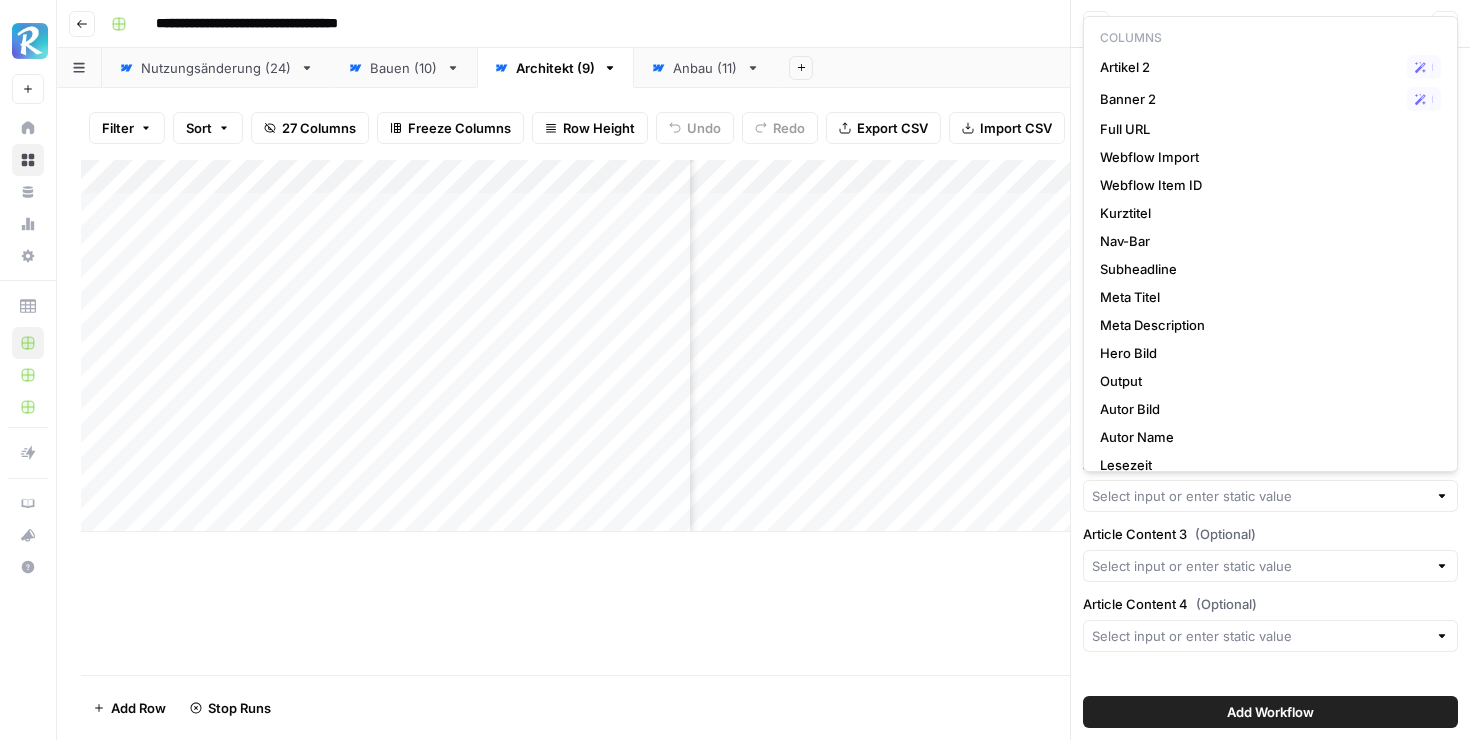 type on "Artikel 2" 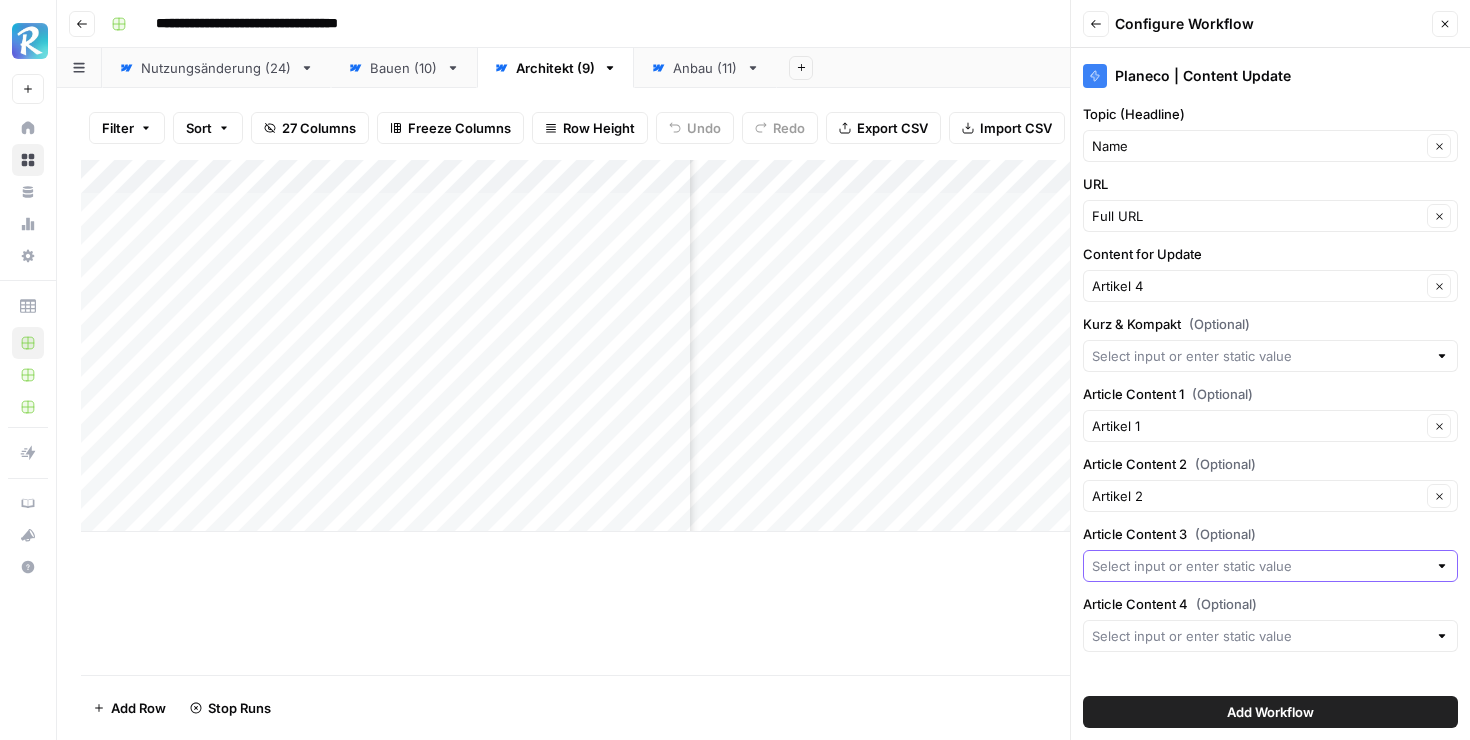 click on "Article Content 3 (Optional)" at bounding box center (1259, 566) 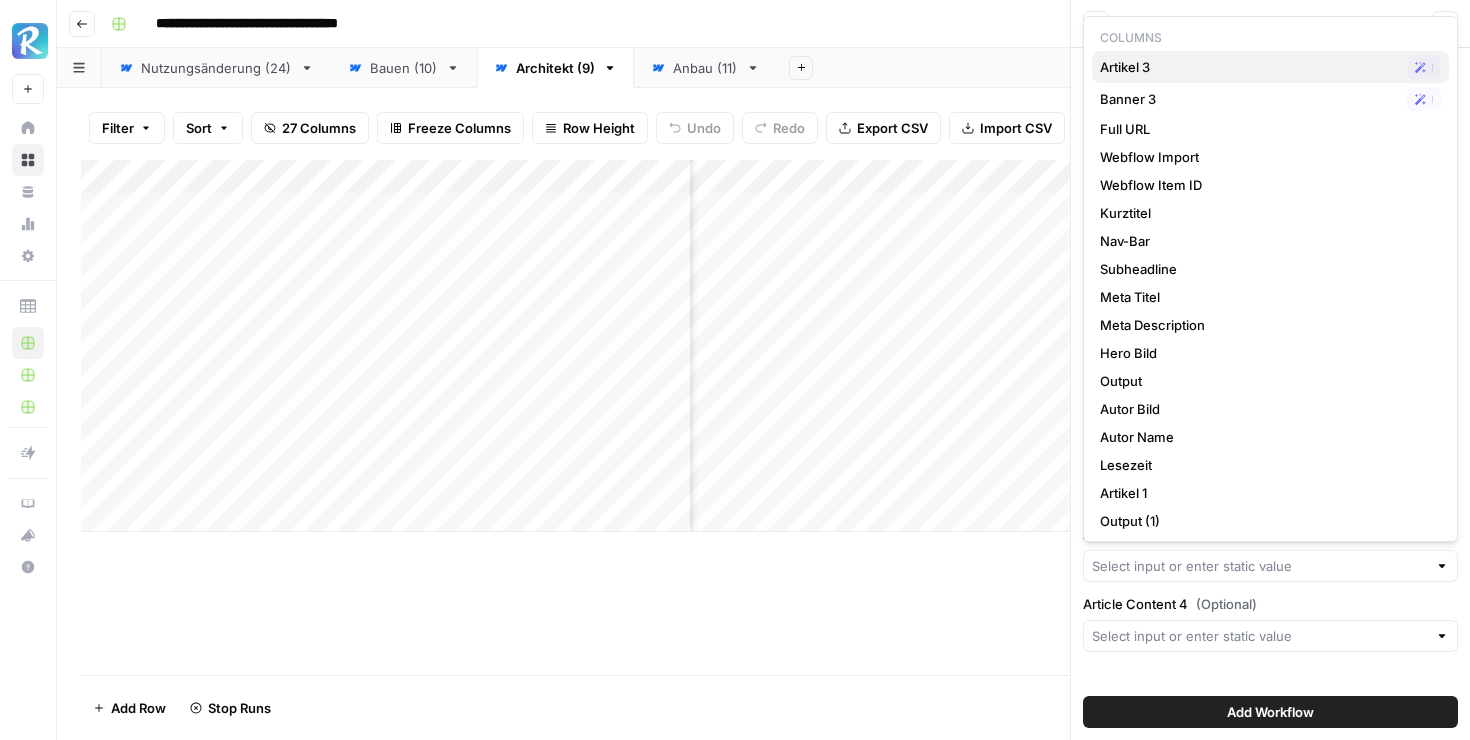click on "Artikel 3" at bounding box center (1249, 67) 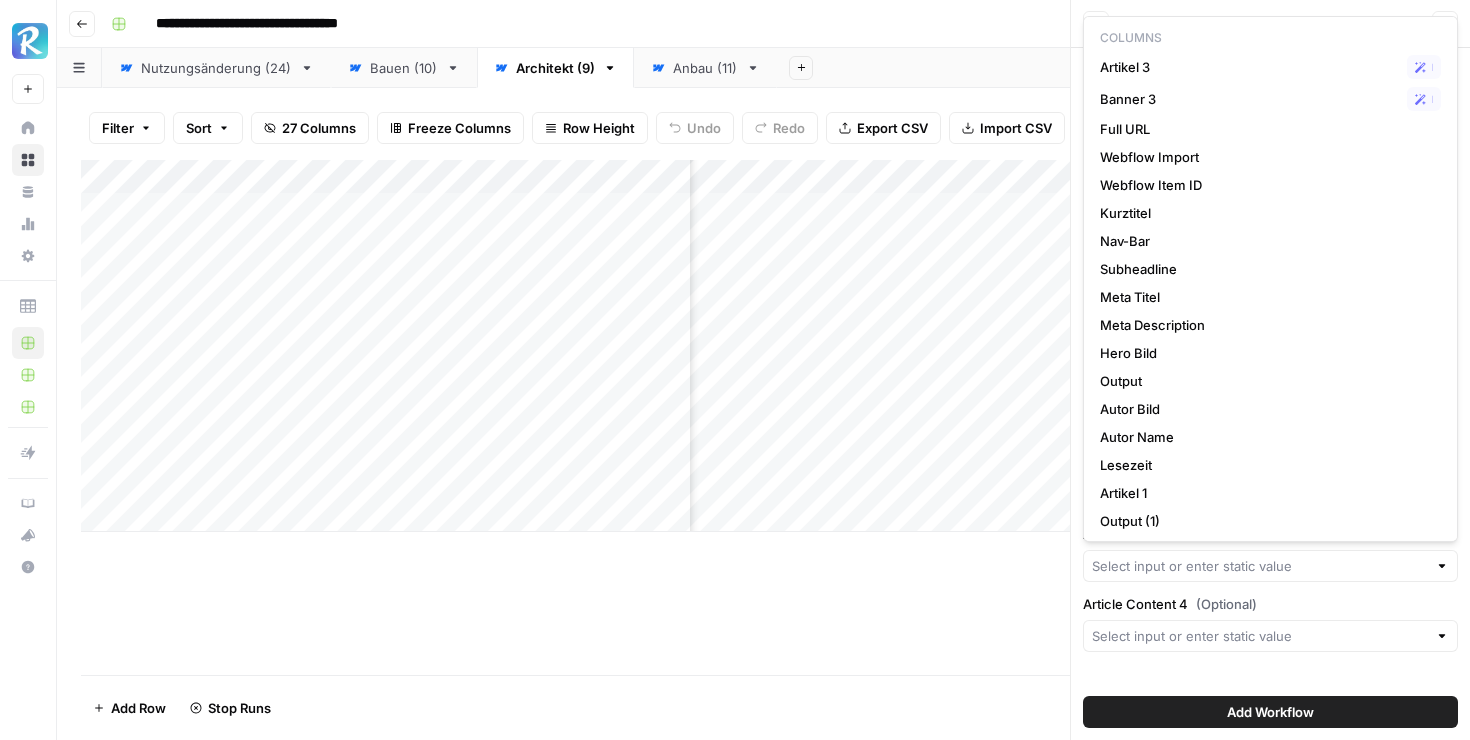 type on "Artikel 3" 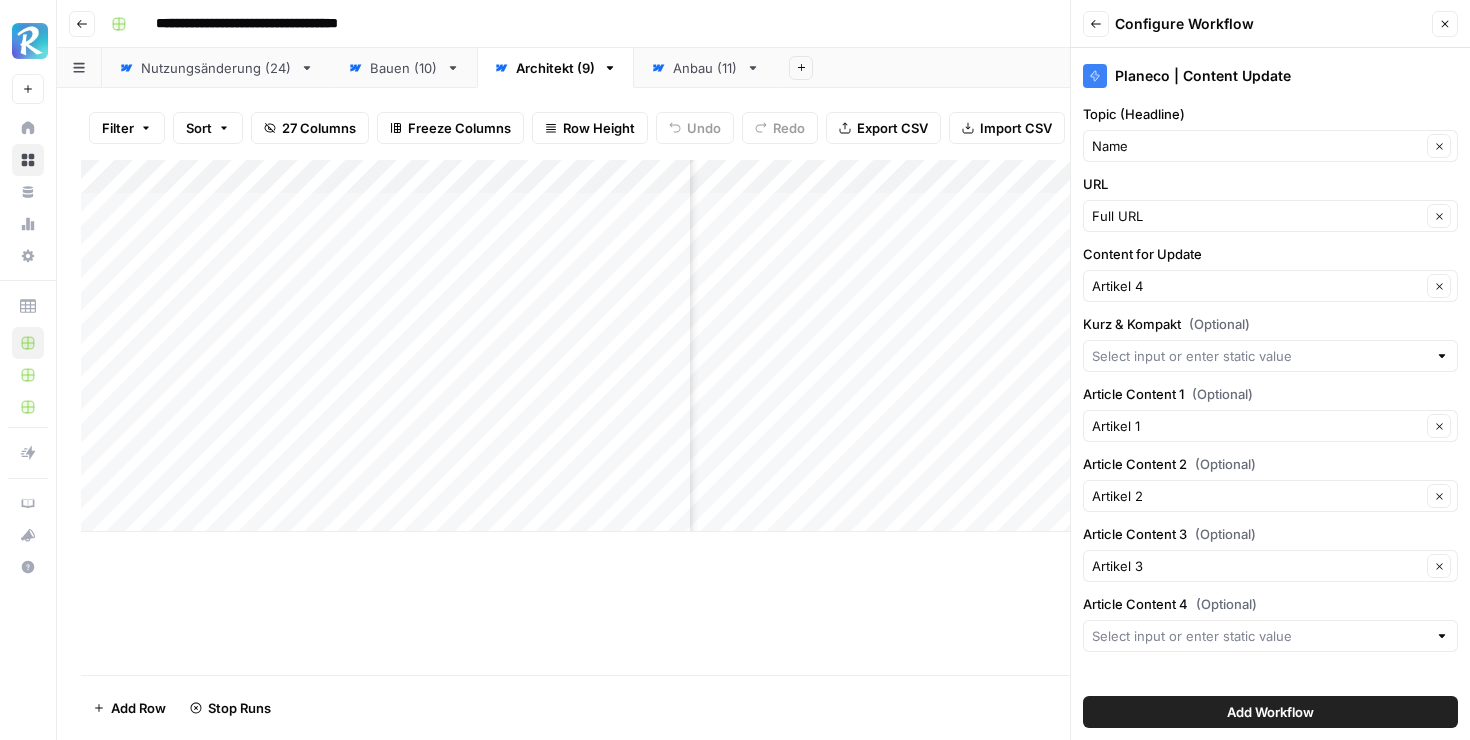 click at bounding box center [1270, 636] 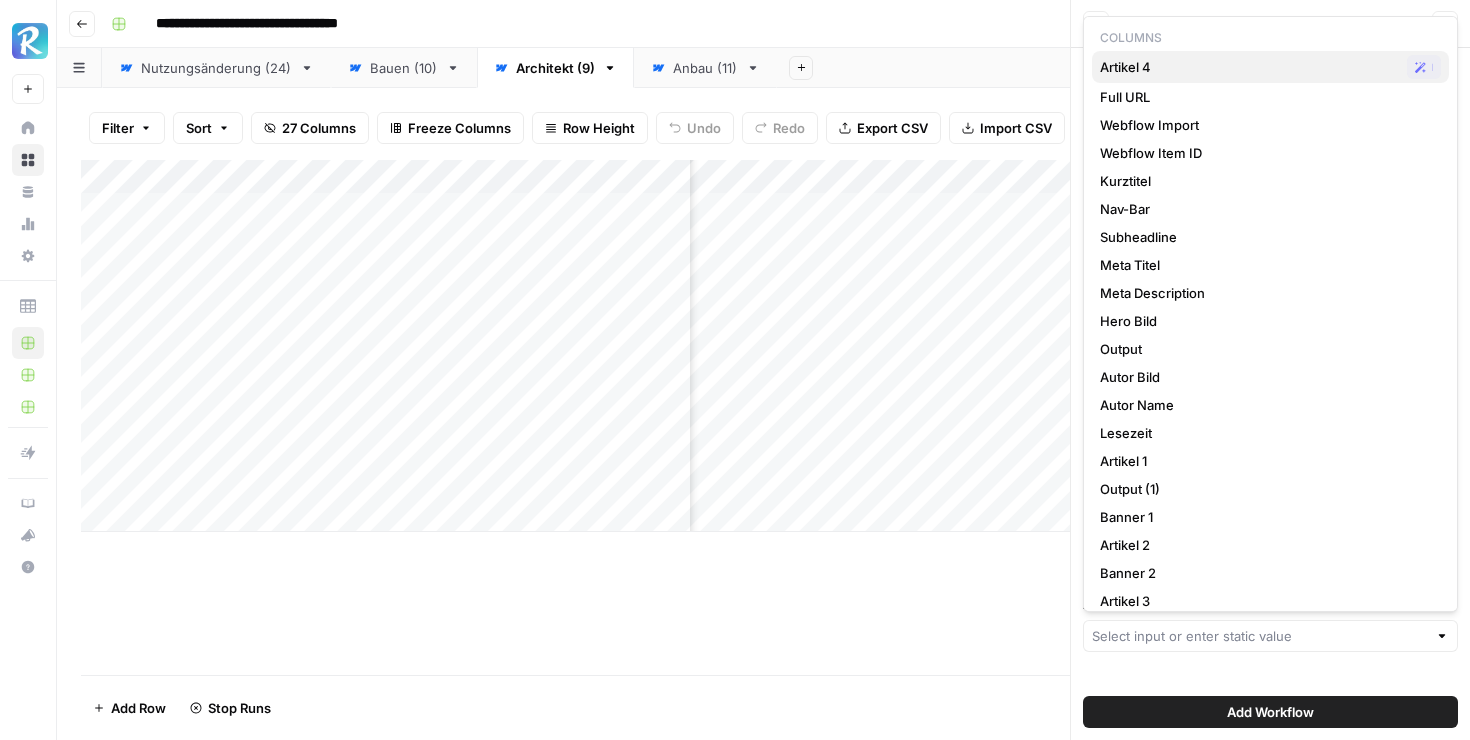 click on "Artikel 4 Possible Match" at bounding box center (1270, 67) 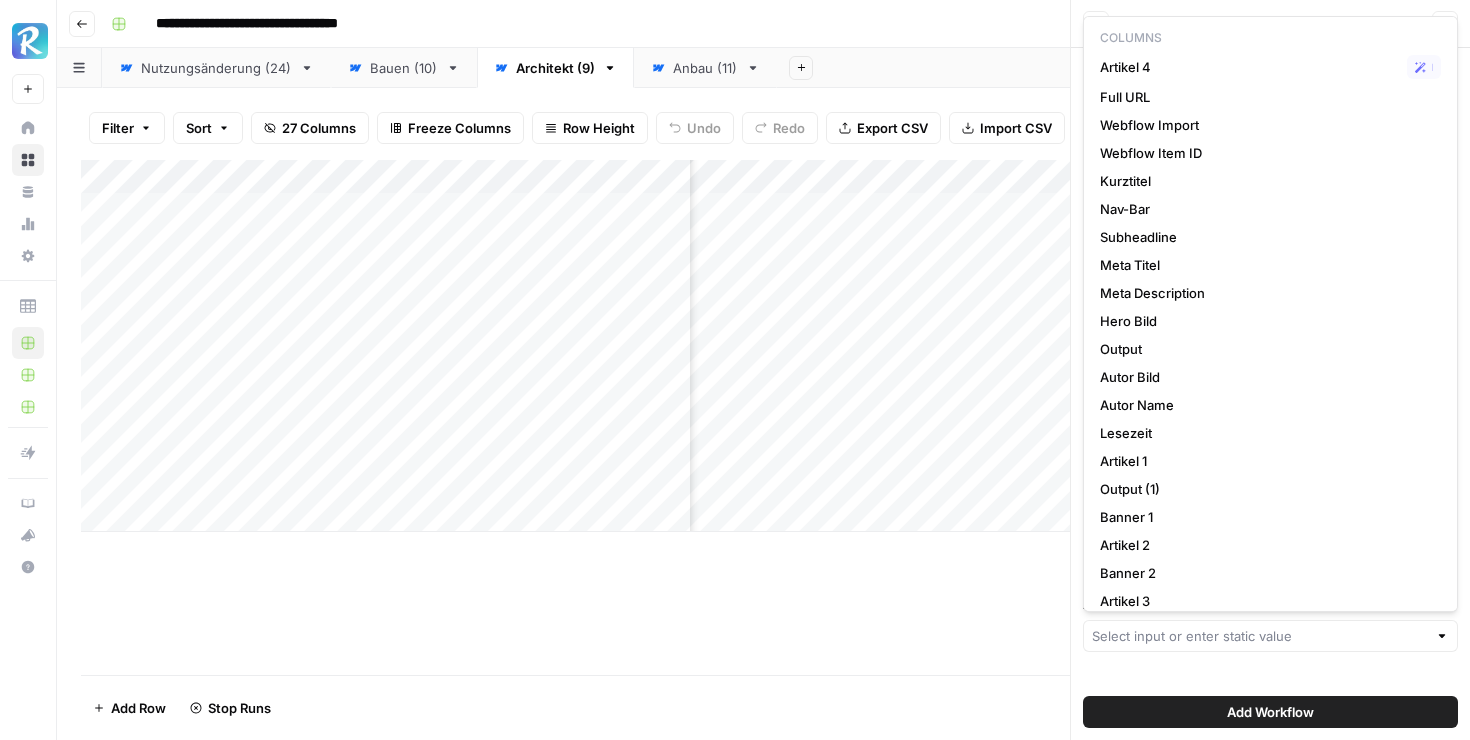type on "Artikel 4" 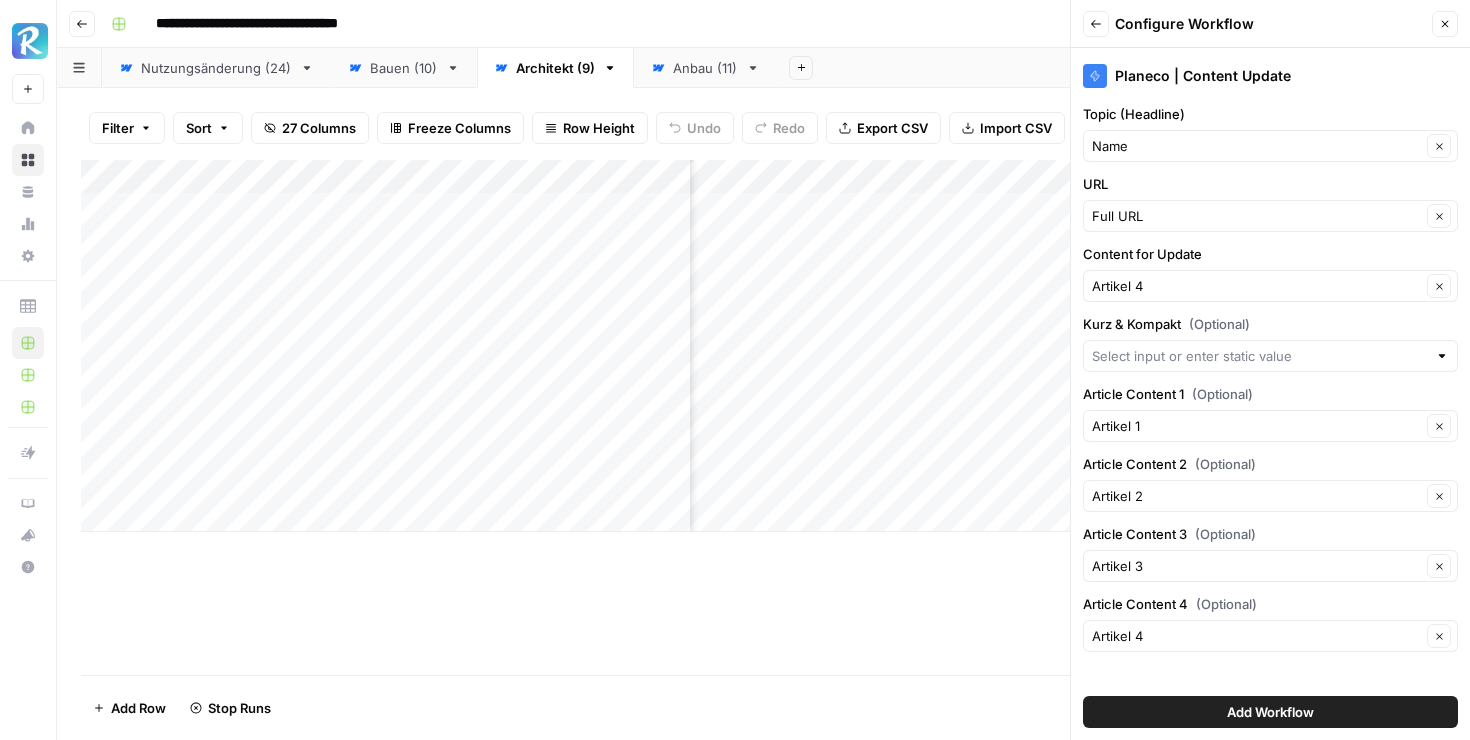 click on "Add Workflow" at bounding box center [1270, 712] 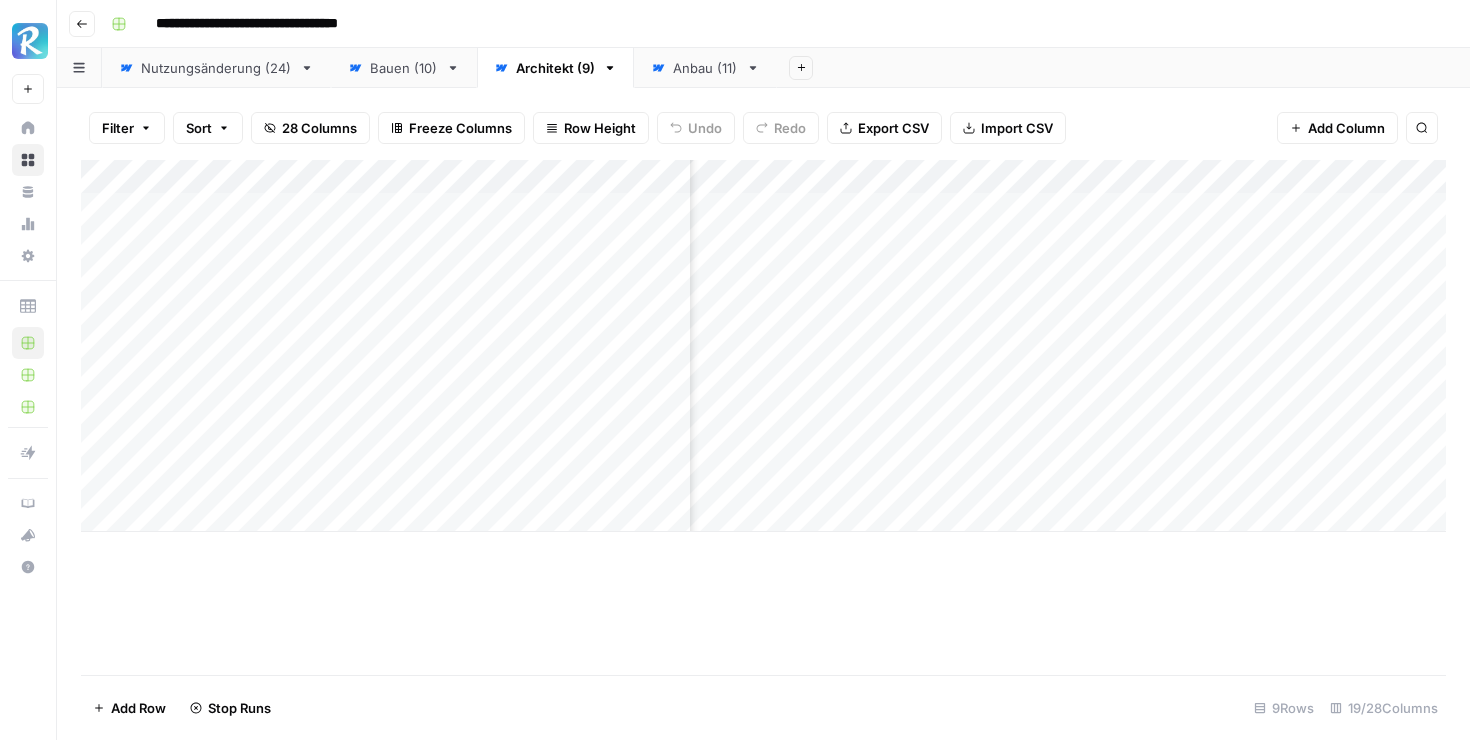 scroll, scrollTop: 0, scrollLeft: 2596, axis: horizontal 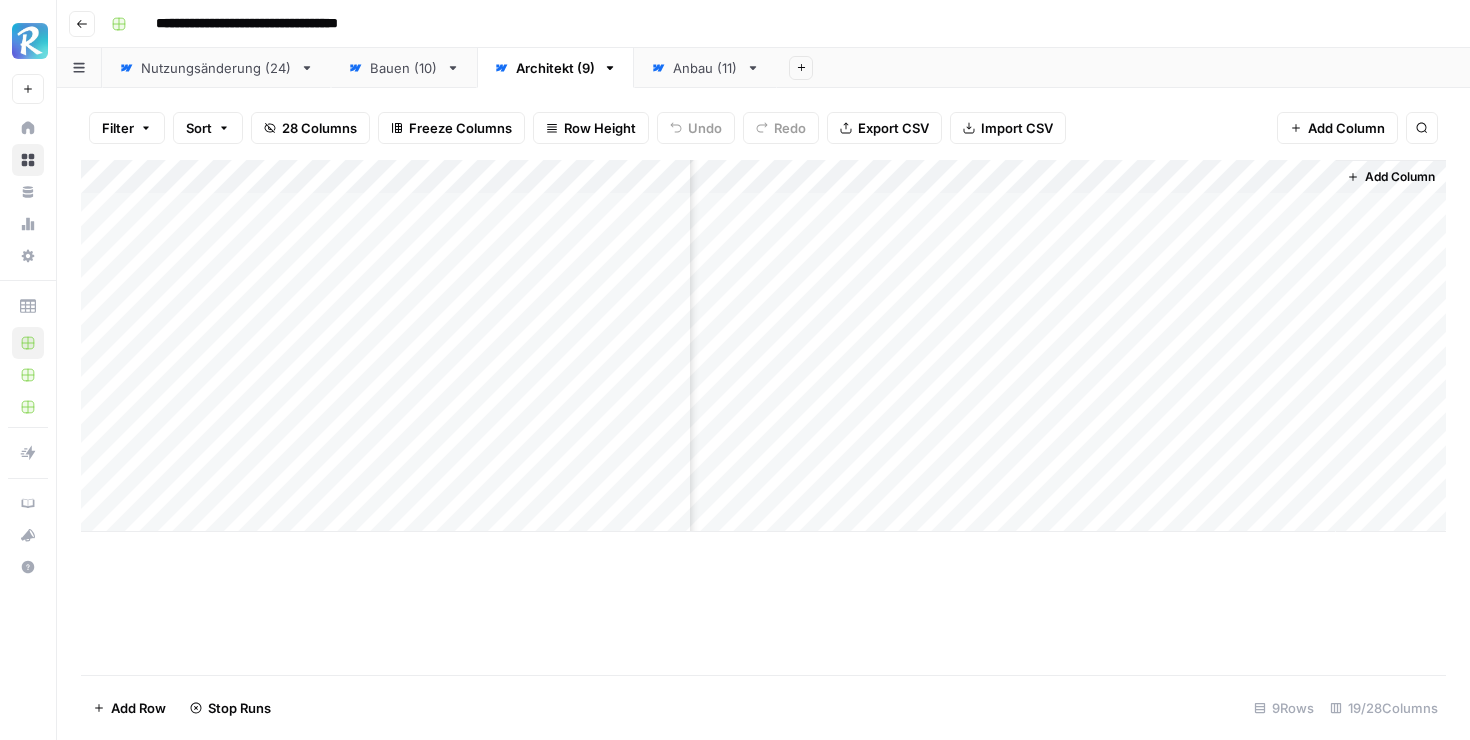click on "Add Column" at bounding box center (763, 346) 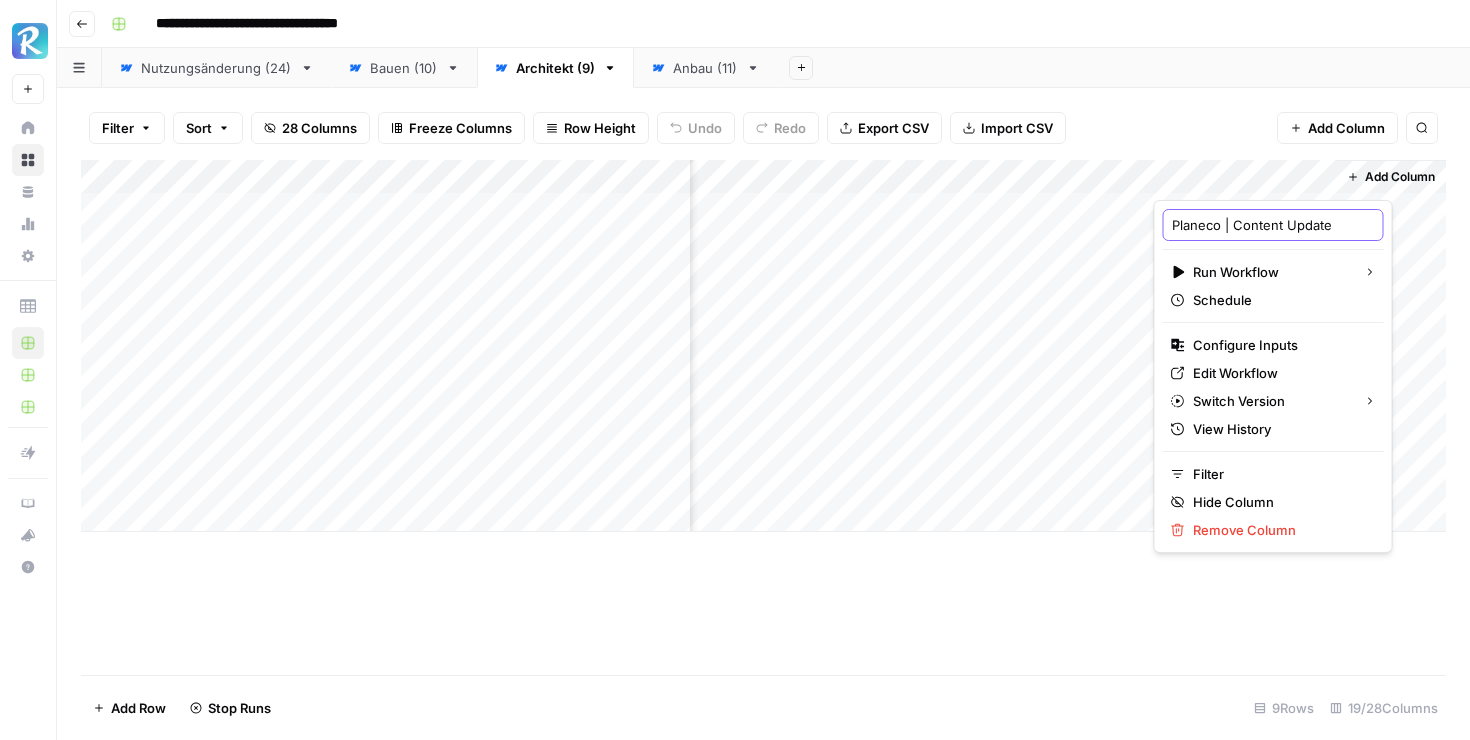 click on "Planeco | Content Update" at bounding box center [1273, 225] 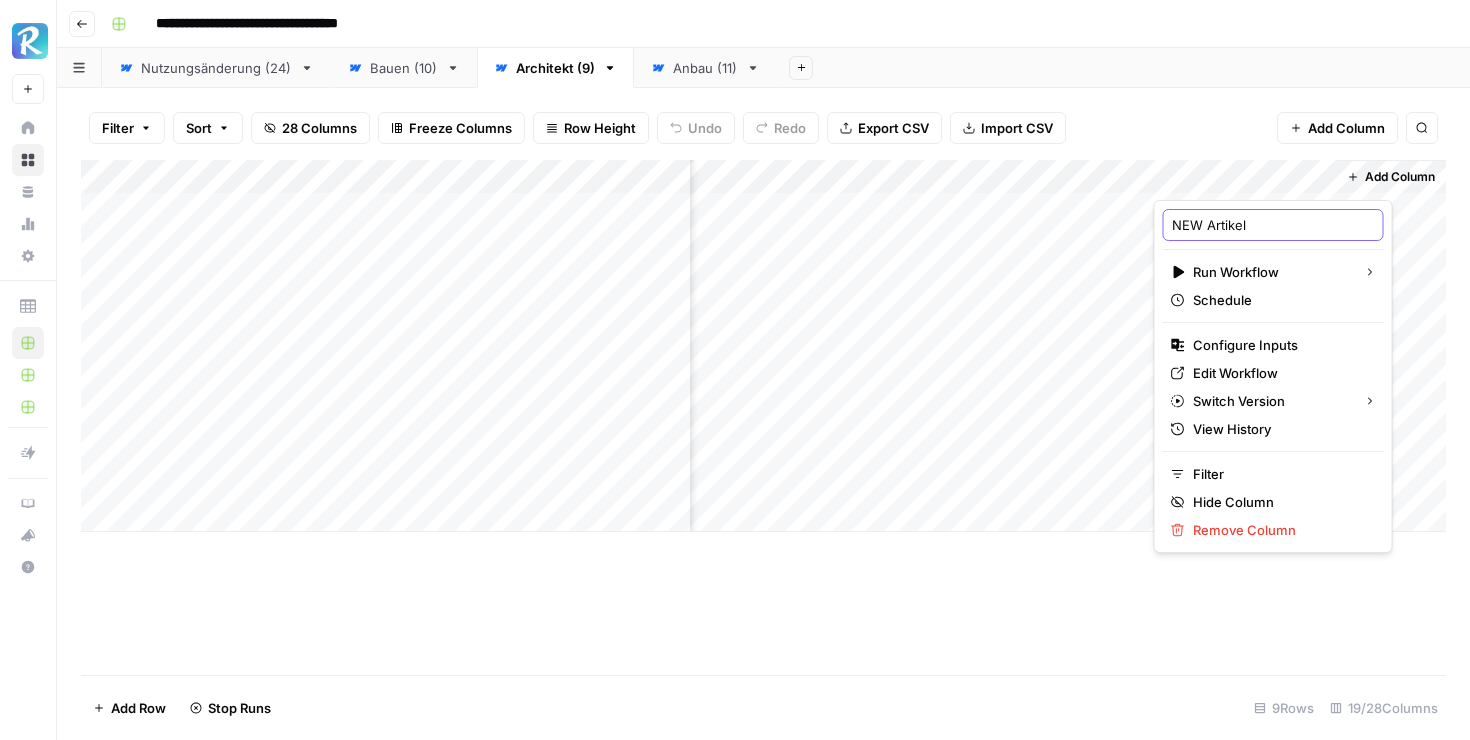 type on "NEW Artikel 4" 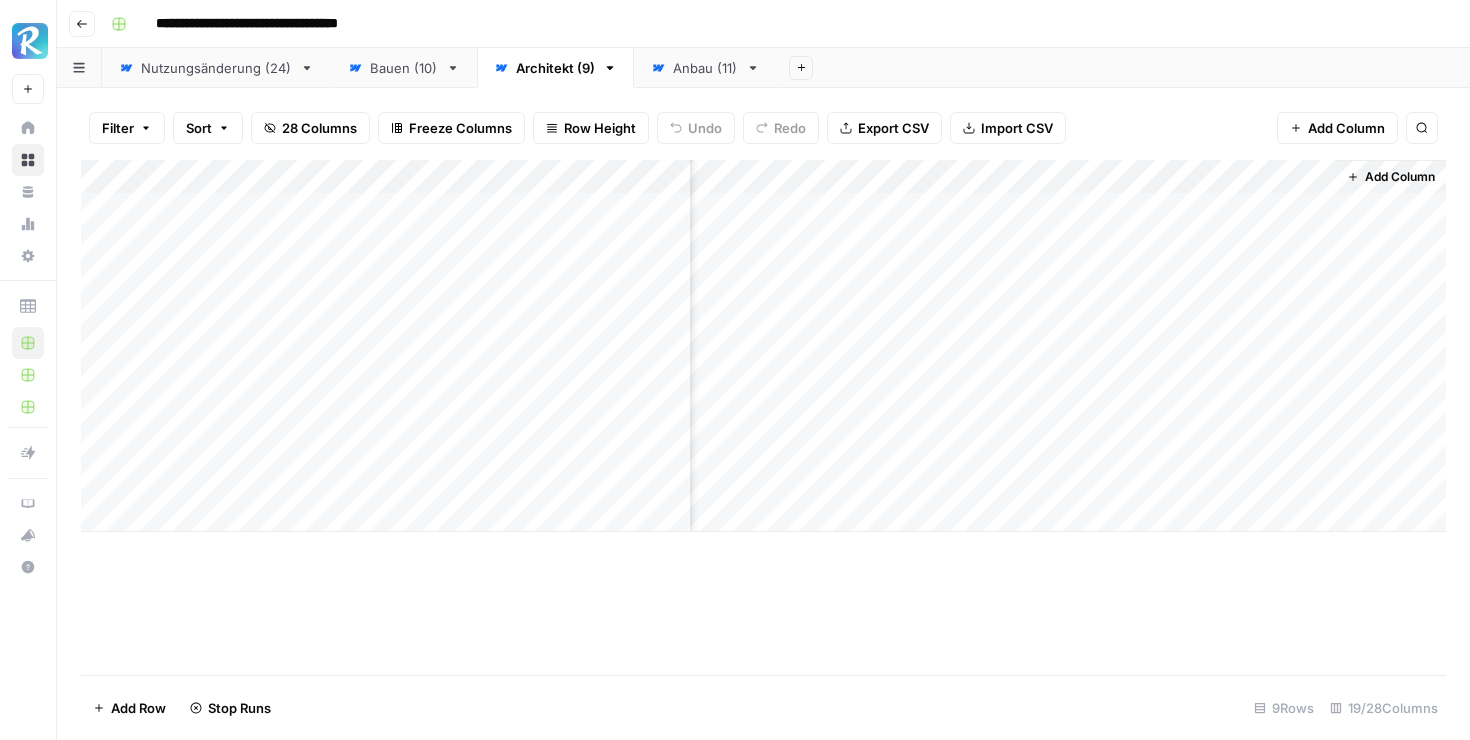 drag, startPoint x: 1225, startPoint y: 186, endPoint x: 1067, endPoint y: 185, distance: 158.00316 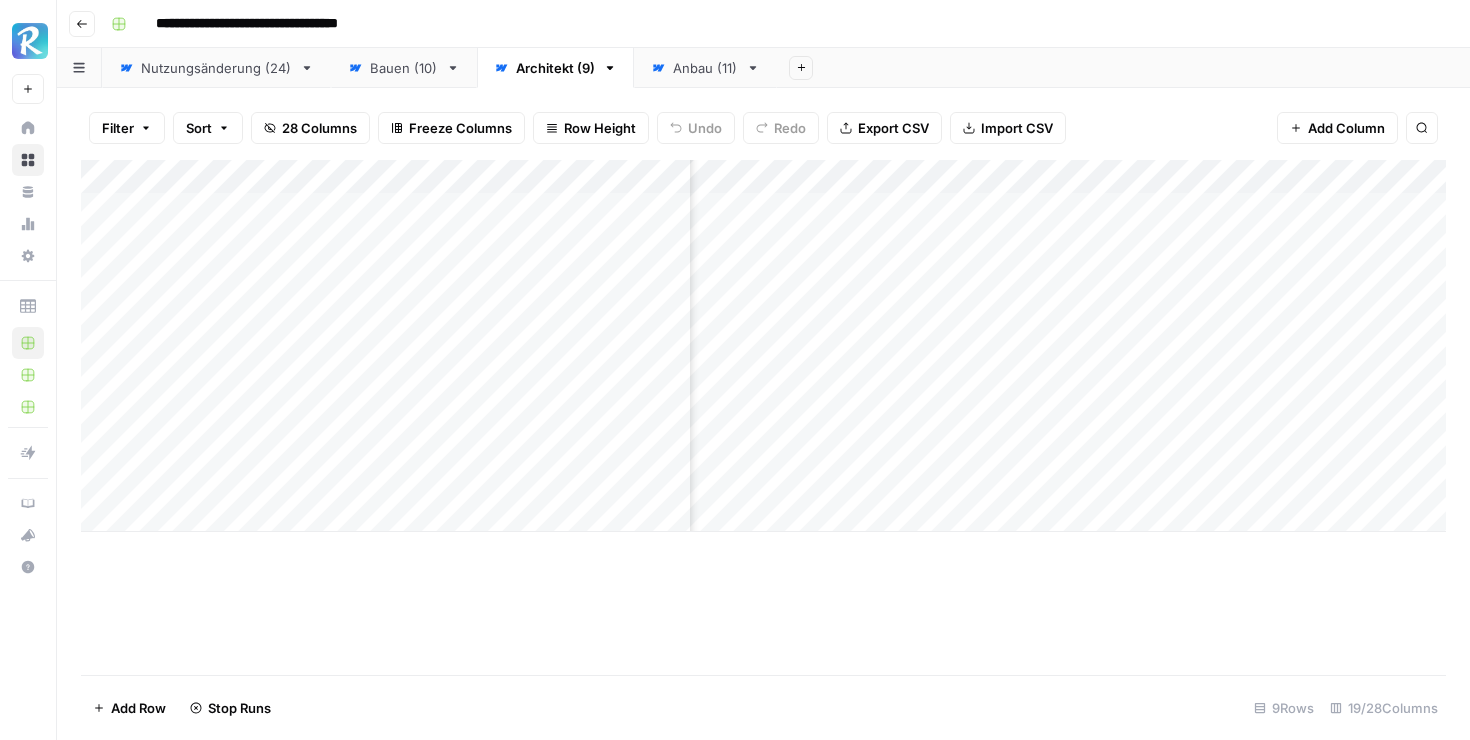 scroll, scrollTop: 0, scrollLeft: 2401, axis: horizontal 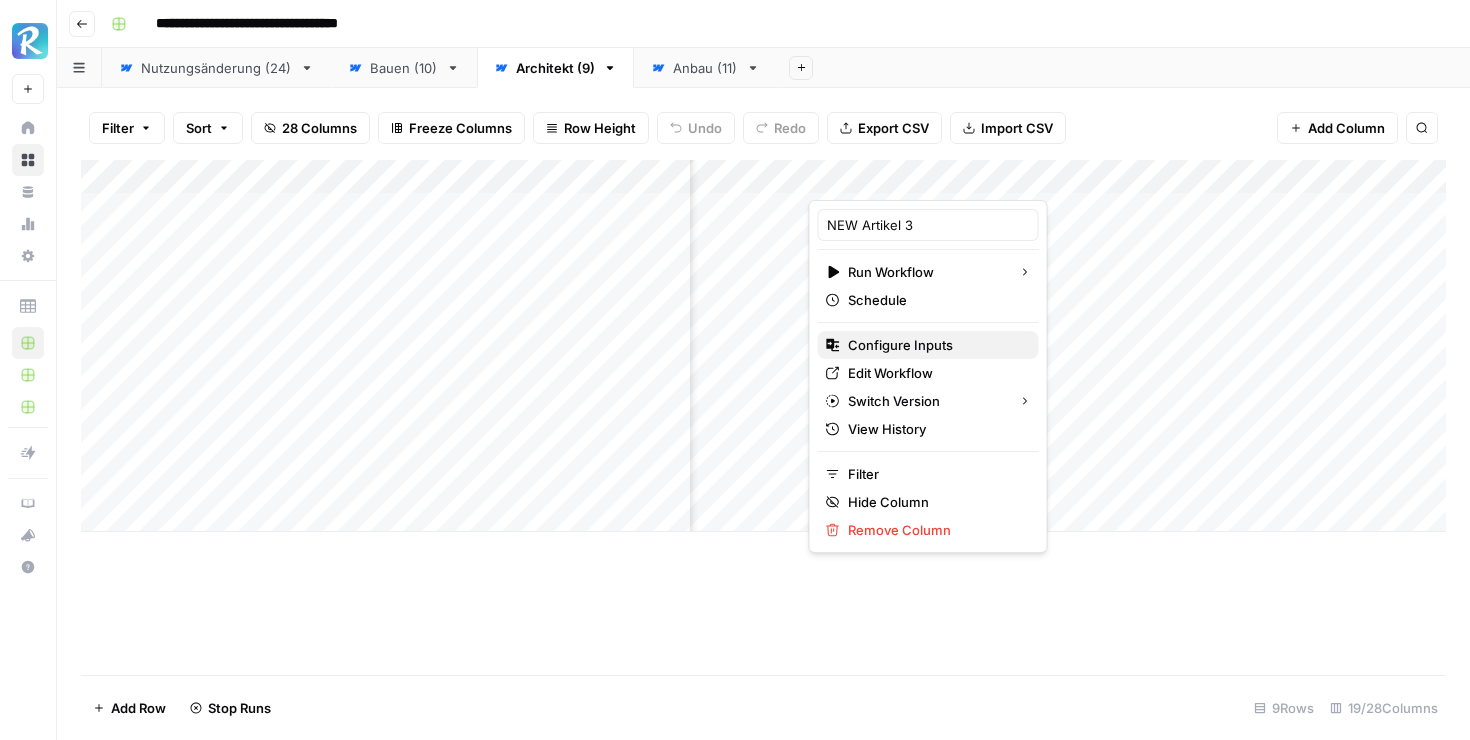 click on "Configure Inputs" at bounding box center [935, 345] 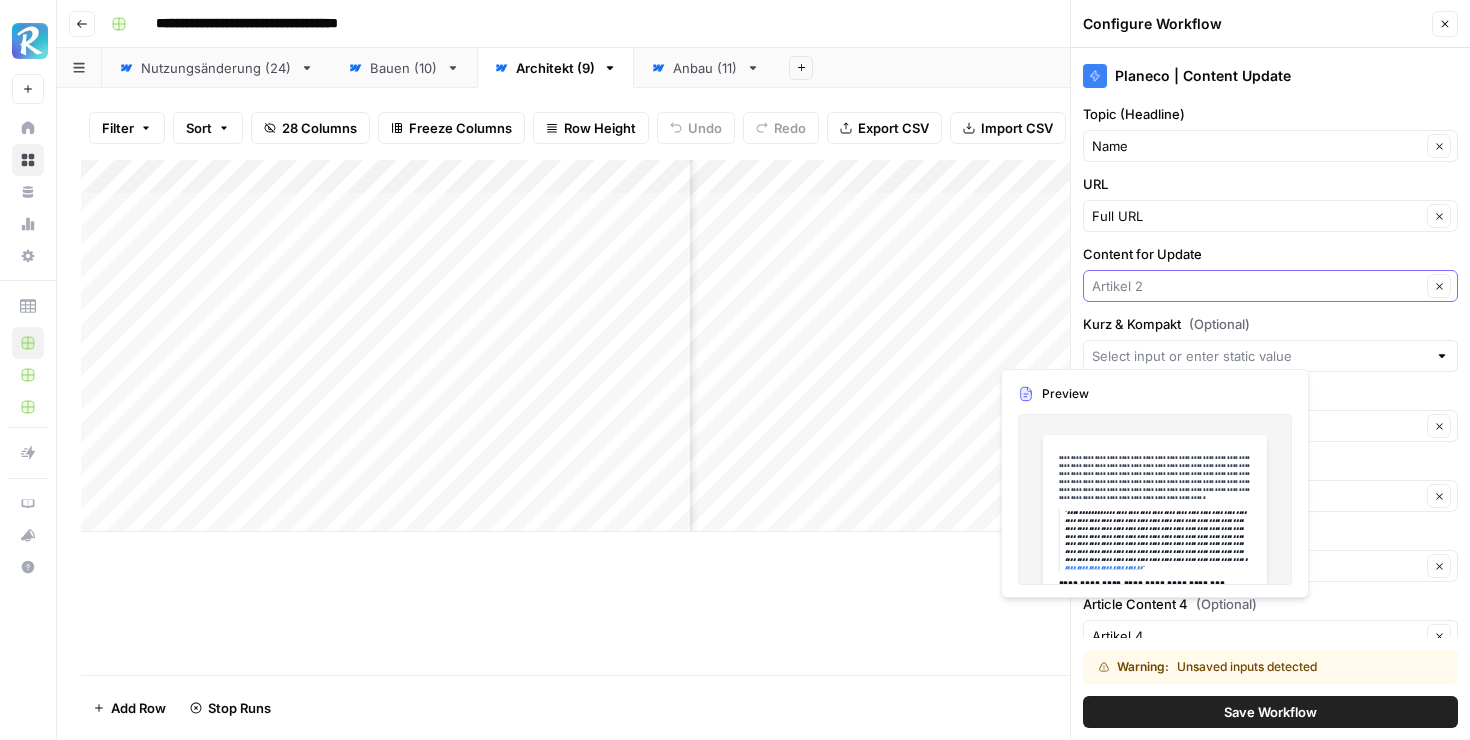 click on "Content for Update" at bounding box center (1256, 286) 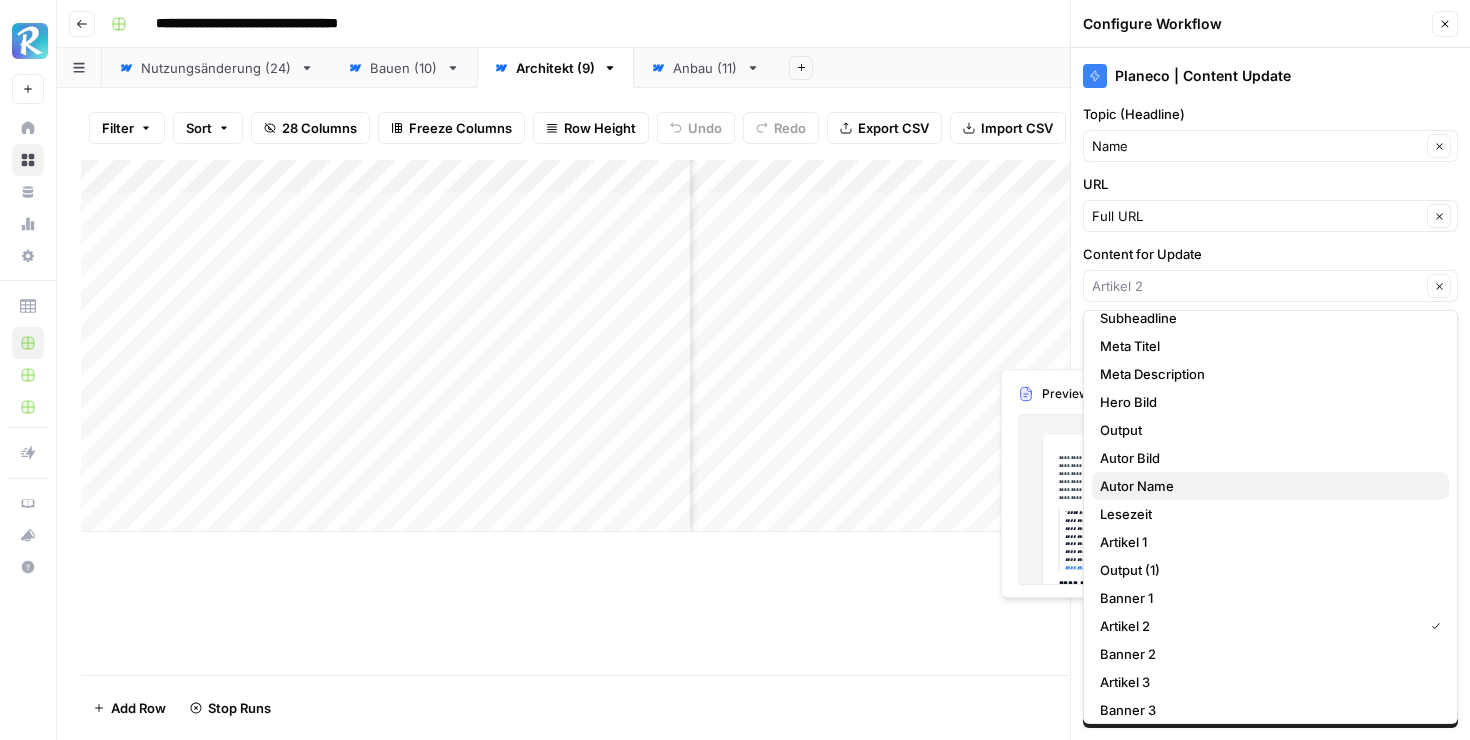 scroll, scrollTop: 221, scrollLeft: 0, axis: vertical 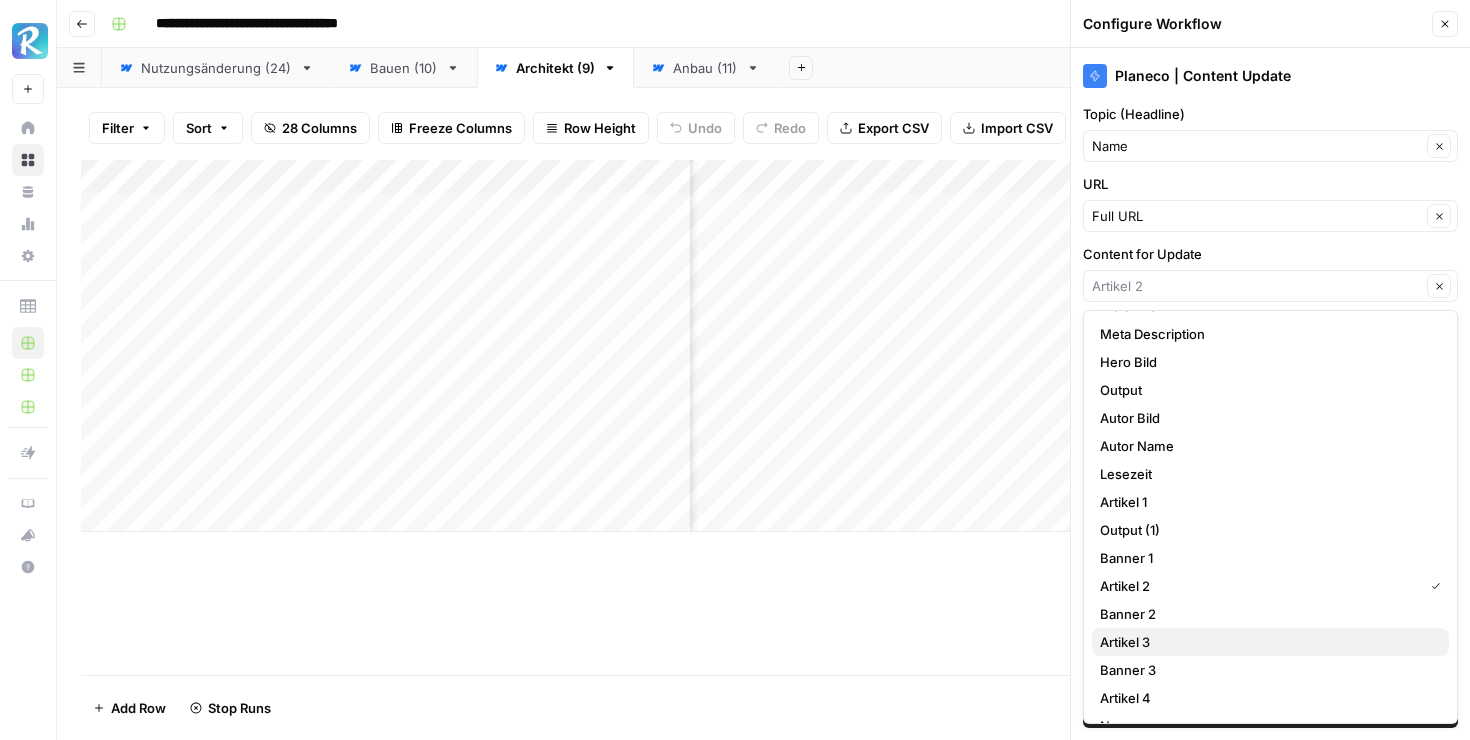 click on "Artikel 3" at bounding box center (1266, 642) 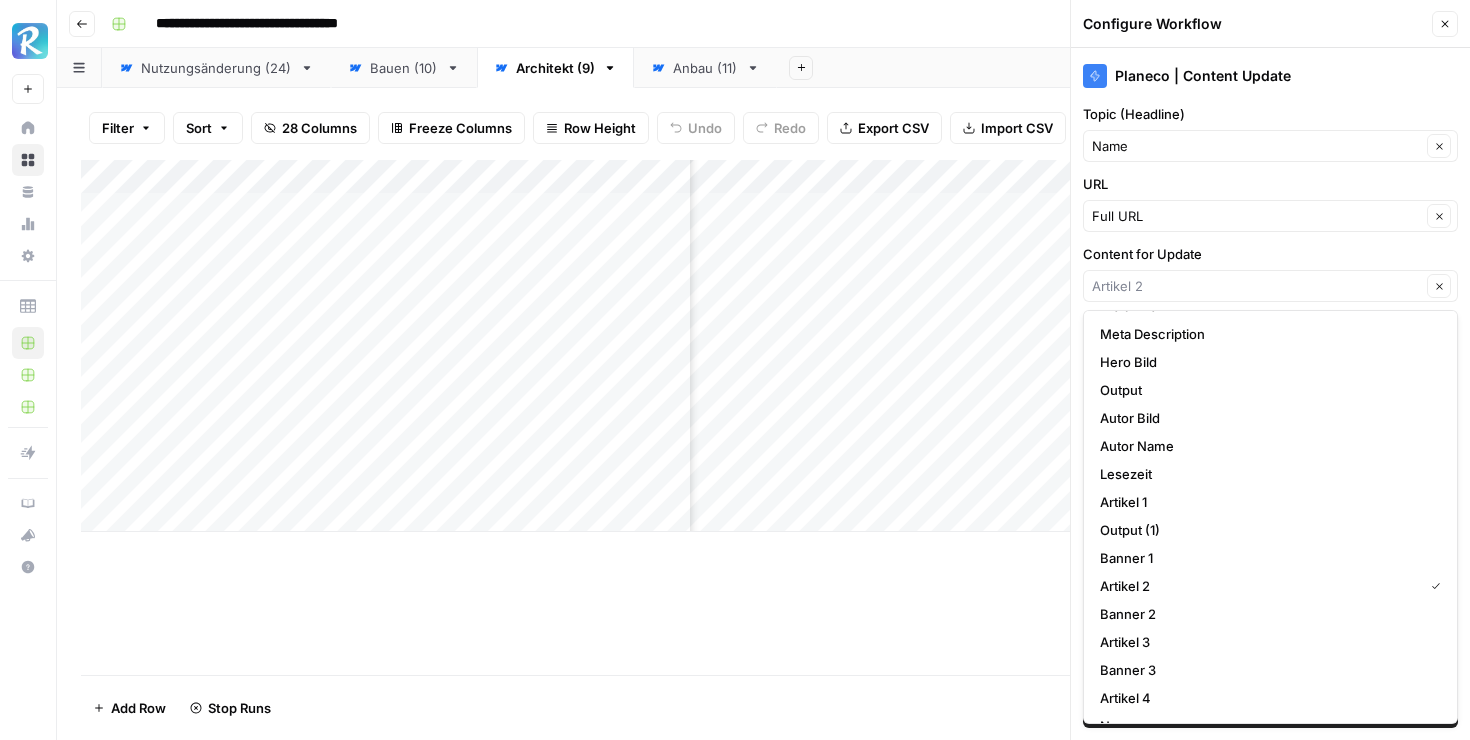 type on "Artikel 3" 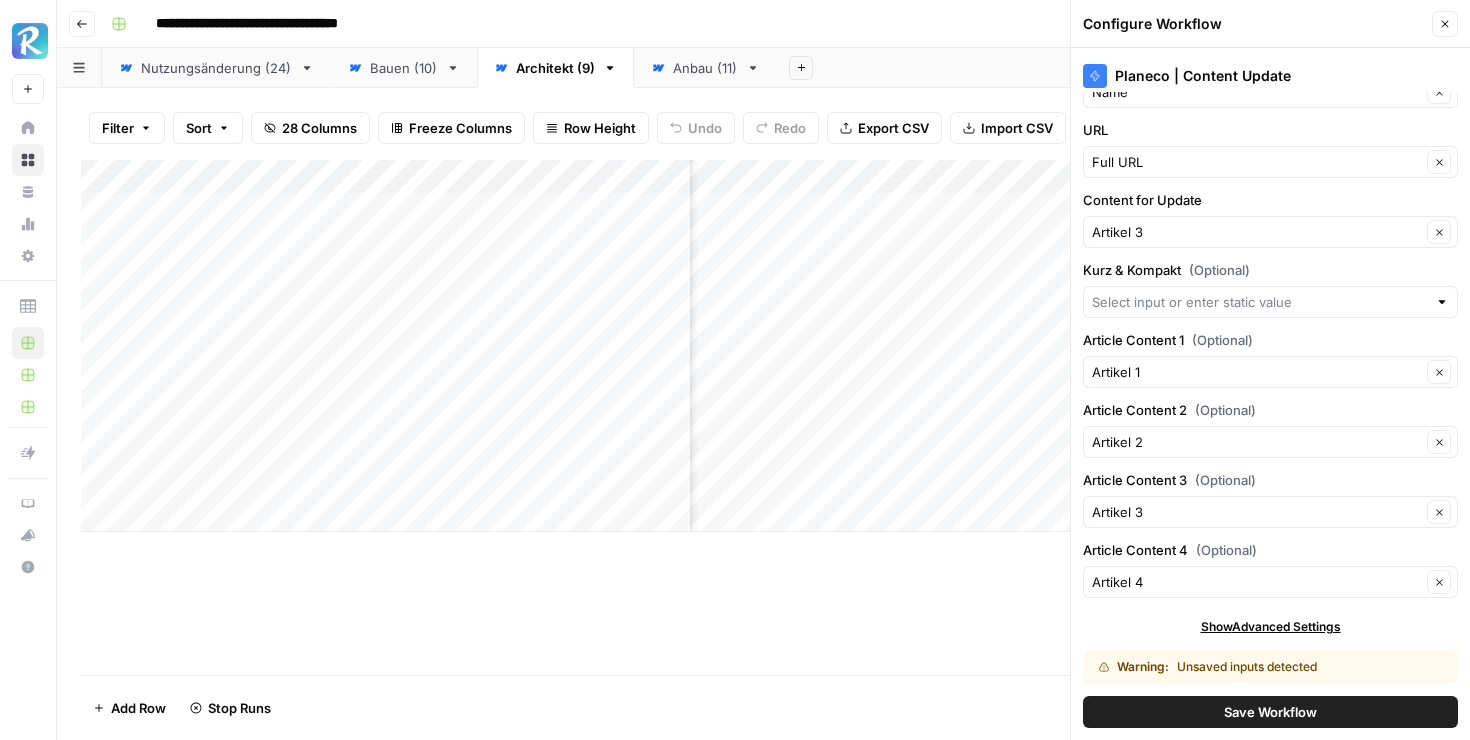 scroll, scrollTop: 60, scrollLeft: 0, axis: vertical 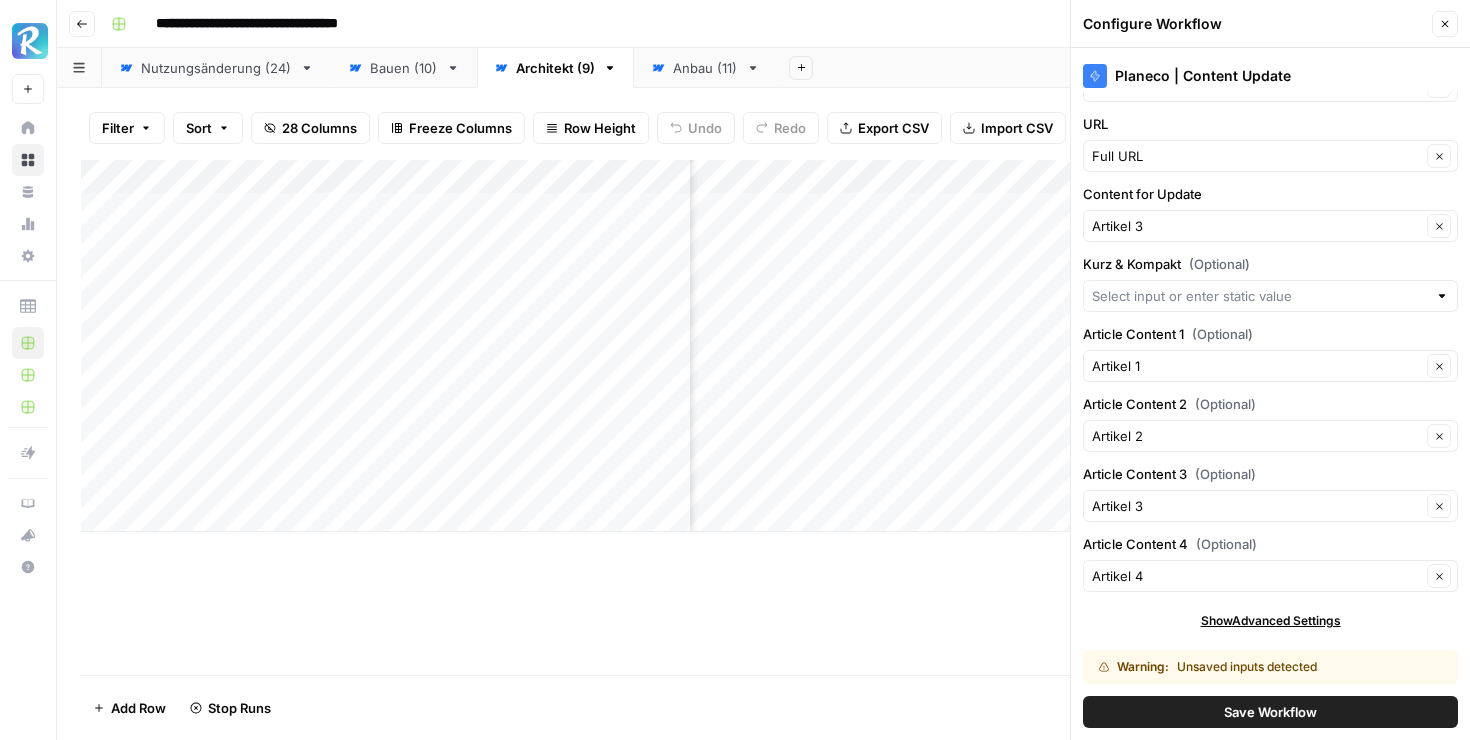 click on "Save Workflow" at bounding box center [1270, 712] 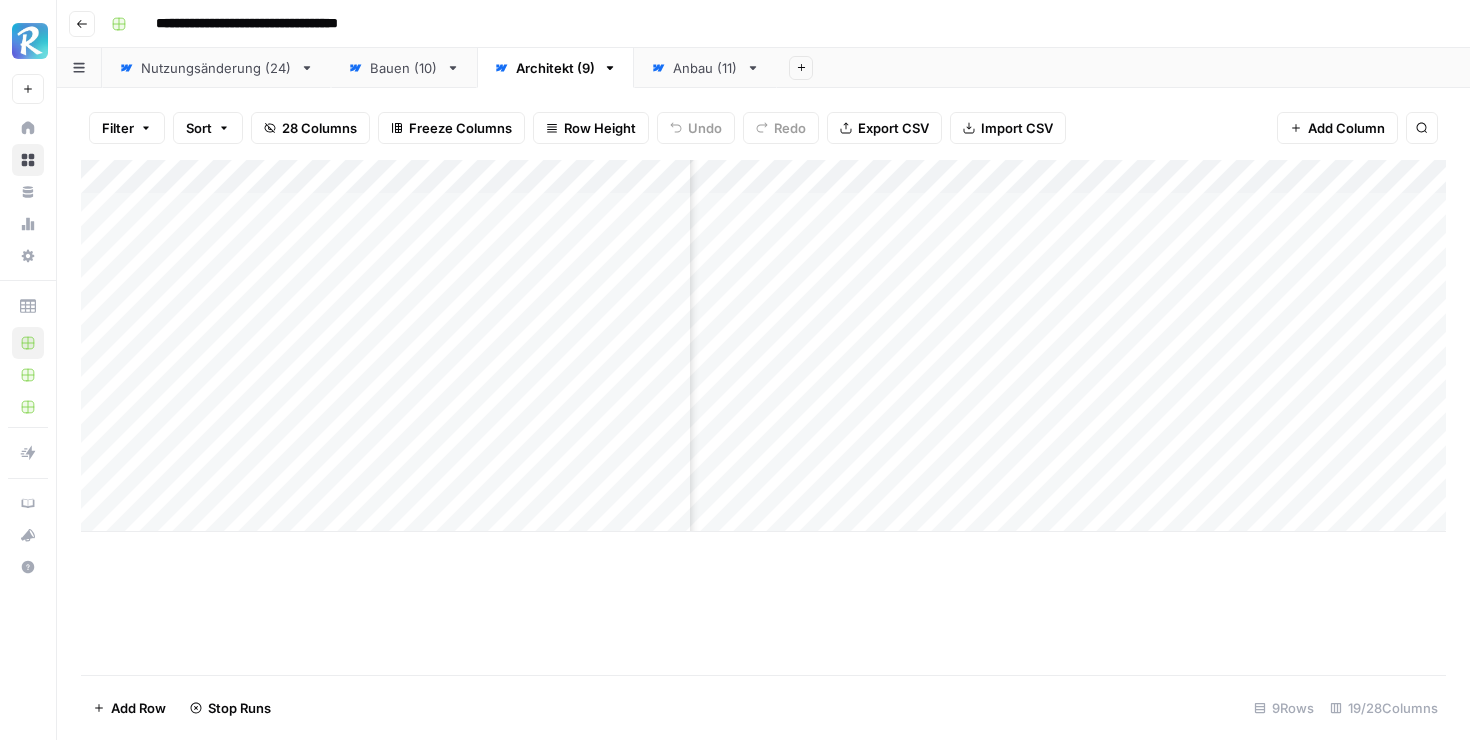 scroll, scrollTop: 0, scrollLeft: 2146, axis: horizontal 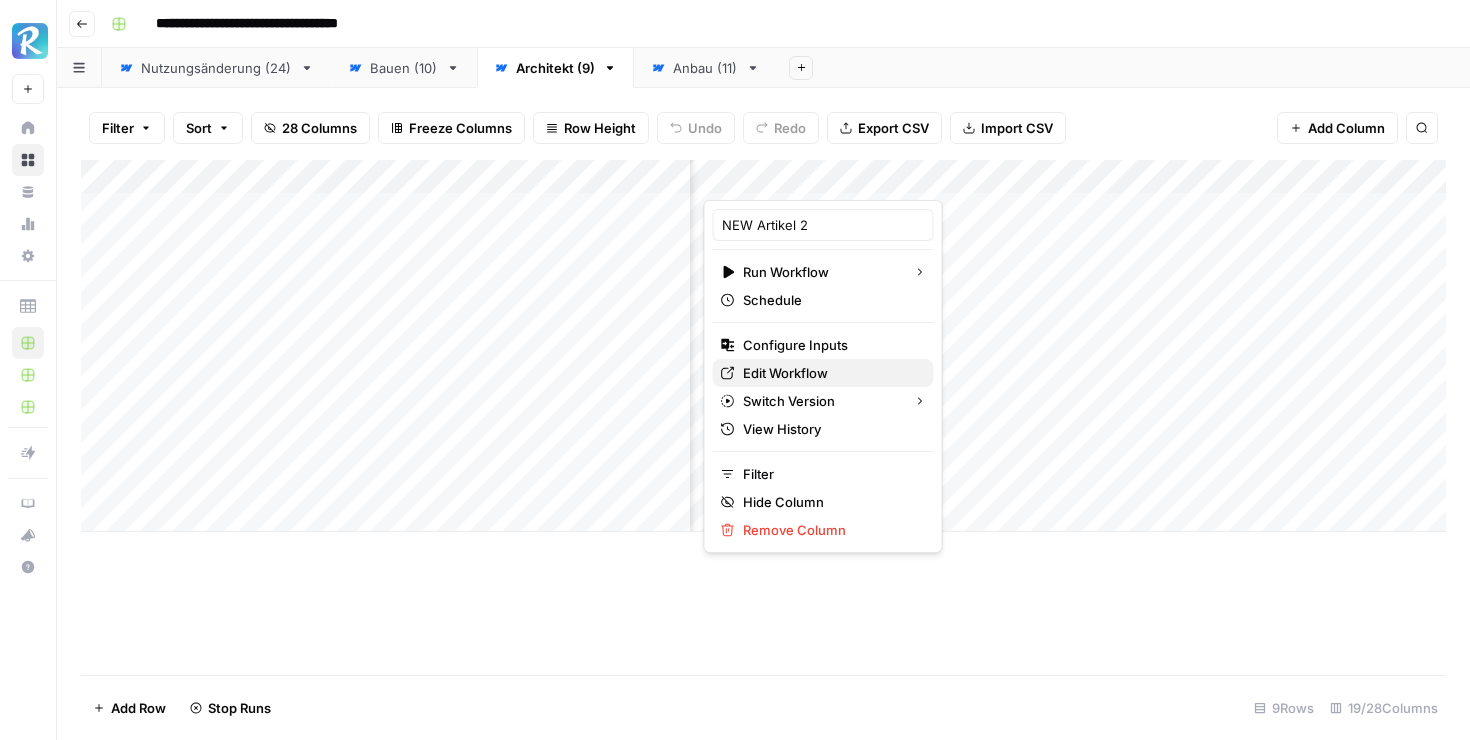 click on "Edit Workflow" at bounding box center [830, 373] 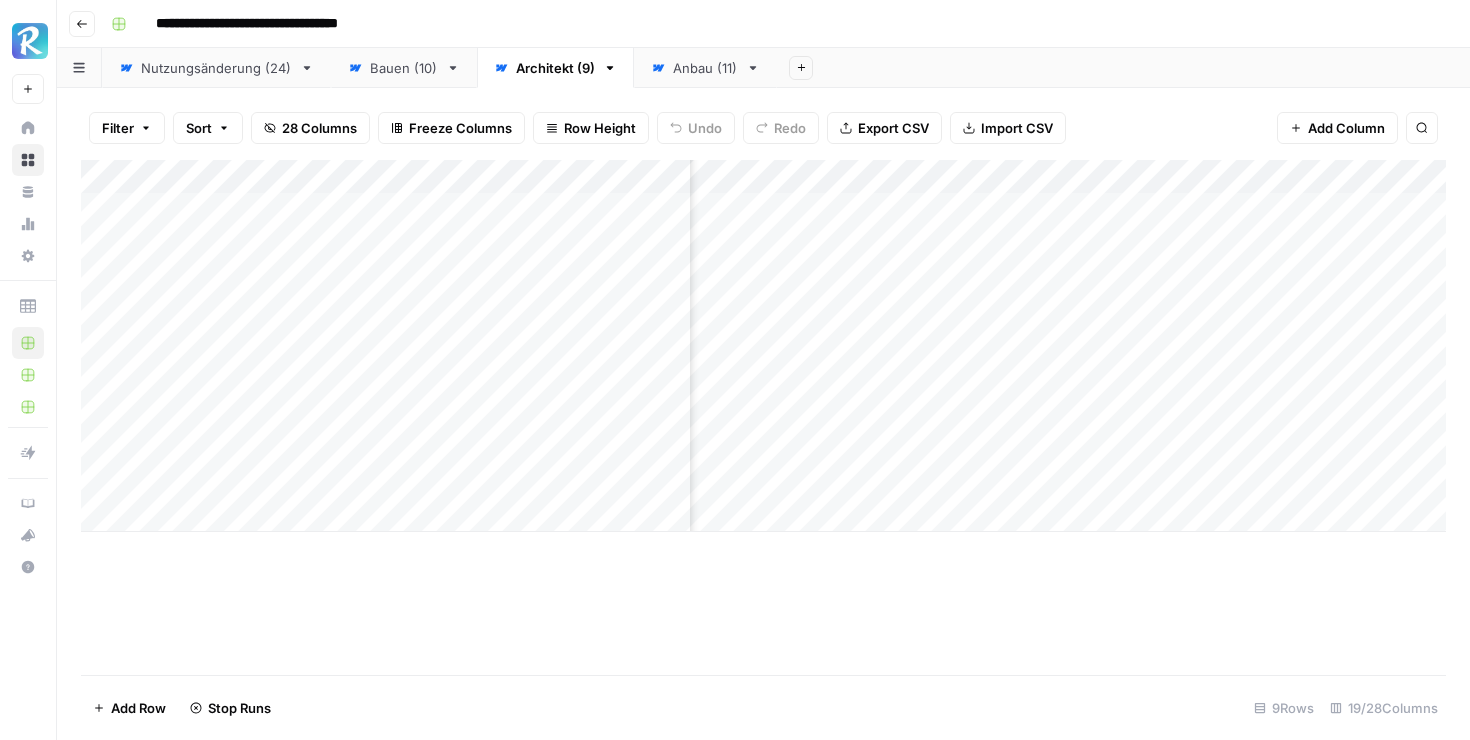 click on "Add Column" at bounding box center (763, 346) 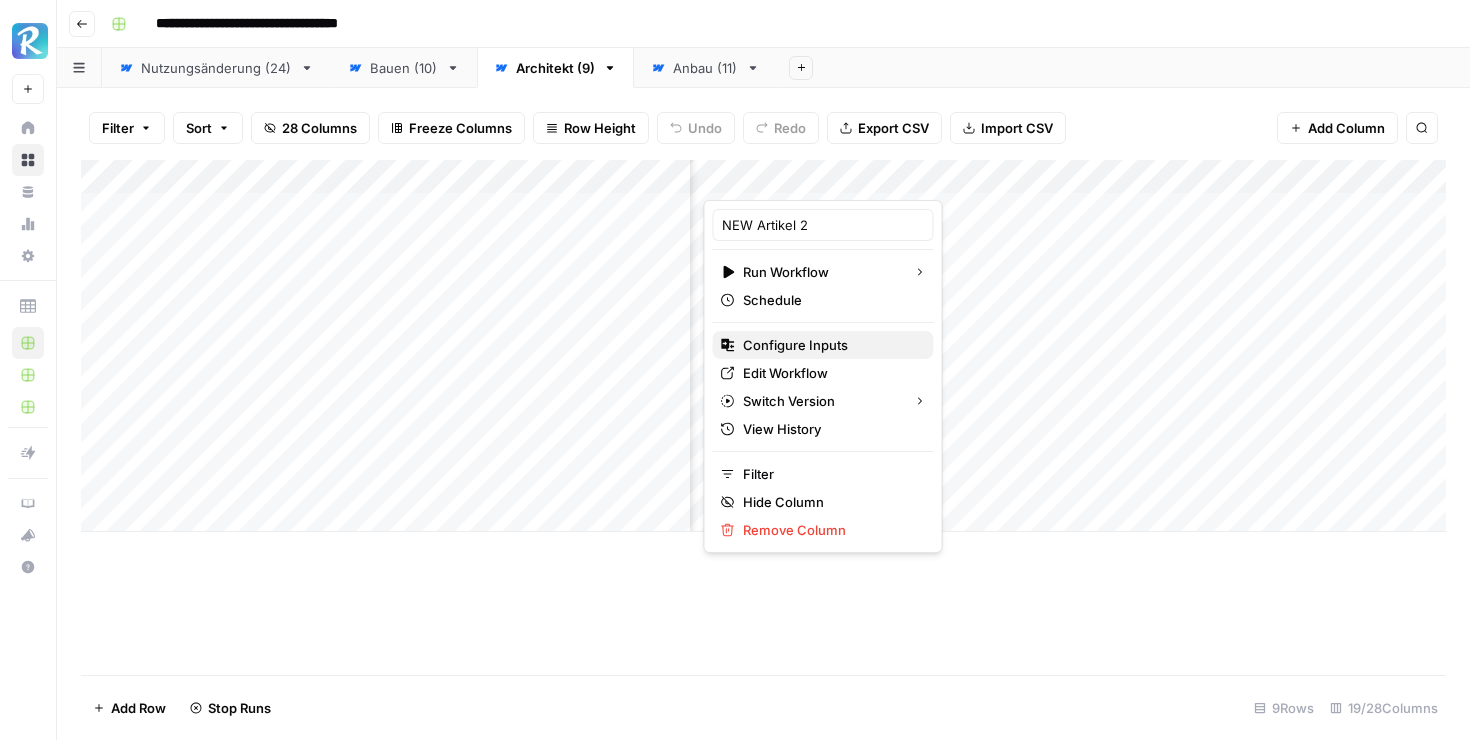 click on "Configure Inputs" at bounding box center (830, 345) 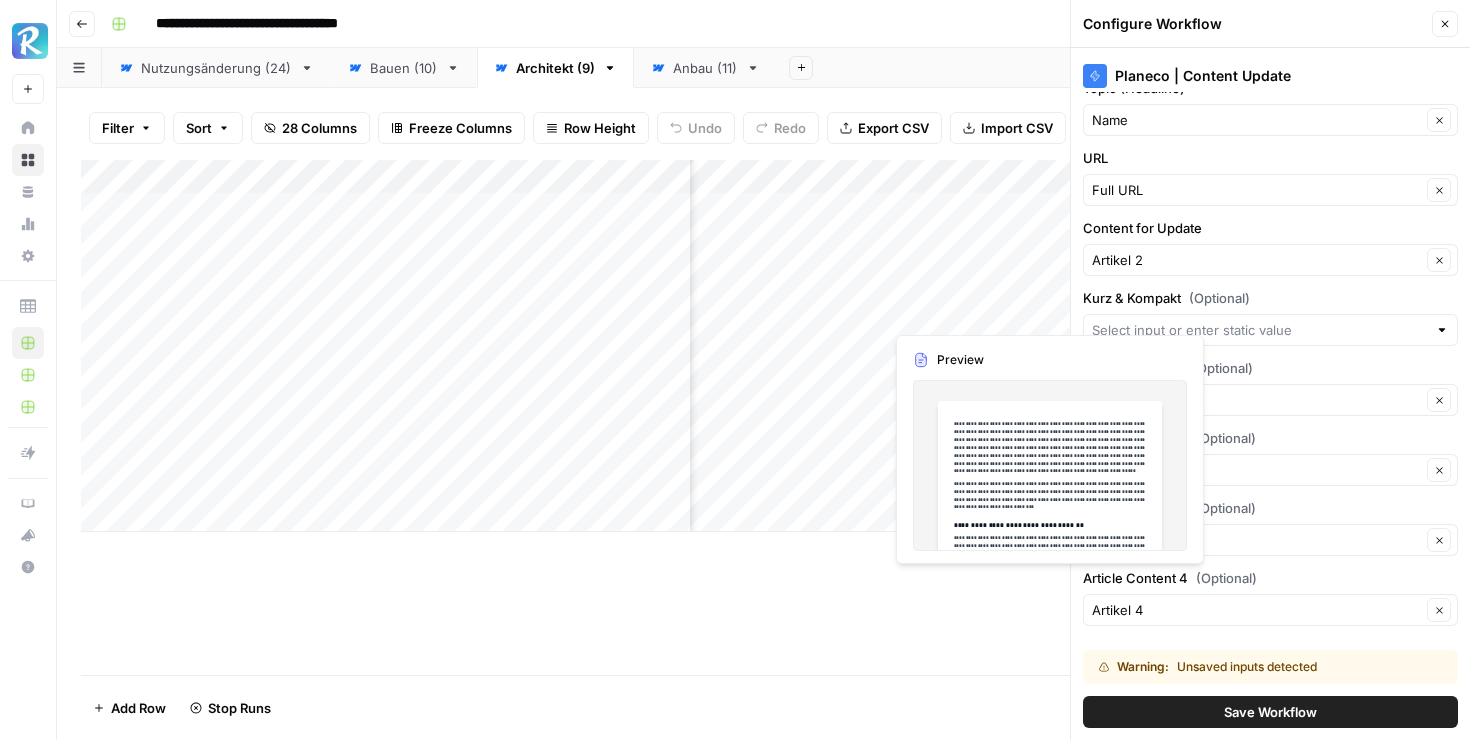 scroll, scrollTop: 60, scrollLeft: 0, axis: vertical 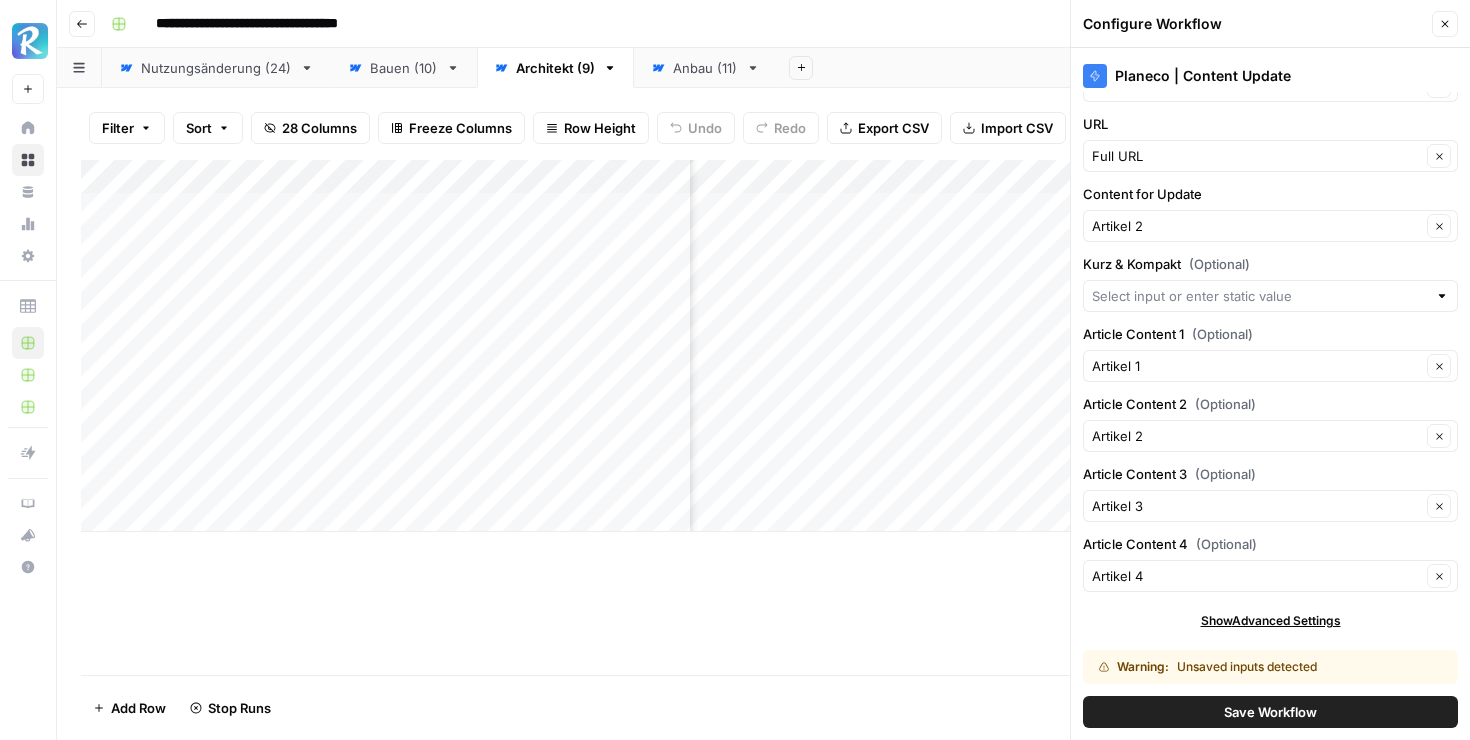 click on "Add Column" at bounding box center [763, 417] 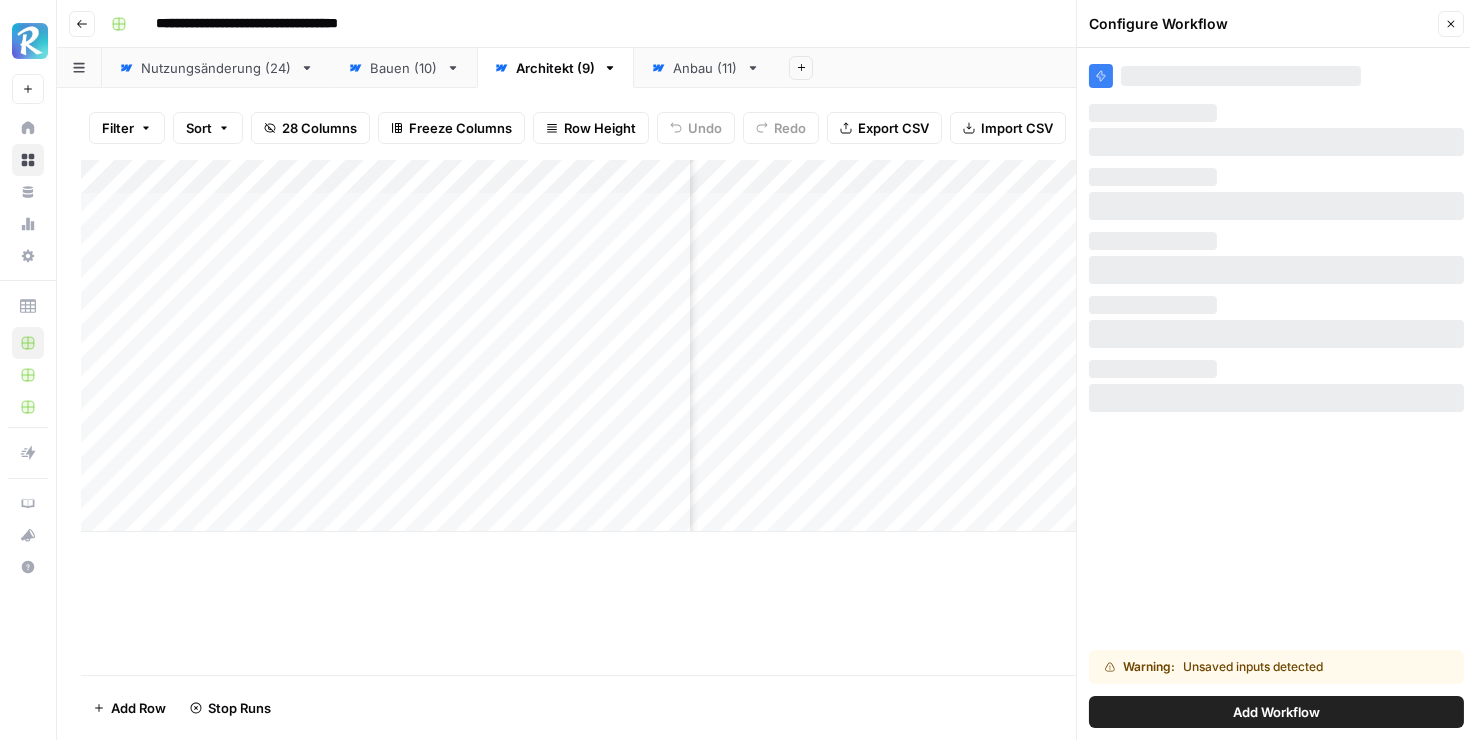 scroll, scrollTop: 0, scrollLeft: 0, axis: both 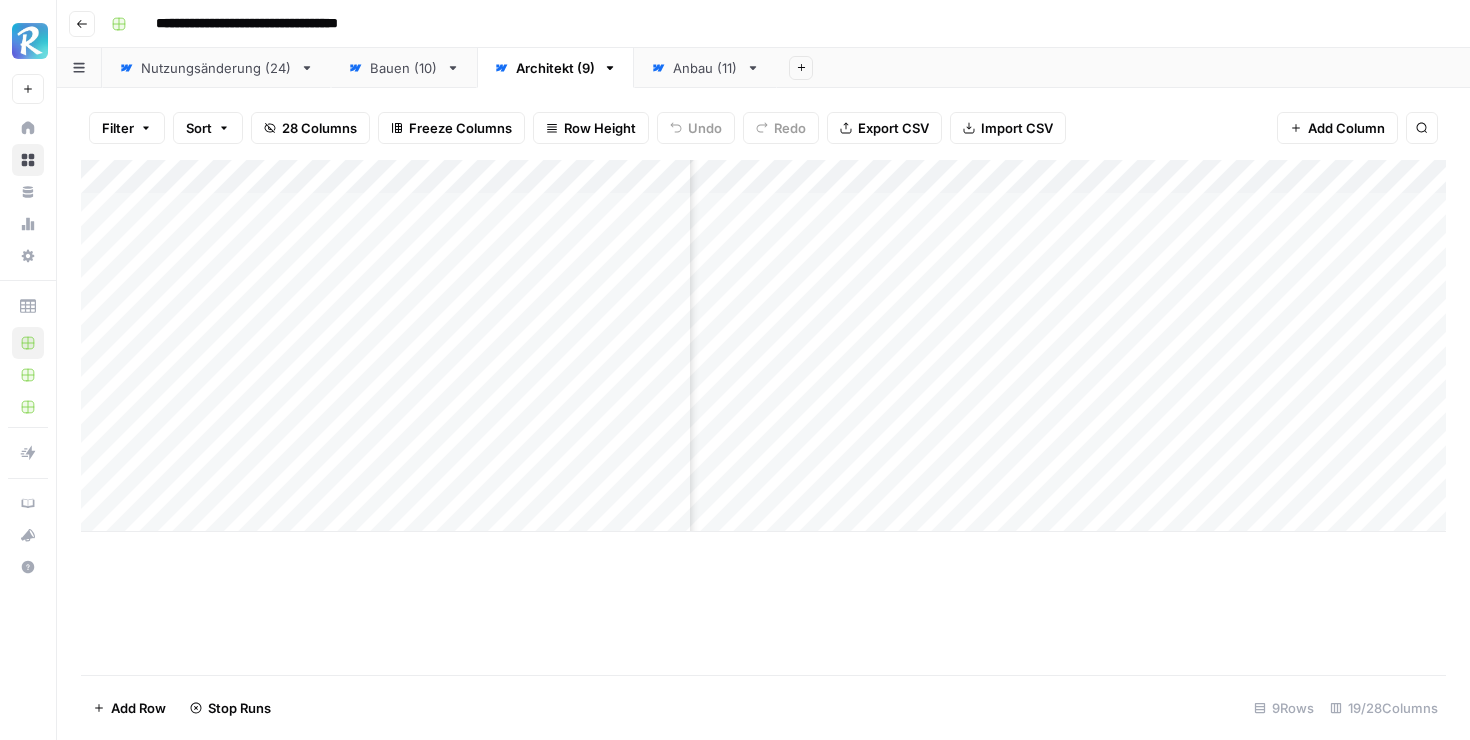 click on "Add Column" at bounding box center (763, 346) 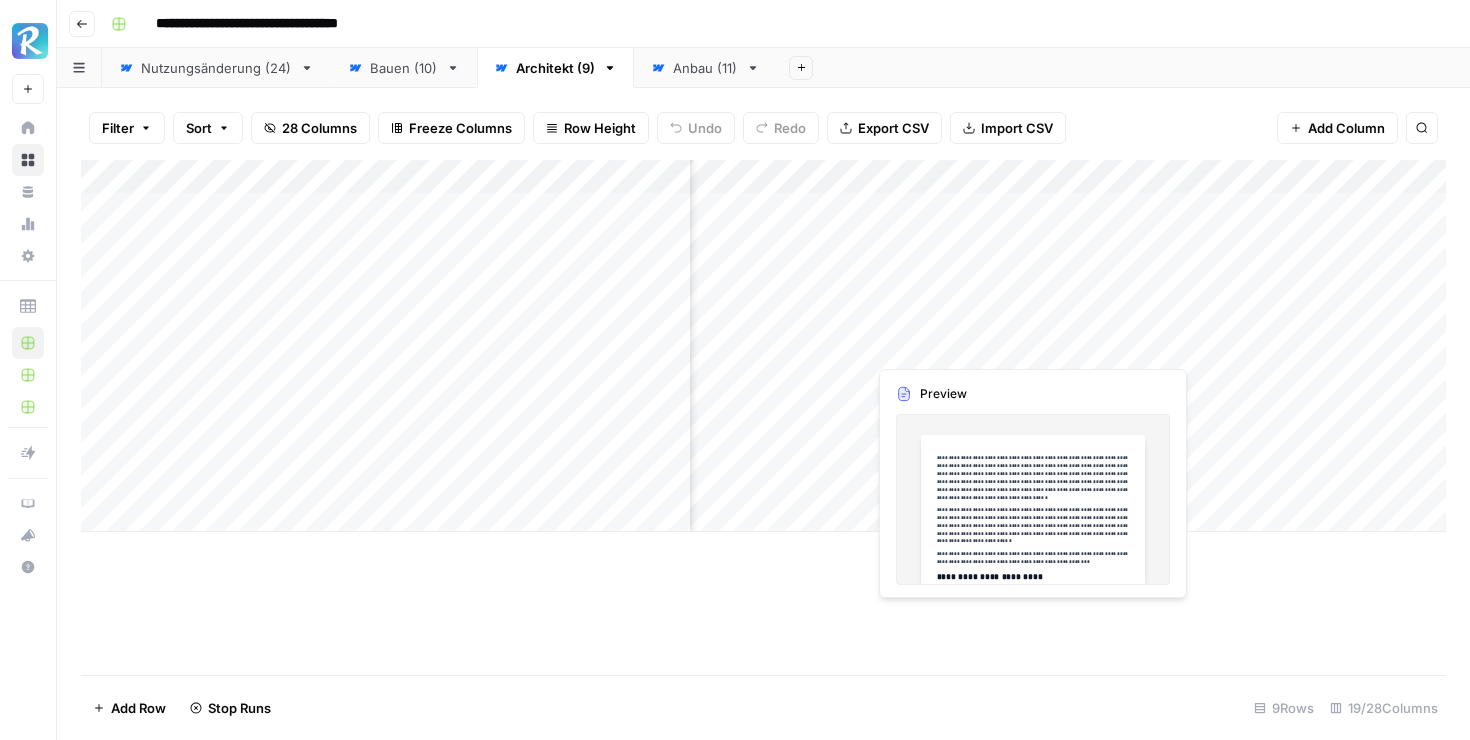 scroll, scrollTop: 0, scrollLeft: 1287, axis: horizontal 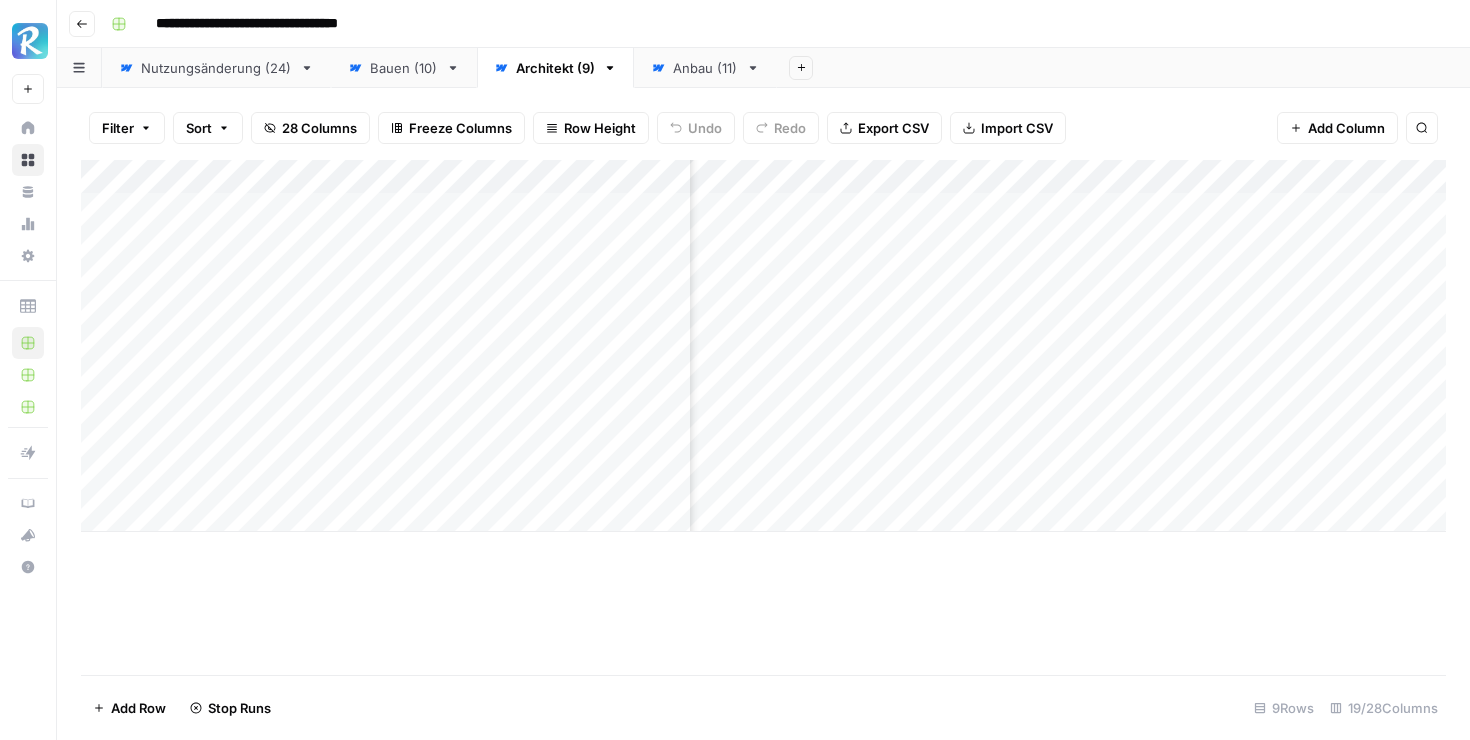 click on "Add Column" at bounding box center [1346, 128] 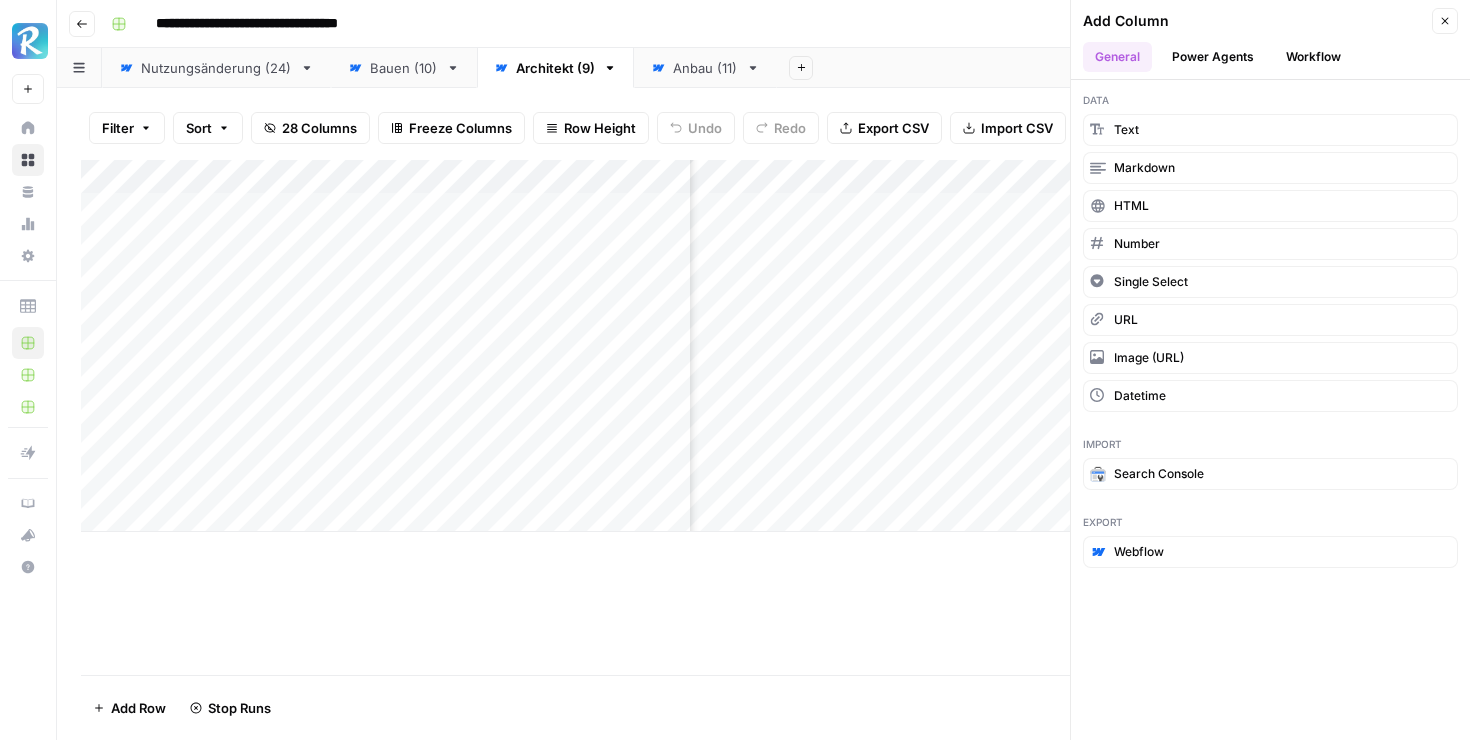 click on "Filter Sort 28 Columns Freeze Columns Row Height Undo Redo Export CSV Import CSV Add Column Search Add Column Add Row Stop Runs 9  Rows 19/28  Columns" at bounding box center [763, 414] 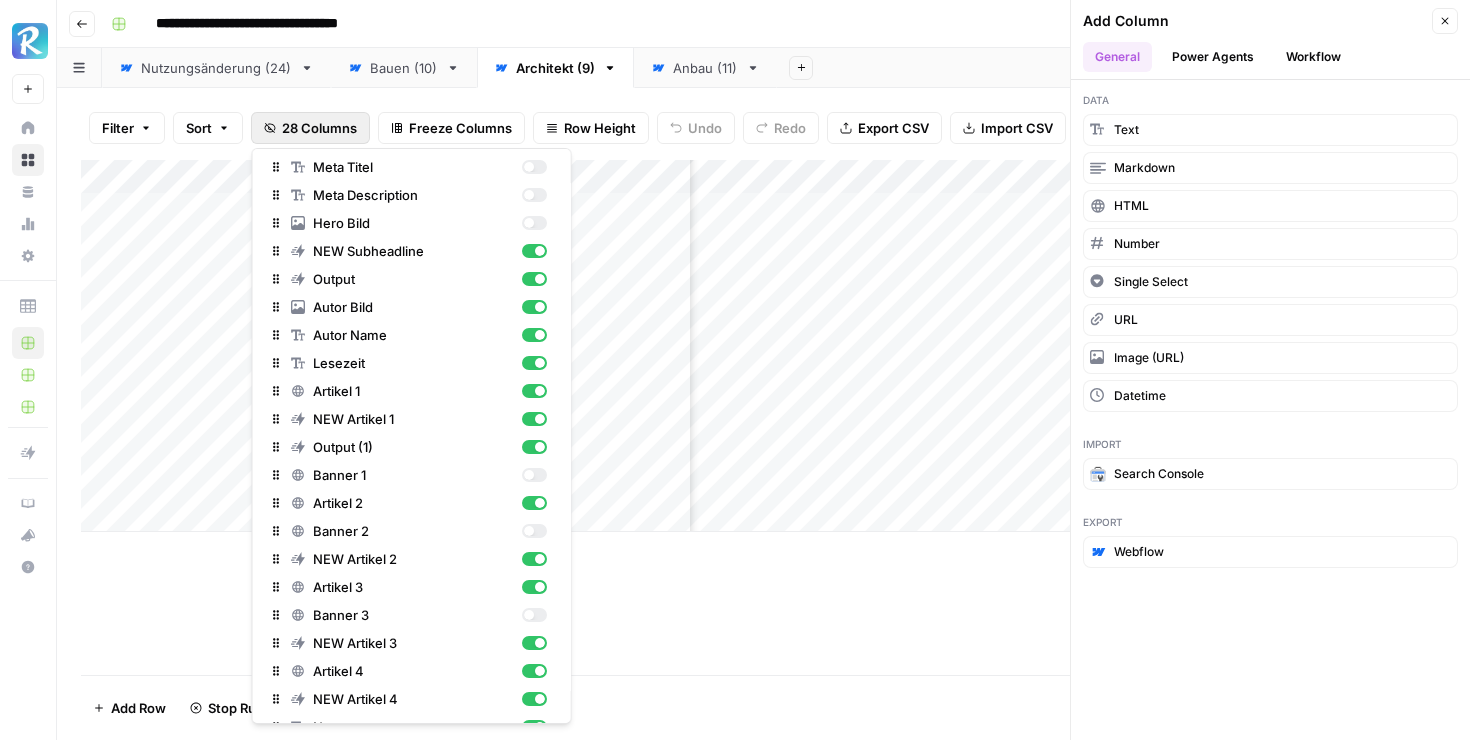 scroll, scrollTop: 275, scrollLeft: 0, axis: vertical 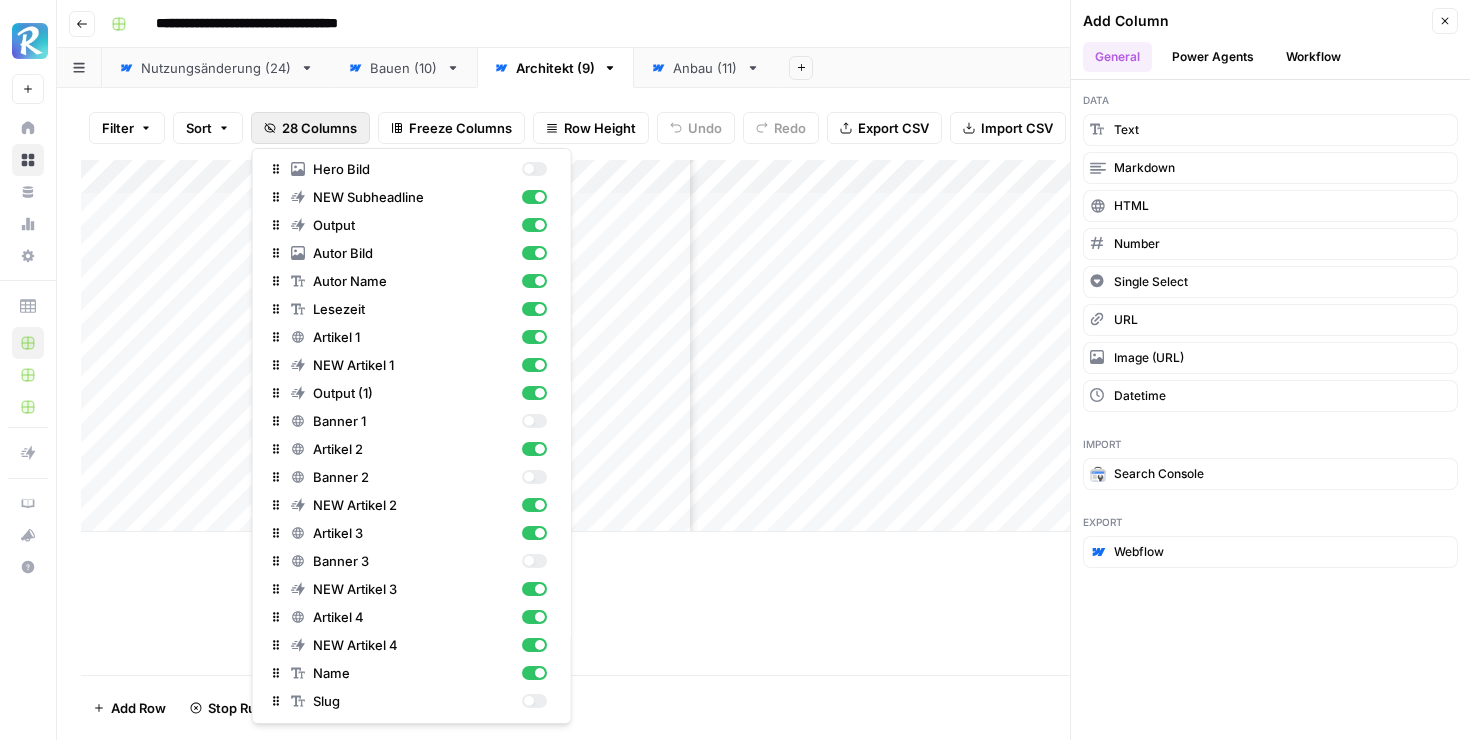 click on "Add Column" at bounding box center [763, 417] 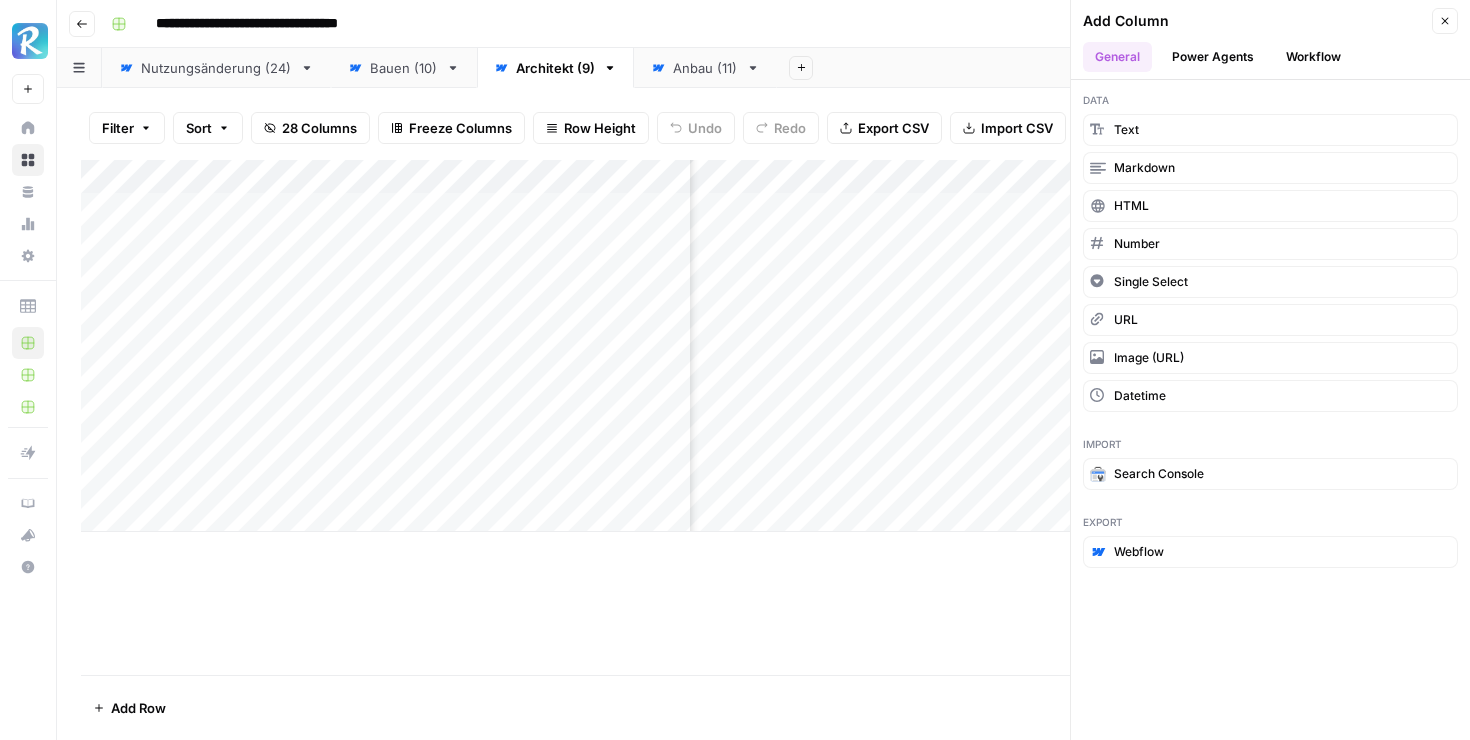 click on "Bauen (10)" at bounding box center [404, 68] 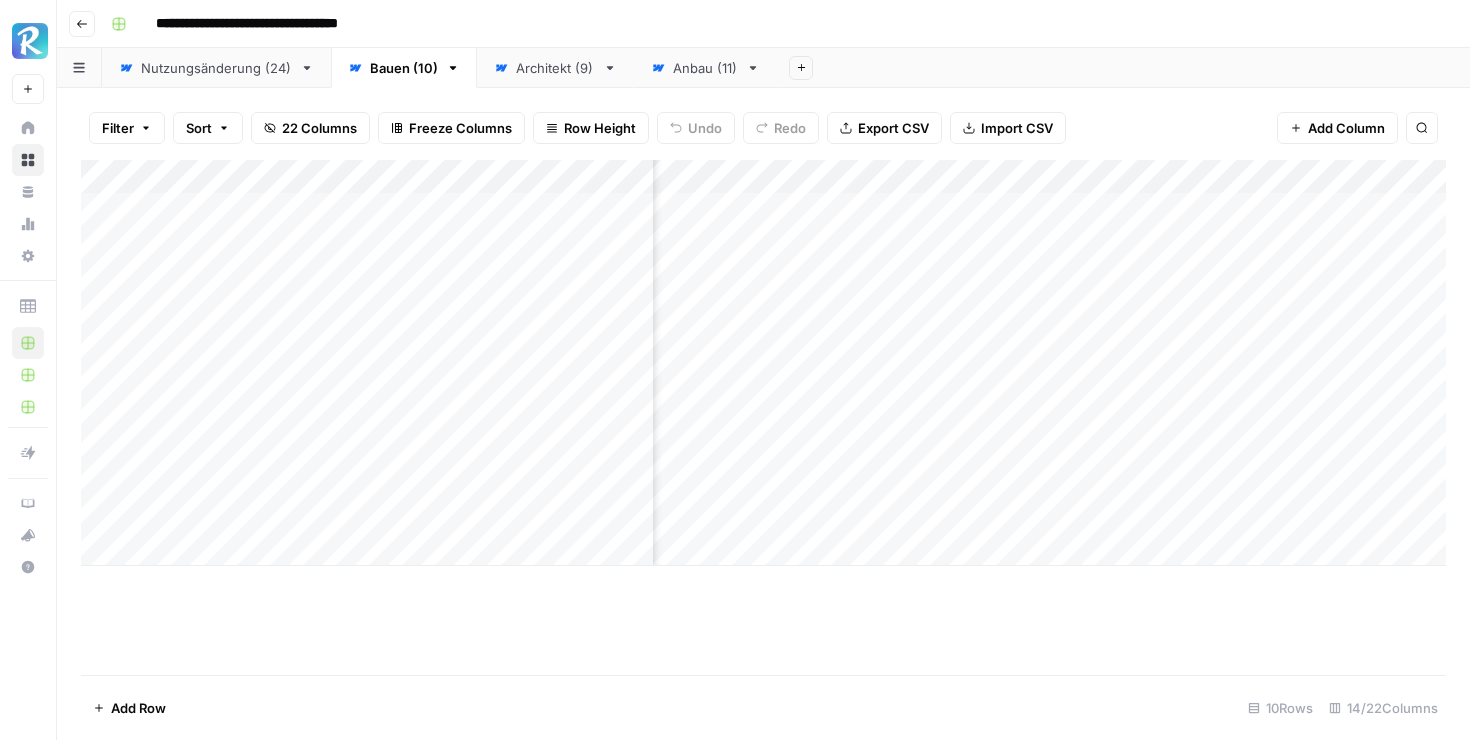 scroll, scrollTop: 0, scrollLeft: 1659, axis: horizontal 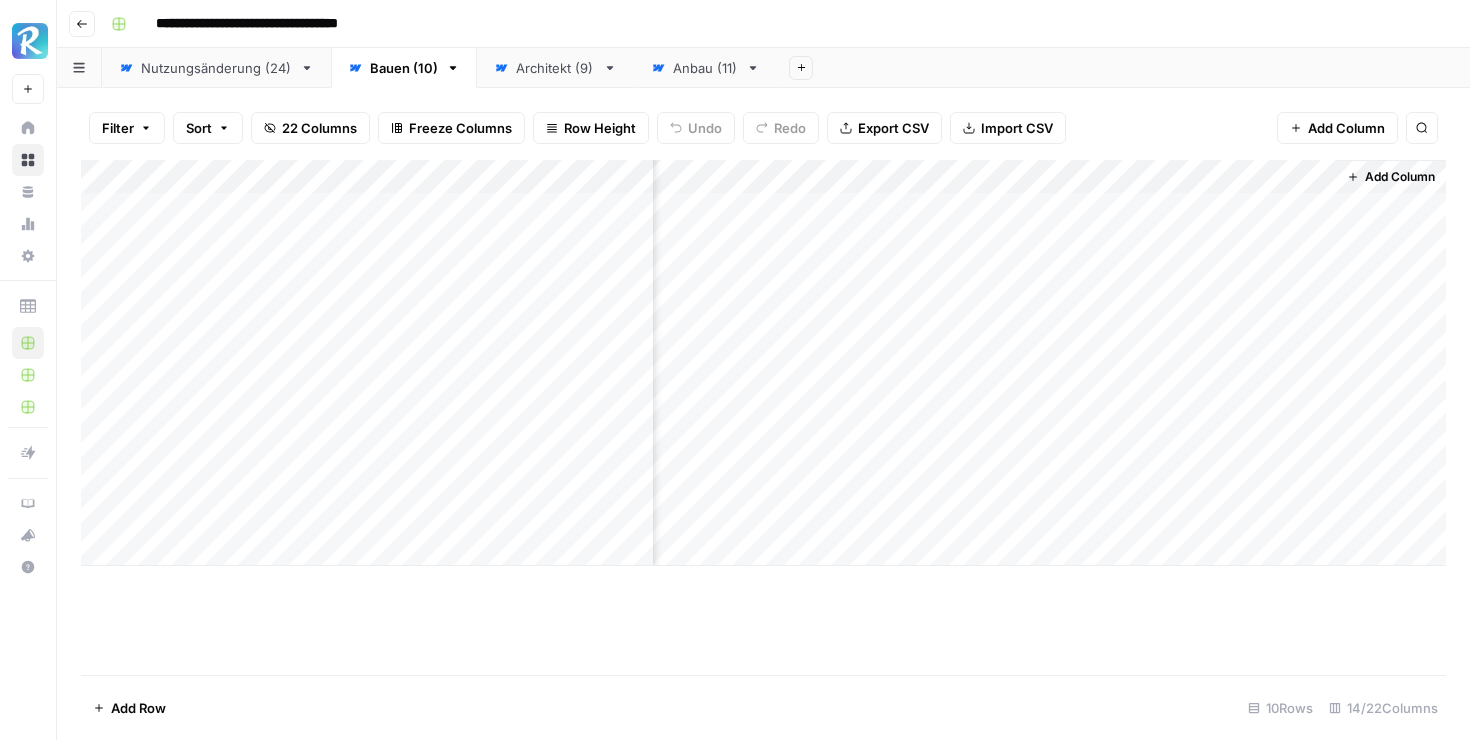 click on "Nutzungsänderung ([NUMBER])" at bounding box center (216, 68) 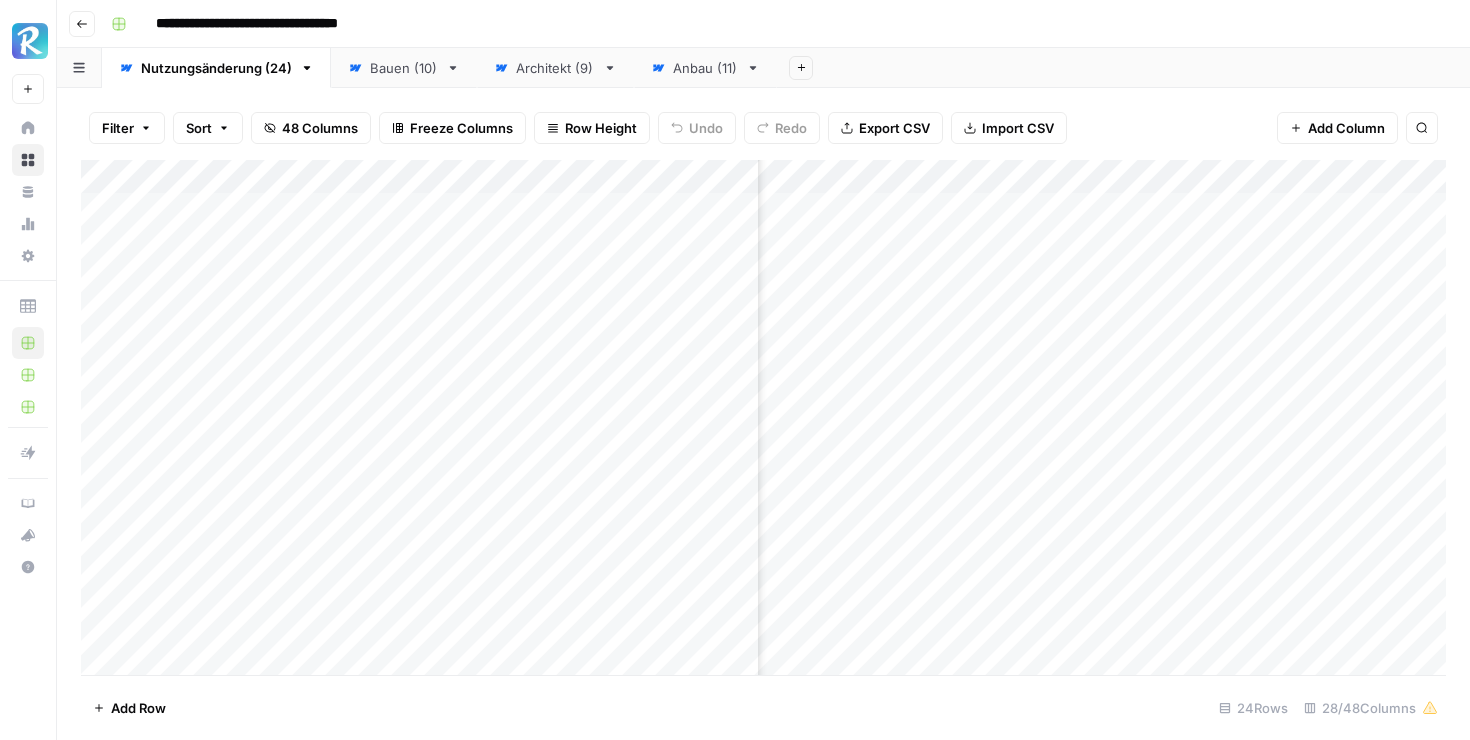 scroll, scrollTop: 0, scrollLeft: 1463, axis: horizontal 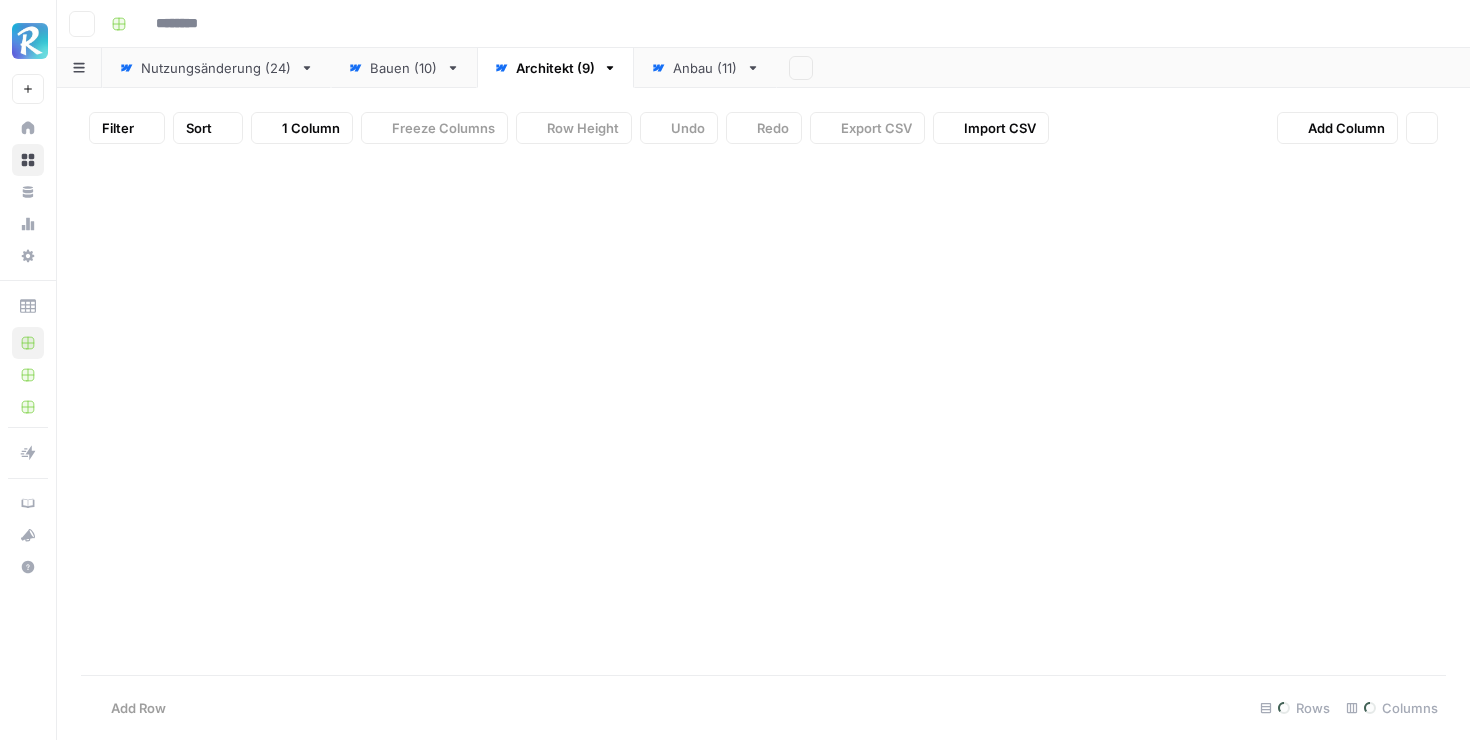 type on "**********" 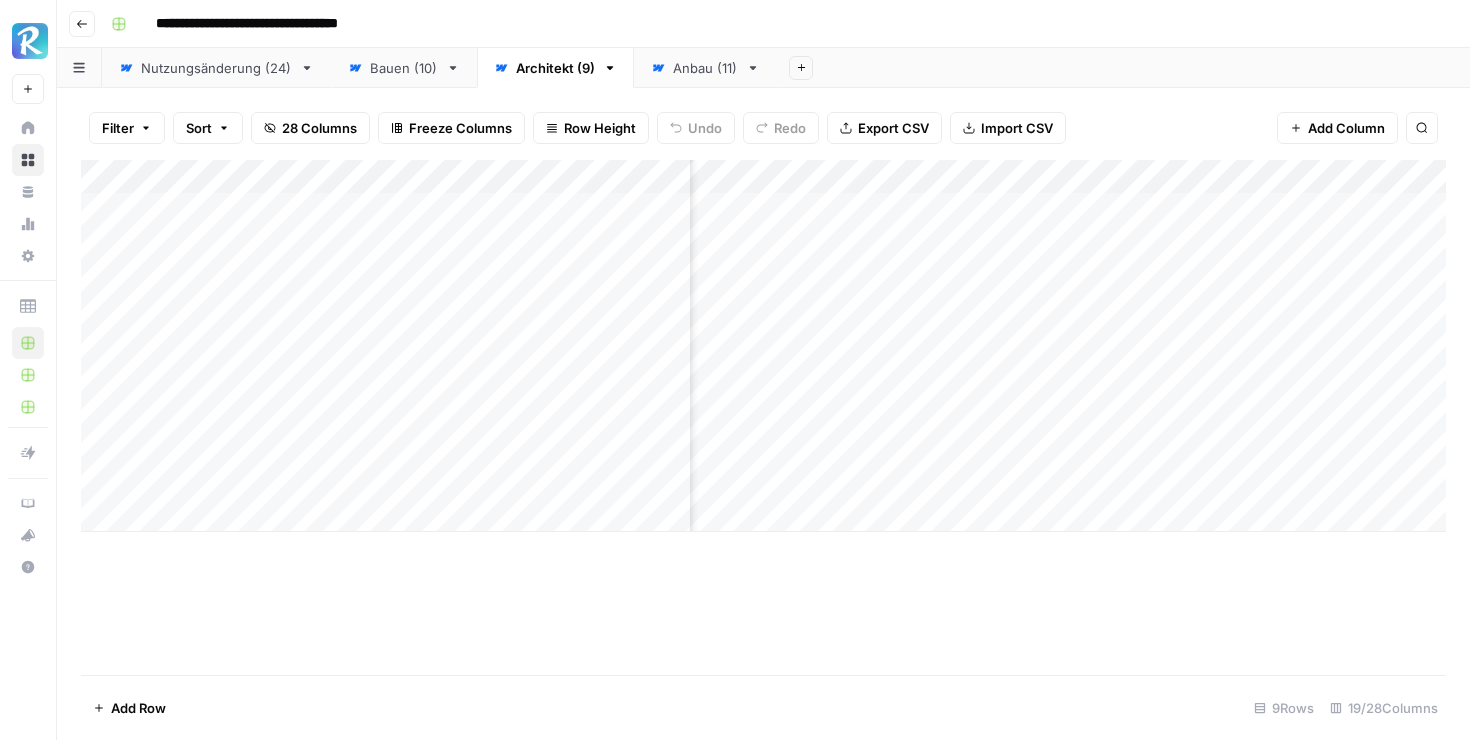 scroll, scrollTop: 0, scrollLeft: 0, axis: both 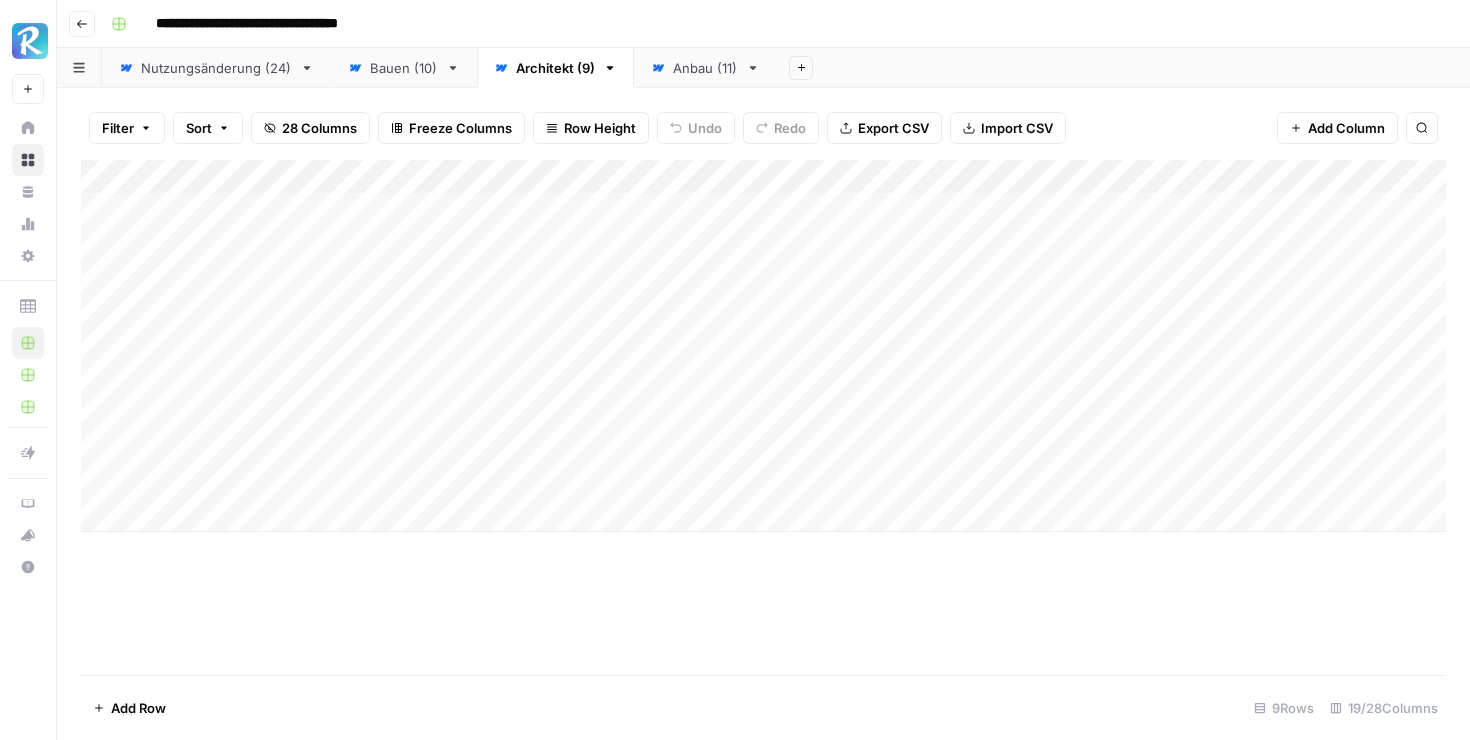 click on "Add Column" at bounding box center (763, 346) 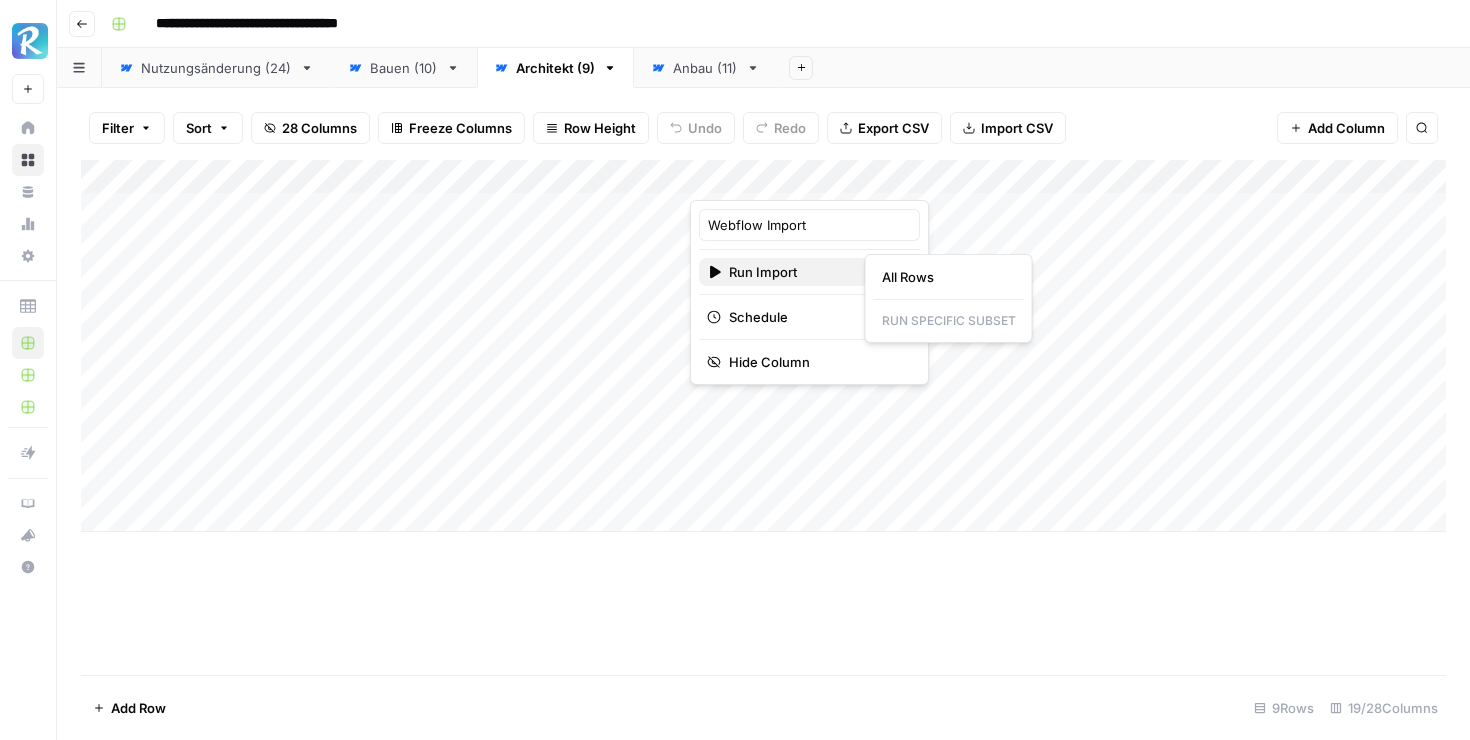 click on "Run Import" at bounding box center [806, 272] 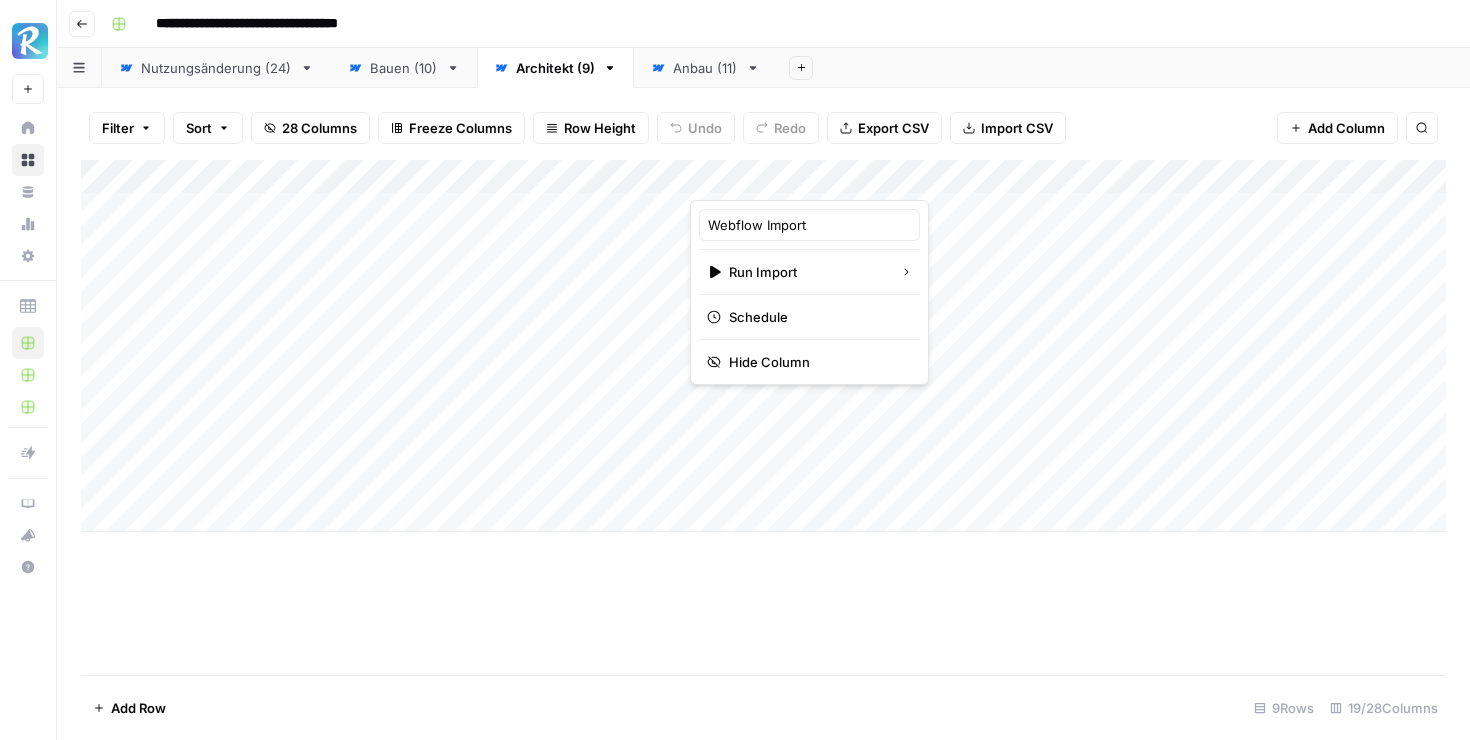 click at bounding box center [780, 180] 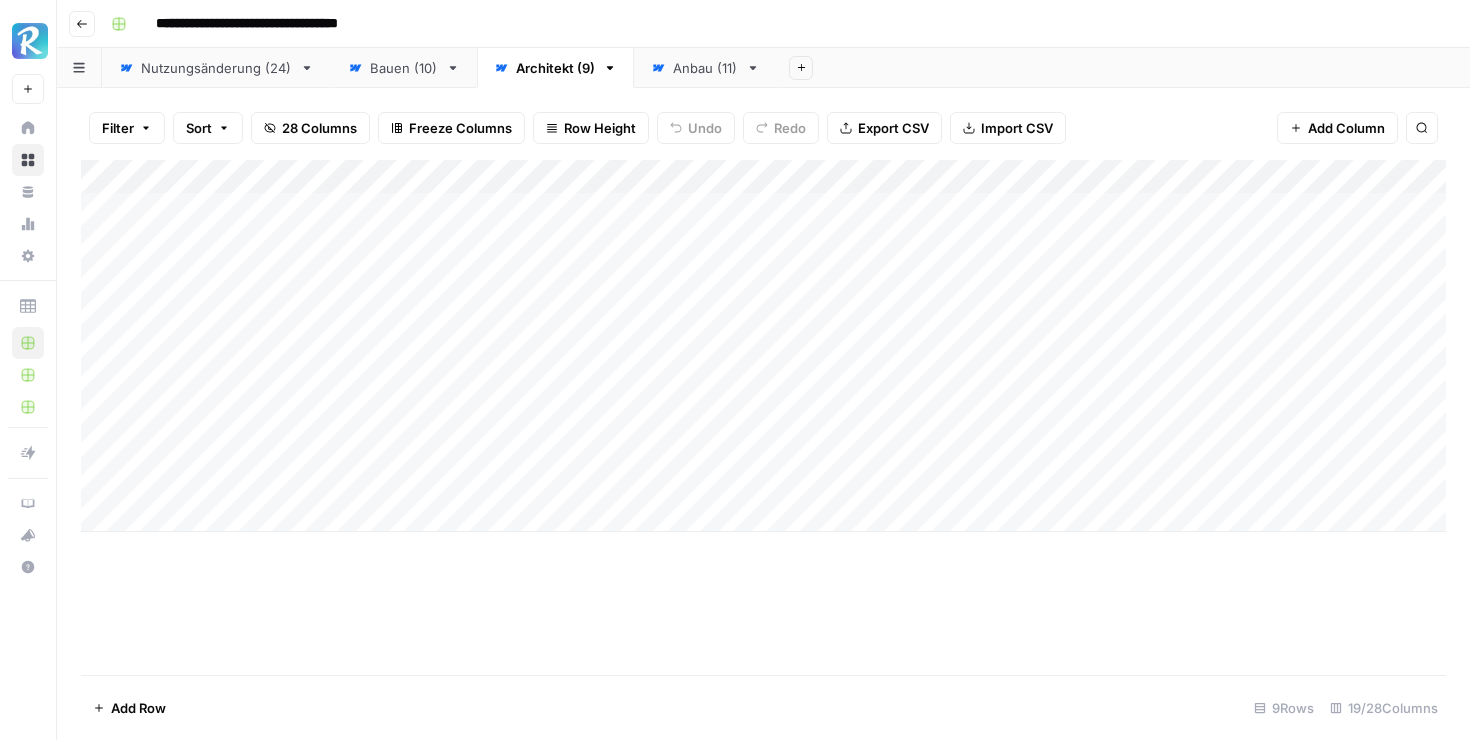 click on "Add Column" at bounding box center (763, 346) 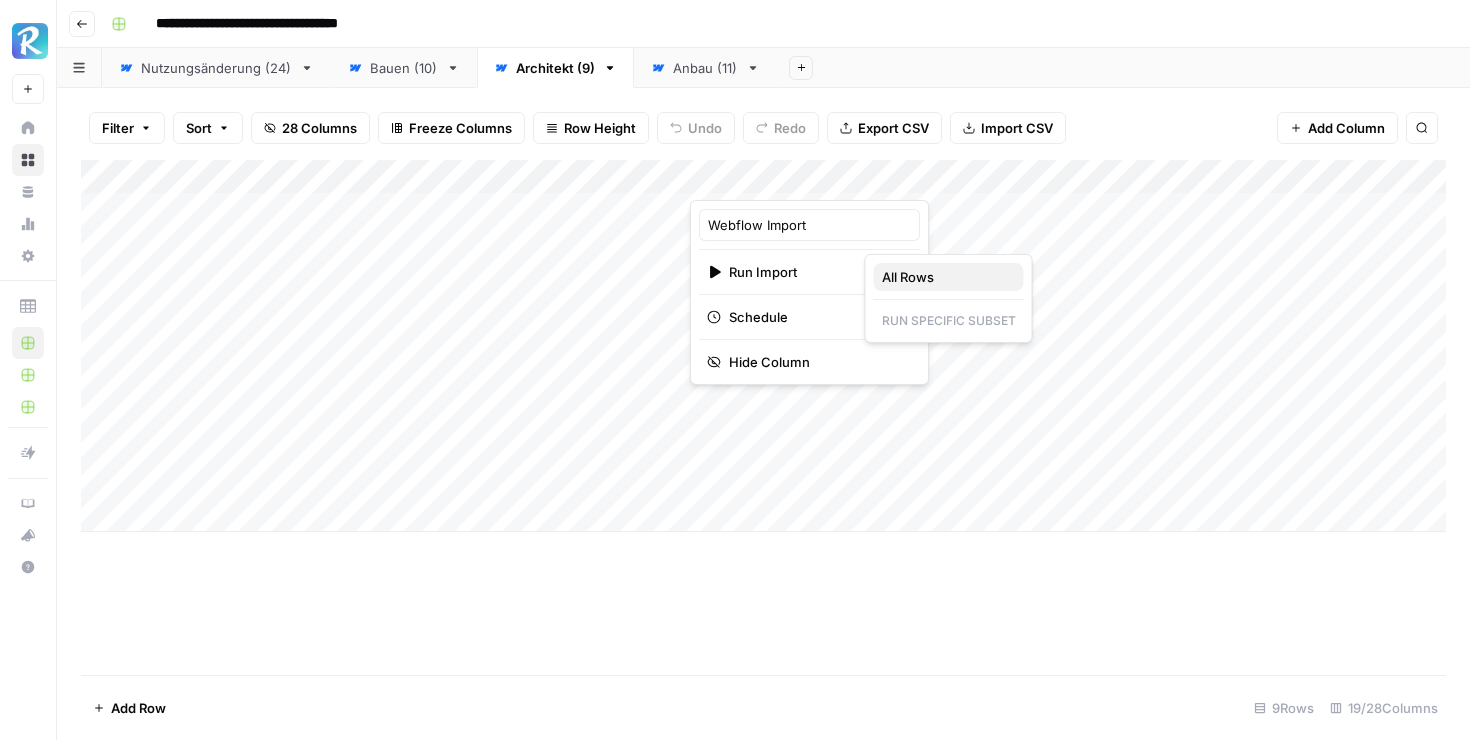 click on "All Rows" at bounding box center [945, 277] 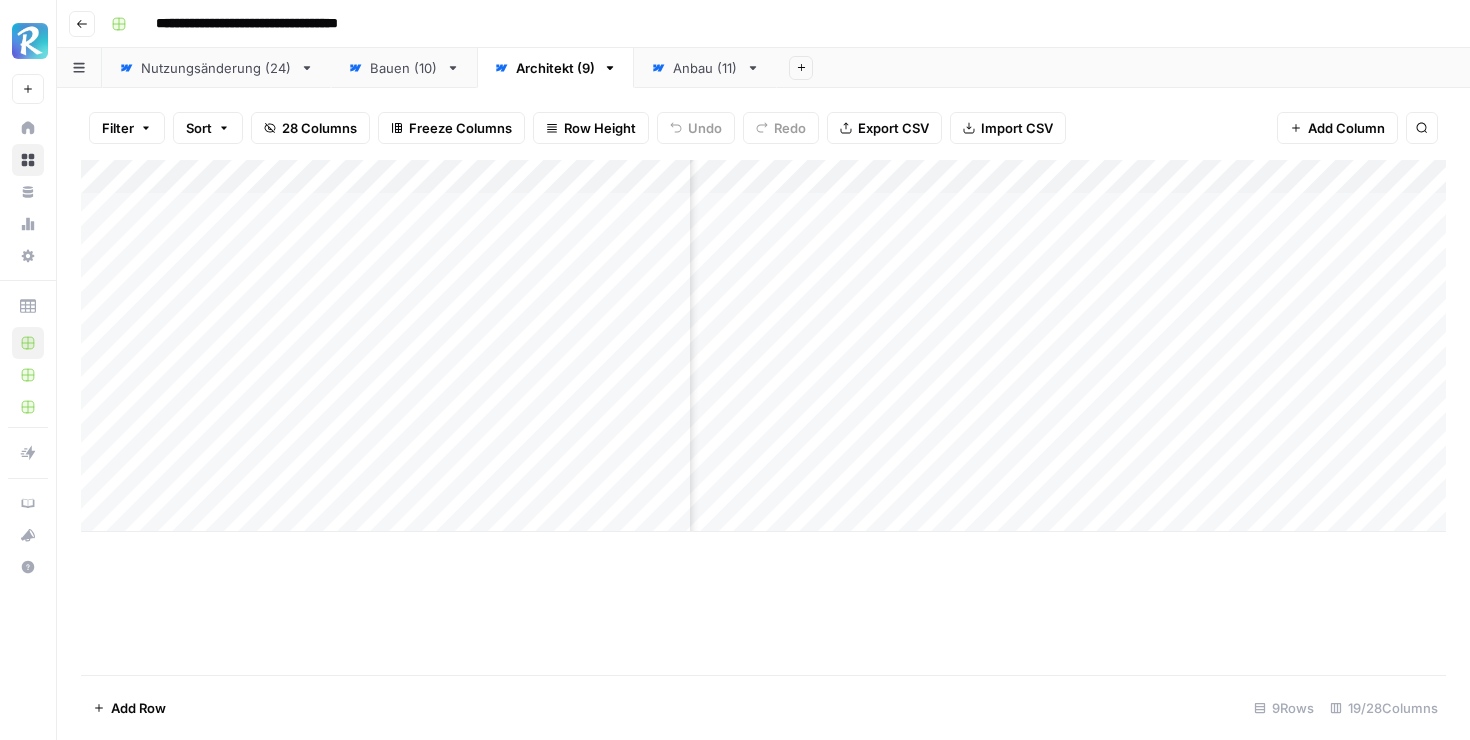 scroll, scrollTop: 0, scrollLeft: 705, axis: horizontal 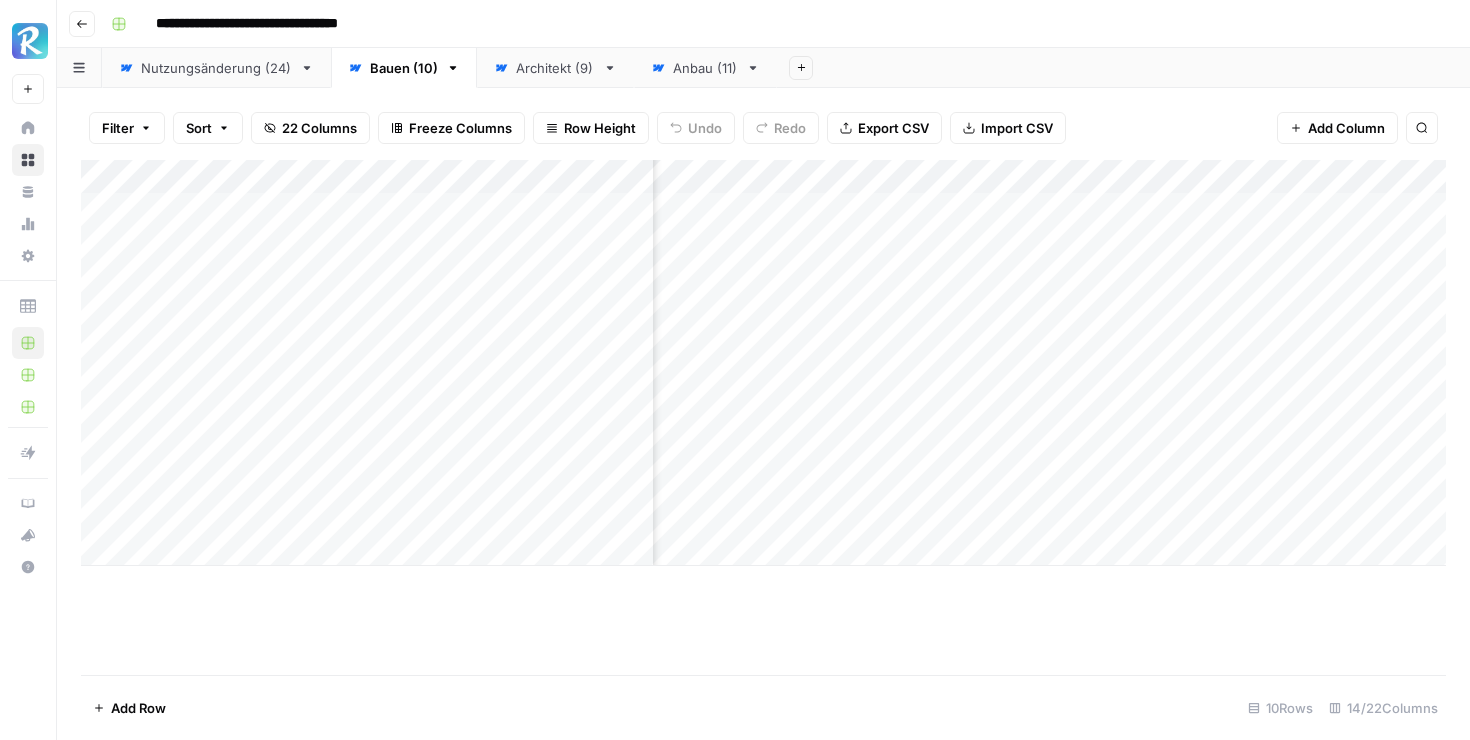 click on "Add Column" at bounding box center (763, 363) 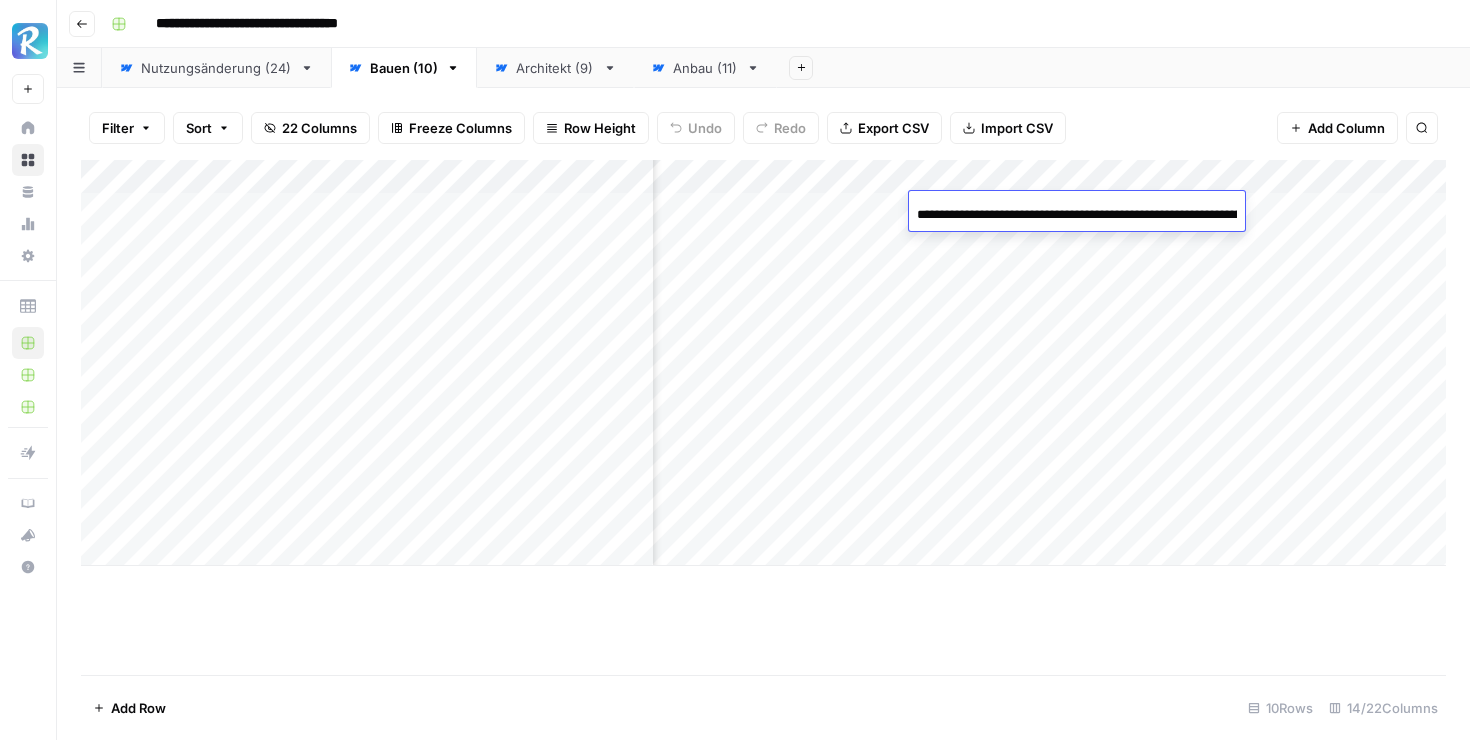 scroll, scrollTop: 0, scrollLeft: 496, axis: horizontal 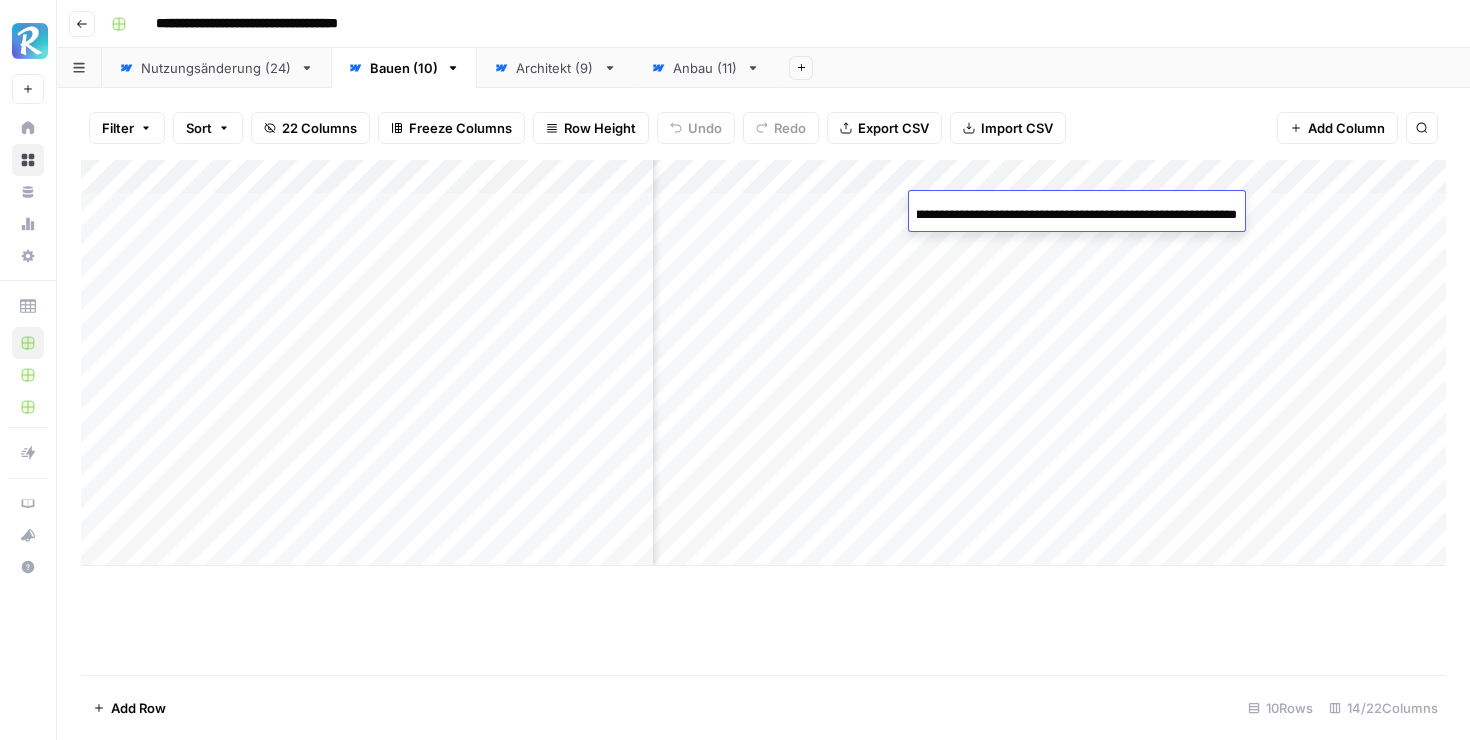 click on "Architekt (9)" at bounding box center (555, 68) 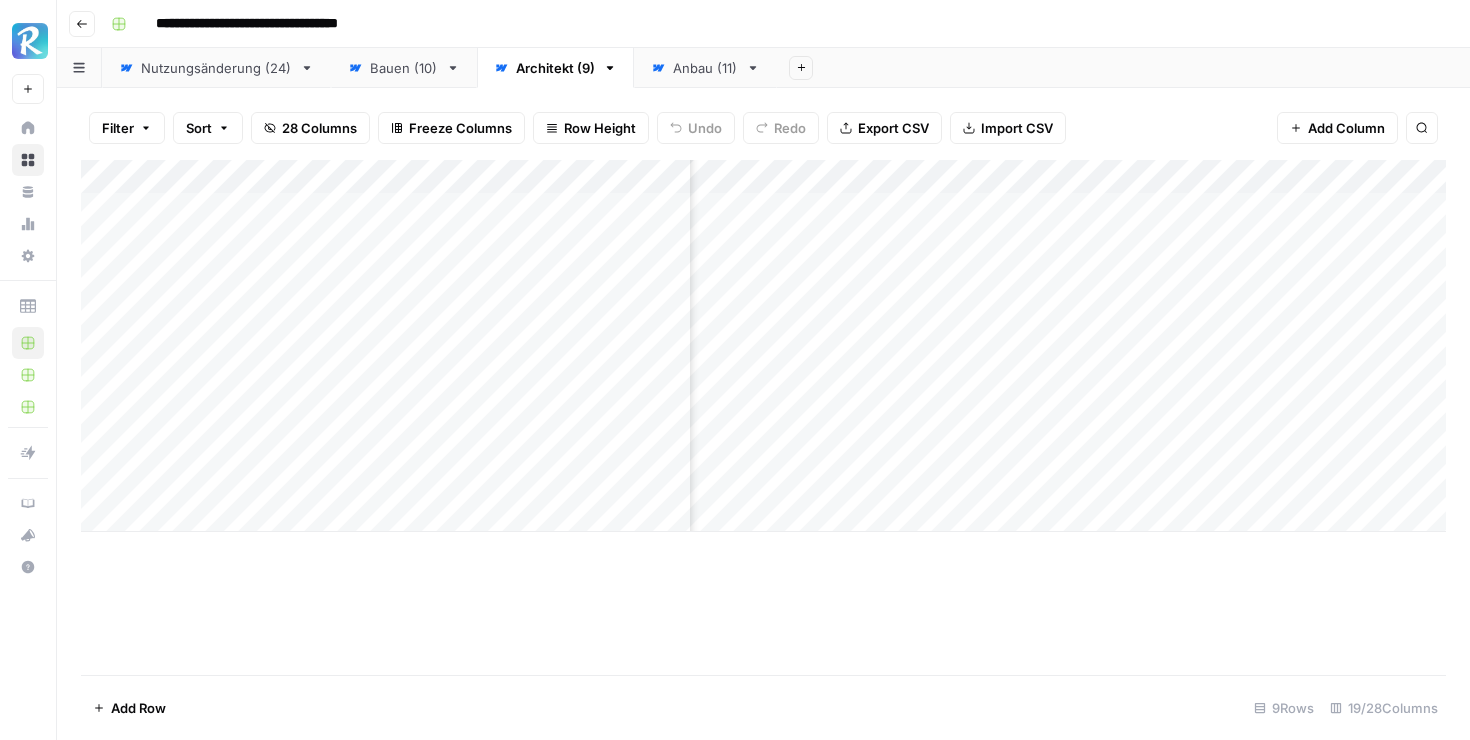 scroll, scrollTop: 0, scrollLeft: 562, axis: horizontal 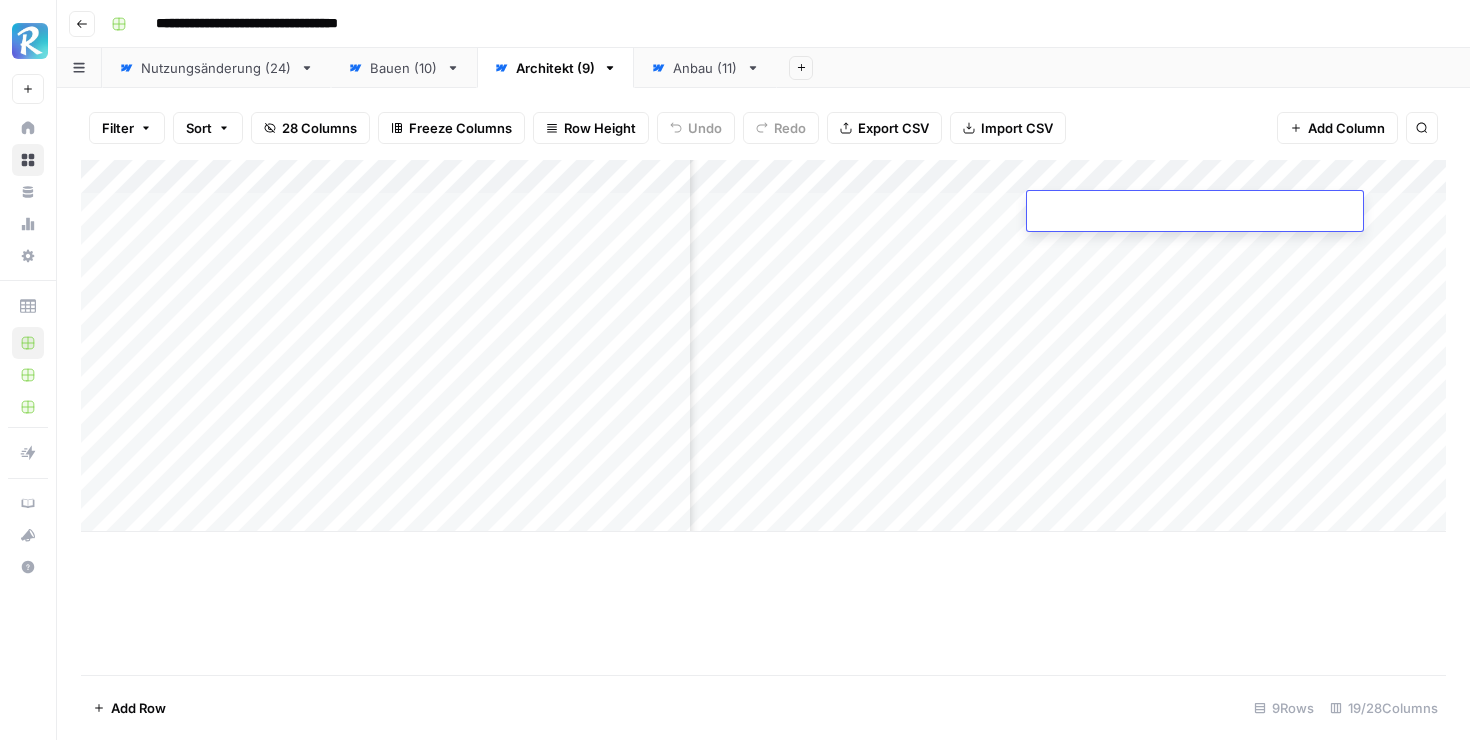 type on "**********" 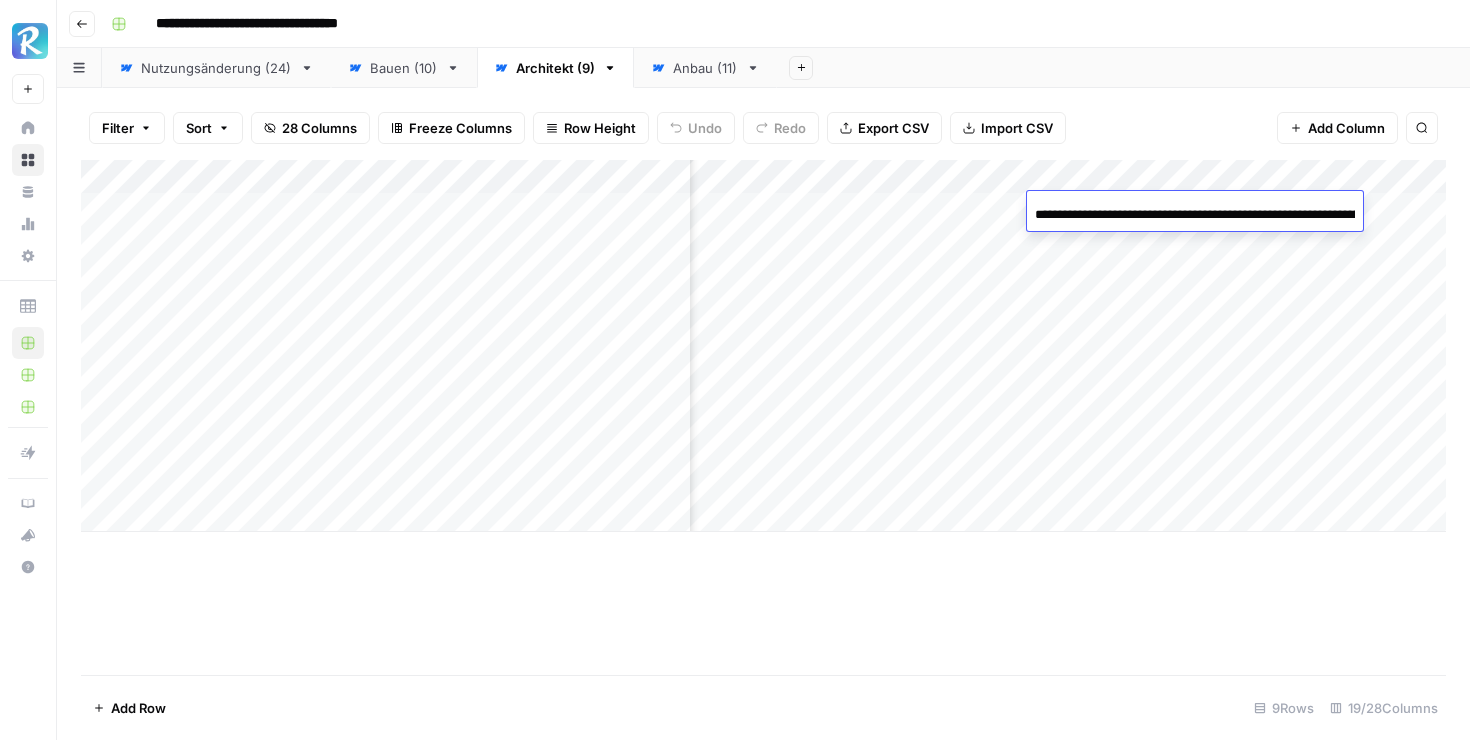 scroll, scrollTop: 0, scrollLeft: 496, axis: horizontal 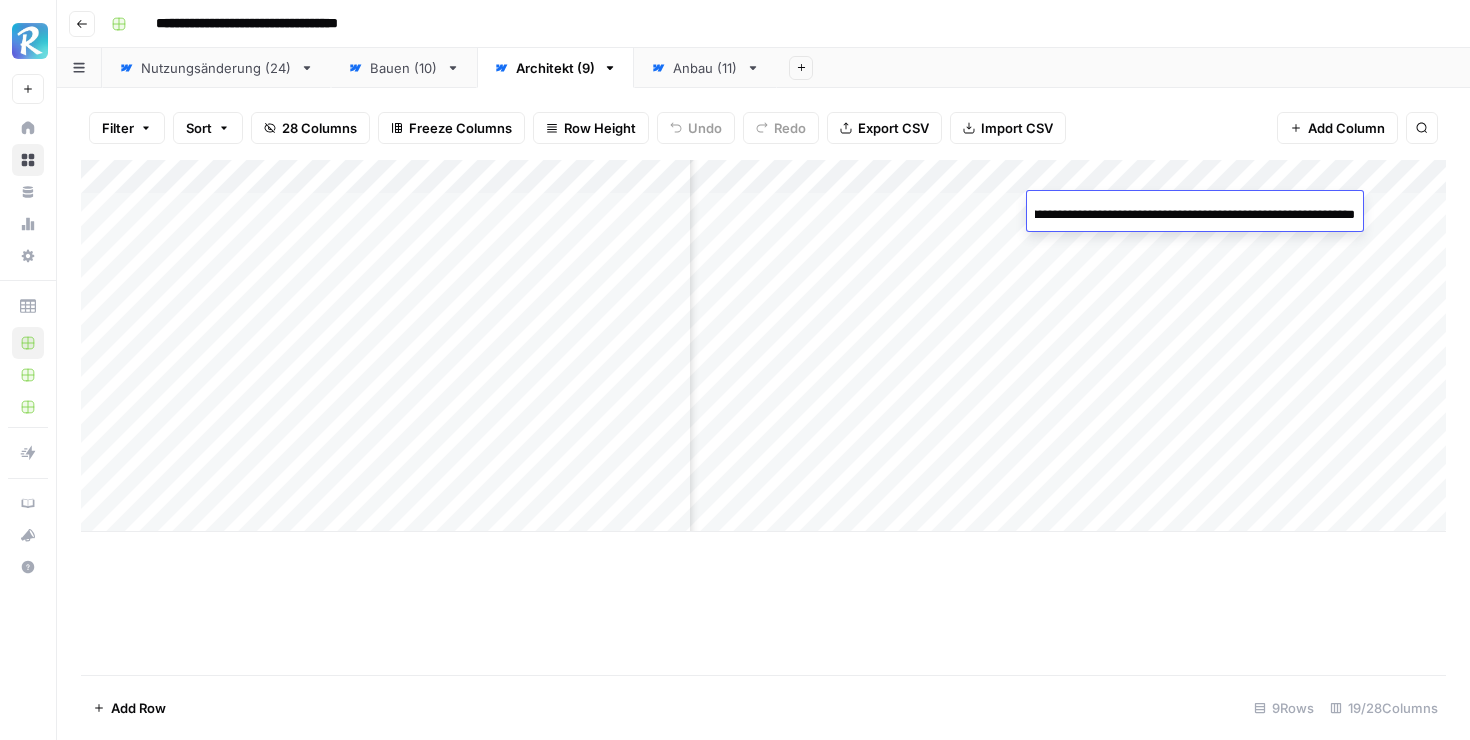 click on "Add Row 9  Rows 19/28  Columns" at bounding box center [763, 707] 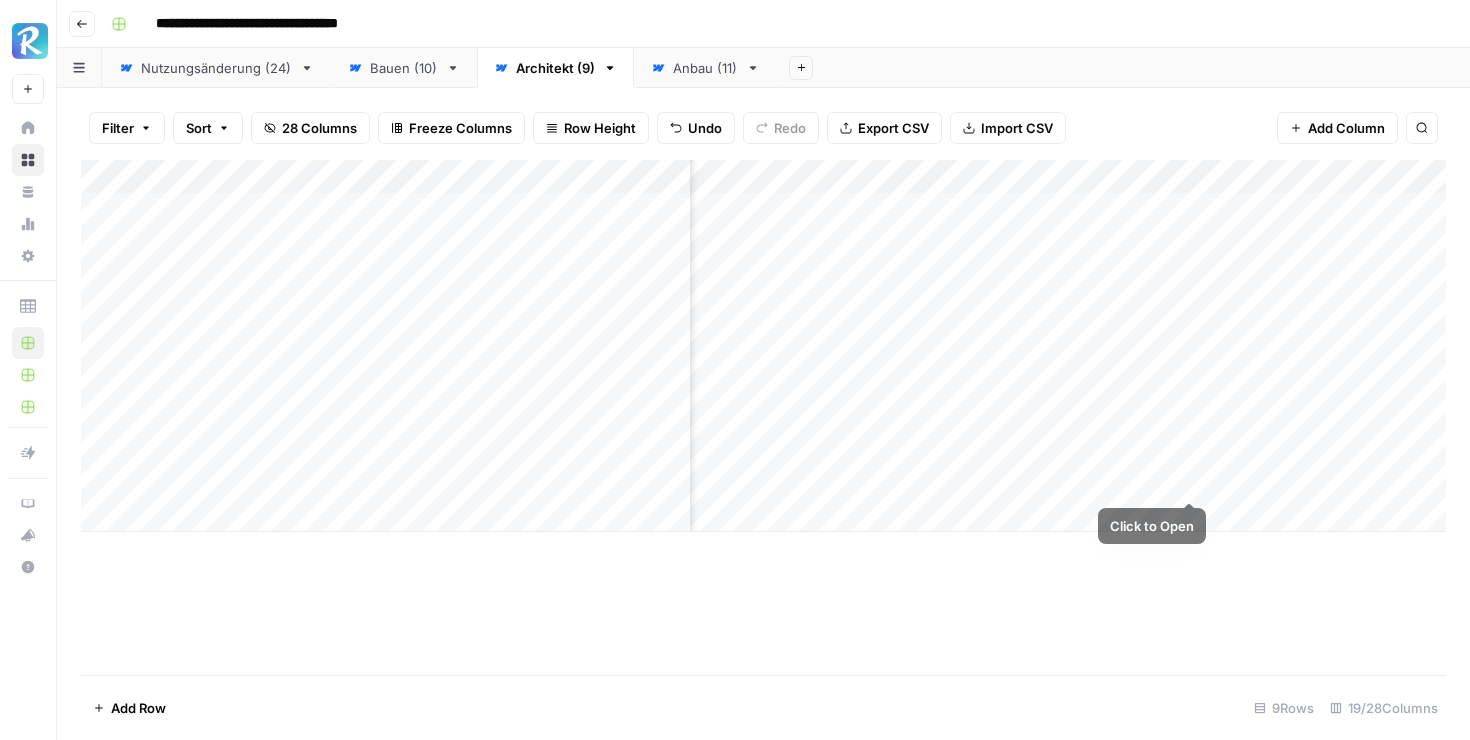 drag, startPoint x: 1207, startPoint y: 225, endPoint x: 1193, endPoint y: 492, distance: 267.3668 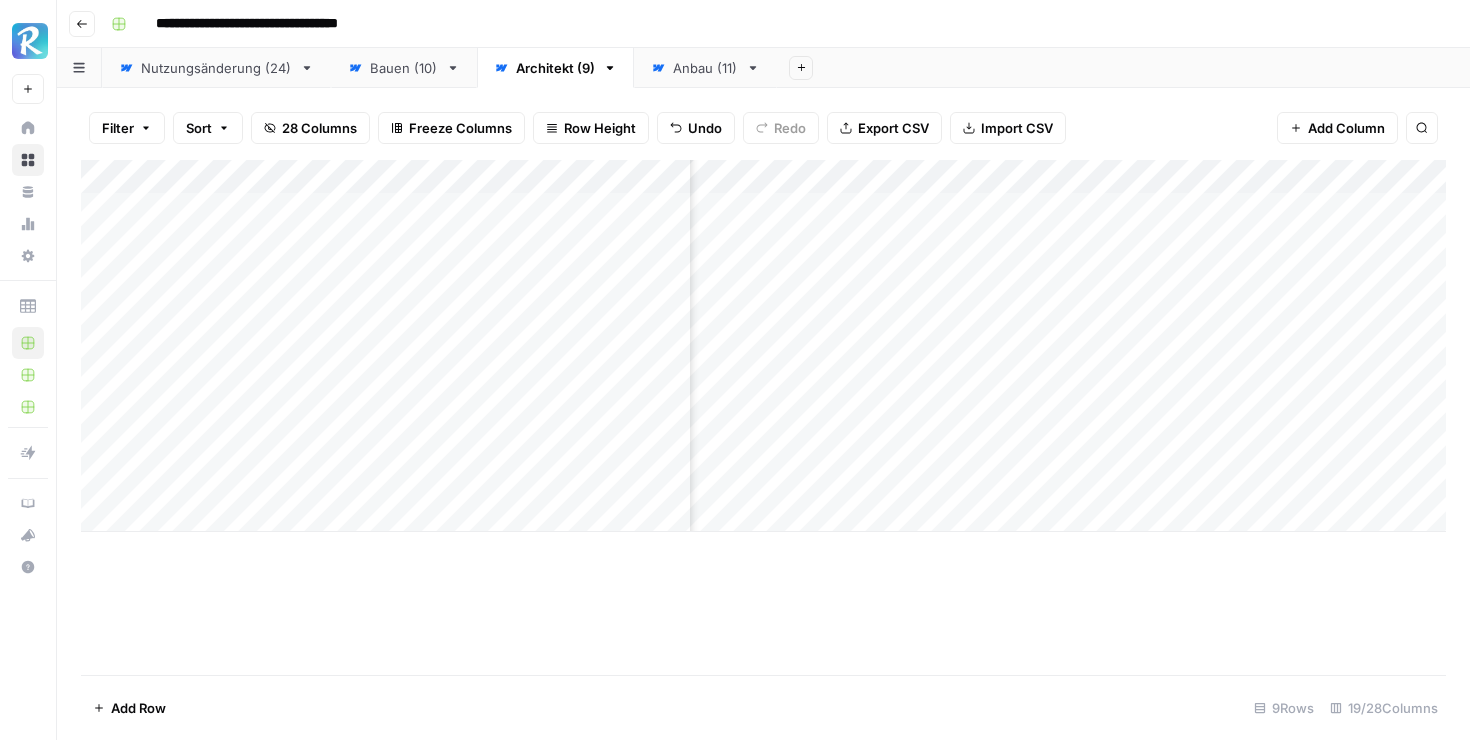 click on "Add Column" at bounding box center [763, 346] 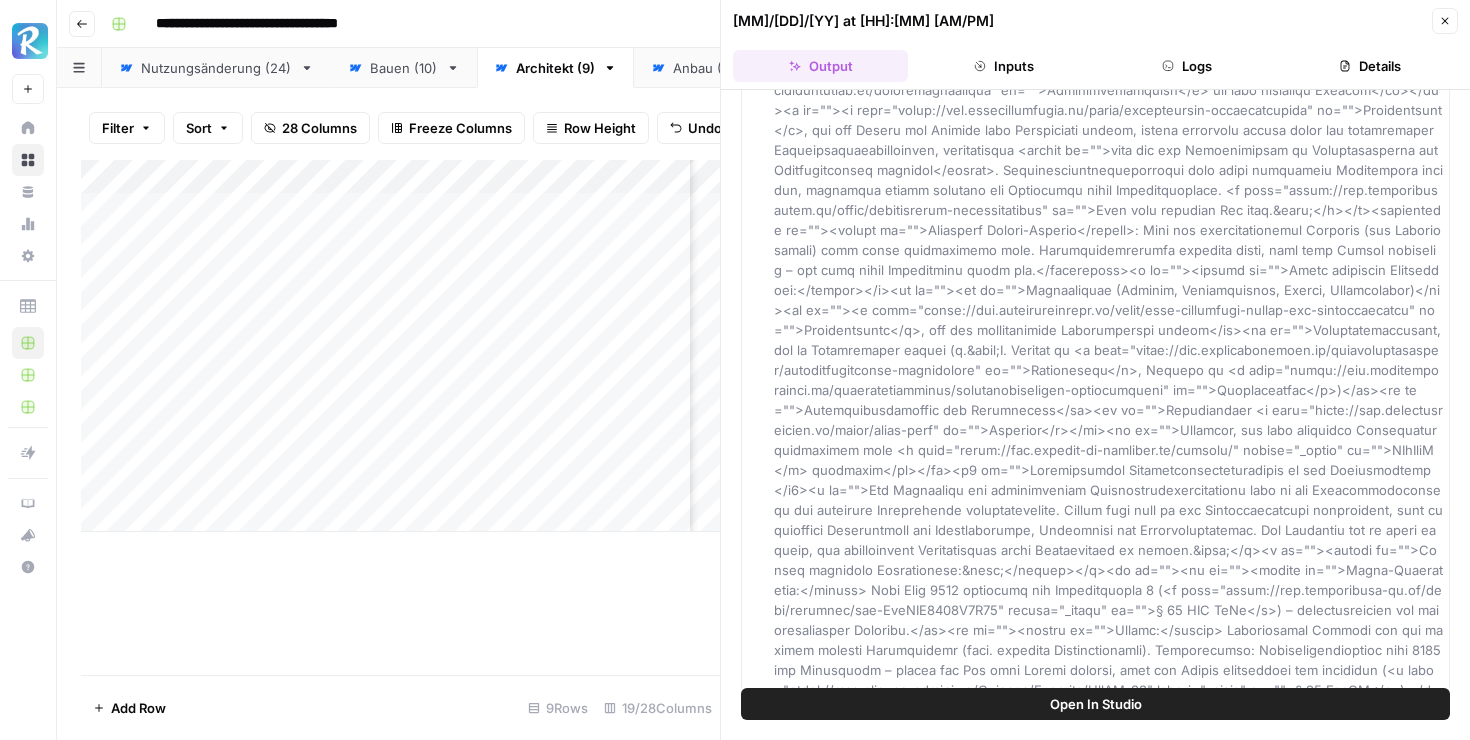 scroll, scrollTop: 1532, scrollLeft: 0, axis: vertical 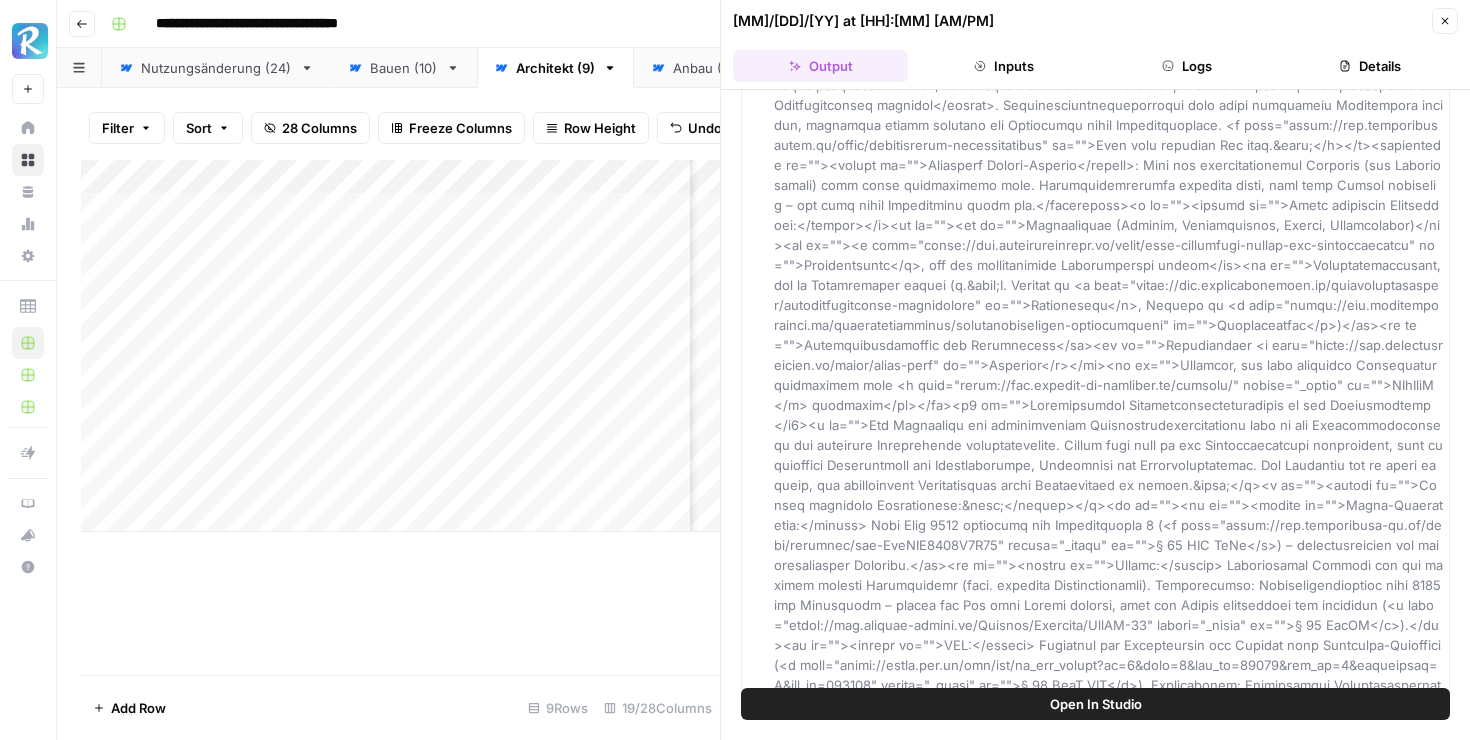 click 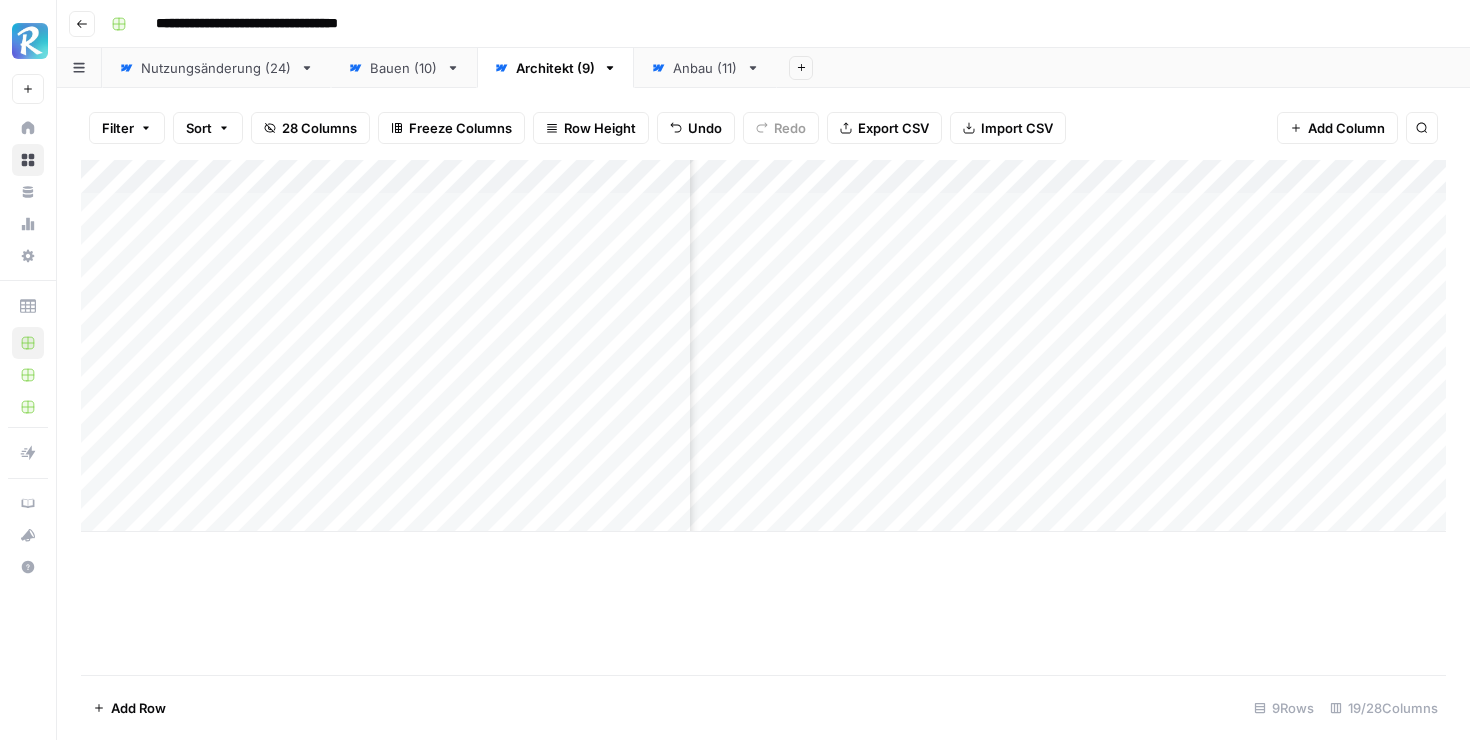 scroll, scrollTop: 0, scrollLeft: 67, axis: horizontal 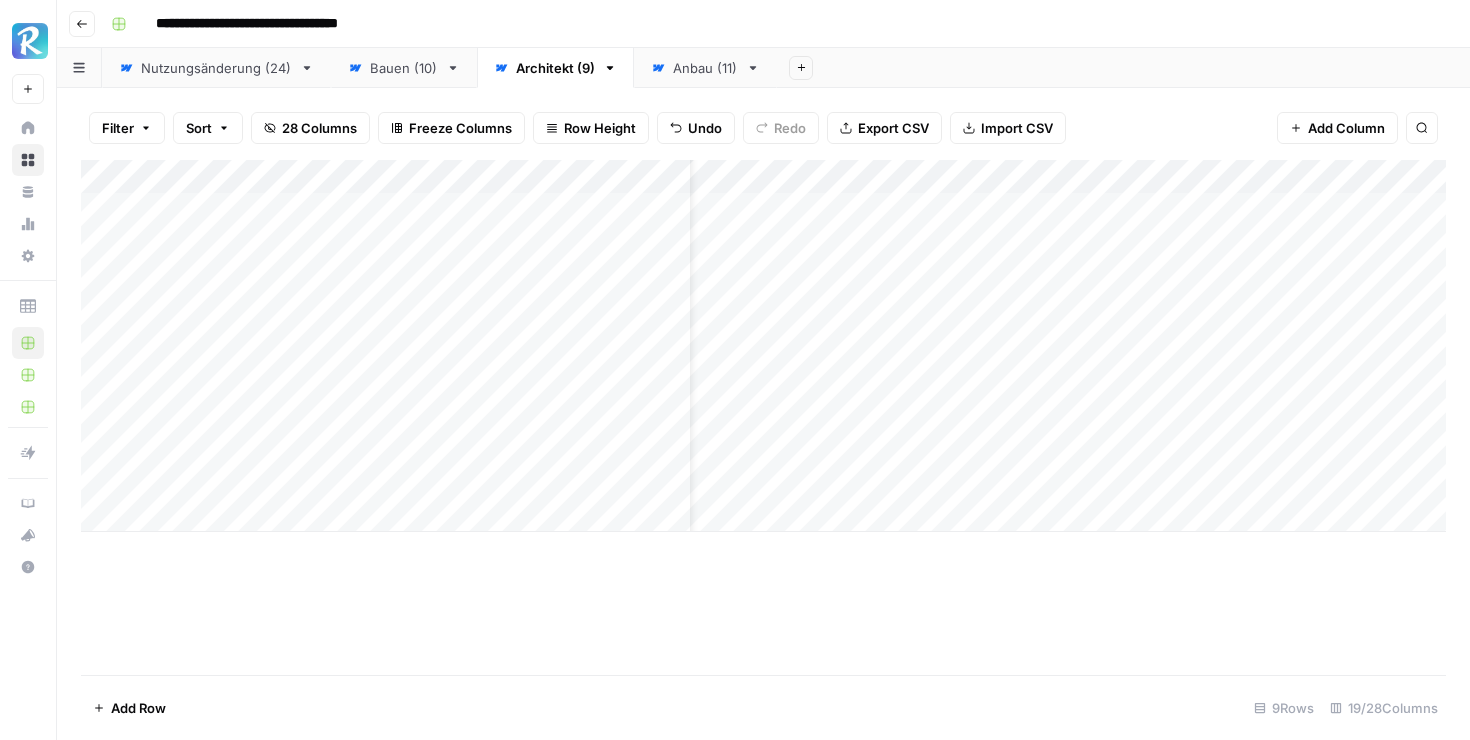 click on "Bauen (10)" at bounding box center [404, 68] 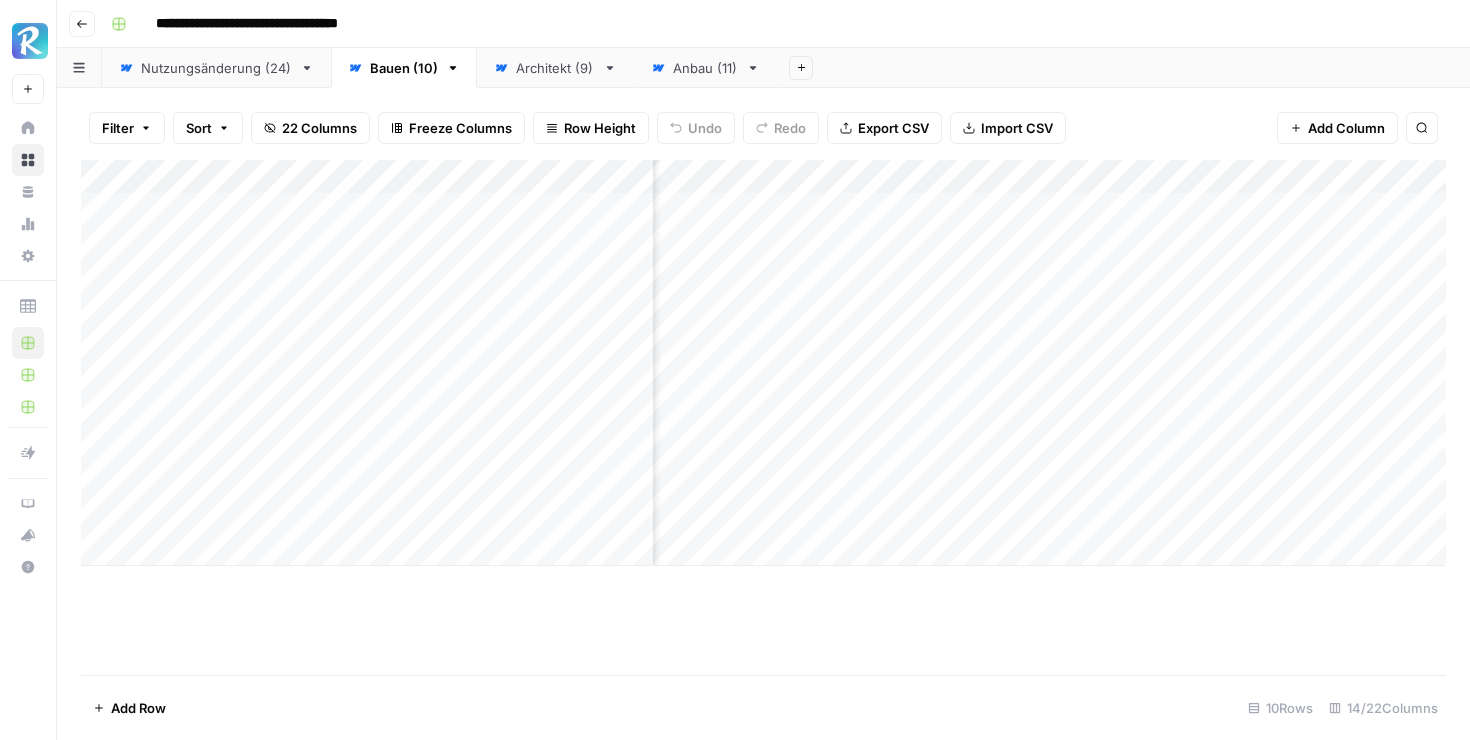 click on "Add Column" at bounding box center (763, 363) 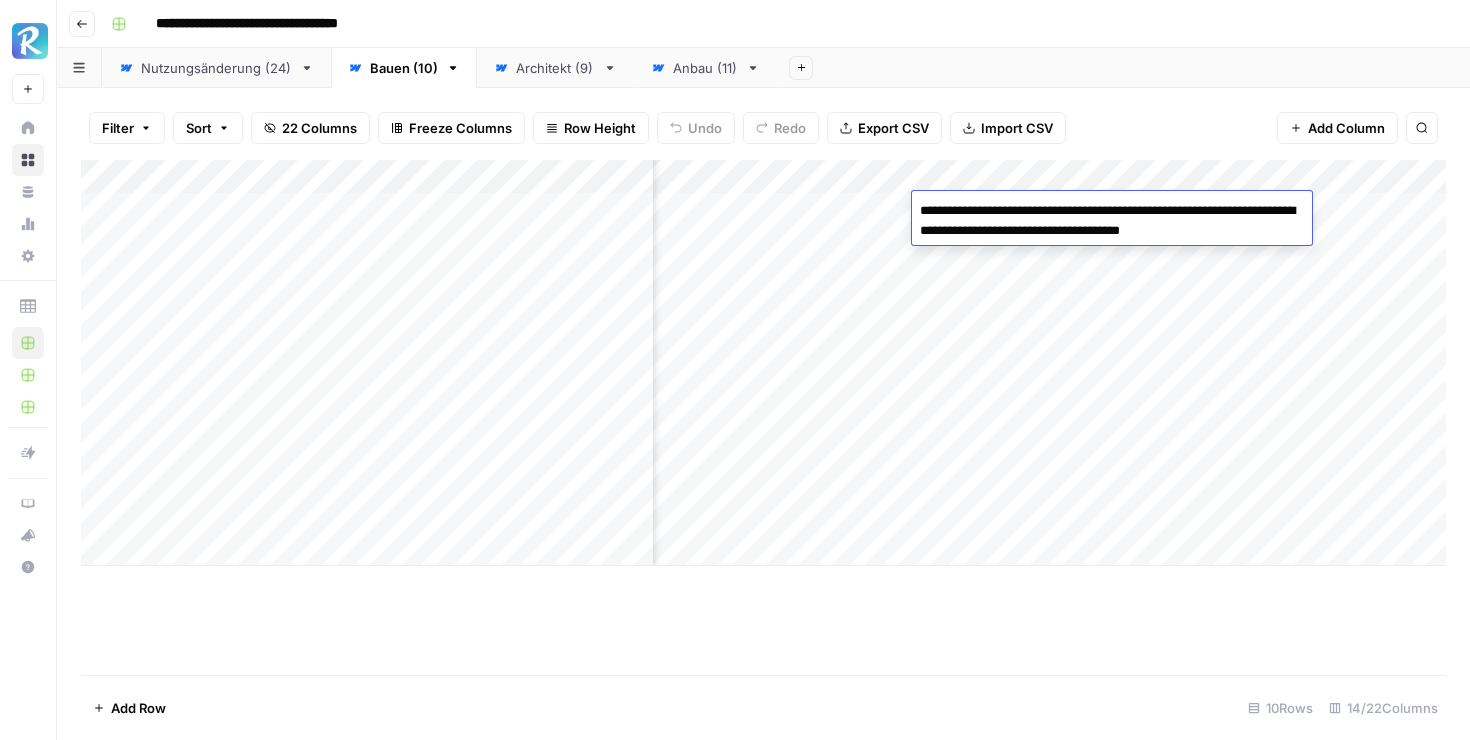 click on "Add Column" at bounding box center (763, 363) 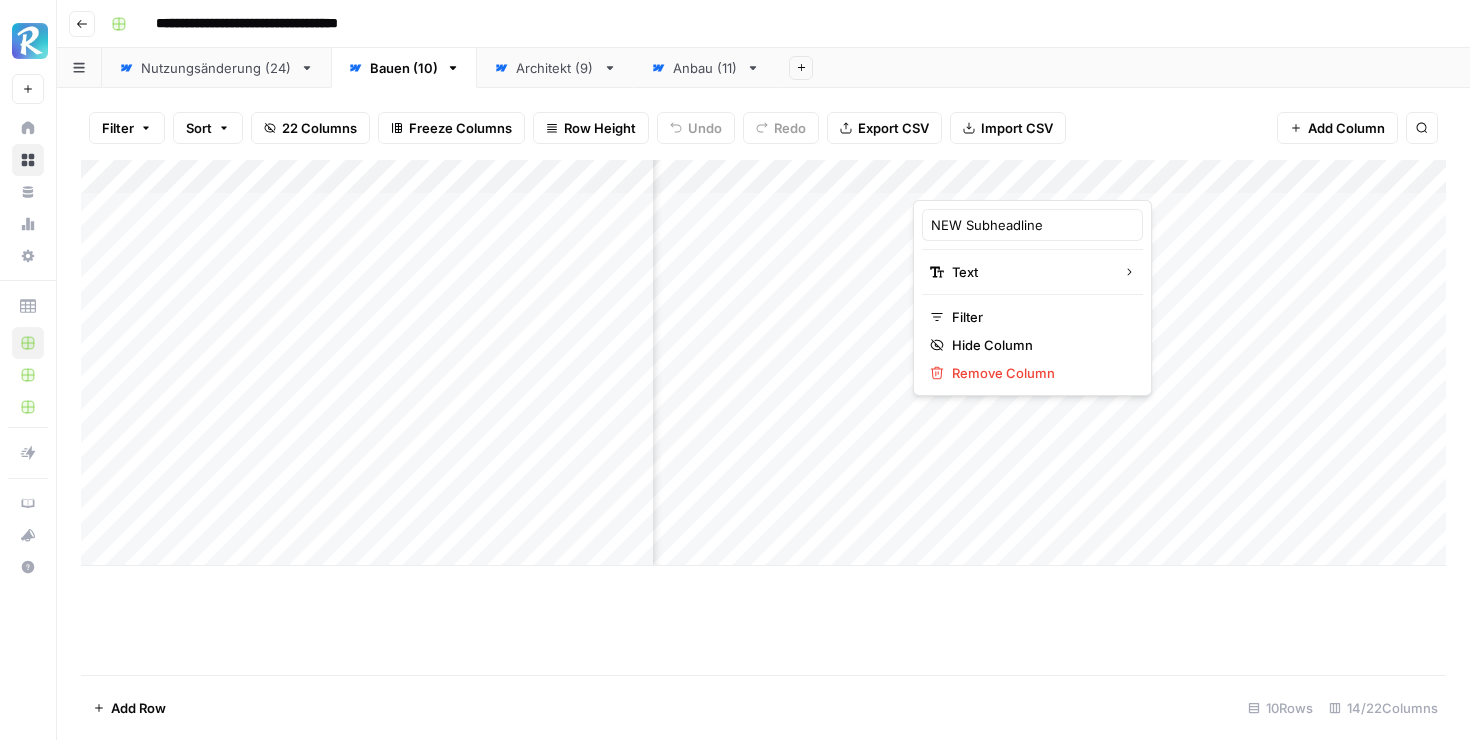 click on "Add Column" at bounding box center (763, 363) 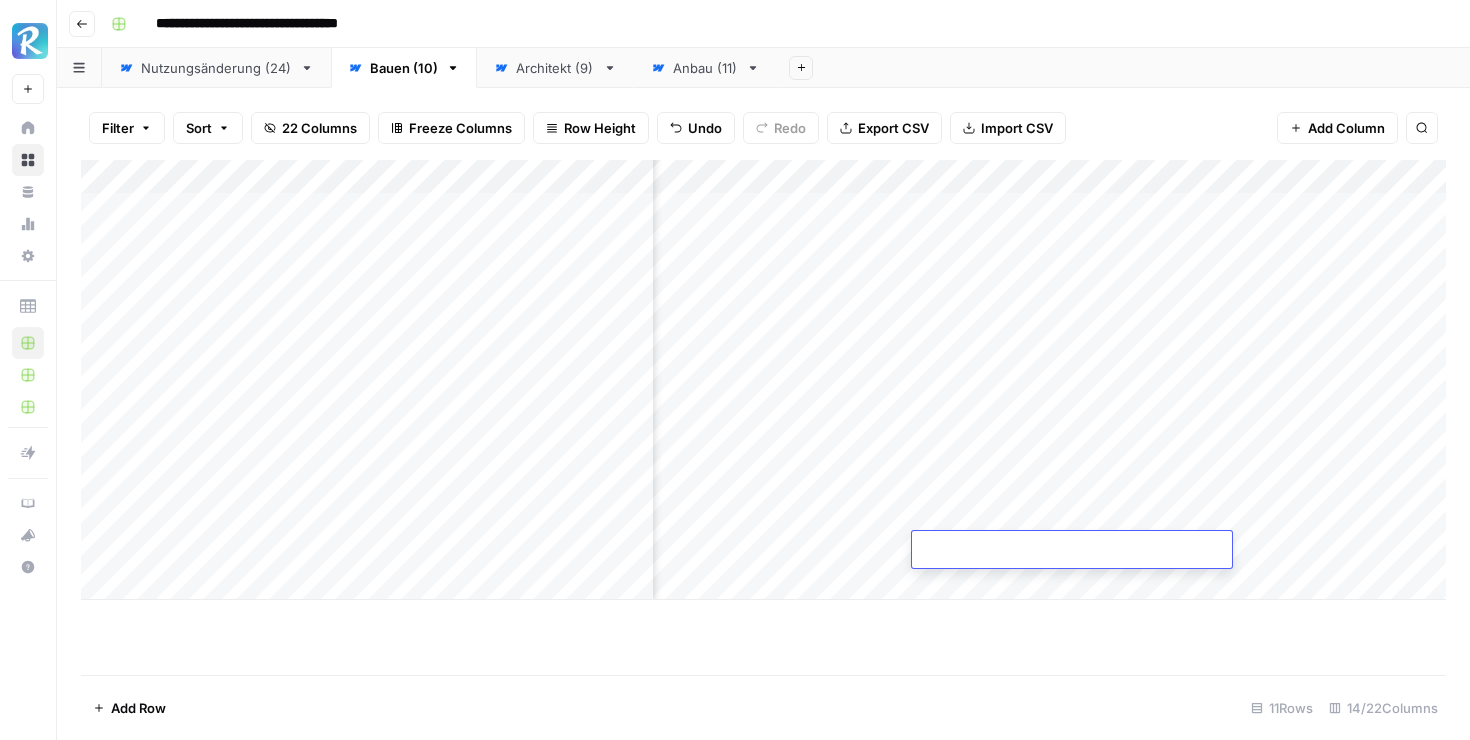 click on "Add Column" at bounding box center [763, 417] 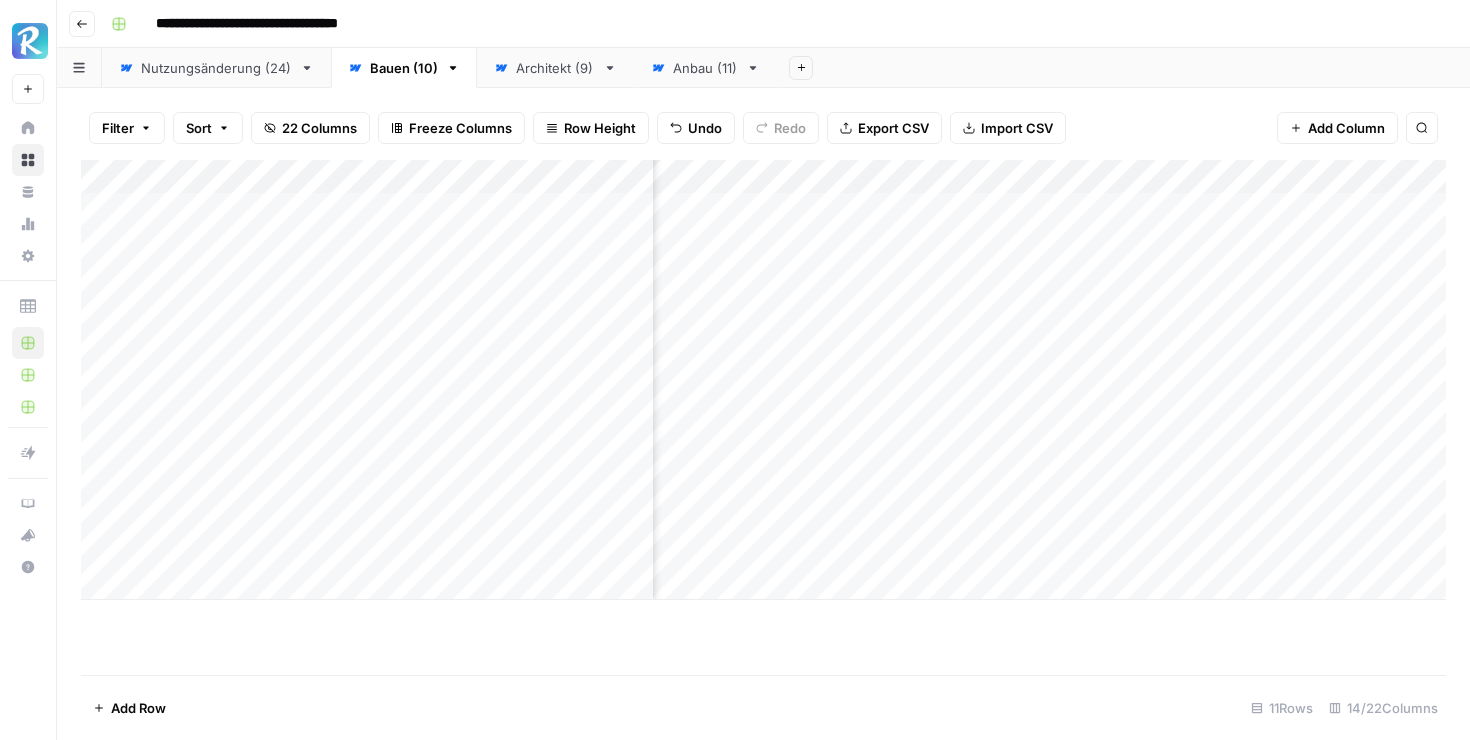 click on "Nutzungsänderung ([NUMBER])" at bounding box center [216, 68] 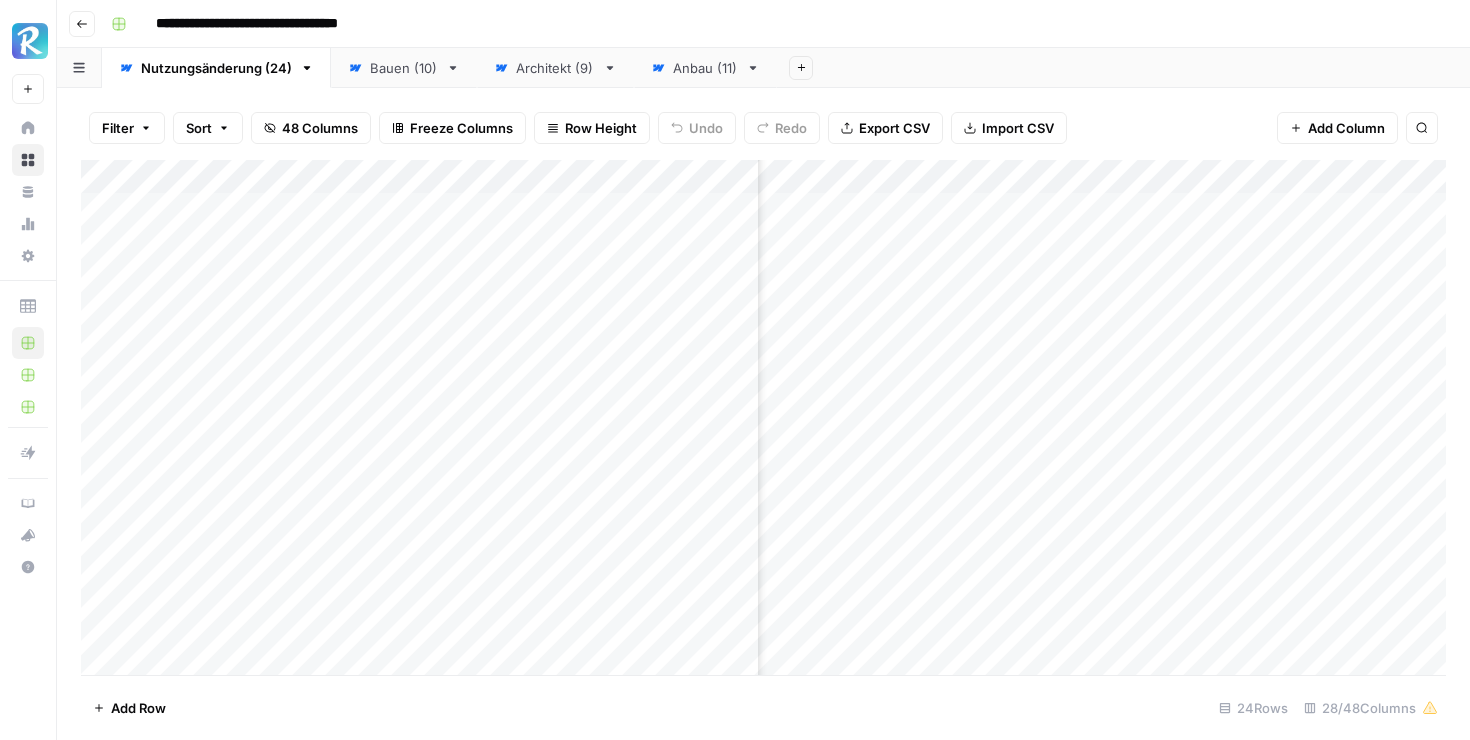 scroll, scrollTop: 0, scrollLeft: 890, axis: horizontal 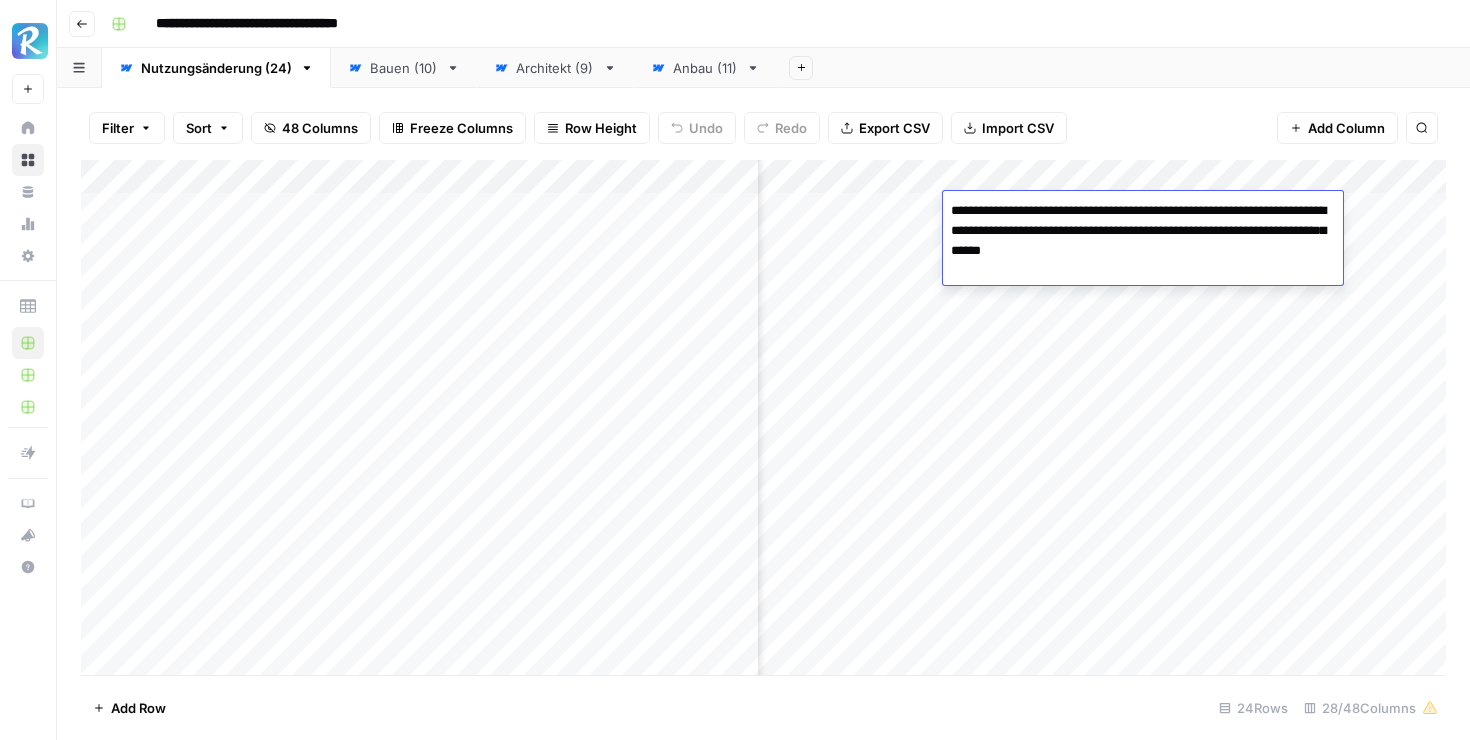 click on "**********" at bounding box center [1143, 241] 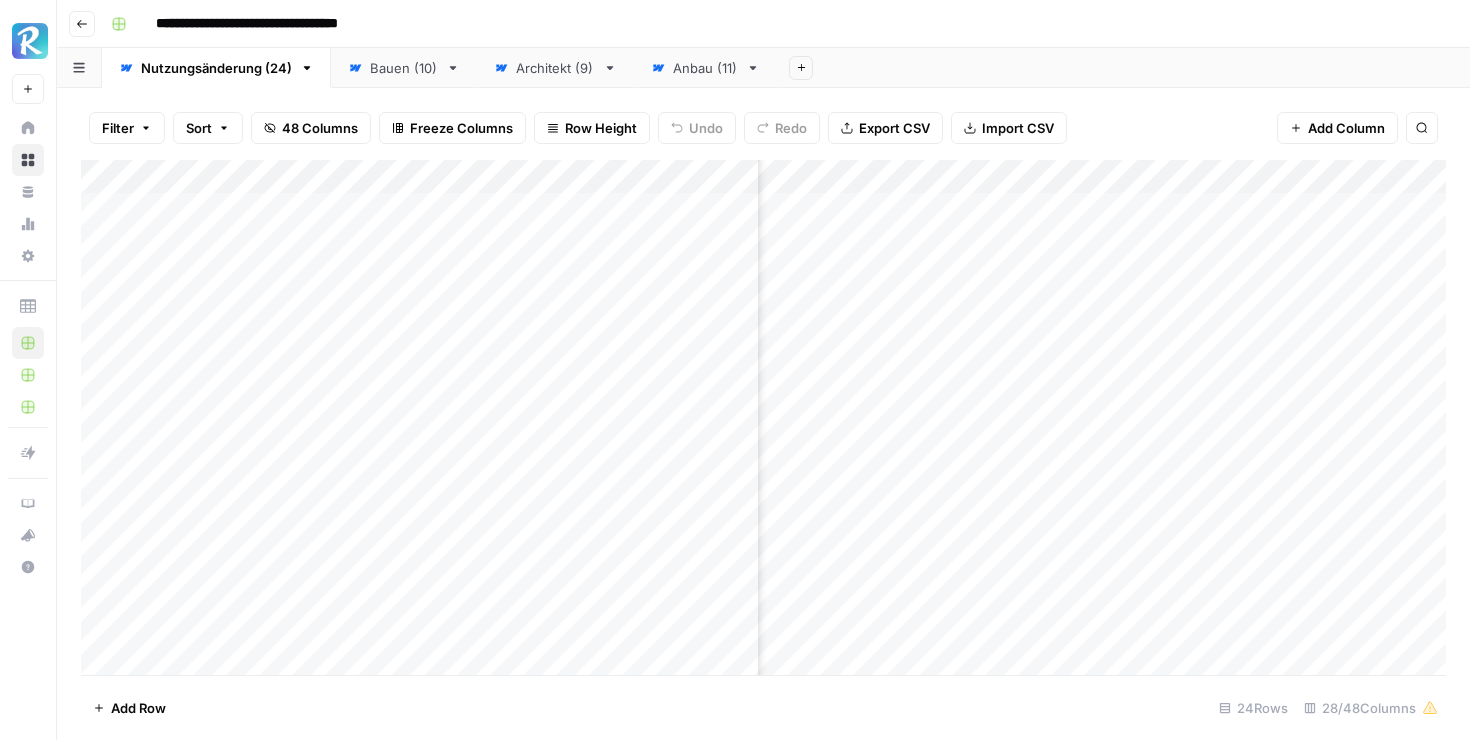 scroll, scrollTop: 0, scrollLeft: 2112, axis: horizontal 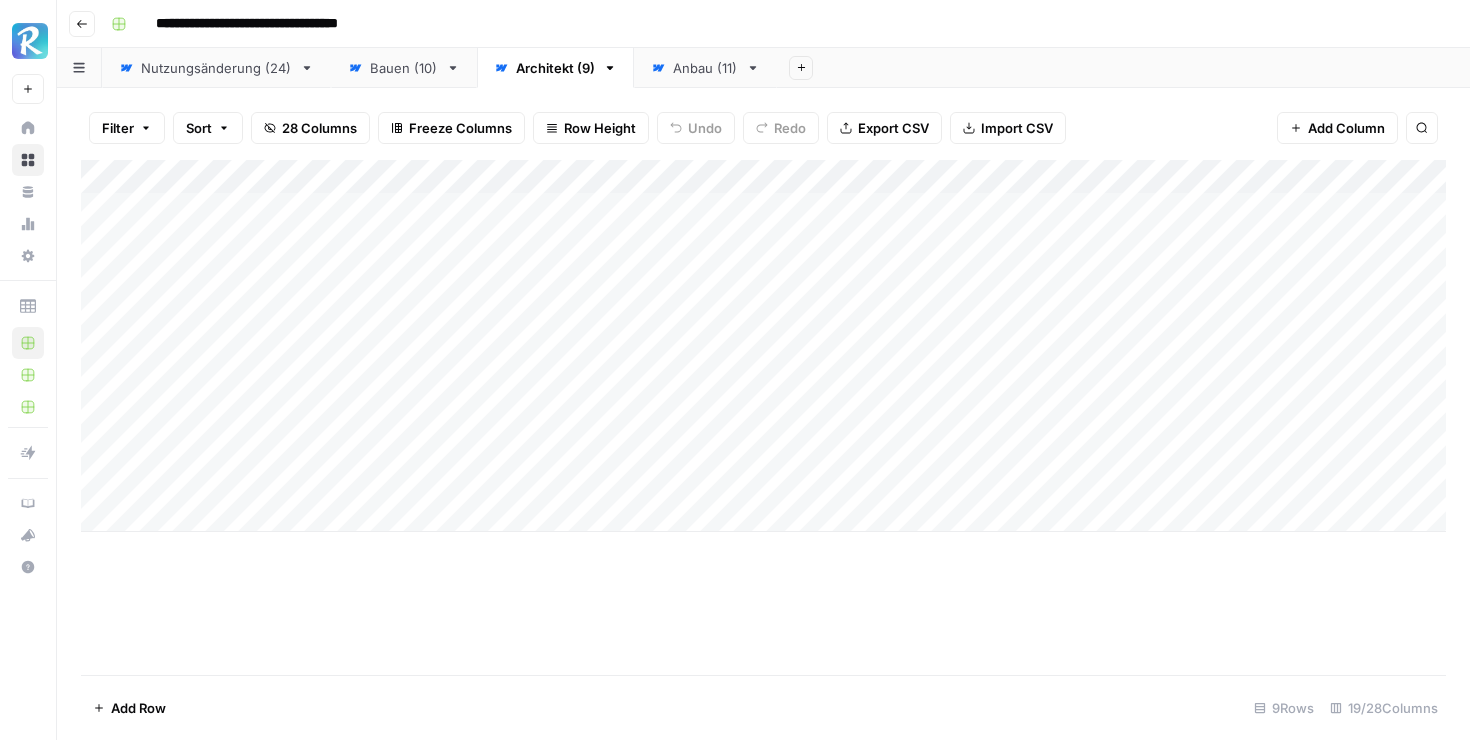 click on "Add Column" at bounding box center (1346, 128) 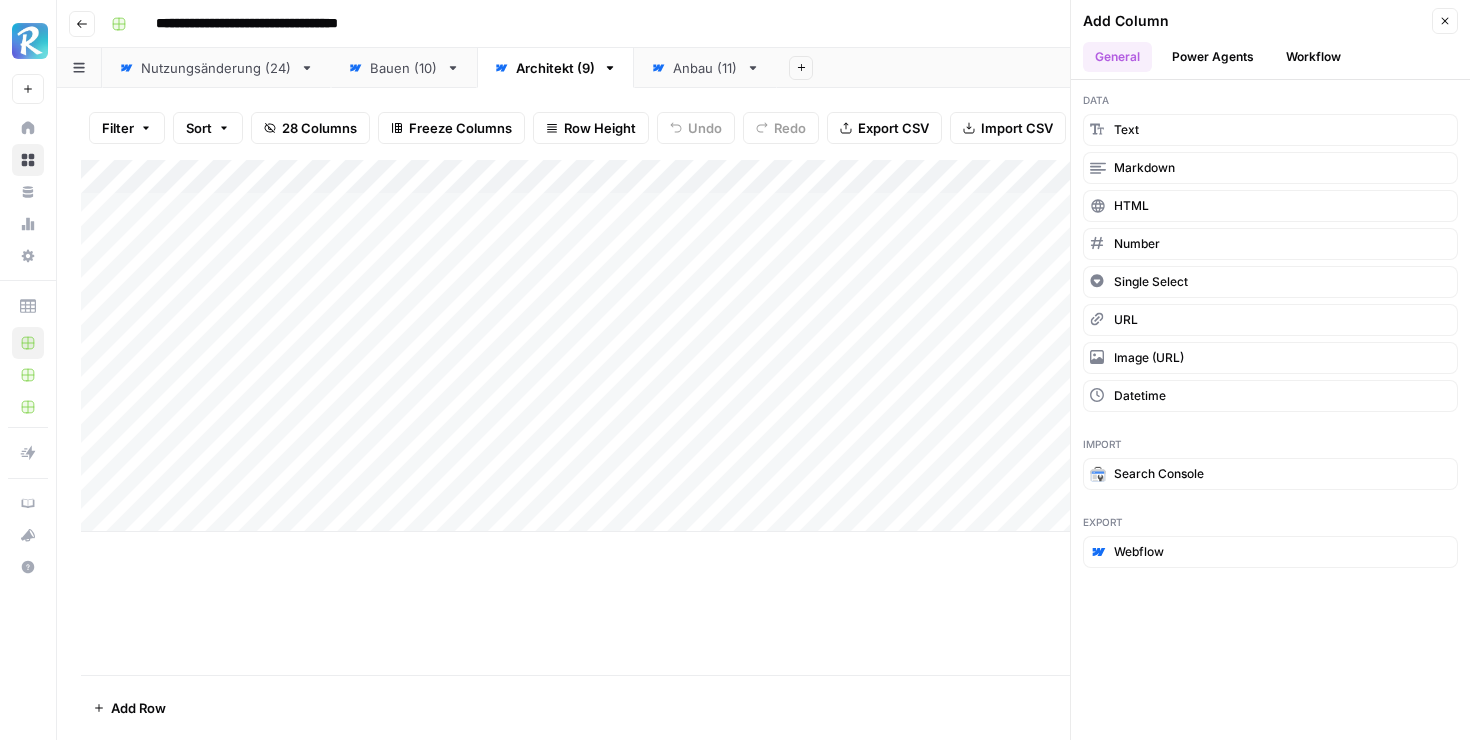 click on "Add Column" at bounding box center [763, 417] 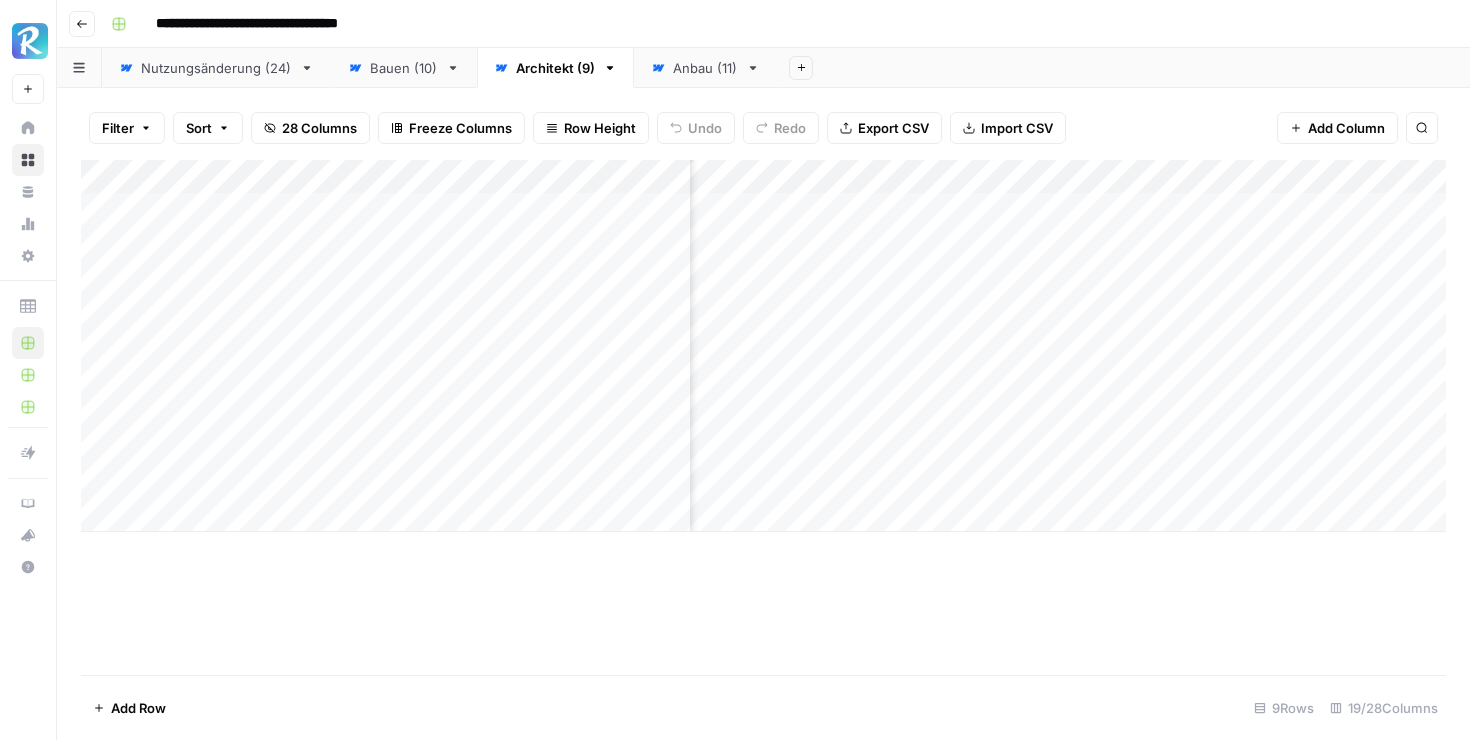 scroll, scrollTop: 0, scrollLeft: 2596, axis: horizontal 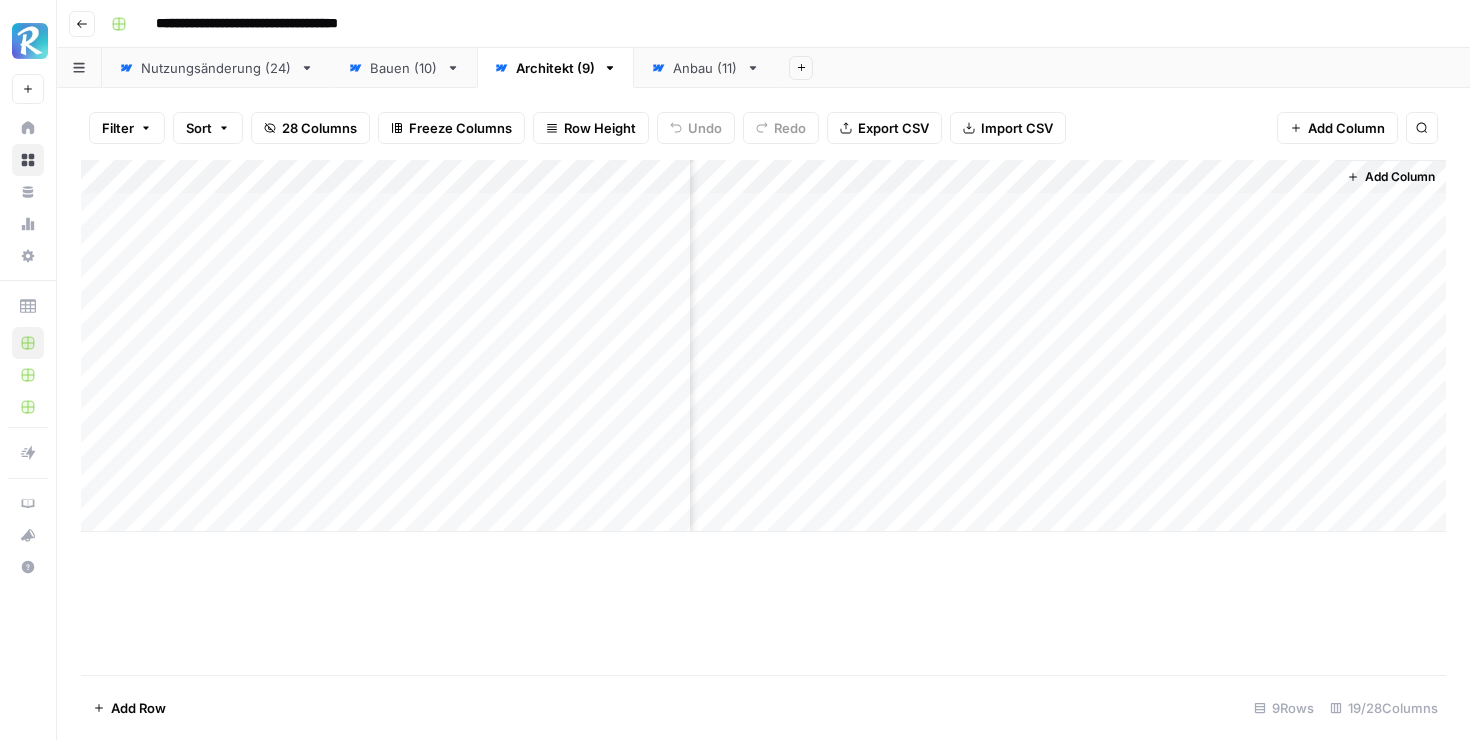 click on "Add Column" at bounding box center (1400, 177) 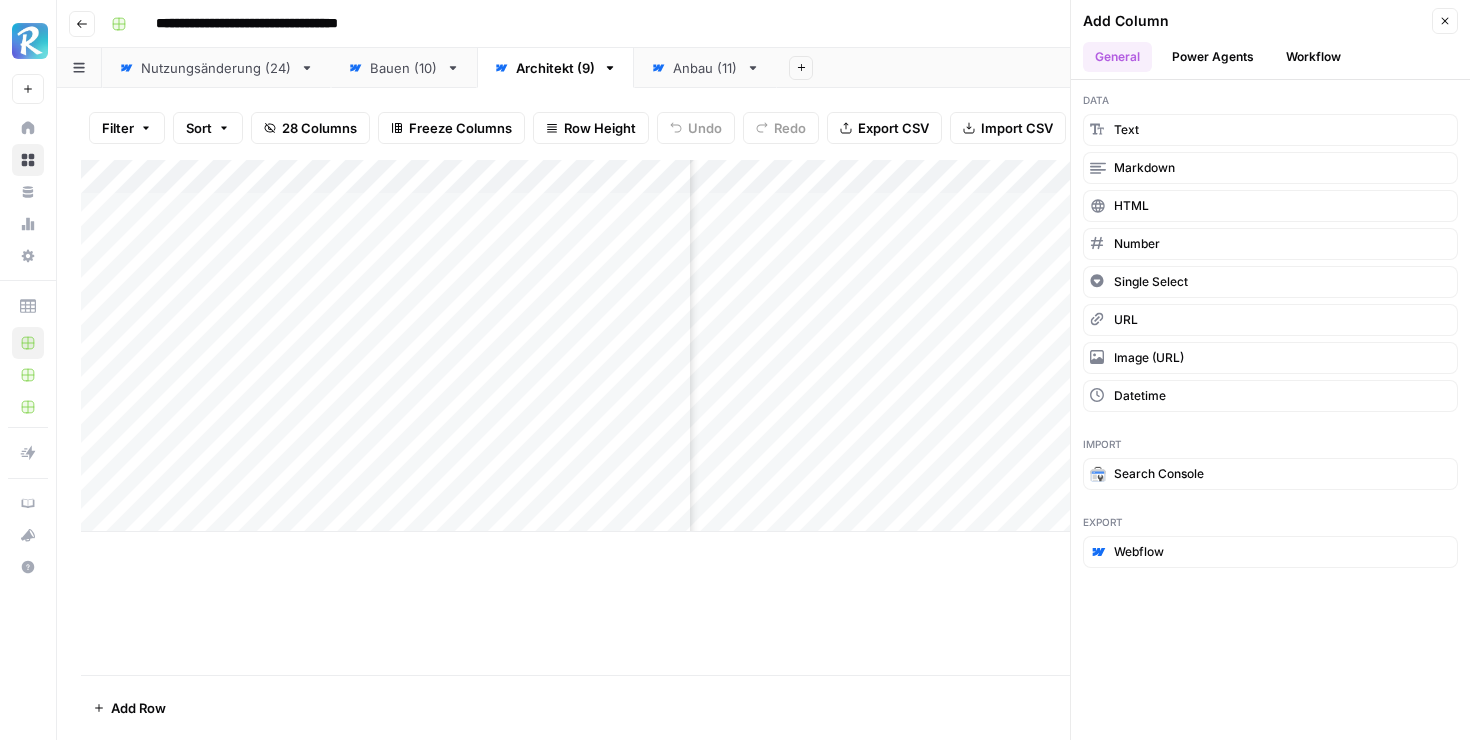 click on "Power Agents" at bounding box center [1213, 57] 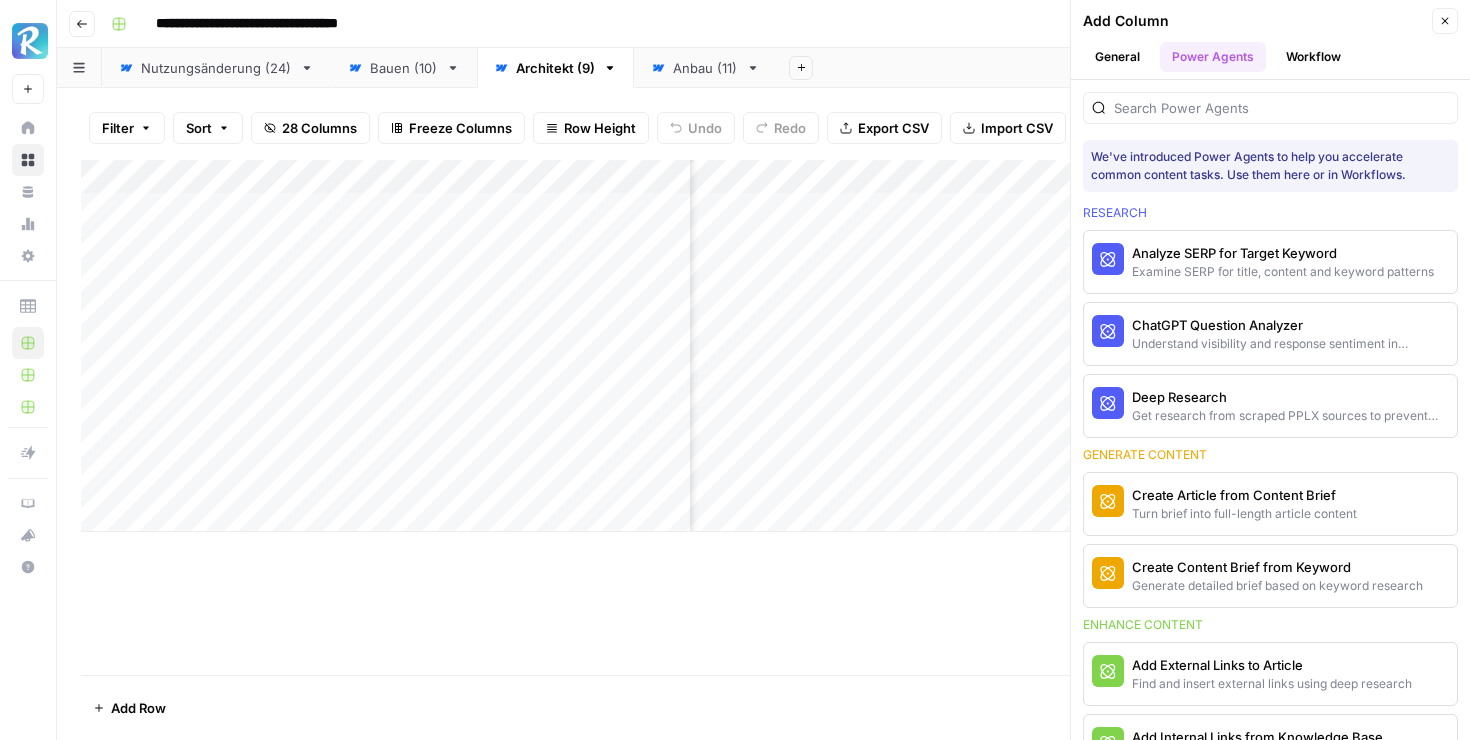 click on "Workflow" at bounding box center (1313, 57) 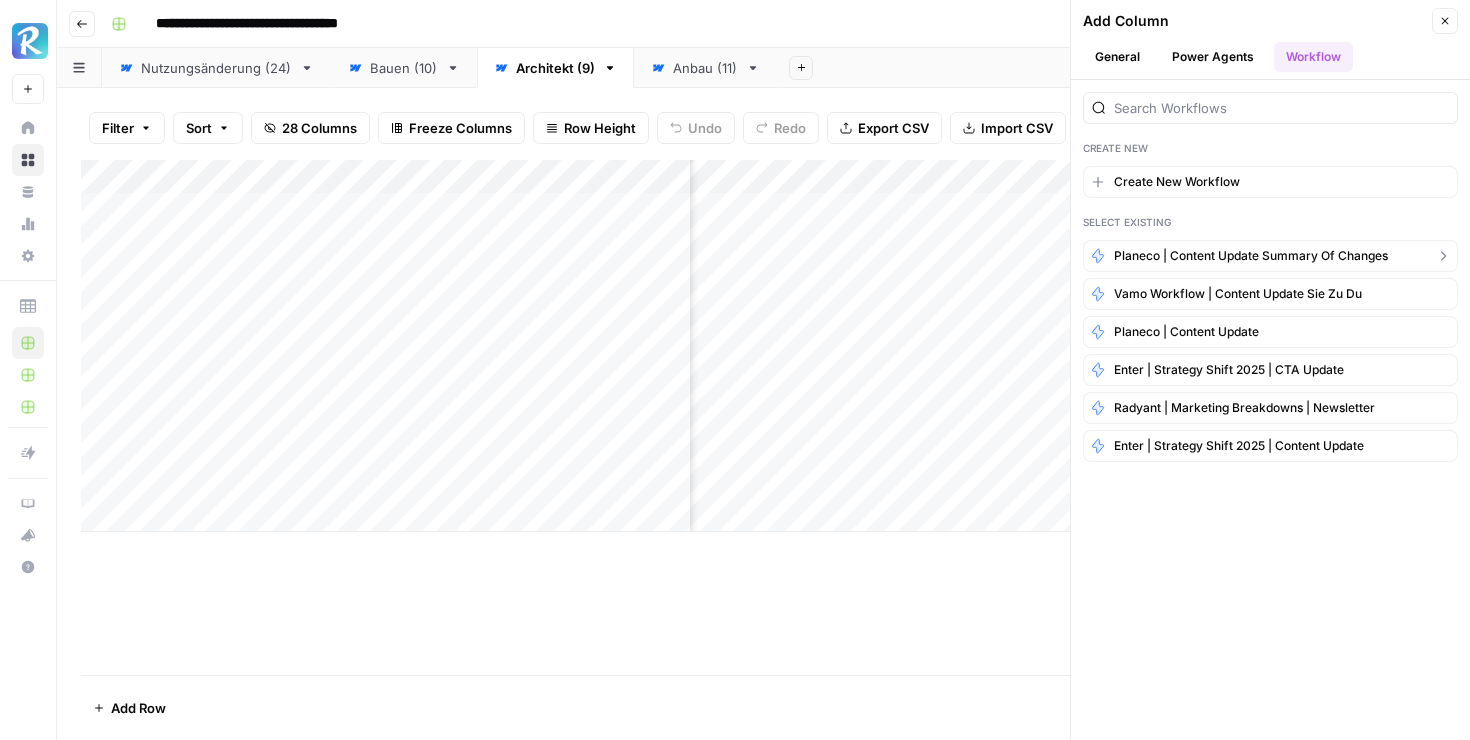 click on "Planeco | Content Update Summary of Changes" at bounding box center [1251, 256] 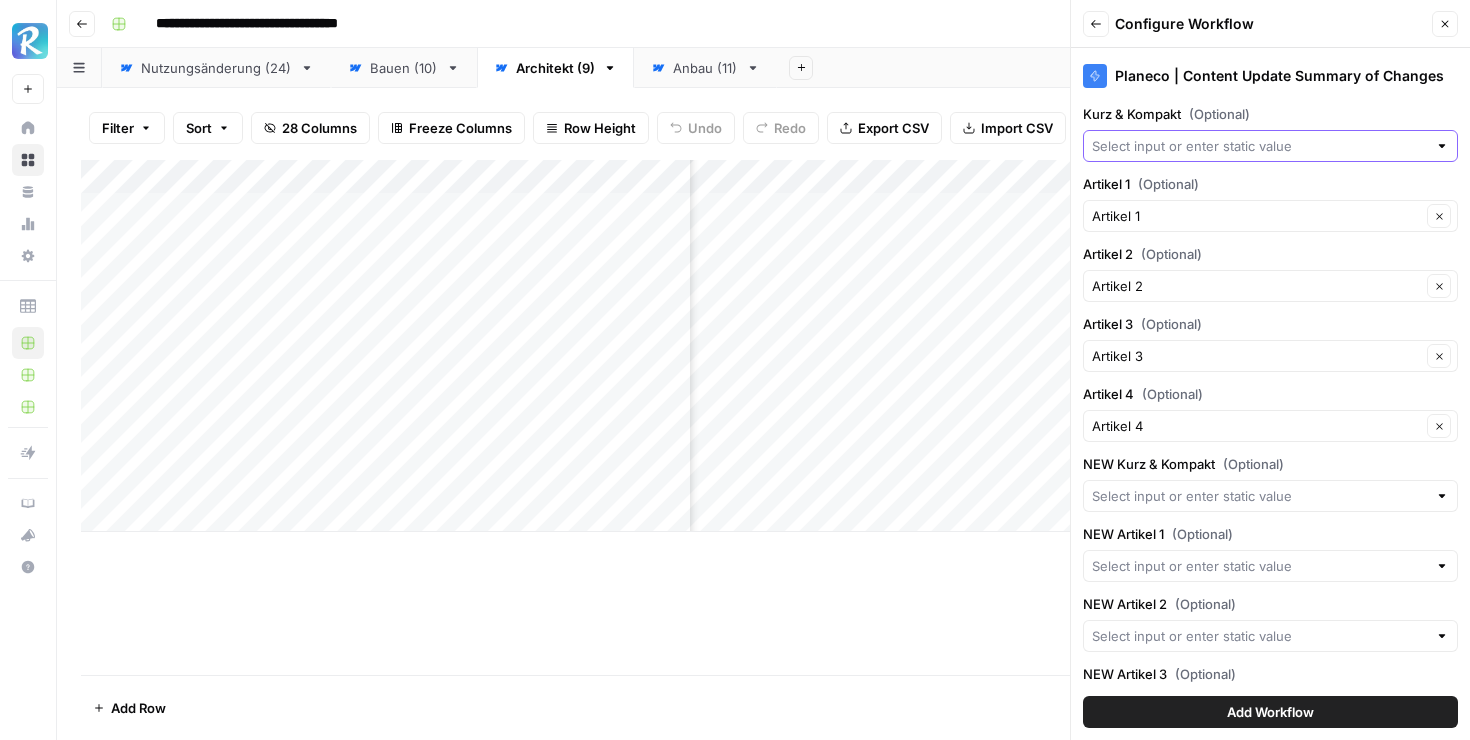 click on "Kurz & Kompakt (Optional)" at bounding box center (1259, 146) 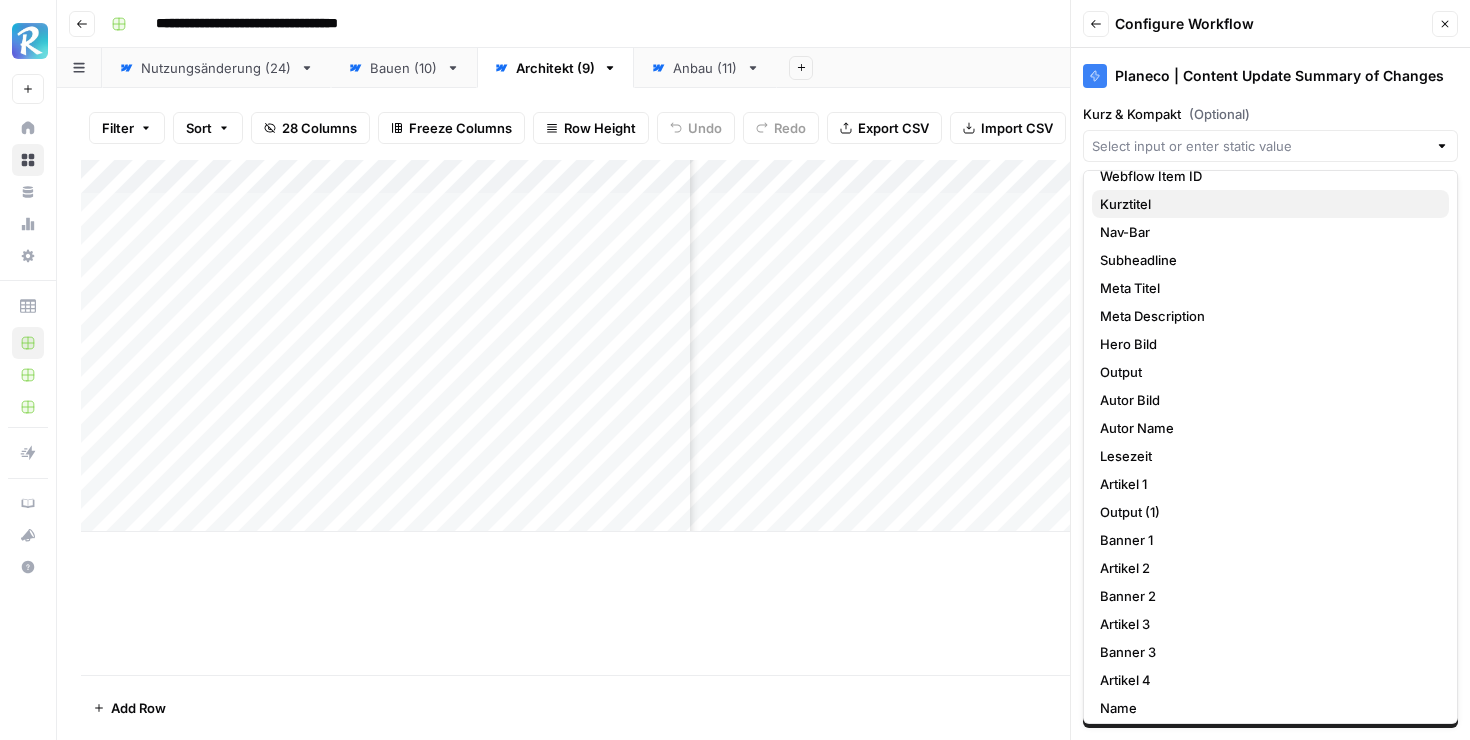 scroll, scrollTop: 134, scrollLeft: 0, axis: vertical 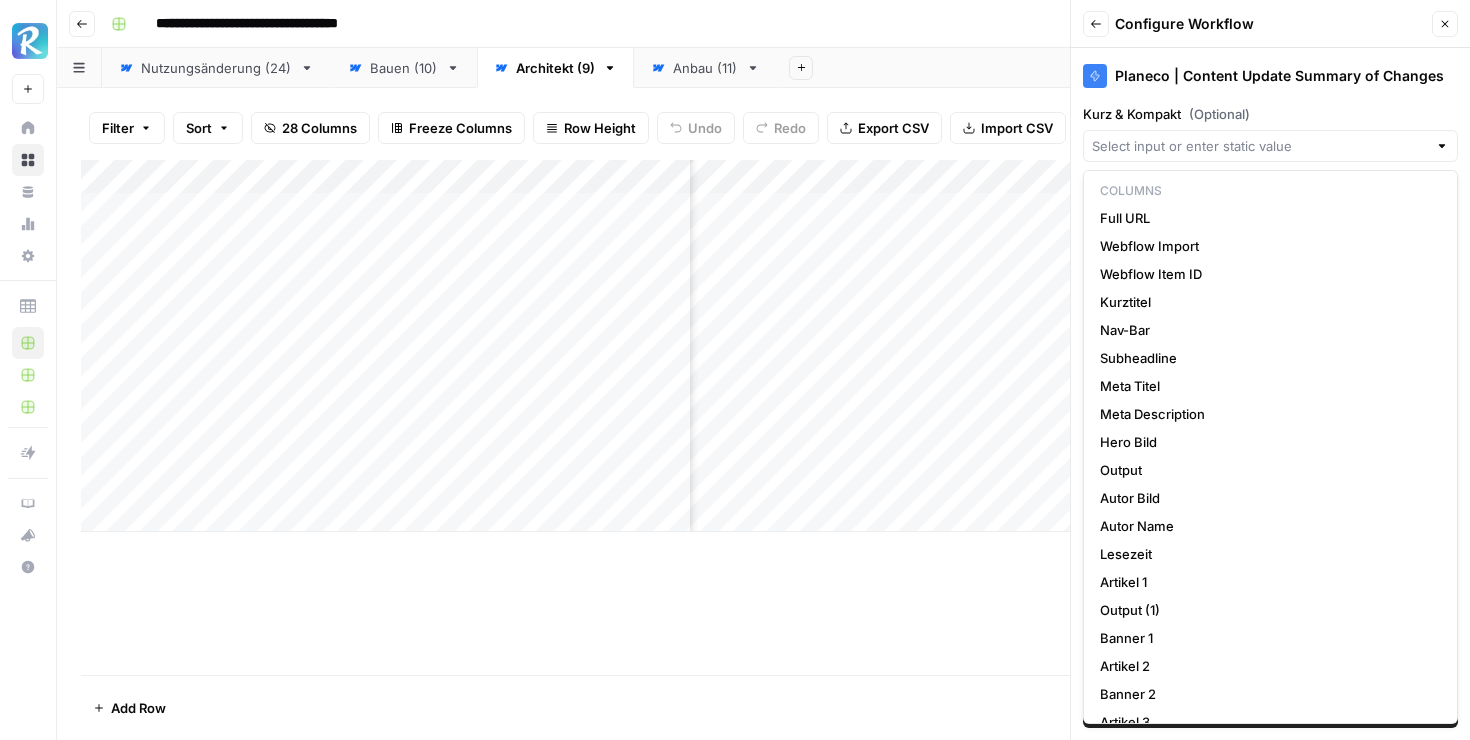 click on "Add Column" at bounding box center [763, 417] 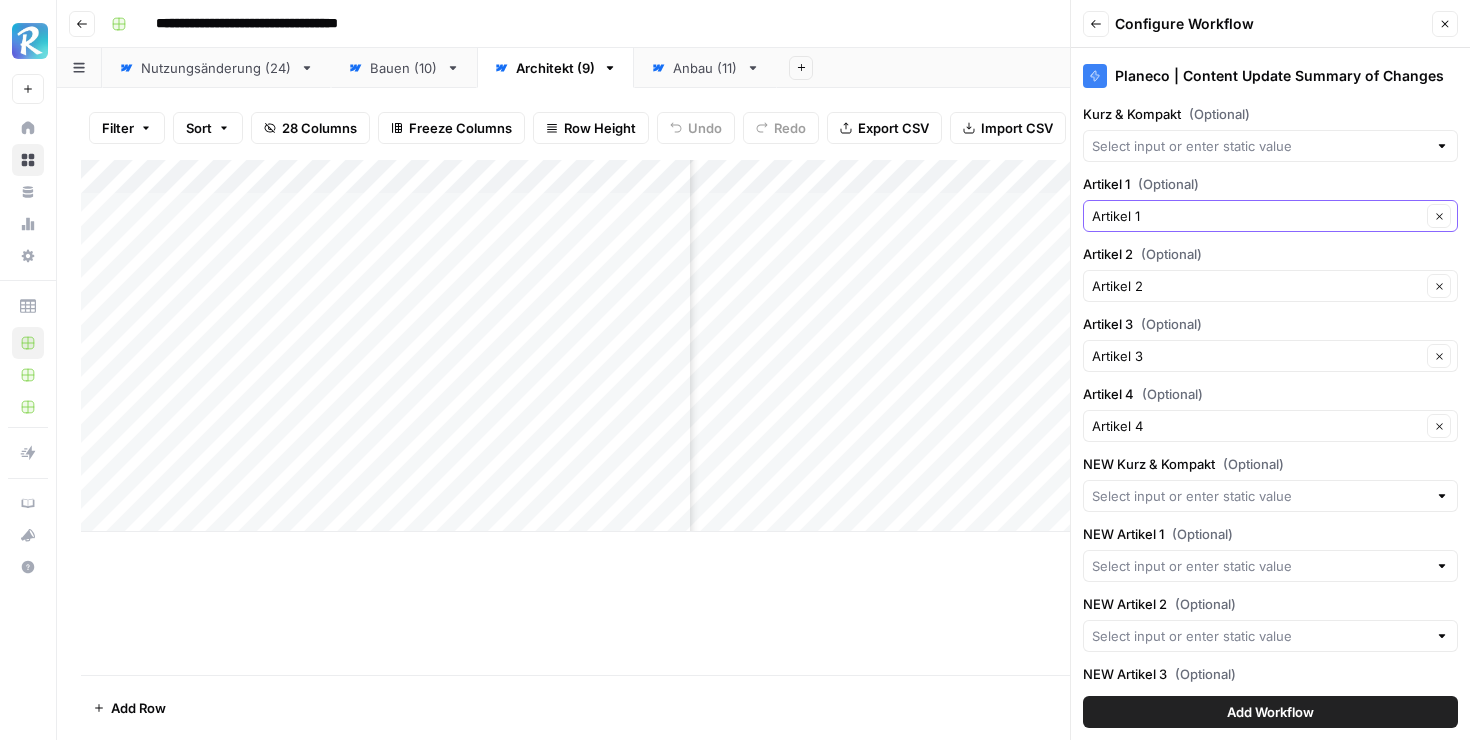 click on "Artikel 1" at bounding box center (1256, 216) 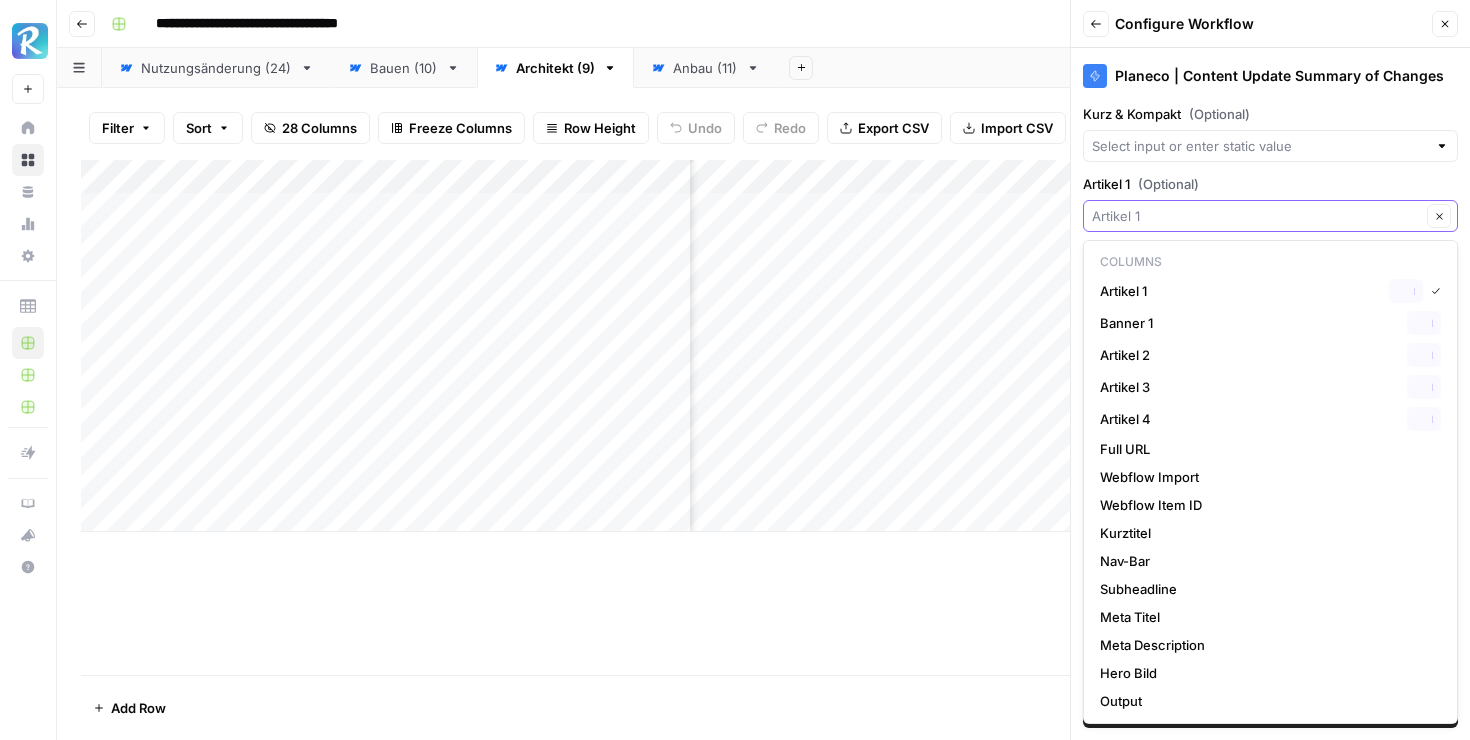 click on "Artikel 1   (Optional)" at bounding box center [1256, 216] 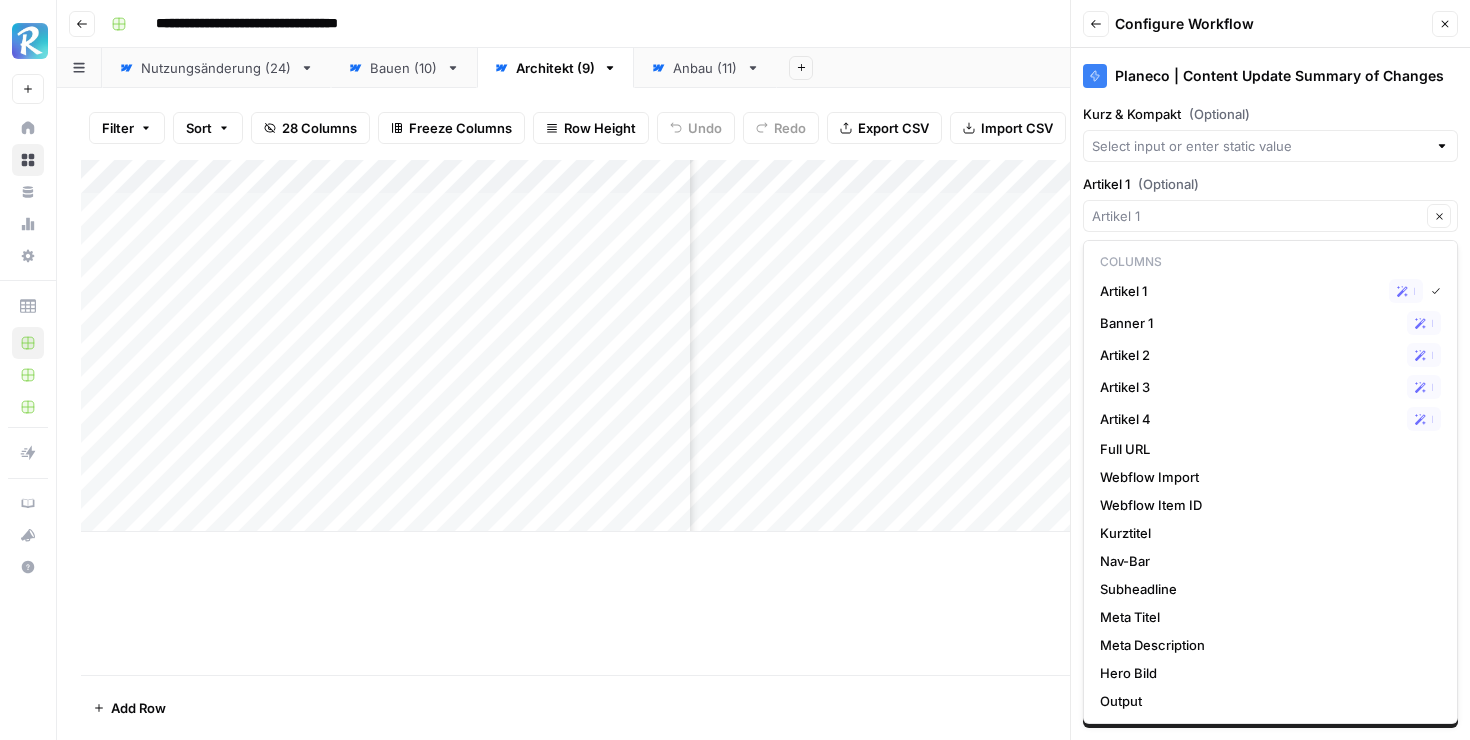type on "Artikel 1" 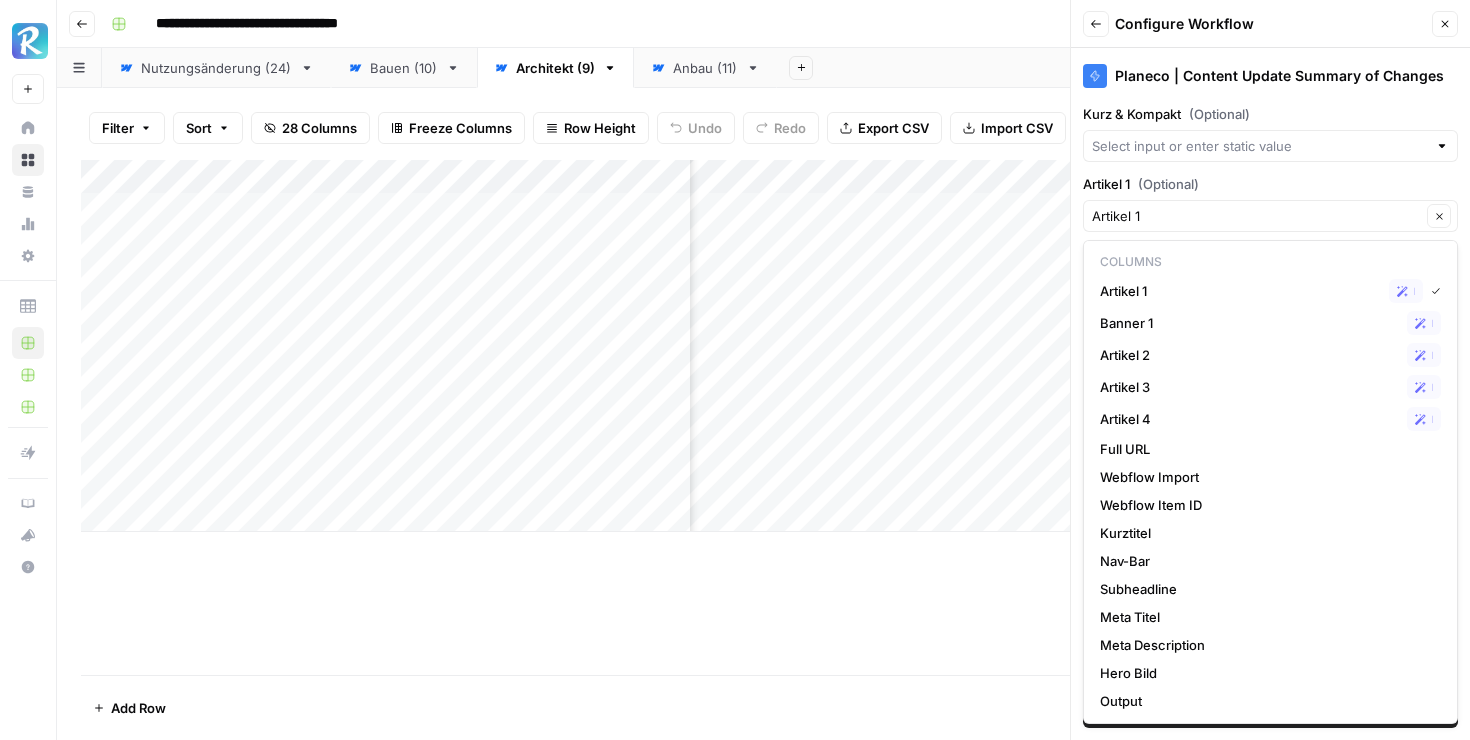 click on "Artikel 1   (Optional)" at bounding box center (1270, 184) 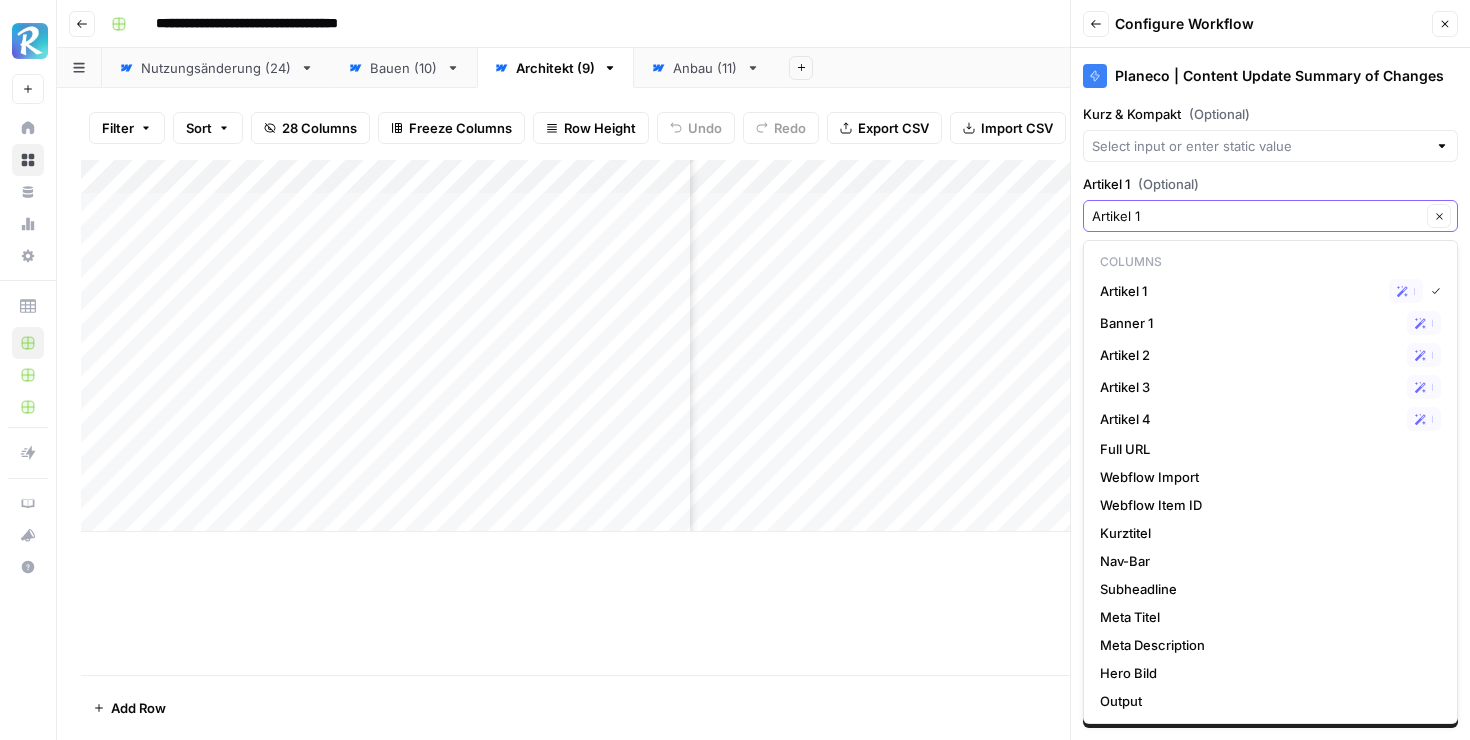 click on "Artikel 1" at bounding box center (1256, 216) 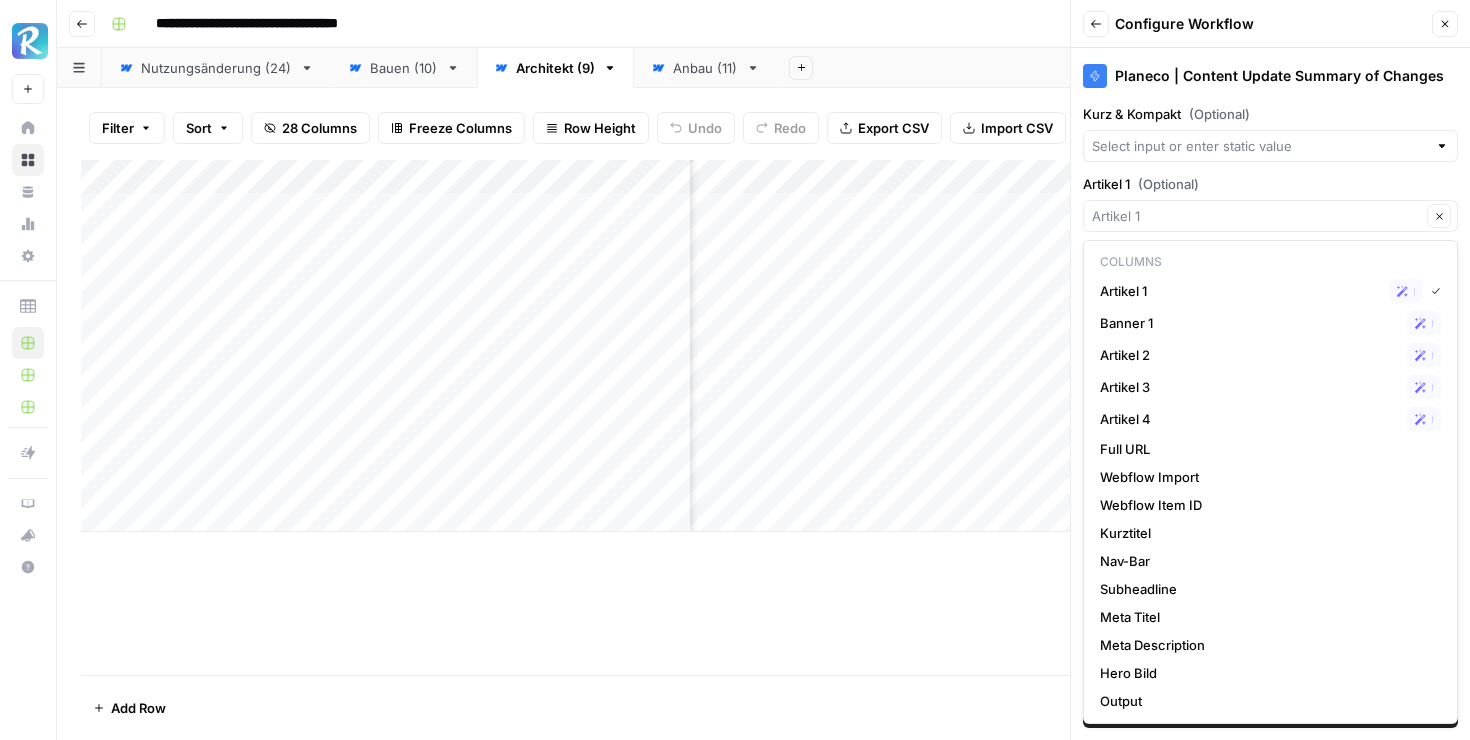 click on "Artikel 1" at bounding box center [1240, 291] 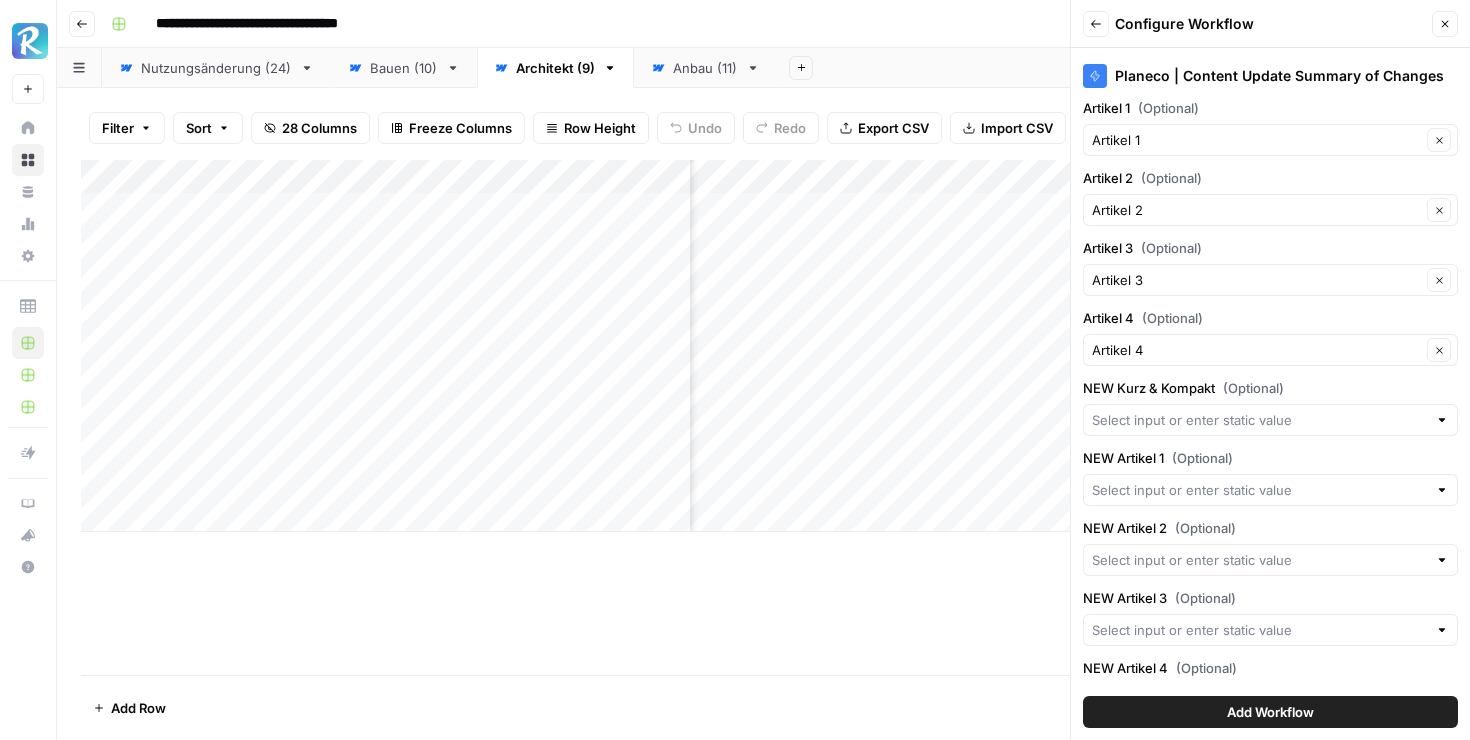 scroll, scrollTop: 78, scrollLeft: 0, axis: vertical 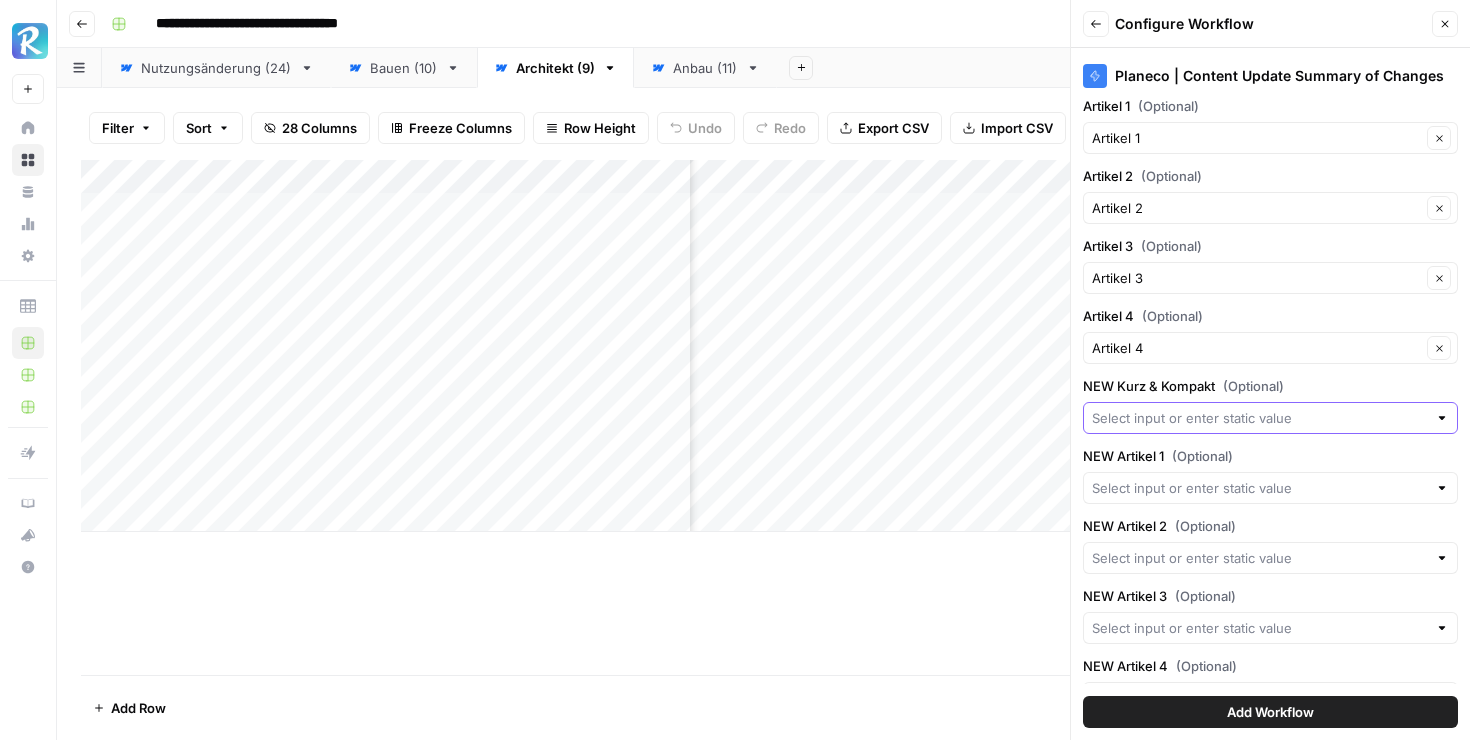 click on "NEW Kurz & Kompakt ([NUMBER])" at bounding box center (1259, 418) 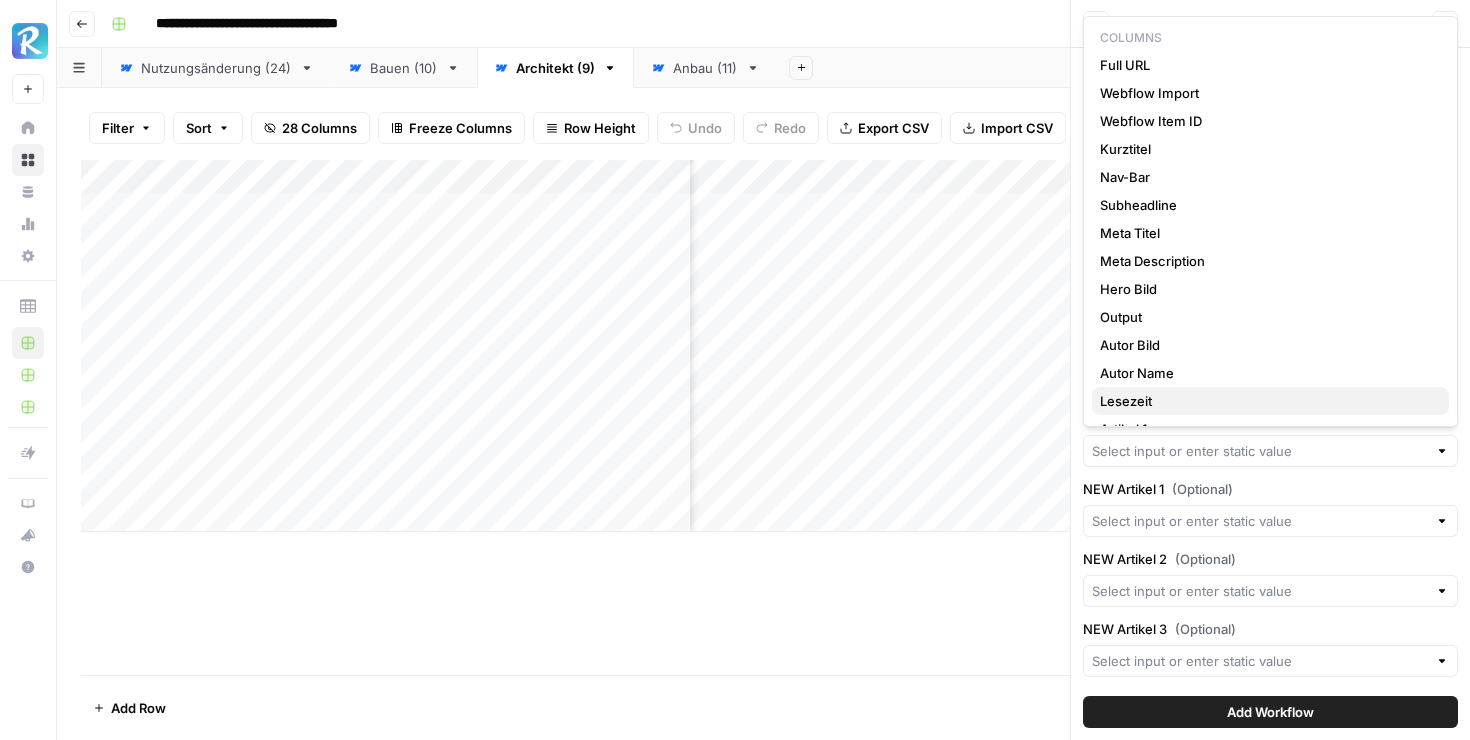 scroll, scrollTop: 25, scrollLeft: 0, axis: vertical 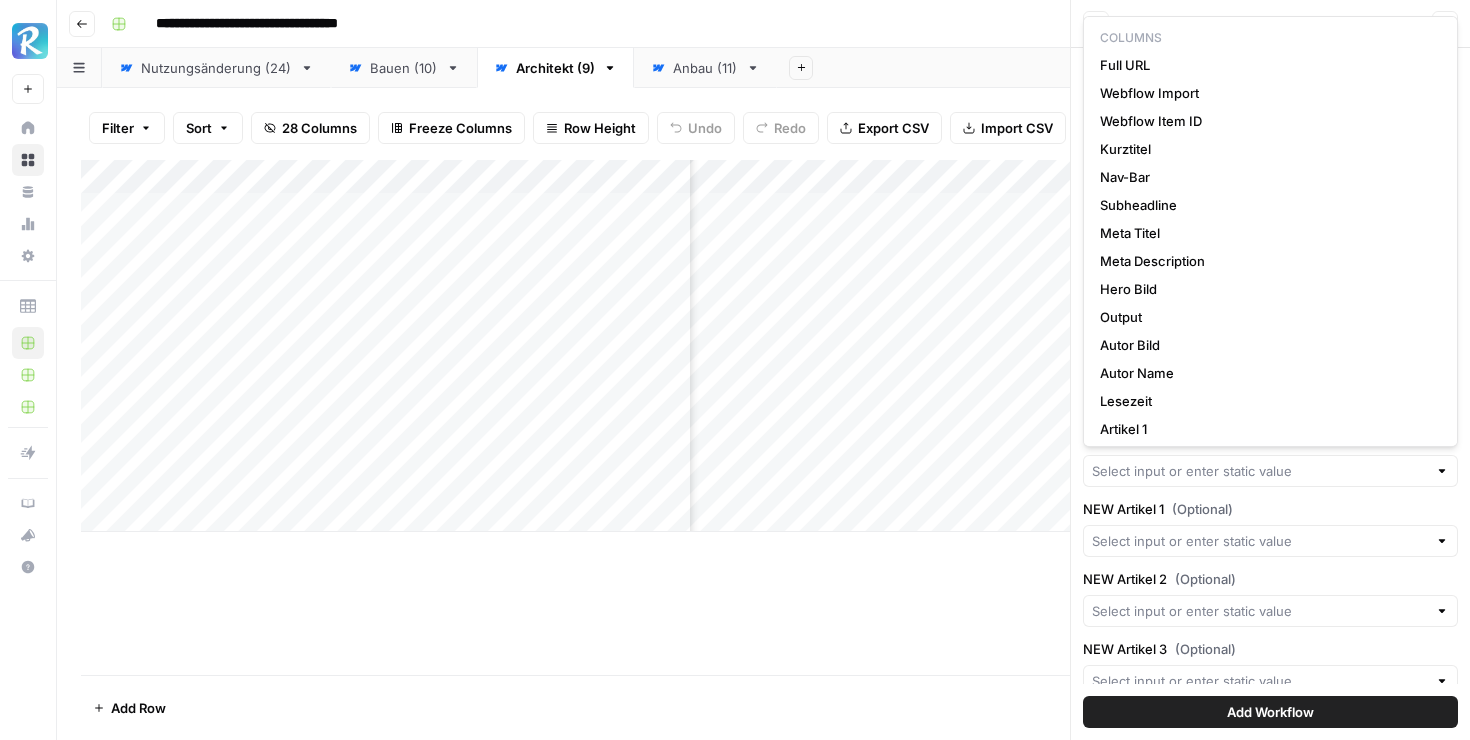click on "Planeco | Content Update Summary of Changes Kurz & Kompakt   (Optional) Artikel 1   (Optional) Artikel 1 Clear Artikel 2   (Optional) Artikel 2 Clear Artikel 3   (Optional) Artikel 3 Clear Artikel 4   (Optional) Artikel 4 Clear NEW Kurz & Kompakt   (Optional) NEW Artikel 1   (Optional) NEW Artikel 2   (Optional) NEW Artikel 3   (Optional) NEW Artikel 4   (Optional) Add Workflow" at bounding box center (1270, 394) 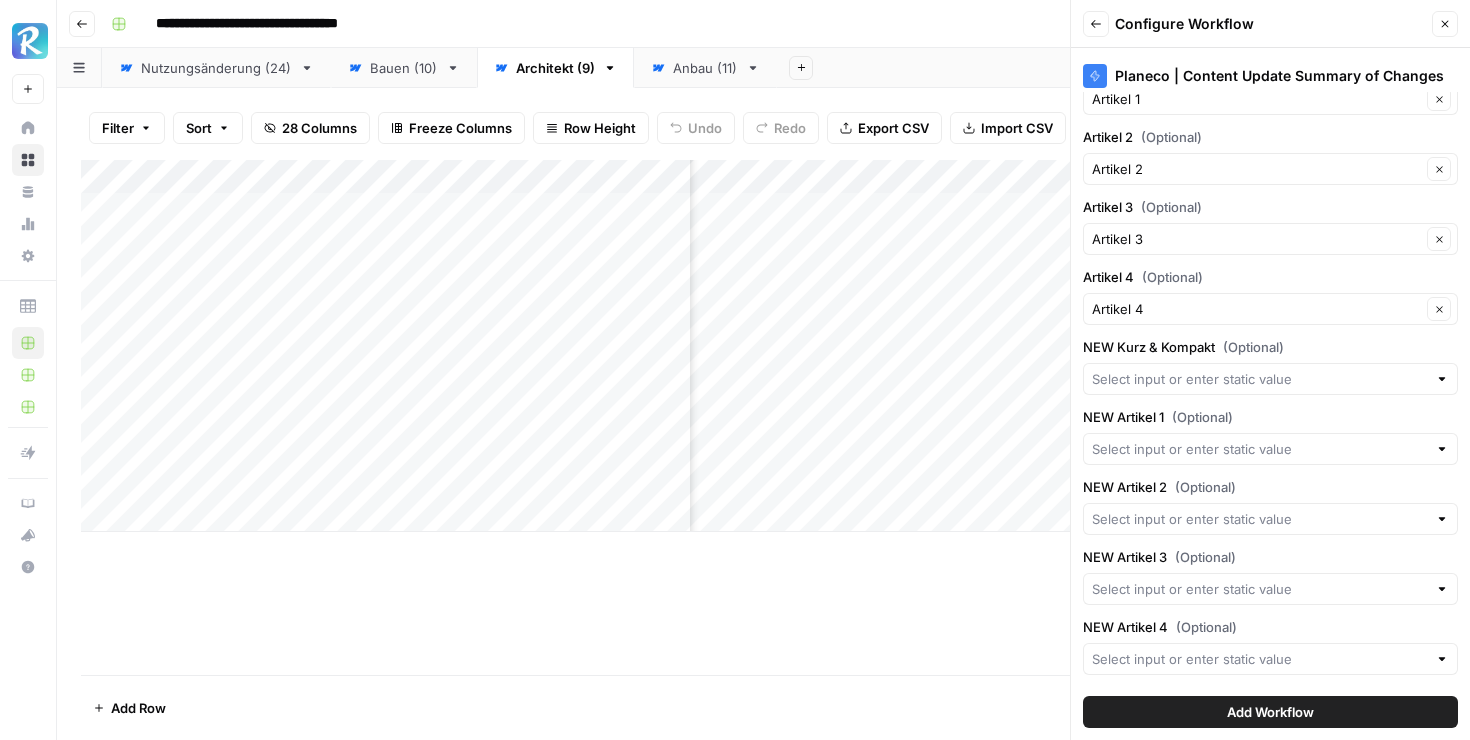 scroll, scrollTop: 120, scrollLeft: 0, axis: vertical 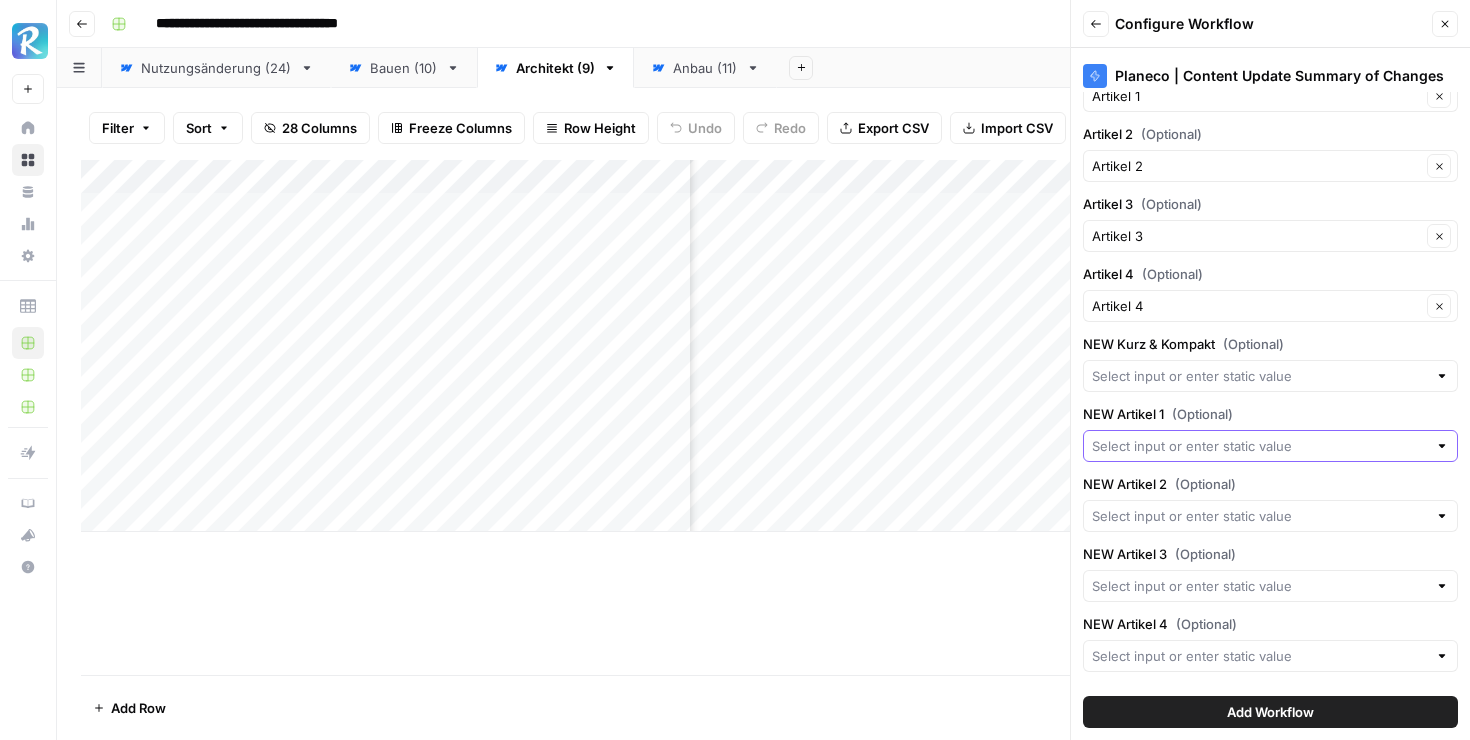 click on "NEW Artikel 1 (Optional)" at bounding box center (1259, 446) 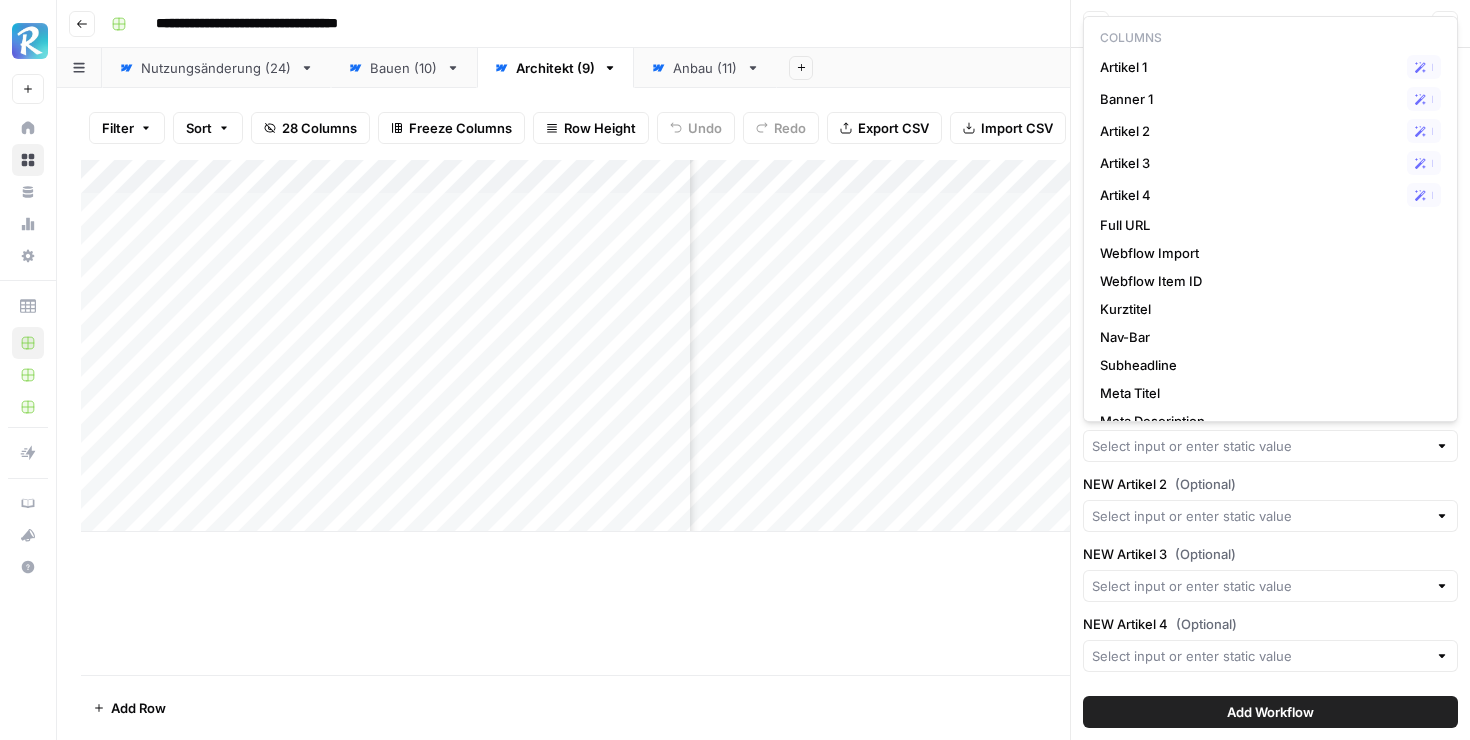 scroll, scrollTop: 302, scrollLeft: 0, axis: vertical 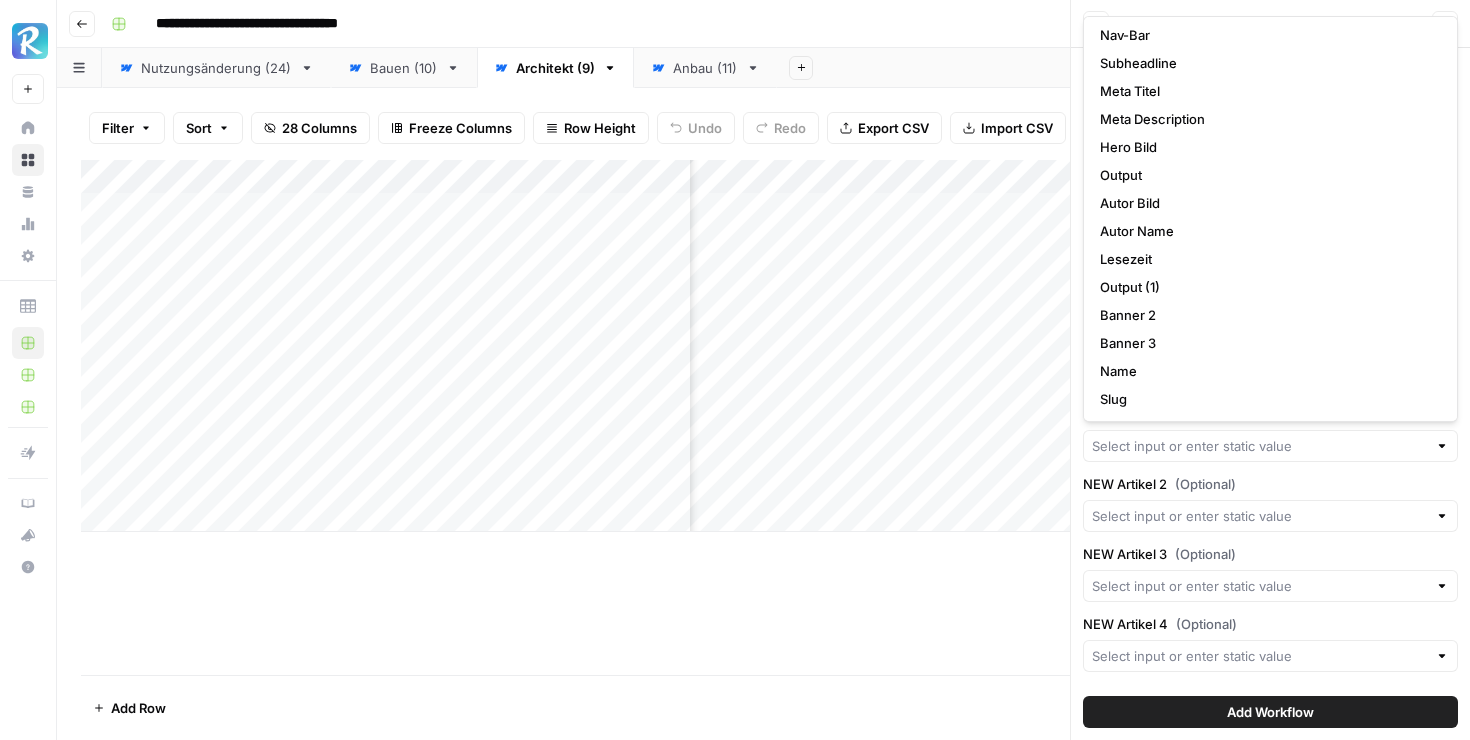 click on "Planeco | Content Update Summary of Changes Kurz & Kompakt   (Optional) Artikel 1   (Optional) Artikel 1 Clear Artikel 2   (Optional) Artikel 2 Clear Artikel 3   (Optional) Artikel 3 Clear Artikel 4   (Optional) Artikel 4 Clear NEW Kurz & Kompakt   (Optional) NEW Artikel 1   (Optional) NEW Artikel 2   (Optional) NEW Artikel 3   (Optional) NEW Artikel 4   (Optional) Add Workflow" at bounding box center (1270, 394) 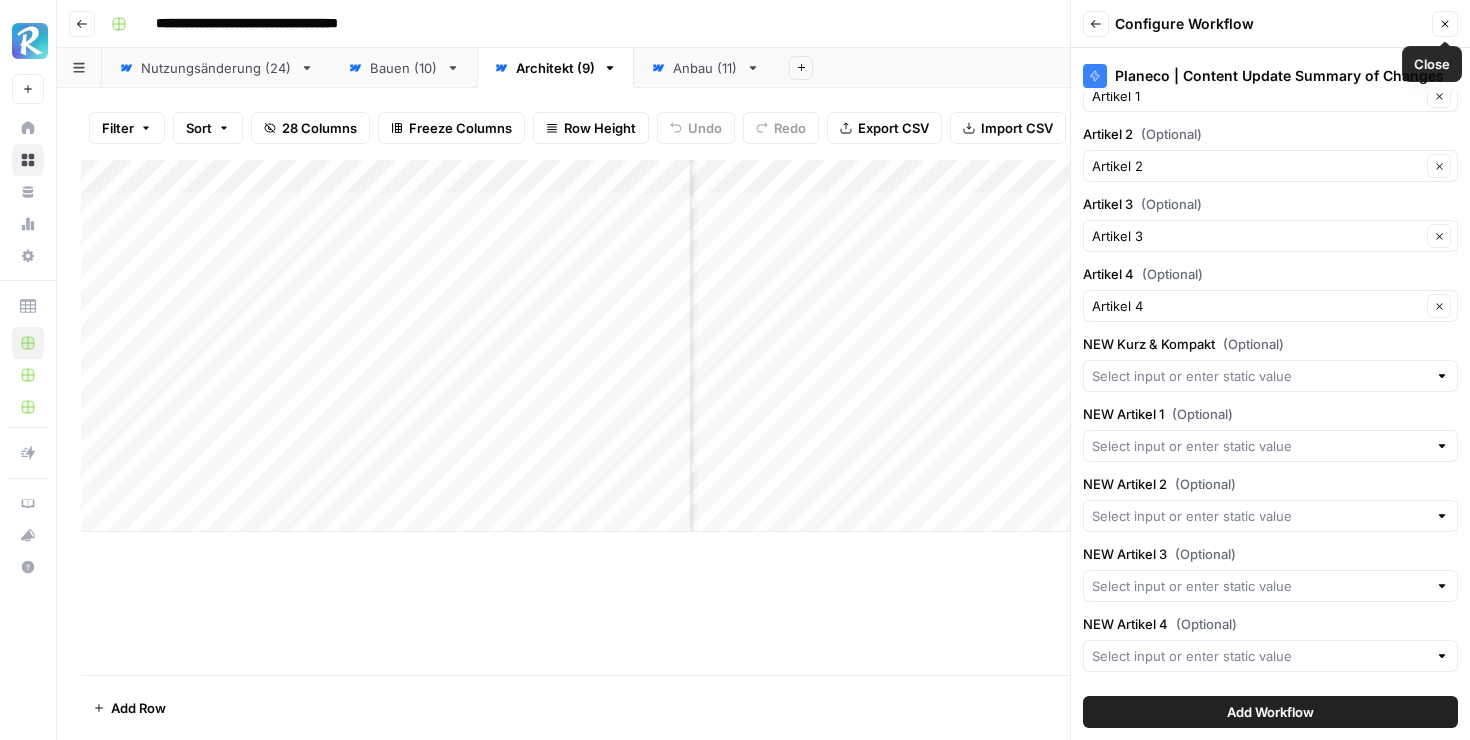 click 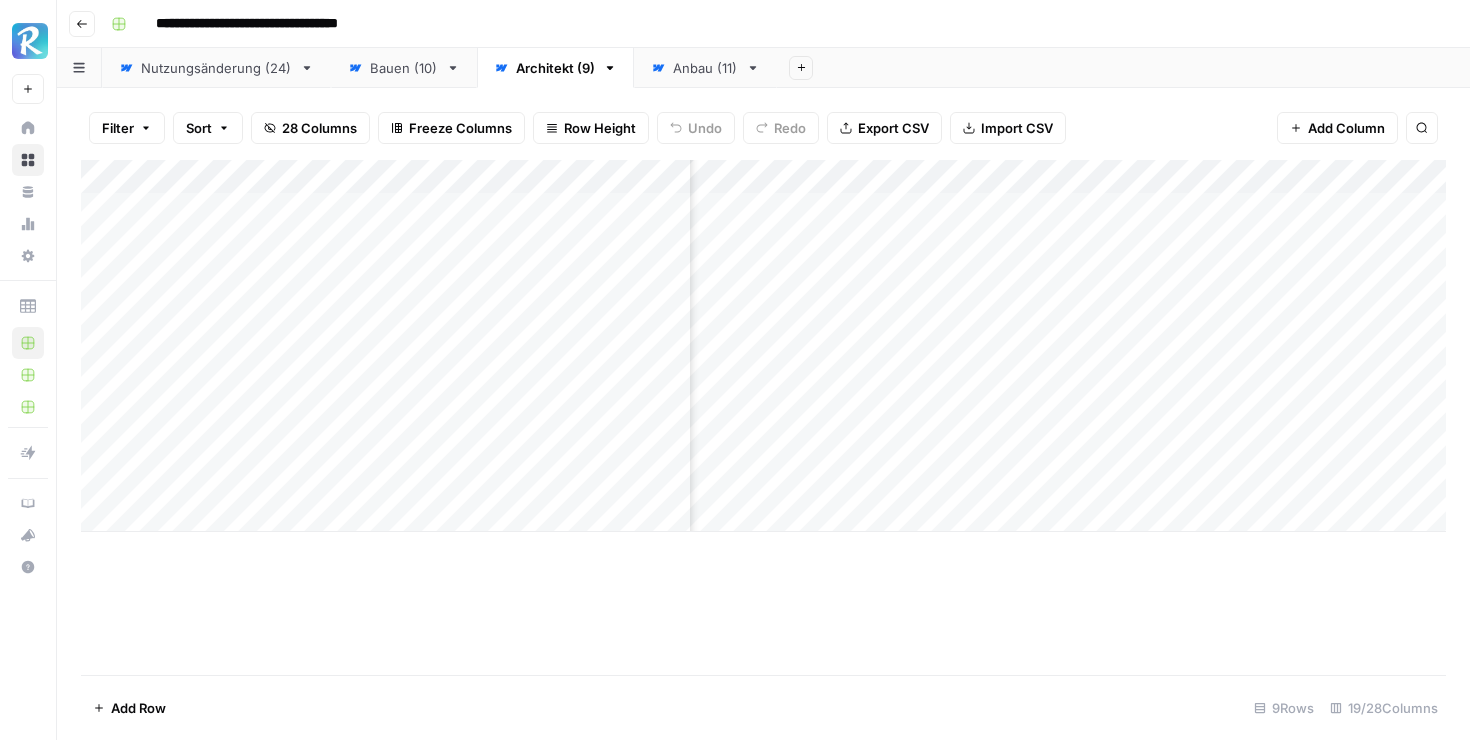 scroll, scrollTop: 0, scrollLeft: 2350, axis: horizontal 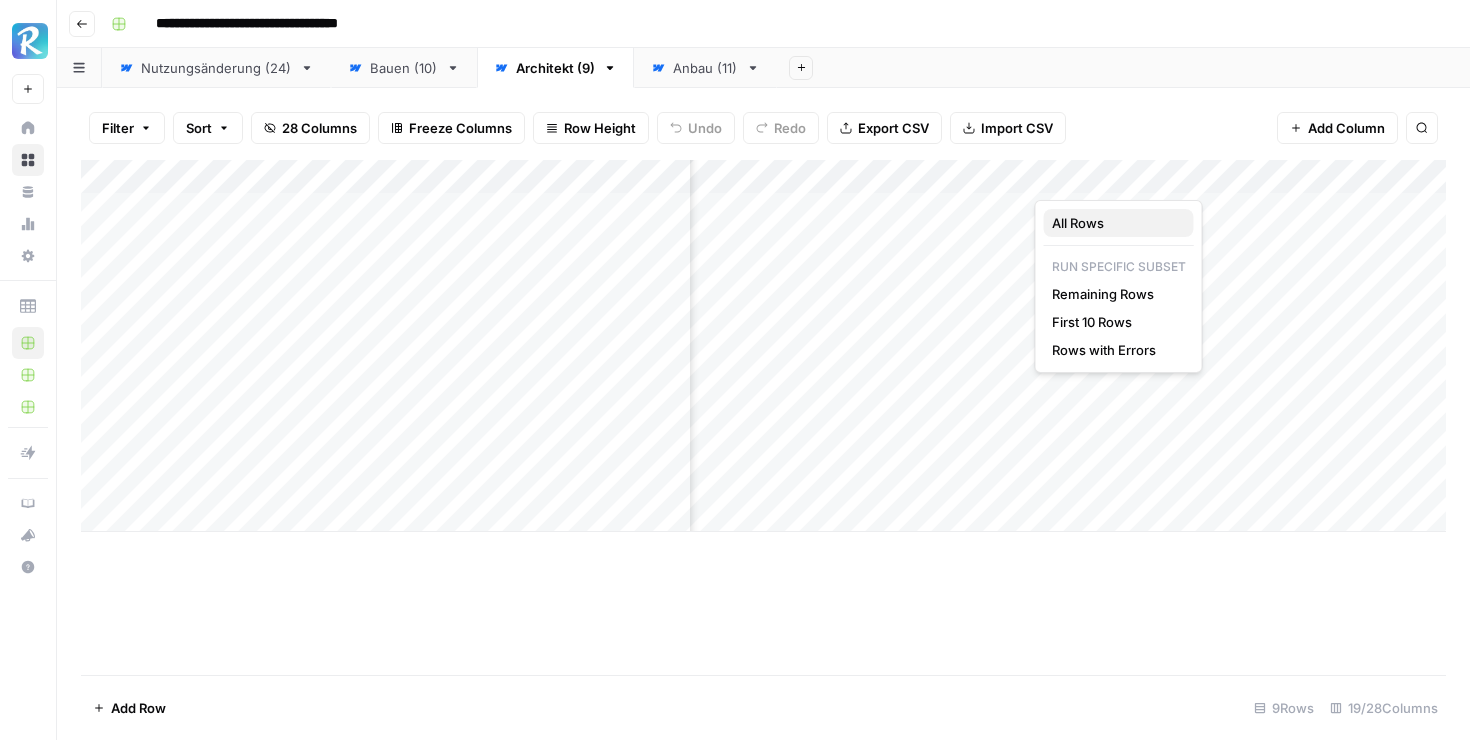 click on "All Rows" at bounding box center (1119, 223) 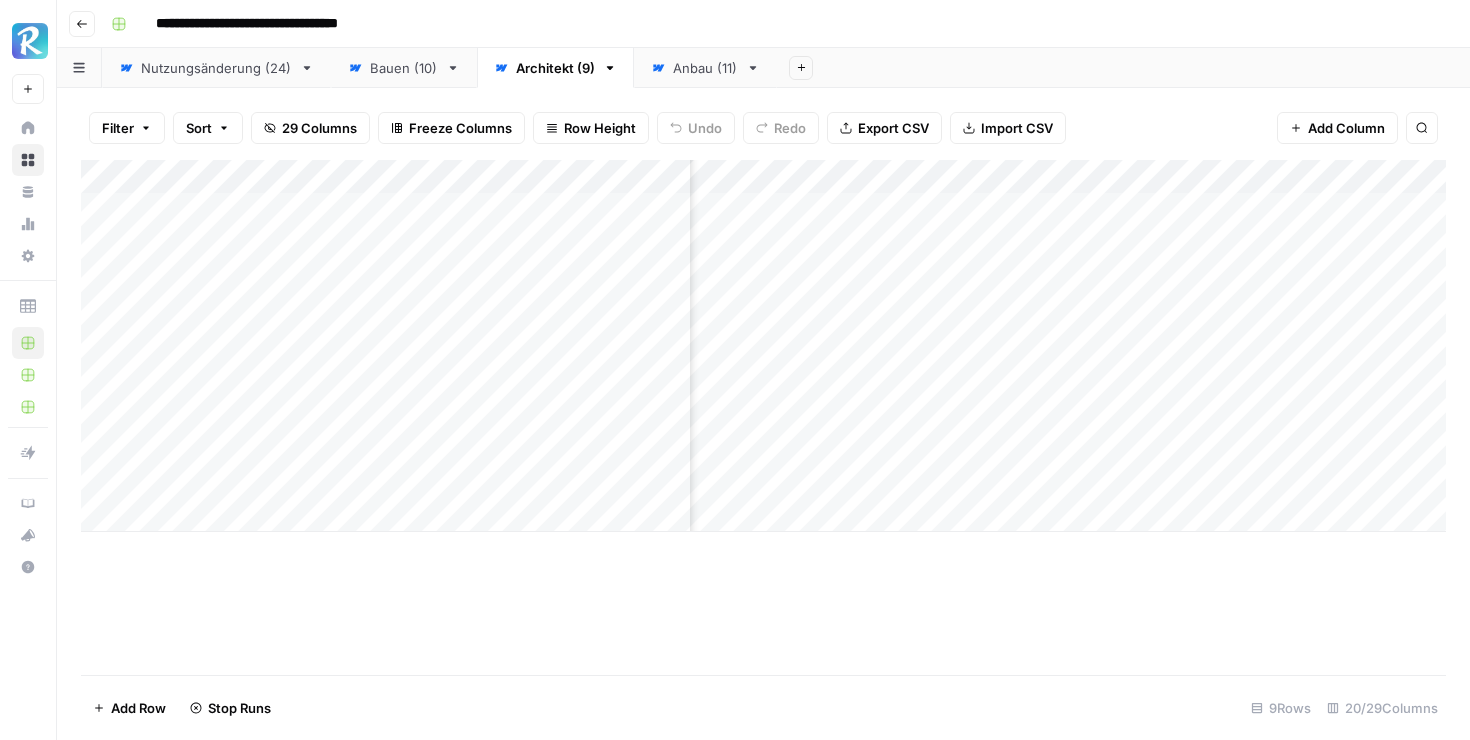 scroll, scrollTop: 0, scrollLeft: 1617, axis: horizontal 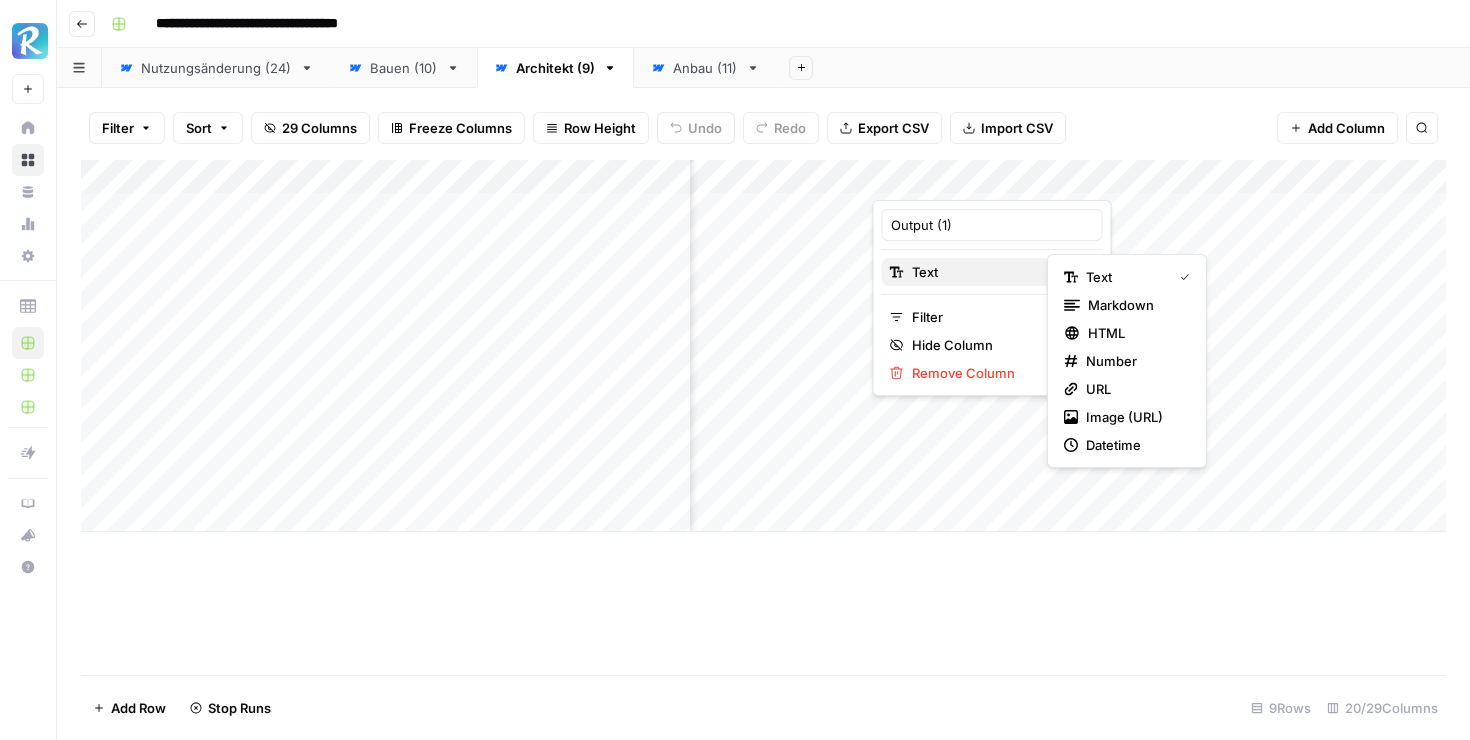 click on "Text" at bounding box center (989, 272) 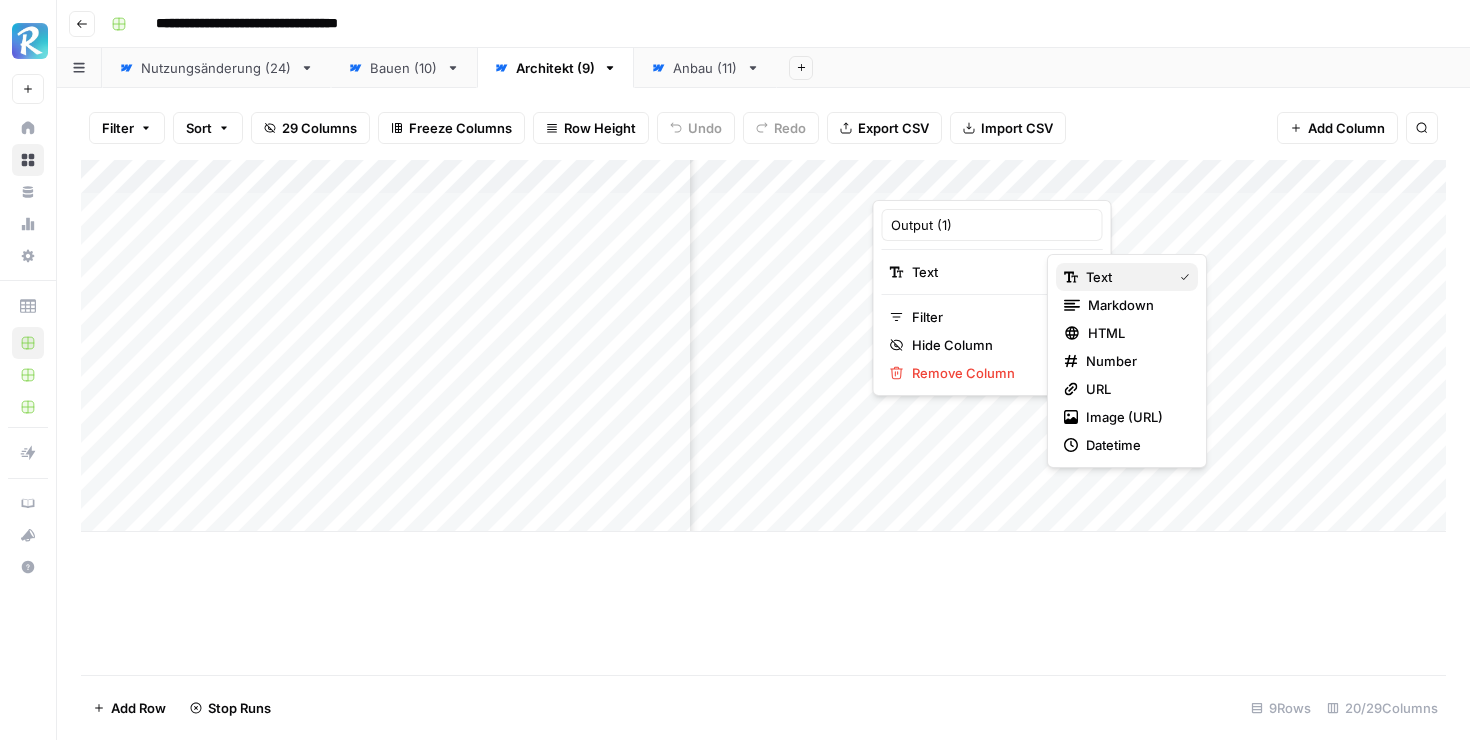 click on "text" at bounding box center [1125, 277] 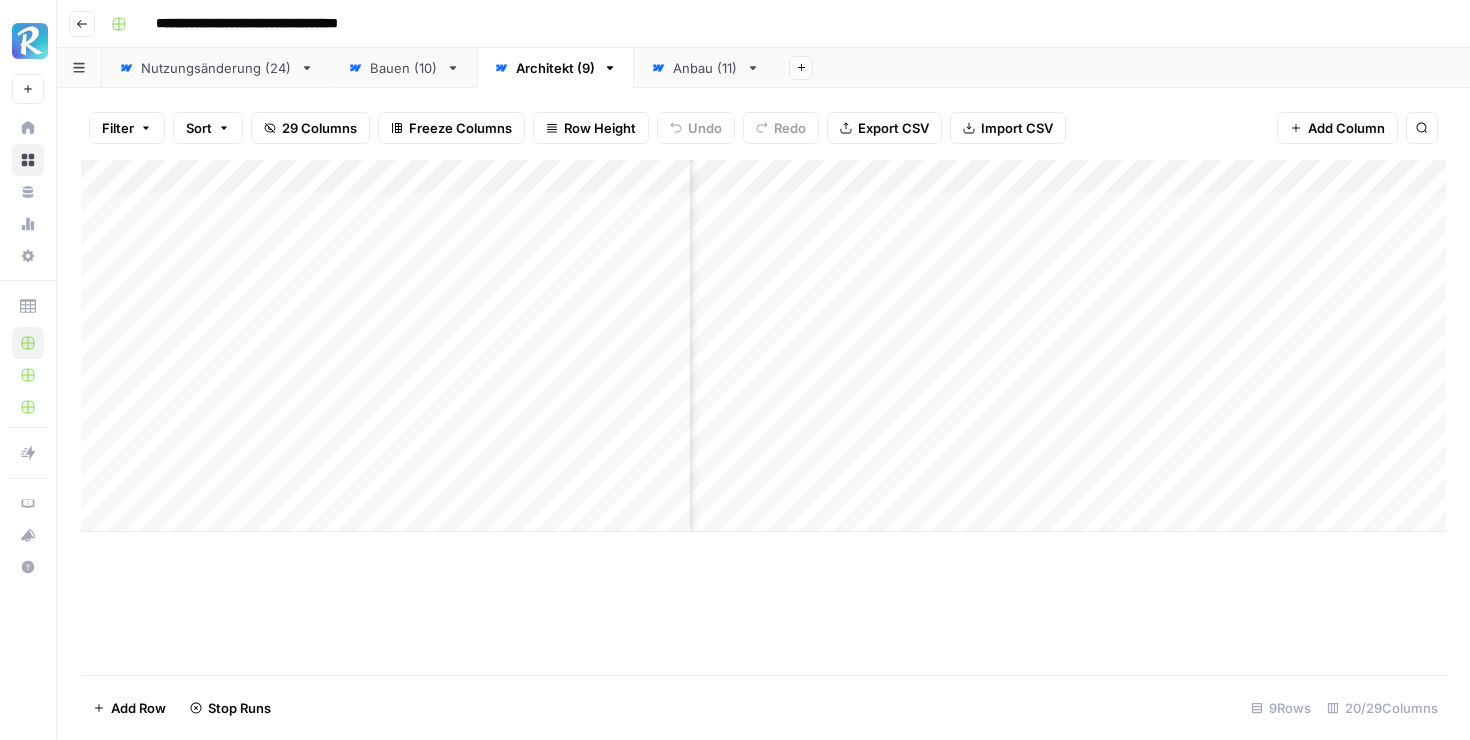 click on "Add Column" at bounding box center [763, 346] 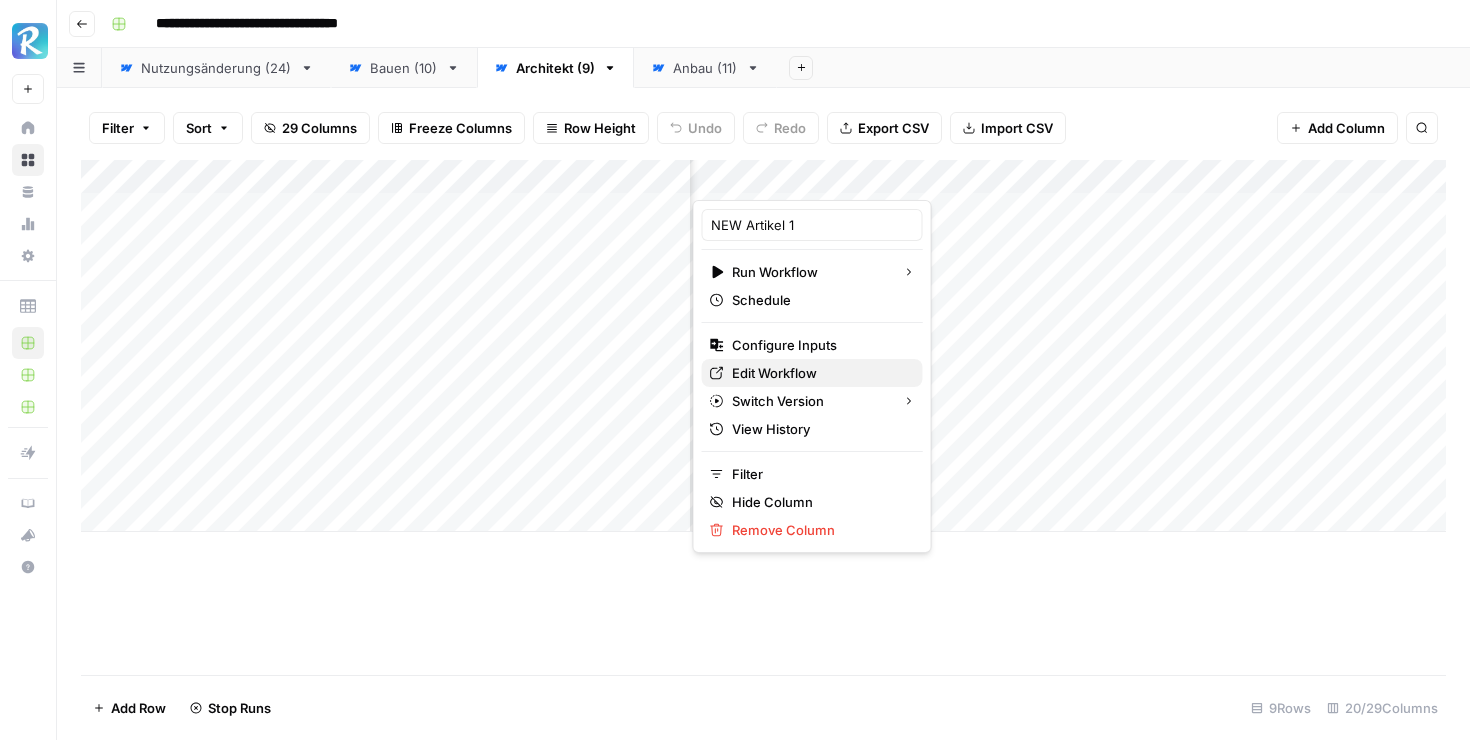 click on "Edit Workflow" at bounding box center [819, 373] 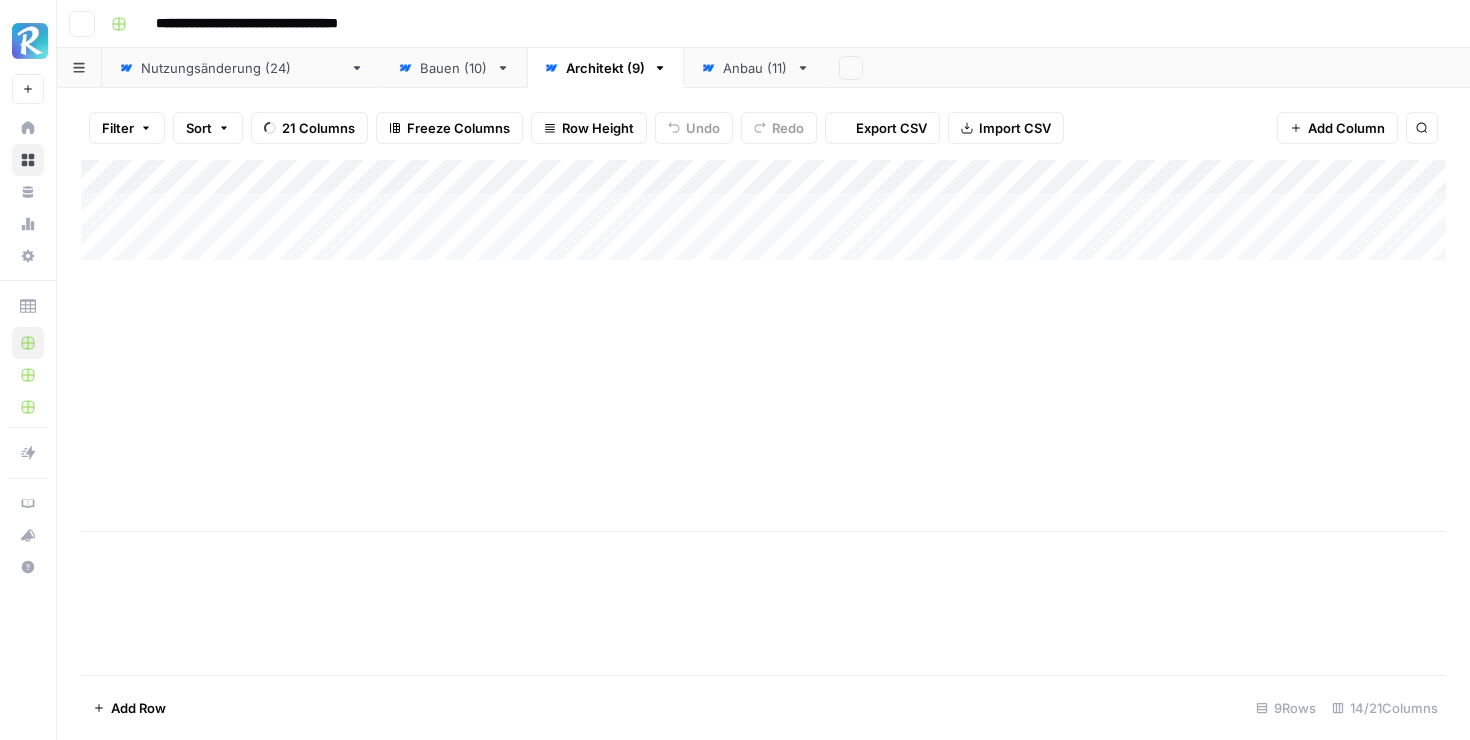 scroll, scrollTop: 0, scrollLeft: 0, axis: both 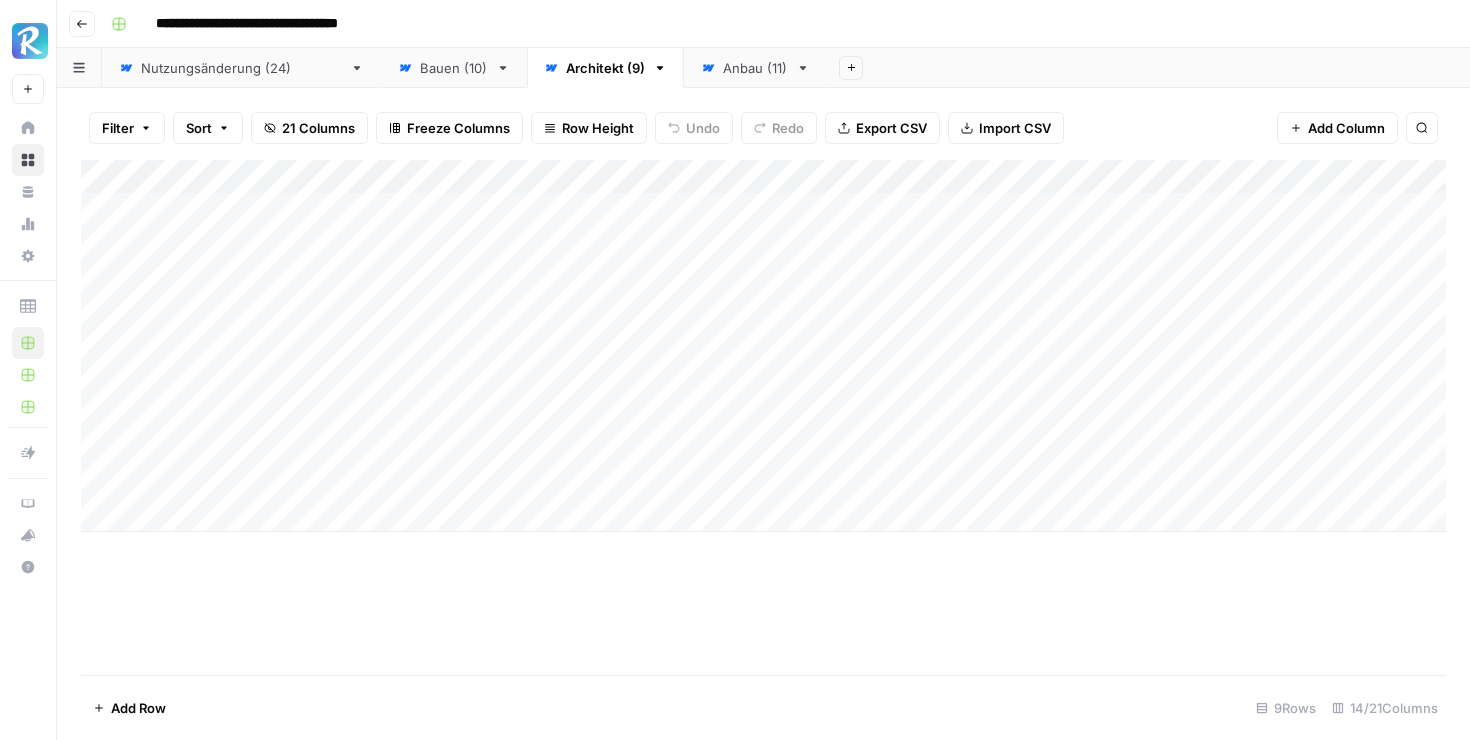 click on "Bauen (10)" at bounding box center (454, 68) 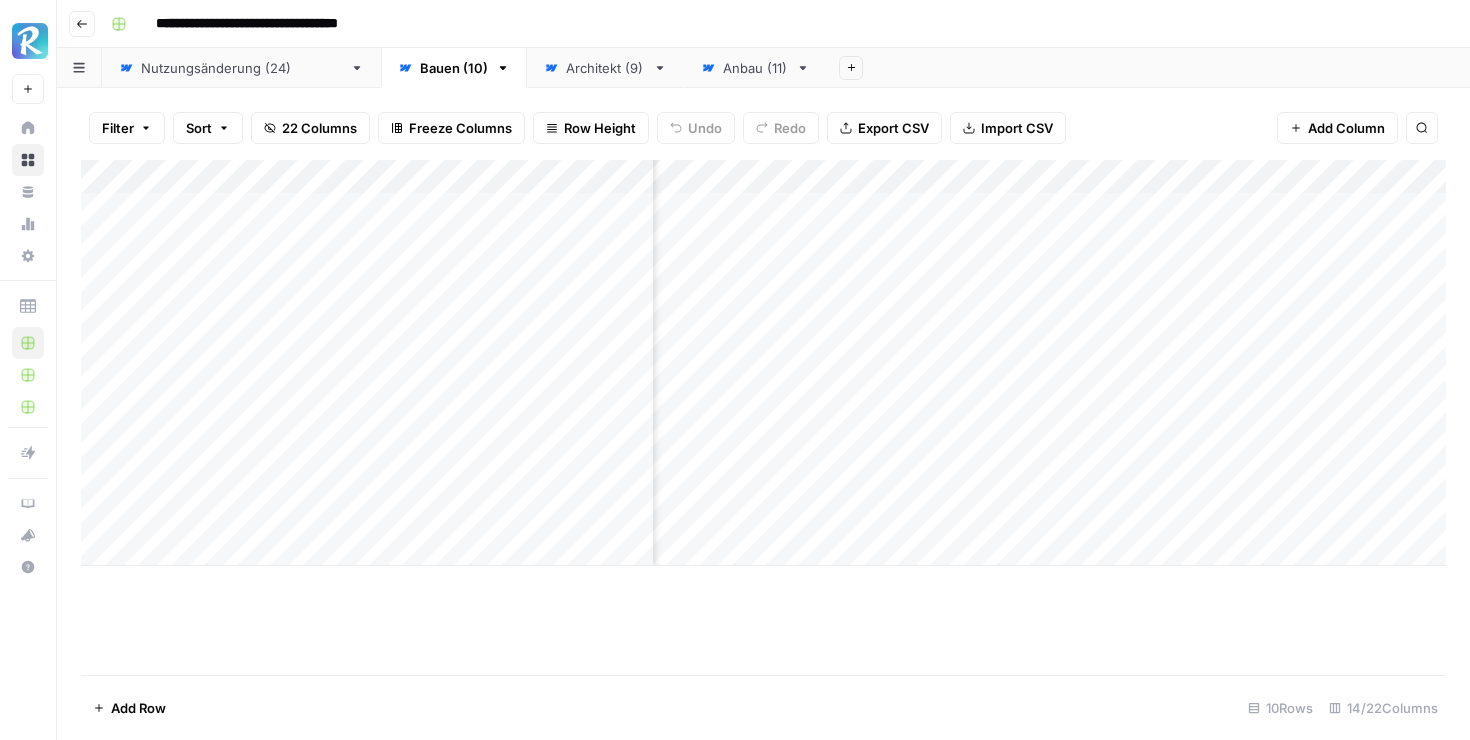 scroll, scrollTop: 0, scrollLeft: 127, axis: horizontal 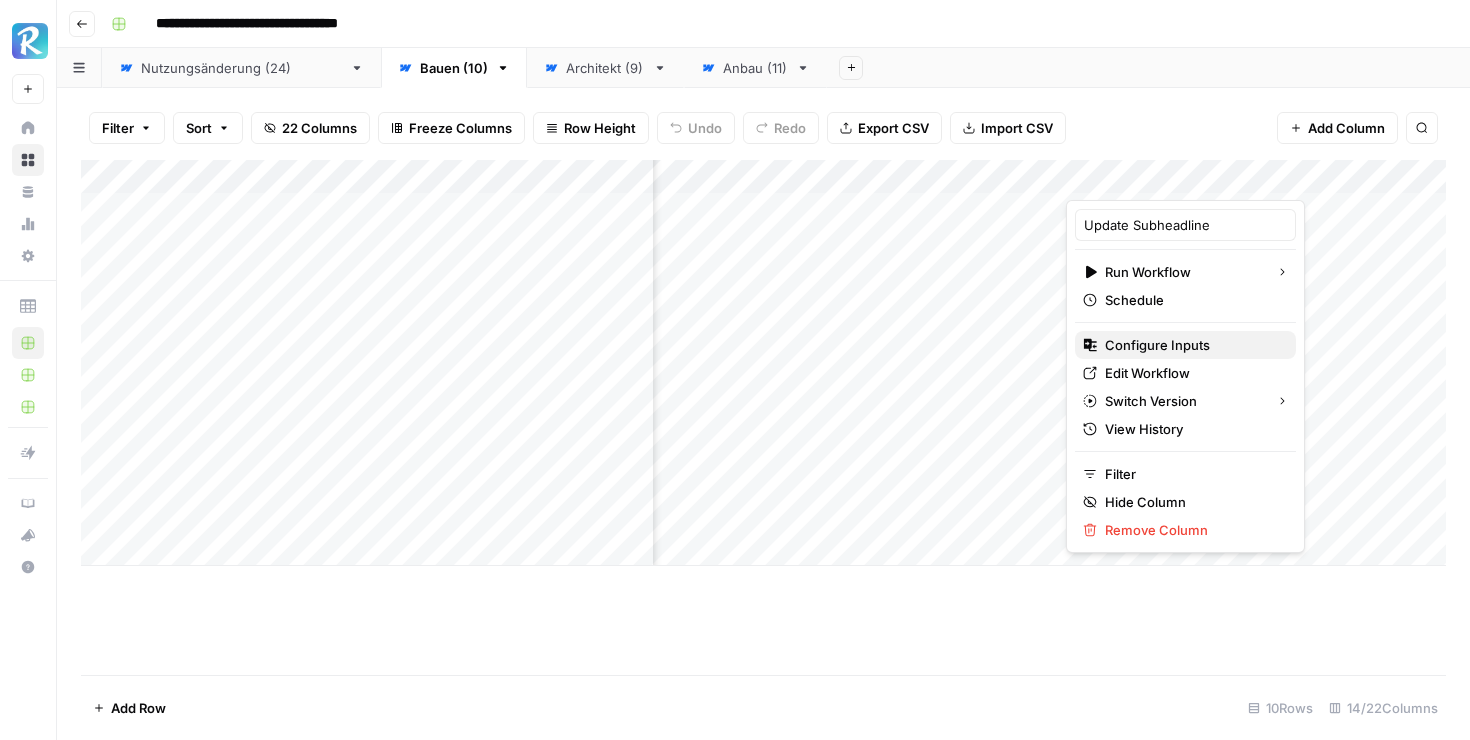 click on "Configure Inputs" at bounding box center (1192, 345) 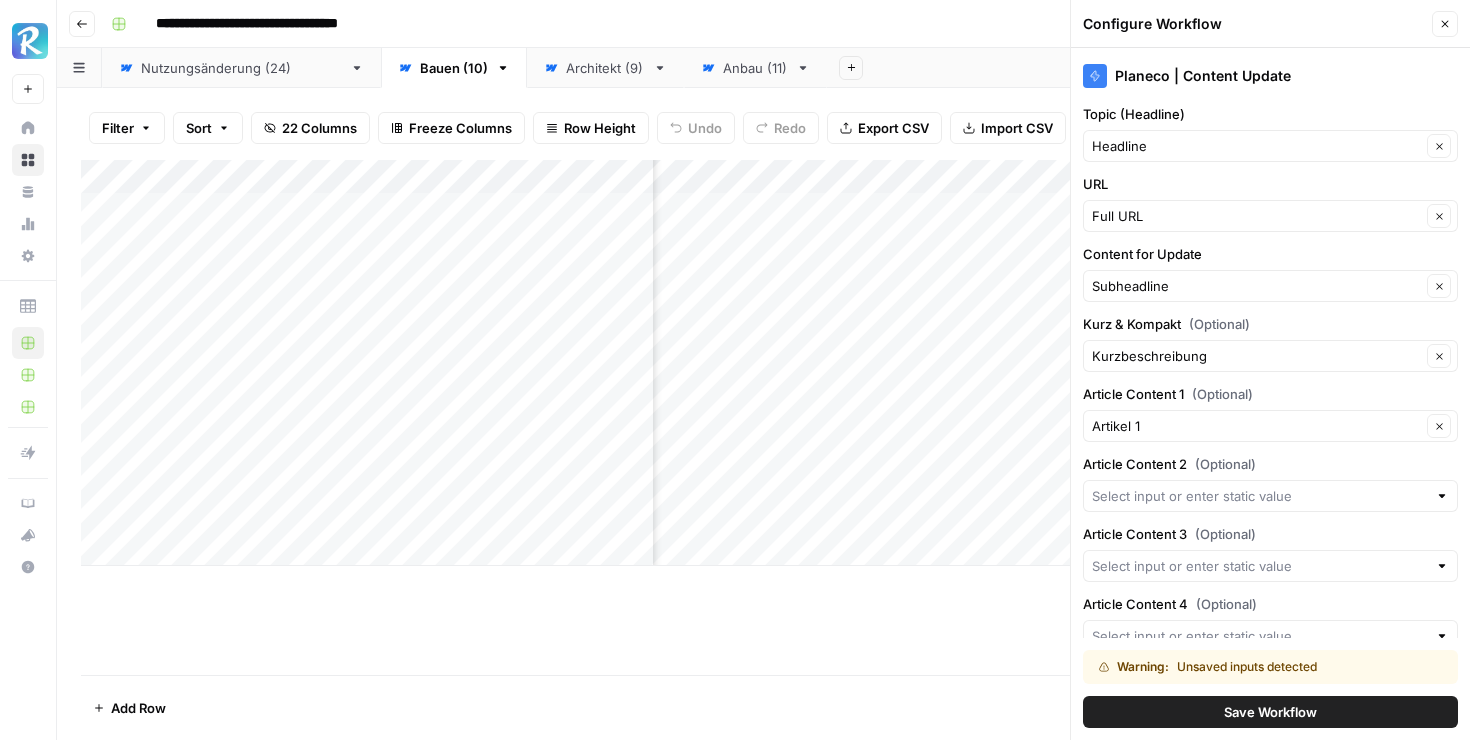 click on "Add Column" at bounding box center (763, 417) 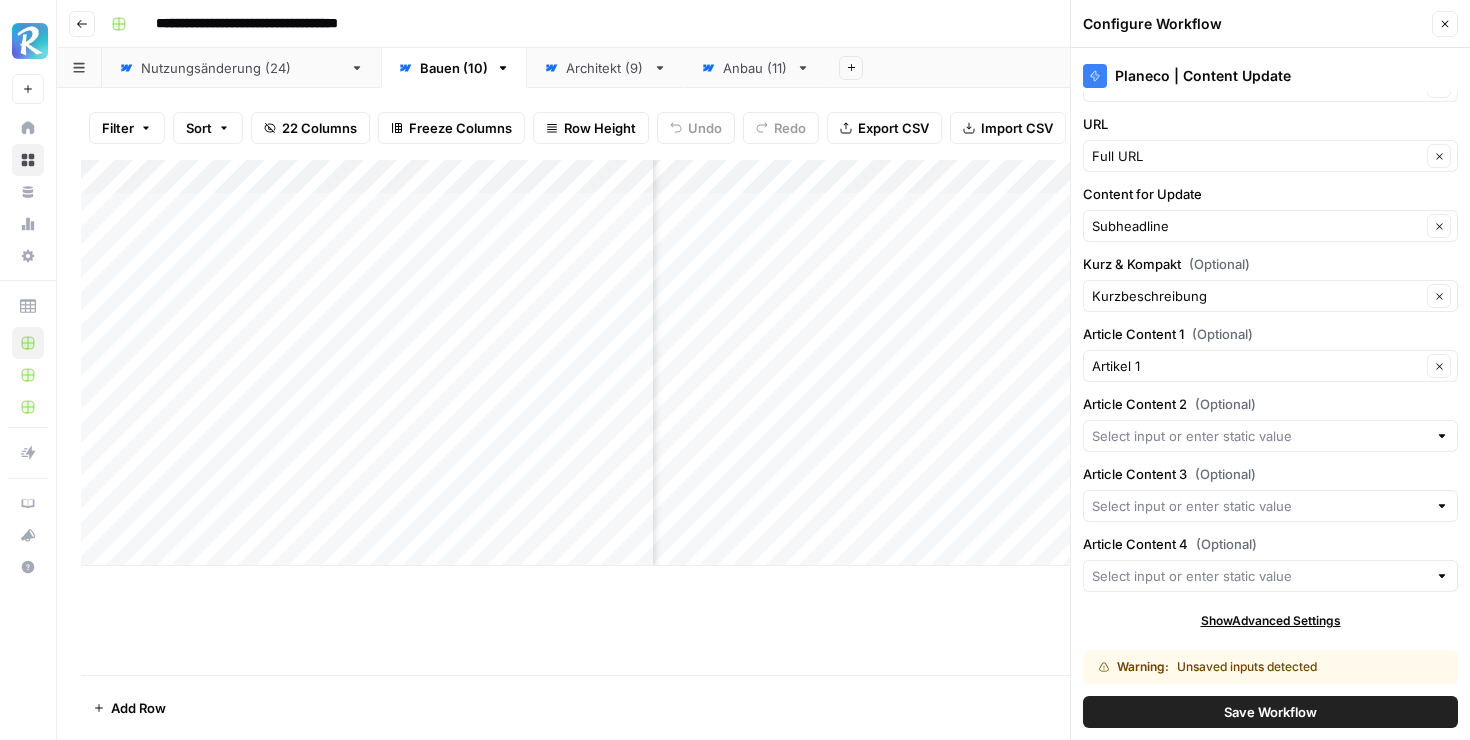 scroll, scrollTop: 0, scrollLeft: 0, axis: both 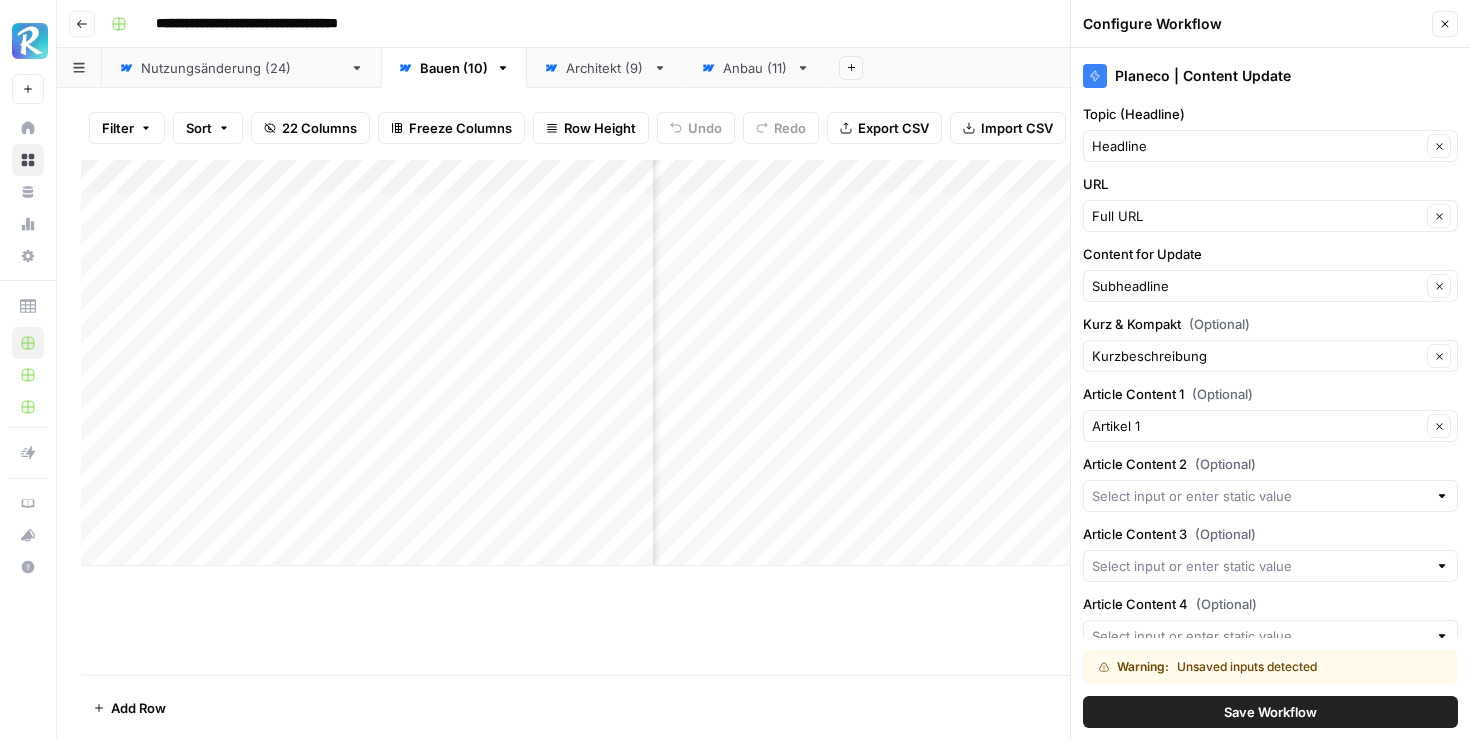 click 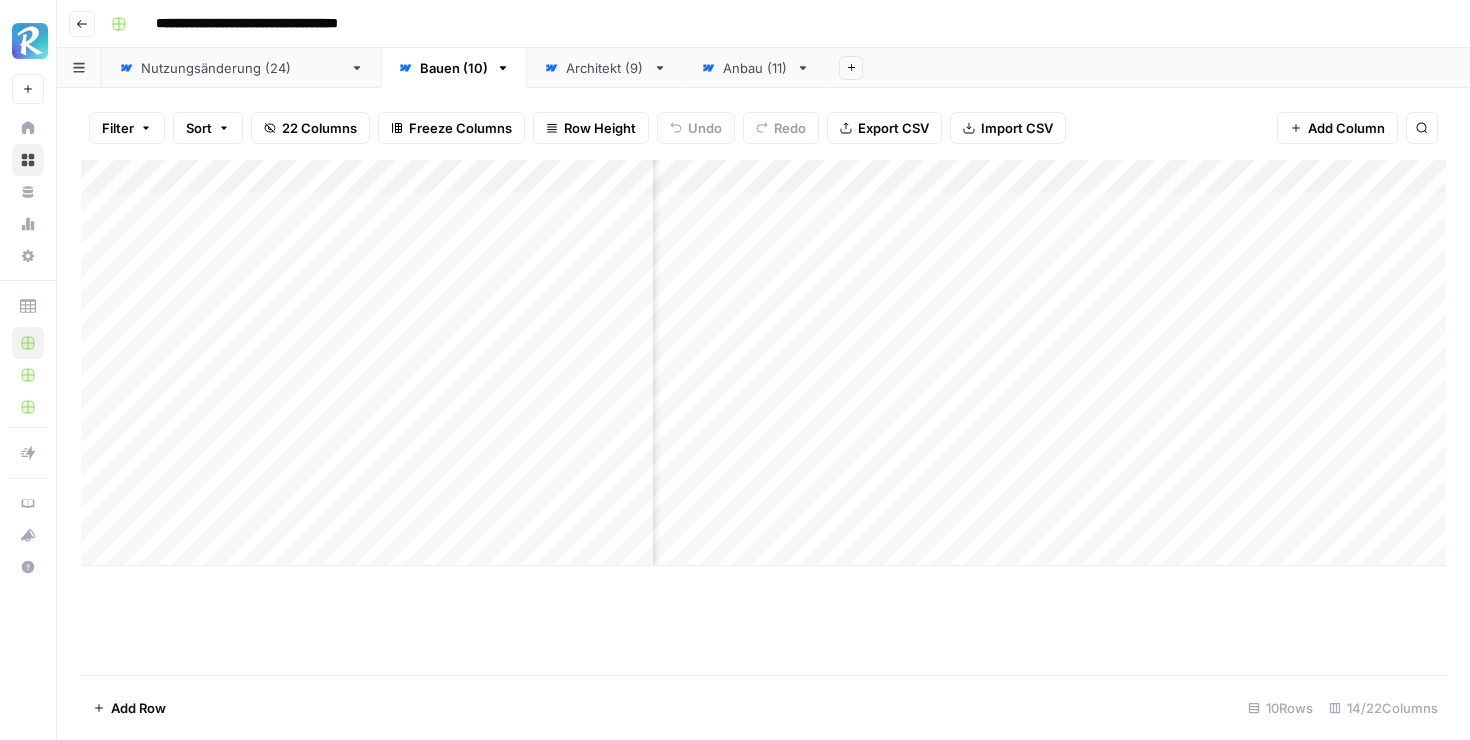scroll, scrollTop: 0, scrollLeft: 1659, axis: horizontal 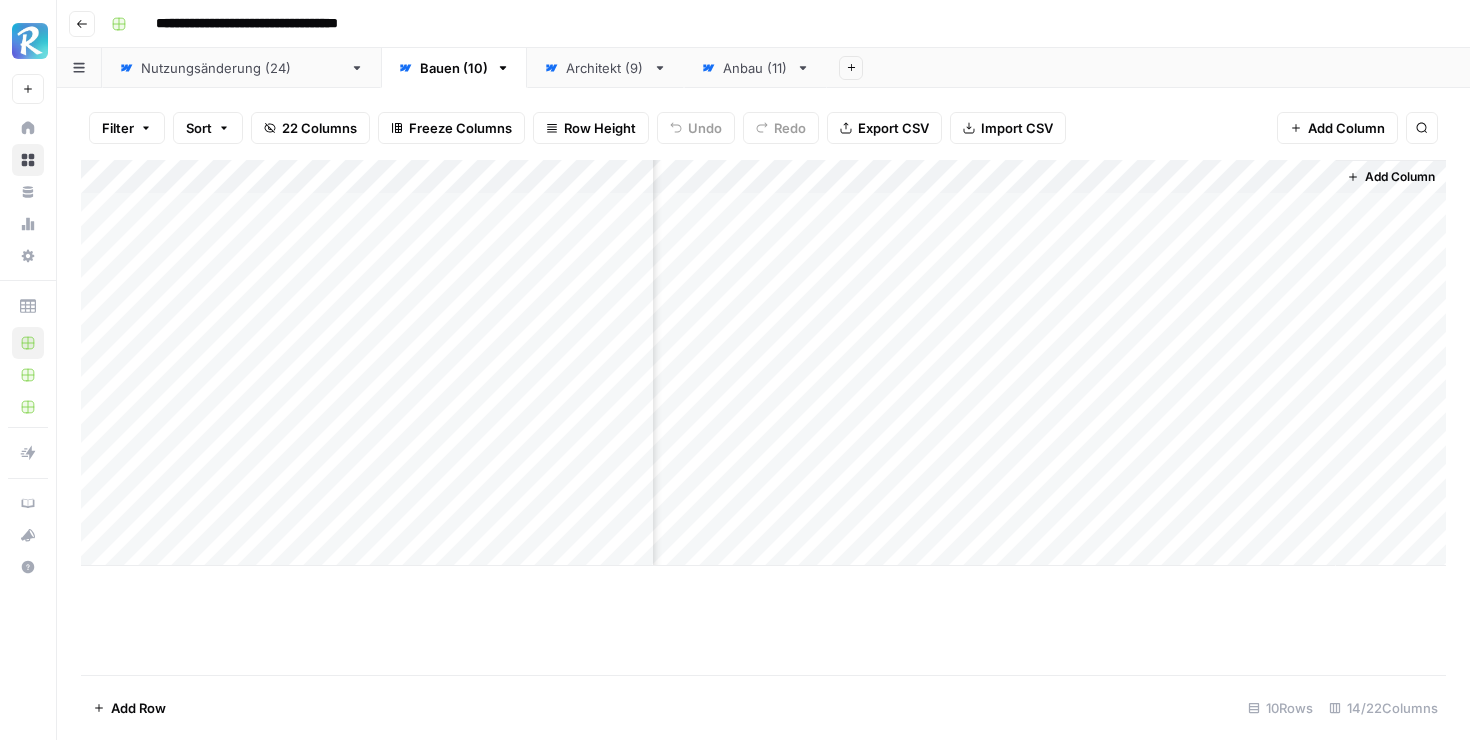 click on "Architekt (9)" at bounding box center [605, 68] 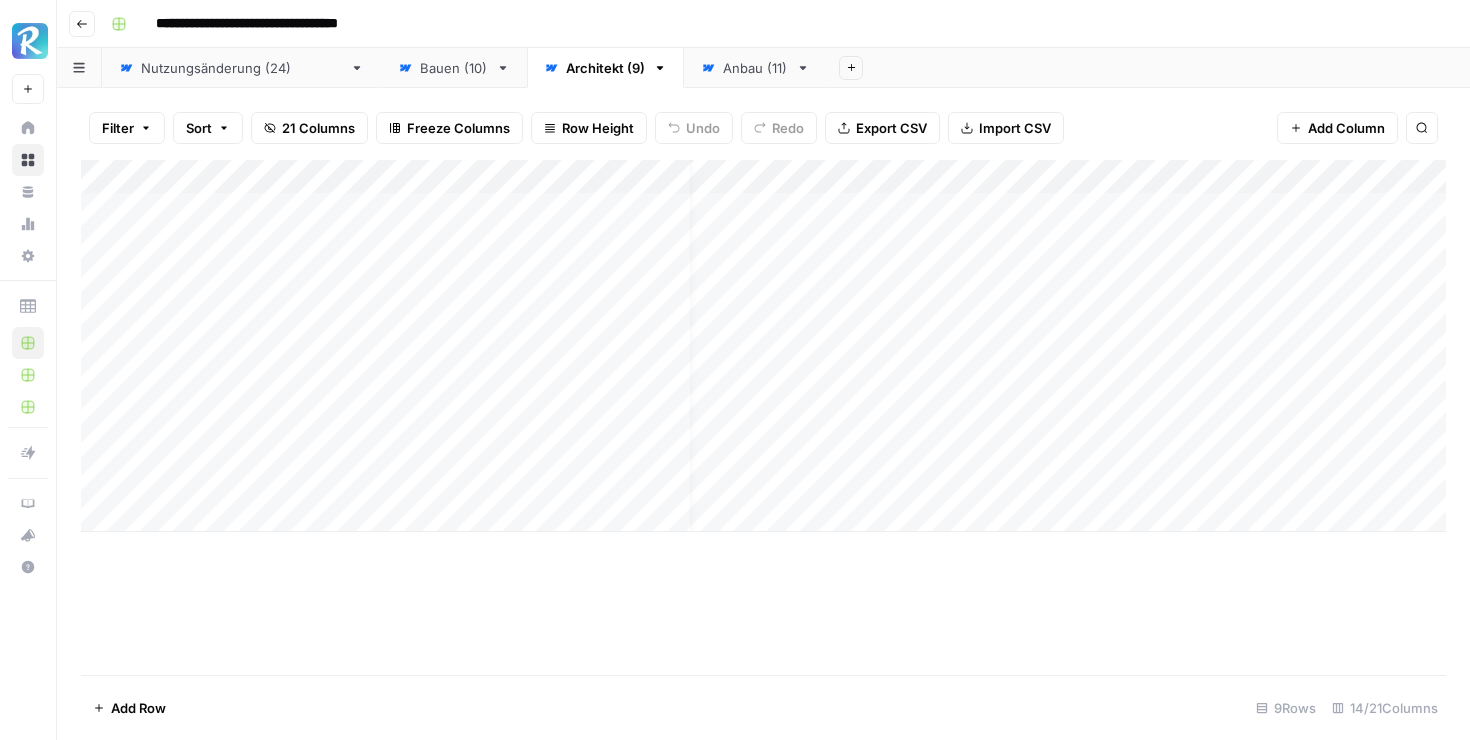 scroll, scrollTop: 0, scrollLeft: 0, axis: both 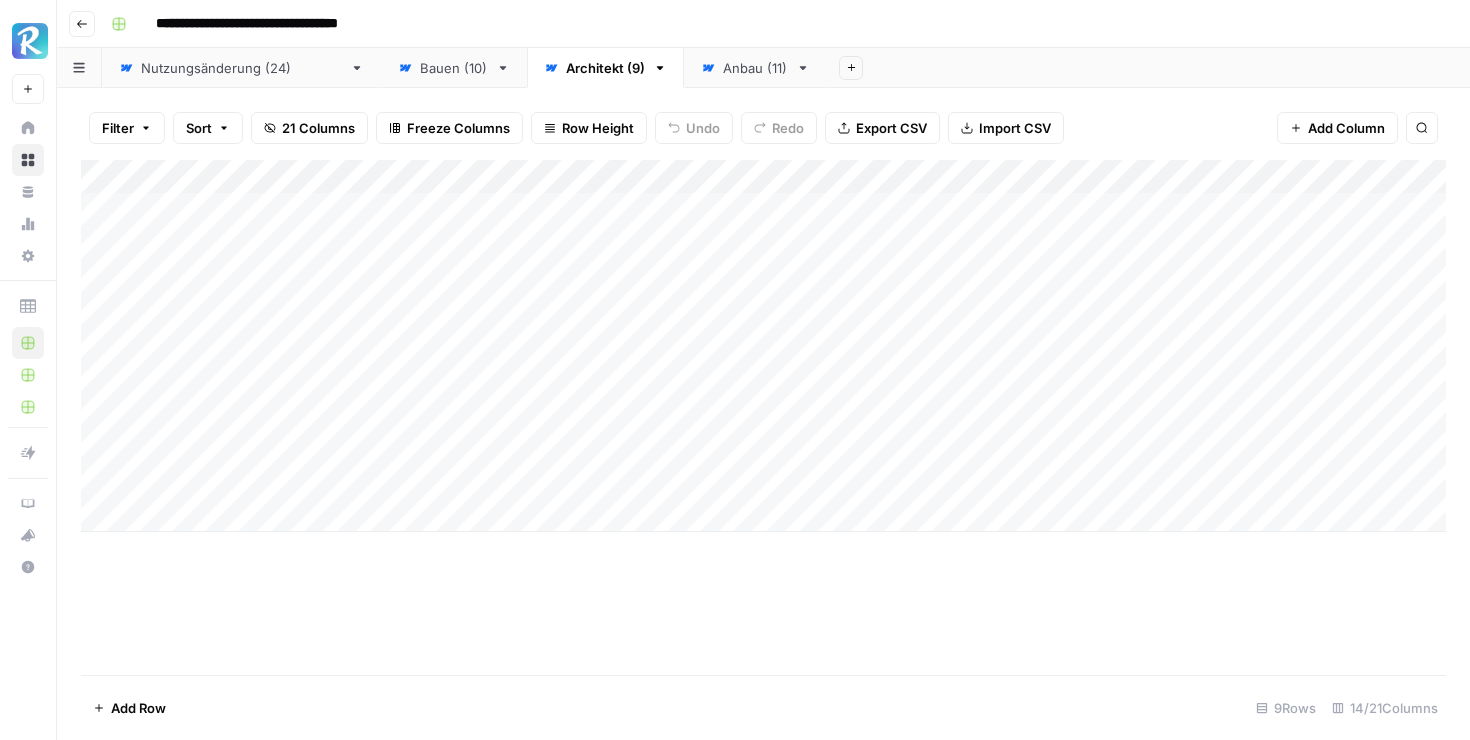 click on "21 Columns" at bounding box center (318, 128) 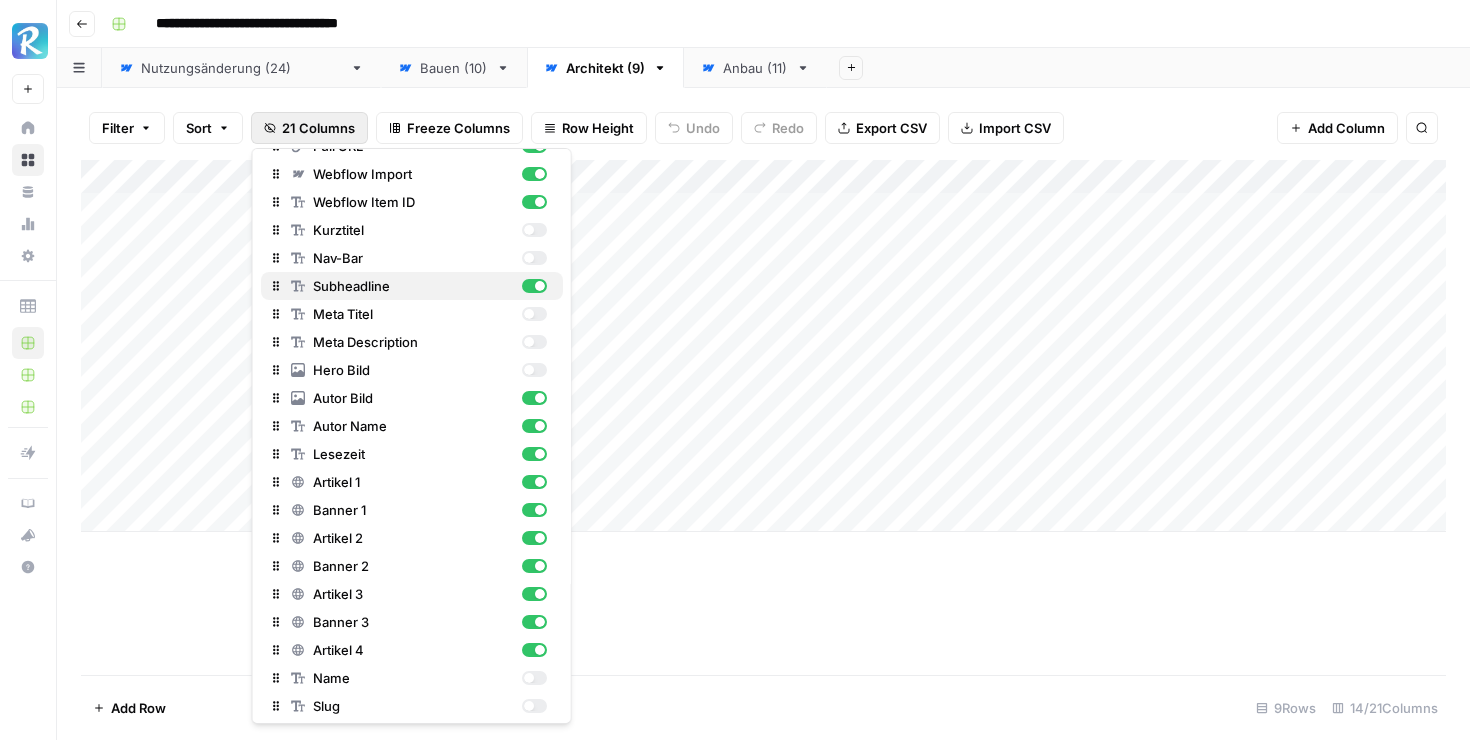 scroll, scrollTop: 79, scrollLeft: 0, axis: vertical 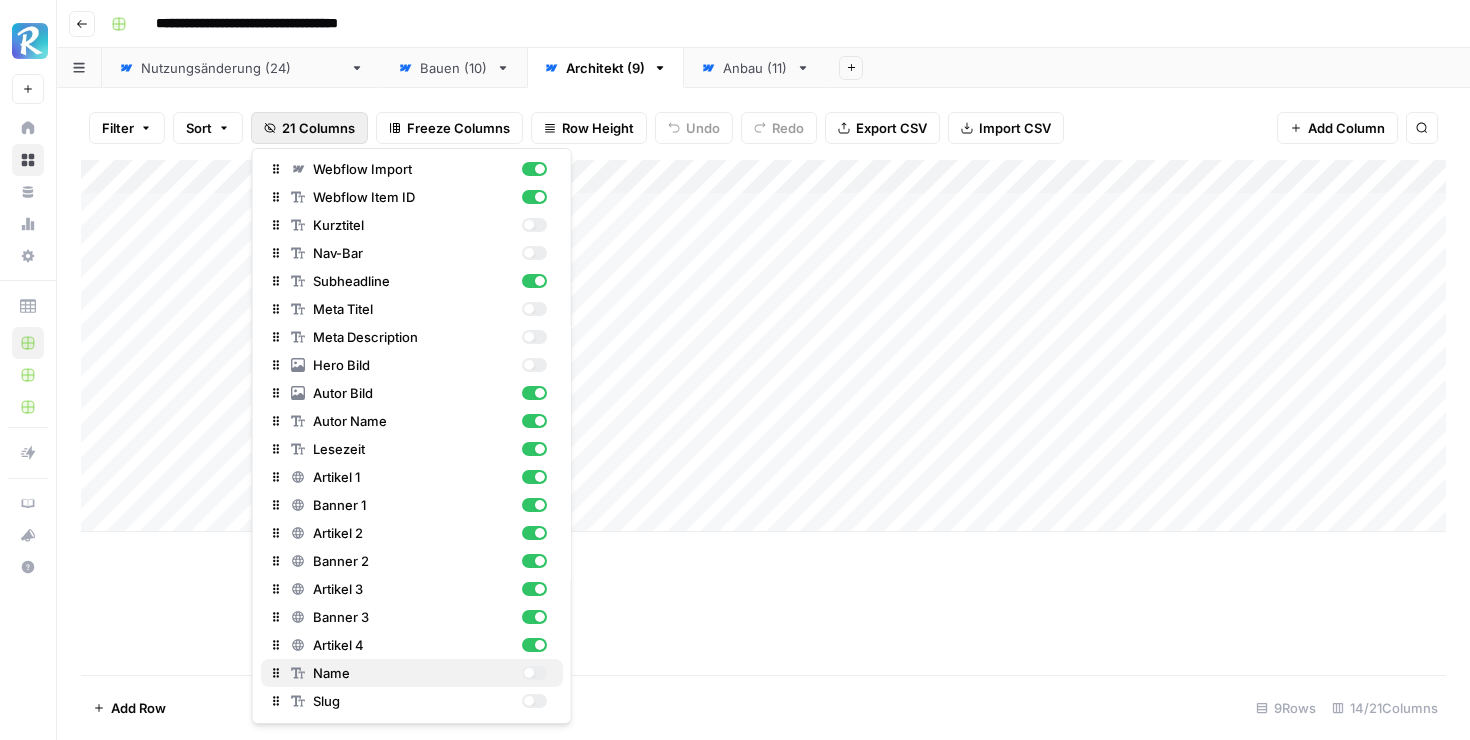 click at bounding box center (533, 673) 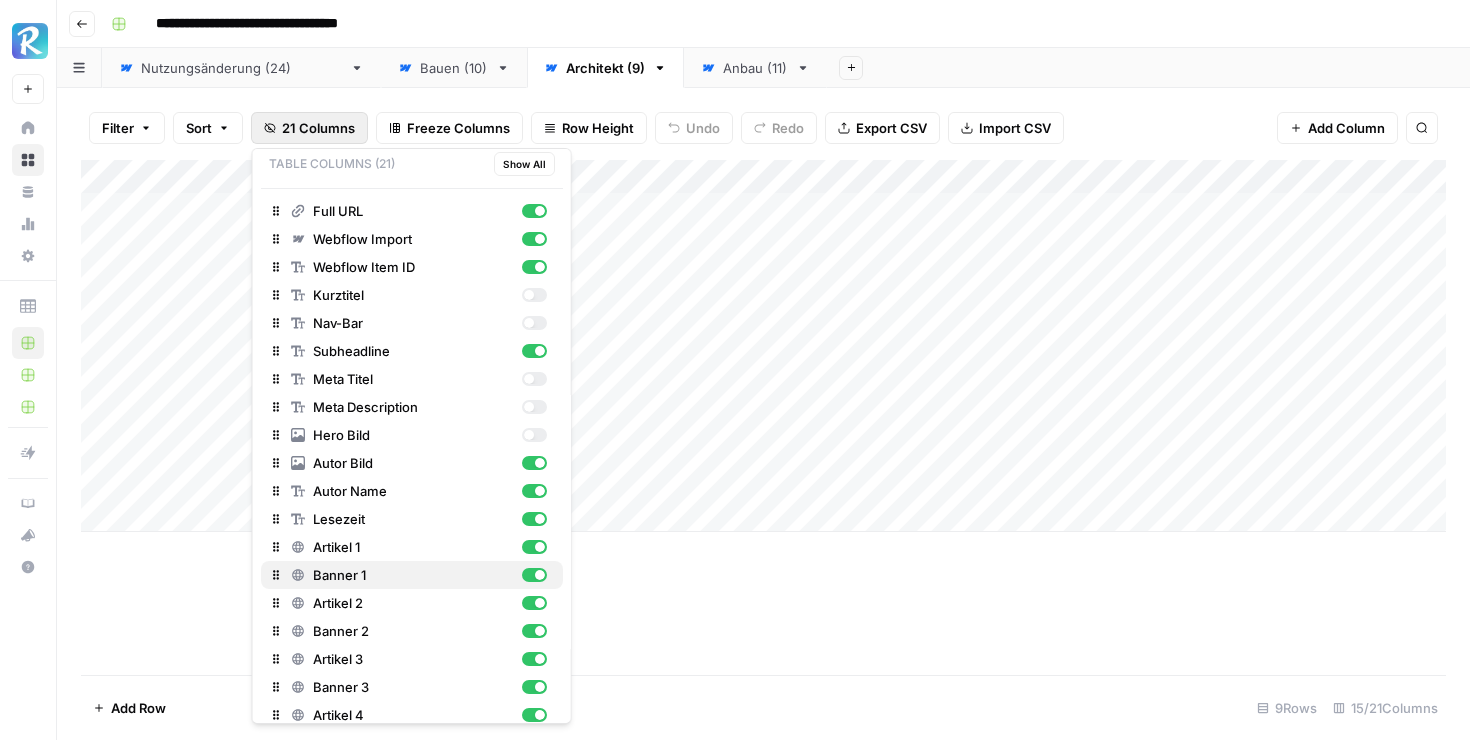 scroll, scrollTop: 0, scrollLeft: 0, axis: both 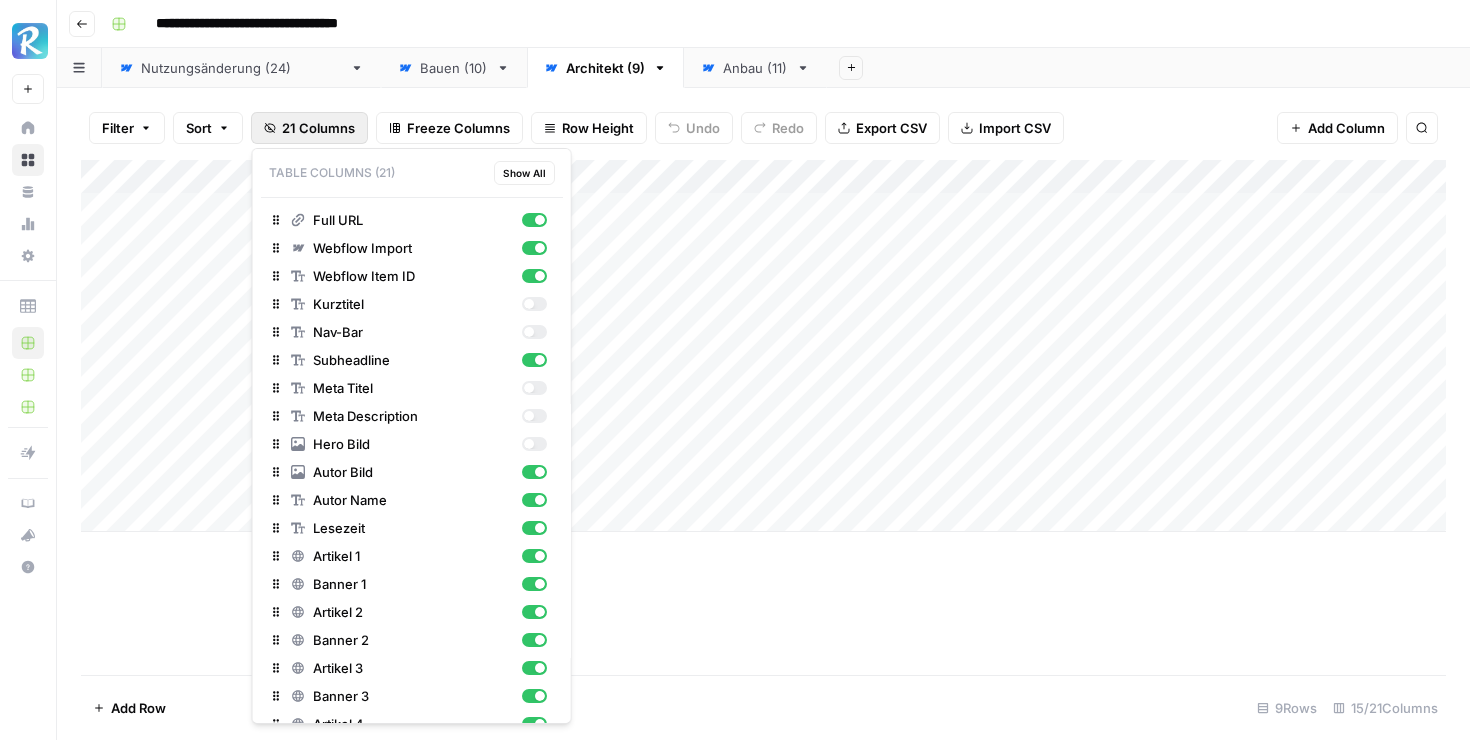click on "Add Column" at bounding box center [763, 417] 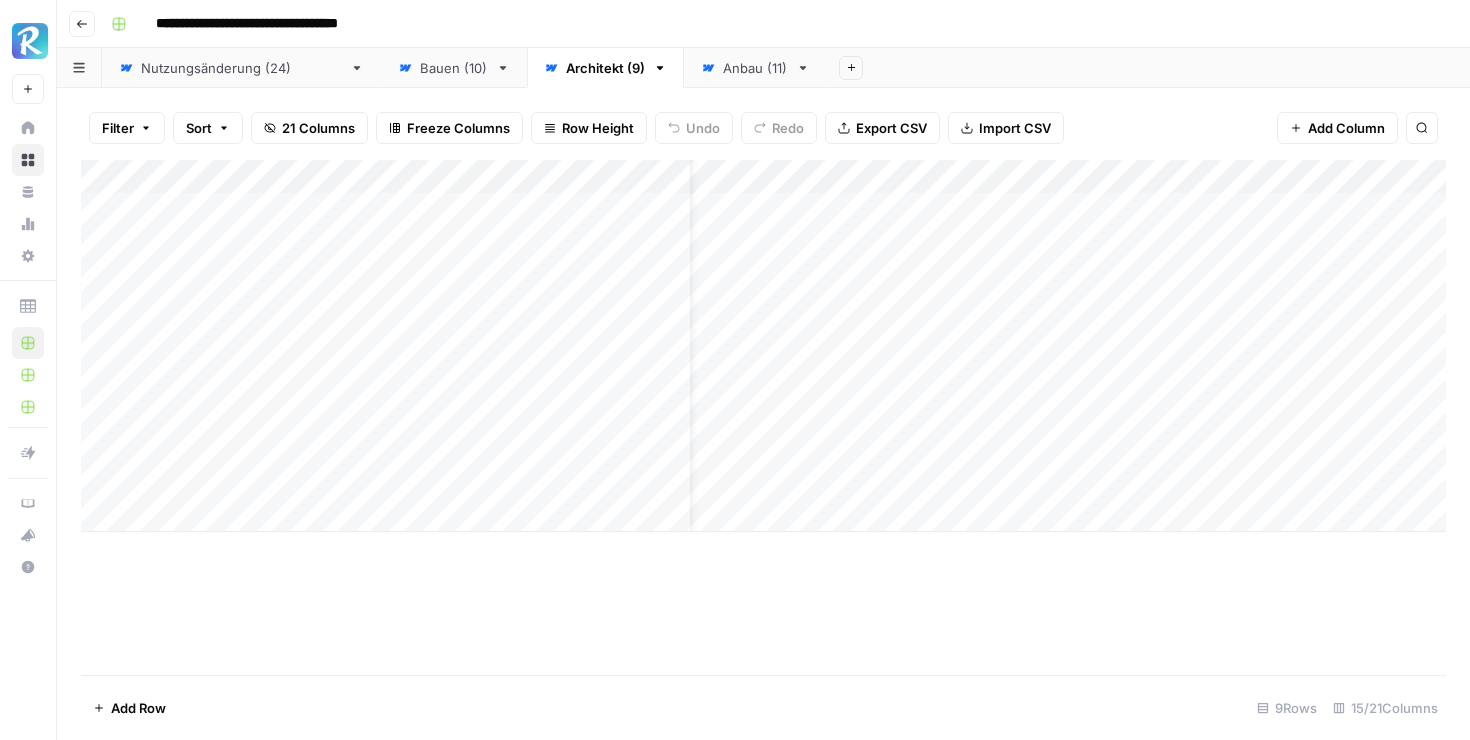 scroll, scrollTop: 0, scrollLeft: 169, axis: horizontal 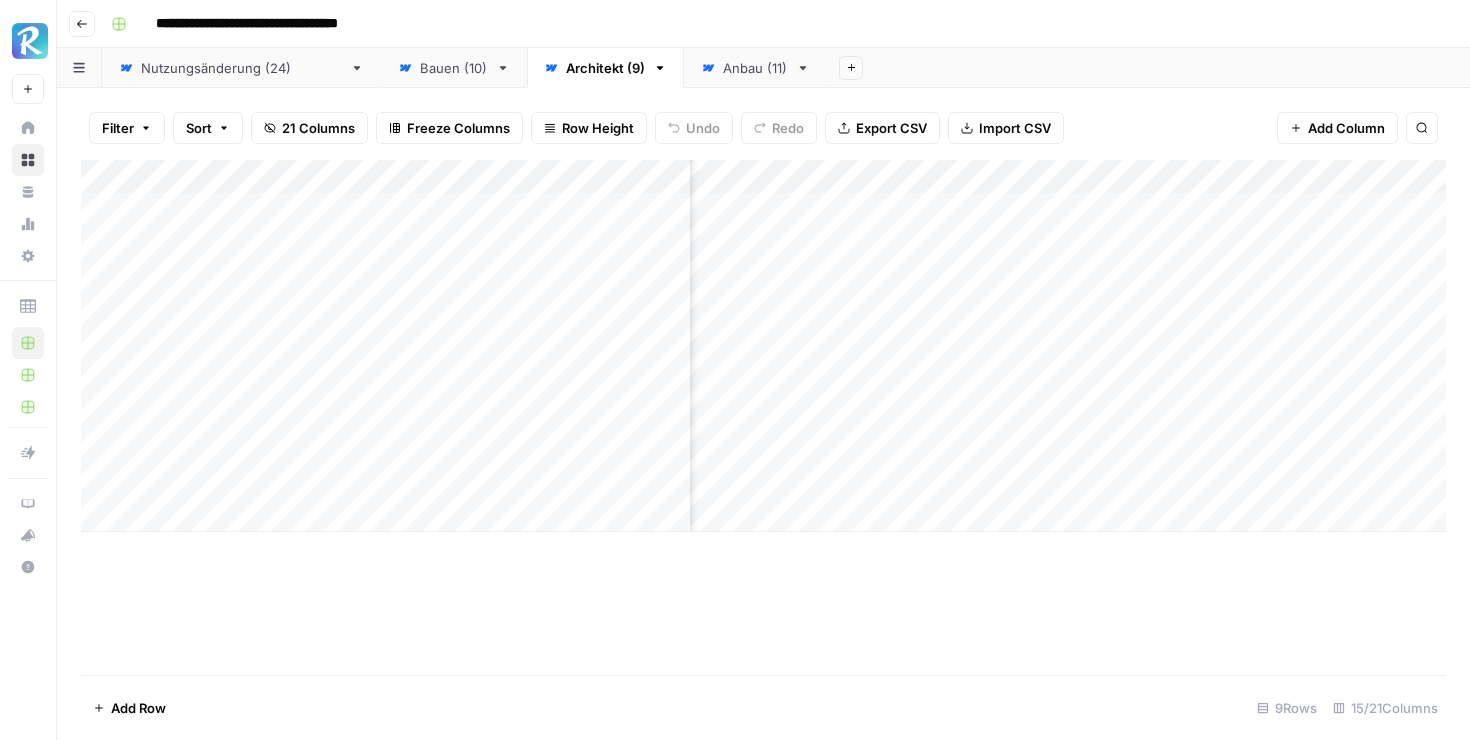 click on "Add Column" at bounding box center (1346, 128) 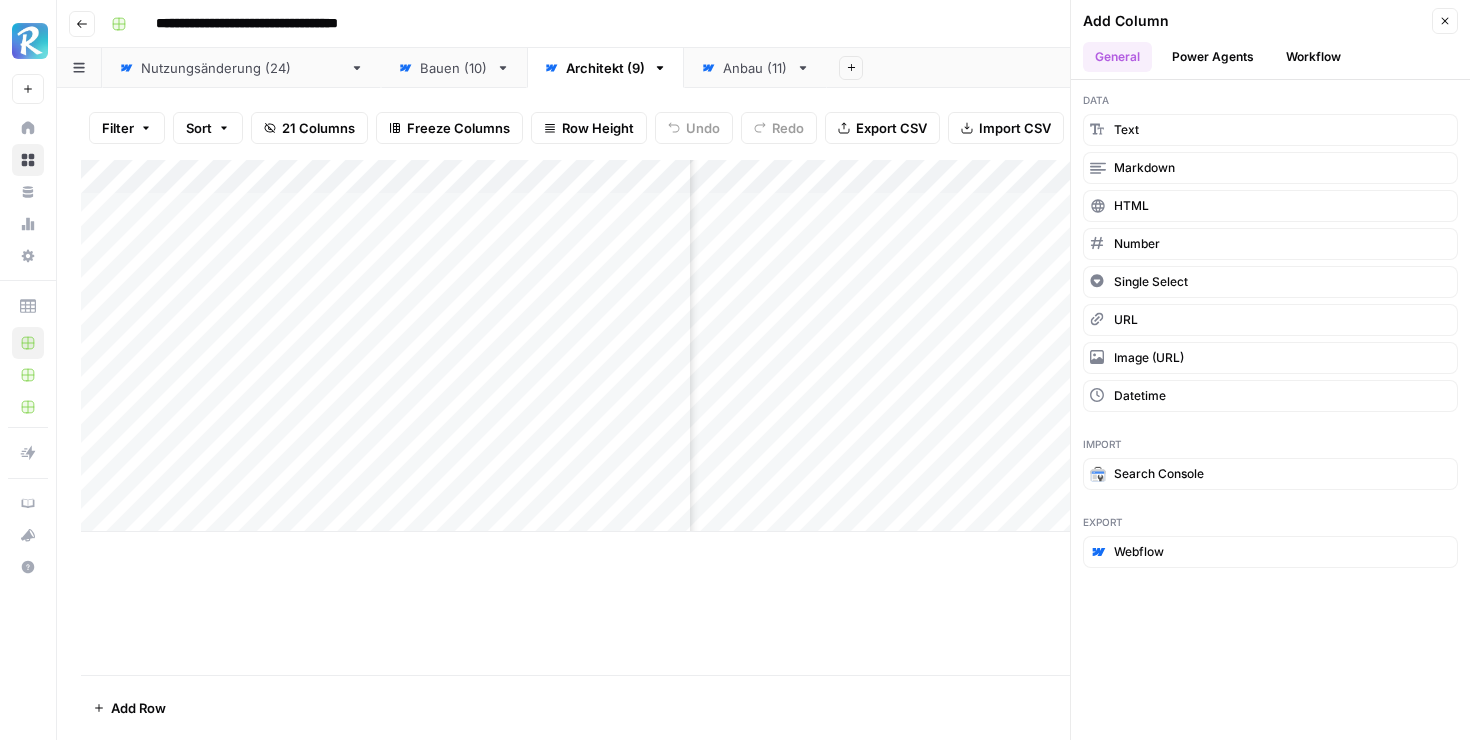click on "Workflow" at bounding box center [1313, 57] 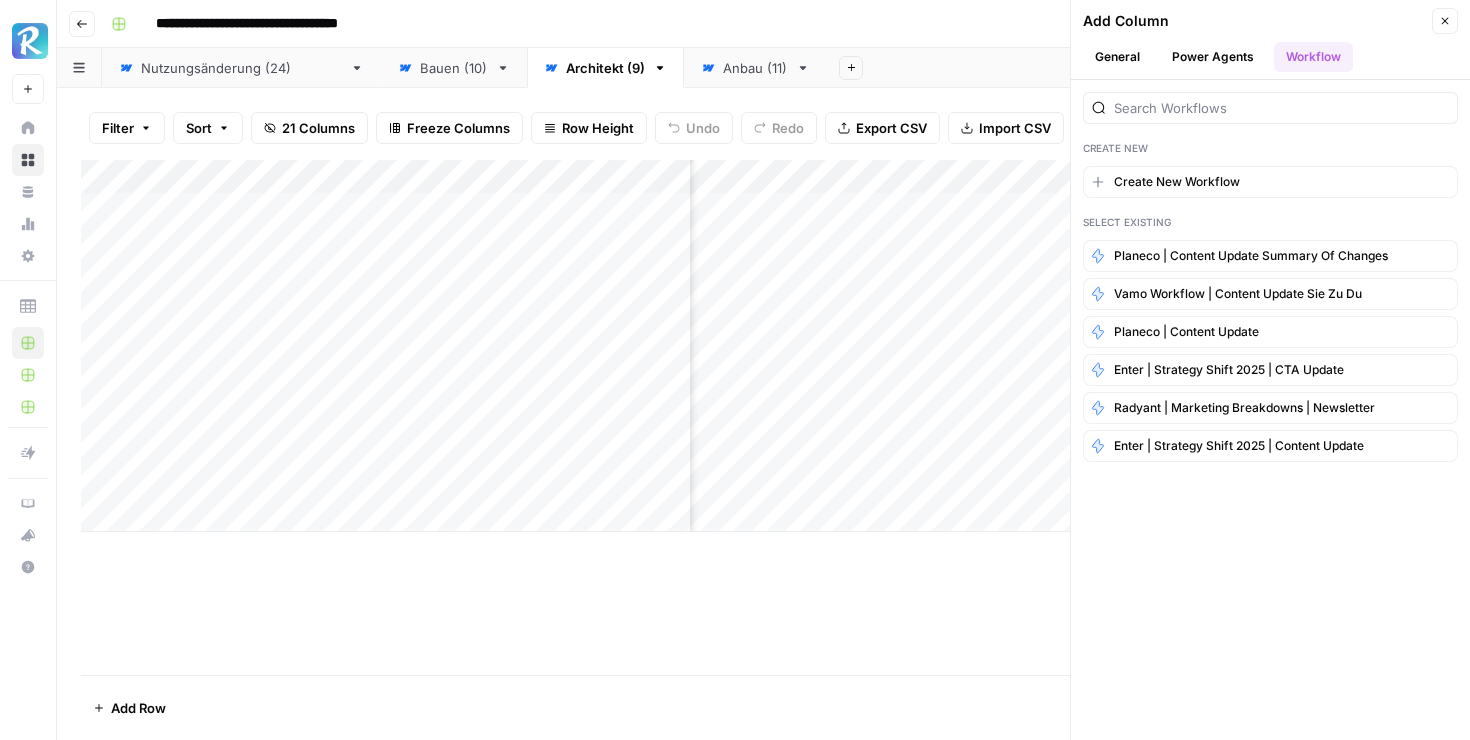 click on "General" at bounding box center [1117, 57] 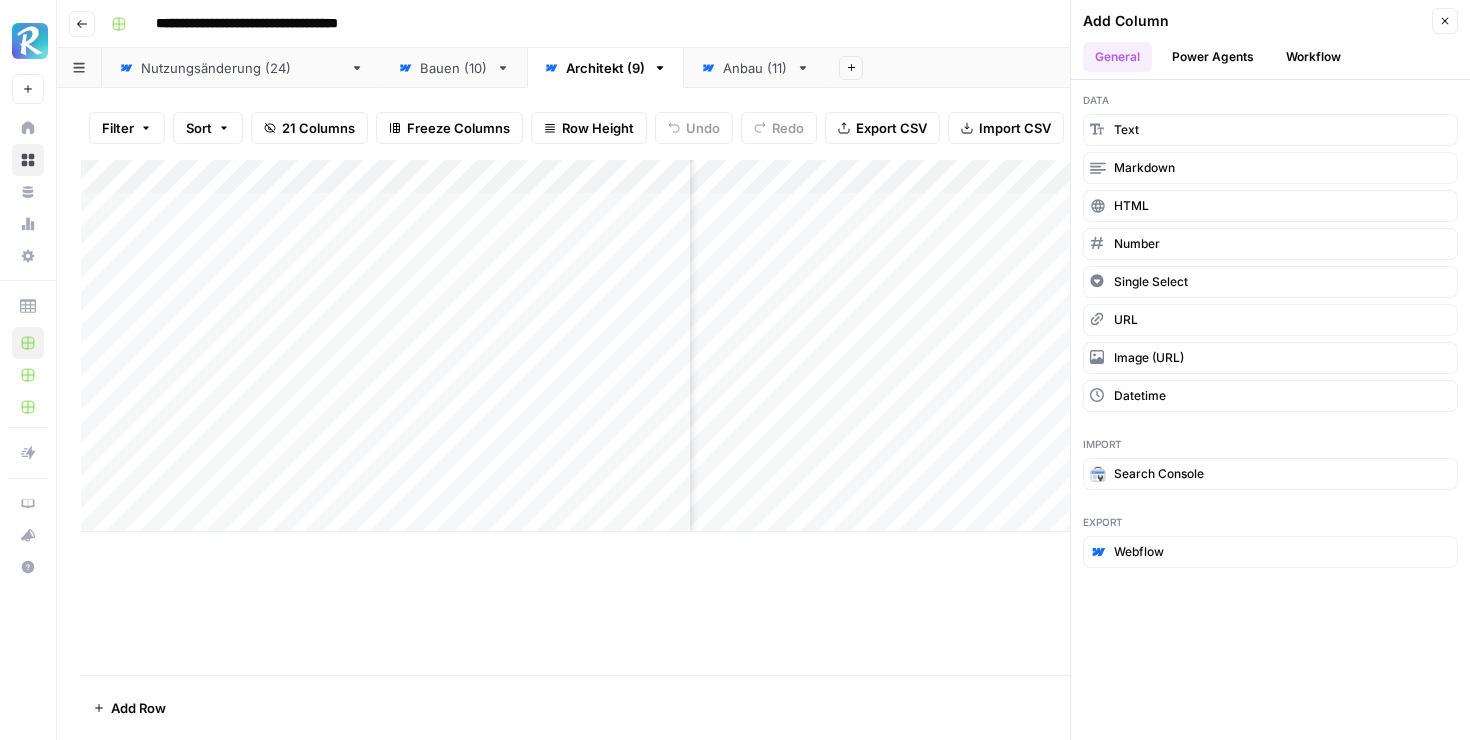 click on "Workflow" at bounding box center [1313, 57] 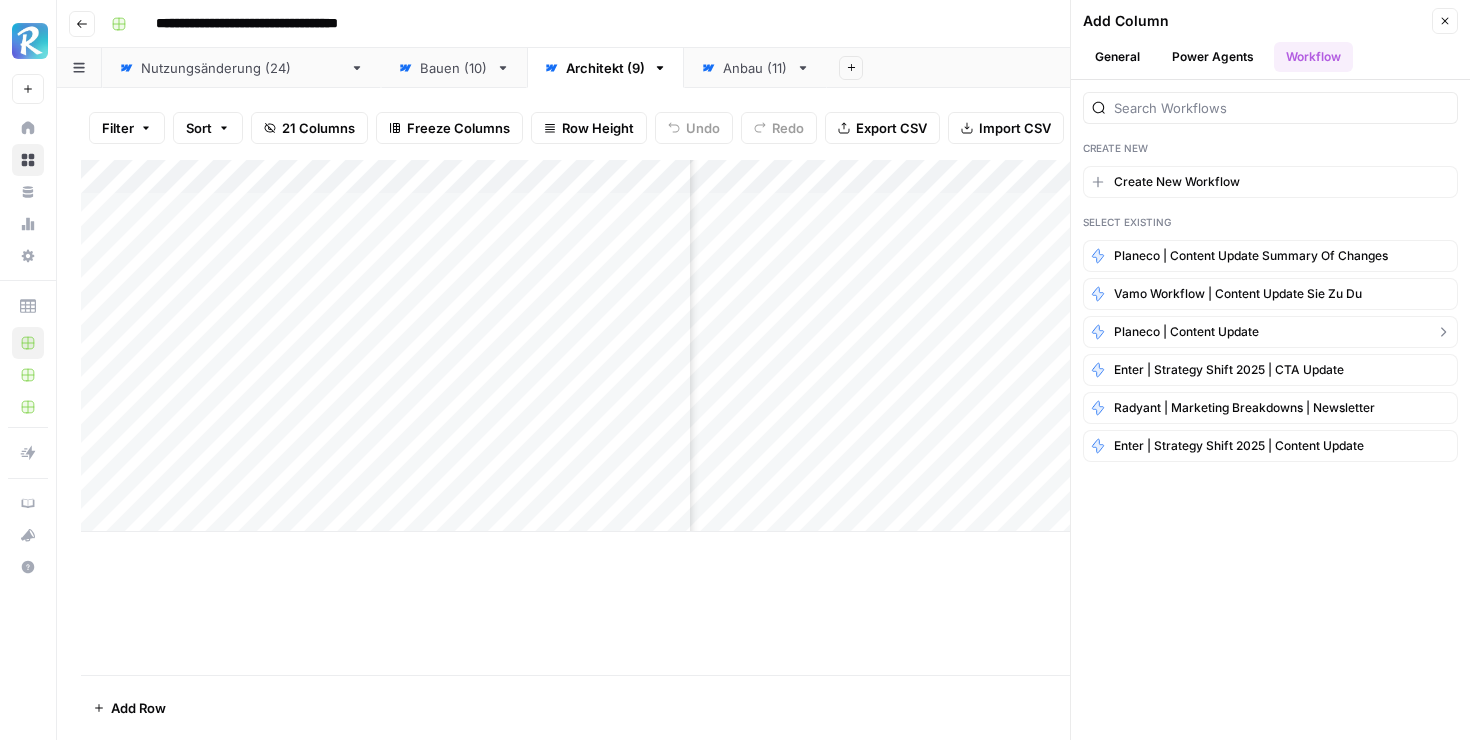 click on "Planeco | Content Update" at bounding box center (1186, 332) 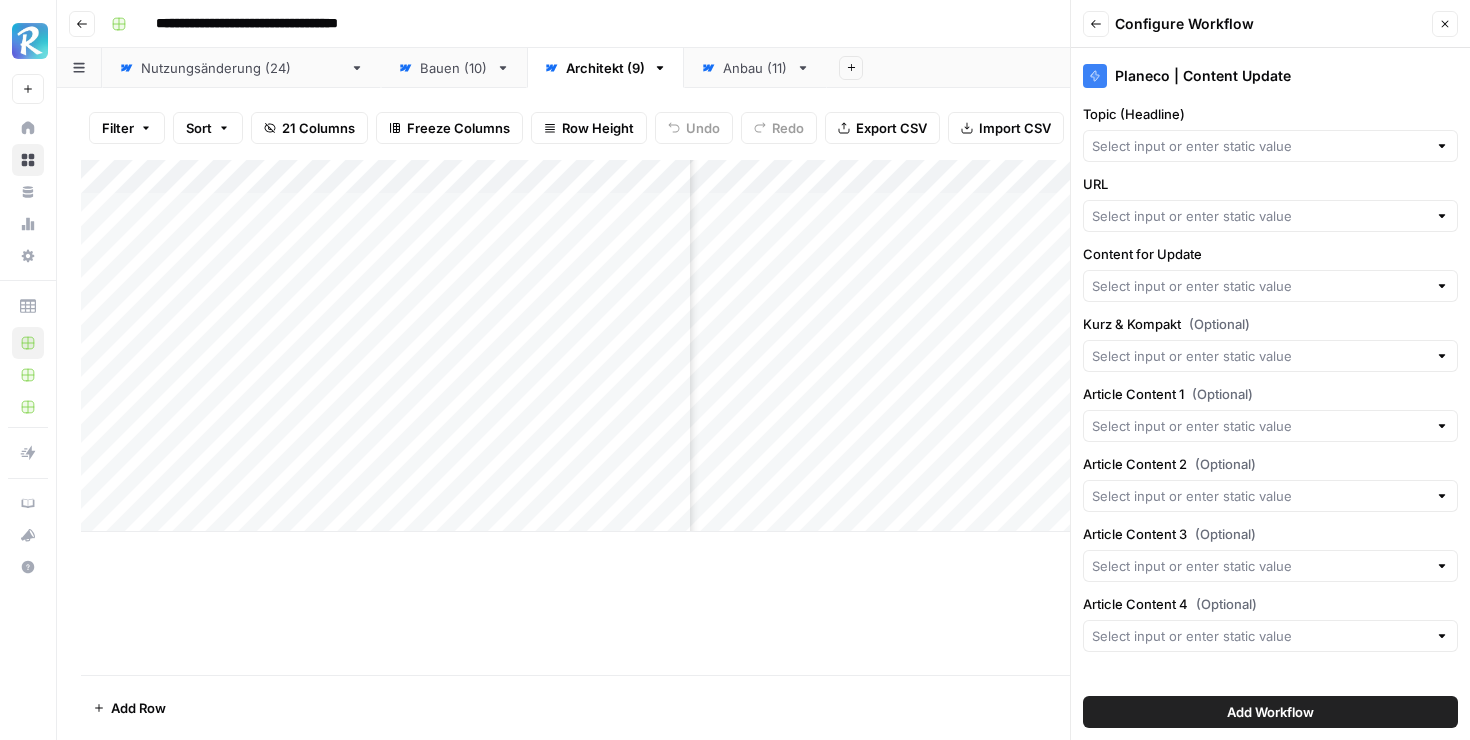 click at bounding box center (1270, 146) 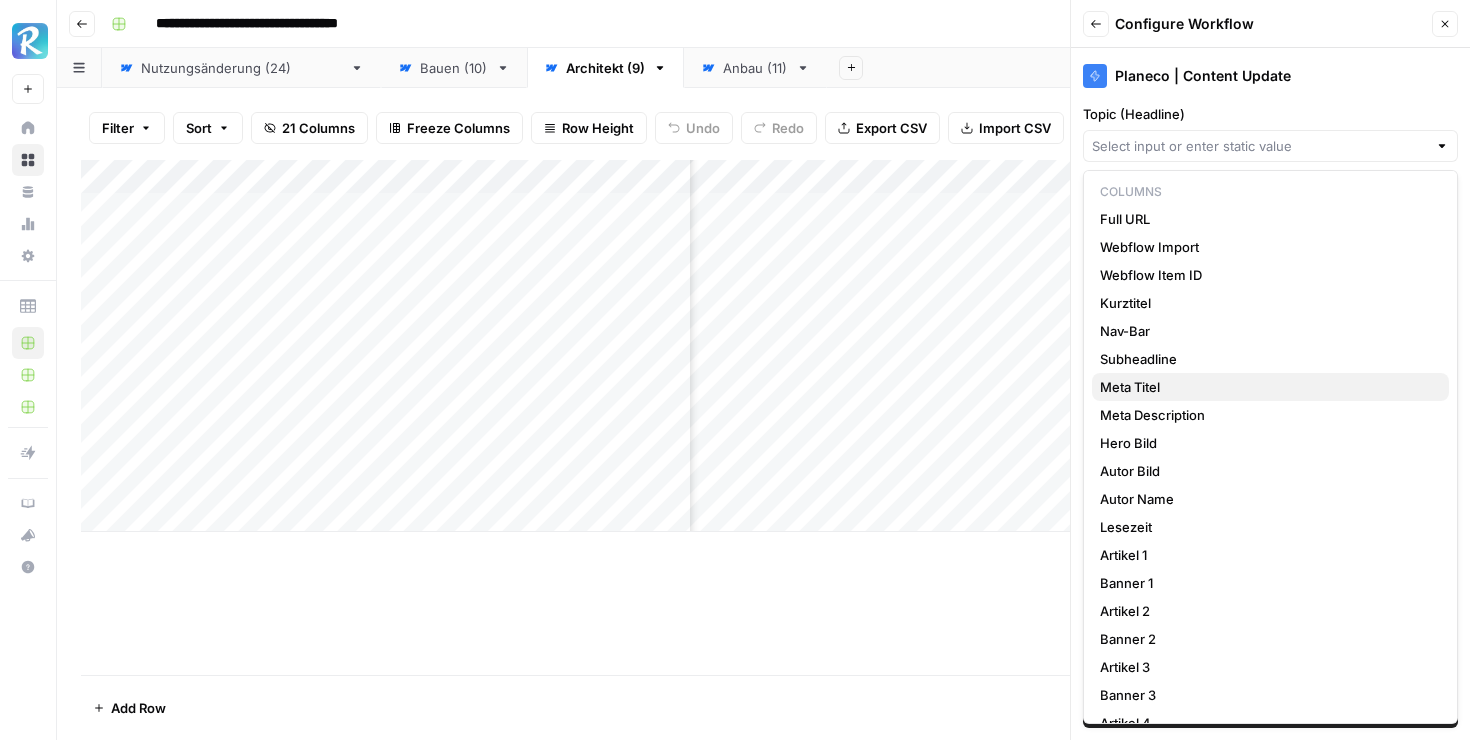 scroll, scrollTop: 78, scrollLeft: 0, axis: vertical 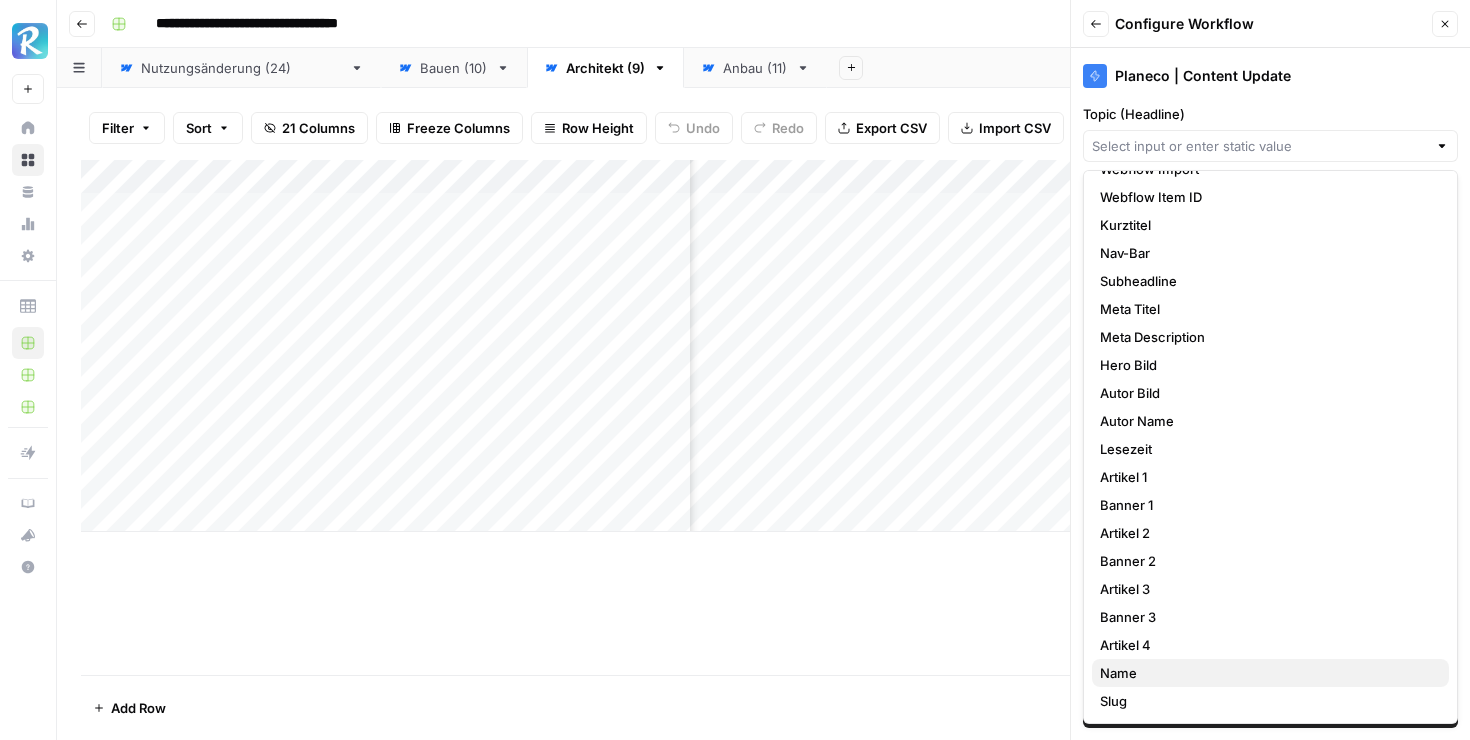 click on "Name" at bounding box center (1266, 673) 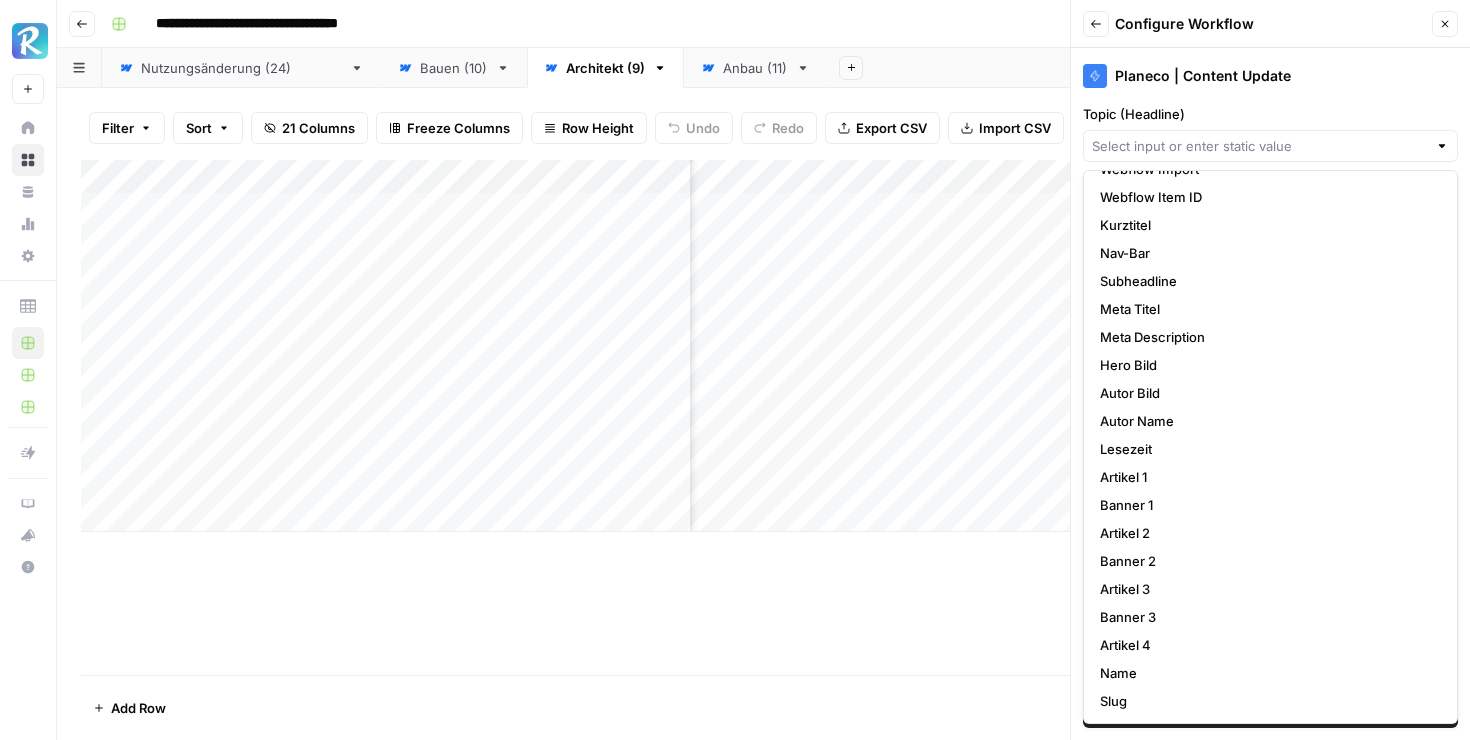 type on "Name" 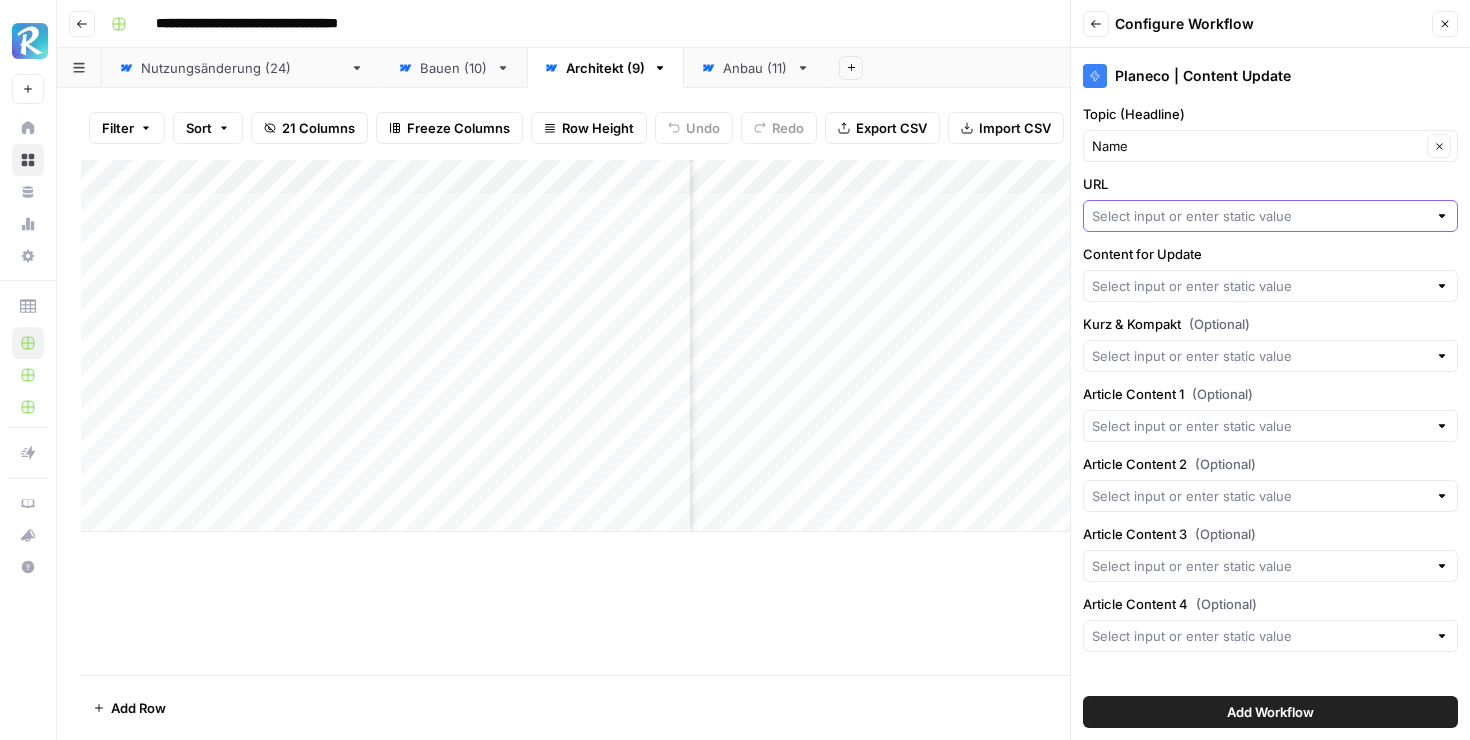 click on "URL" at bounding box center [1259, 216] 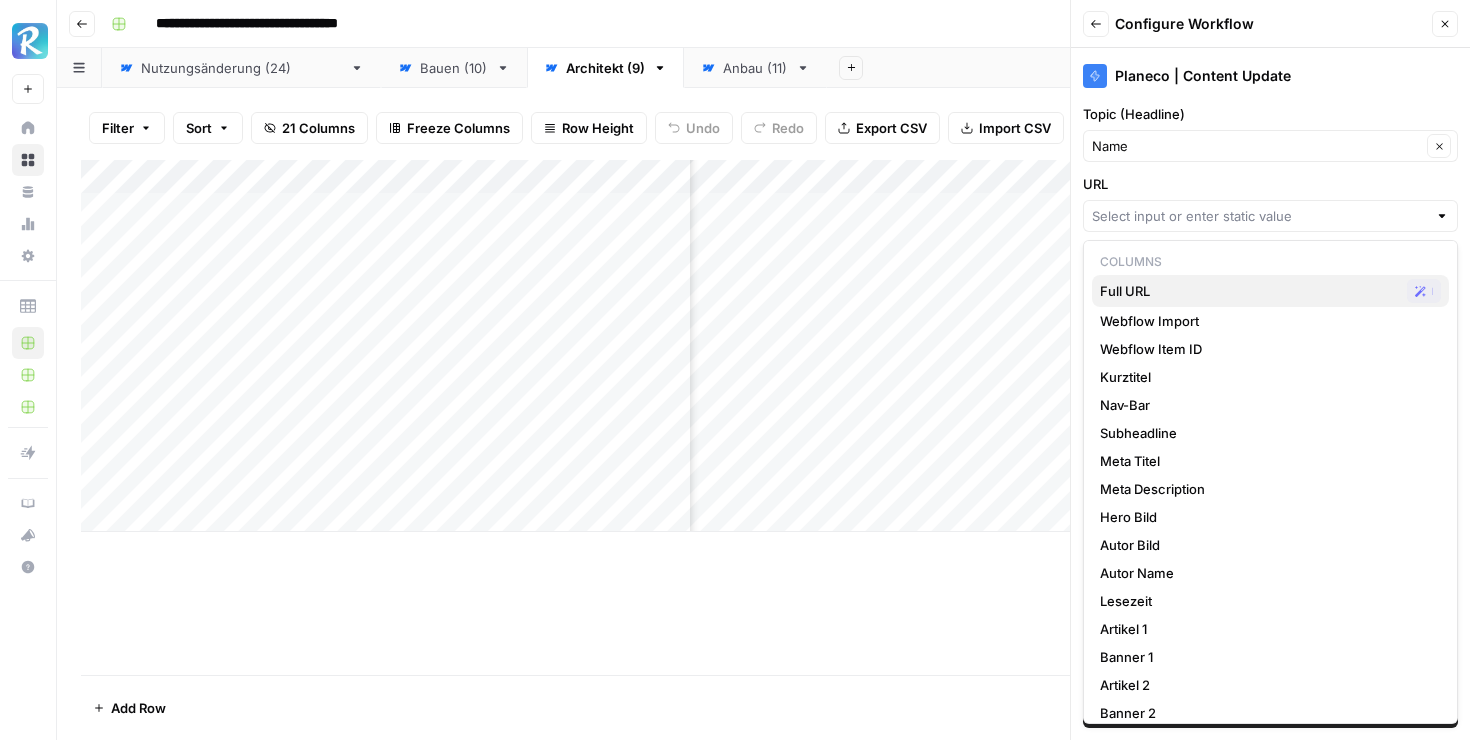 click on "Full URL" at bounding box center [1249, 291] 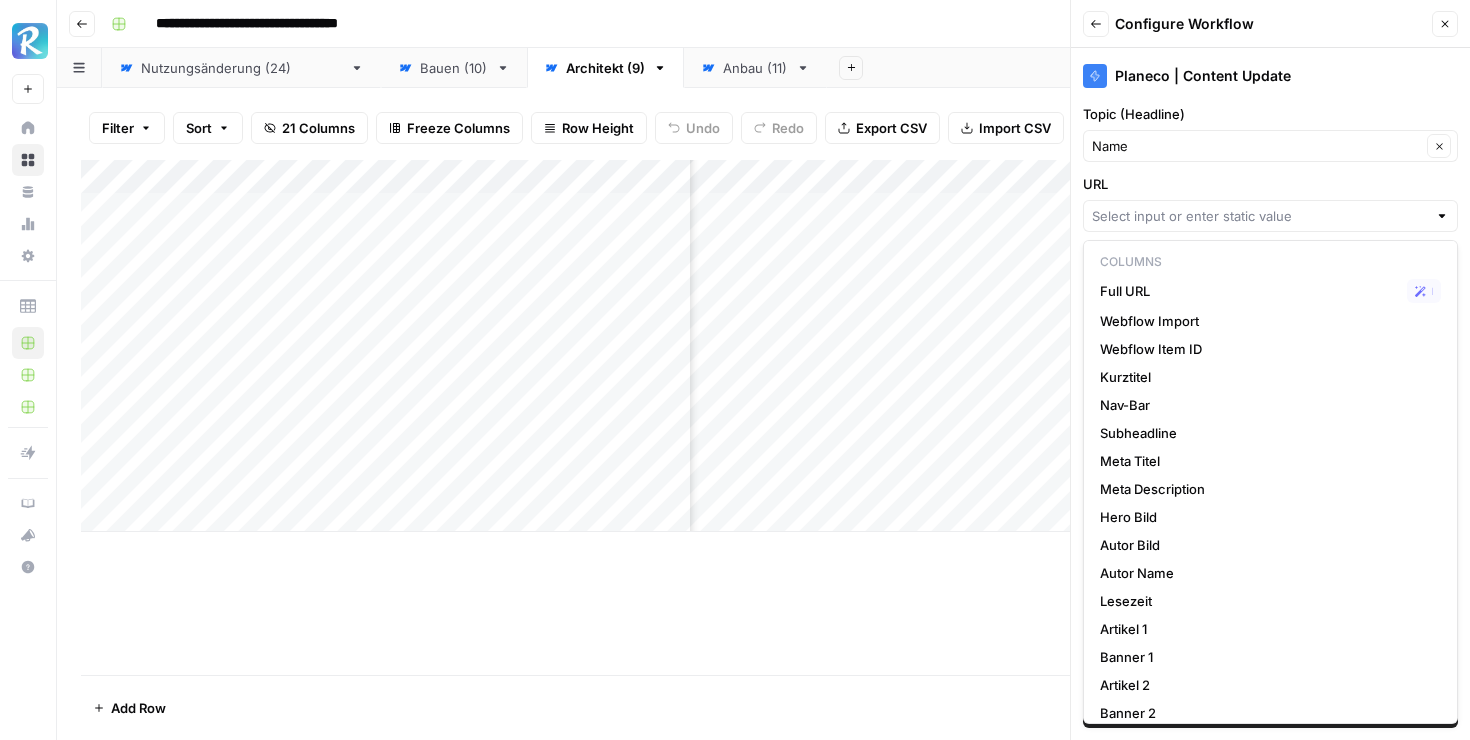 type on "Full URL" 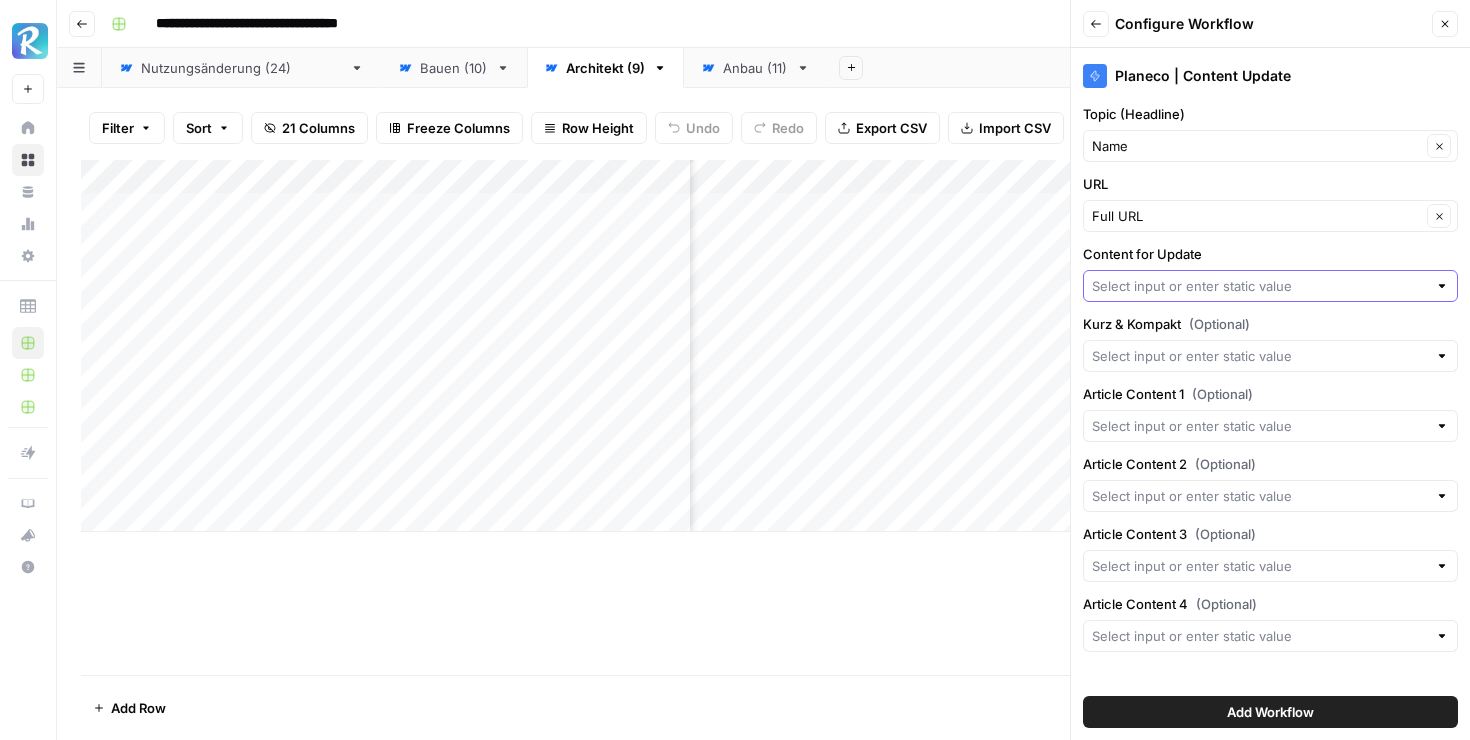 click on "Content for Update" at bounding box center (1259, 286) 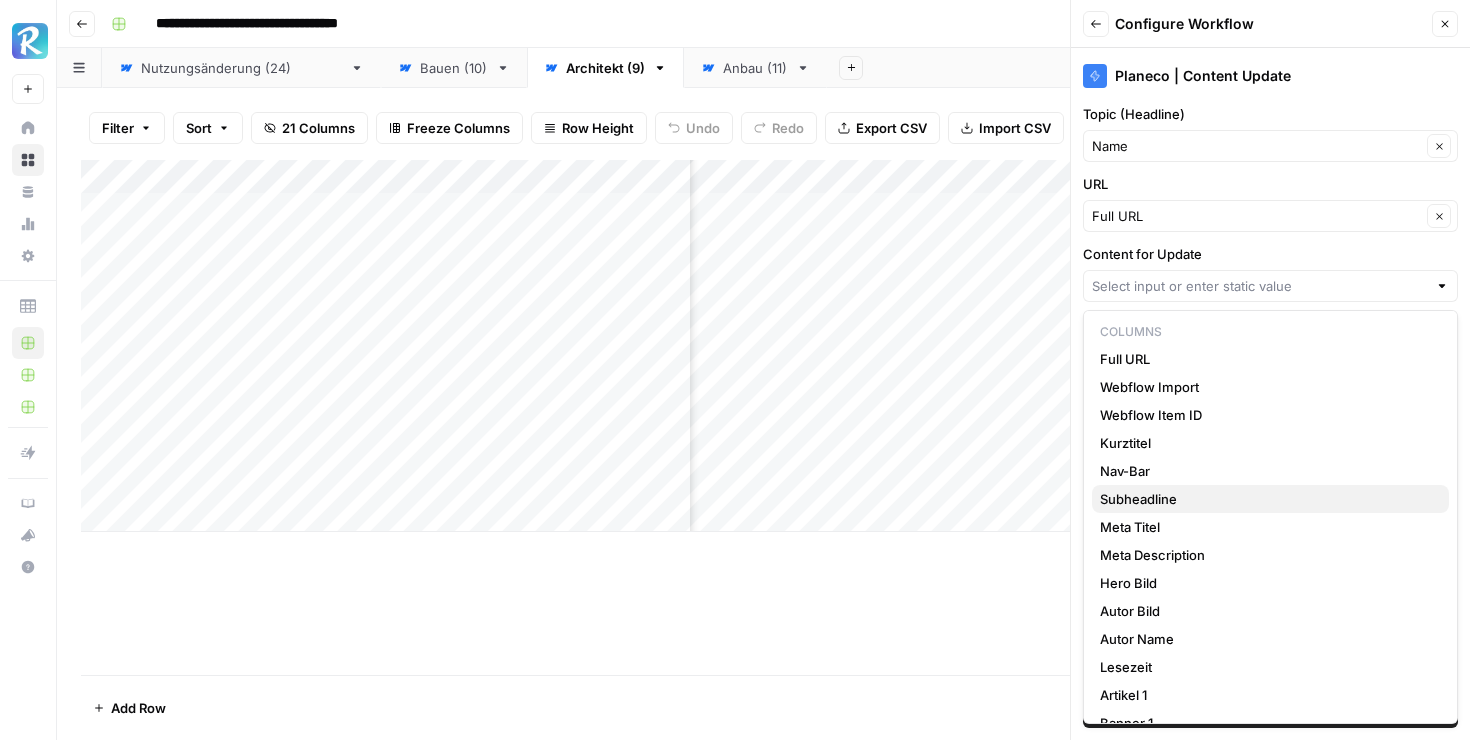 click on "Subheadline" at bounding box center (1266, 499) 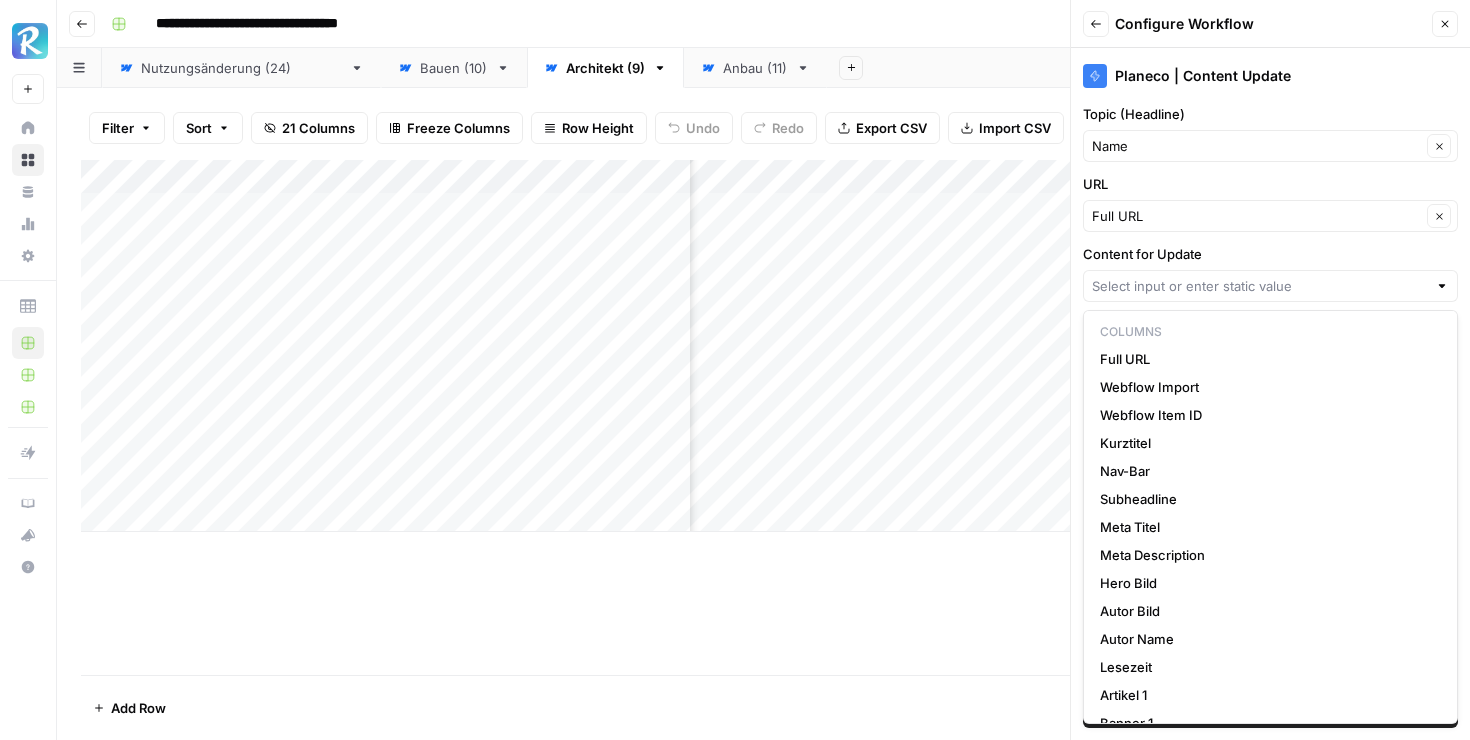 type on "Subheadline" 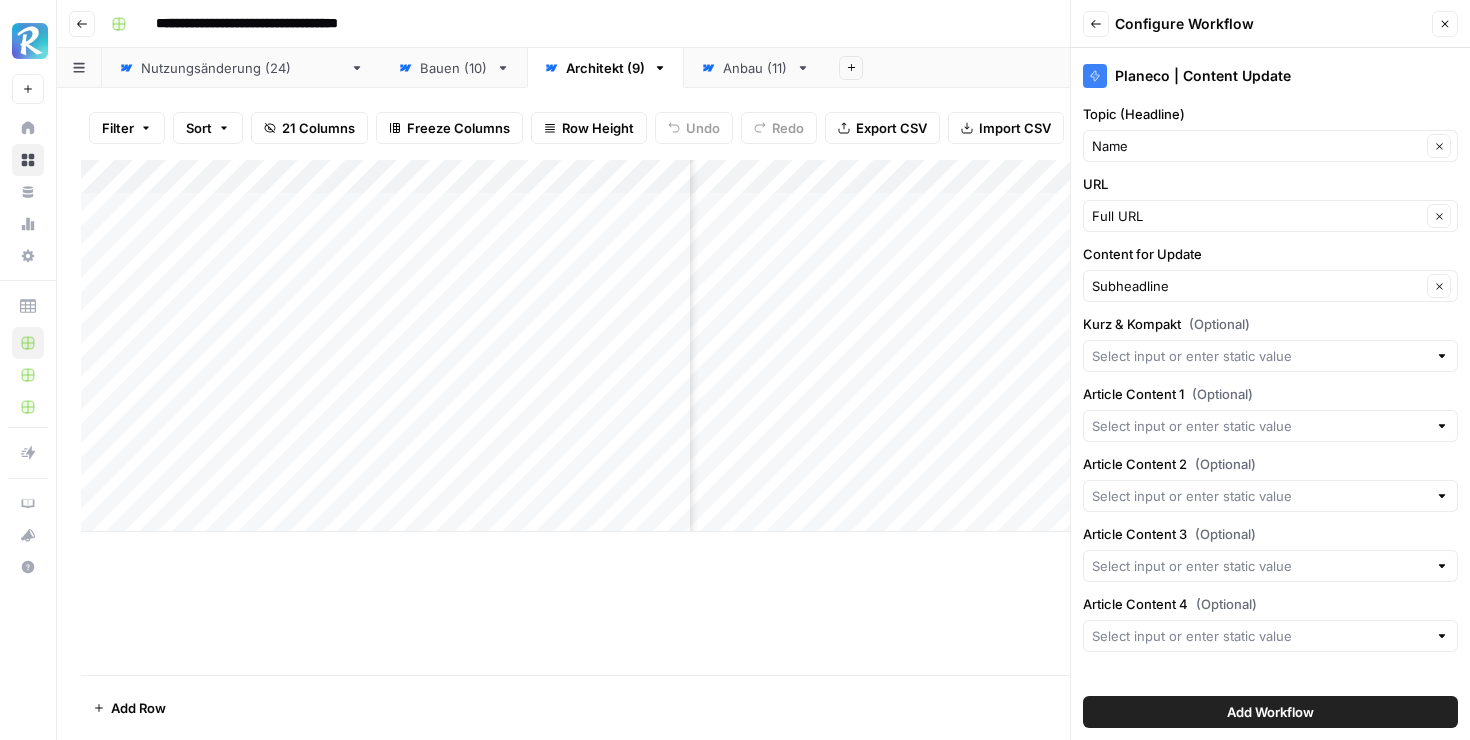 click at bounding box center [1270, 356] 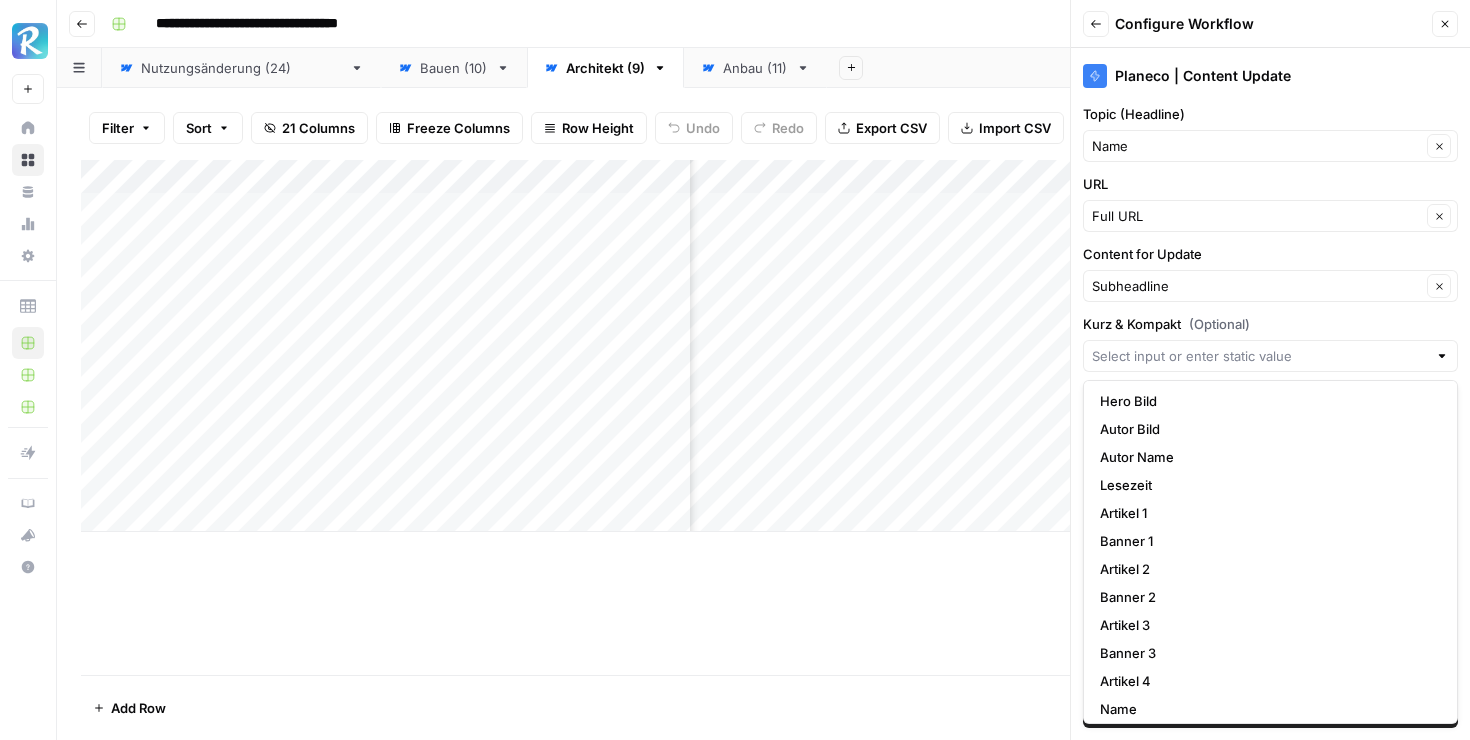 scroll, scrollTop: 275, scrollLeft: 0, axis: vertical 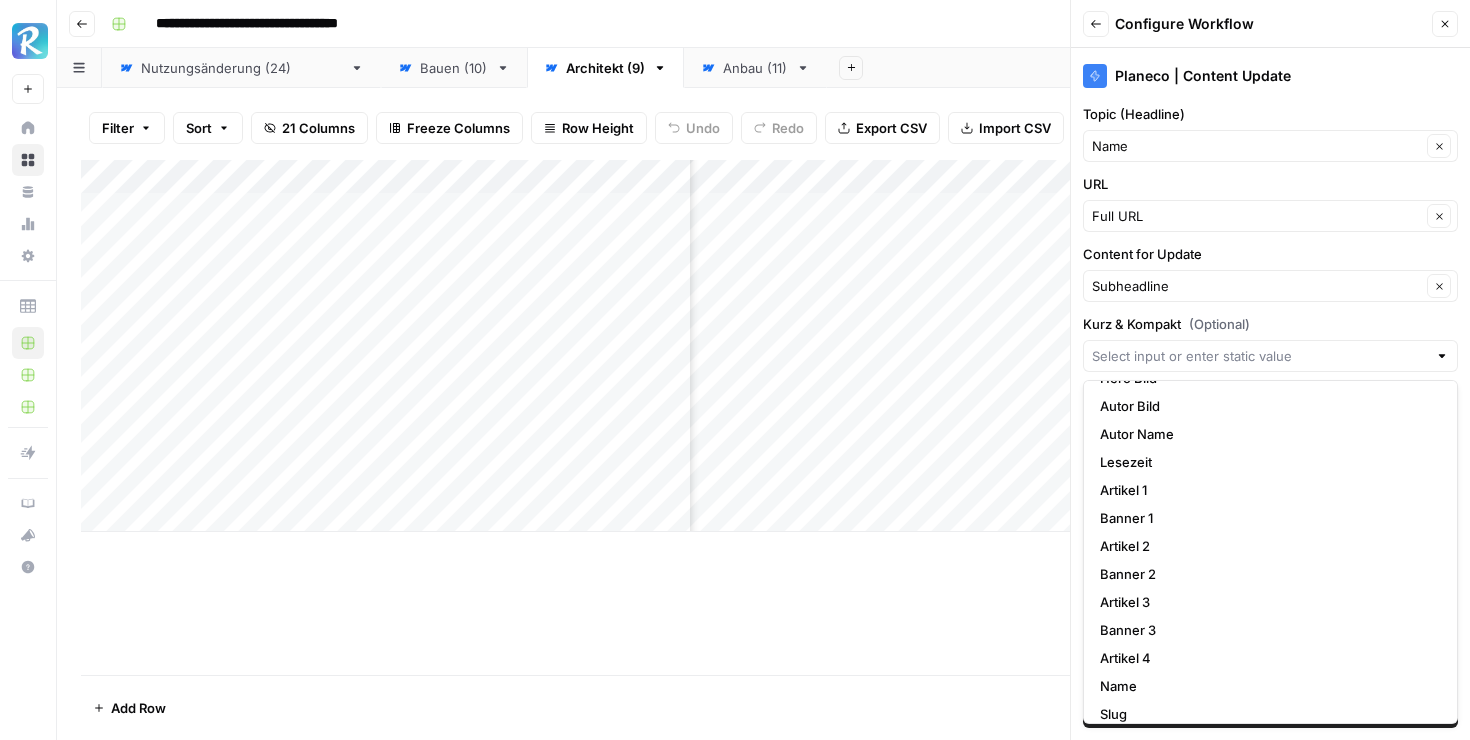 click on "Kurz & Kompakt (Optional)" at bounding box center (1270, 324) 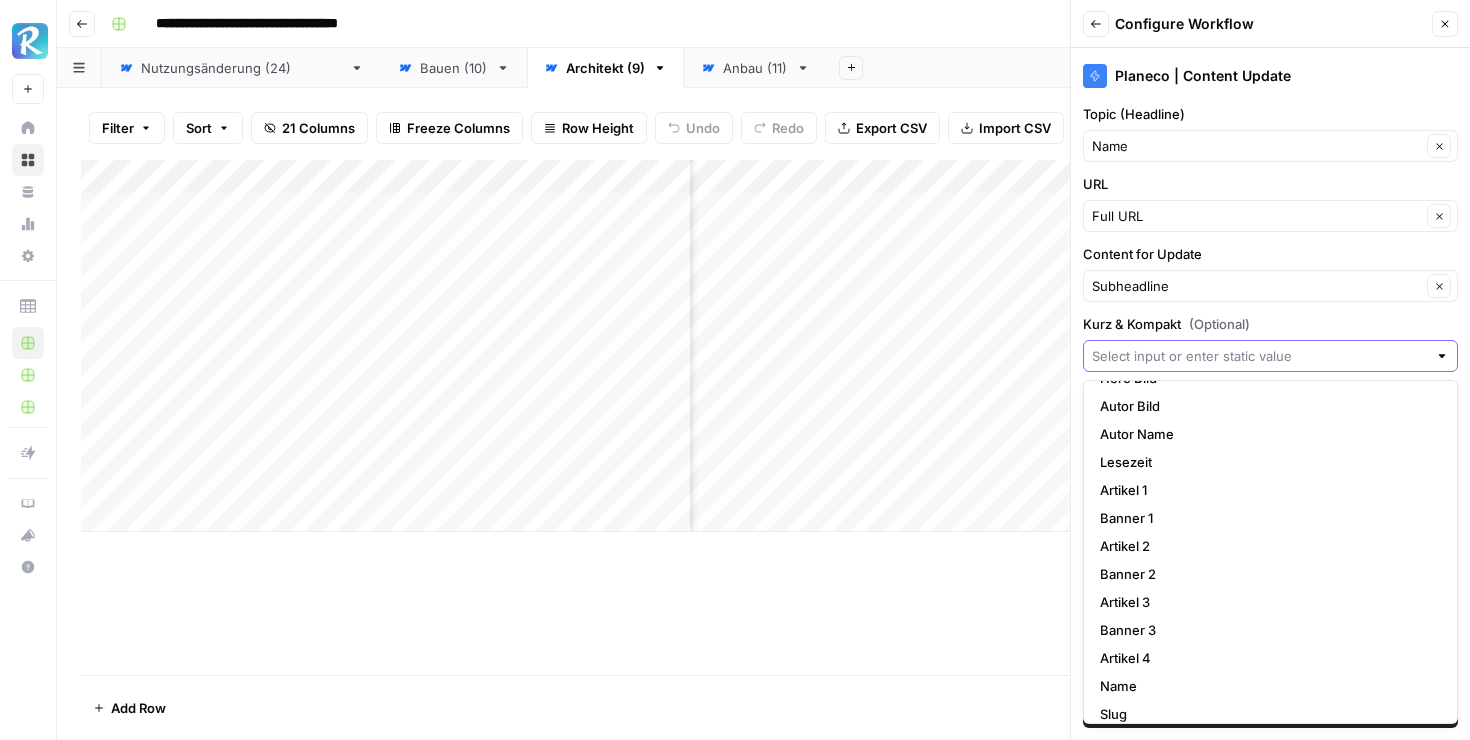 click on "Kurz & Kompakt (Optional)" at bounding box center [1259, 356] 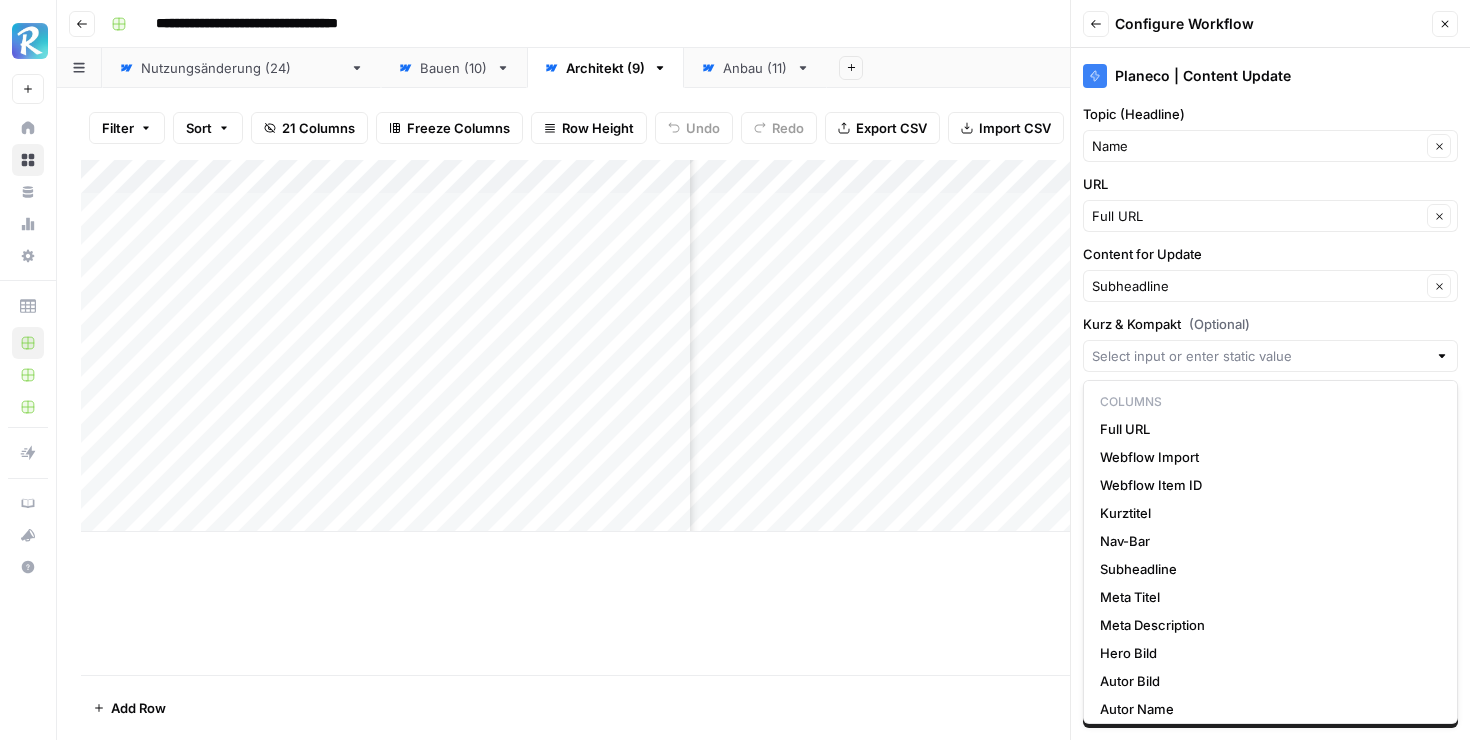 click on "Planeco | Content Update Topic (Headline) Name Clear URL Full URL Clear Content for Update Subheadline Clear Kurz & Kompakt (Optional) Article Content 1 (Optional) Article Content 2 (Optional) Article Content 3 (Optional) Article Content 4 (Optional) Add Workflow" at bounding box center (1270, 394) 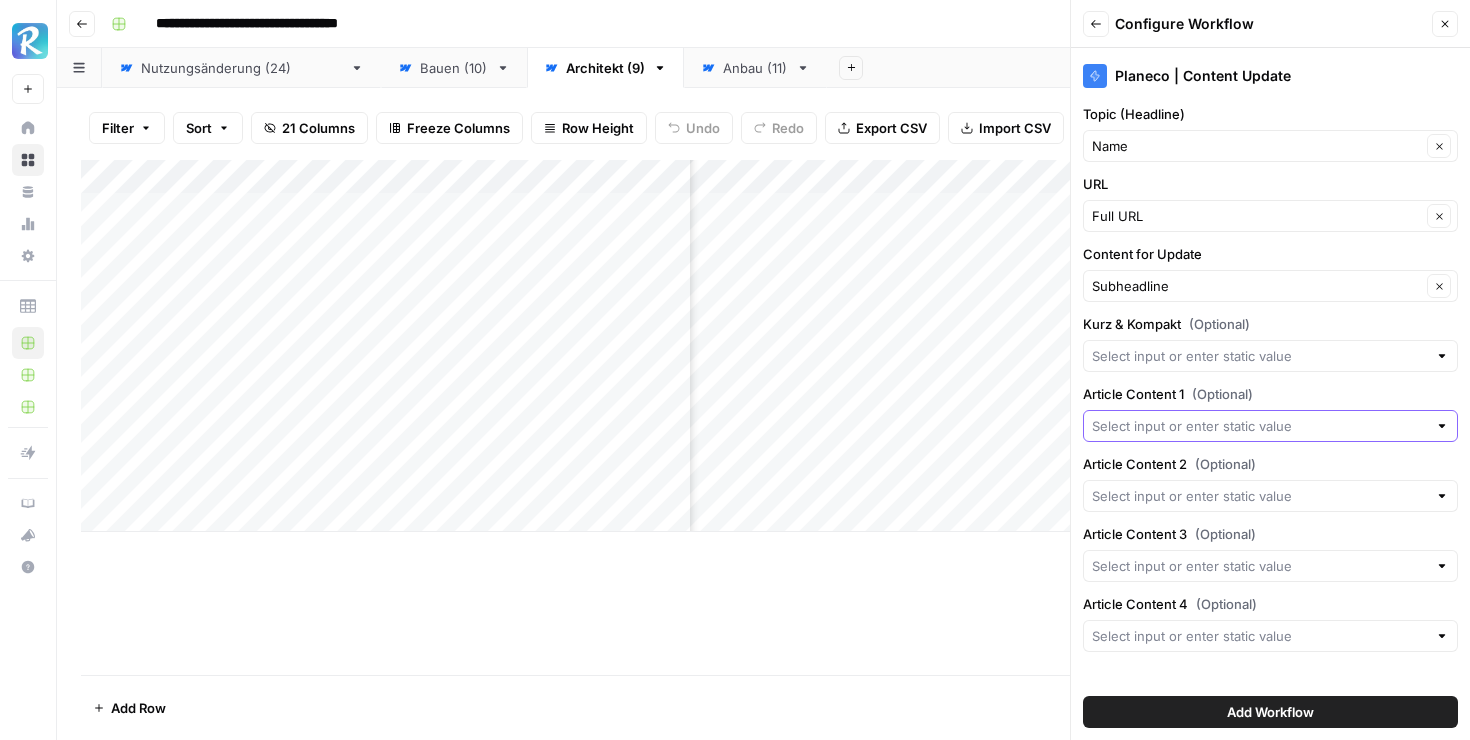 click on "Article Content 1 (Optional)" at bounding box center [1259, 426] 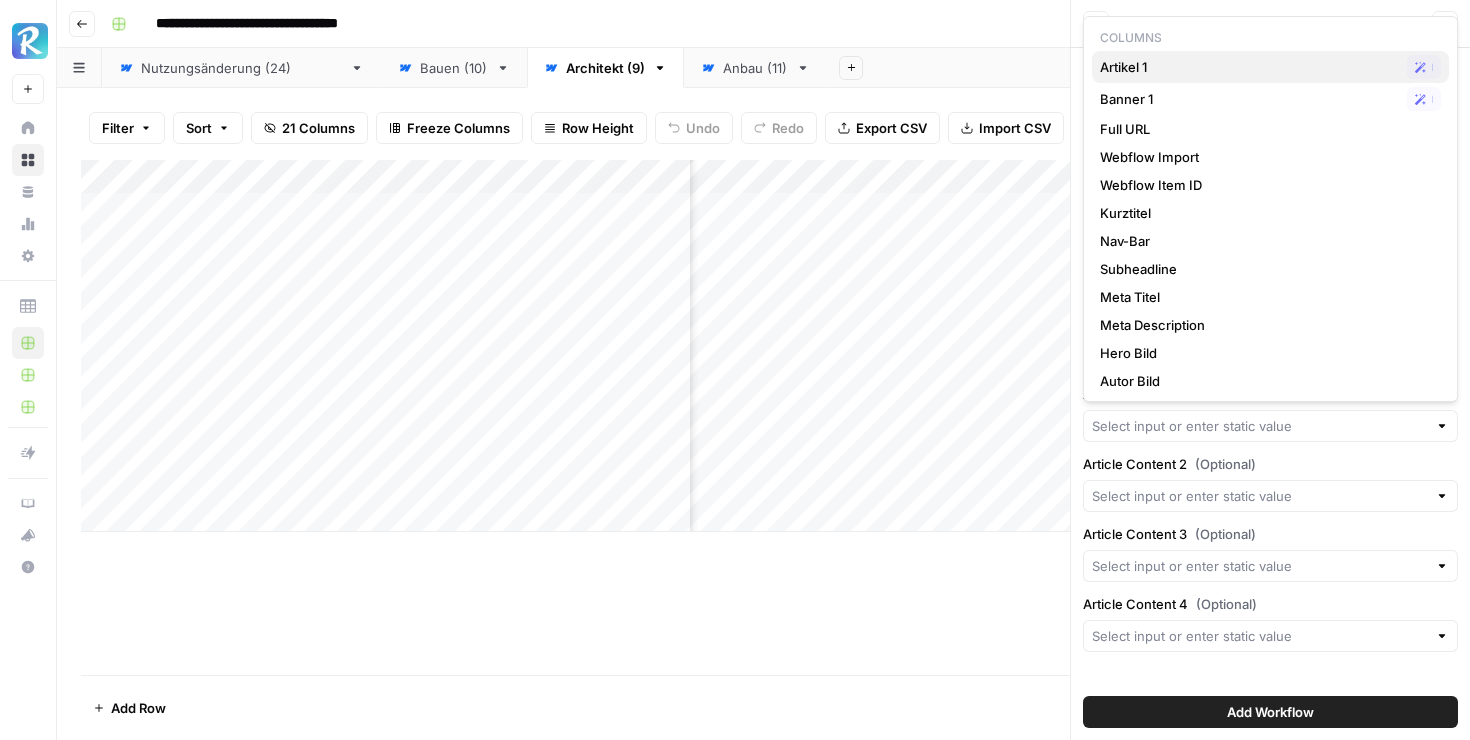 click on "Artikel 1" at bounding box center (1249, 67) 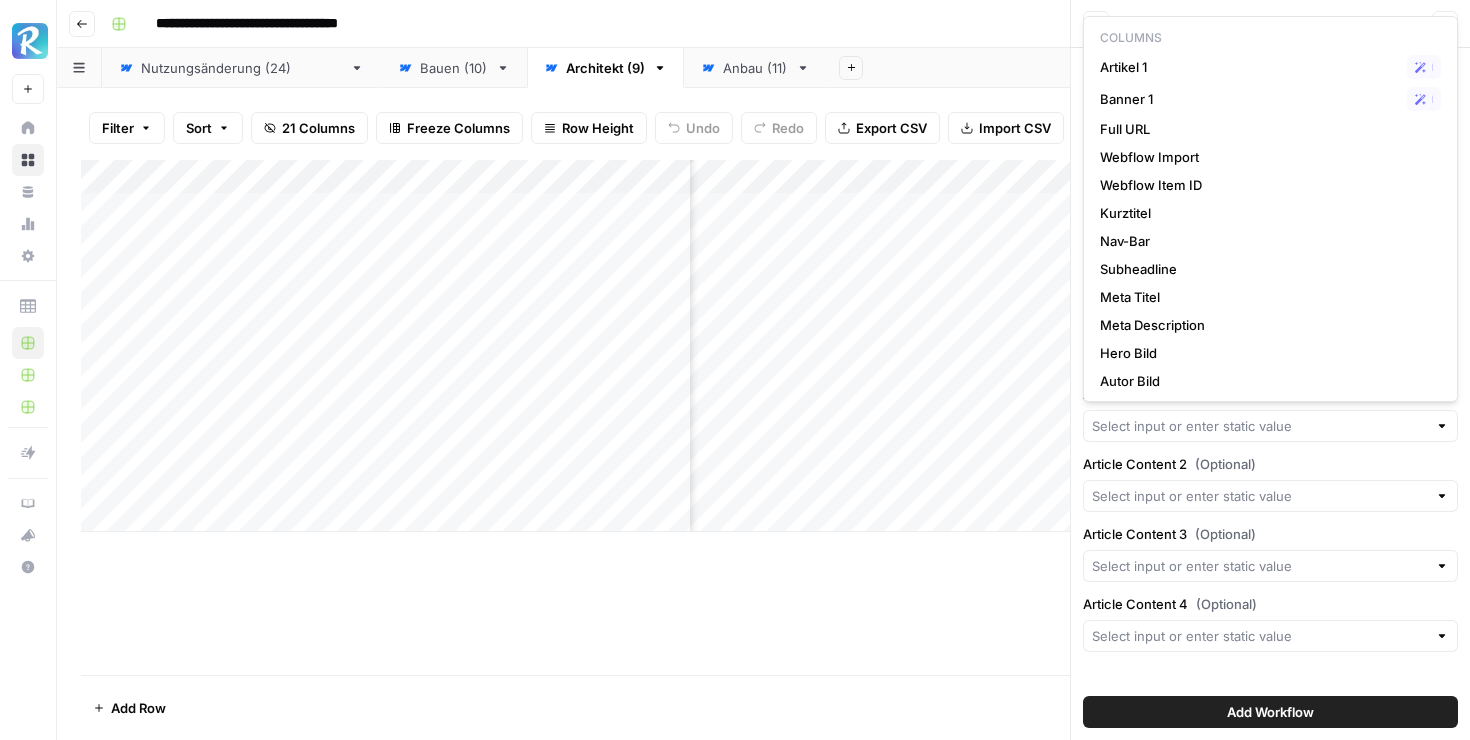 type on "Artikel 1" 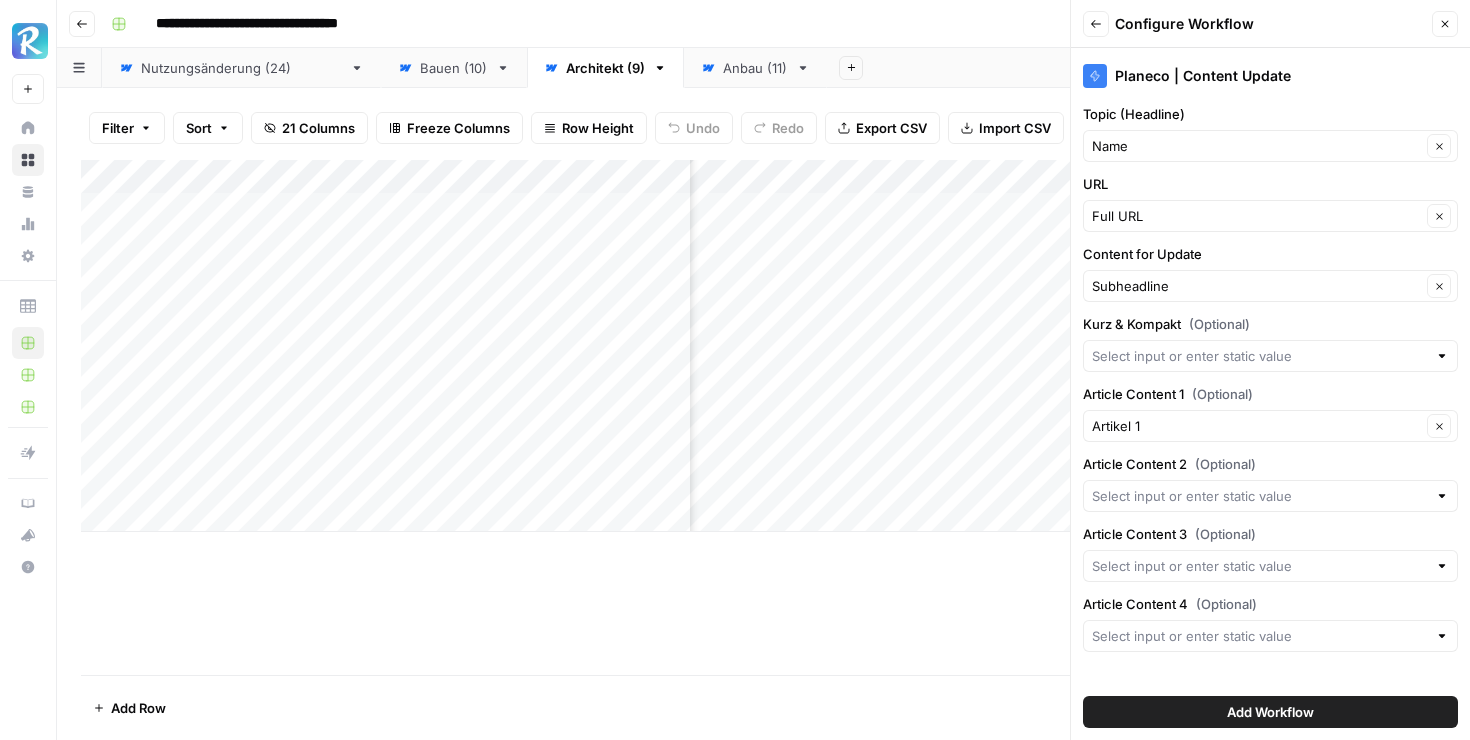 click at bounding box center [1270, 496] 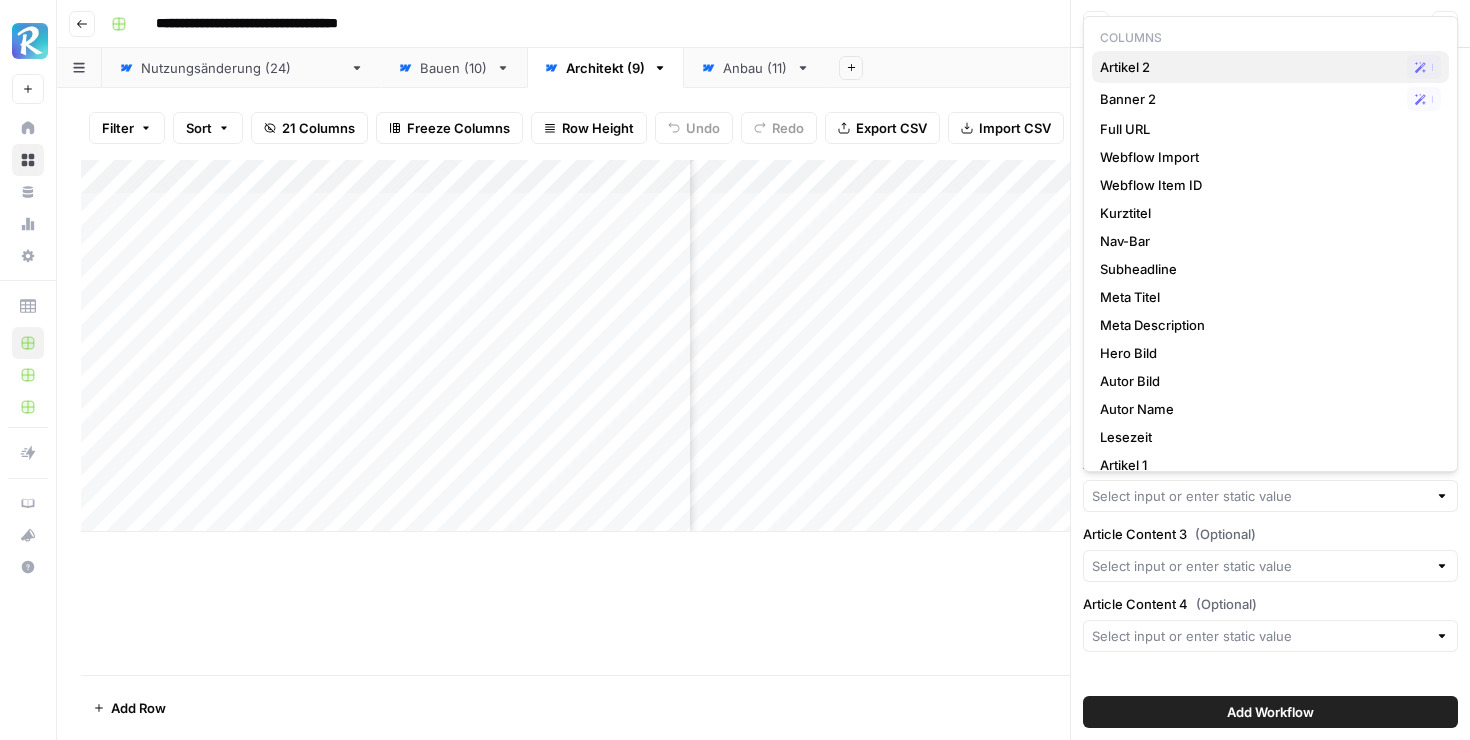 click on "Artikel 2" at bounding box center (1249, 67) 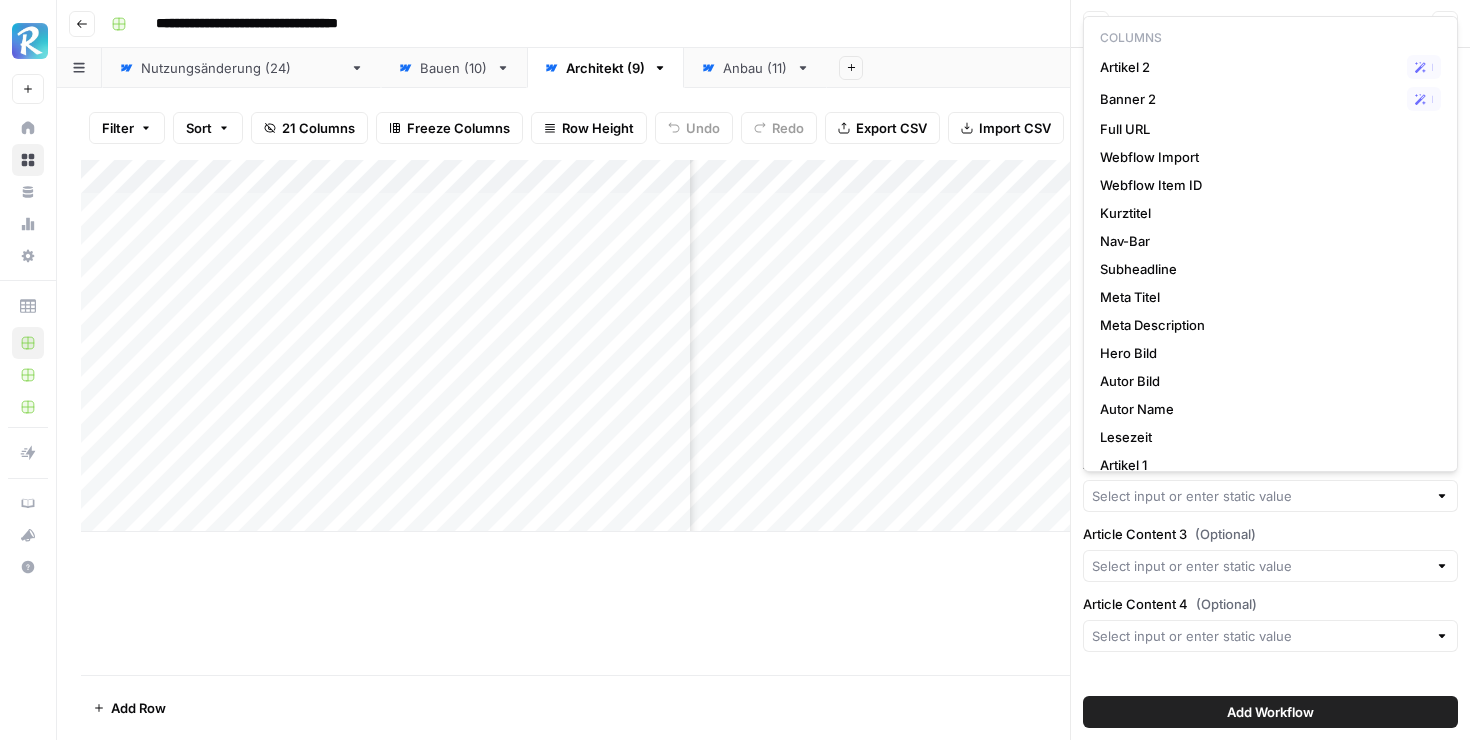 type on "Artikel 2" 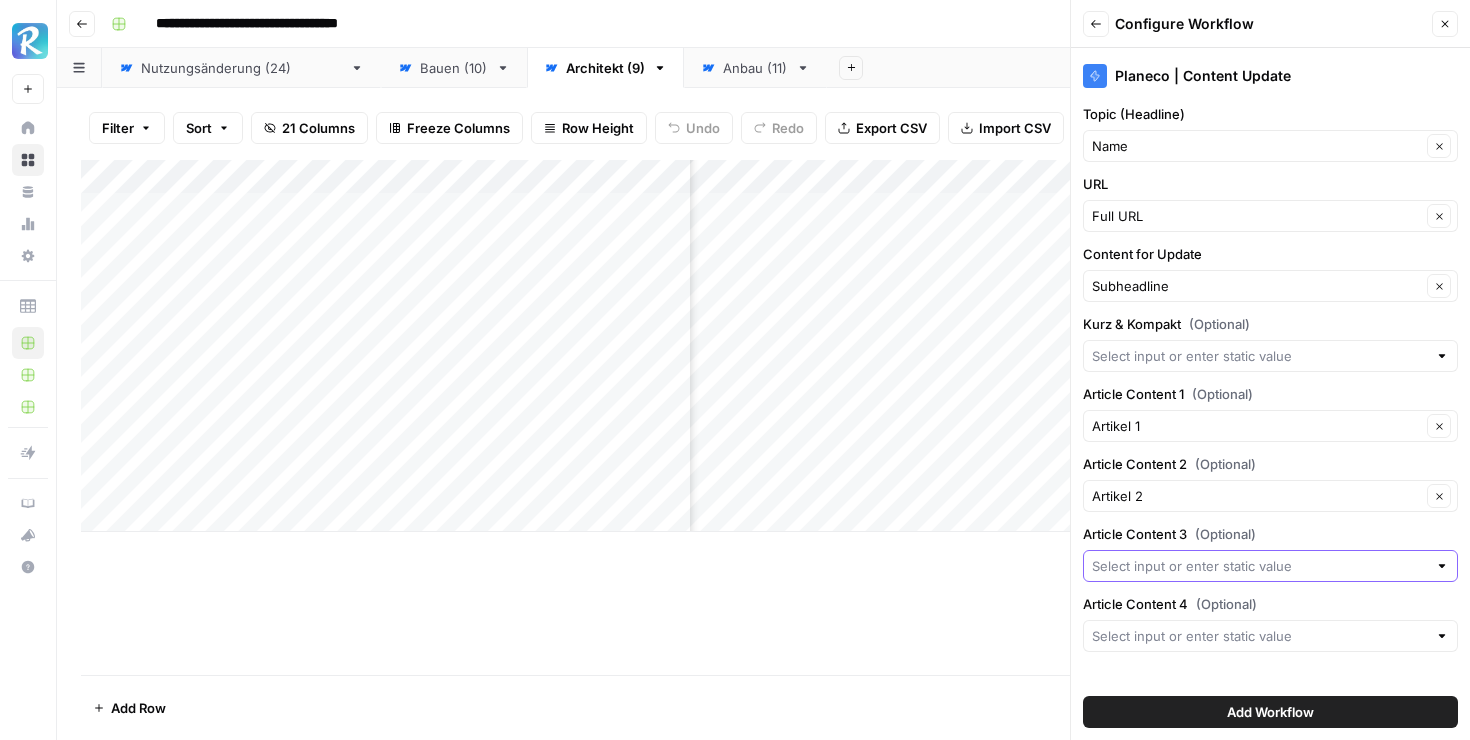 click on "Article Content 3 (Optional)" at bounding box center (1259, 566) 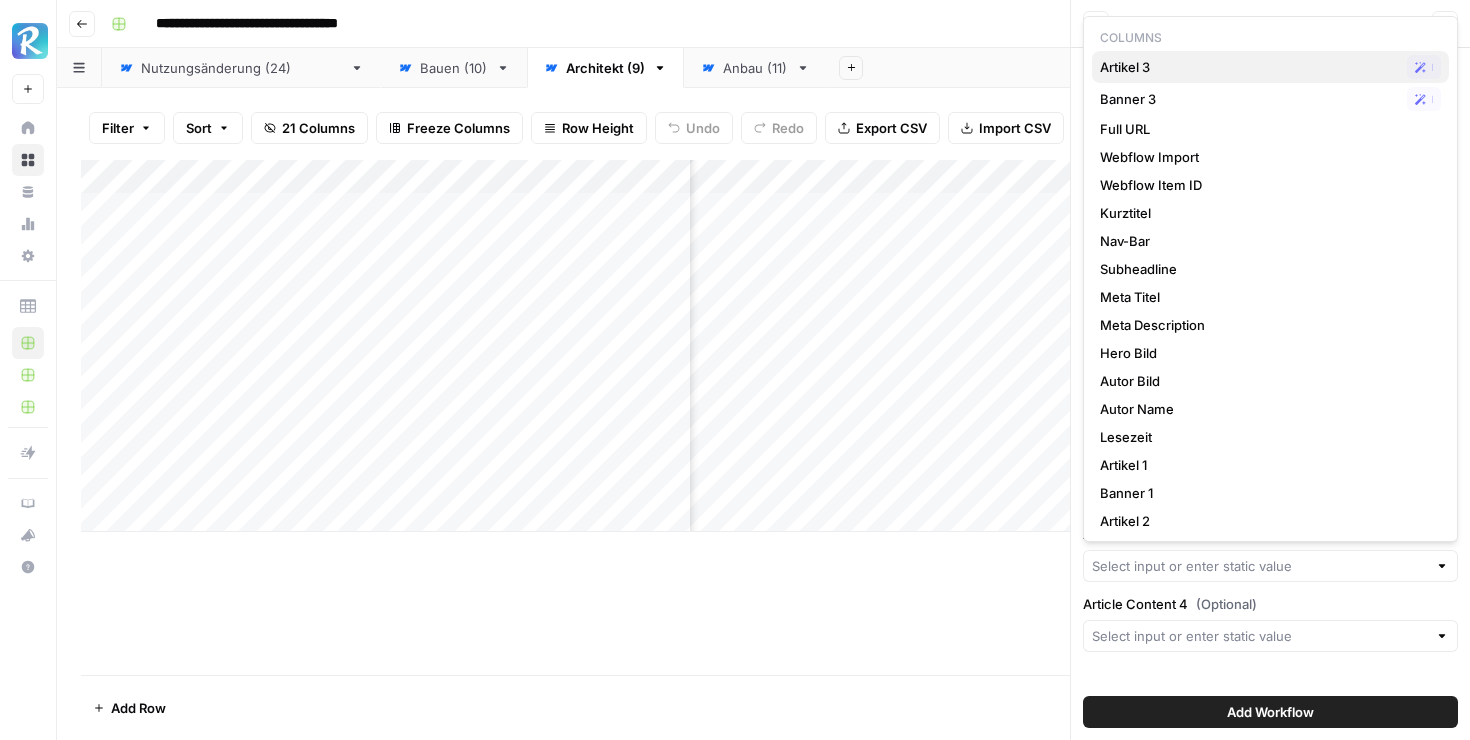click on "Artikel 3" at bounding box center [1249, 67] 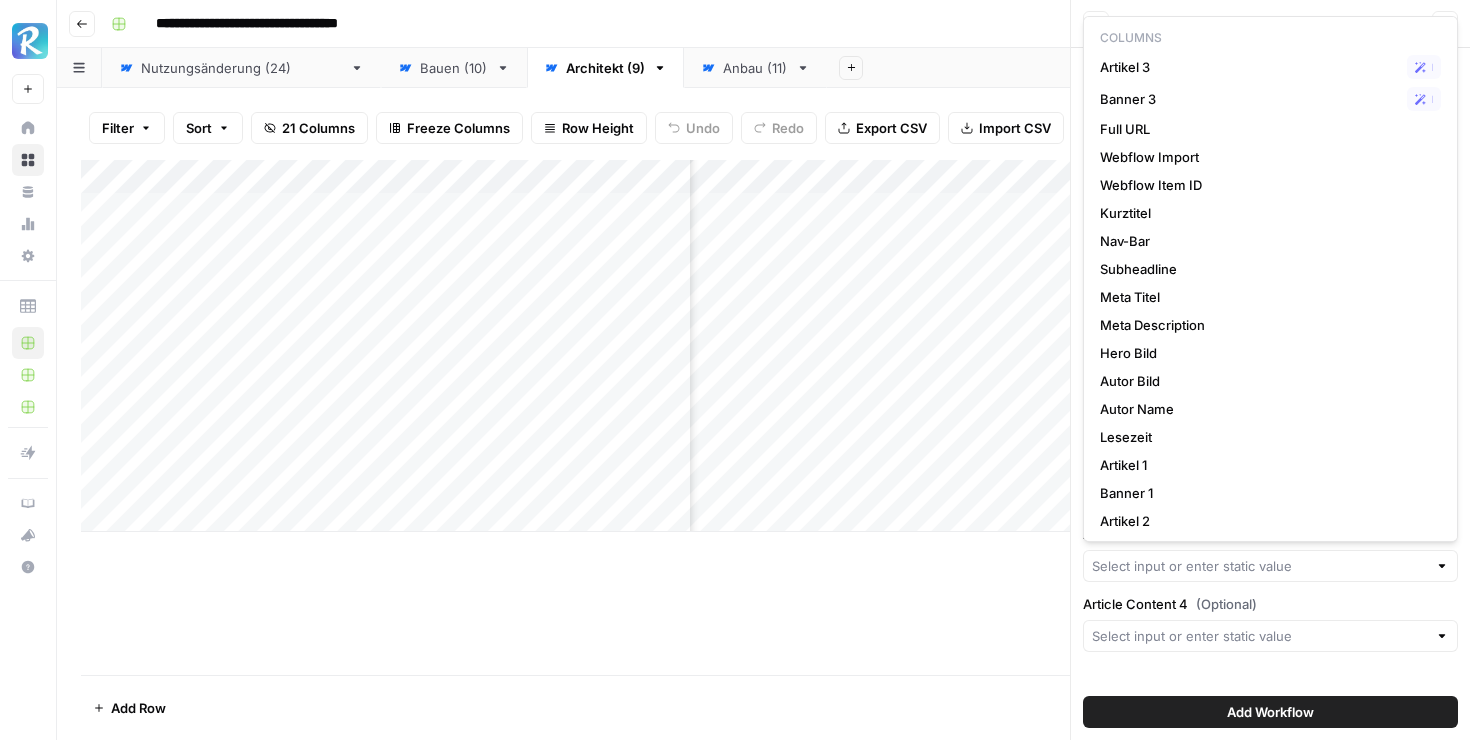 type on "Artikel 3" 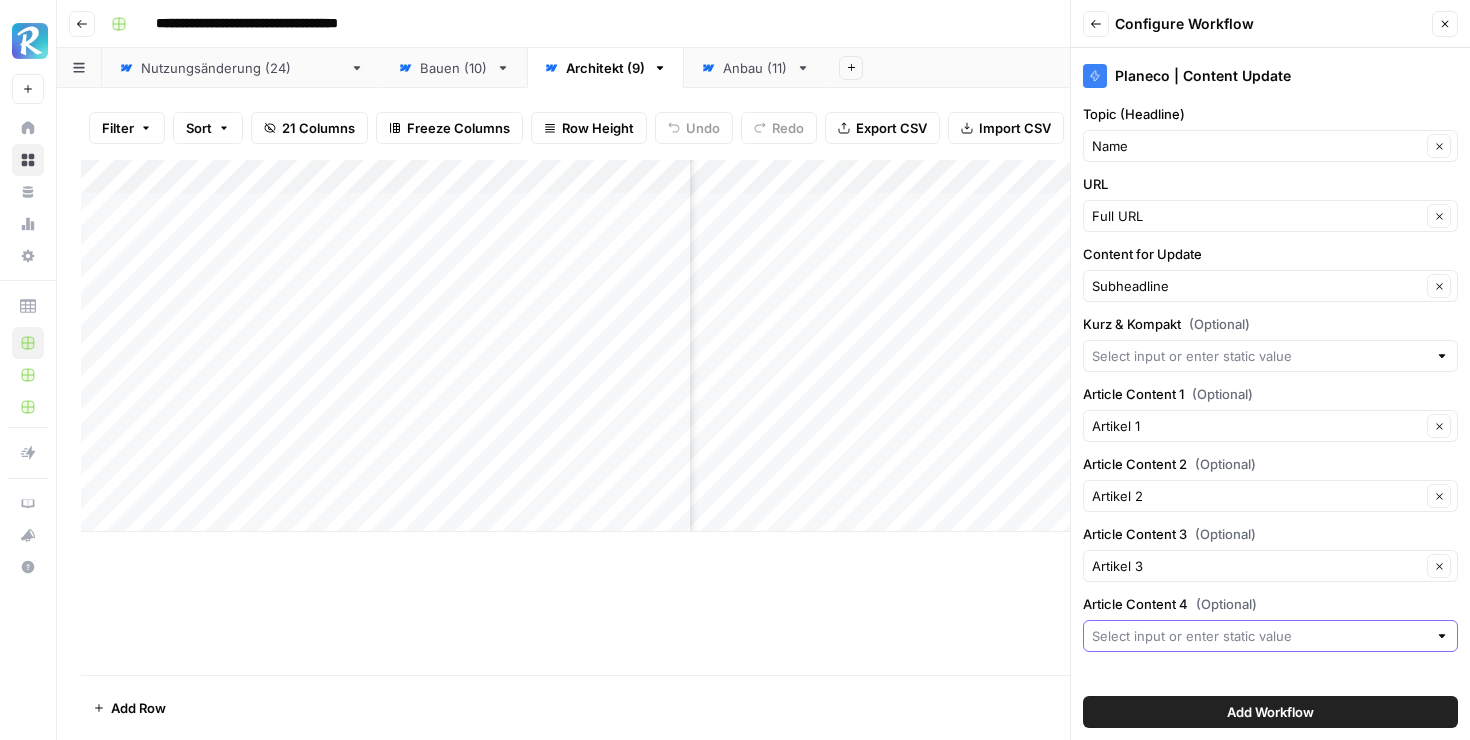 click on "Article Content 4   (Optional)" at bounding box center (1259, 636) 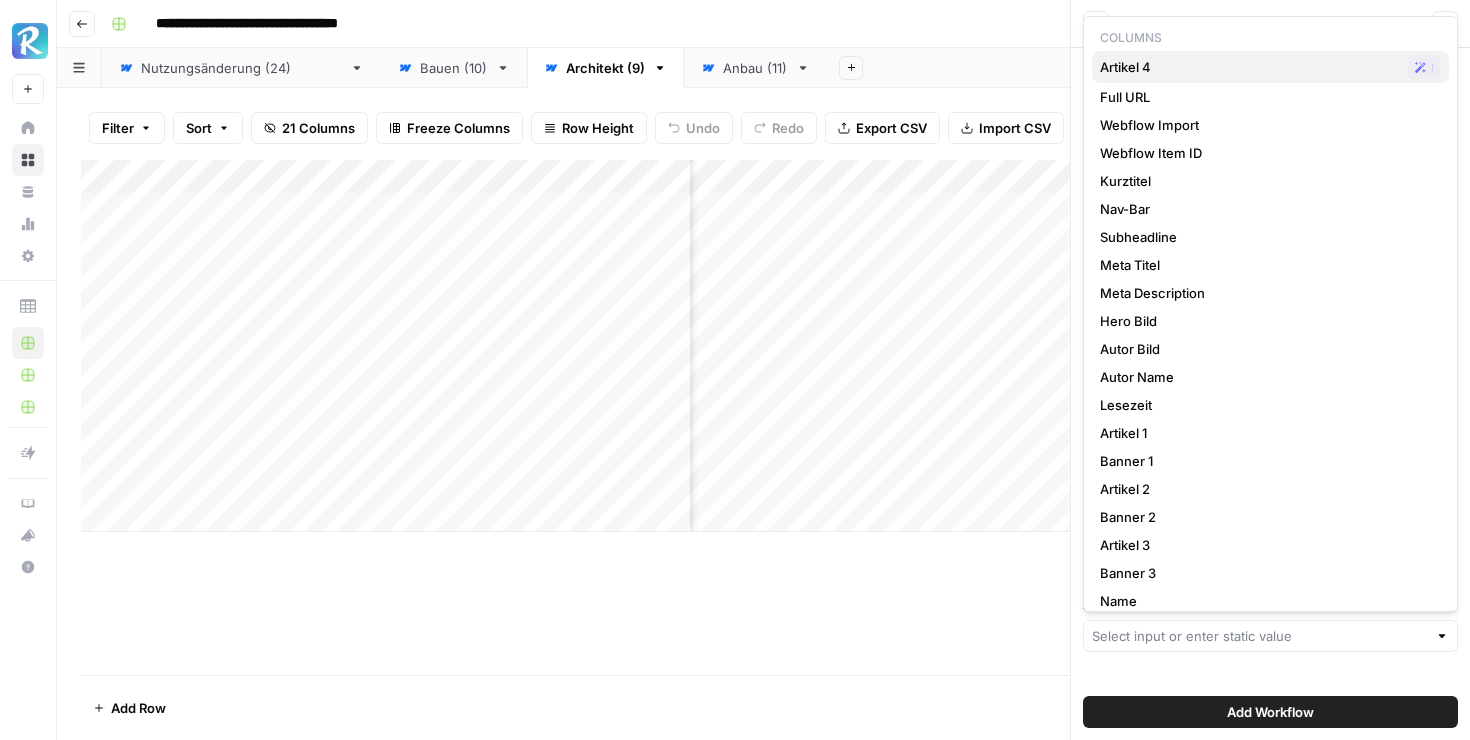 click on "Artikel 4" at bounding box center (1249, 67) 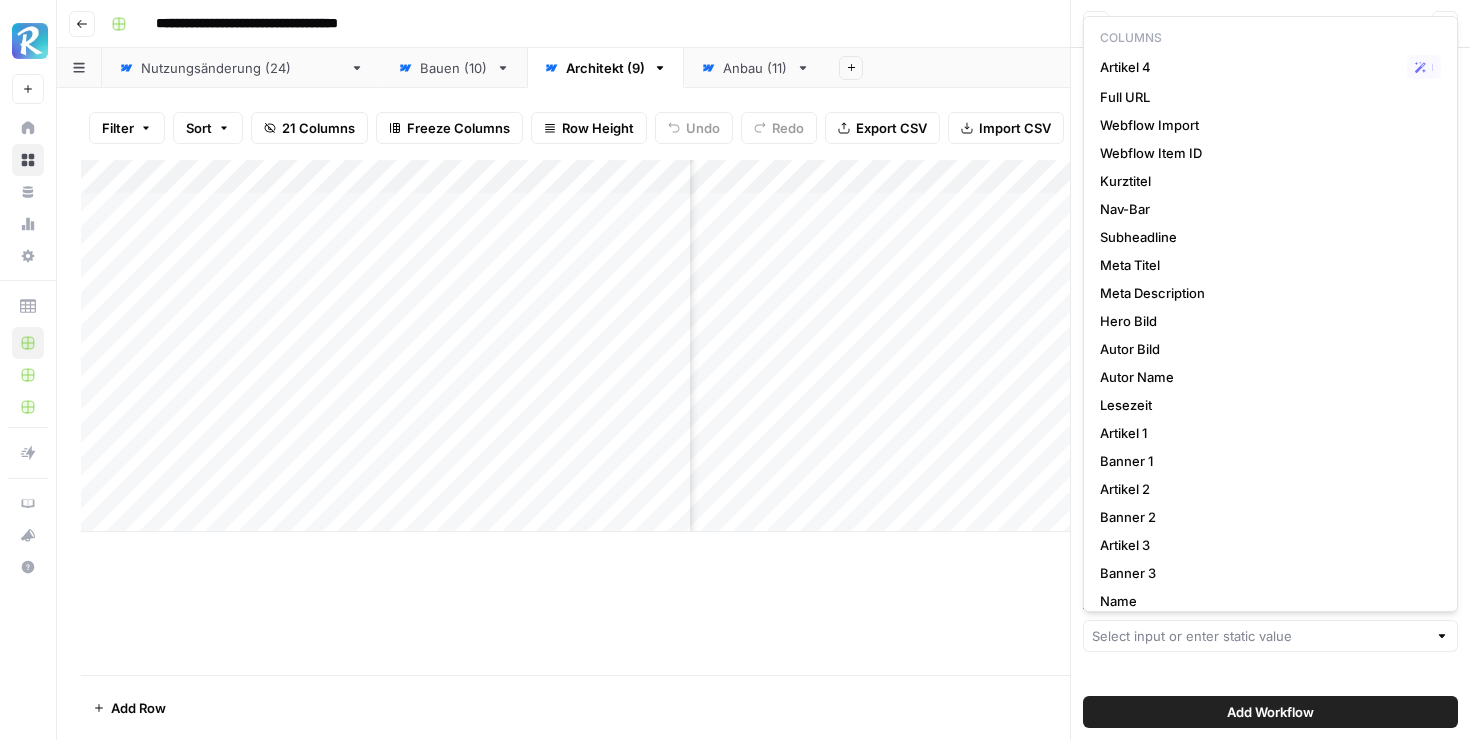 type on "Artikel 4" 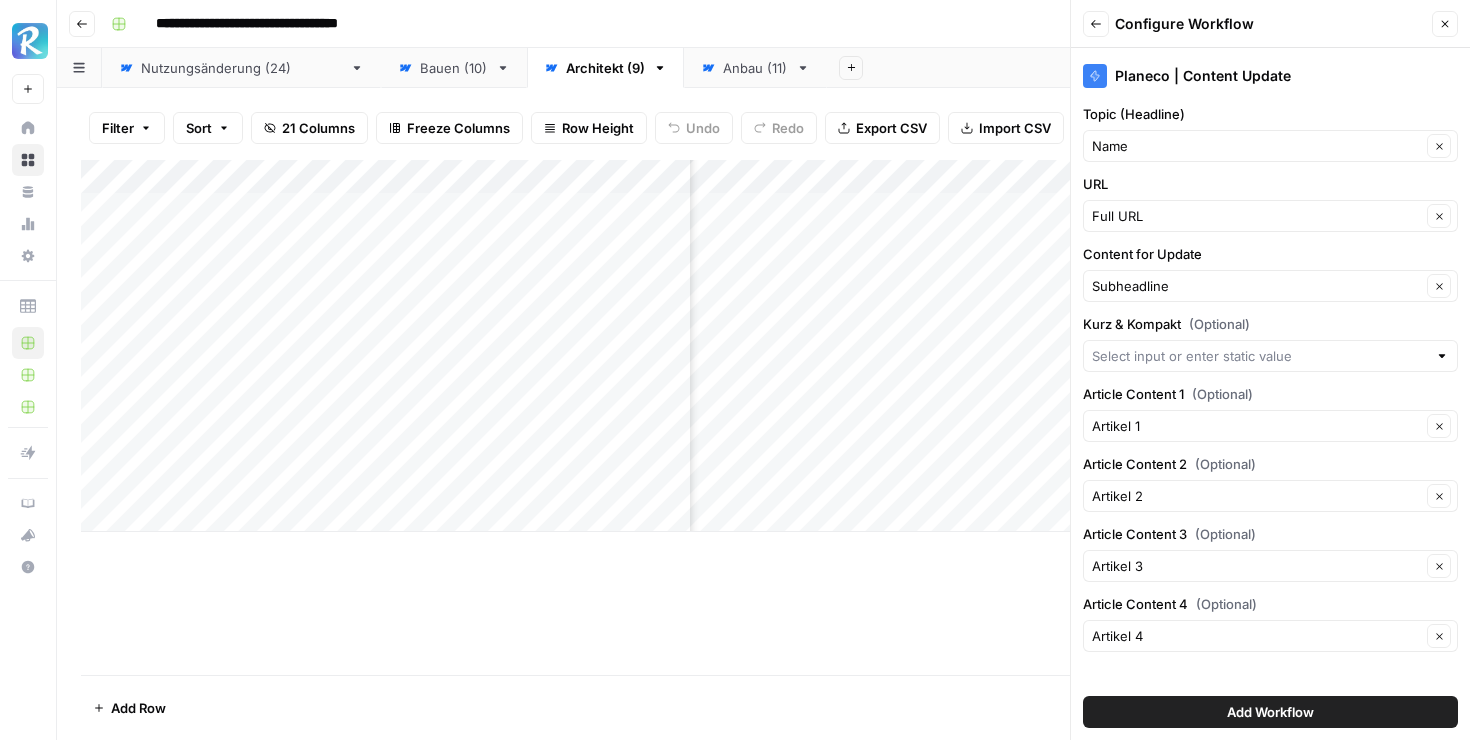 click on "Add Workflow" at bounding box center (1270, 712) 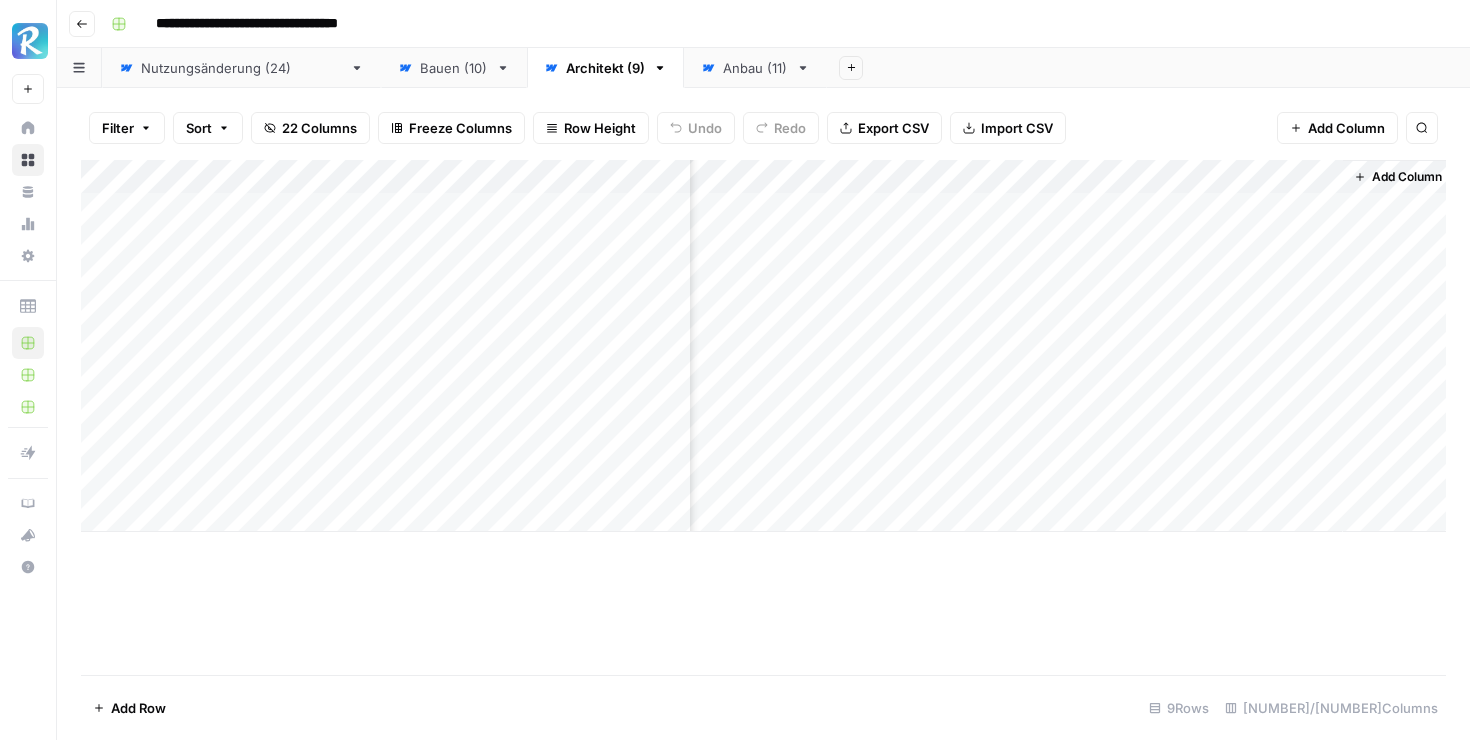 scroll, scrollTop: 0, scrollLeft: 2056, axis: horizontal 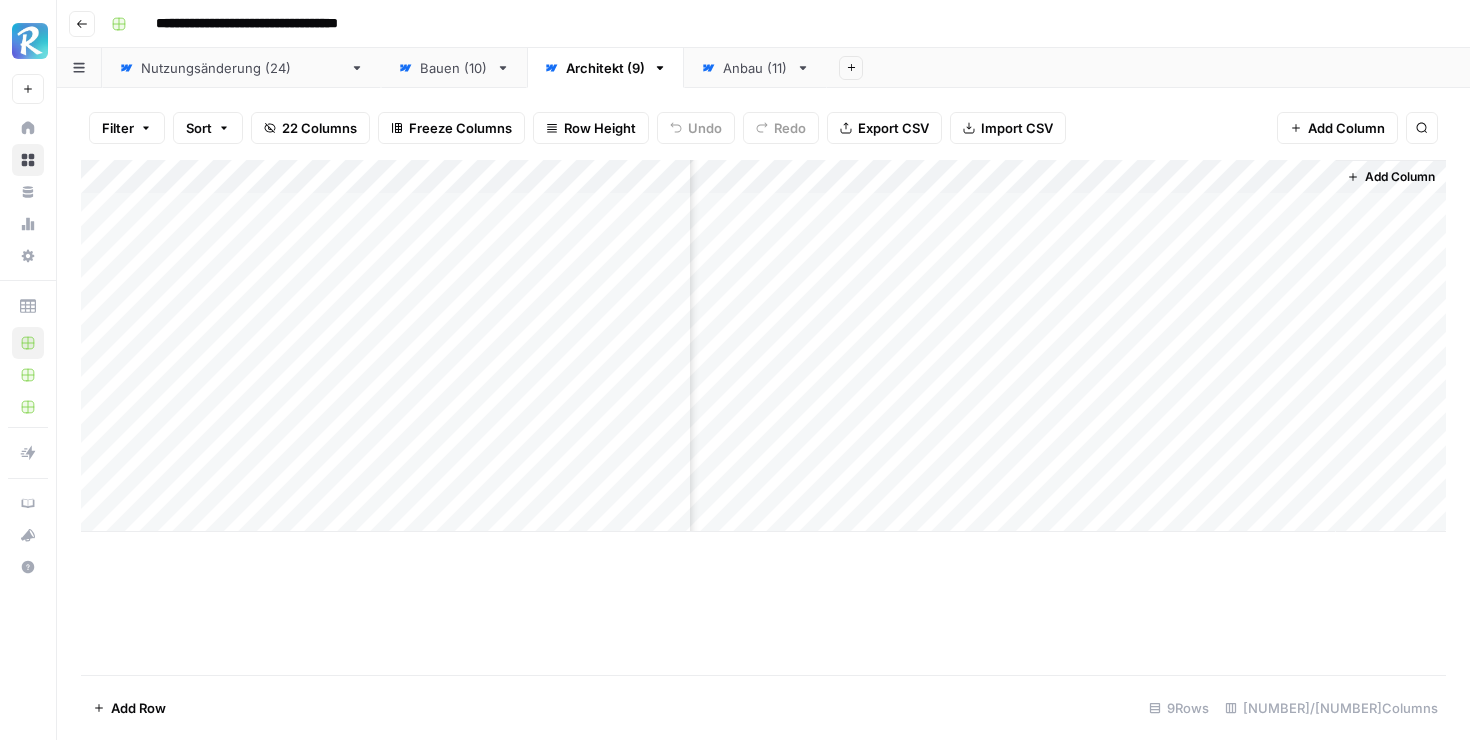 drag, startPoint x: 1208, startPoint y: 177, endPoint x: 1097, endPoint y: 175, distance: 111.01801 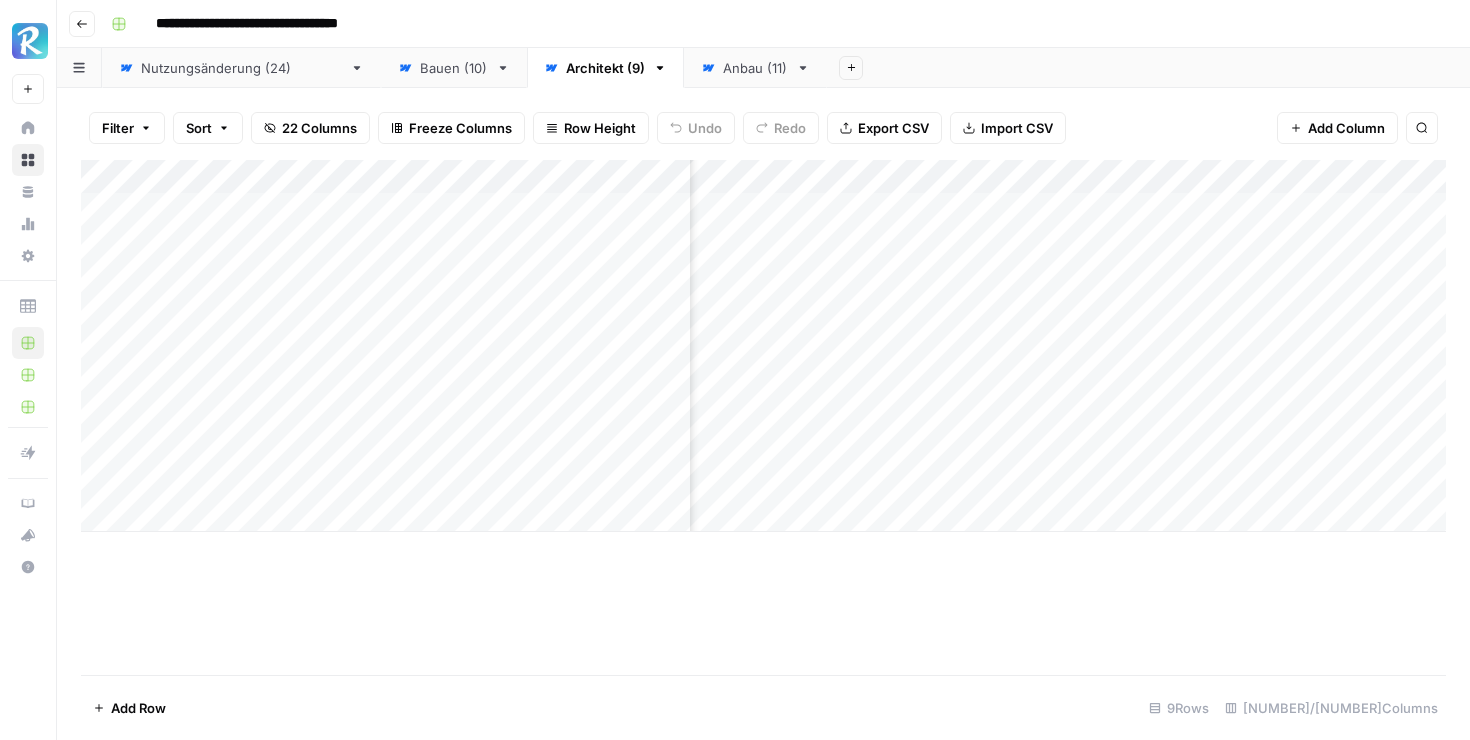 scroll, scrollTop: 0, scrollLeft: 1545, axis: horizontal 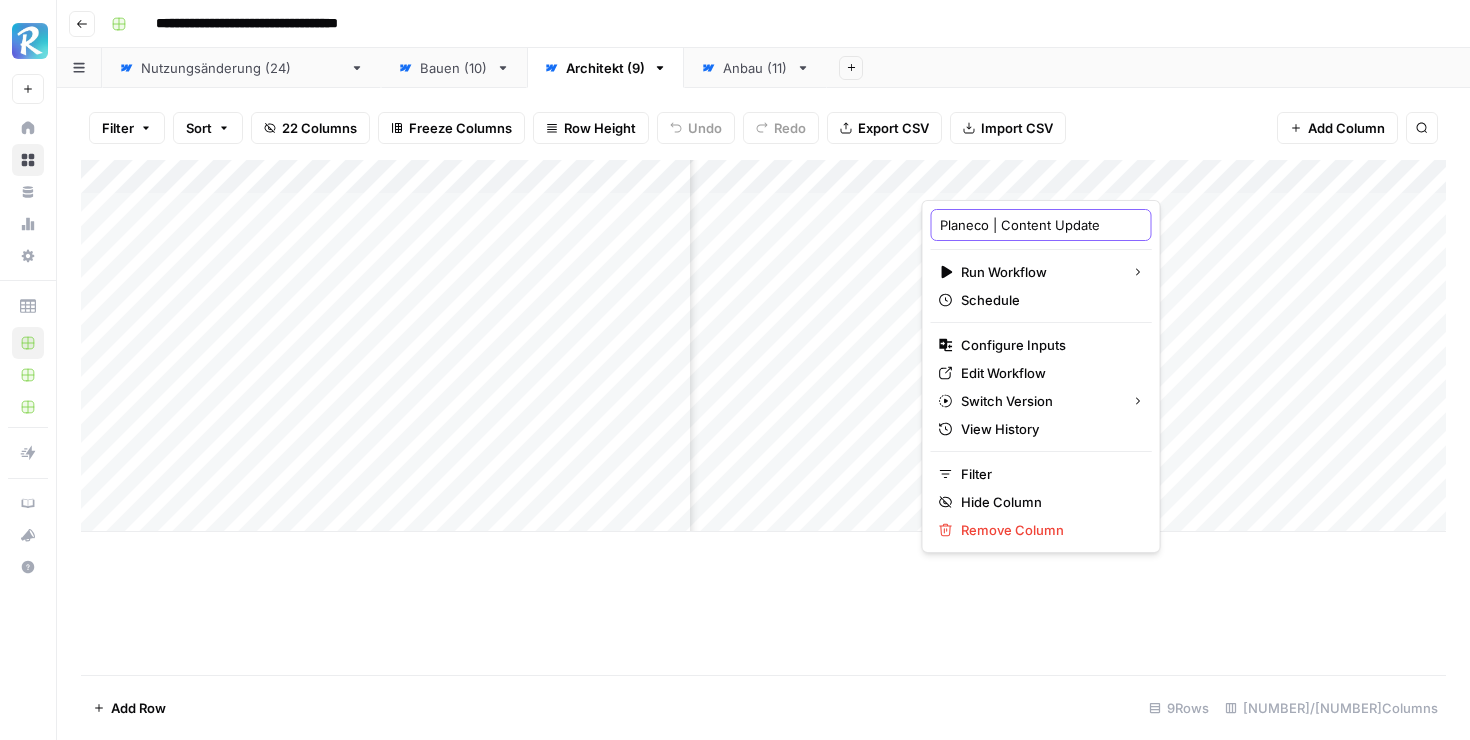 click on "Planeco | Content Update" at bounding box center (1041, 225) 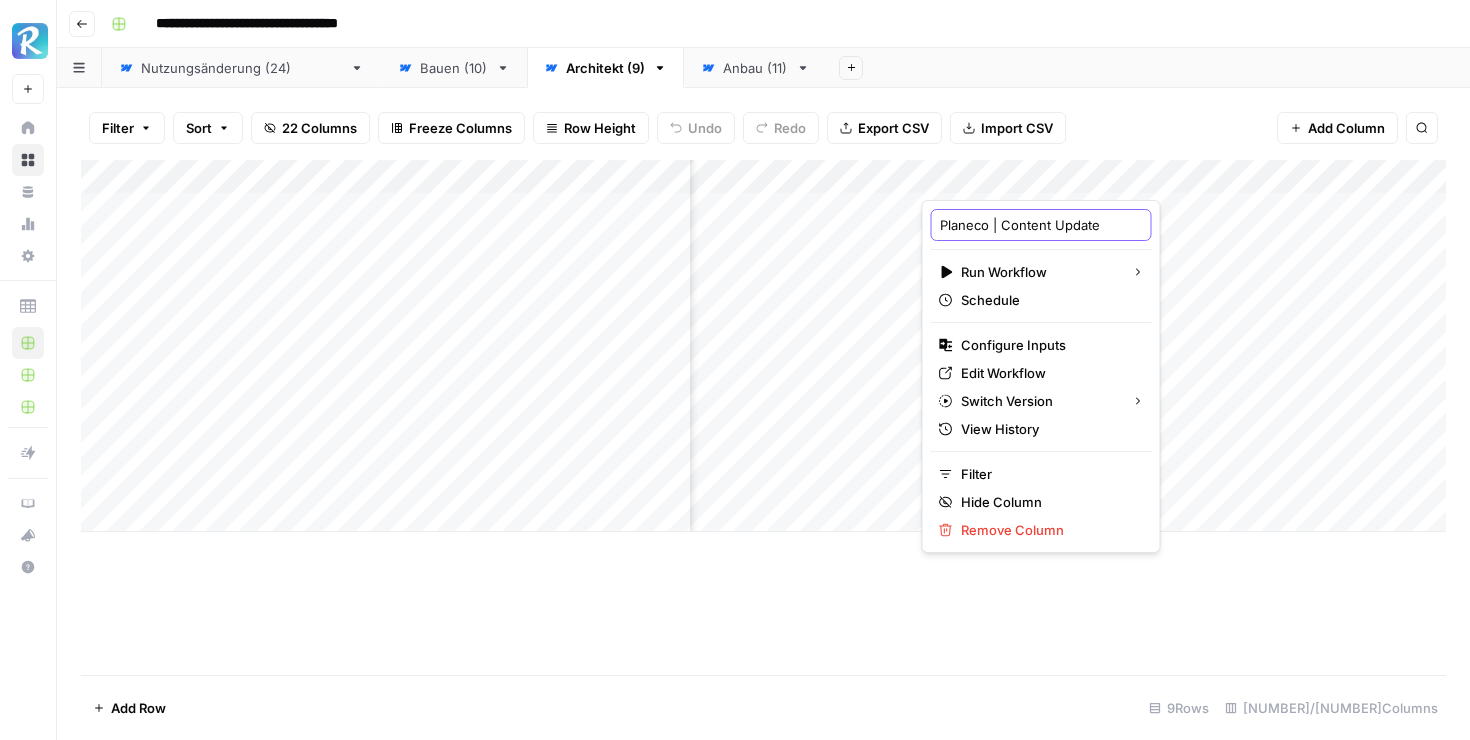 scroll, scrollTop: 0, scrollLeft: 10, axis: horizontal 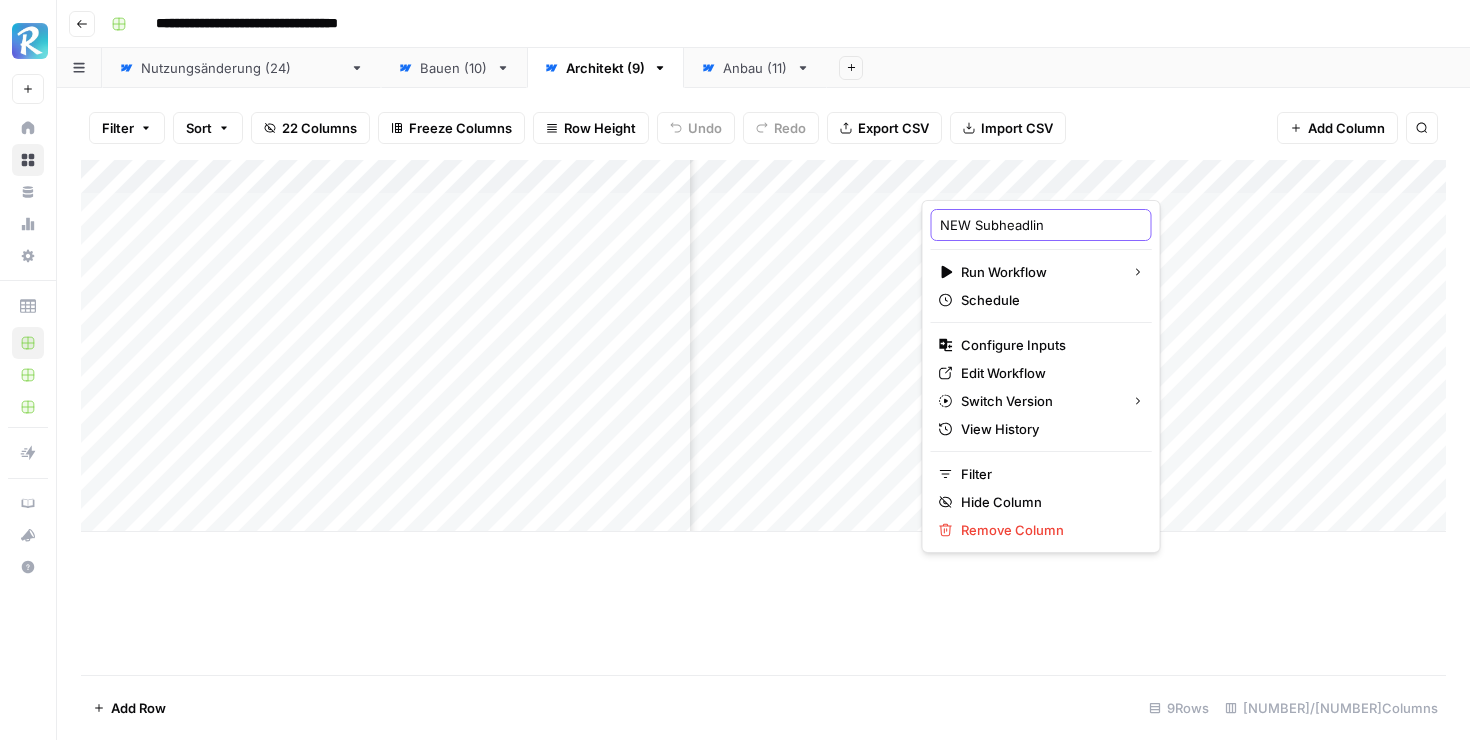 type on "NEW Subheadline" 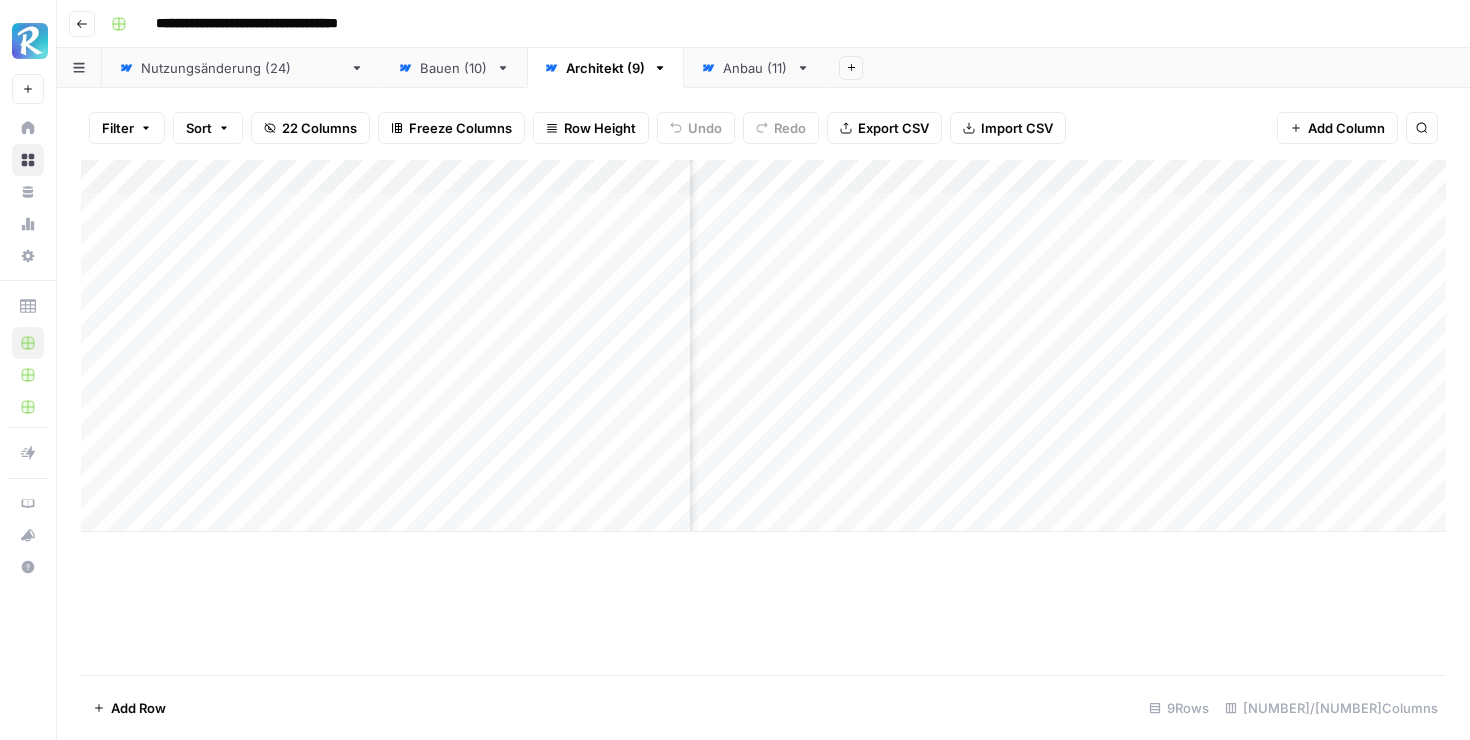 click on "Add Column" at bounding box center (763, 346) 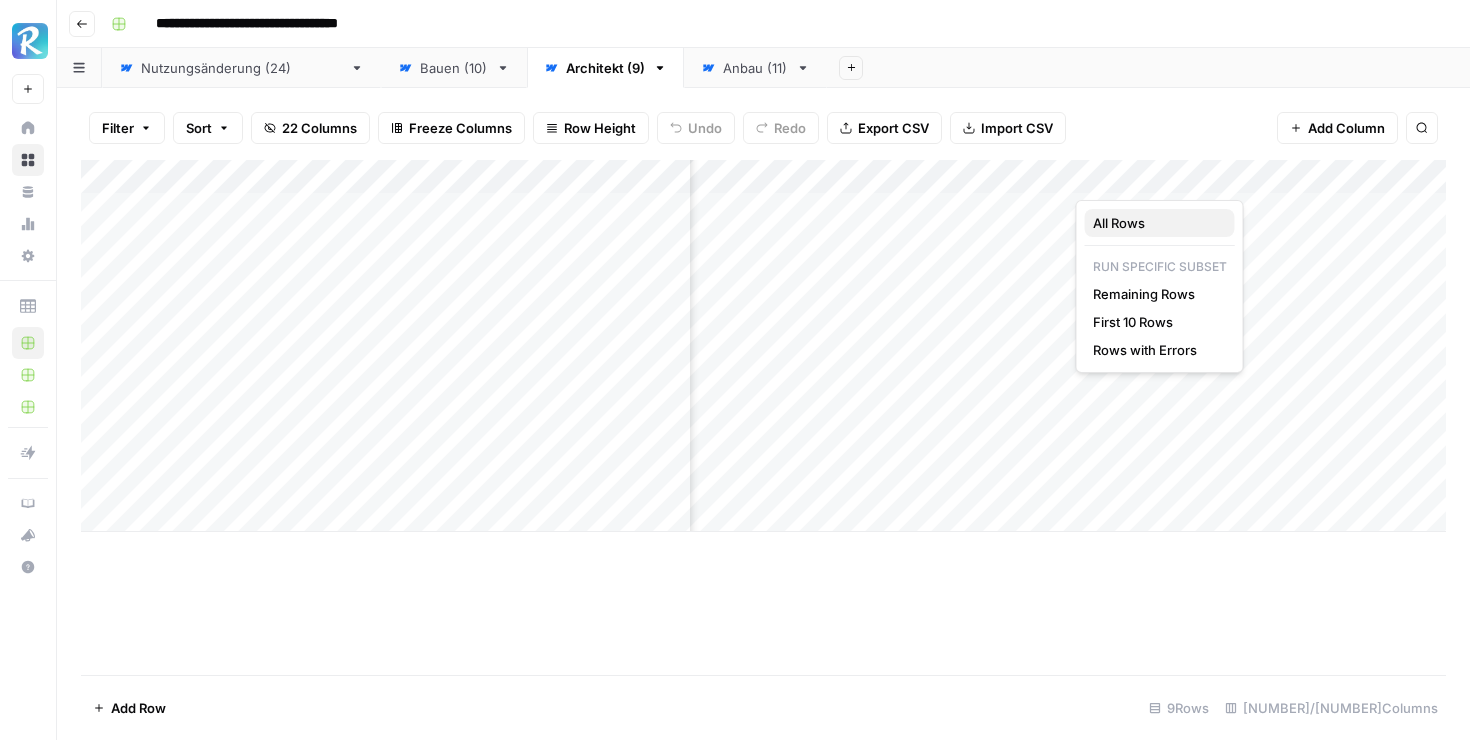 click on "All Rows" at bounding box center [1156, 223] 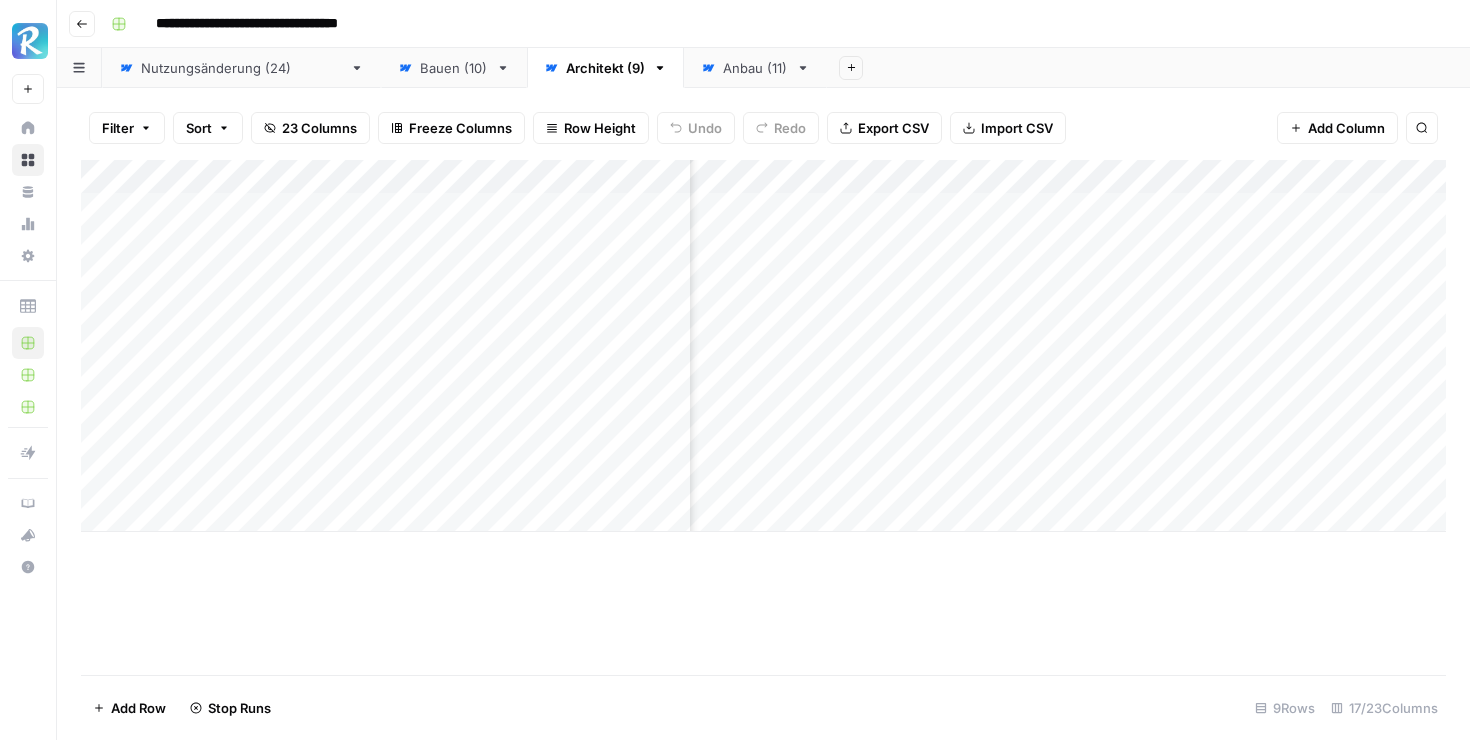 scroll, scrollTop: 0, scrollLeft: 1153, axis: horizontal 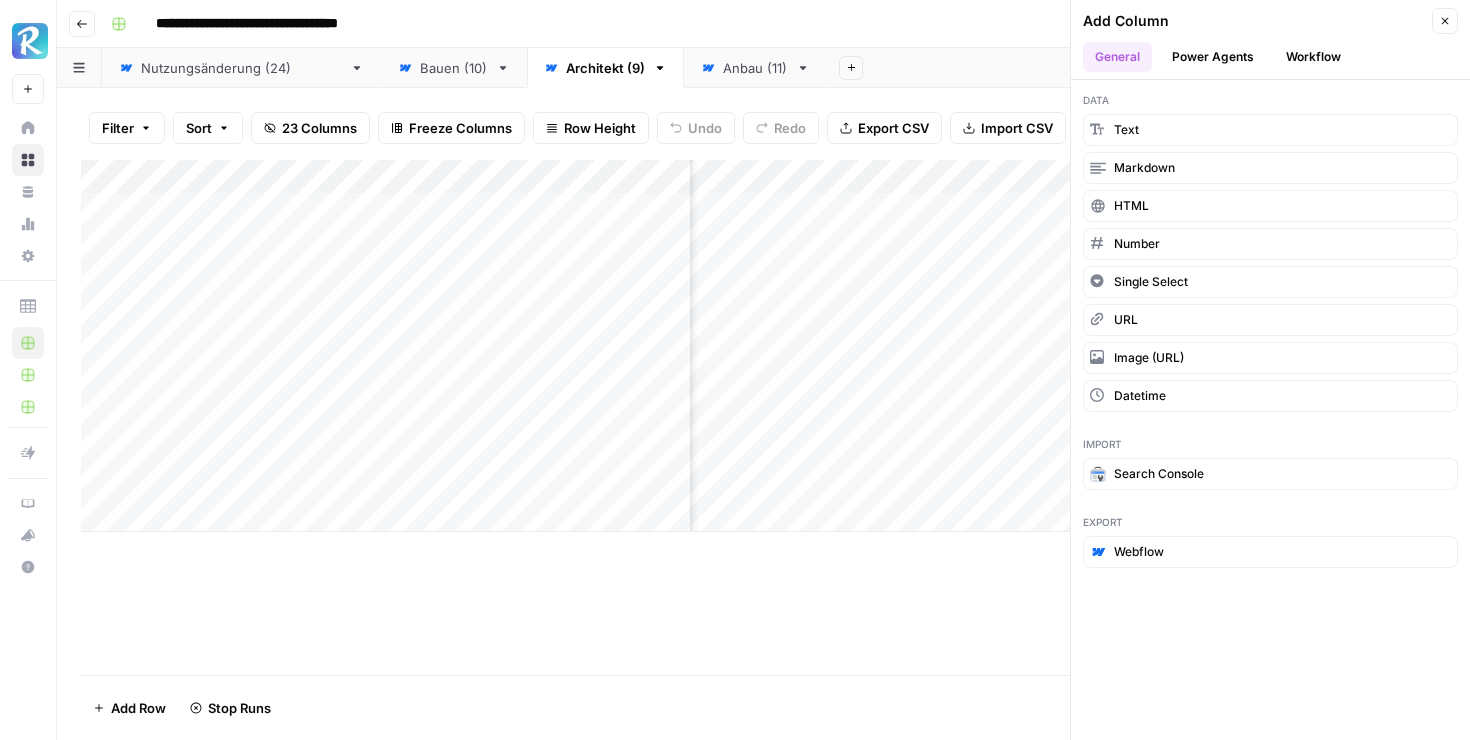 click on "Workflow" at bounding box center (1313, 57) 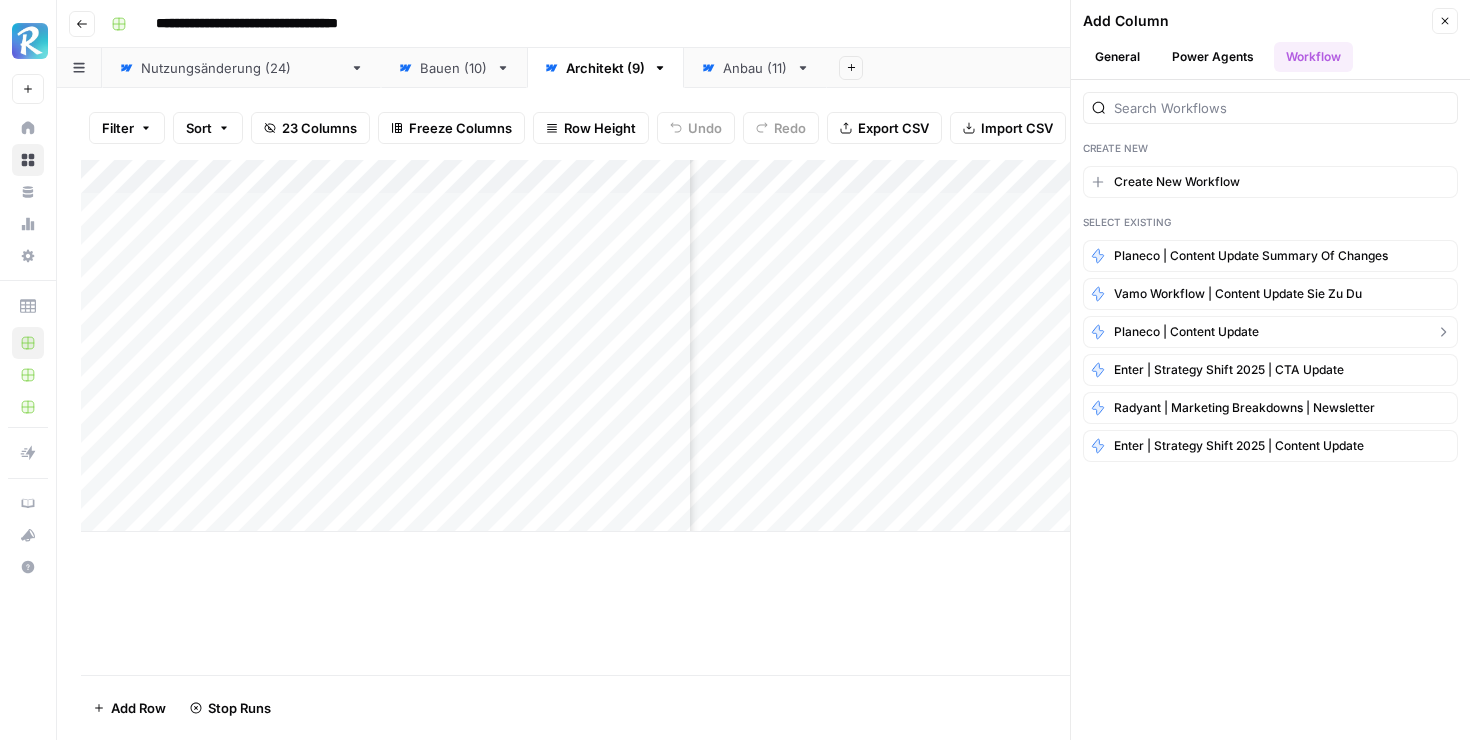 click on "Planeco | Content Update" at bounding box center (1186, 332) 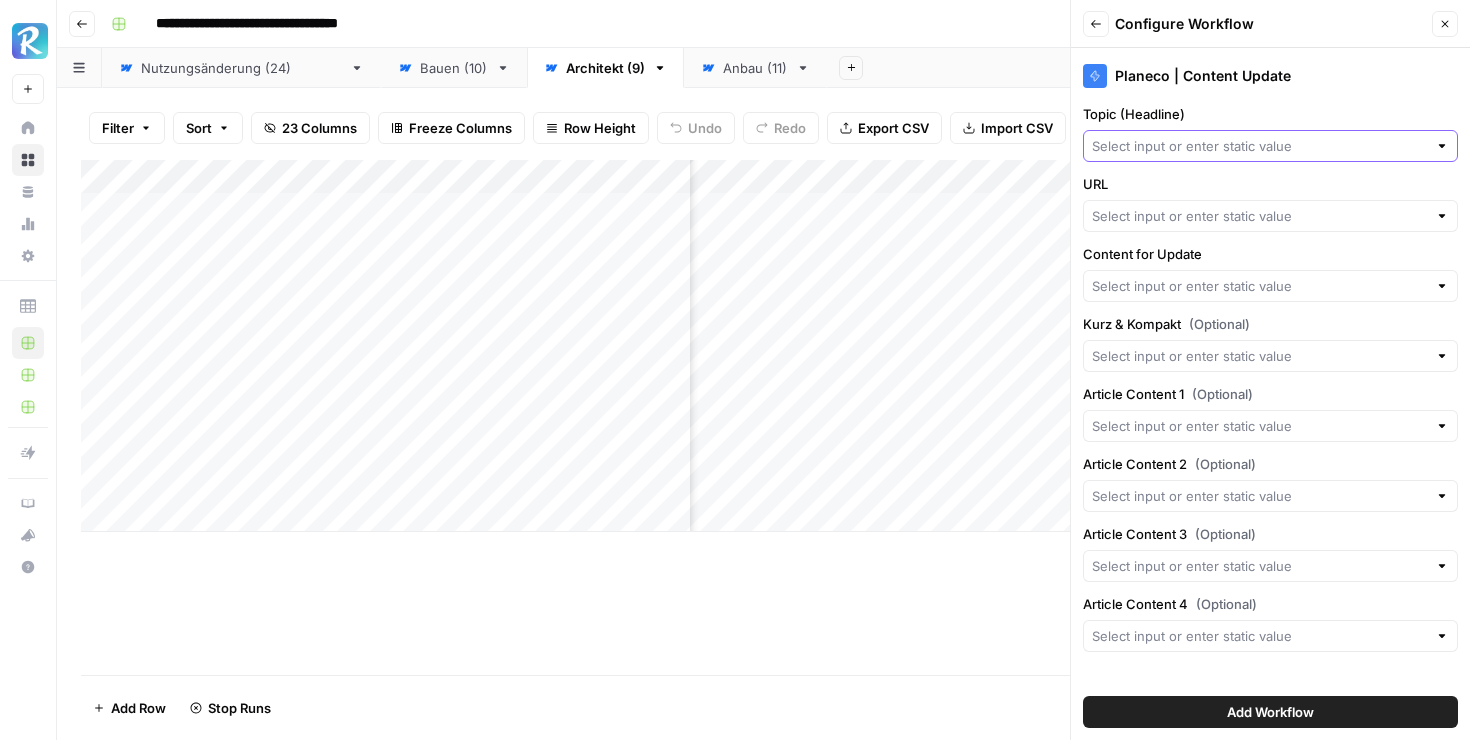 click on "Topic (Headline)" at bounding box center (1259, 146) 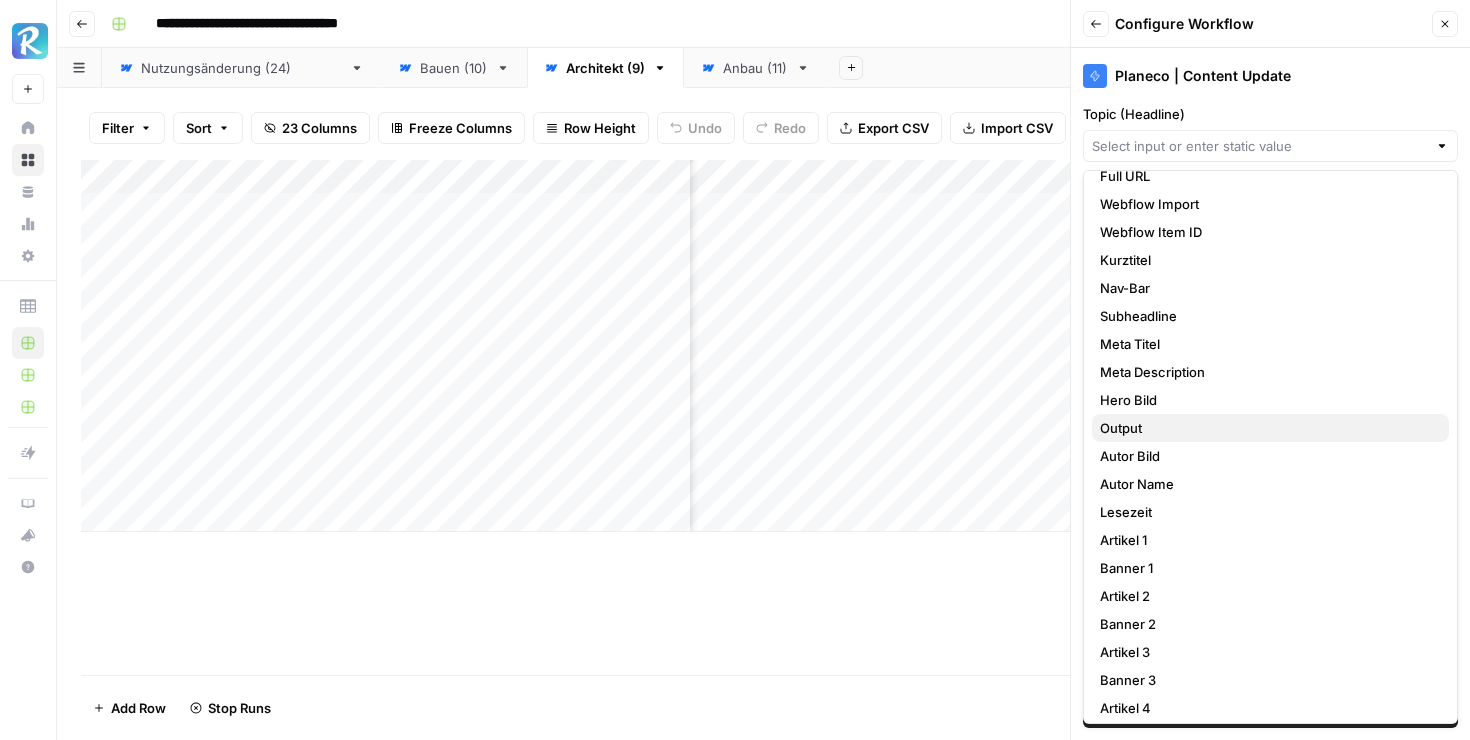 scroll, scrollTop: 106, scrollLeft: 0, axis: vertical 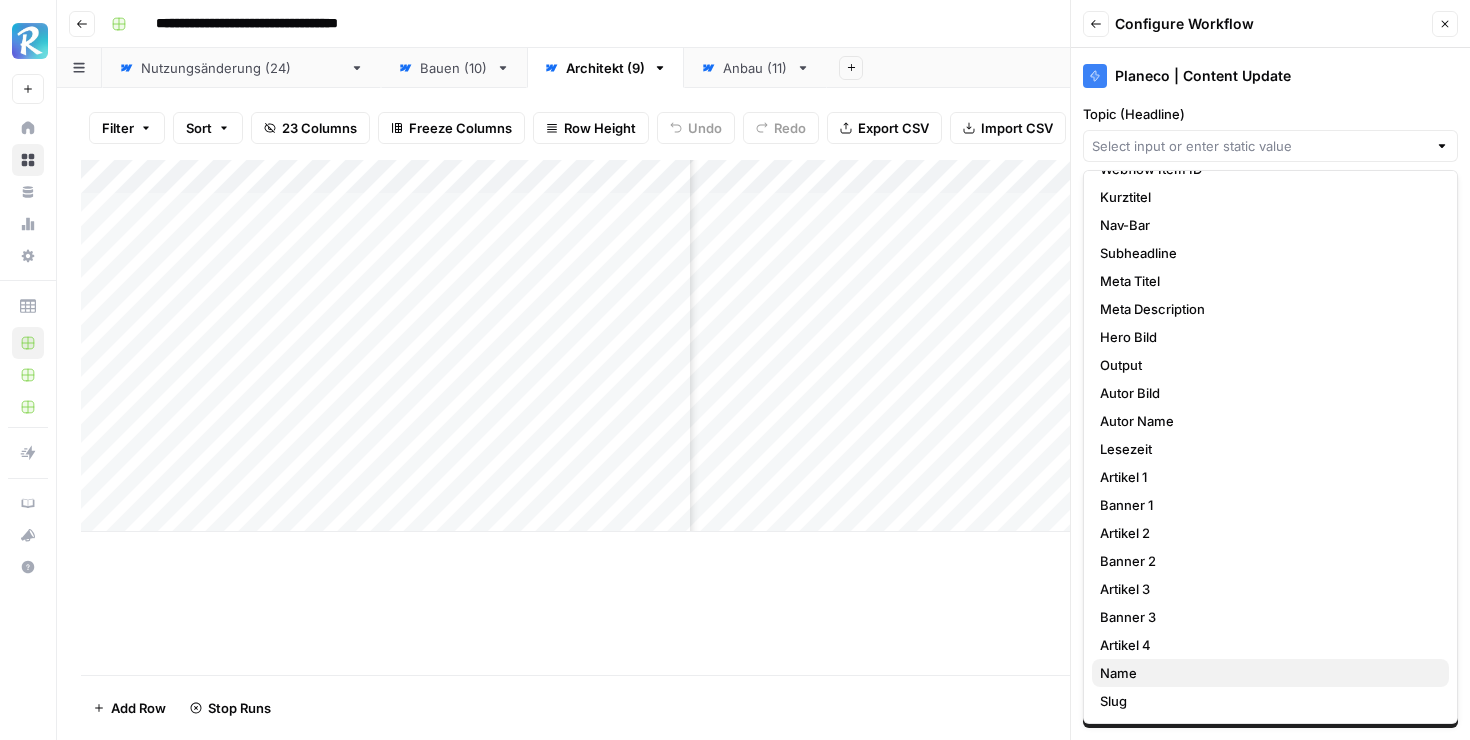 click on "Name" at bounding box center [1266, 673] 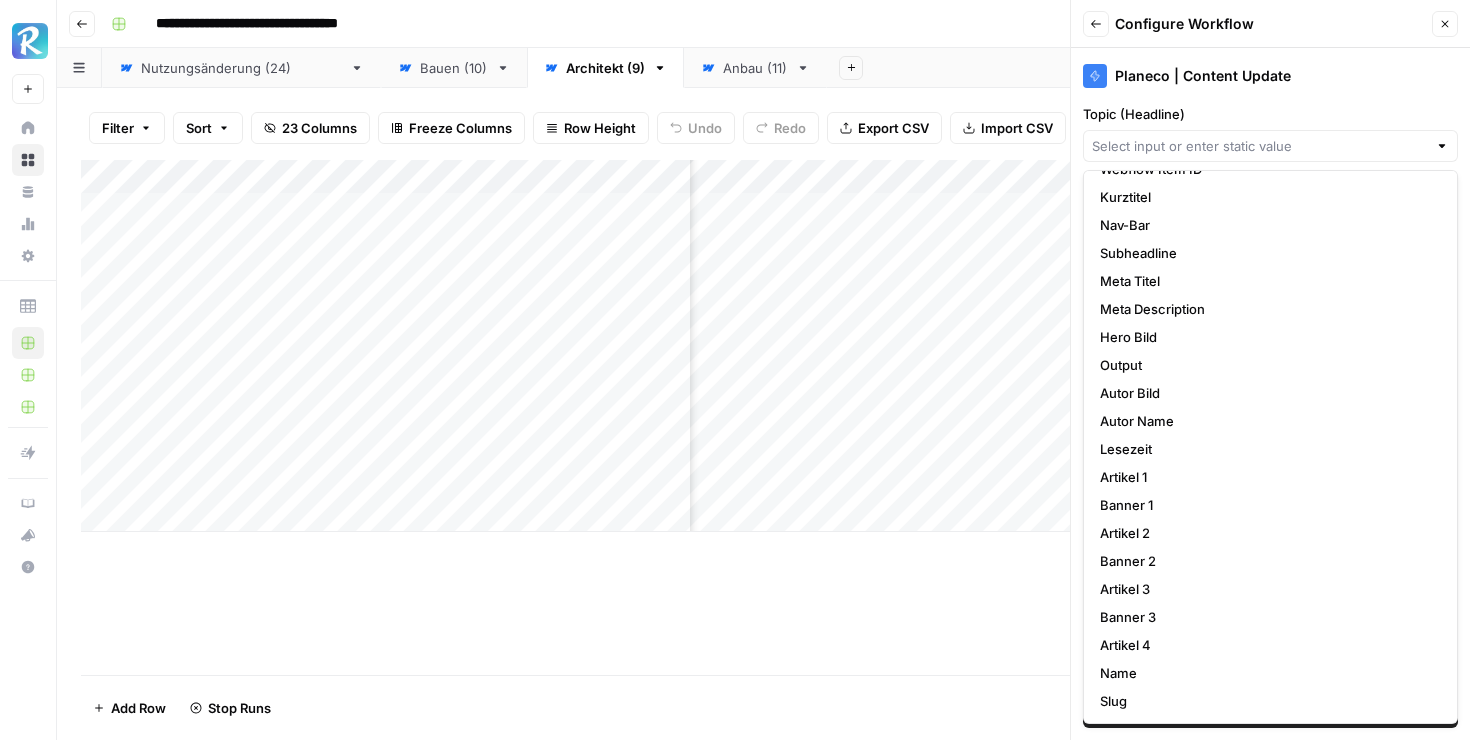 type on "Name" 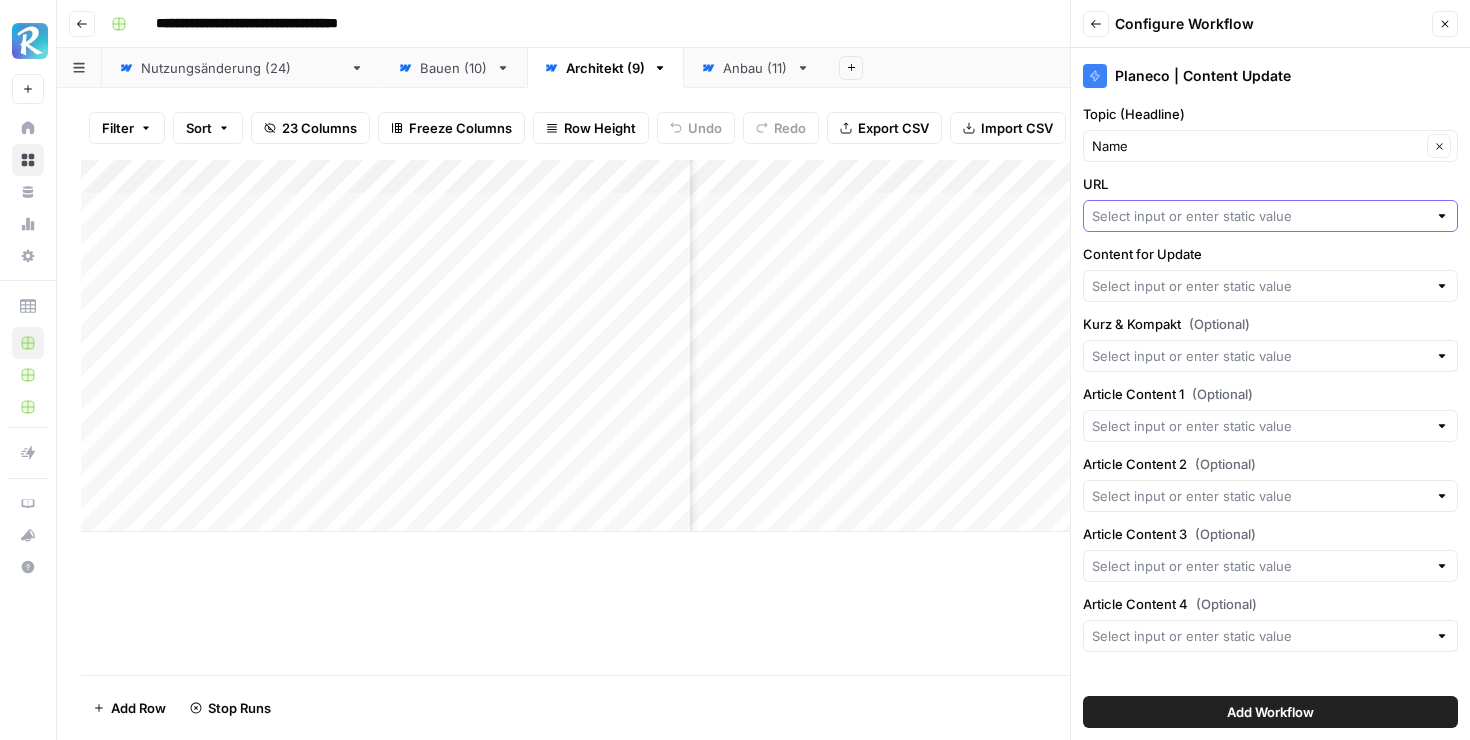 click on "URL" at bounding box center (1259, 216) 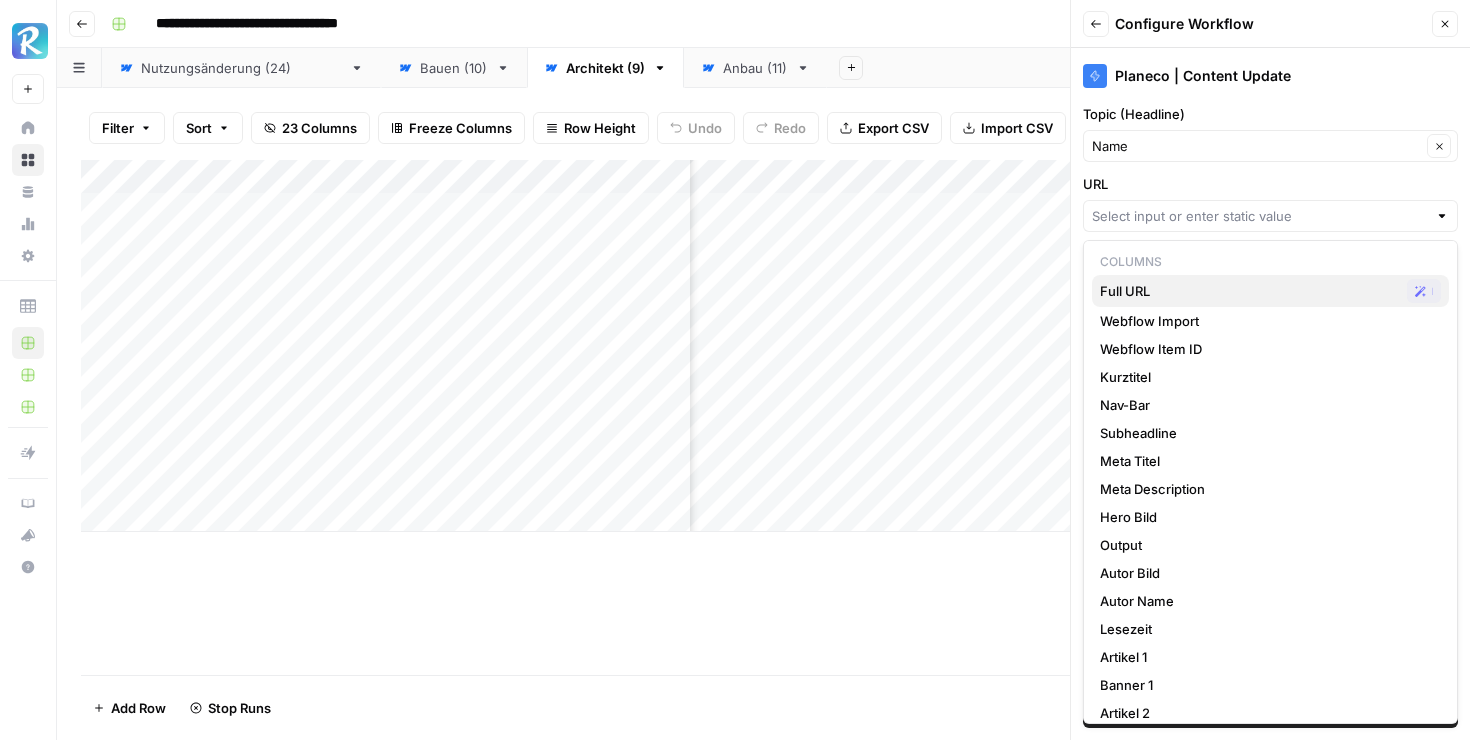 click on "Full URL" at bounding box center [1249, 291] 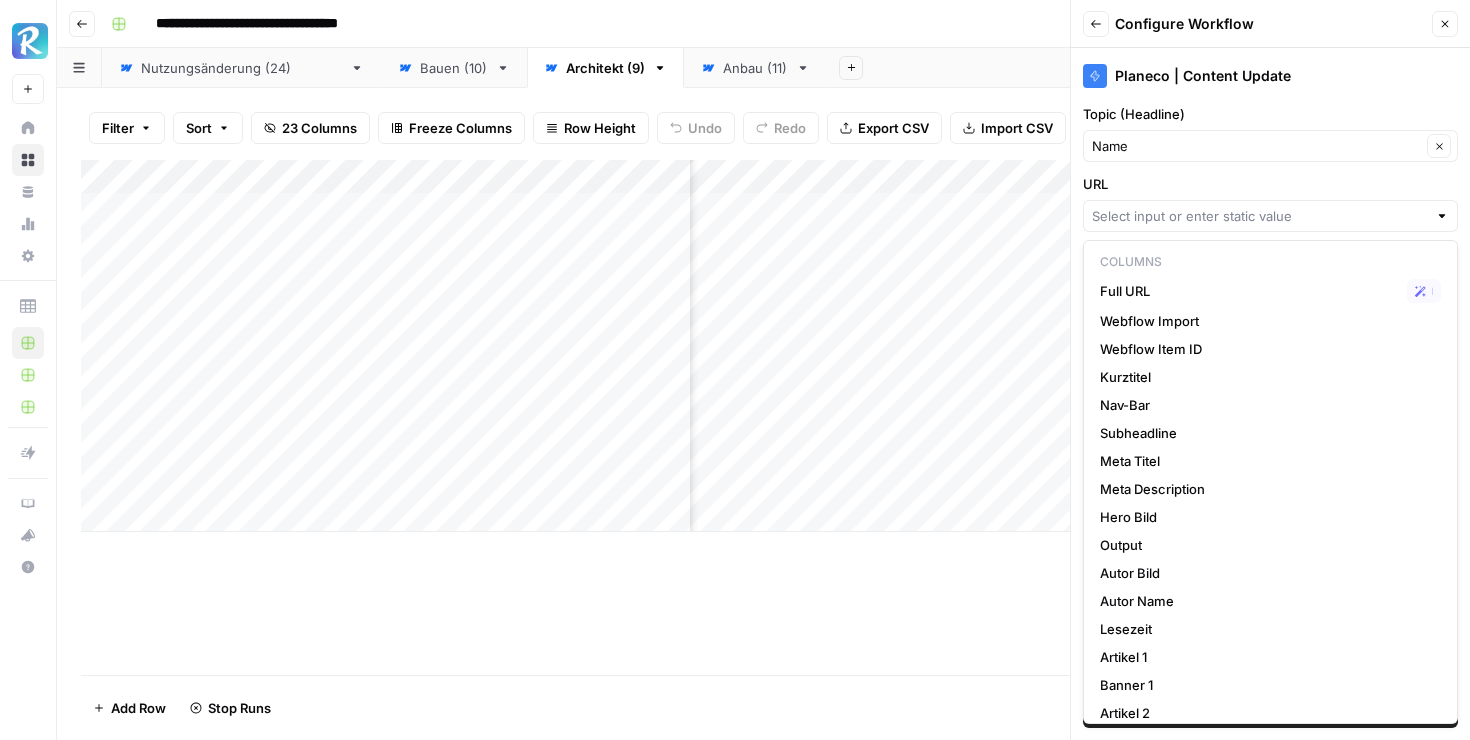type on "Full URL" 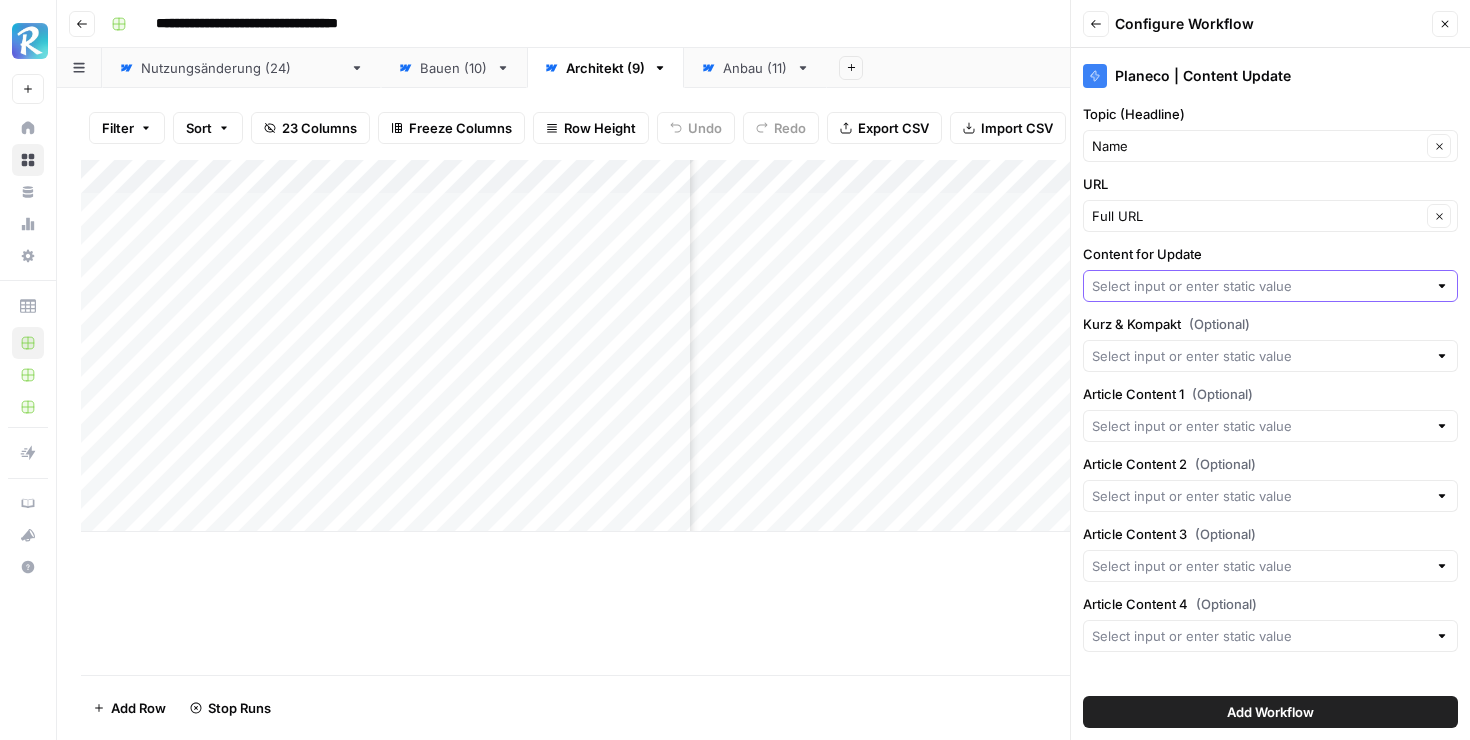 click on "Content for Update" at bounding box center (1259, 286) 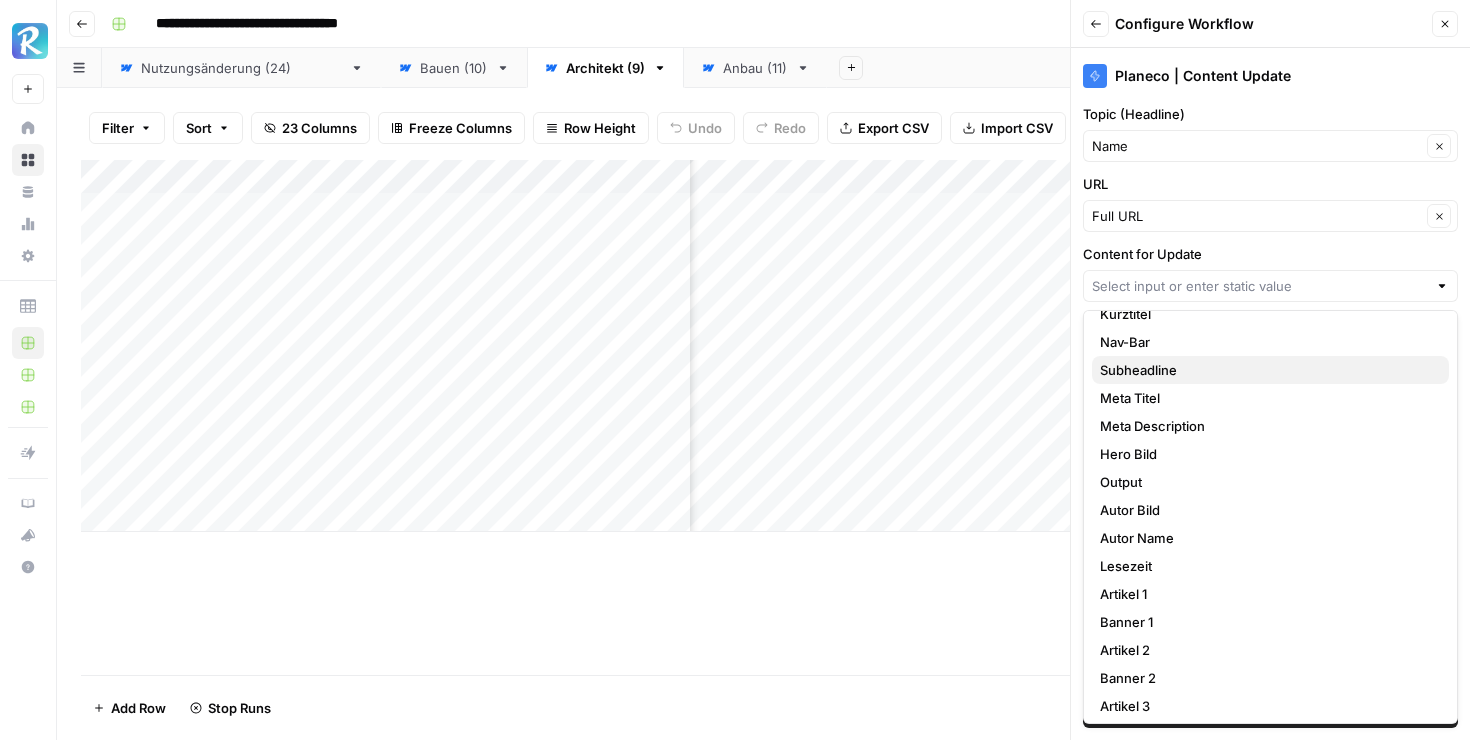 scroll, scrollTop: 246, scrollLeft: 0, axis: vertical 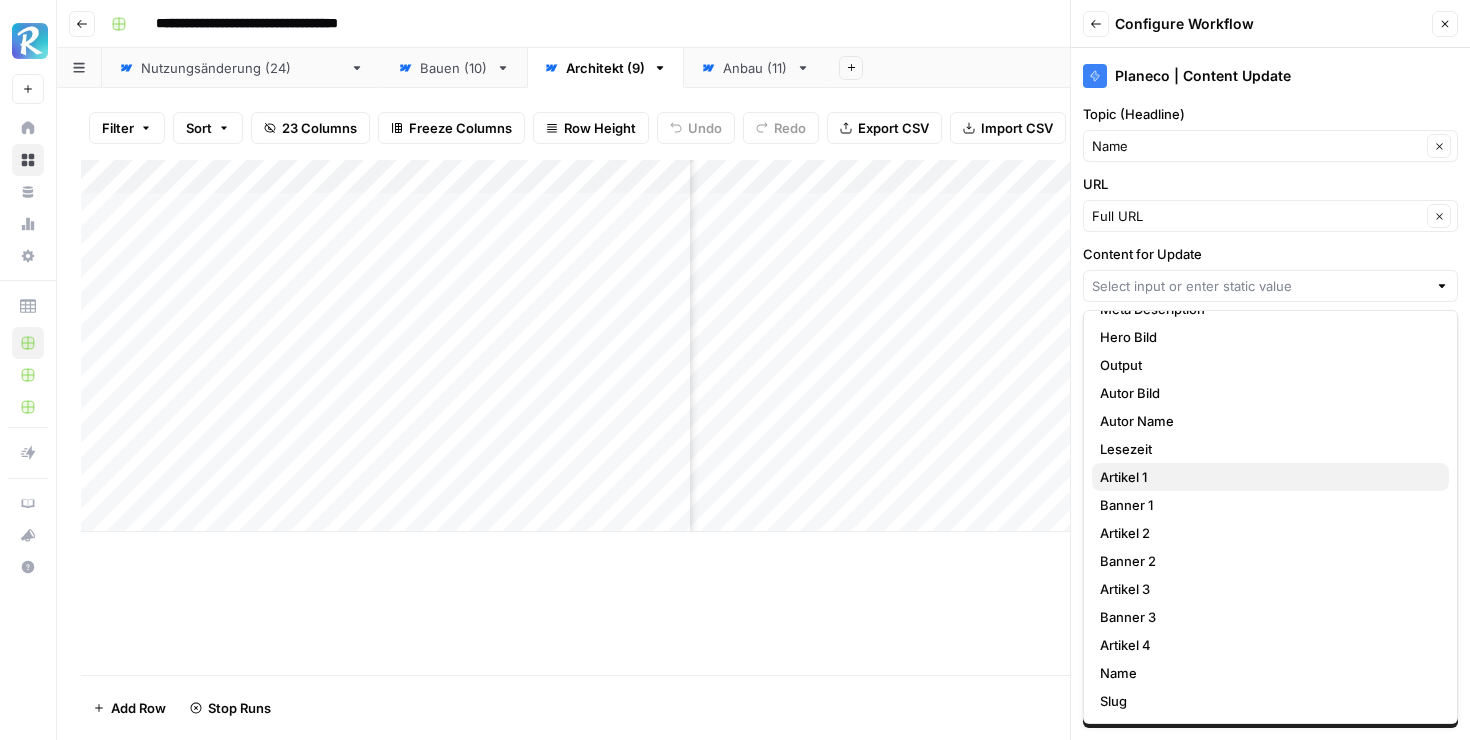 click on "Artikel 1" at bounding box center (1266, 477) 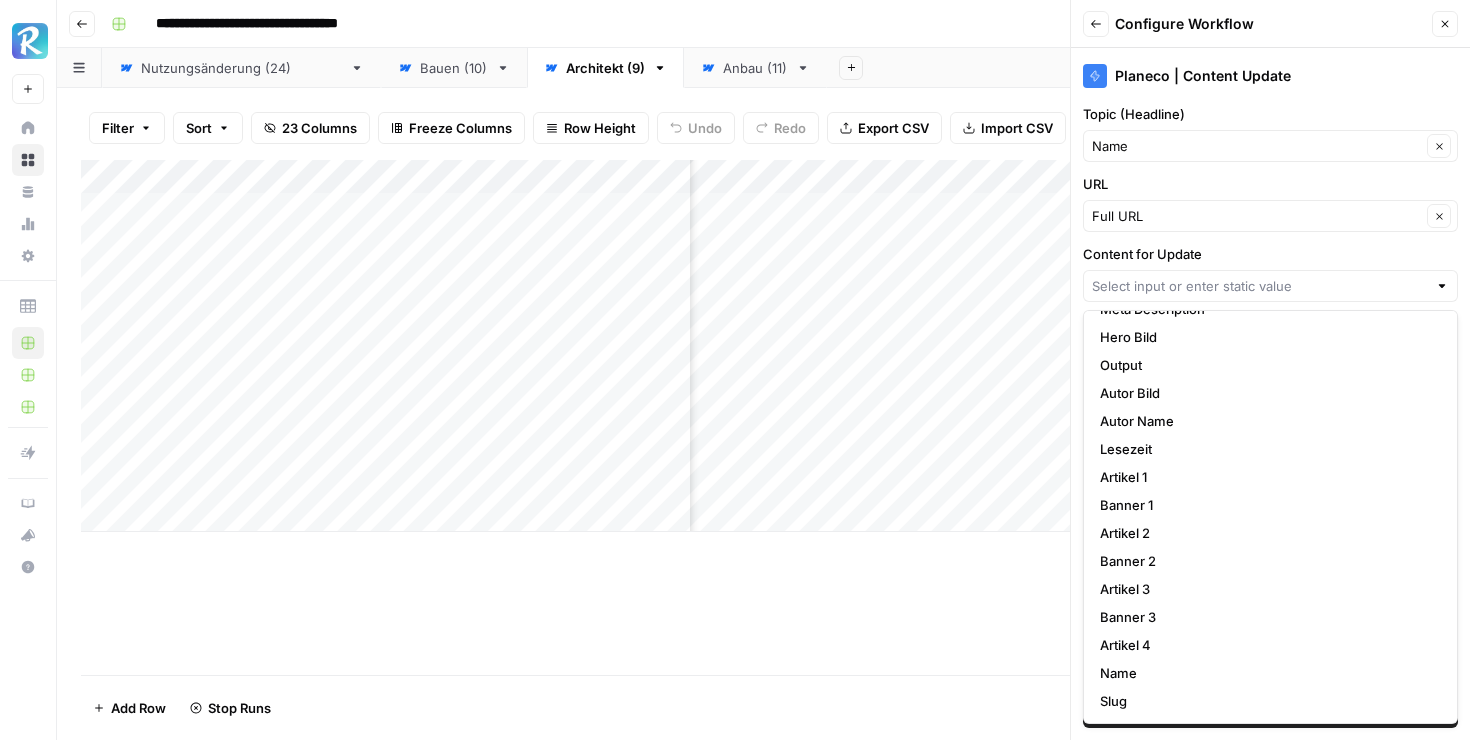 type on "Artikel 1" 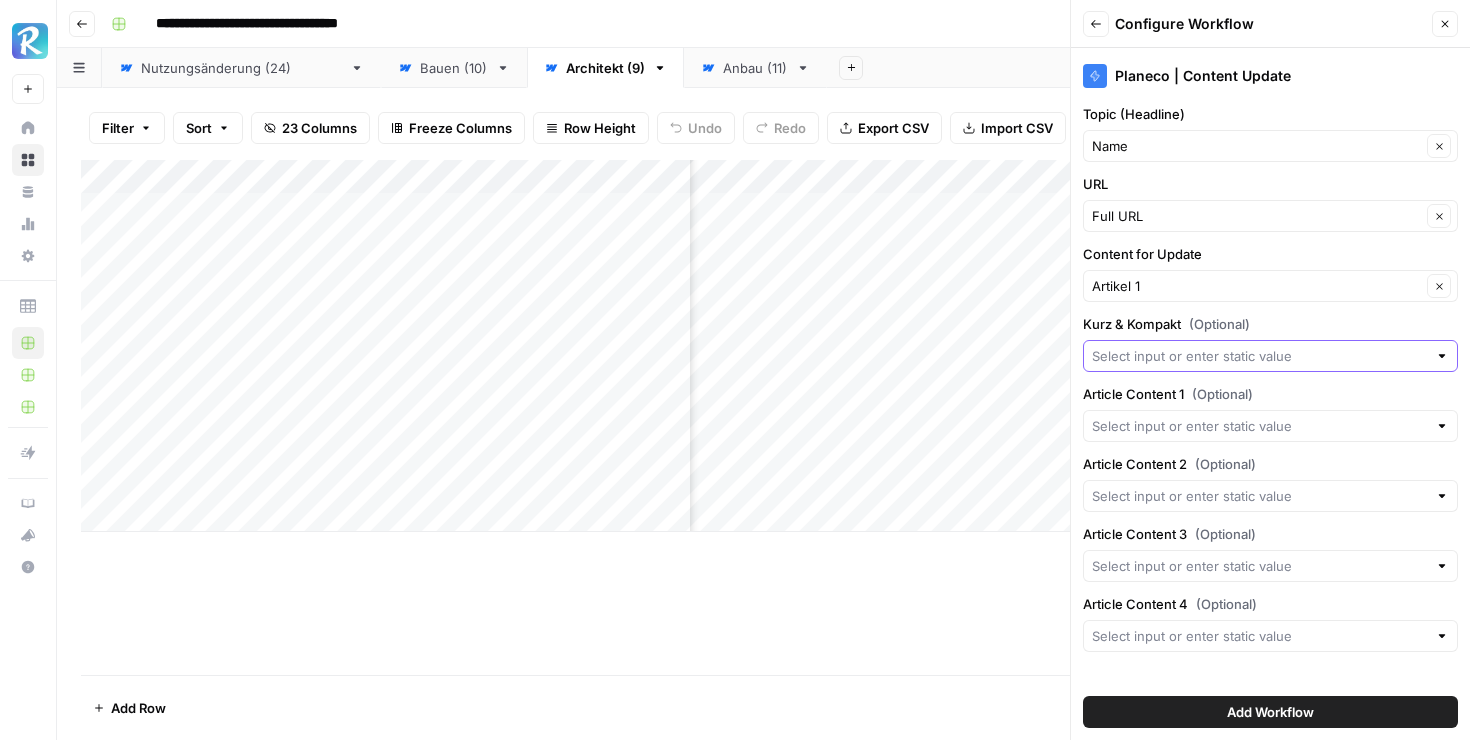 click on "Kurz & Kompakt (Optional)" at bounding box center [1259, 356] 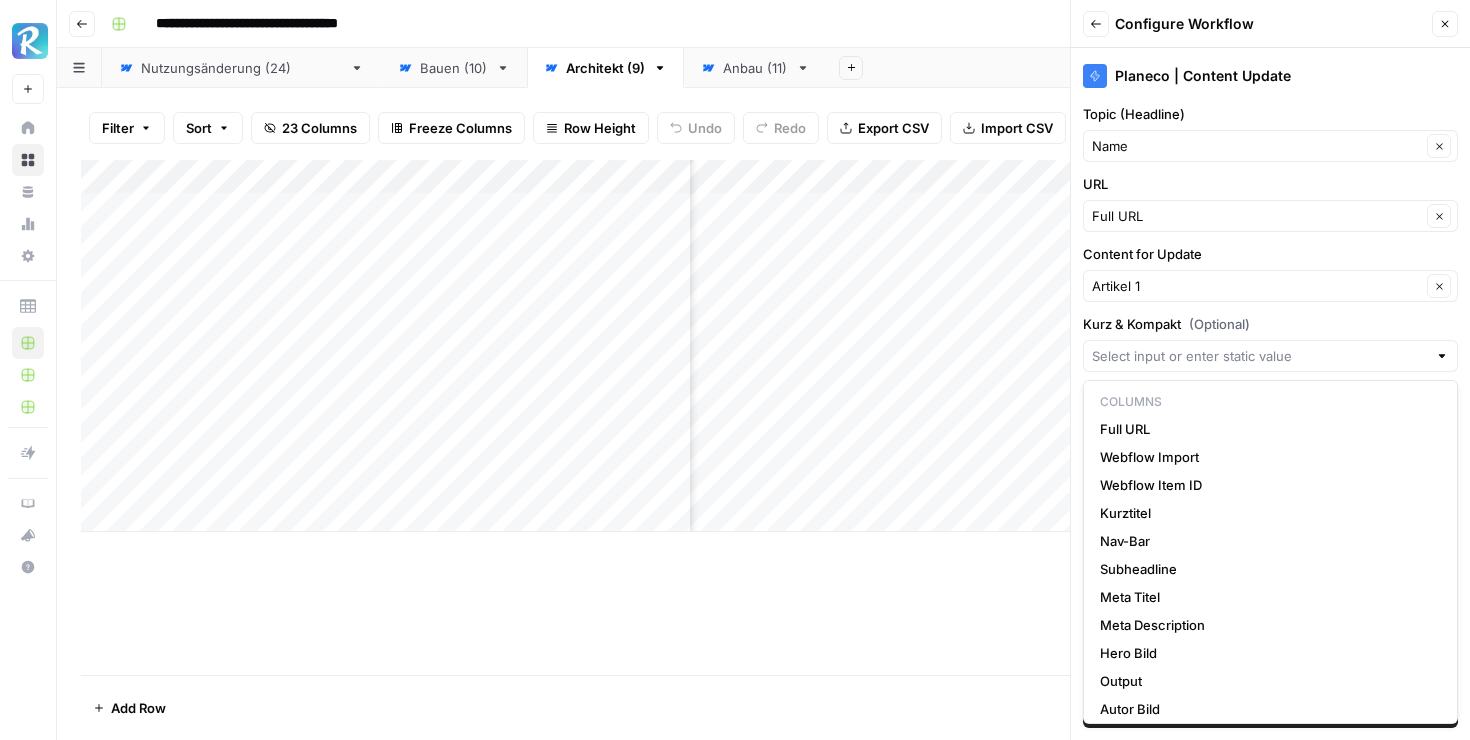 click on "Kurz & Kompakt (Optional)" at bounding box center [1270, 324] 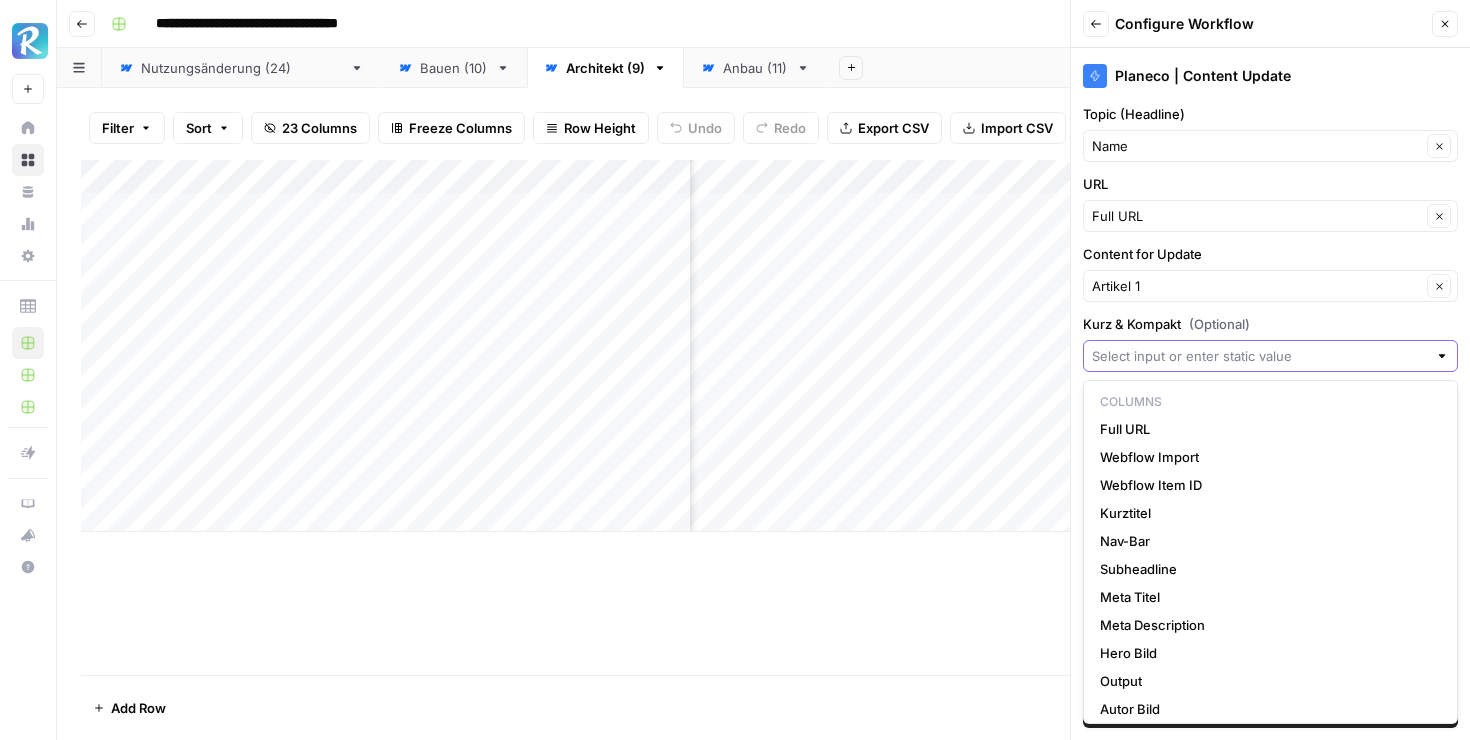 click on "Kurz & Kompakt (Optional)" at bounding box center [1259, 356] 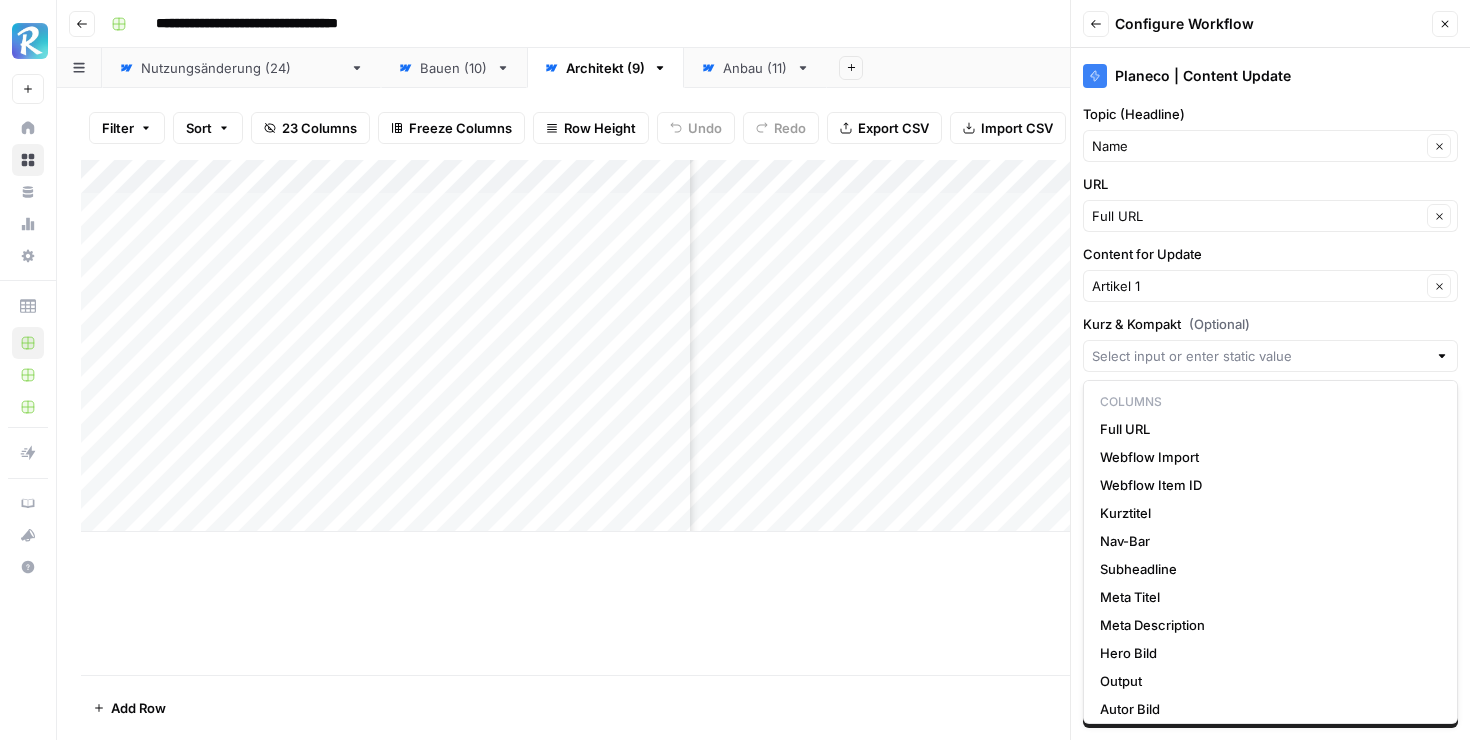 click on "Planeco | Content Update Topic (Headline) Name Clear URL Full URL Clear Content for Update Artikel [NUMBER] Clear Kurz & Kompakt ([NUMBER]) Article Content [NUMBER] ([NUMBER]) Article Content [NUMBER] ([NUMBER]) Article Content [NUMBER] ([NUMBER]) Article Content [NUMBER] ([NUMBER]) Add Workflow" at bounding box center [1270, 394] 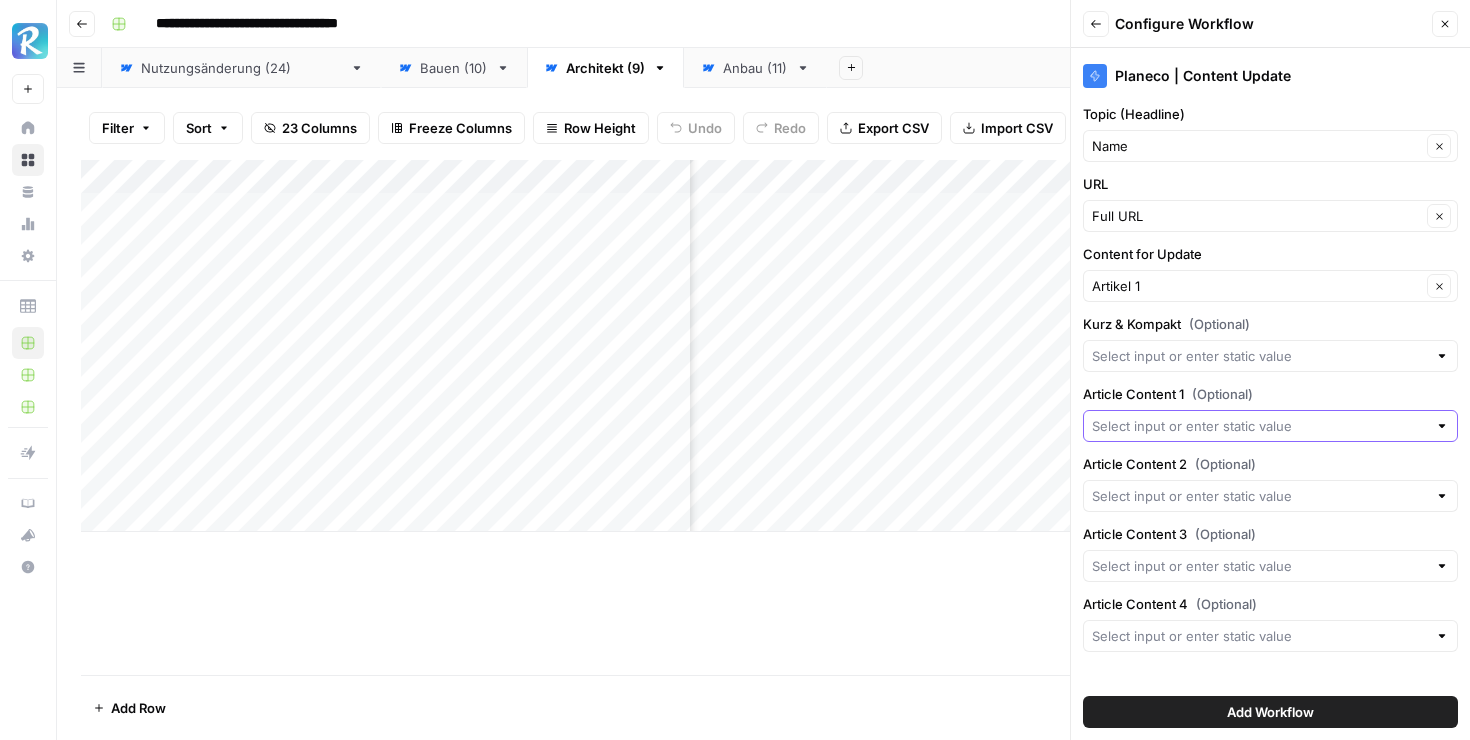 click on "Article Content 1 (Optional)" at bounding box center (1259, 426) 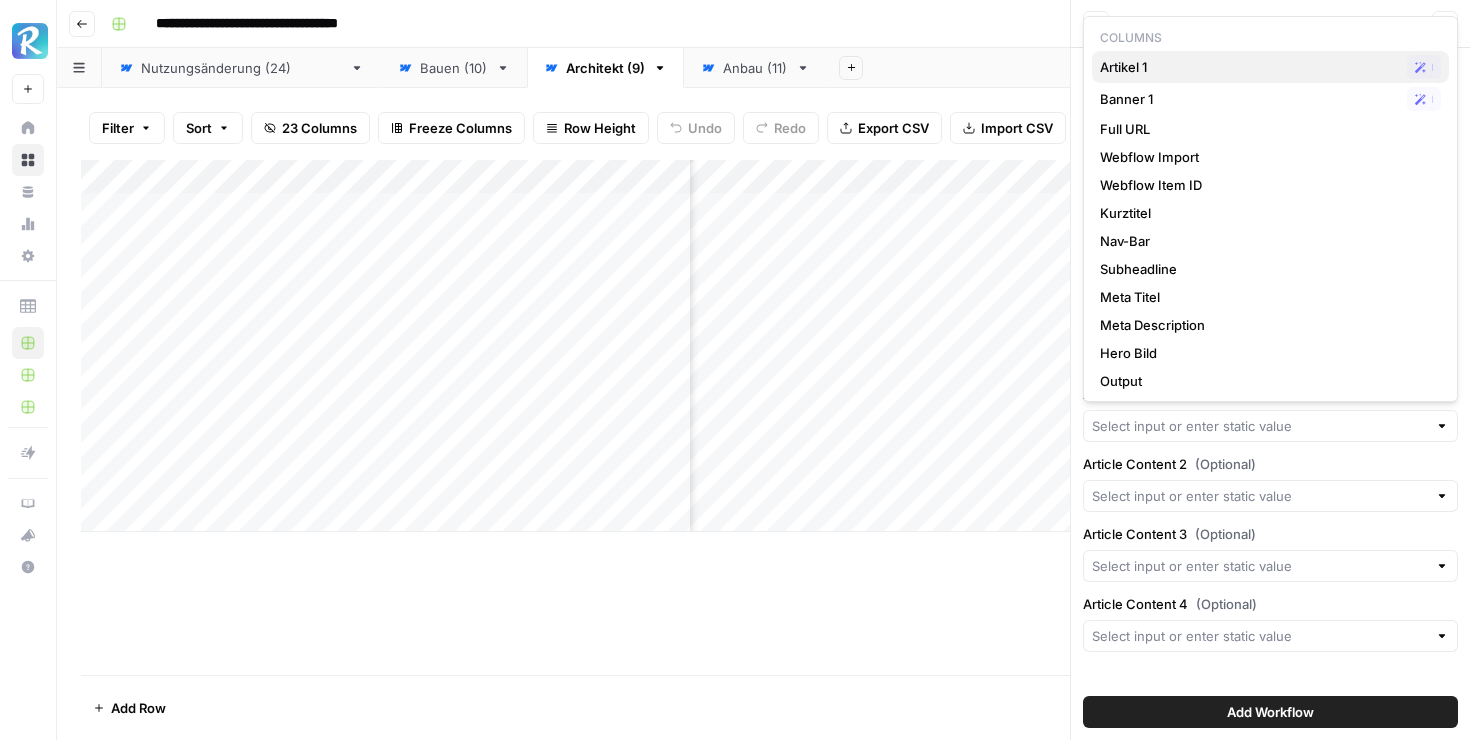click on "Artikel 1" at bounding box center (1249, 67) 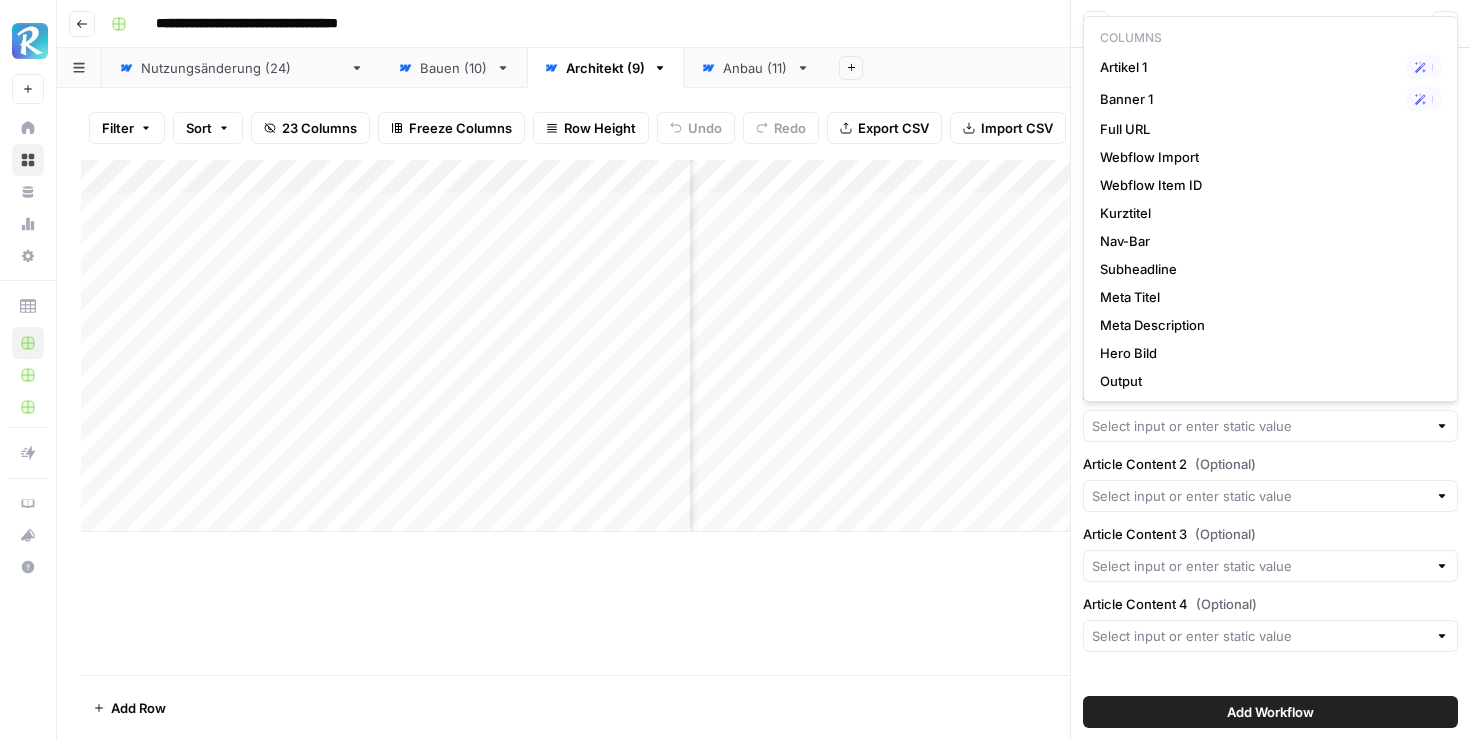 type on "Artikel 1" 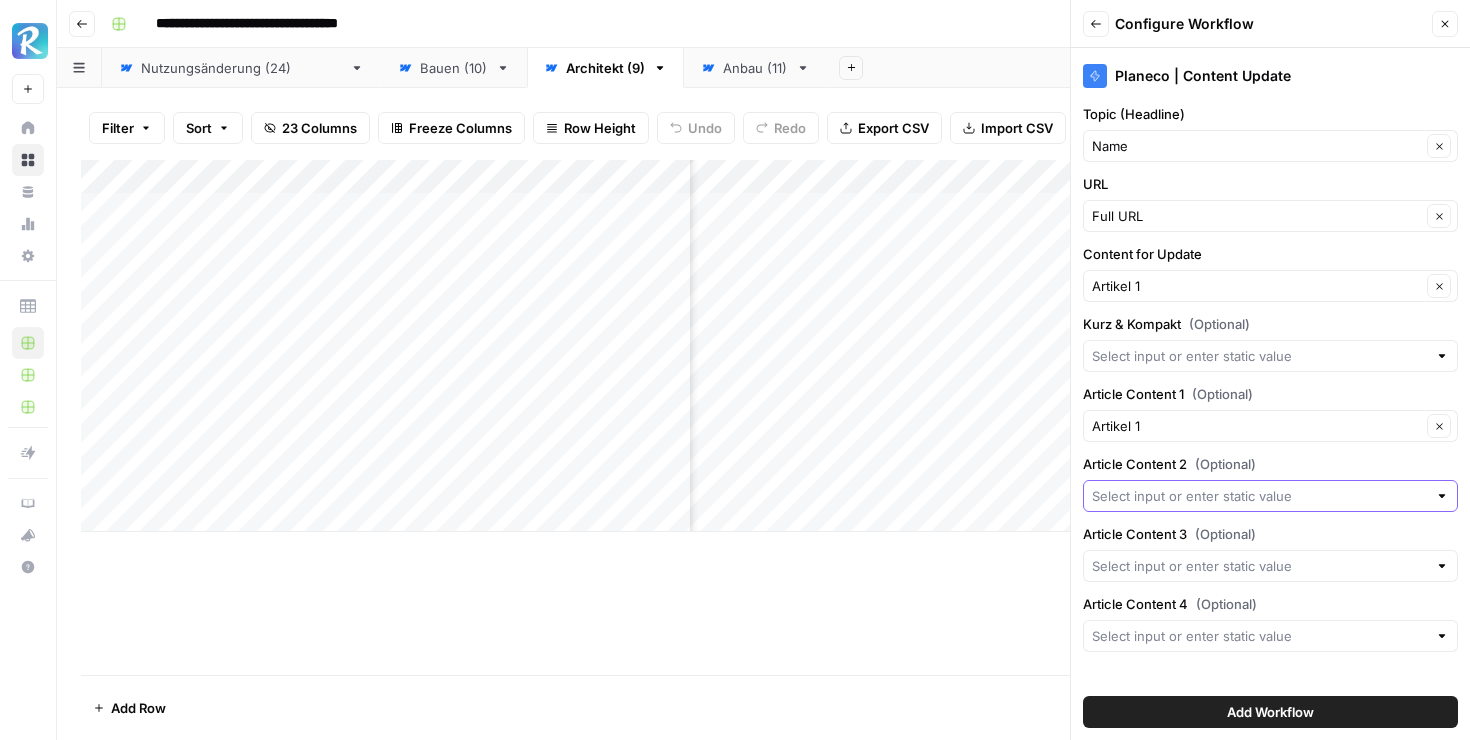 click on "Article Content [NUMBER] ([NUMBER])" at bounding box center (1259, 496) 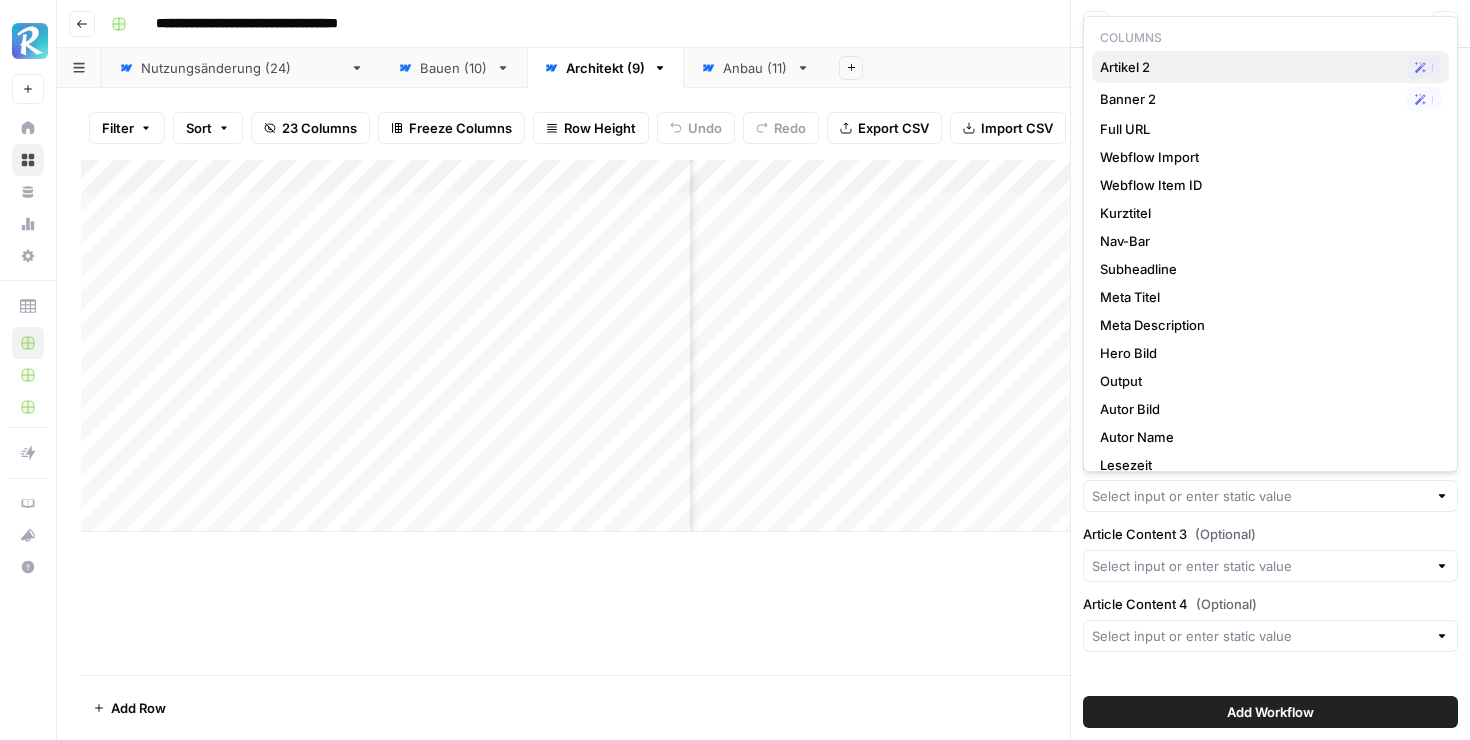 click on "Artikel 2" at bounding box center [1249, 67] 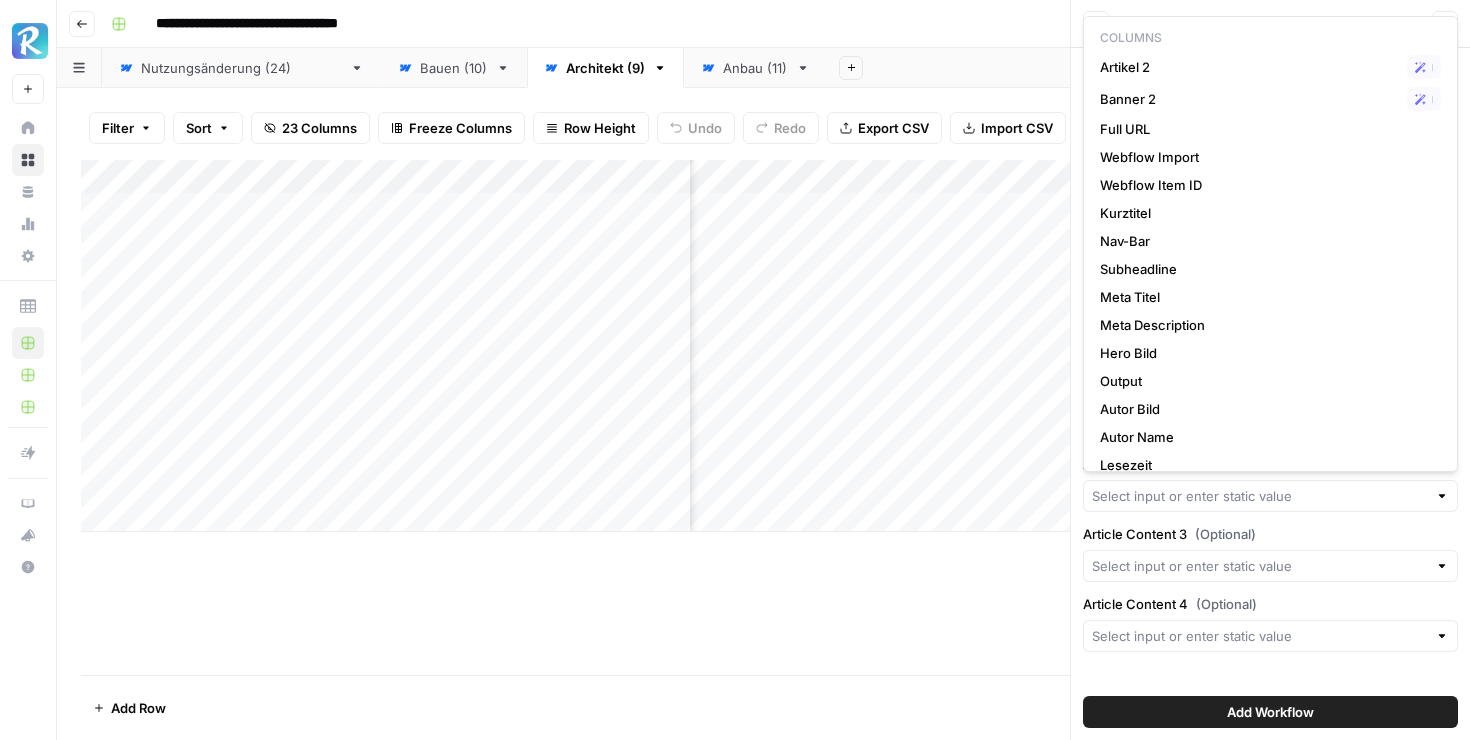 type on "Artikel 2" 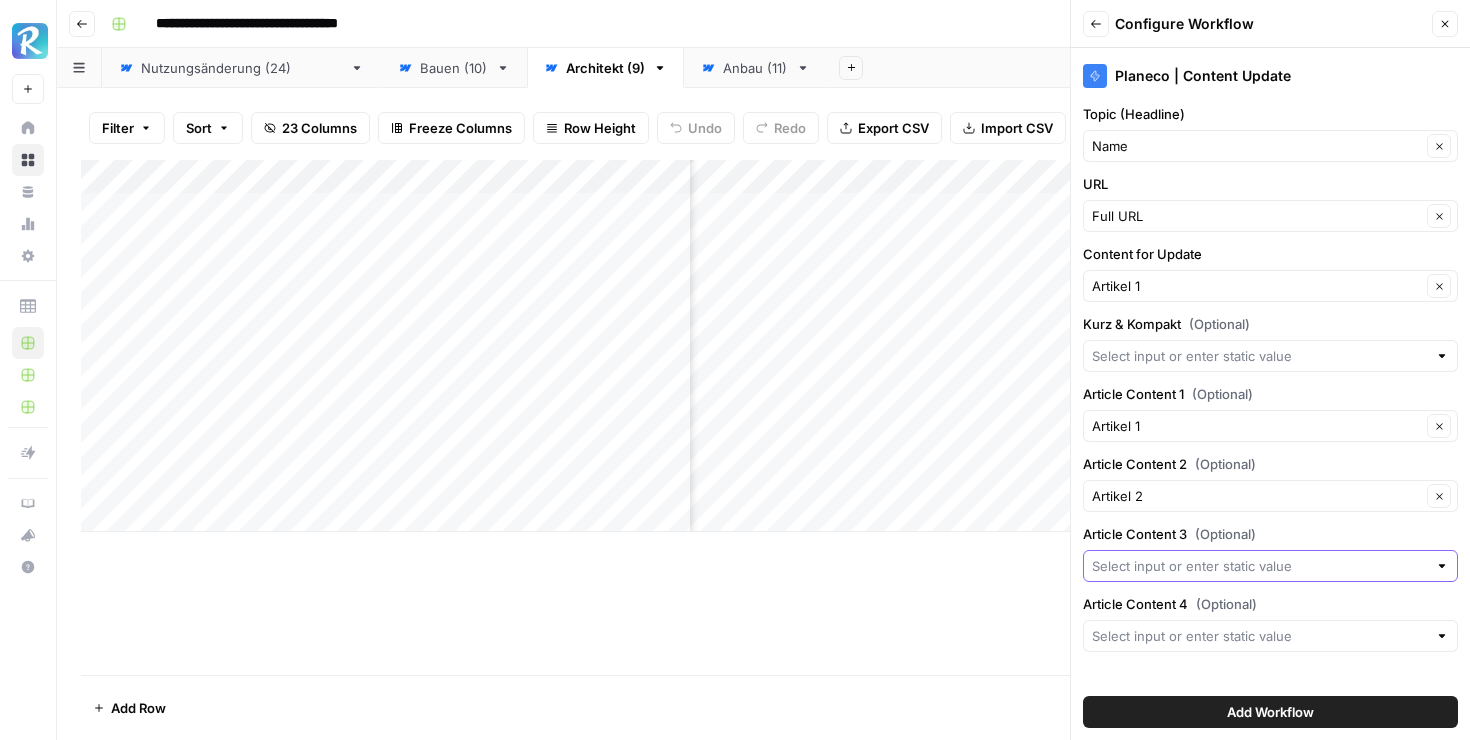 click on "Article Content 3 (Optional)" at bounding box center (1259, 566) 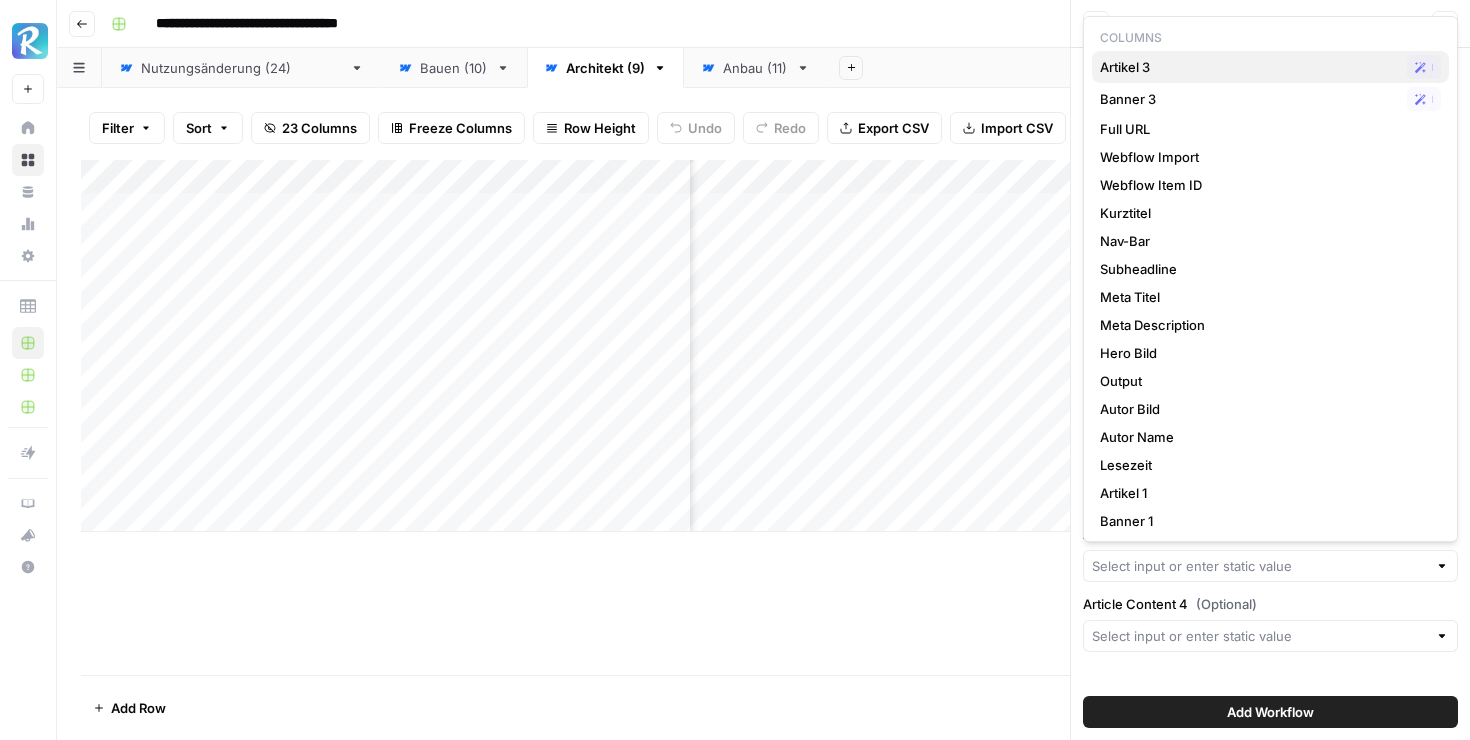 click on "Artikel 3" at bounding box center [1249, 67] 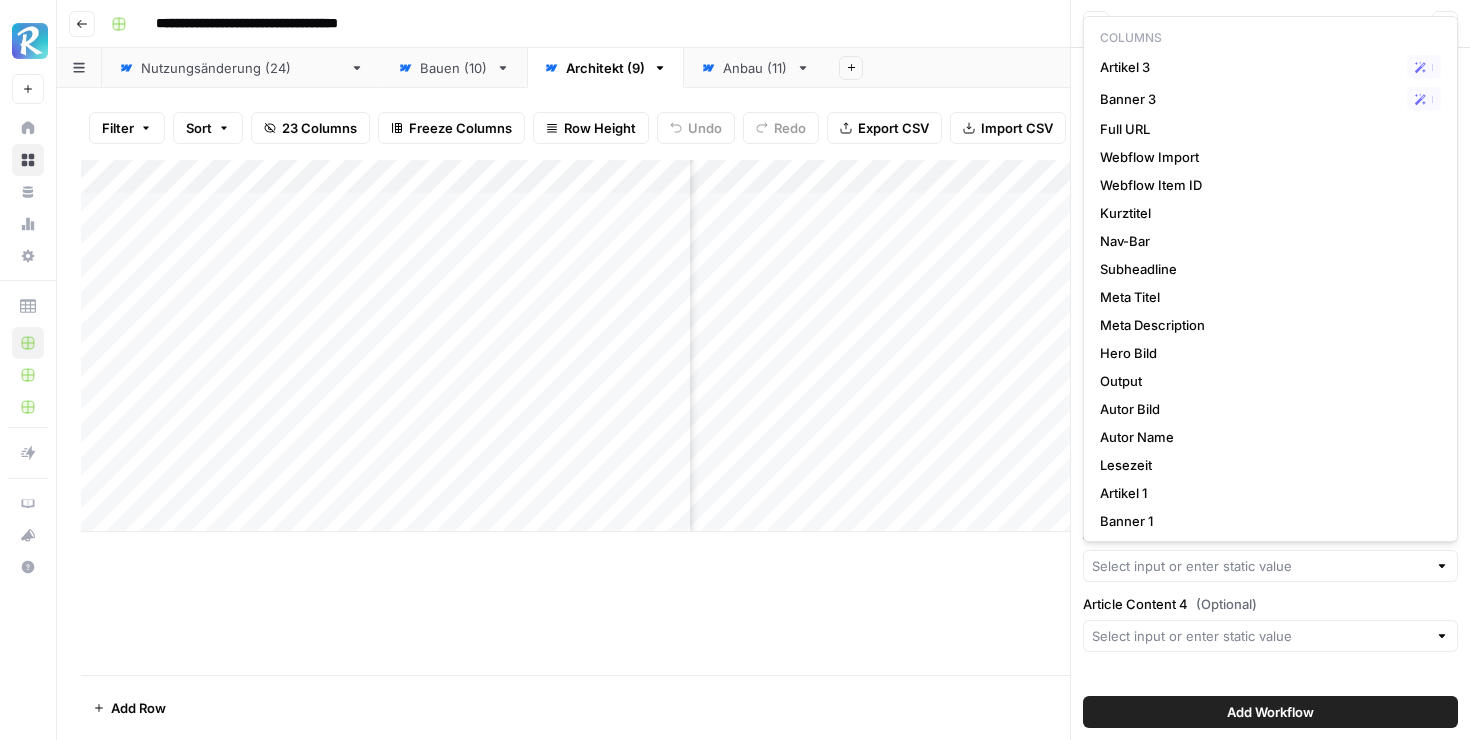 type on "Artikel 3" 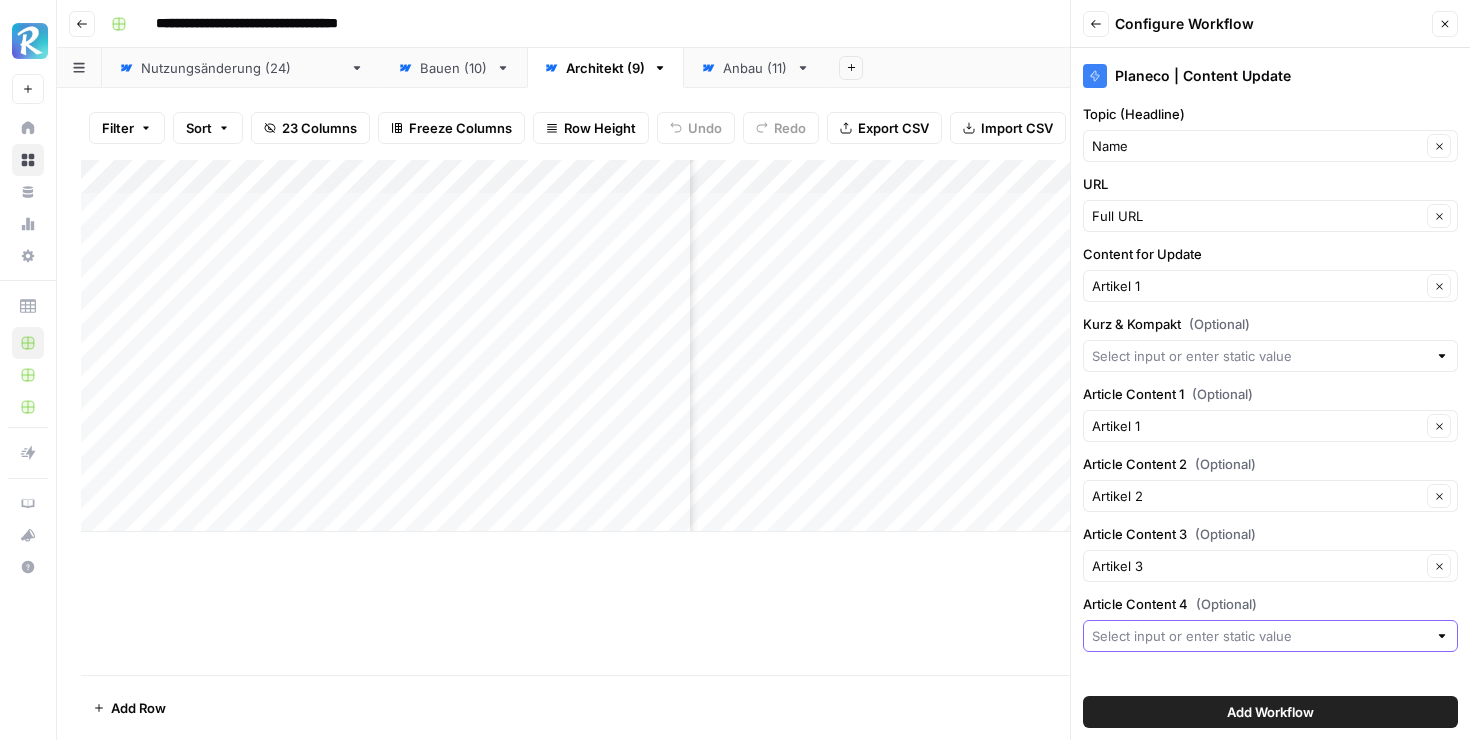 click on "Article Content 4   (Optional)" at bounding box center (1259, 636) 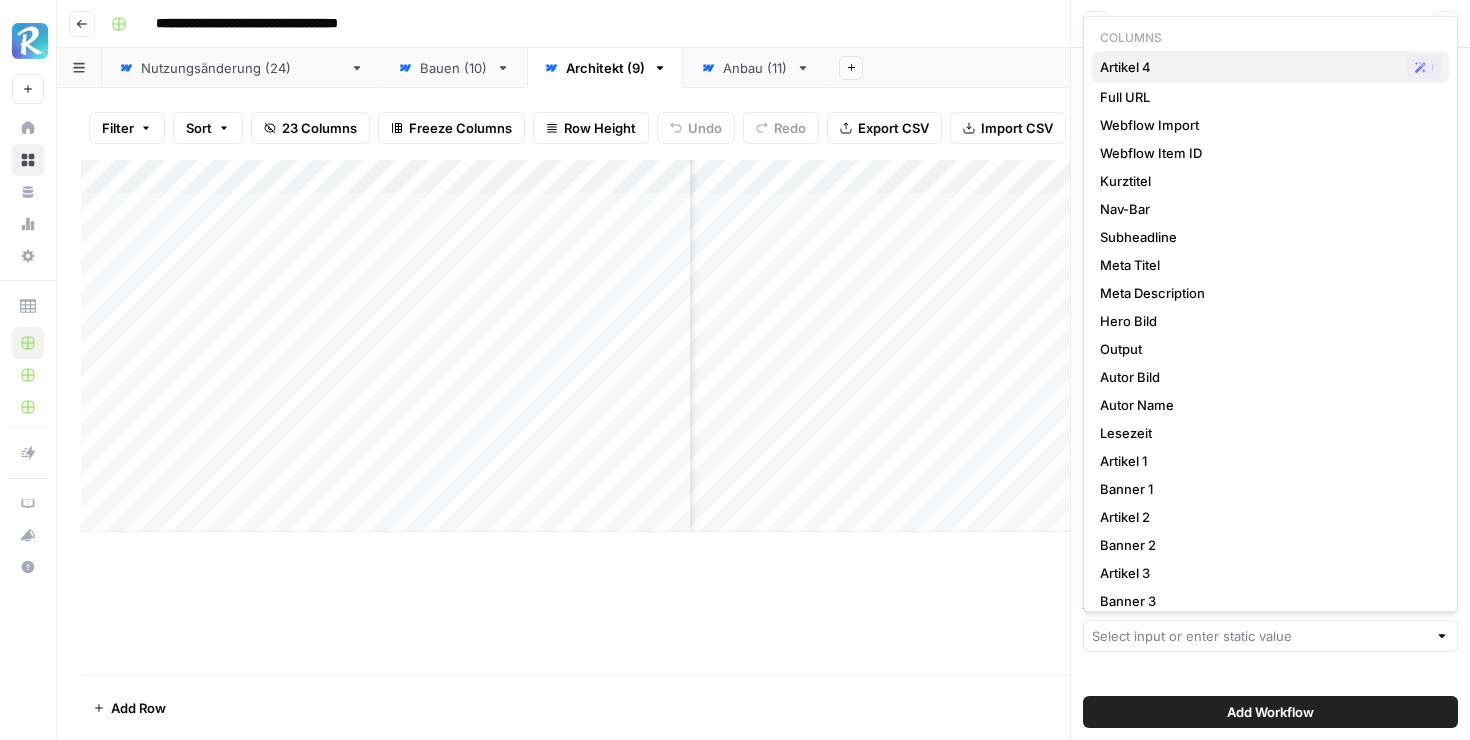 click on "Artikel 4" at bounding box center (1249, 67) 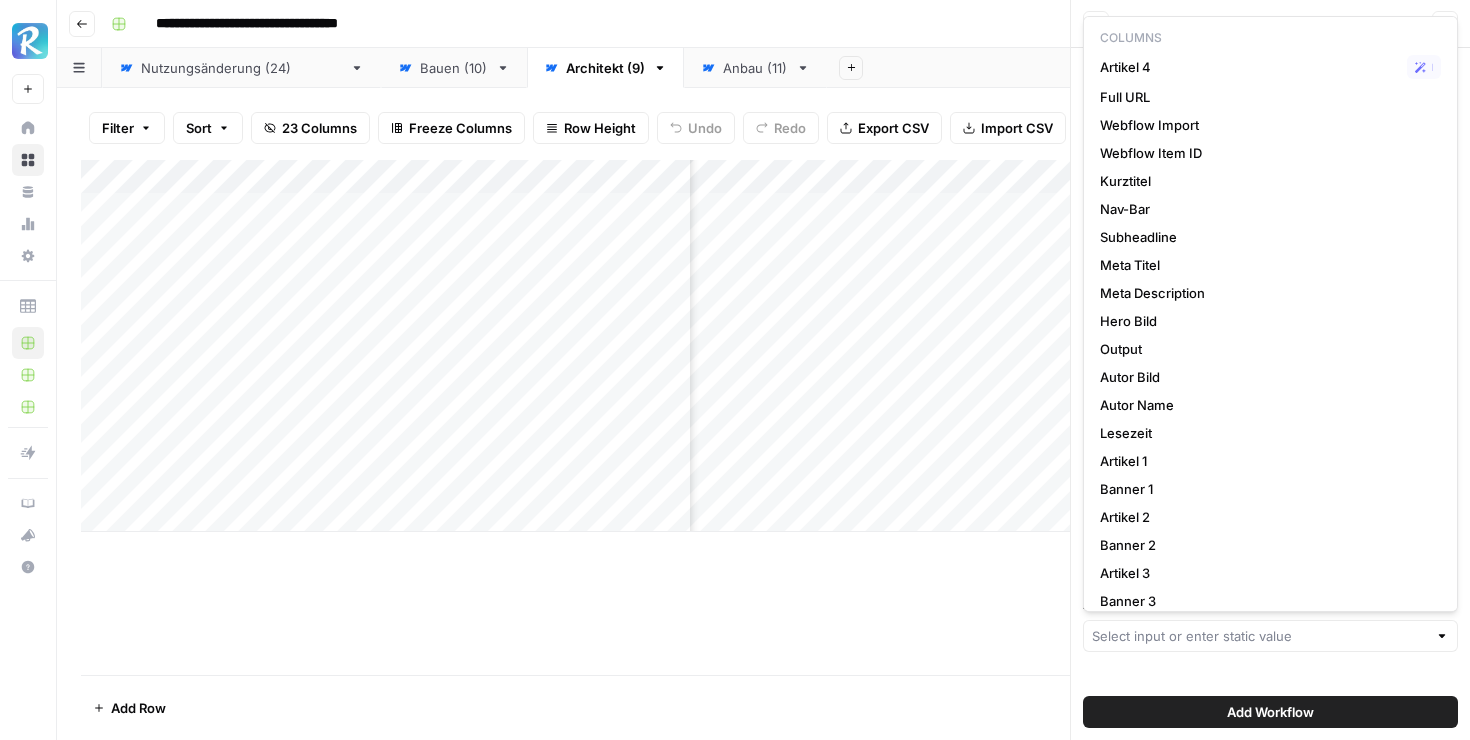type on "Artikel 4" 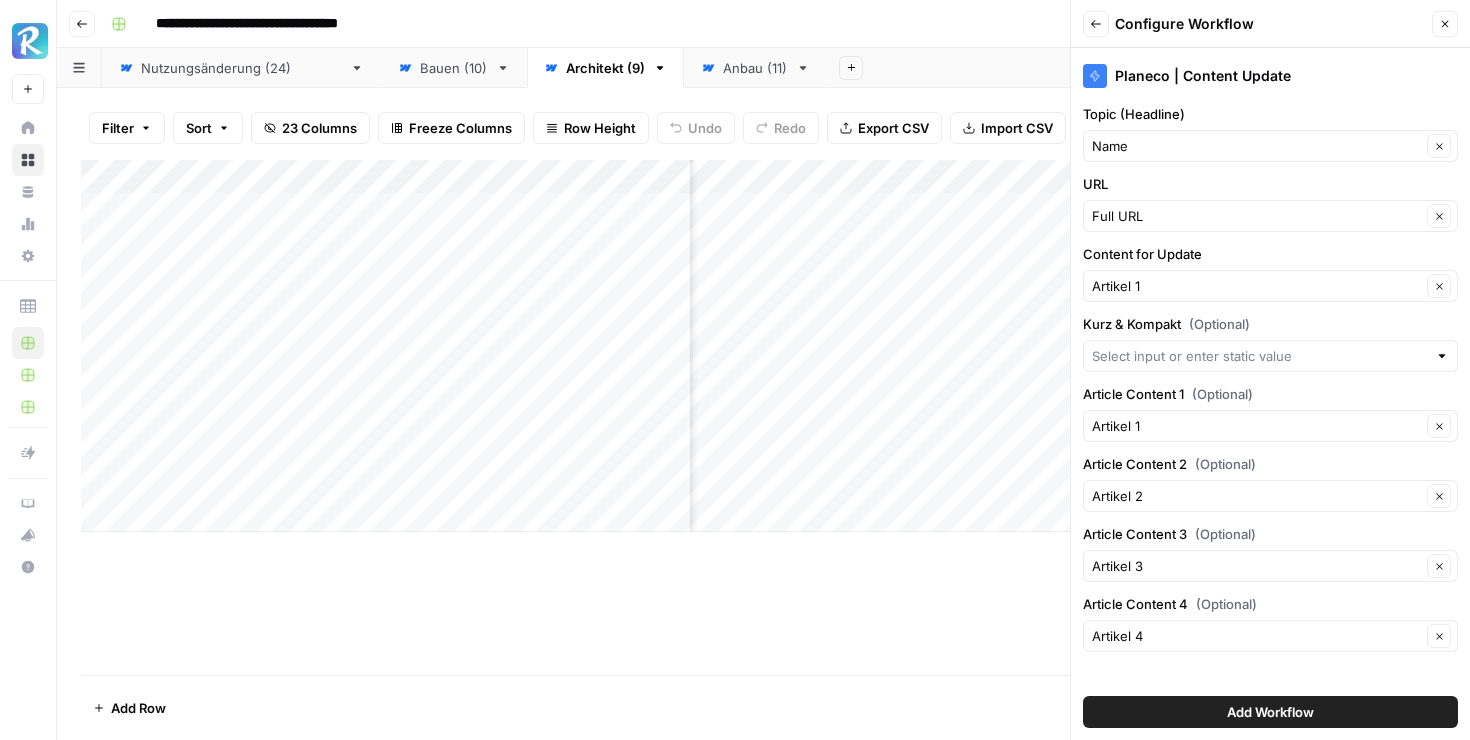 click on "Add Workflow" at bounding box center (1270, 712) 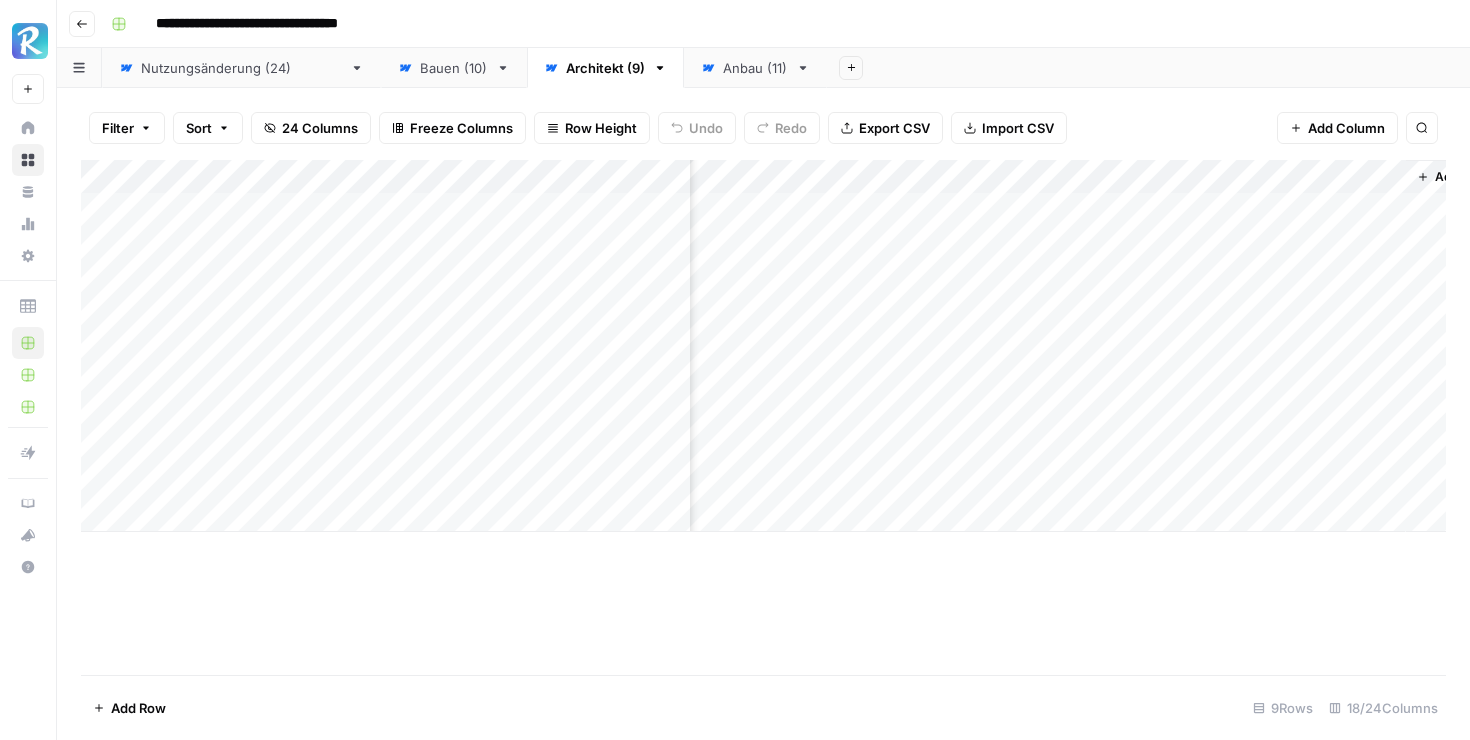 scroll, scrollTop: 0, scrollLeft: 2416, axis: horizontal 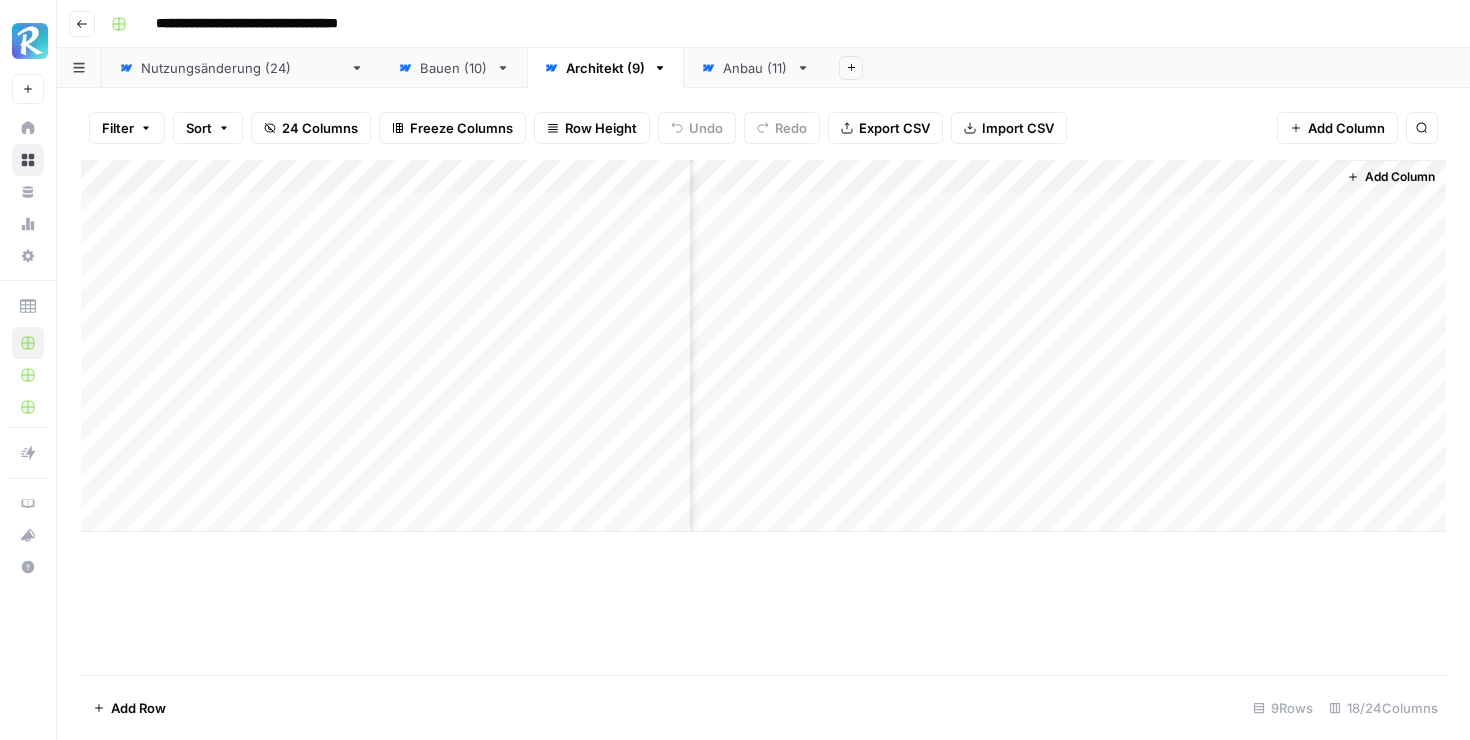 click on "Add Column" at bounding box center (763, 346) 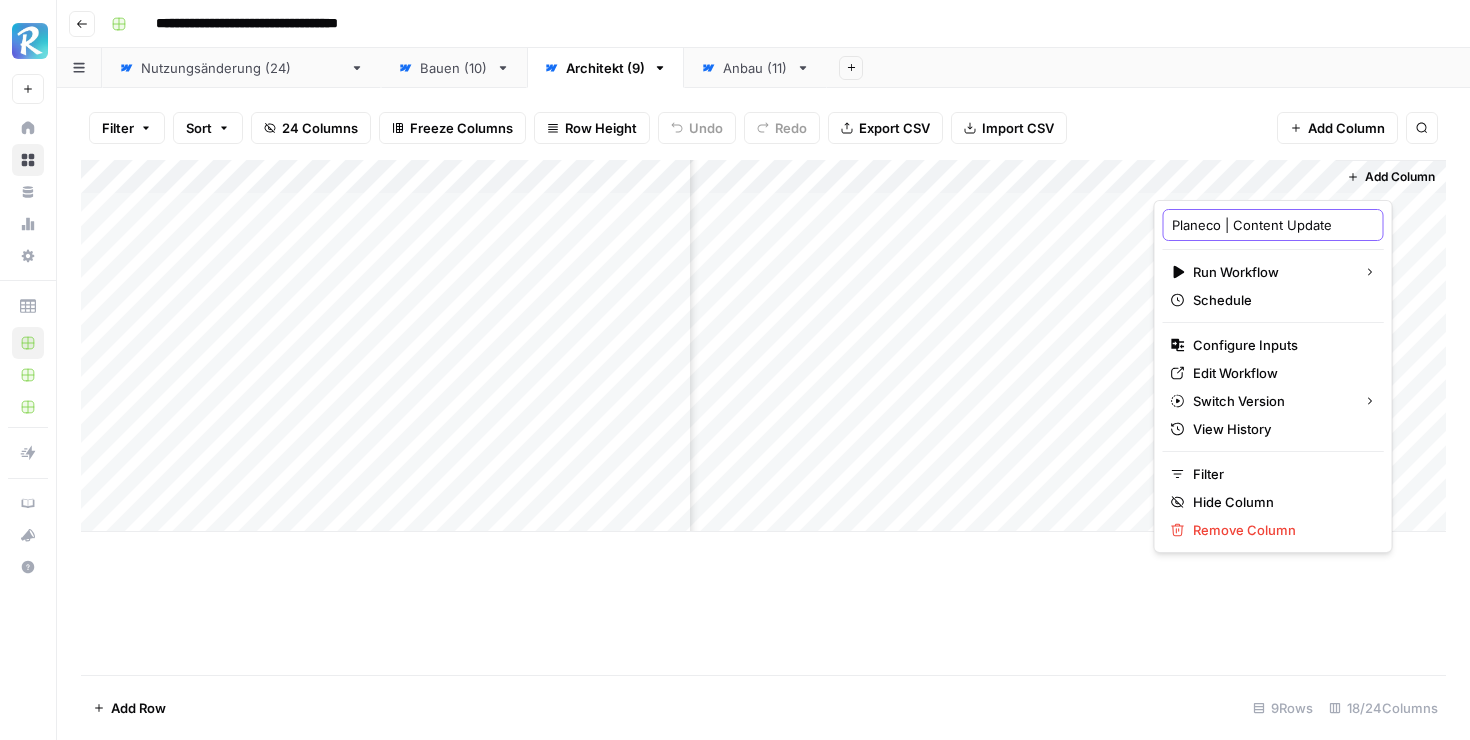 click on "Planeco | Content Update" at bounding box center [1273, 225] 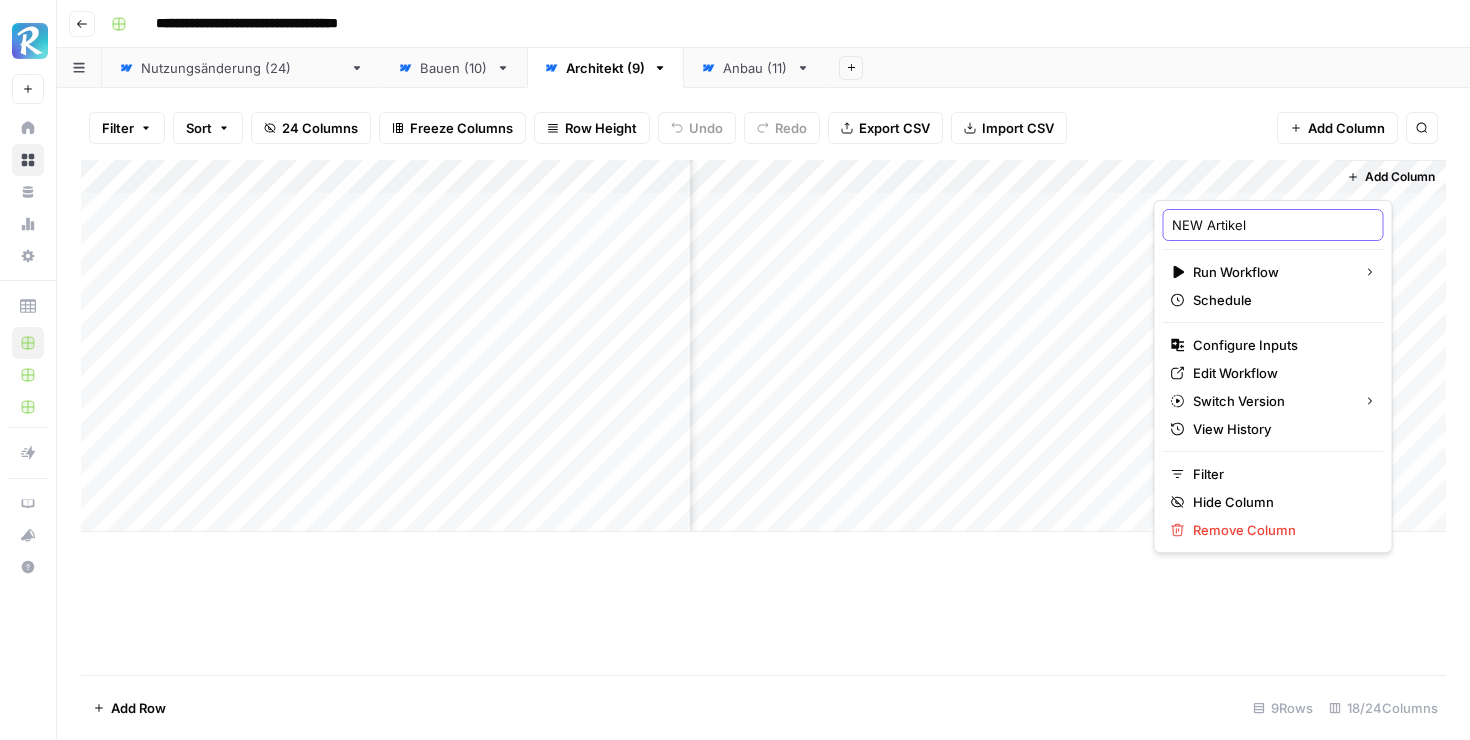 type on "NEW Artikel 1" 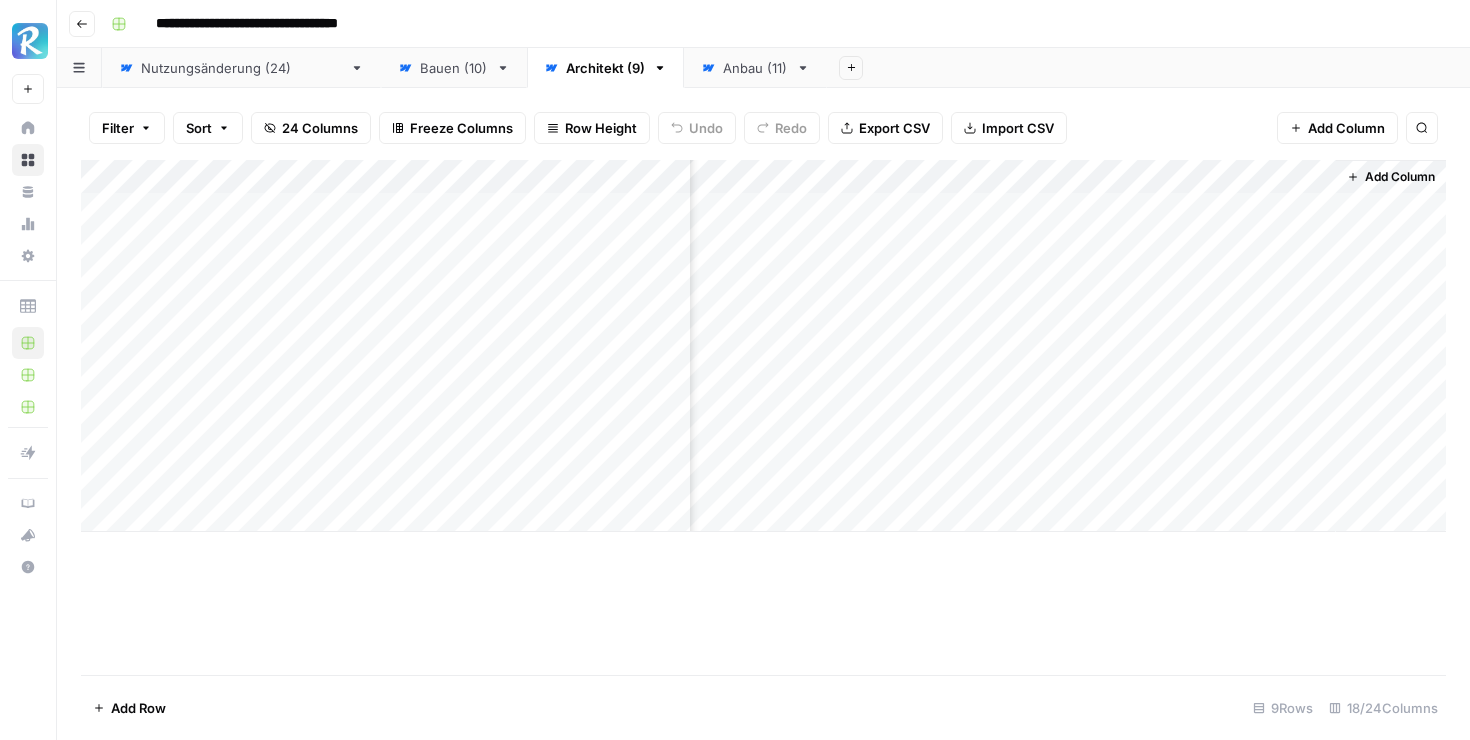 click on "Add Column" at bounding box center [763, 417] 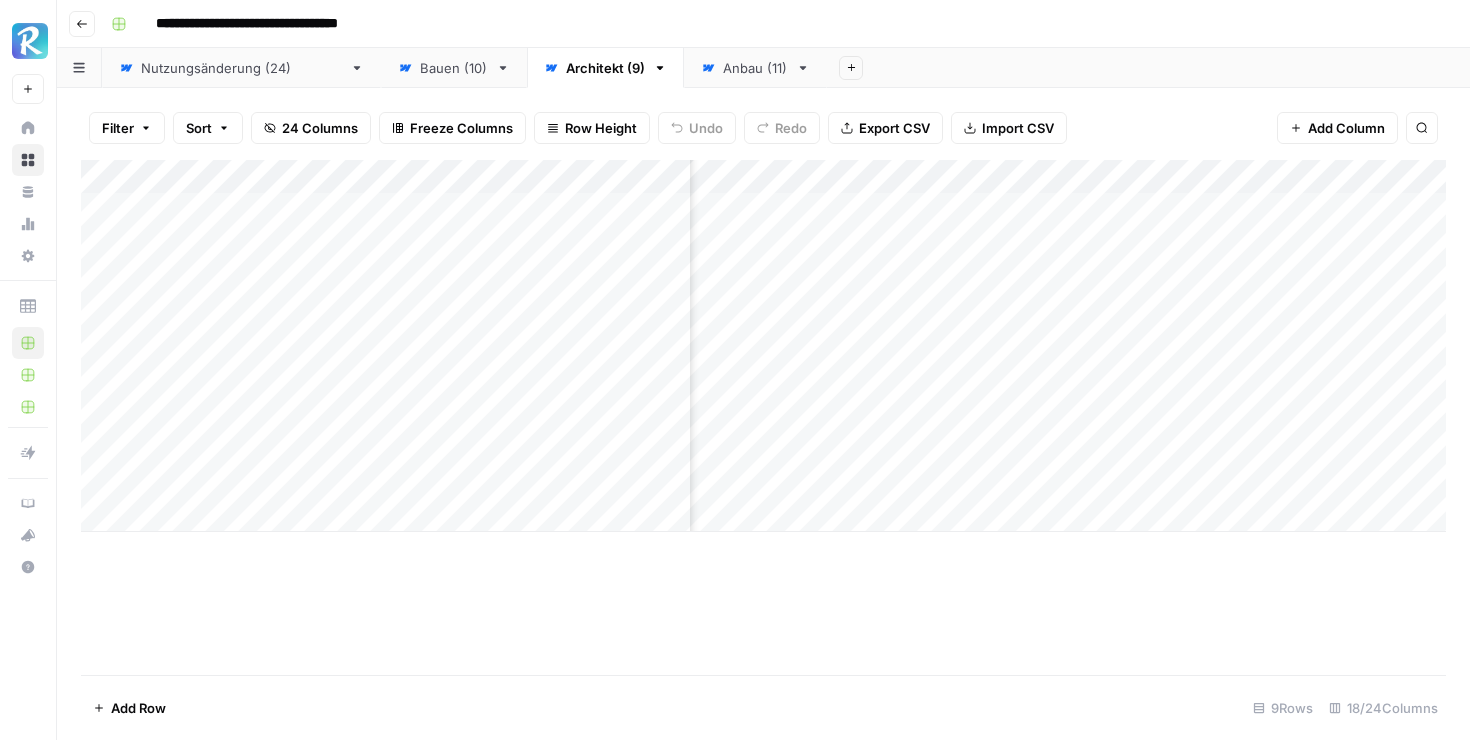 scroll, scrollTop: 0, scrollLeft: 1656, axis: horizontal 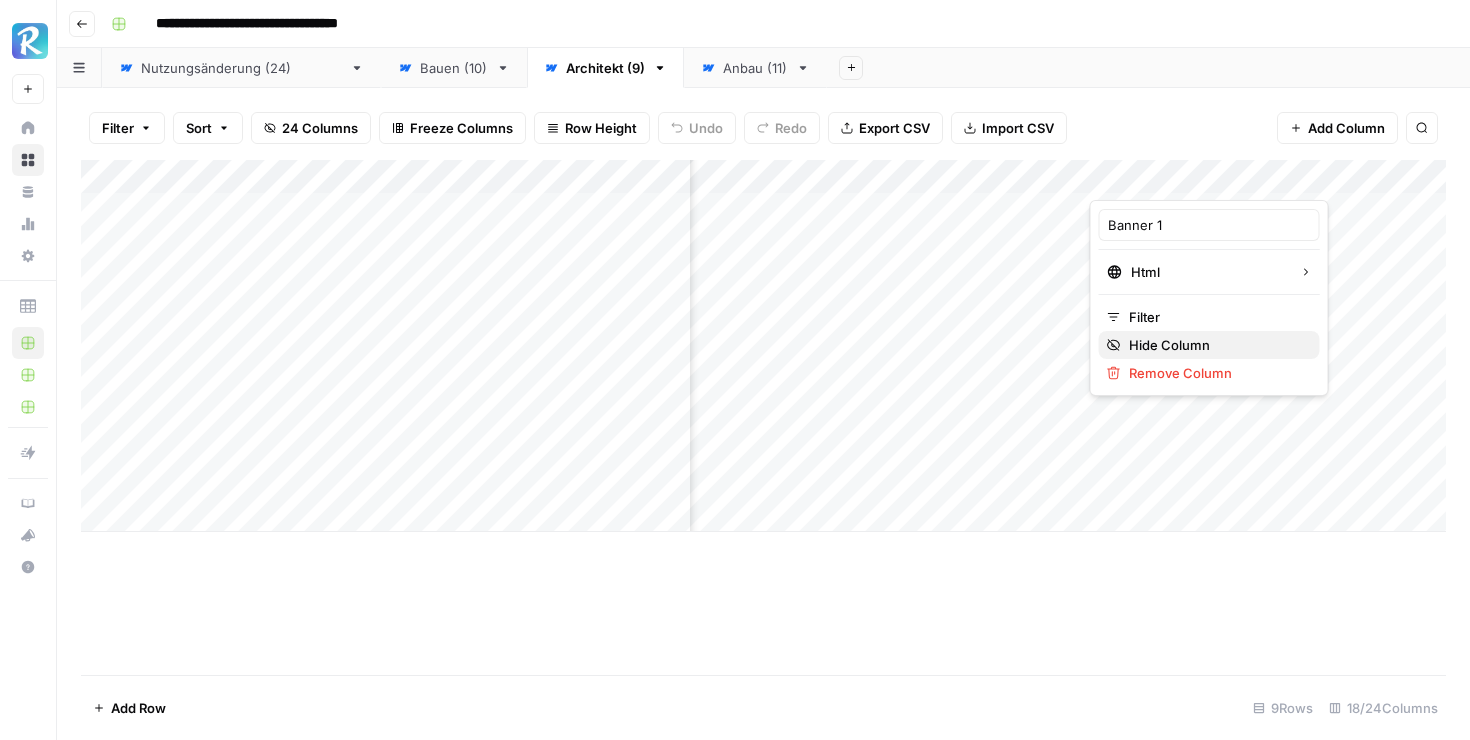 click on "Hide Column" at bounding box center (1216, 345) 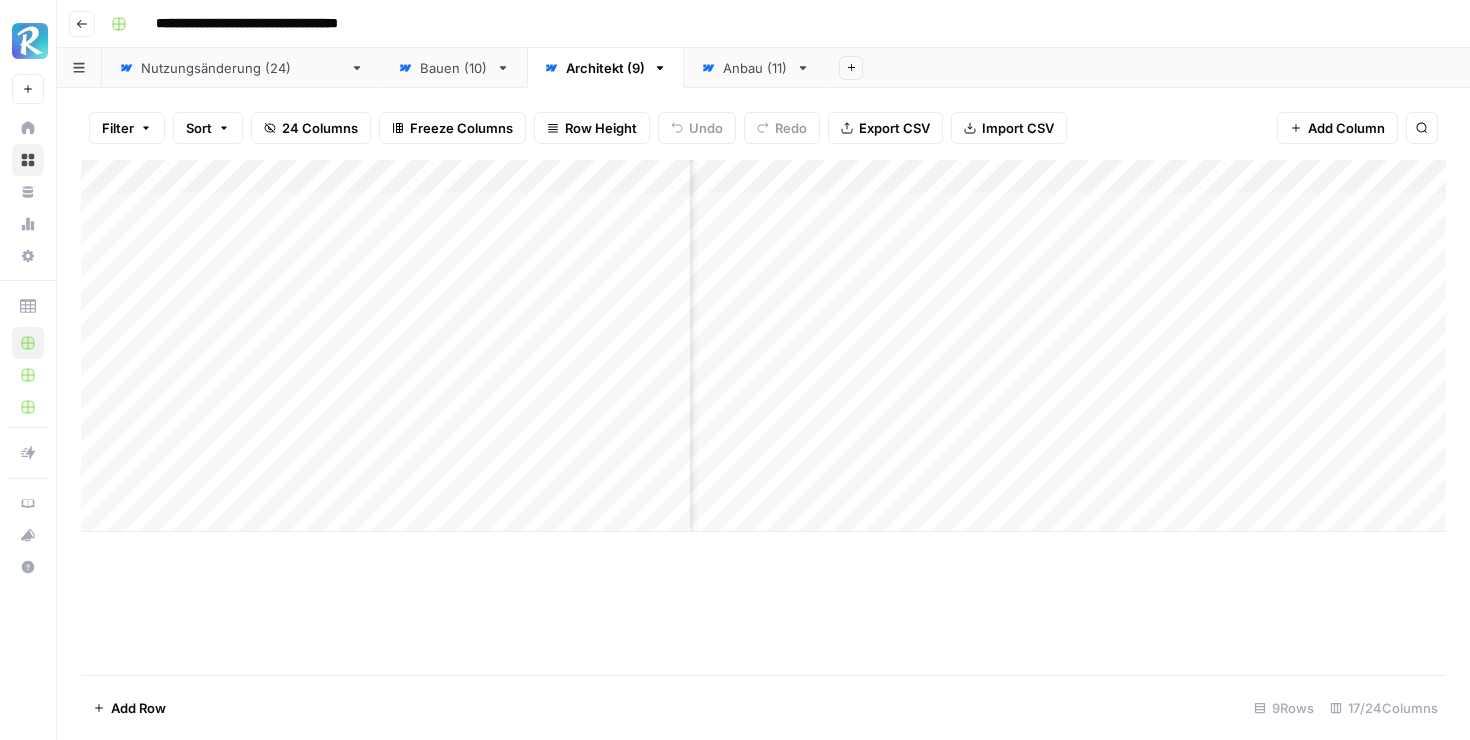 scroll, scrollTop: 0, scrollLeft: 1700, axis: horizontal 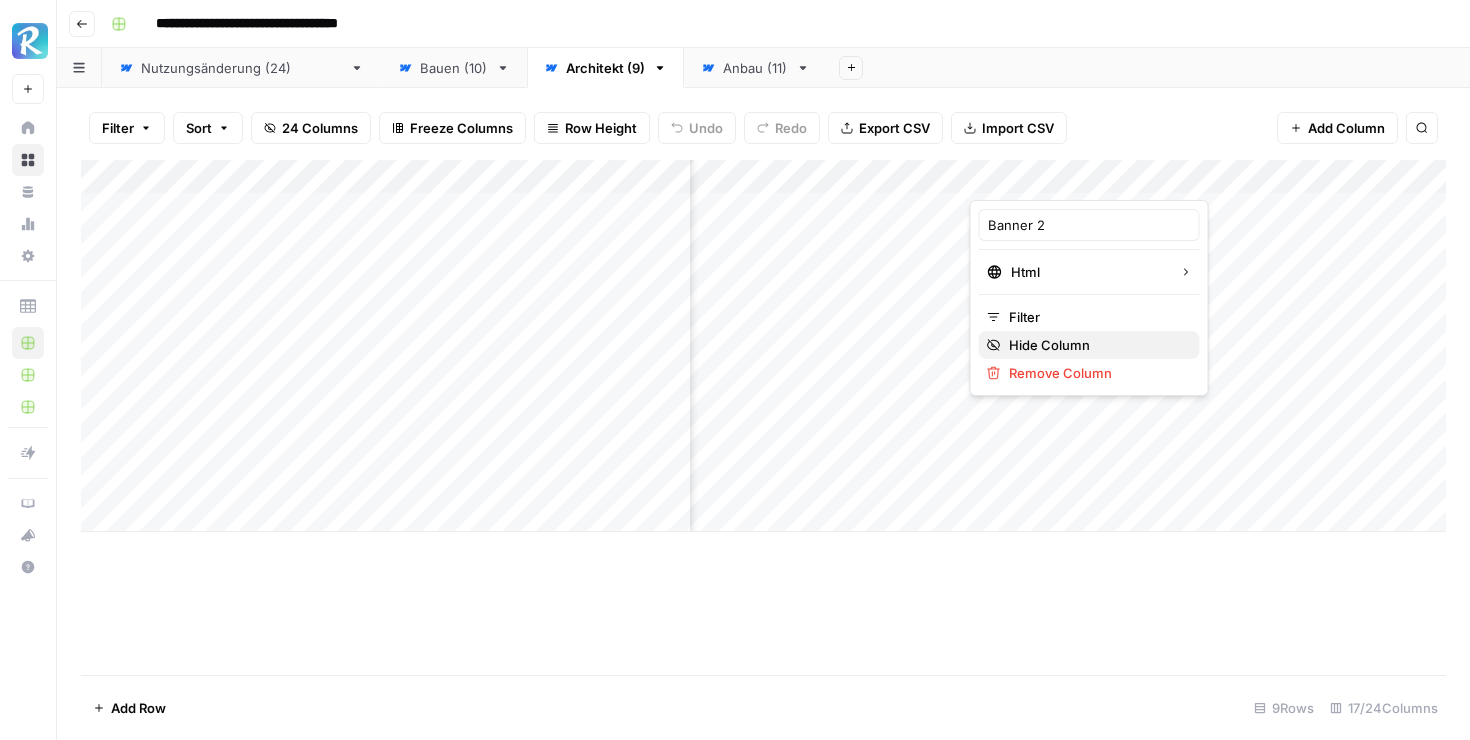 click on "Hide Column" at bounding box center [1096, 345] 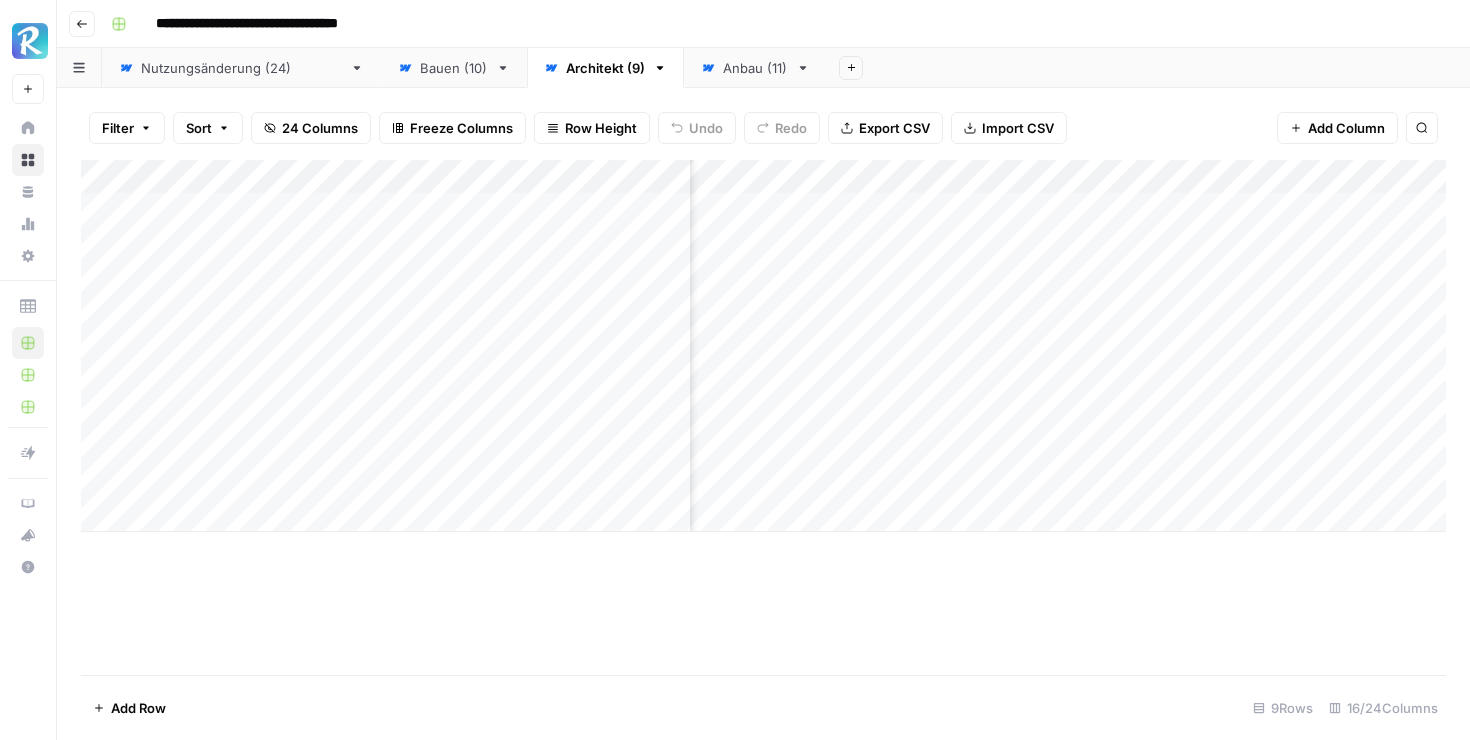 click on "Add Column" at bounding box center (763, 346) 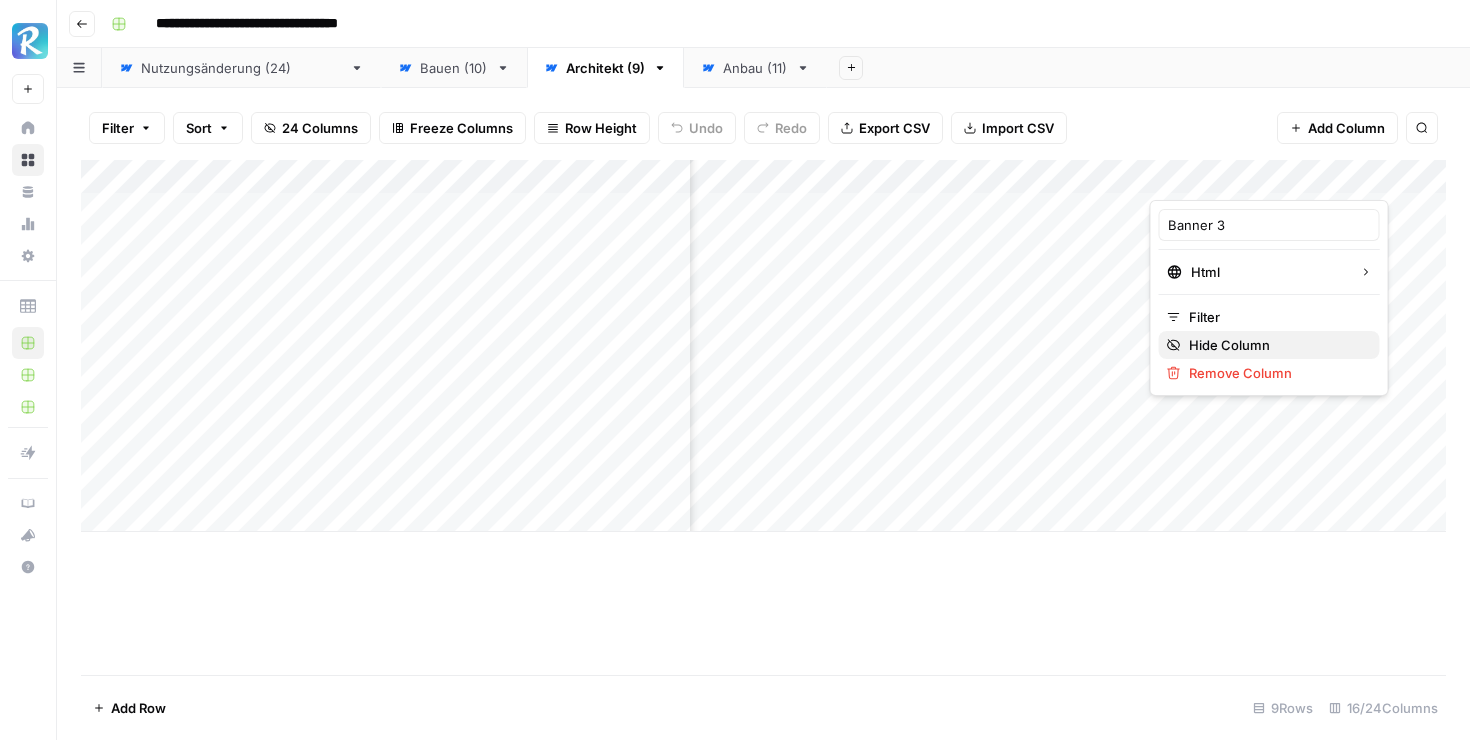 click on "Hide Column" at bounding box center (1276, 345) 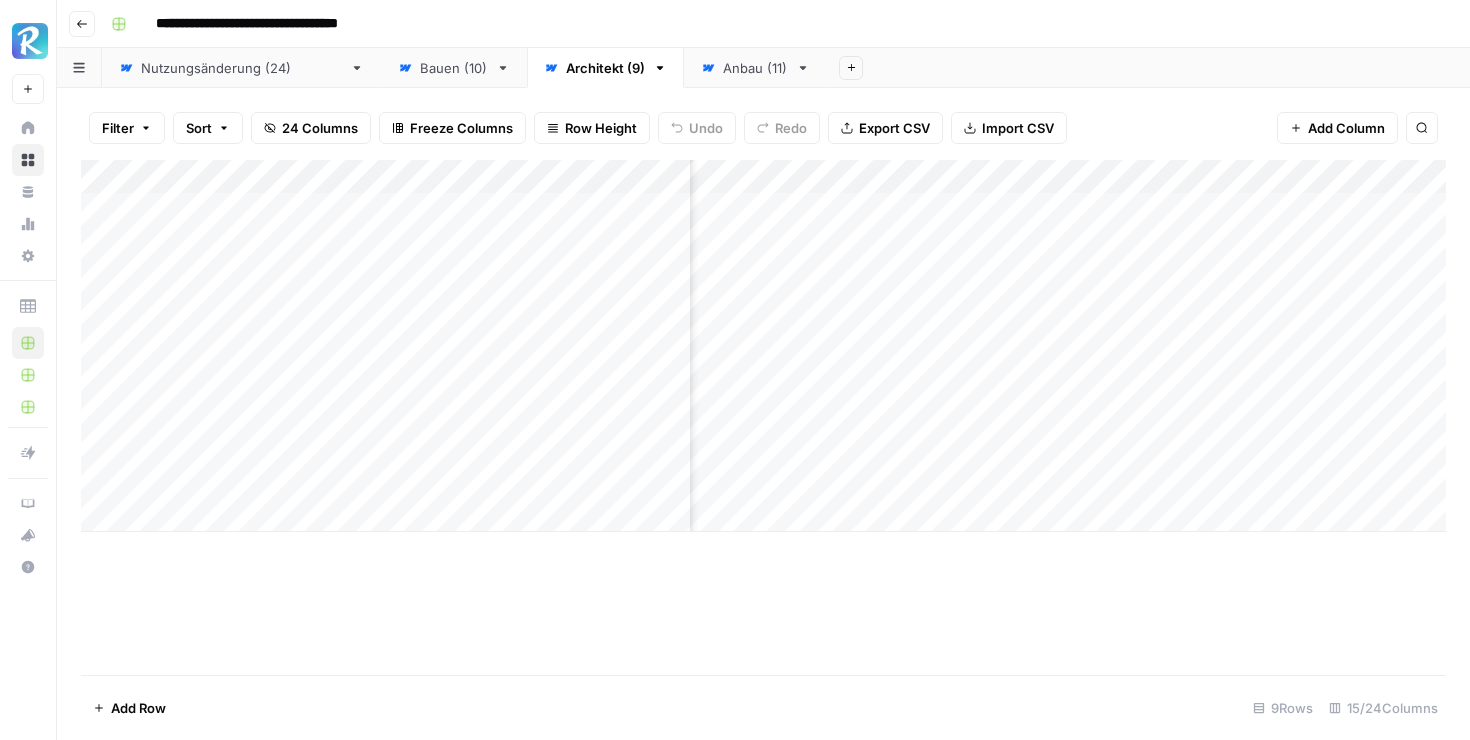 scroll, scrollTop: 0, scrollLeft: 380, axis: horizontal 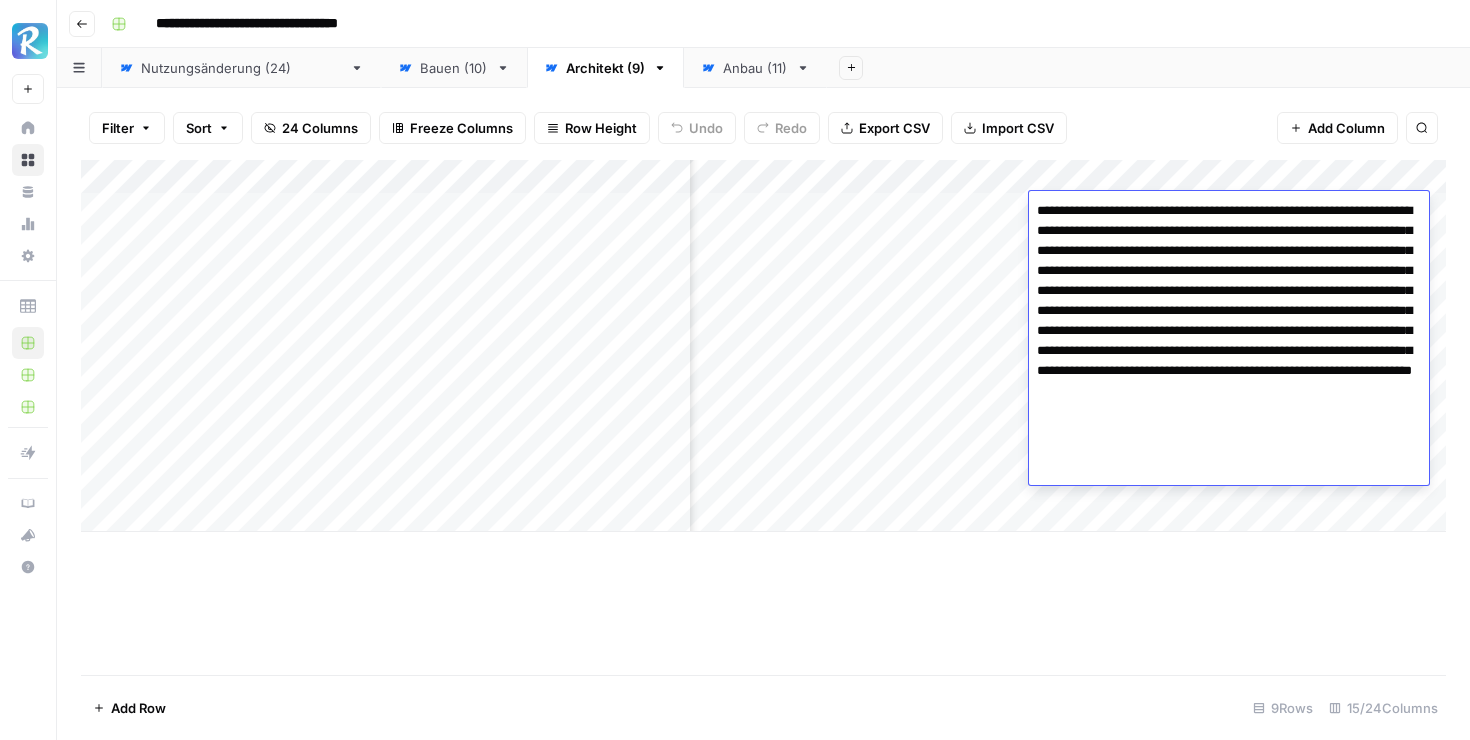 click on "Add Column" at bounding box center (763, 417) 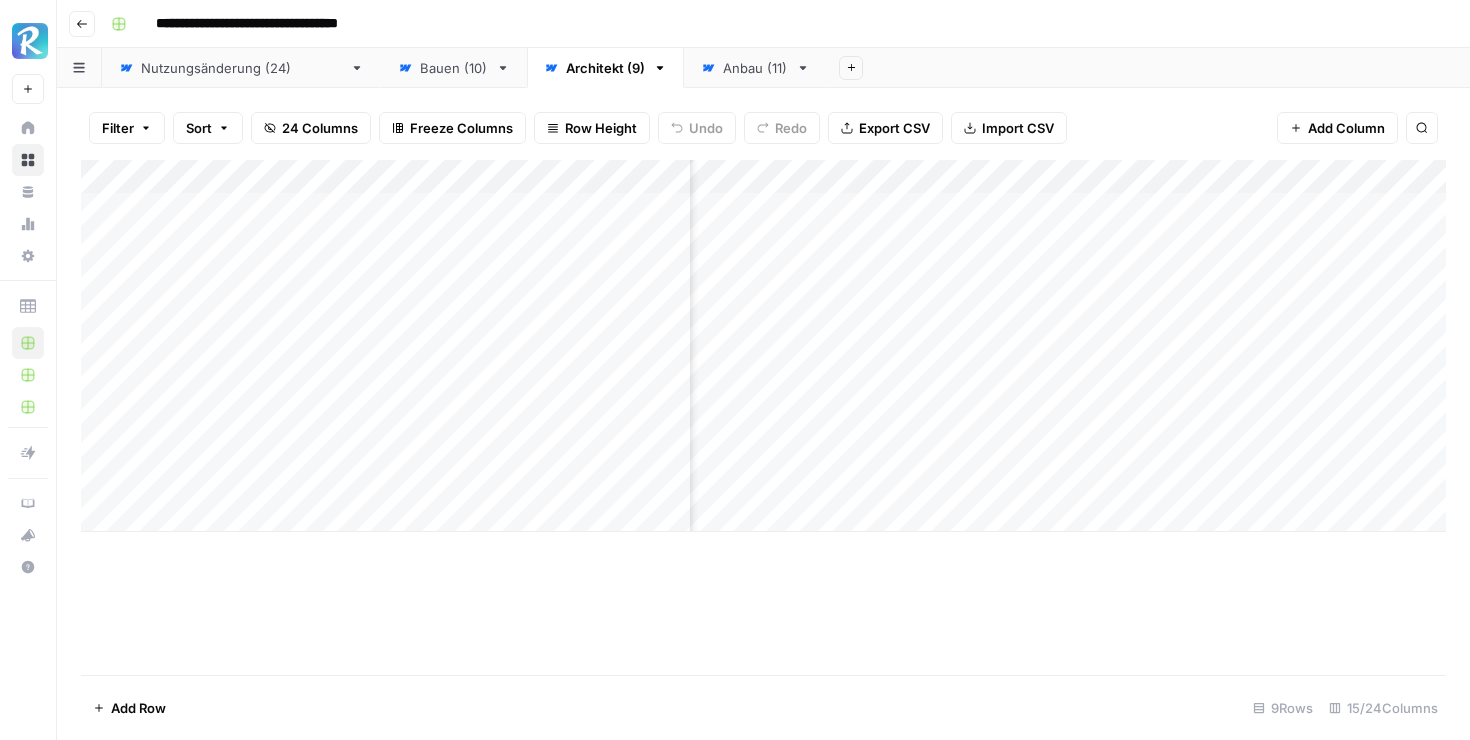 click on "Nutzungsänderung ([NUMBER])" at bounding box center [241, 68] 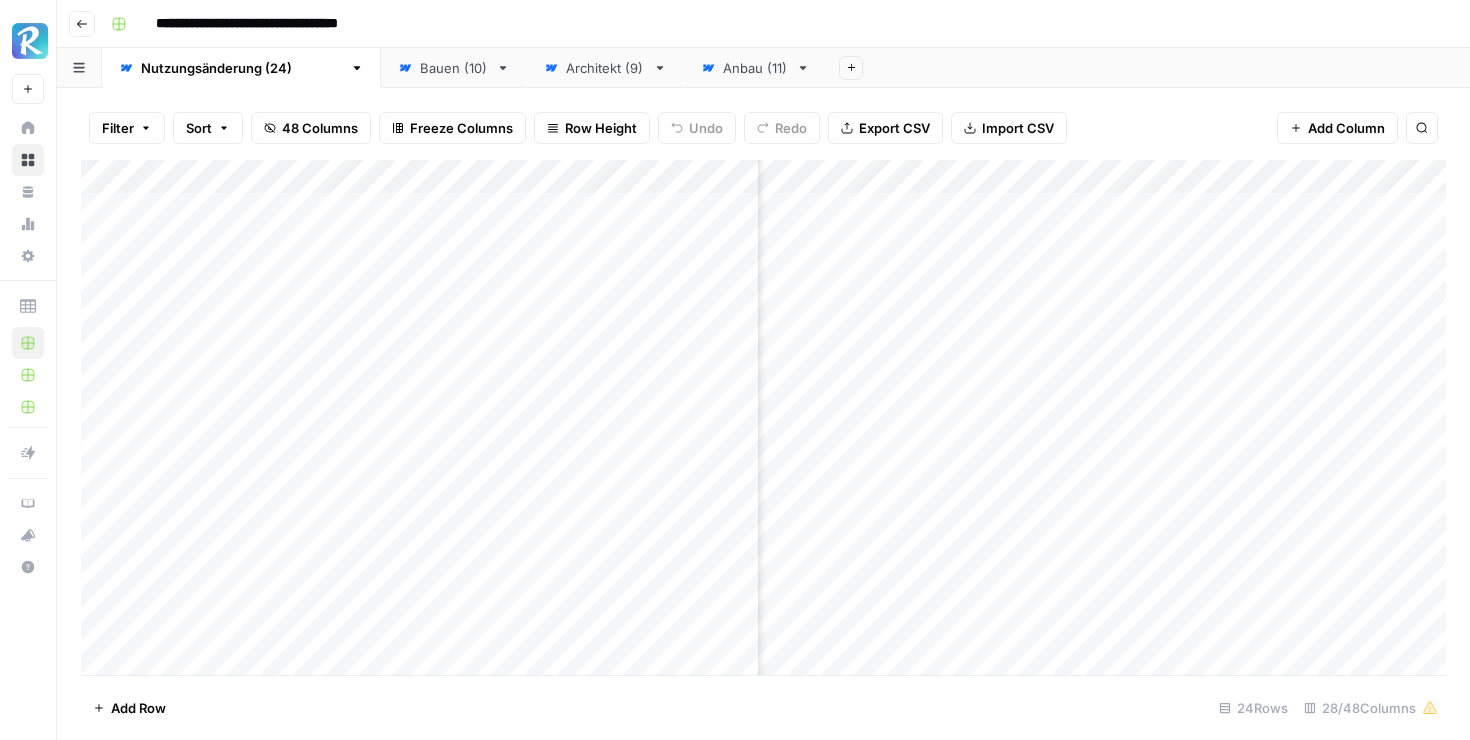 scroll, scrollTop: 0, scrollLeft: 703, axis: horizontal 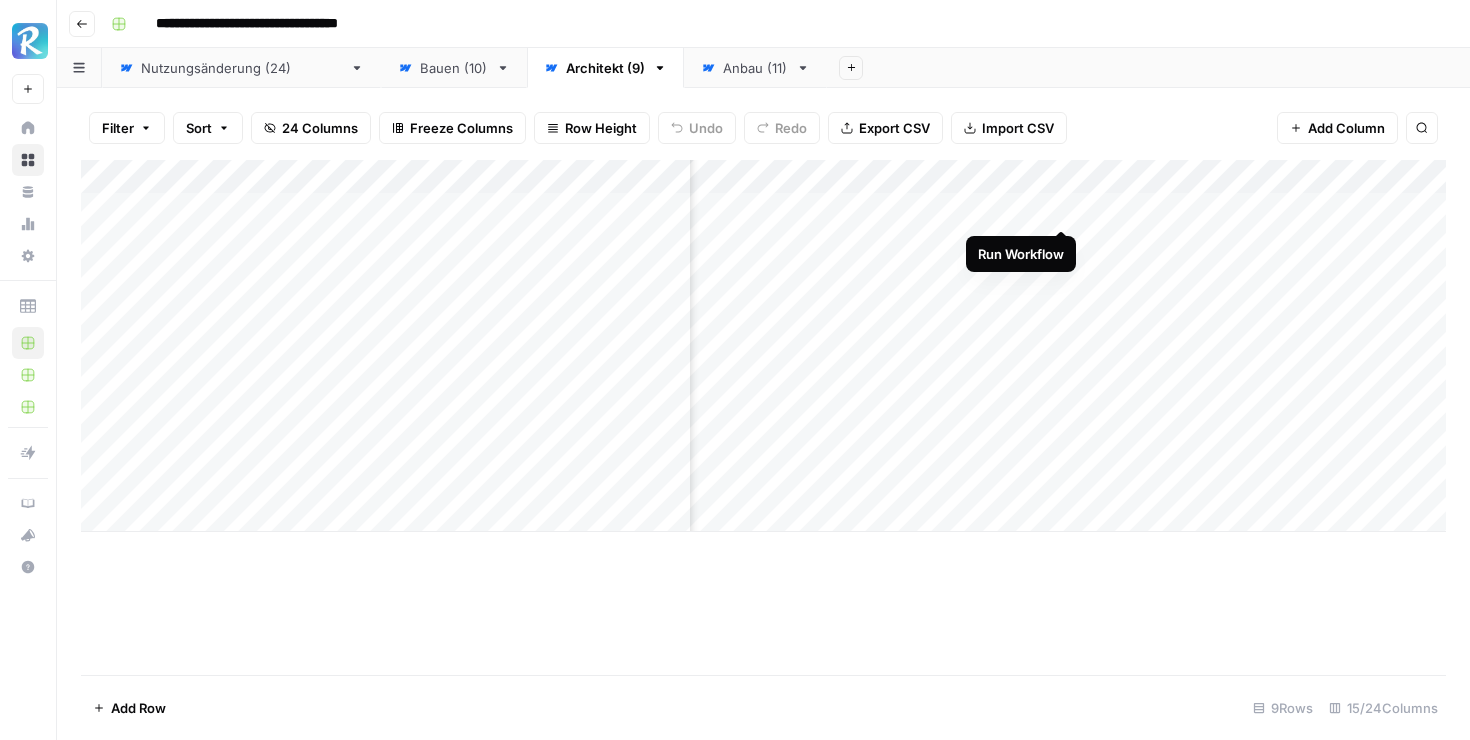 click on "Add Column" at bounding box center [763, 346] 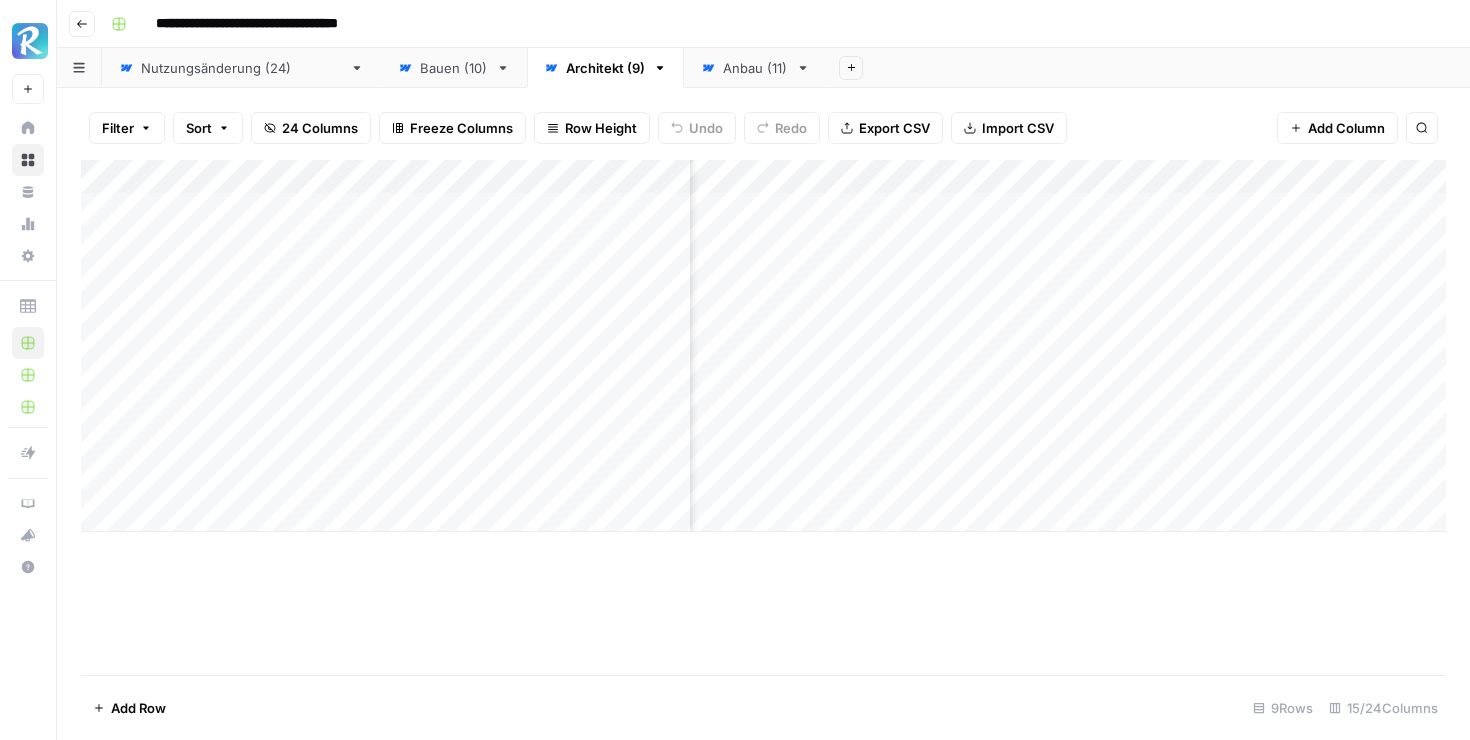 click on "Add Column" at bounding box center [763, 346] 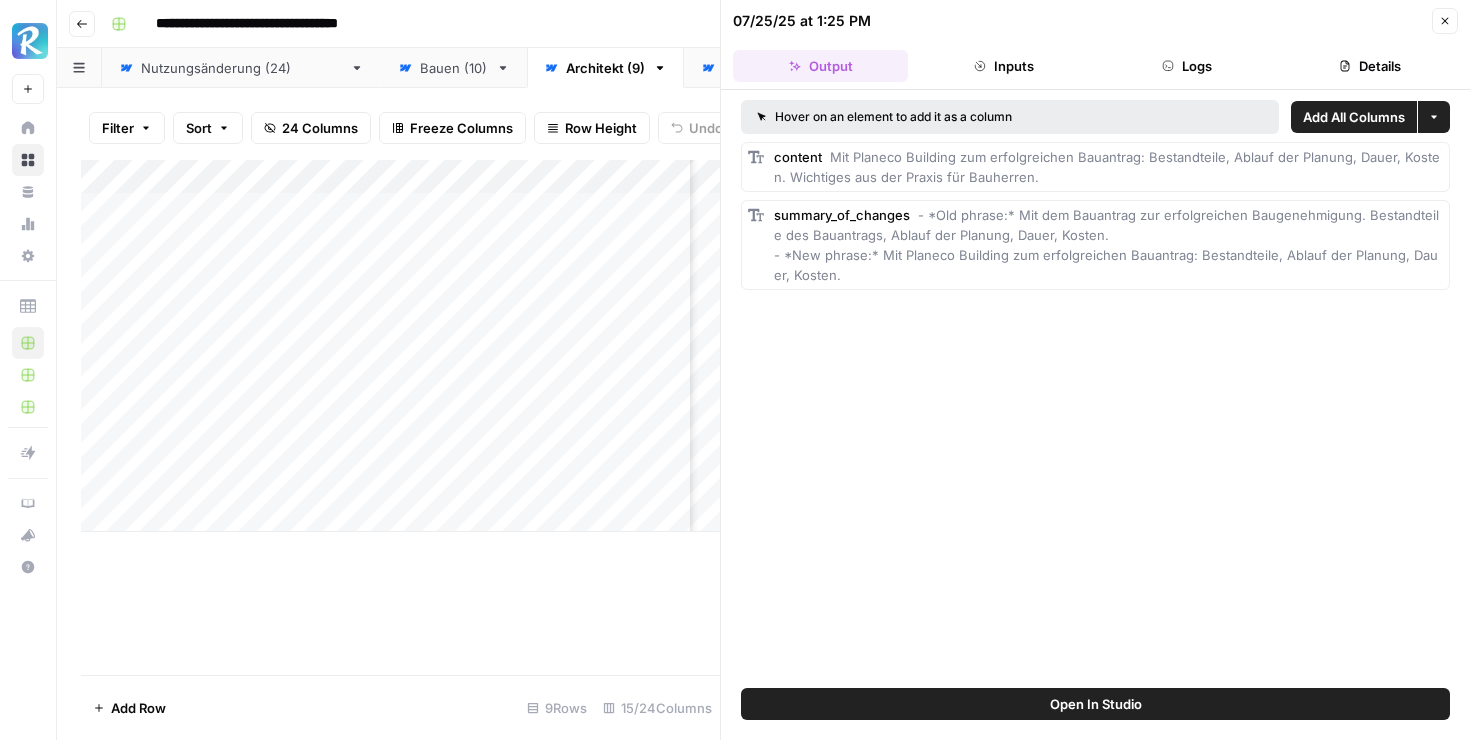 click on "Close" at bounding box center [1445, 21] 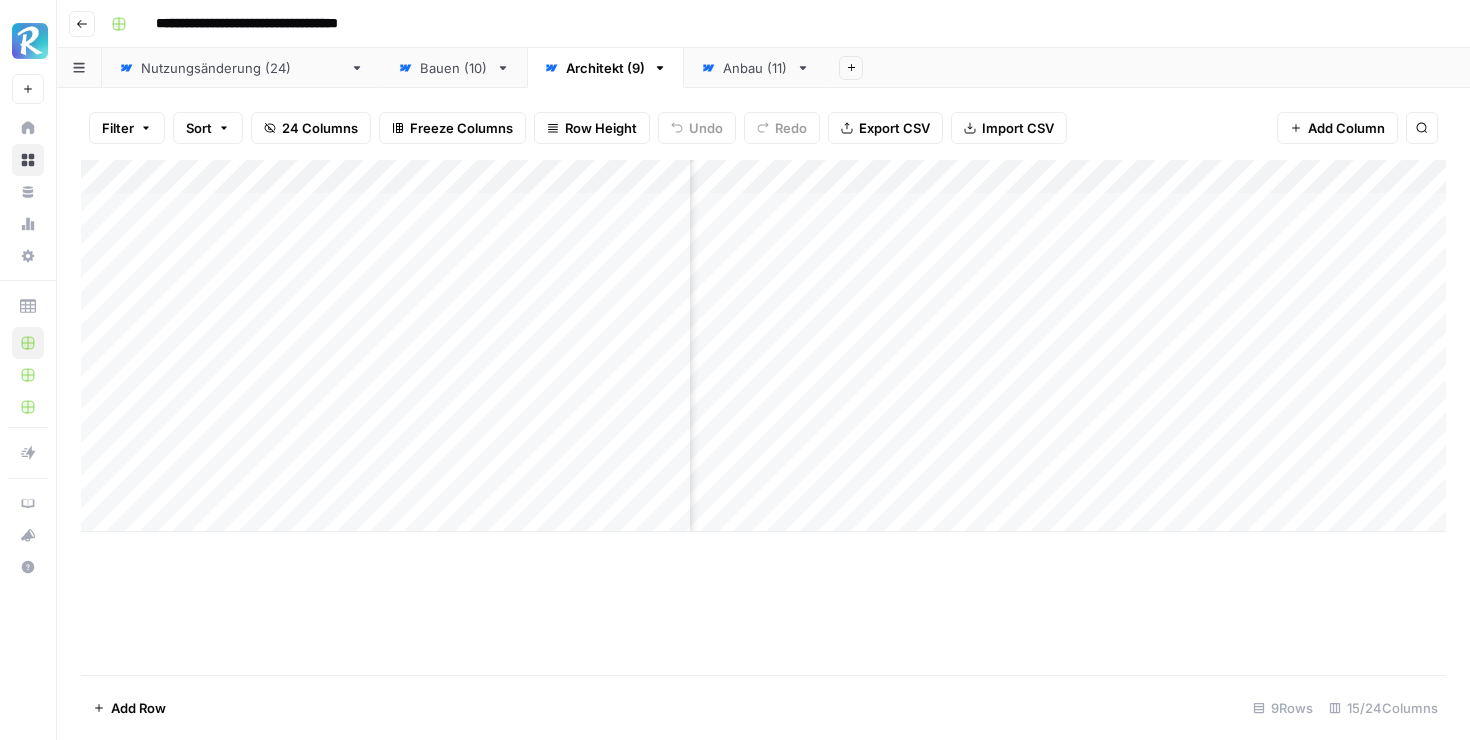 click on "Add Column" at bounding box center [763, 346] 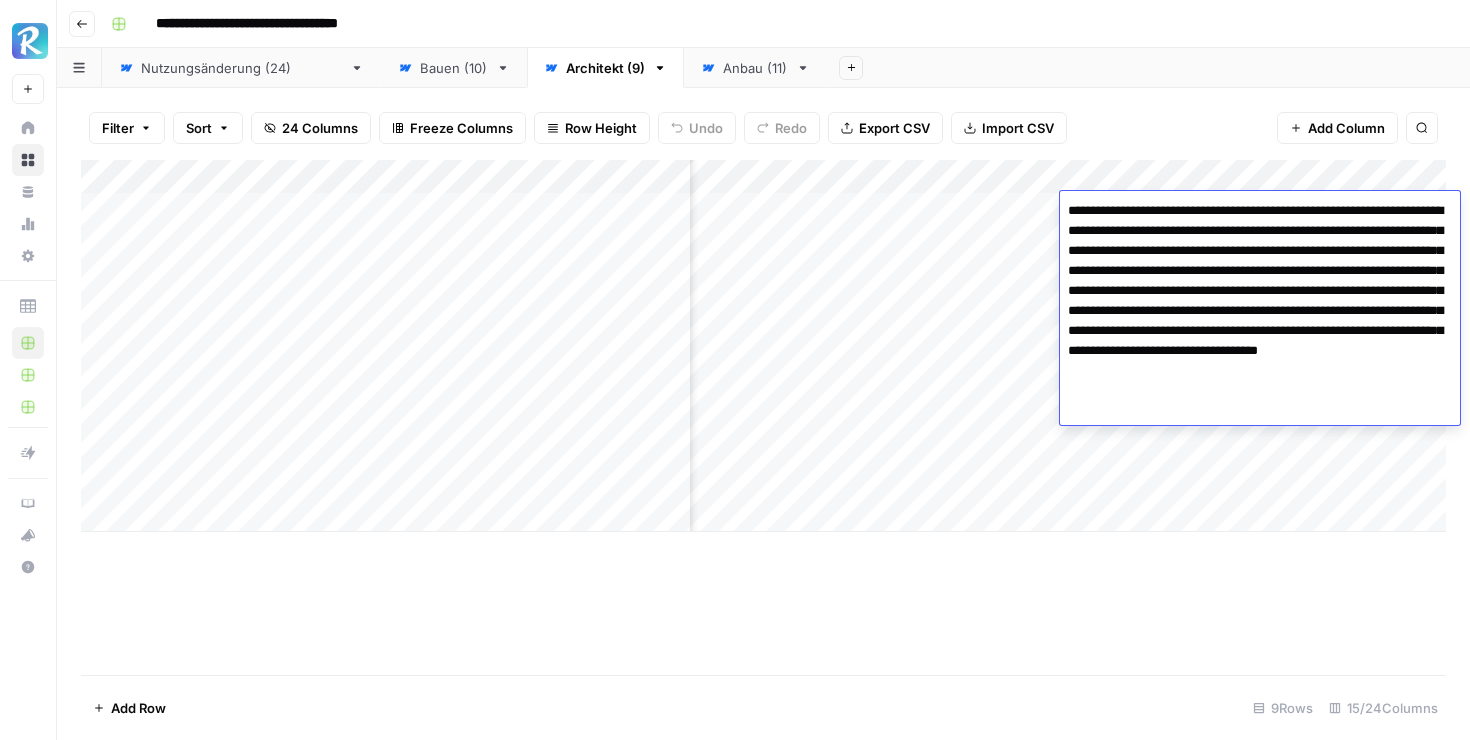 click on "**********" at bounding box center (1260, 311) 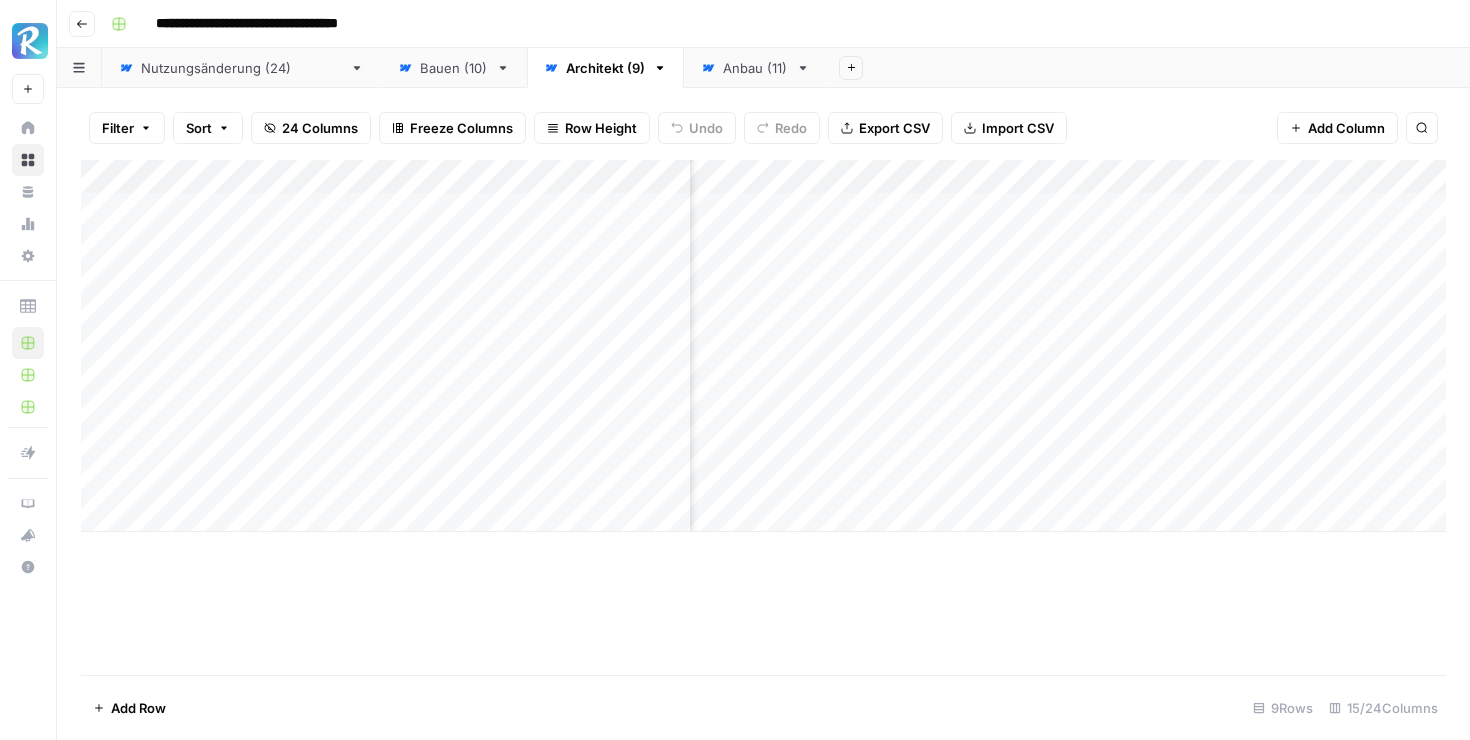 scroll, scrollTop: 0, scrollLeft: 1154, axis: horizontal 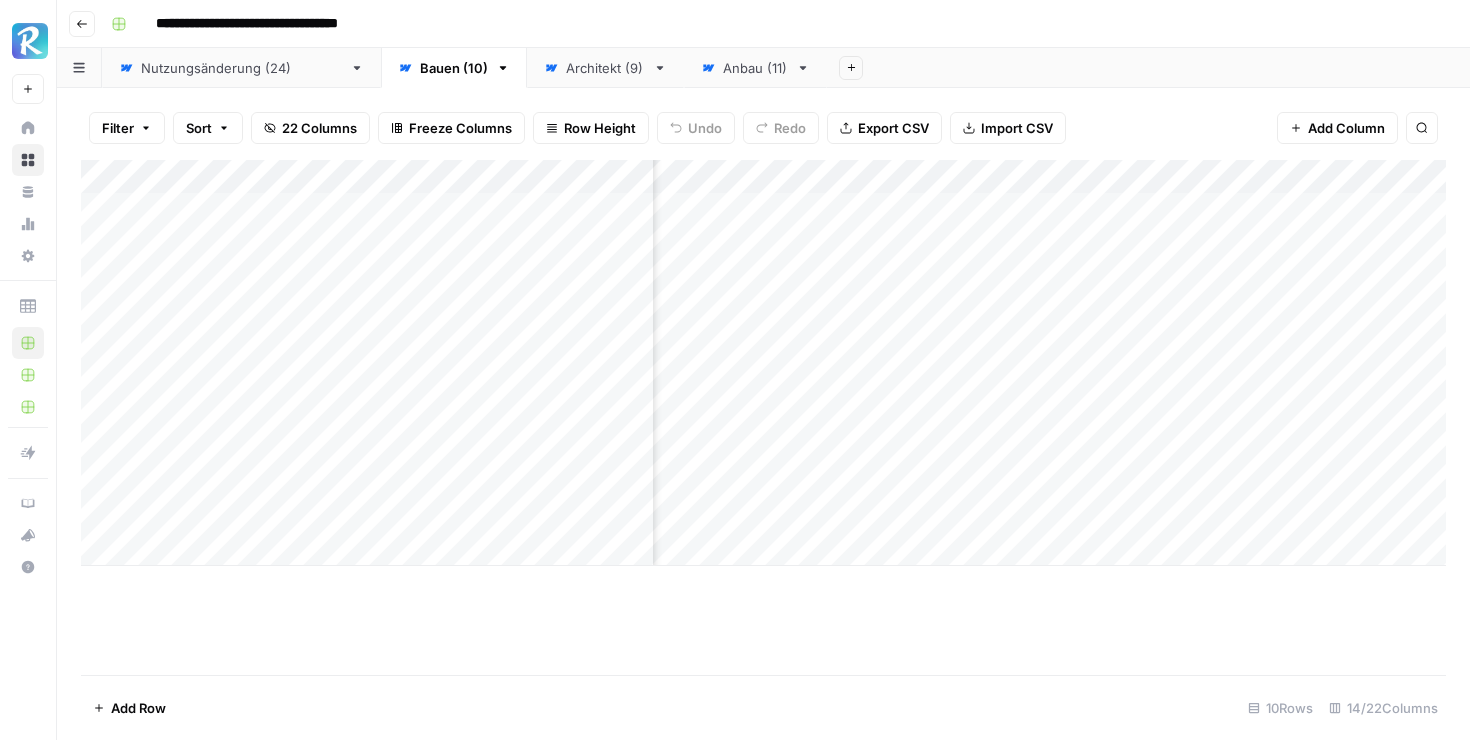 click on "22 Columns" at bounding box center [319, 128] 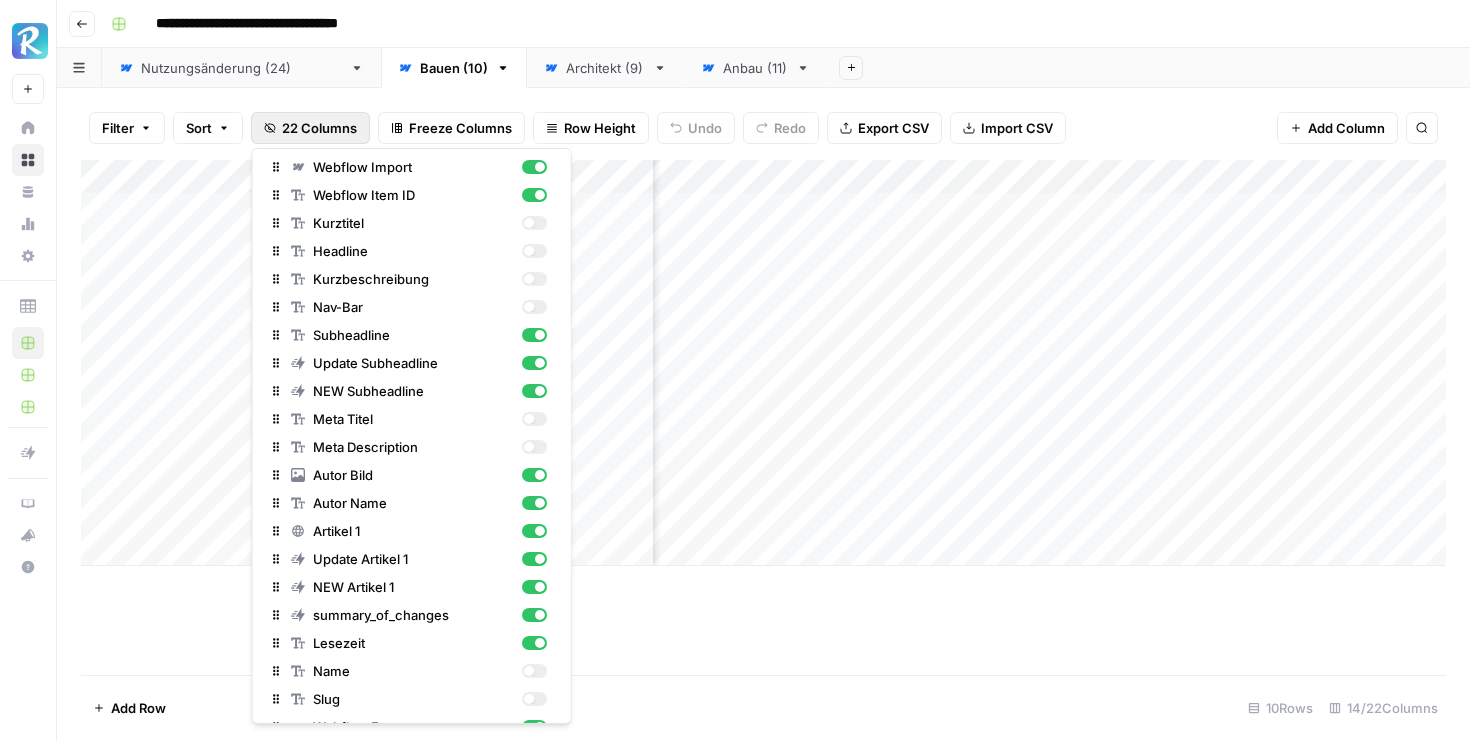 scroll, scrollTop: 0, scrollLeft: 0, axis: both 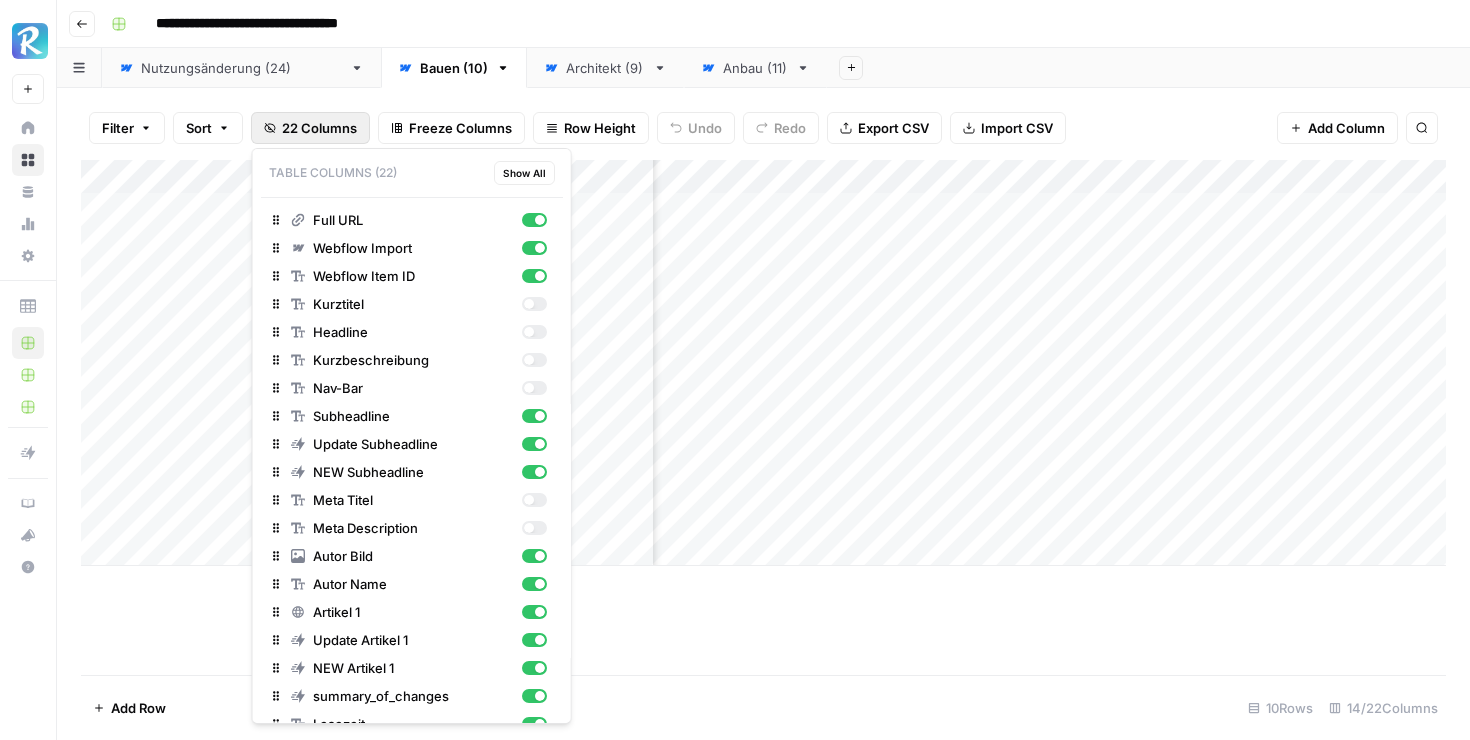 click on "Add Column" at bounding box center (763, 417) 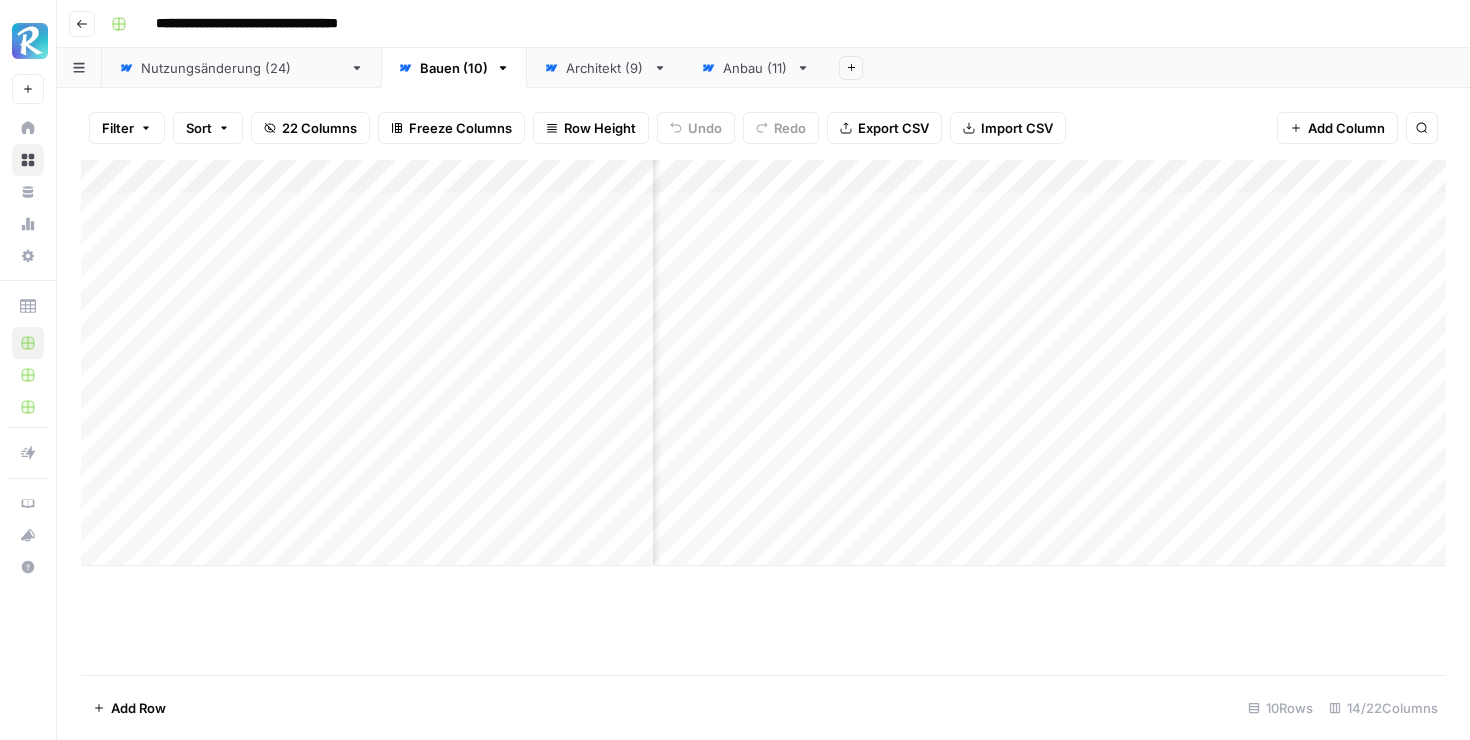scroll, scrollTop: 0, scrollLeft: 1231, axis: horizontal 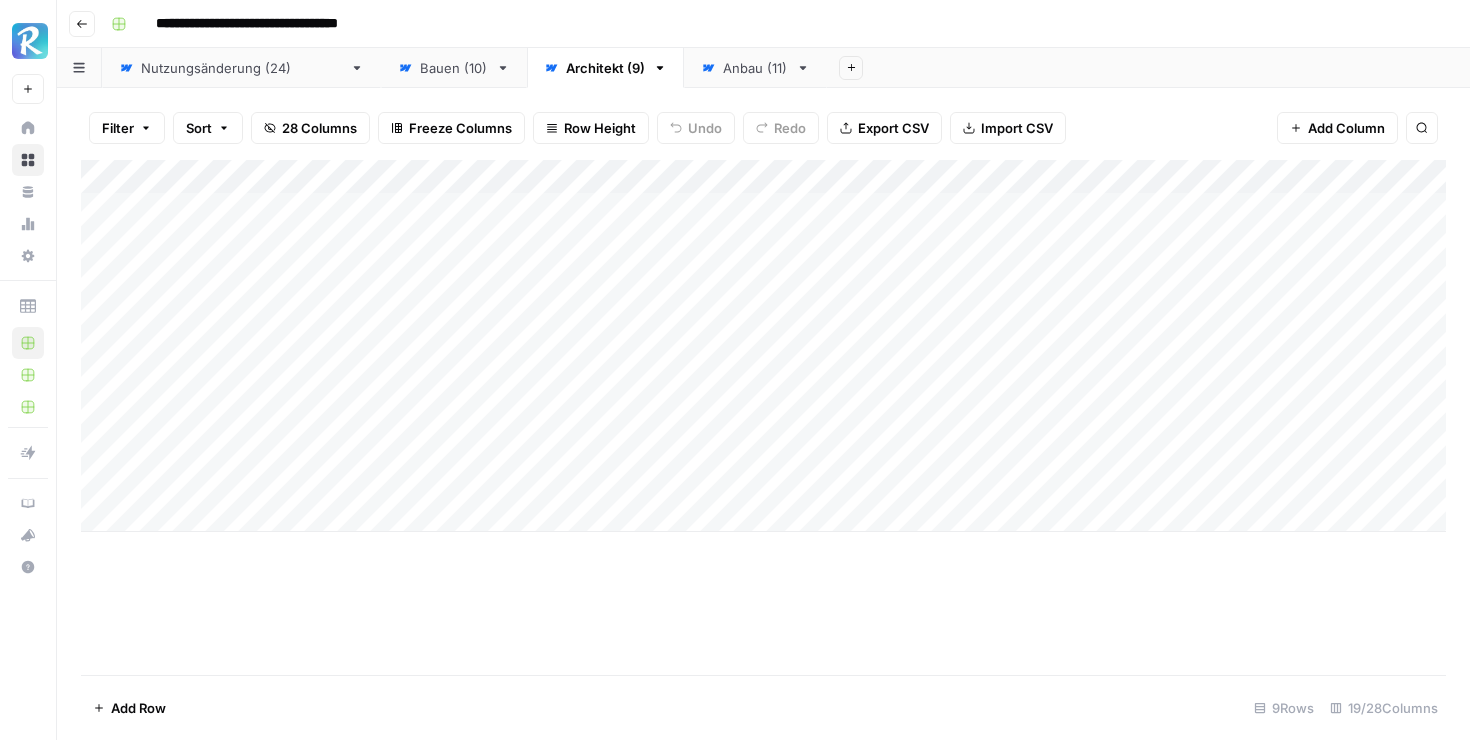 click on "Nutzungsänderung ([NUMBER])" at bounding box center (241, 68) 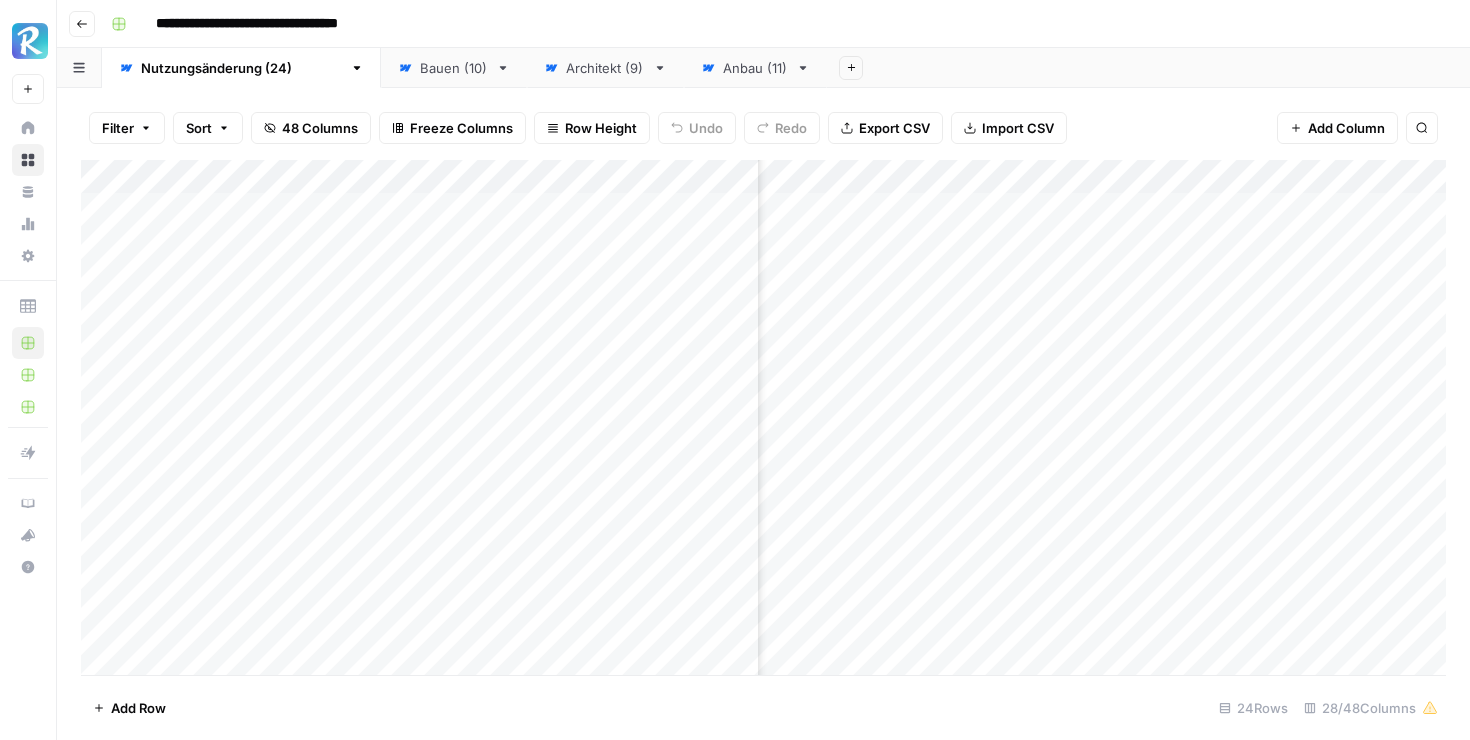 scroll, scrollTop: 0, scrollLeft: 921, axis: horizontal 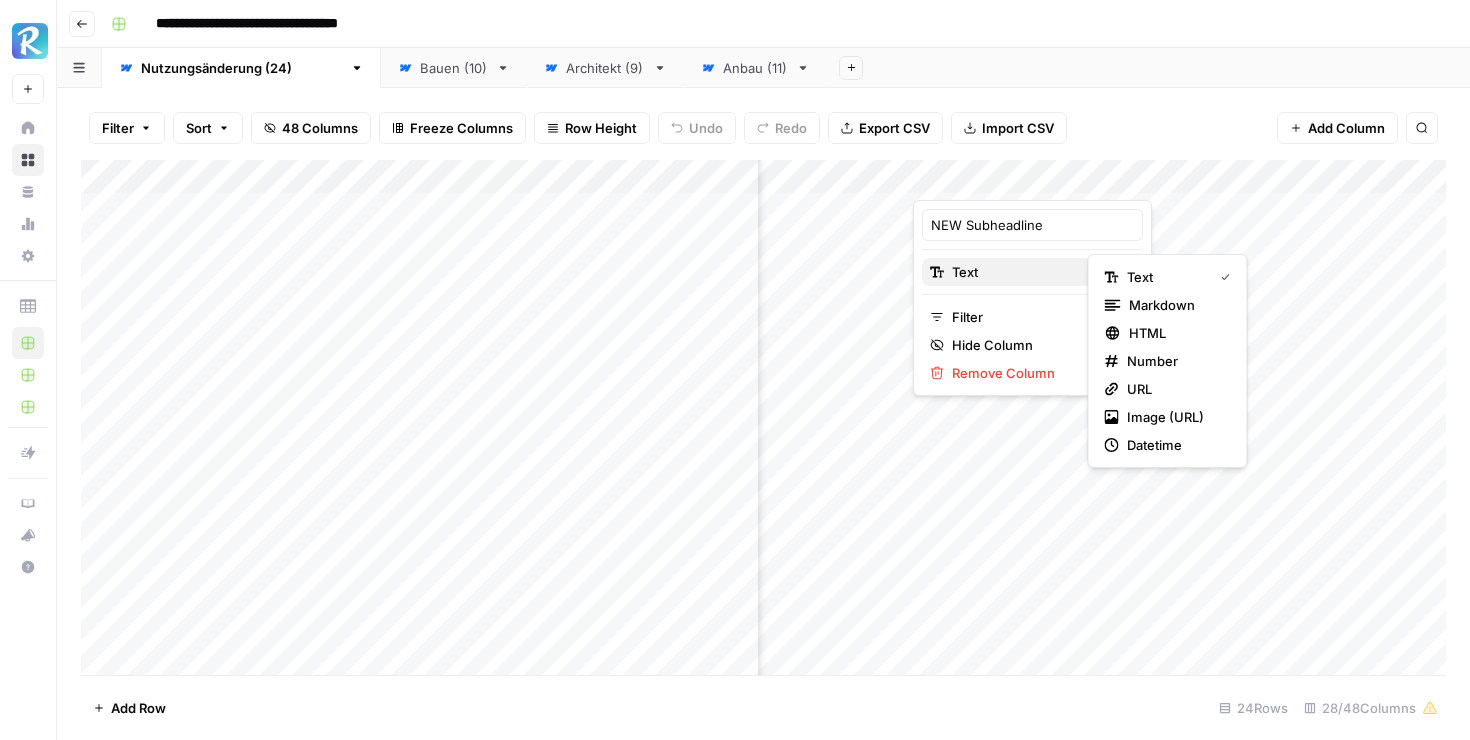 click on "Text" at bounding box center [1029, 272] 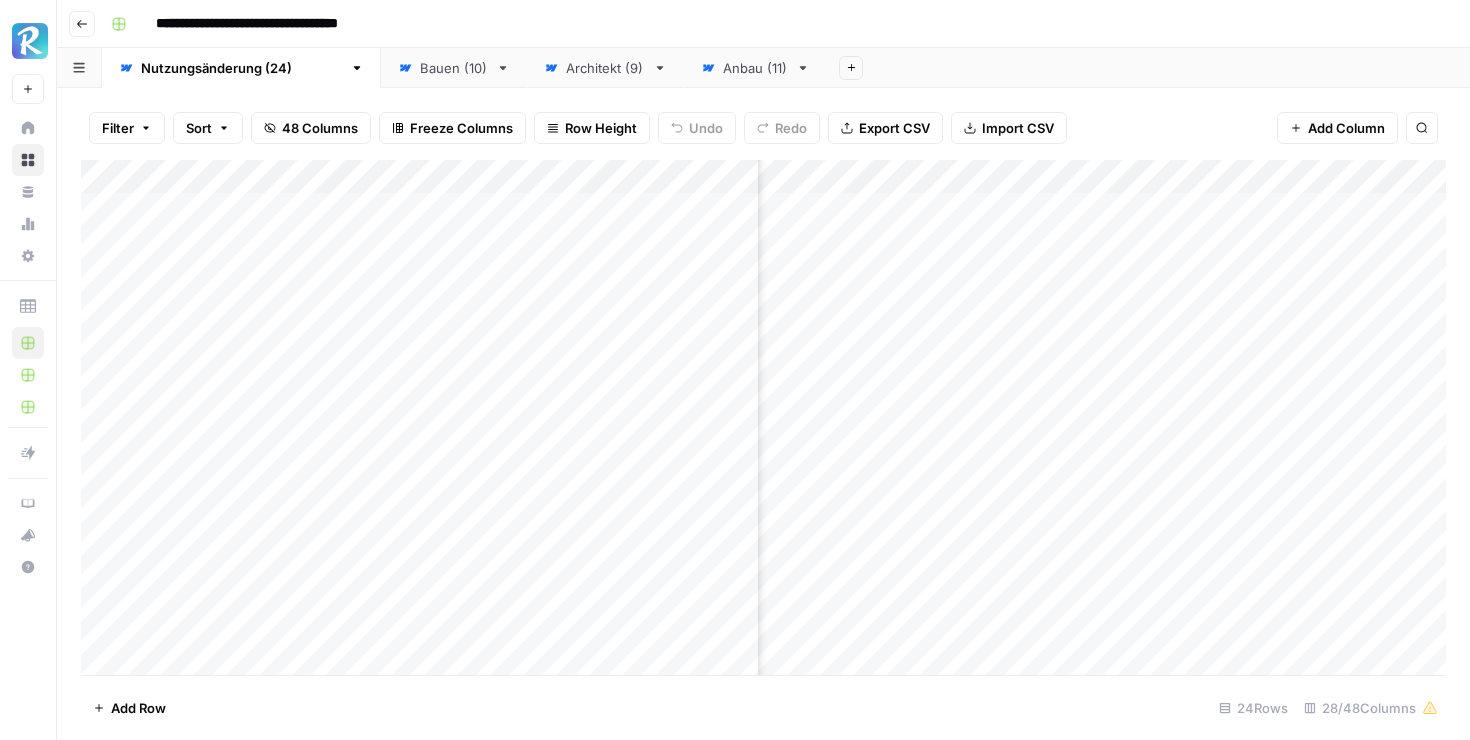 click on "Filter Sort 48 Columns Freeze Columns Row Height Undo Redo Export CSV Import CSV Add Column Search Add Column Add Row 24 Rows 28/48 Columns" at bounding box center (763, 414) 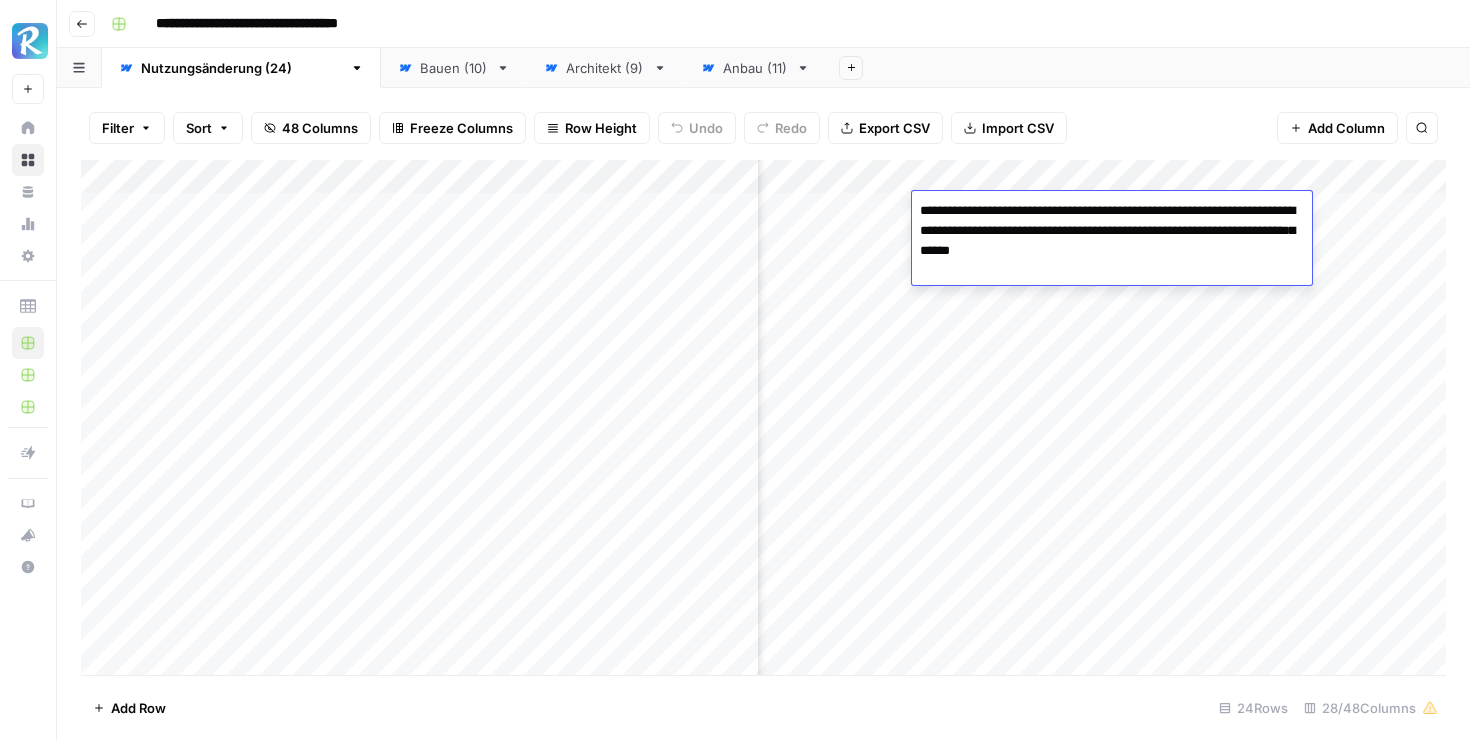 click on "Filter Sort 48 Columns Freeze Columns Row Height Undo Redo Export CSV Import CSV Add Column Search" at bounding box center [763, 128] 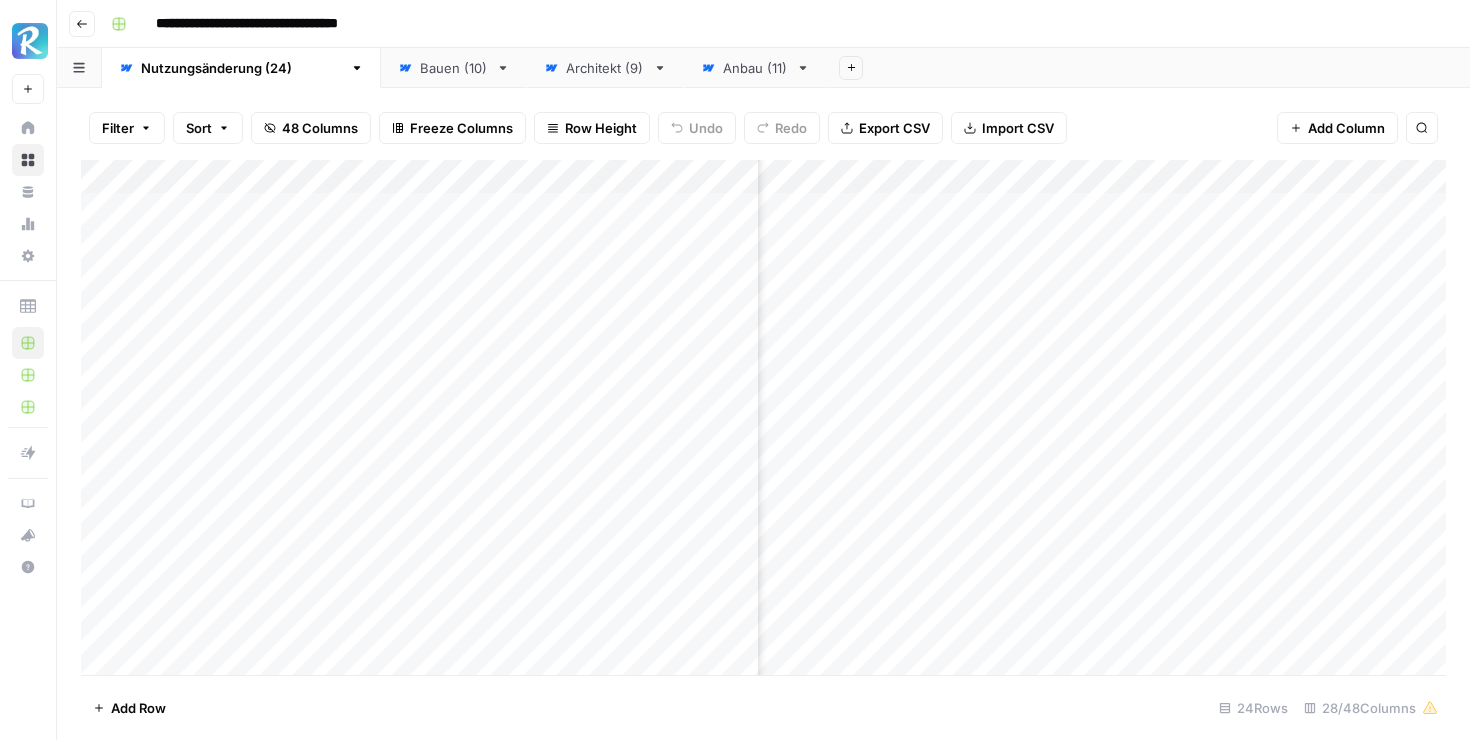 click 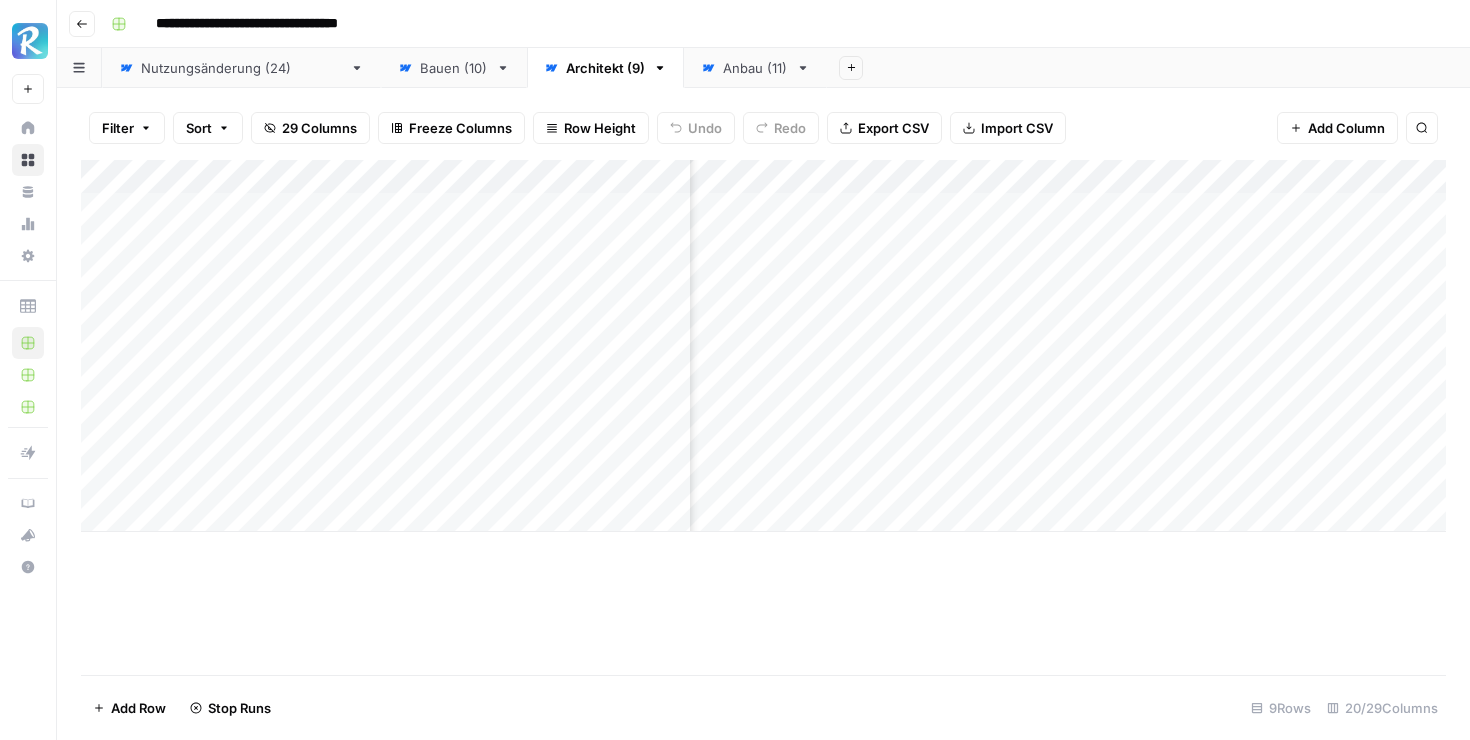 scroll, scrollTop: 0, scrollLeft: 292, axis: horizontal 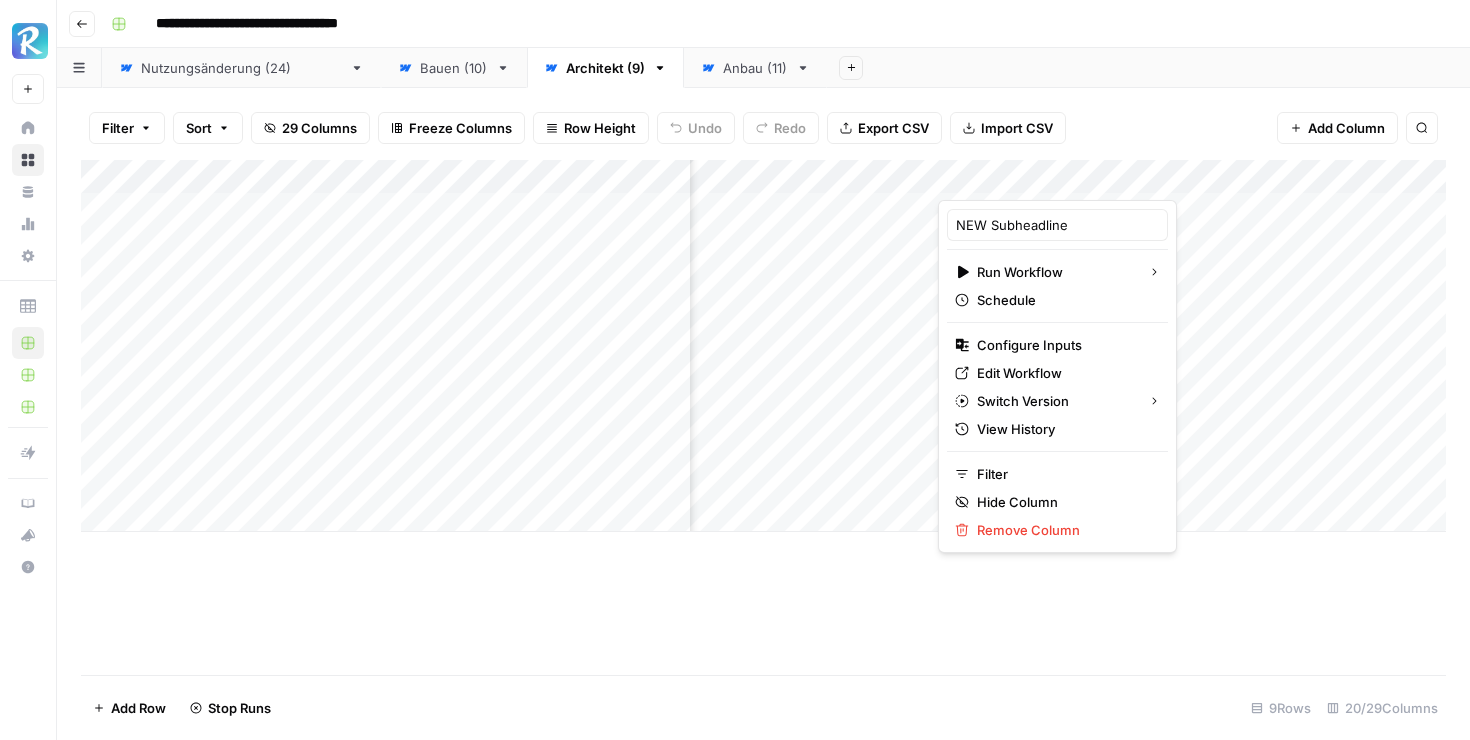 click on "Filter Sort 29 Columns Freeze Columns Row Height Undo Redo Export CSV Import CSV Add Column Search" at bounding box center (763, 128) 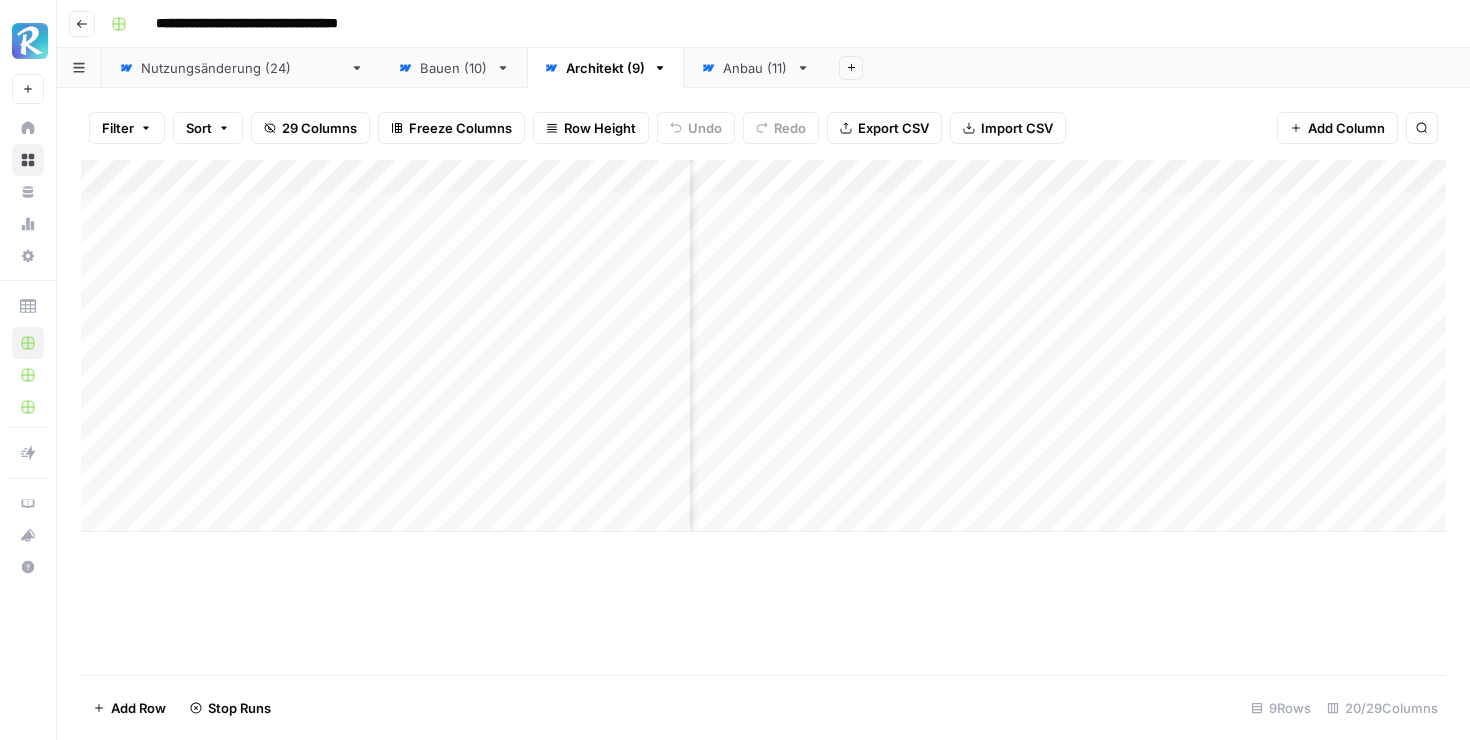 click on "Add Column" at bounding box center (1337, 128) 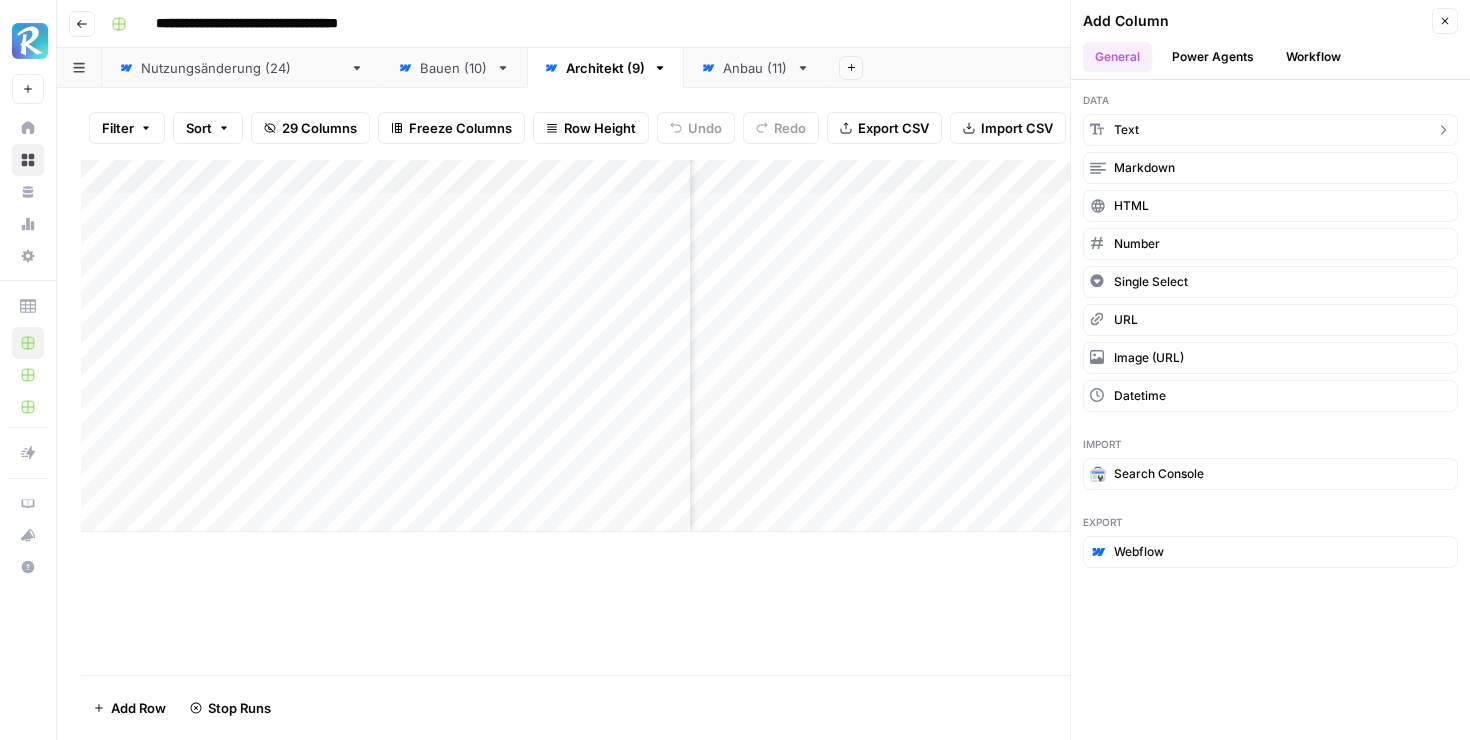 click on "text" at bounding box center (1270, 130) 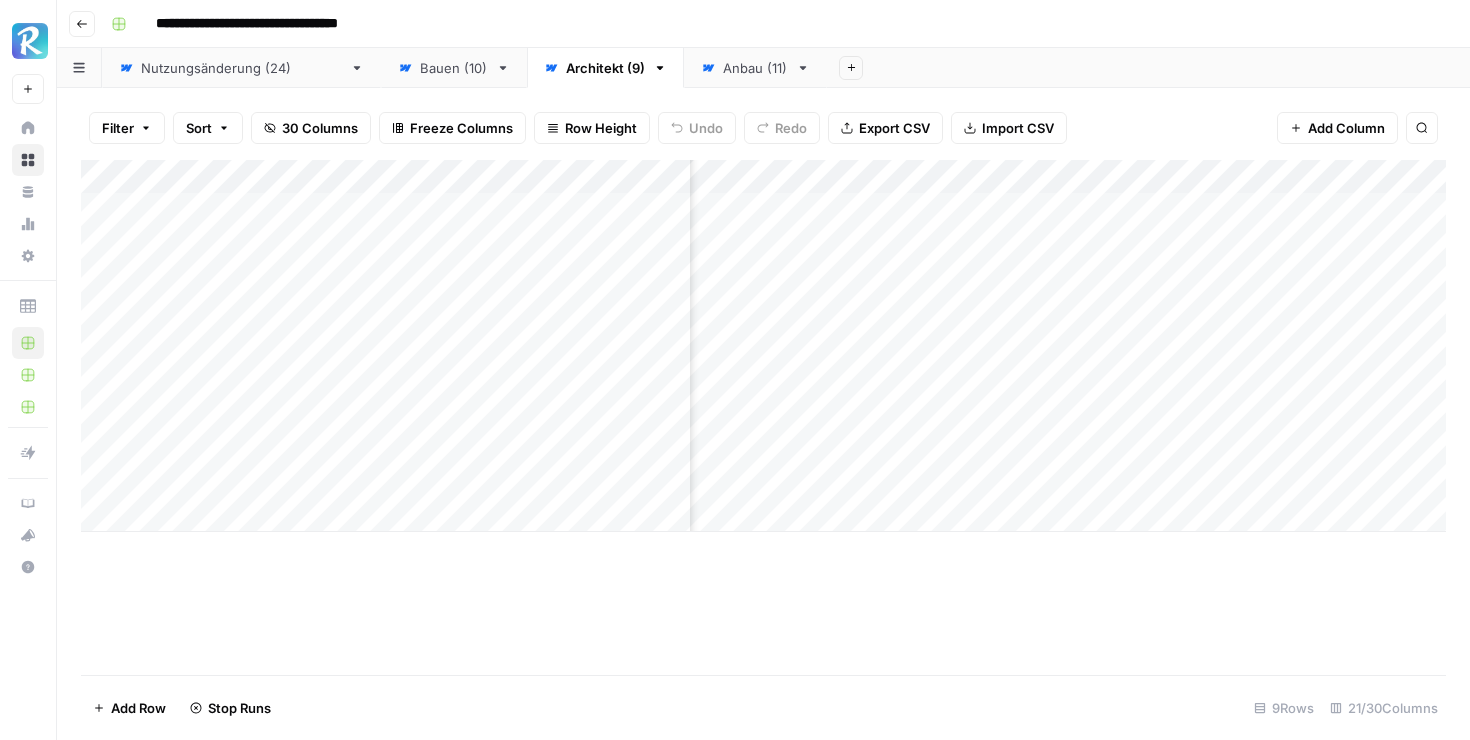 scroll, scrollTop: 0, scrollLeft: 2956, axis: horizontal 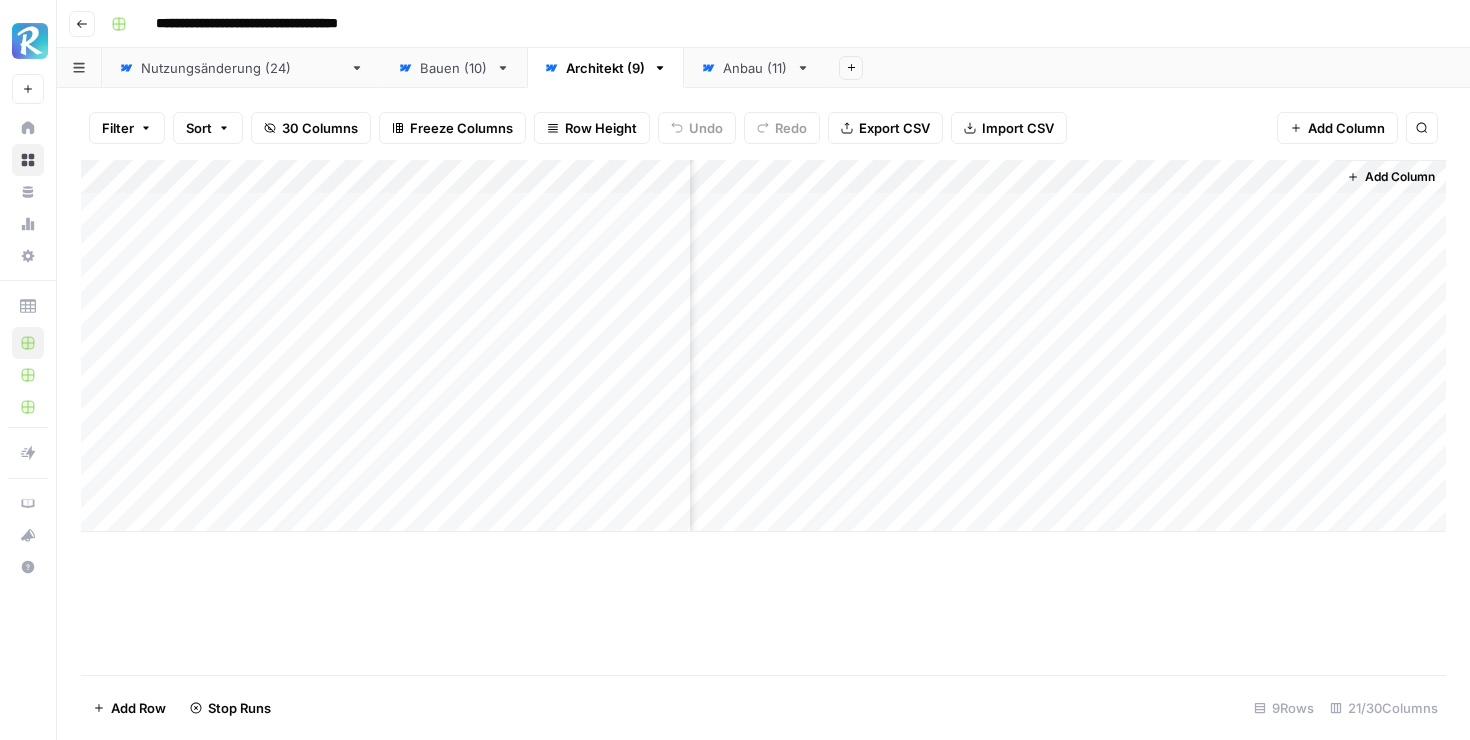 click on "Add Column" at bounding box center (763, 346) 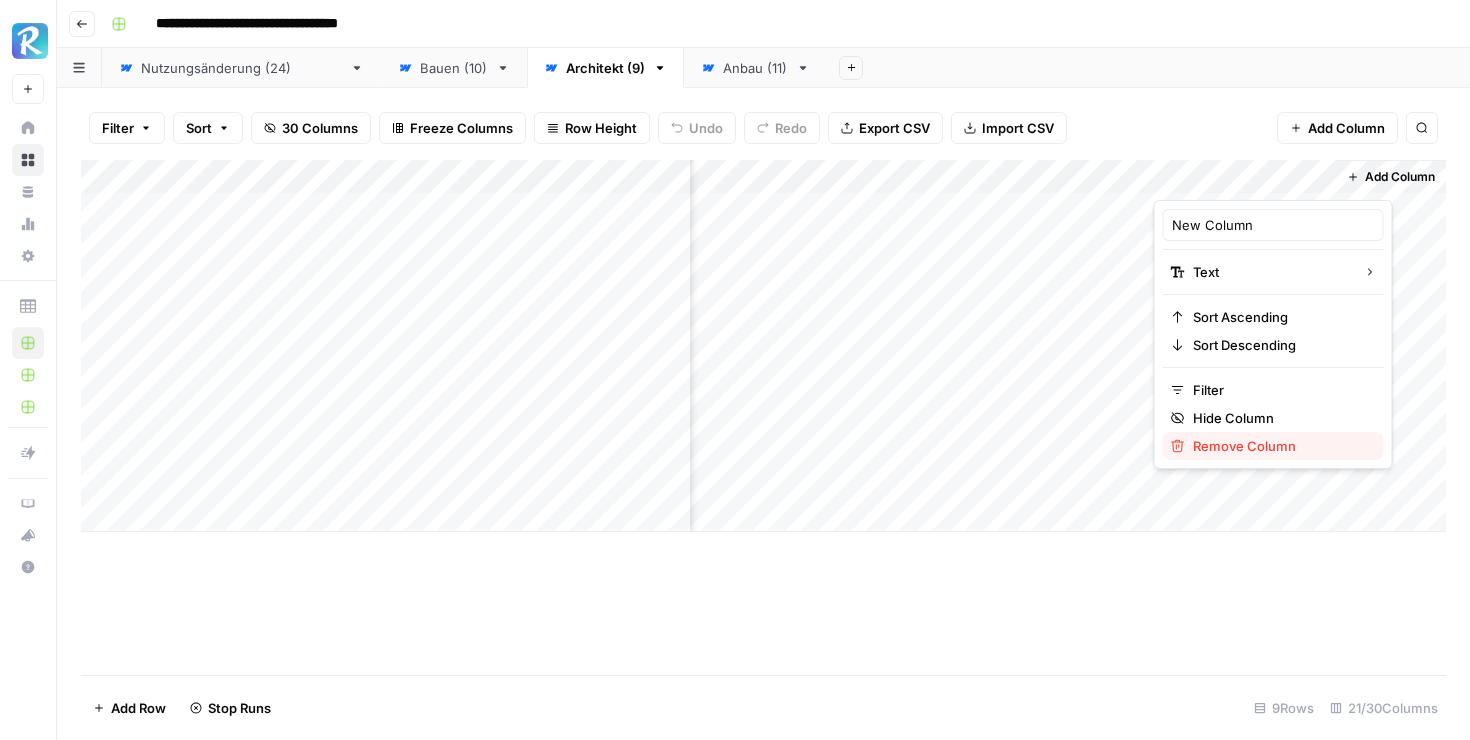click on "Remove Column" at bounding box center (1280, 446) 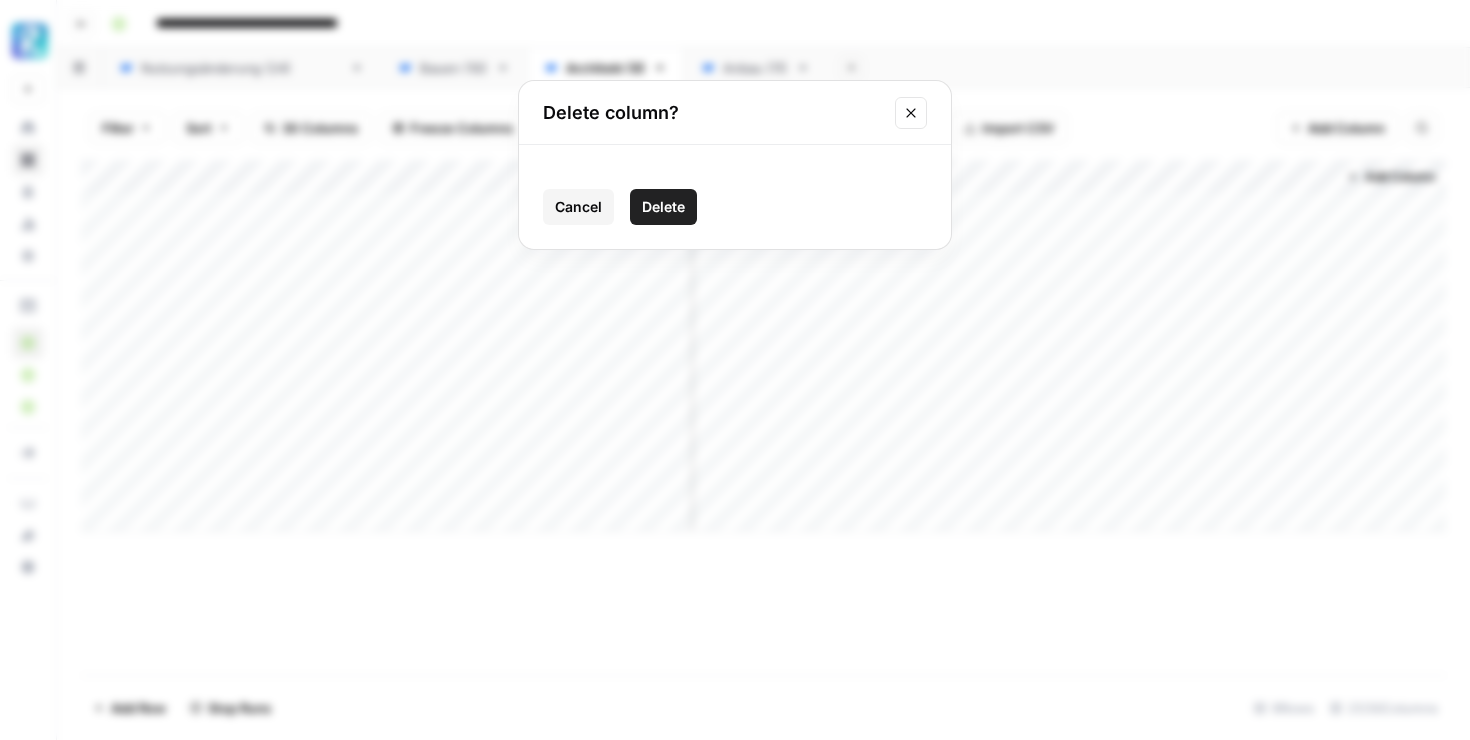 click on "Delete" at bounding box center (663, 207) 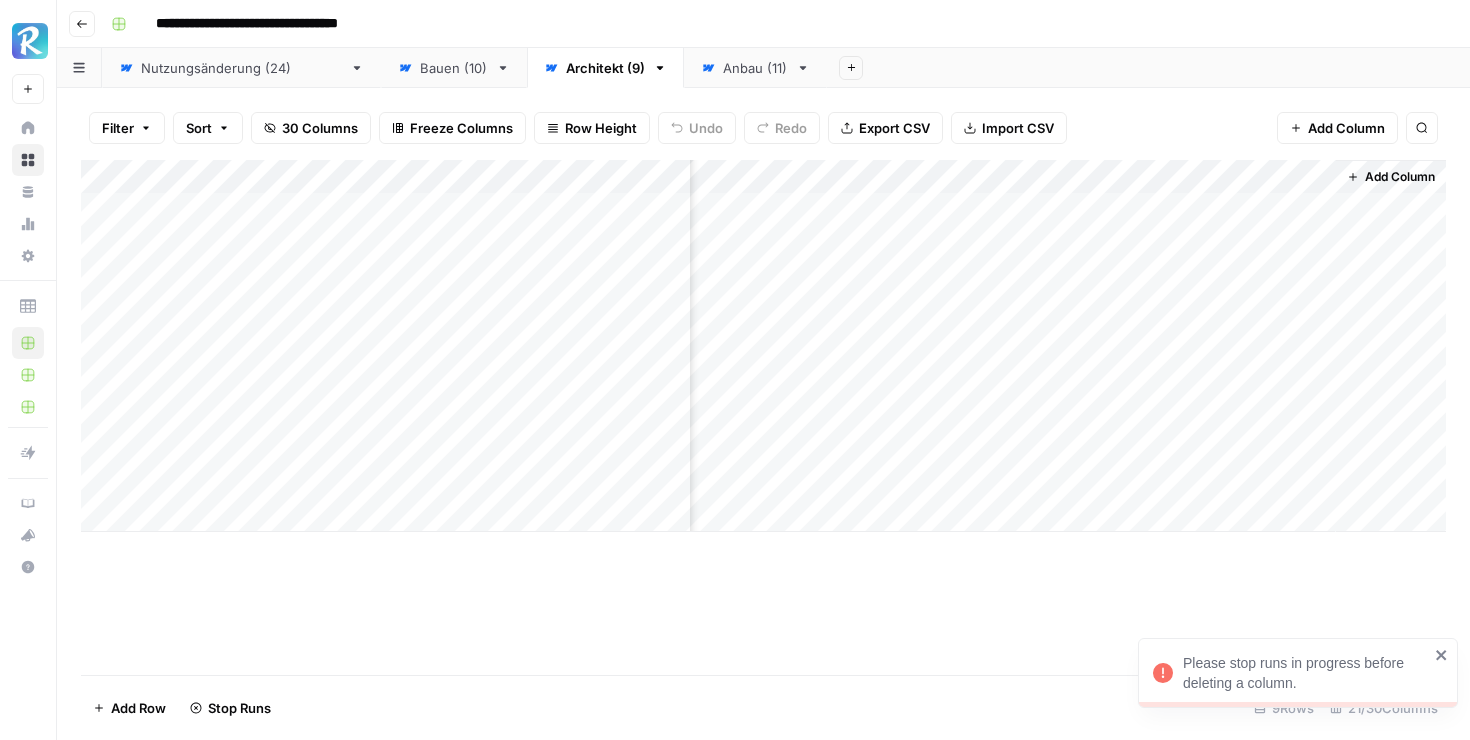 click on "Add Column" at bounding box center [1346, 128] 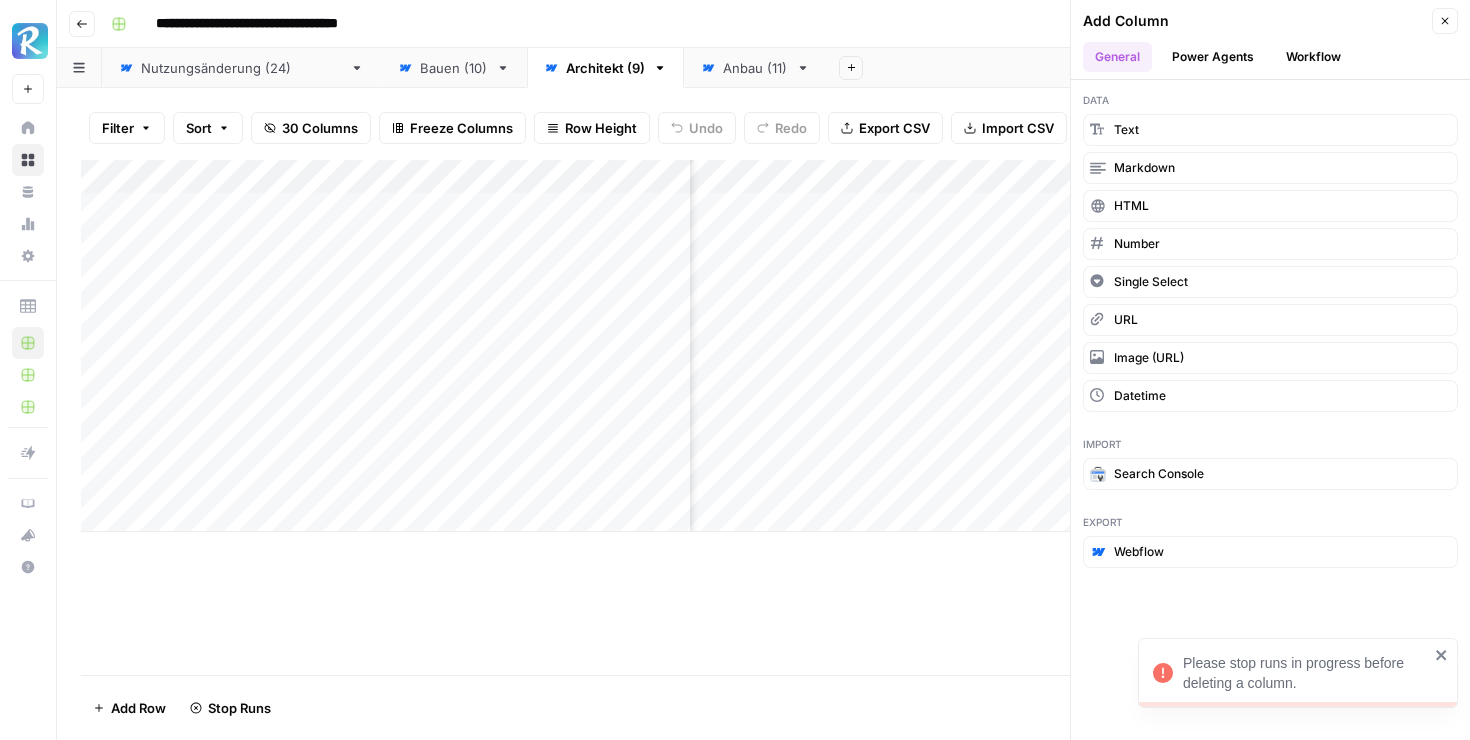 click on "Power Agents" at bounding box center (1213, 57) 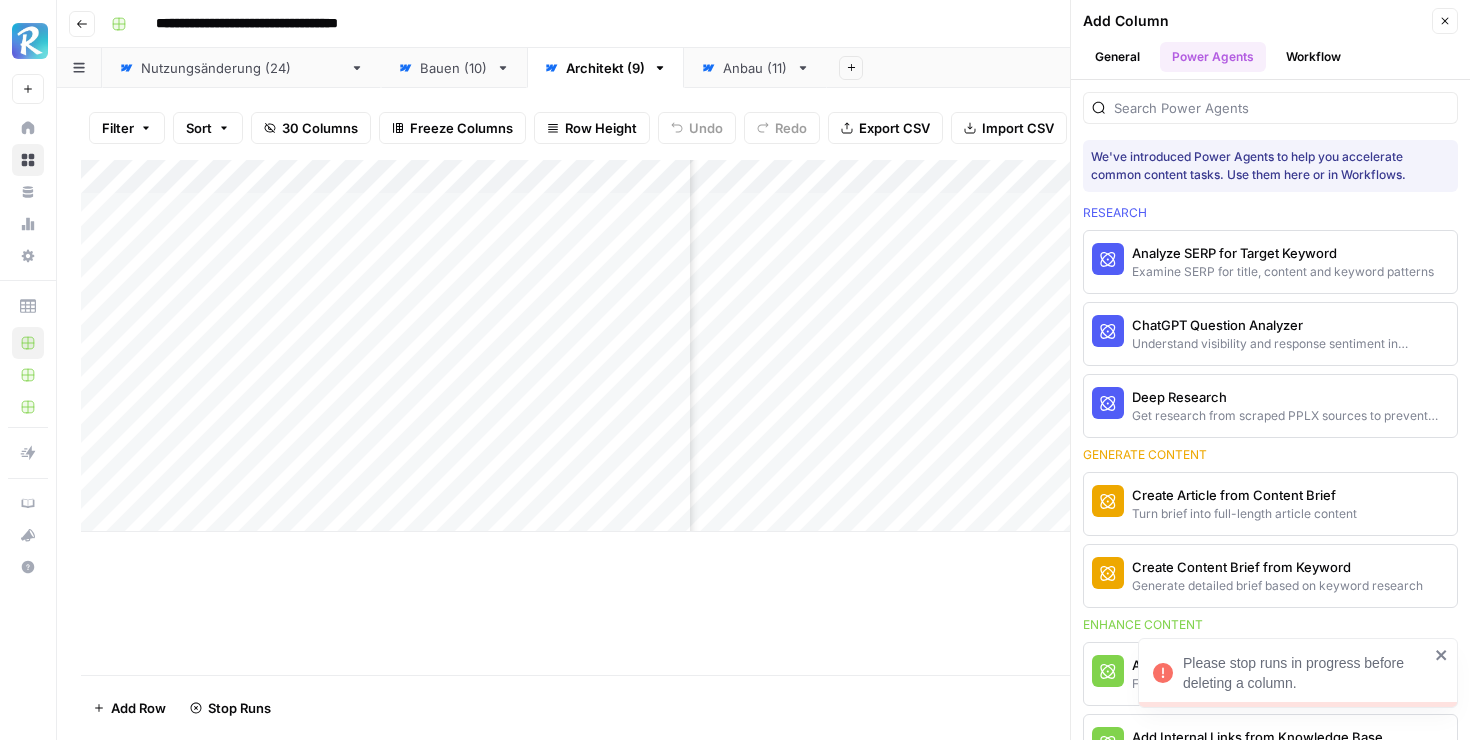 click on "Workflow" at bounding box center [1313, 57] 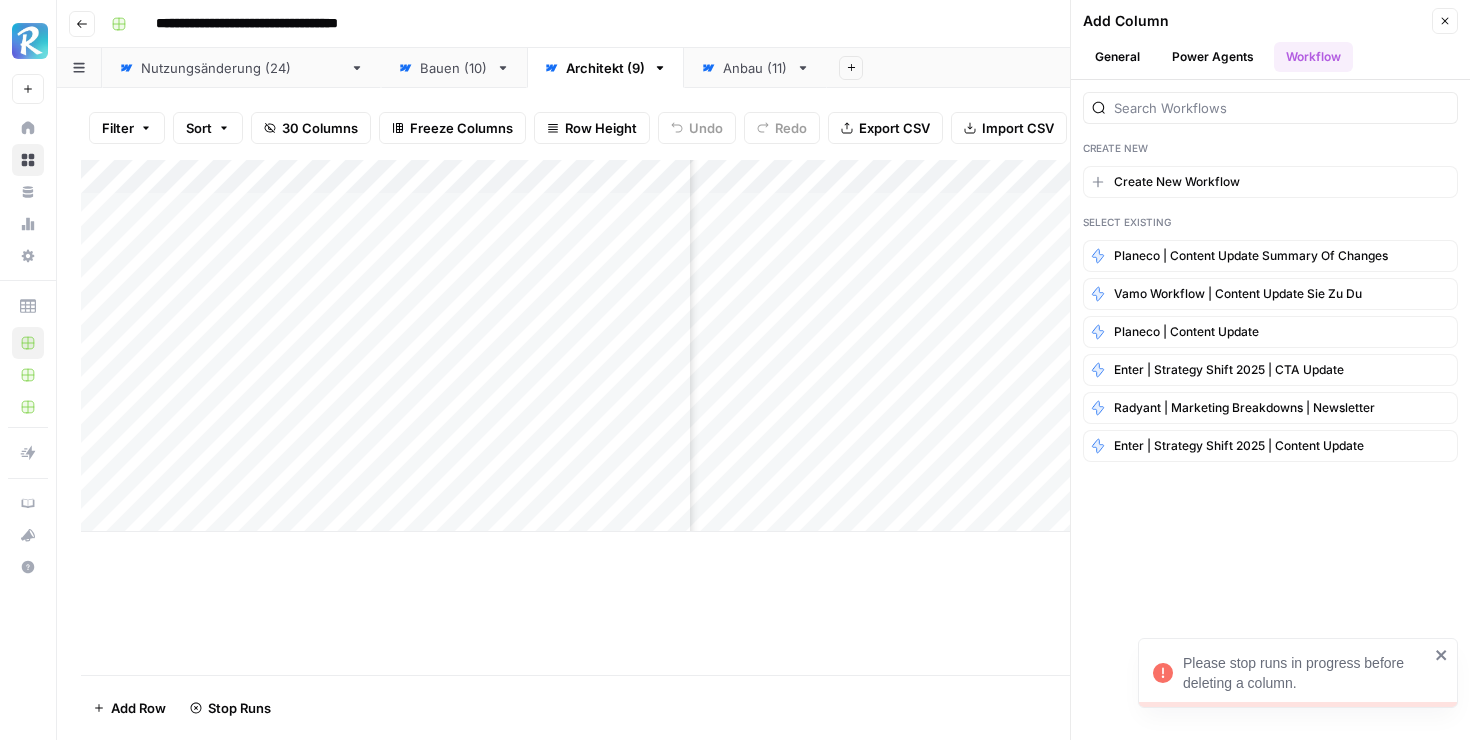 click on "General" at bounding box center [1117, 57] 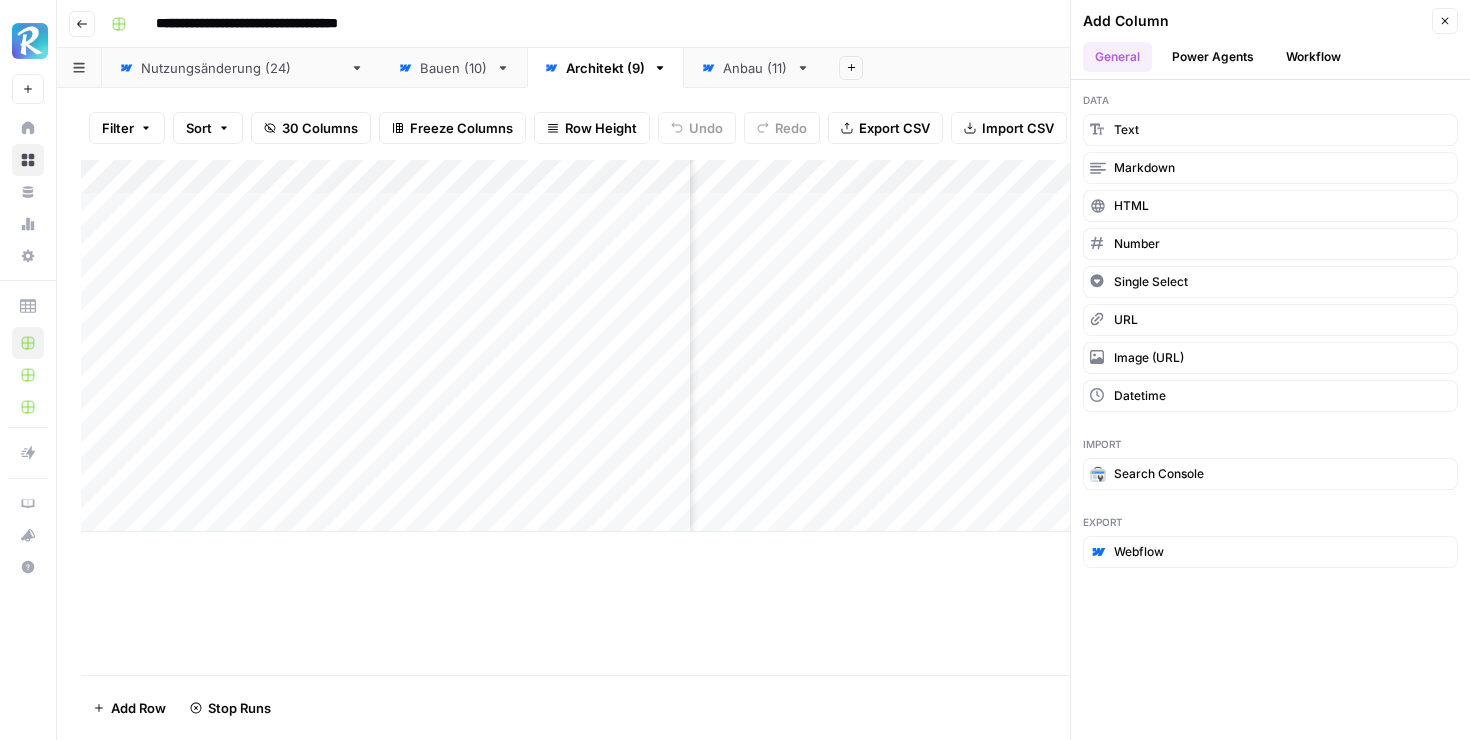 click on "Add Column" at bounding box center [763, 417] 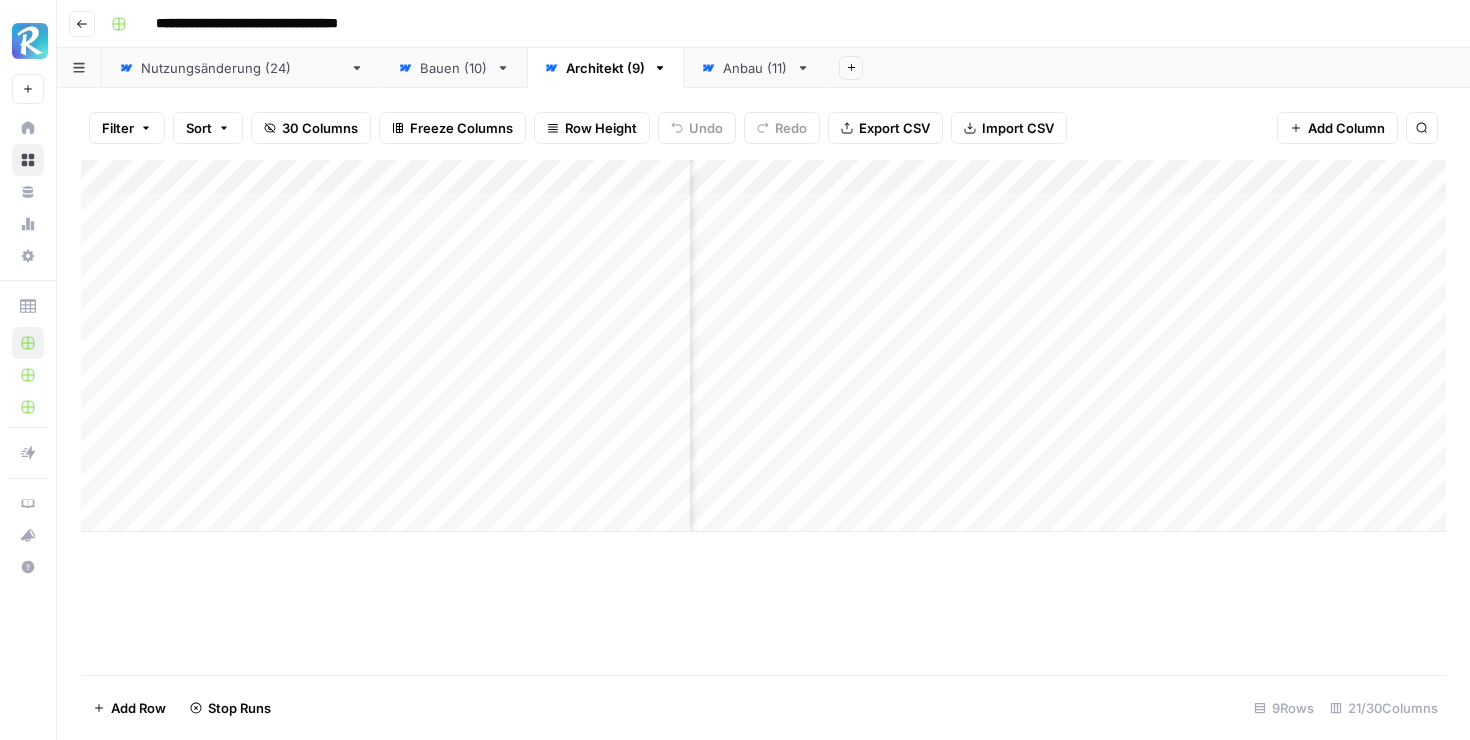 scroll, scrollTop: 0, scrollLeft: 2025, axis: horizontal 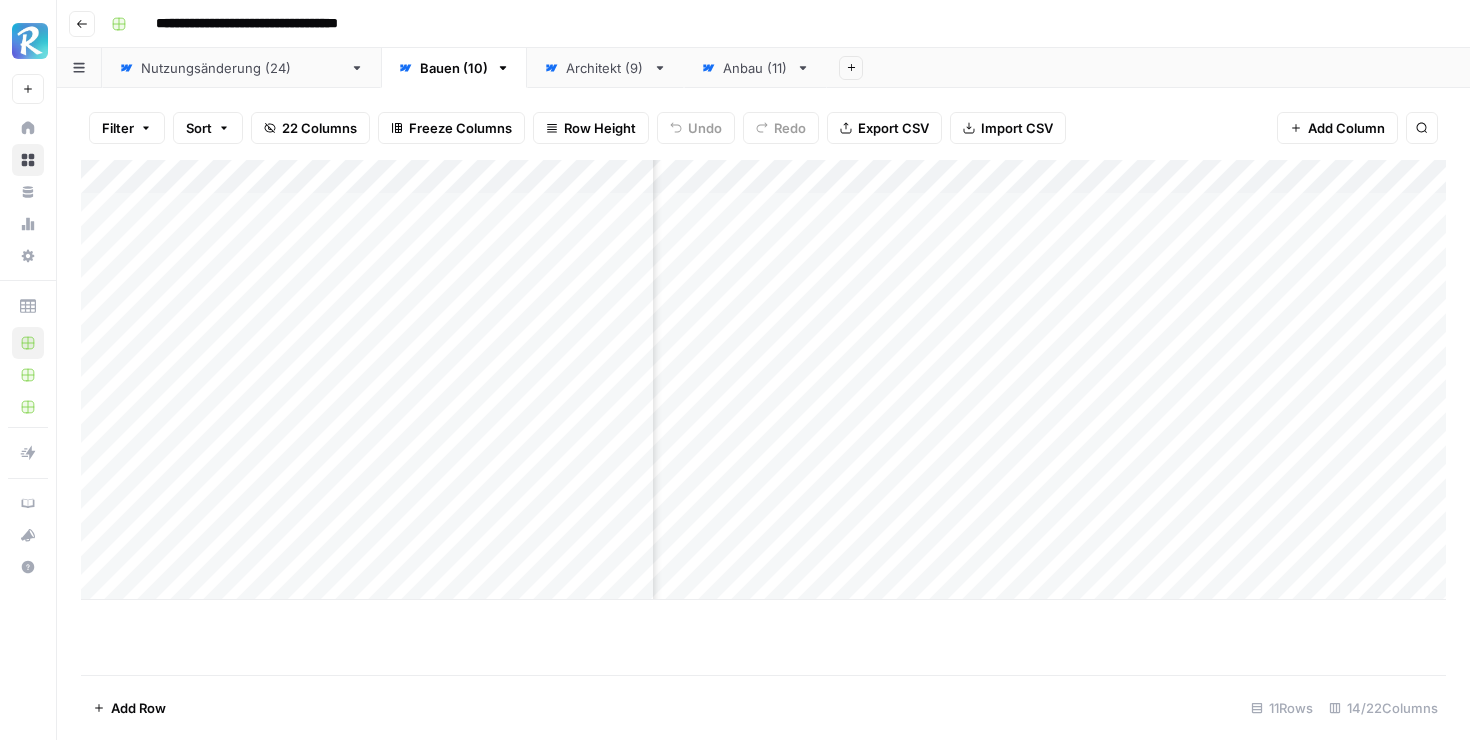 click on "Architekt (9)" at bounding box center (605, 68) 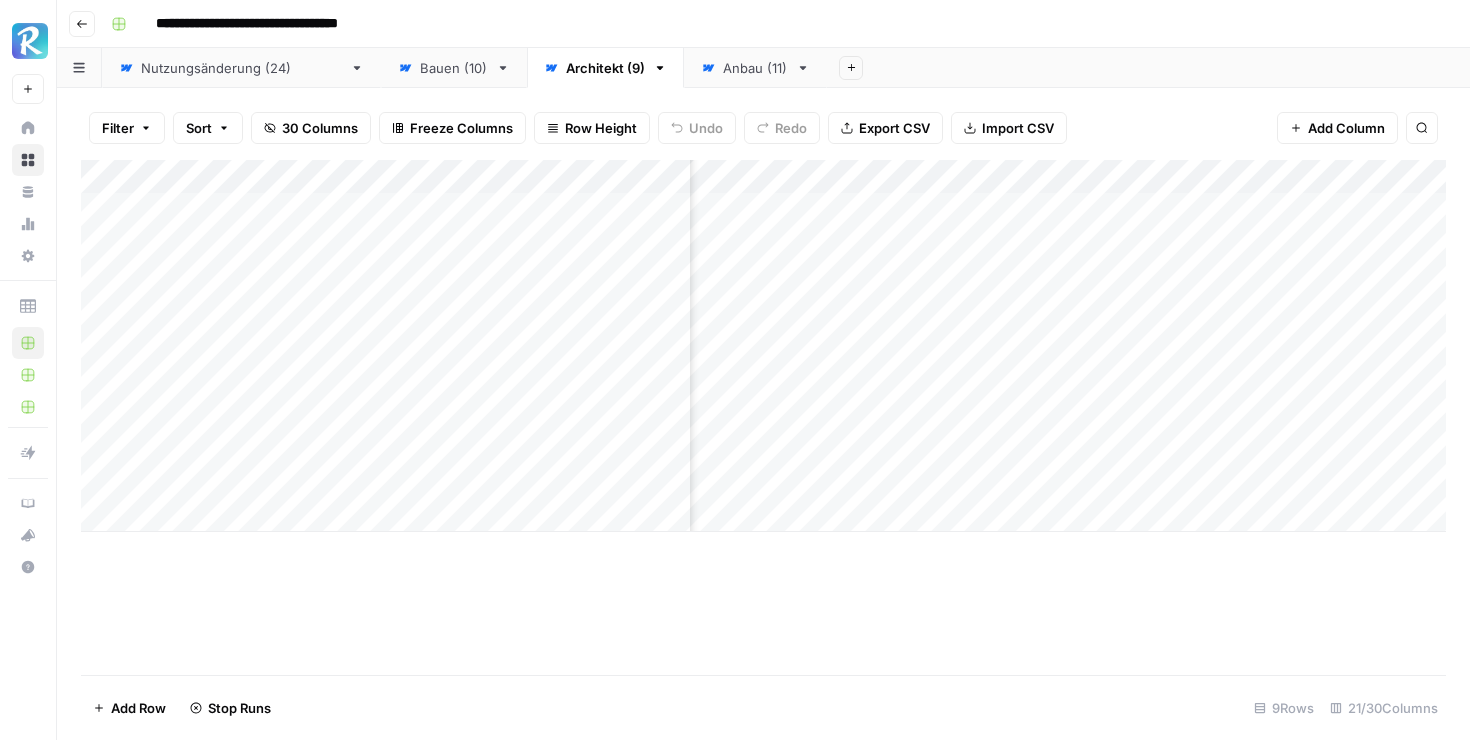 scroll, scrollTop: 0, scrollLeft: 272, axis: horizontal 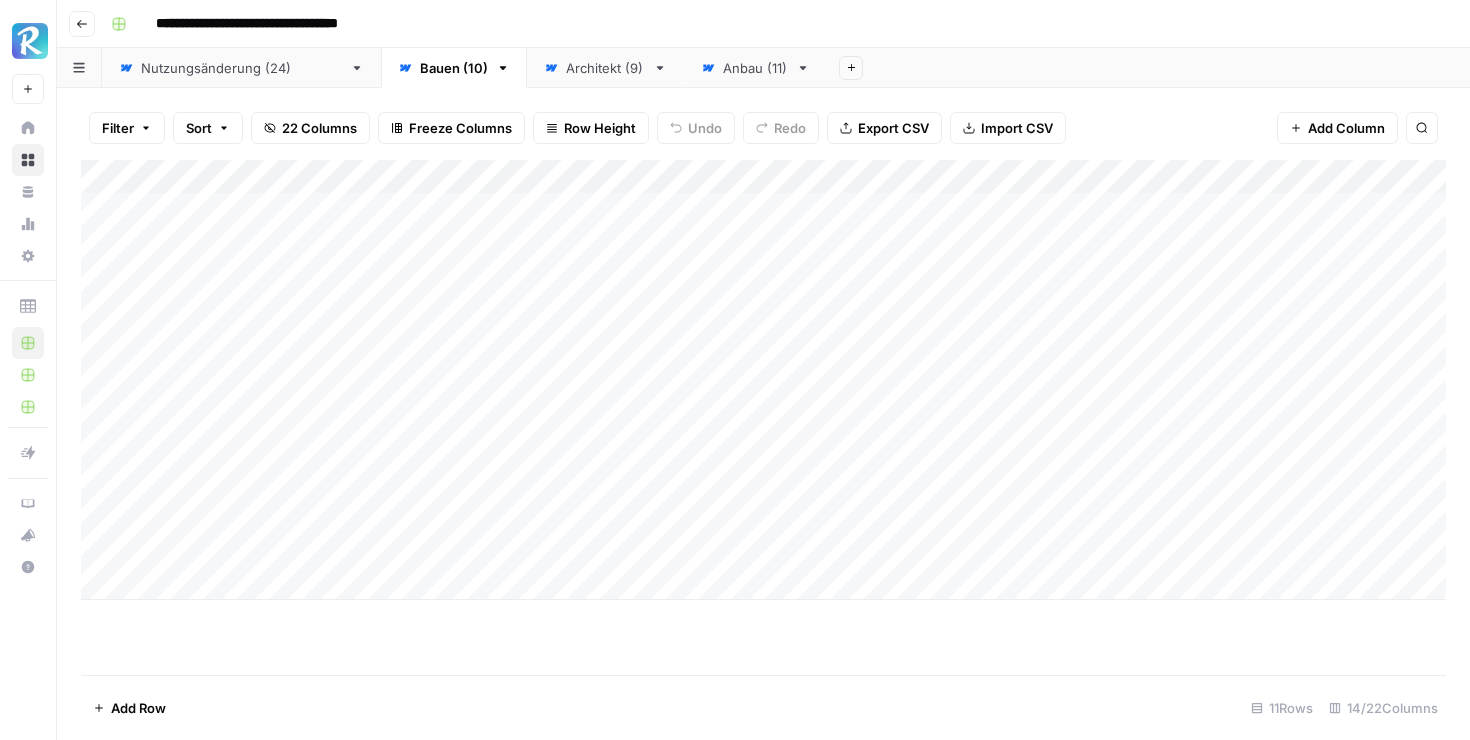 click on "Architekt (9)" at bounding box center (605, 68) 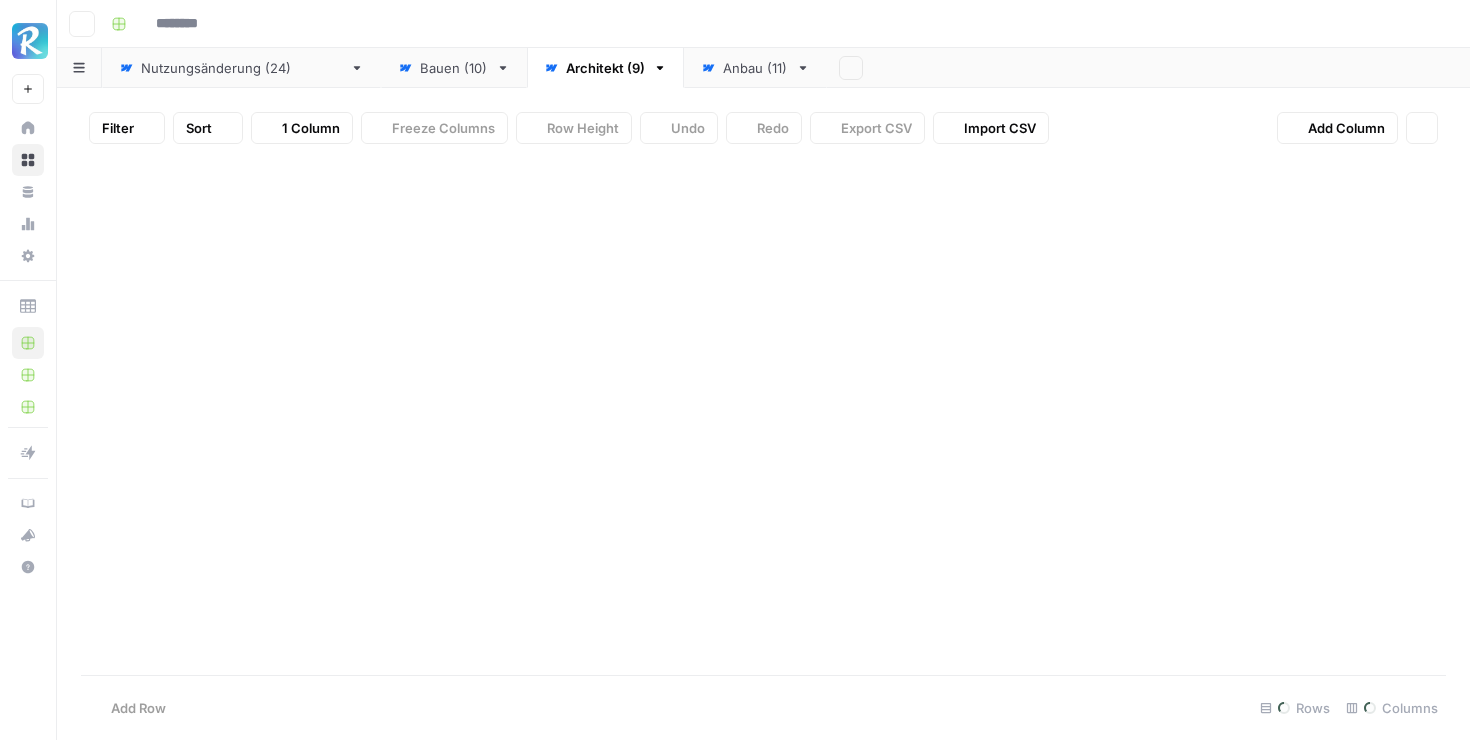 type on "**********" 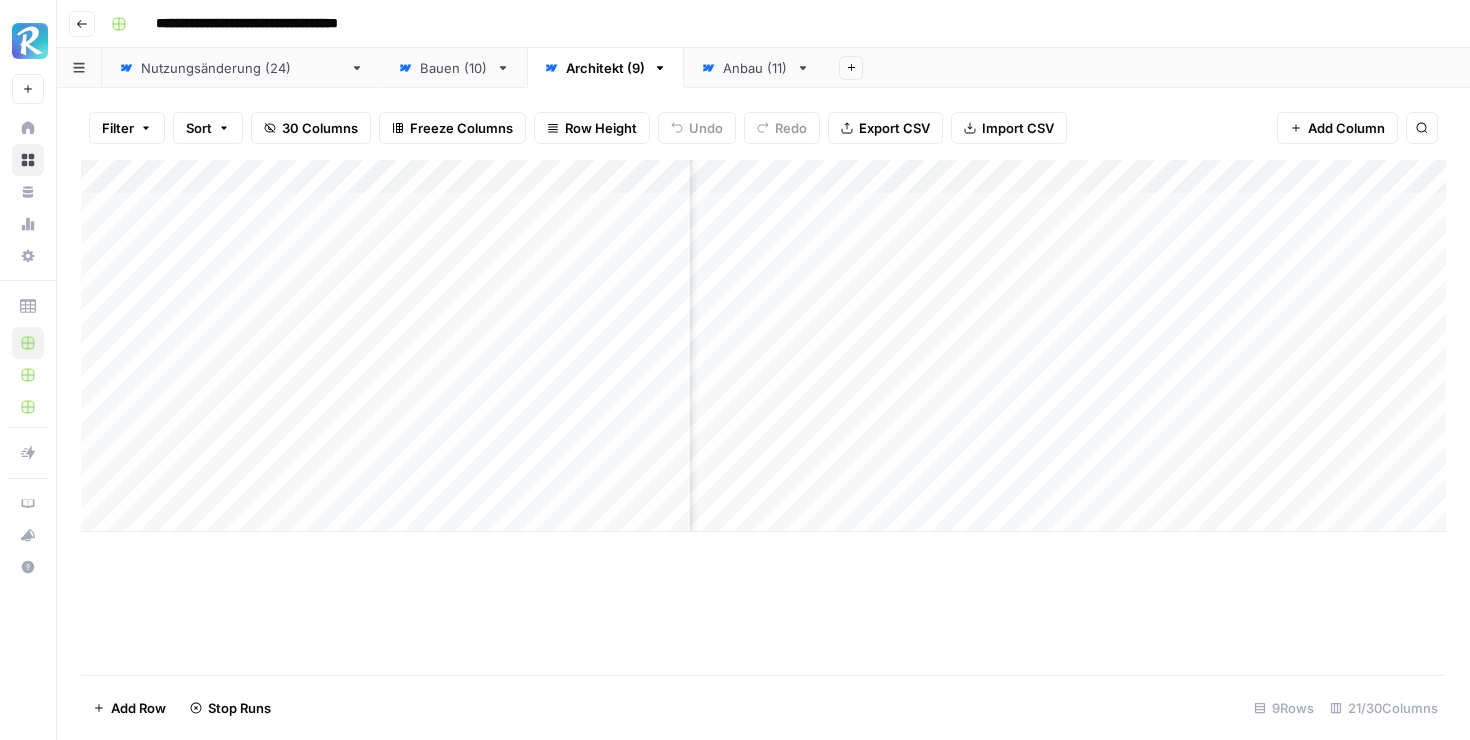 scroll, scrollTop: 0, scrollLeft: 271, axis: horizontal 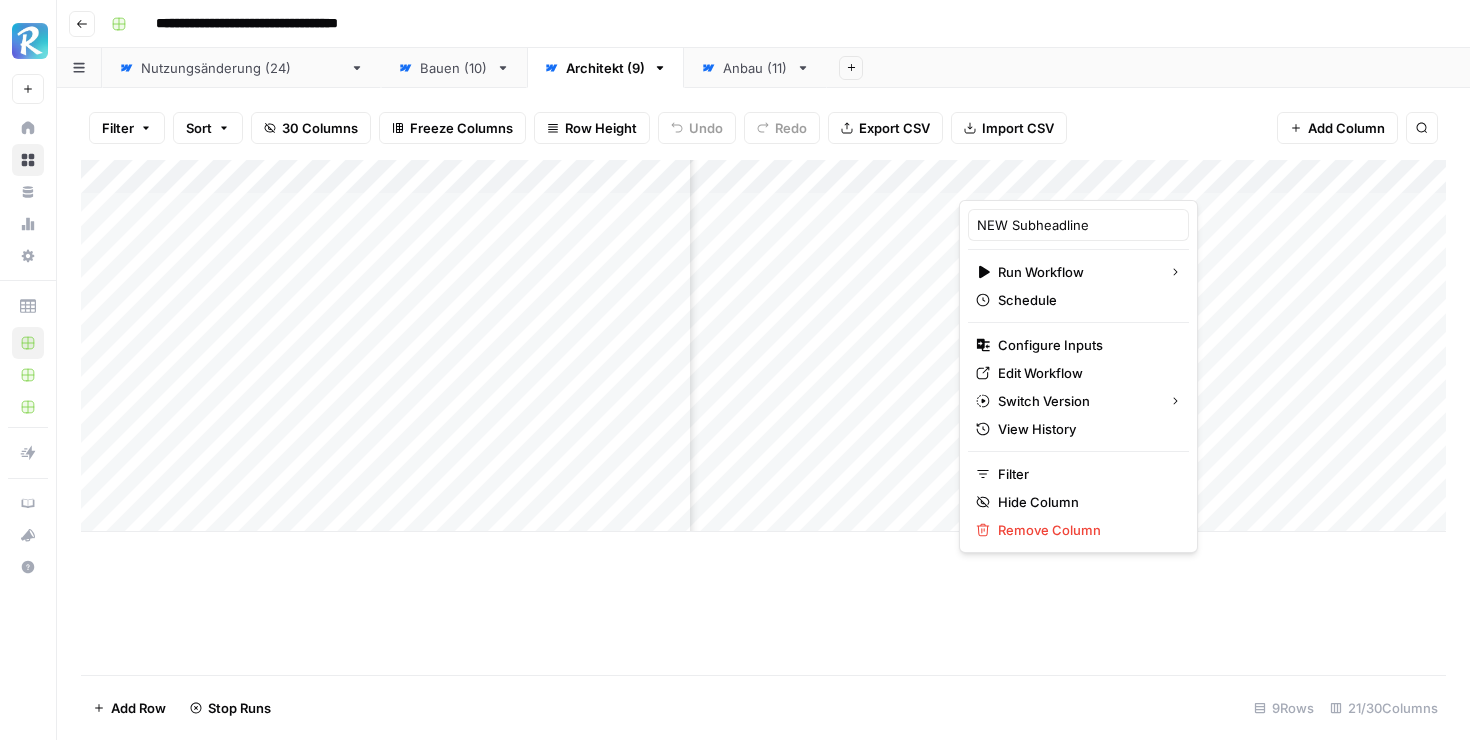 click at bounding box center [1049, 180] 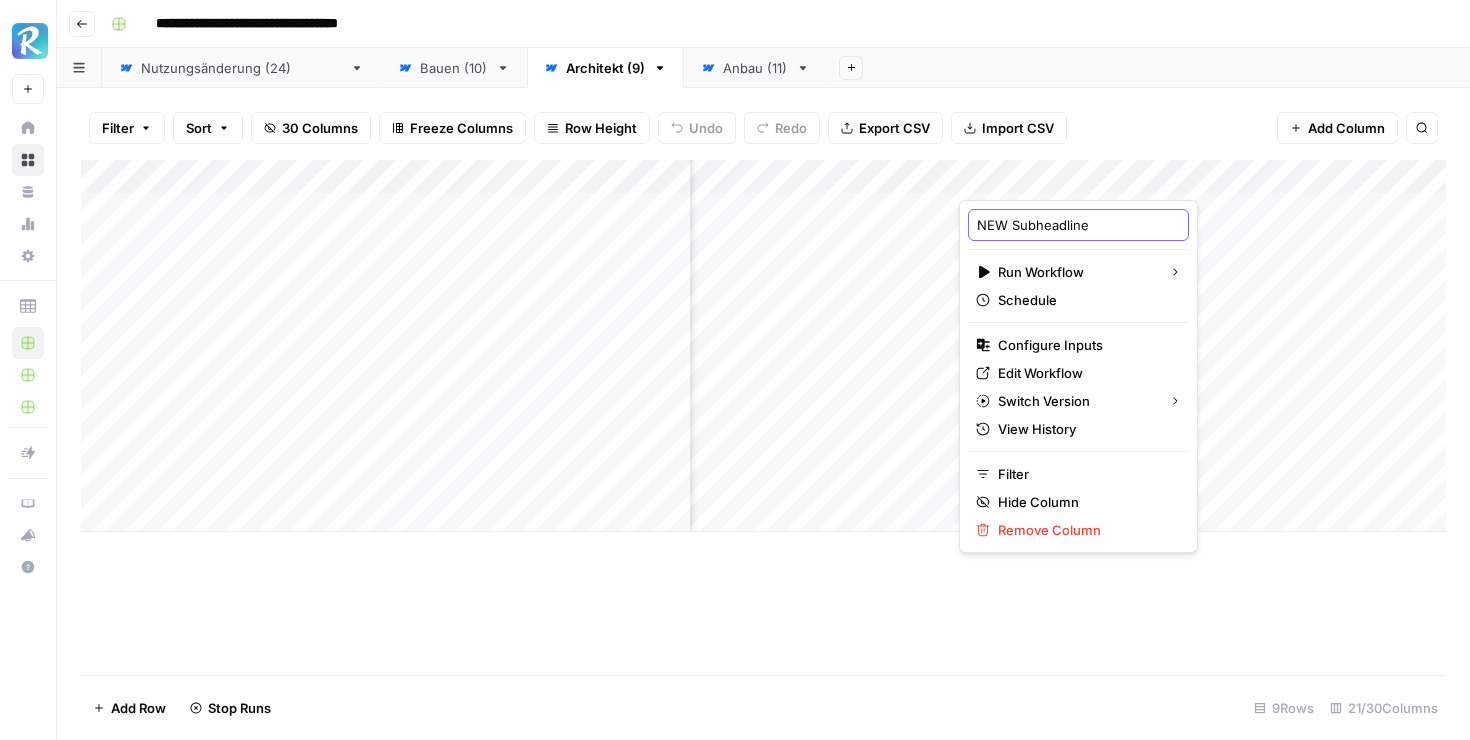 drag, startPoint x: 1008, startPoint y: 225, endPoint x: 947, endPoint y: 225, distance: 61 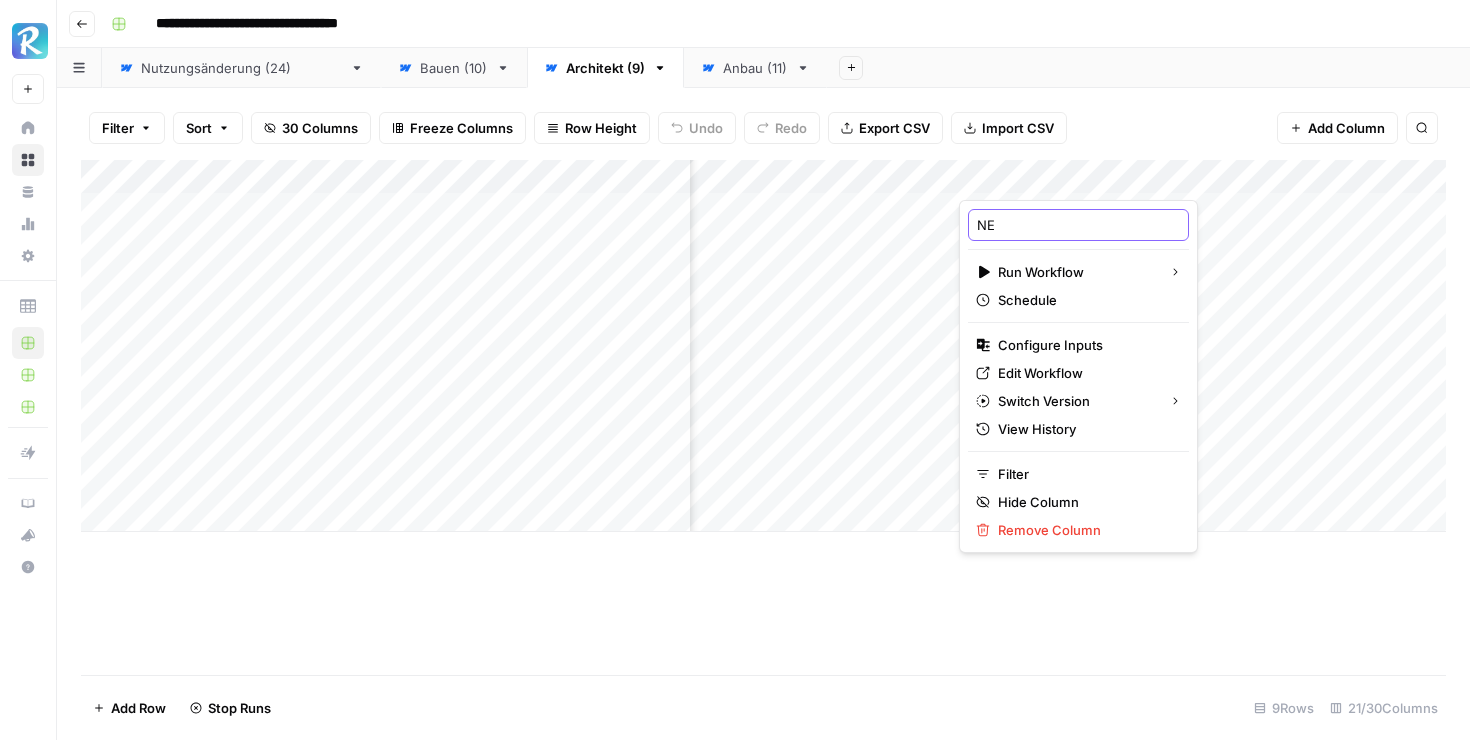type on "N" 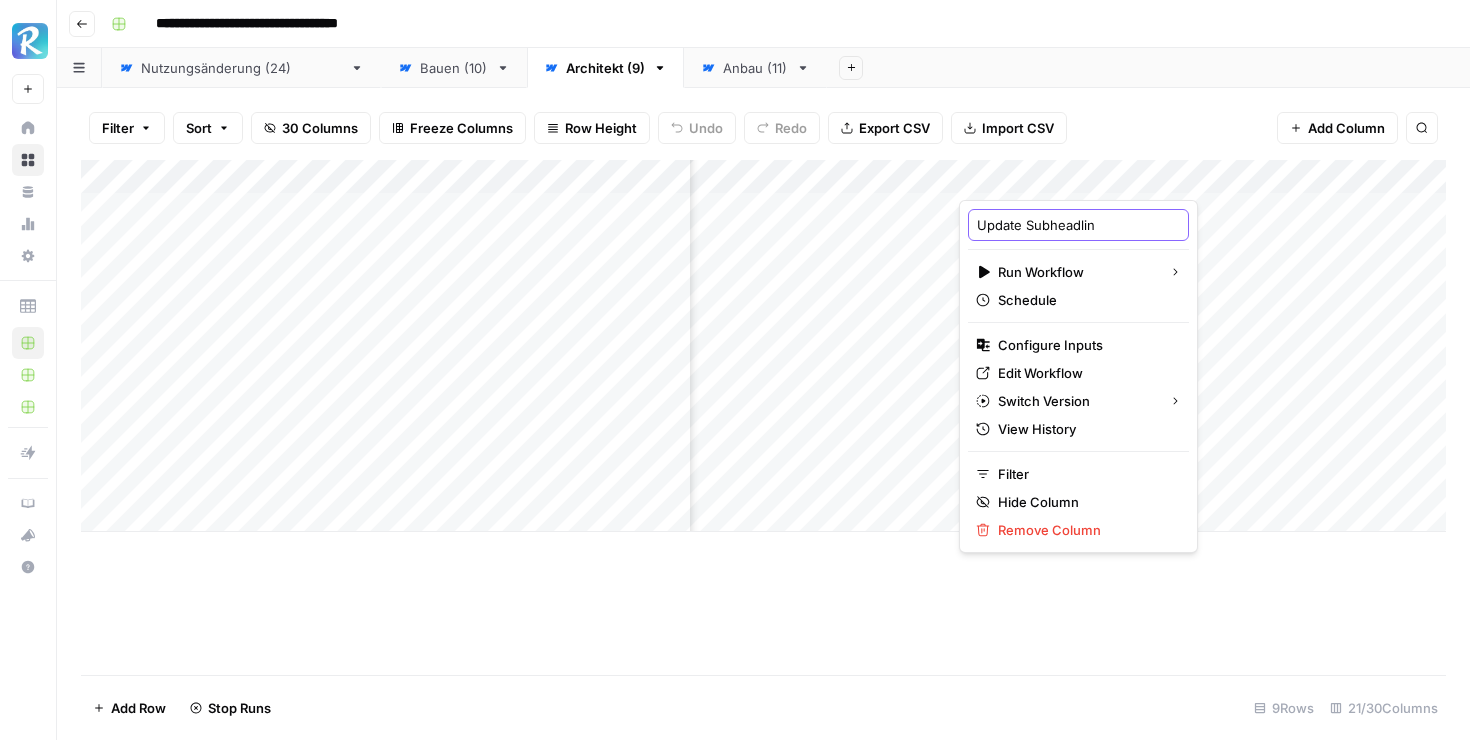 type on "Update Subheadline" 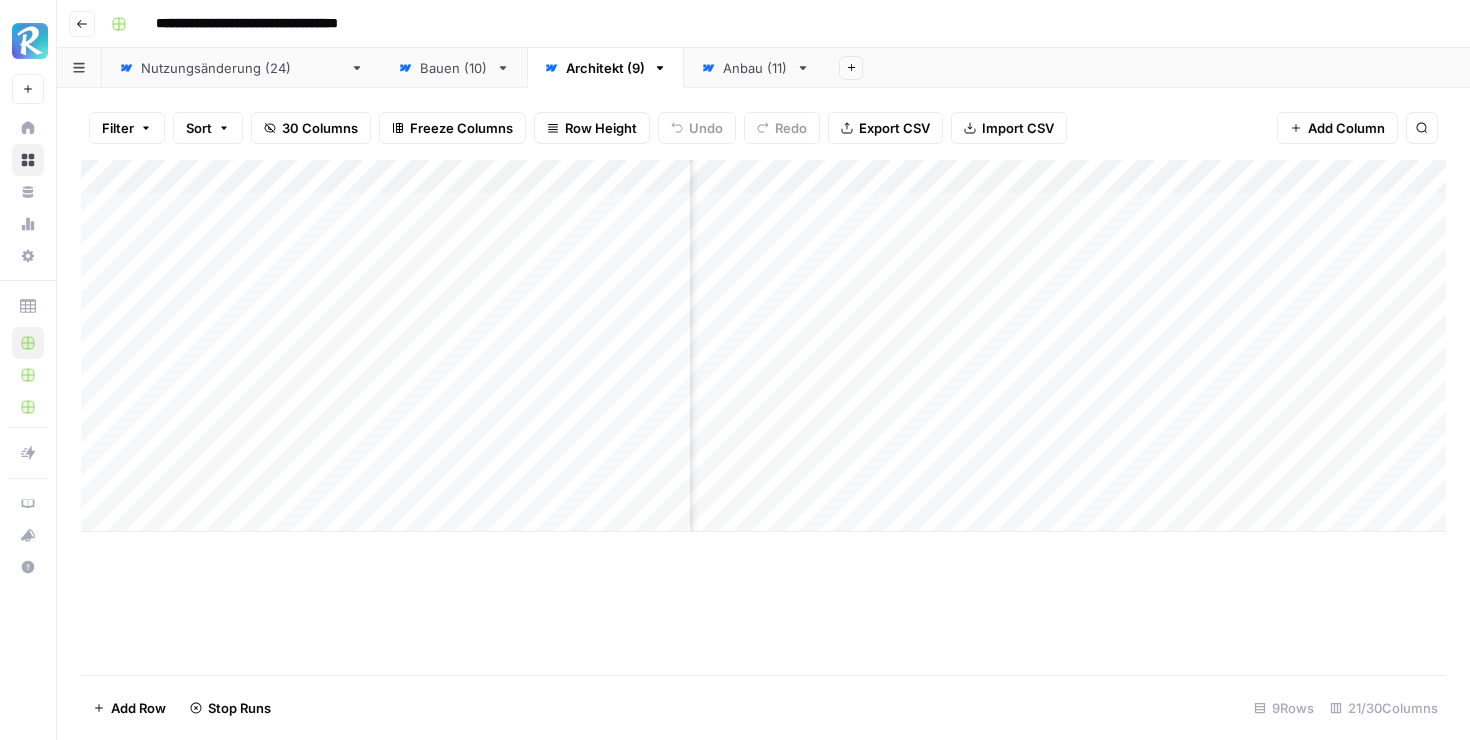 click on "Add Column" at bounding box center (763, 417) 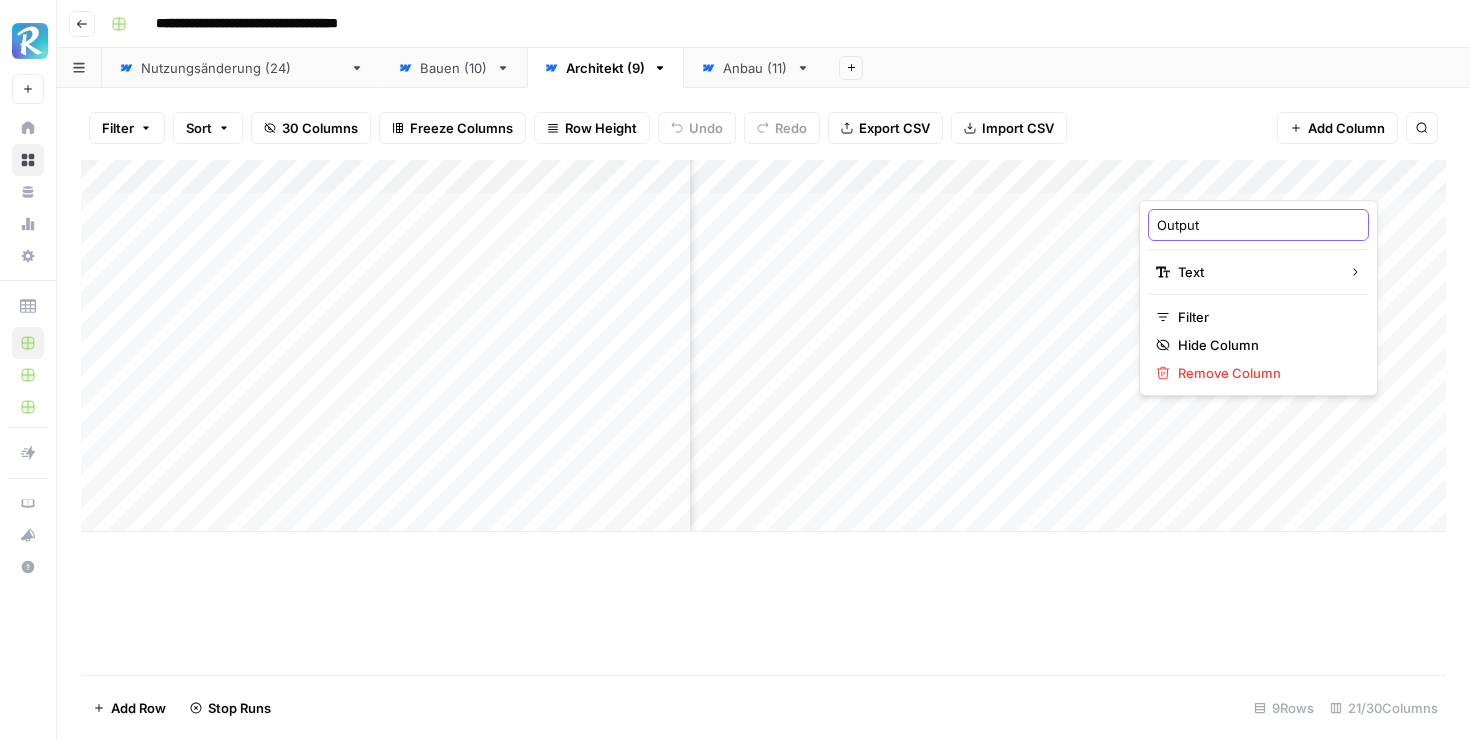 drag, startPoint x: 1210, startPoint y: 229, endPoint x: 1129, endPoint y: 229, distance: 81 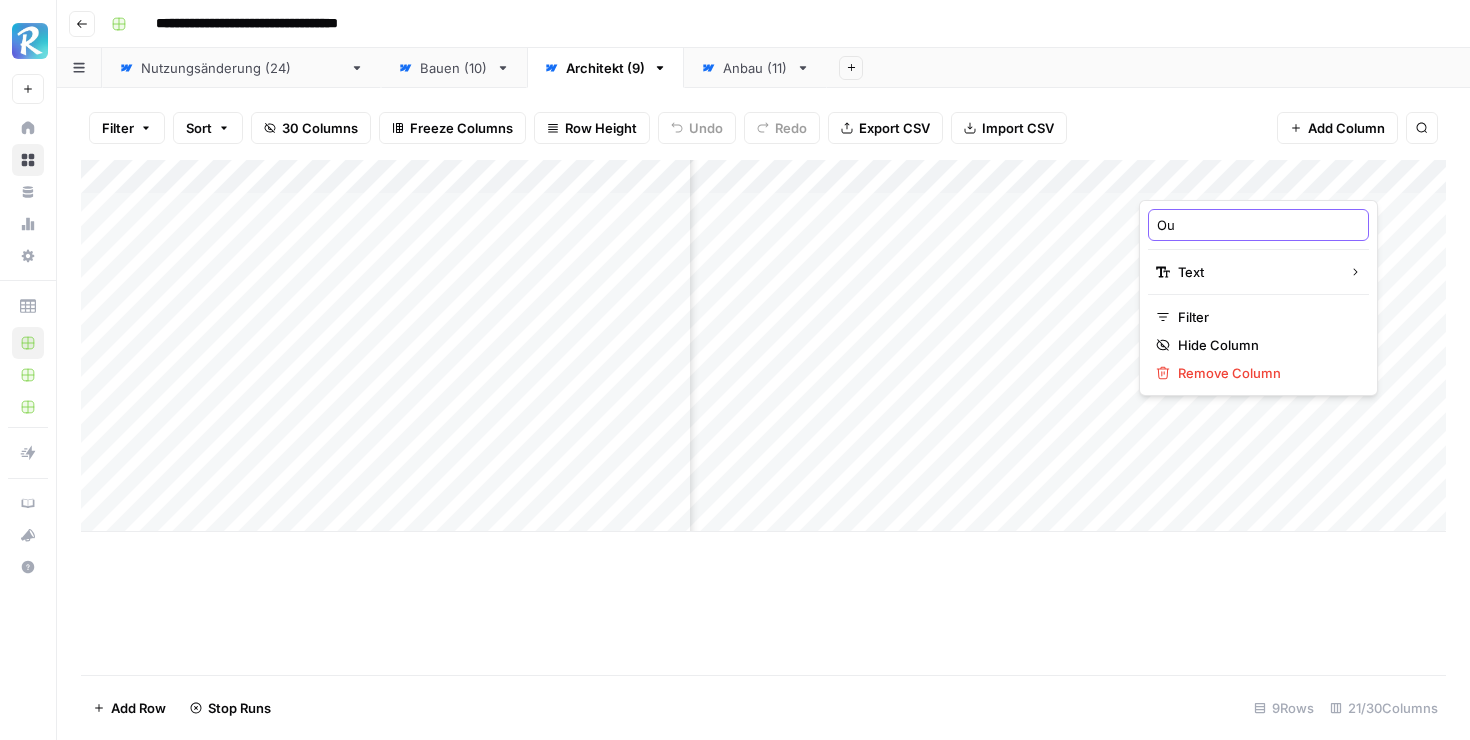 type on "O" 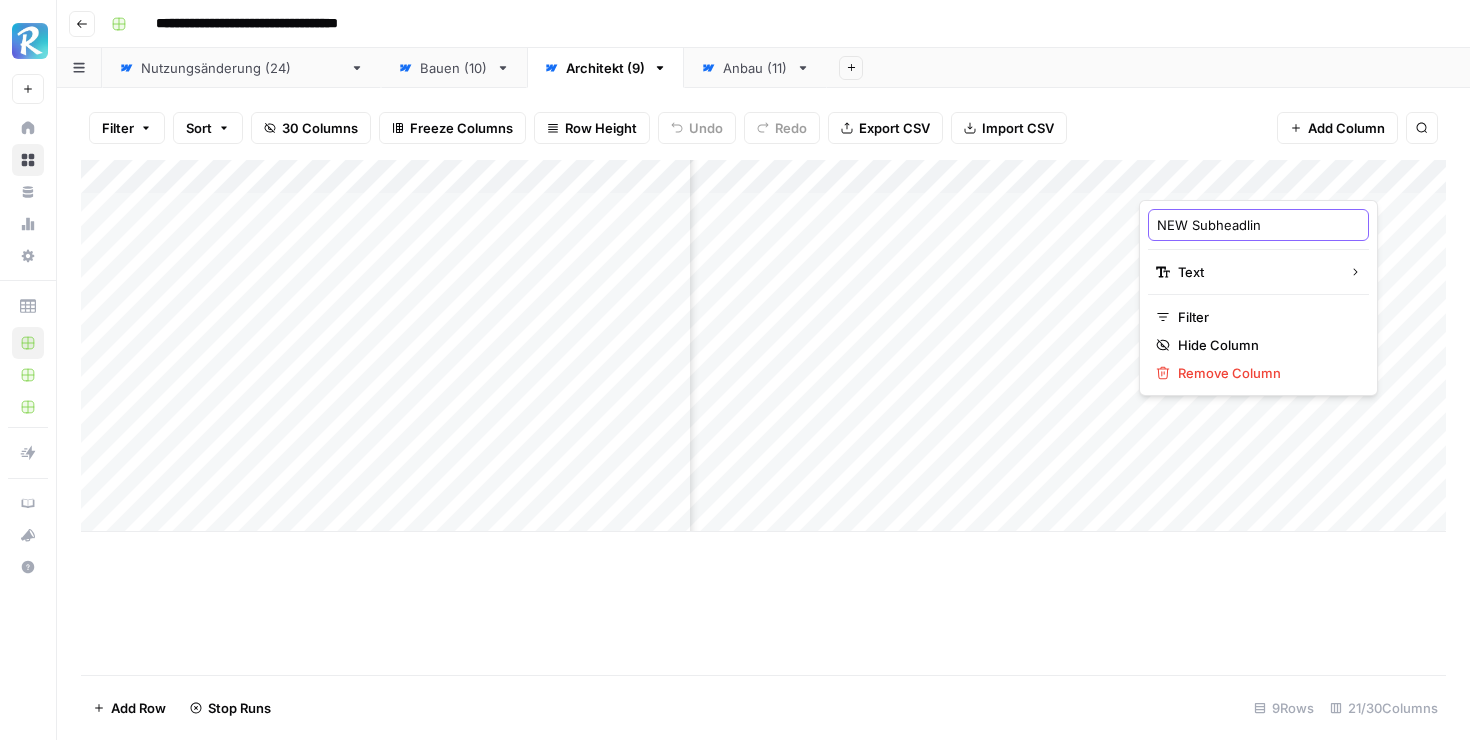 type on "NEW Subheadline" 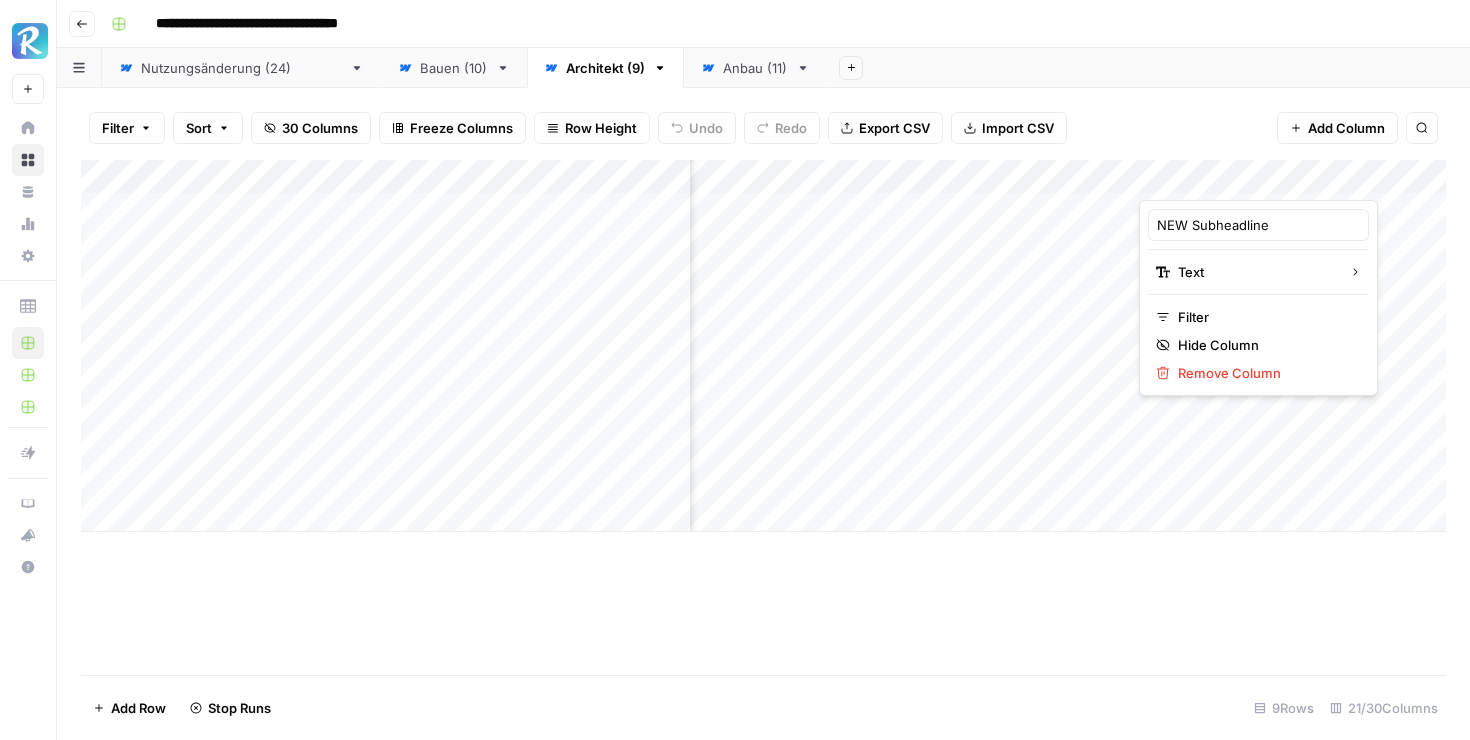 click on "Add Row Stop Runs 9 Rows 21/30 Columns" at bounding box center [763, 707] 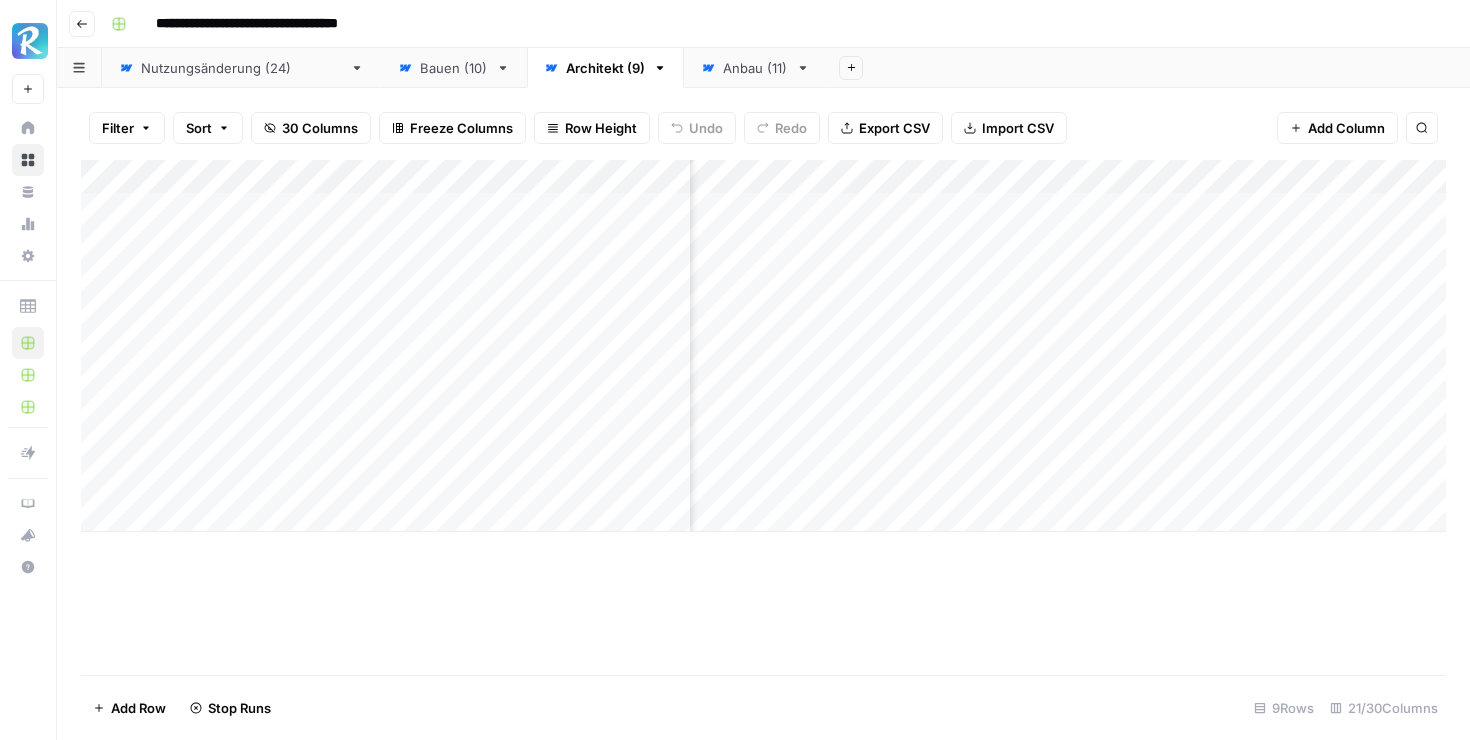 click on "Add Column" at bounding box center (763, 346) 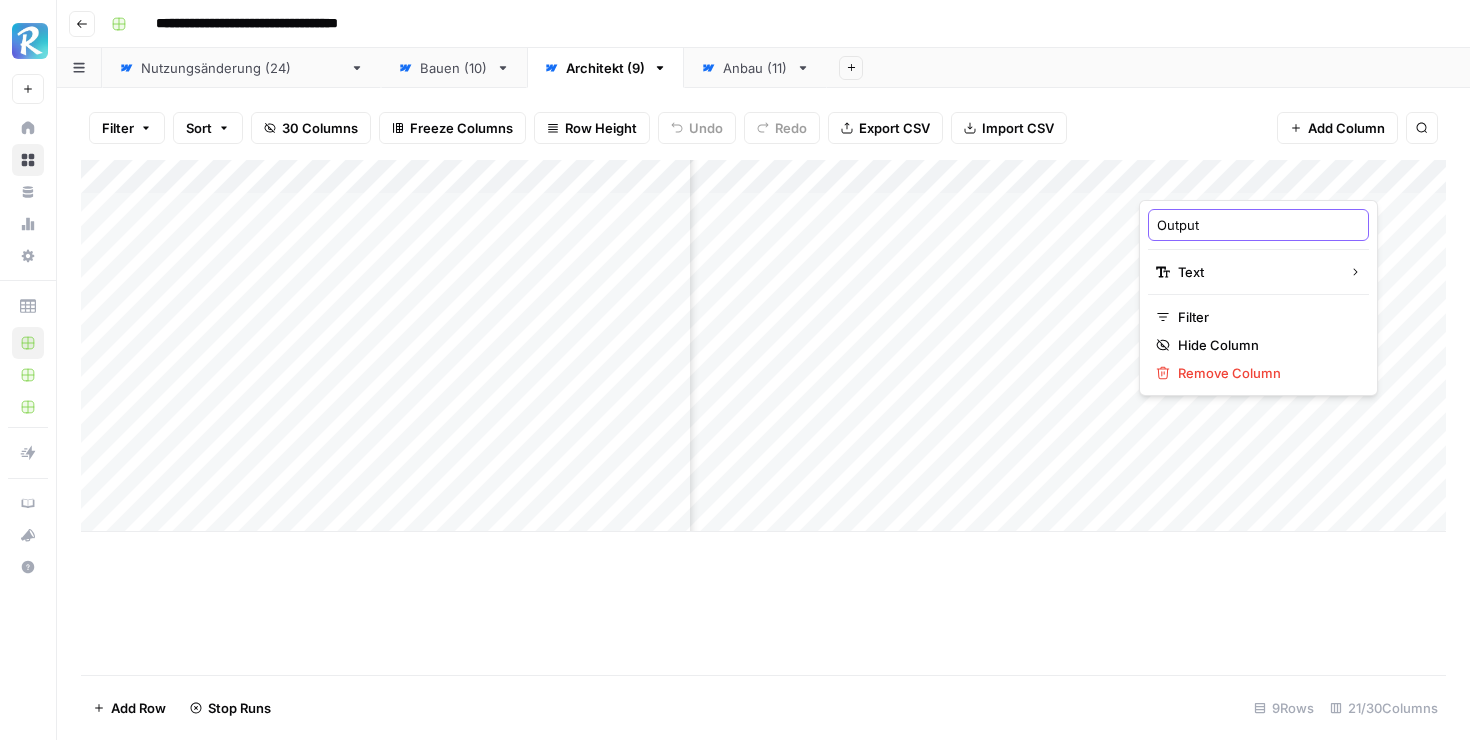 click on "Output" at bounding box center (1258, 225) 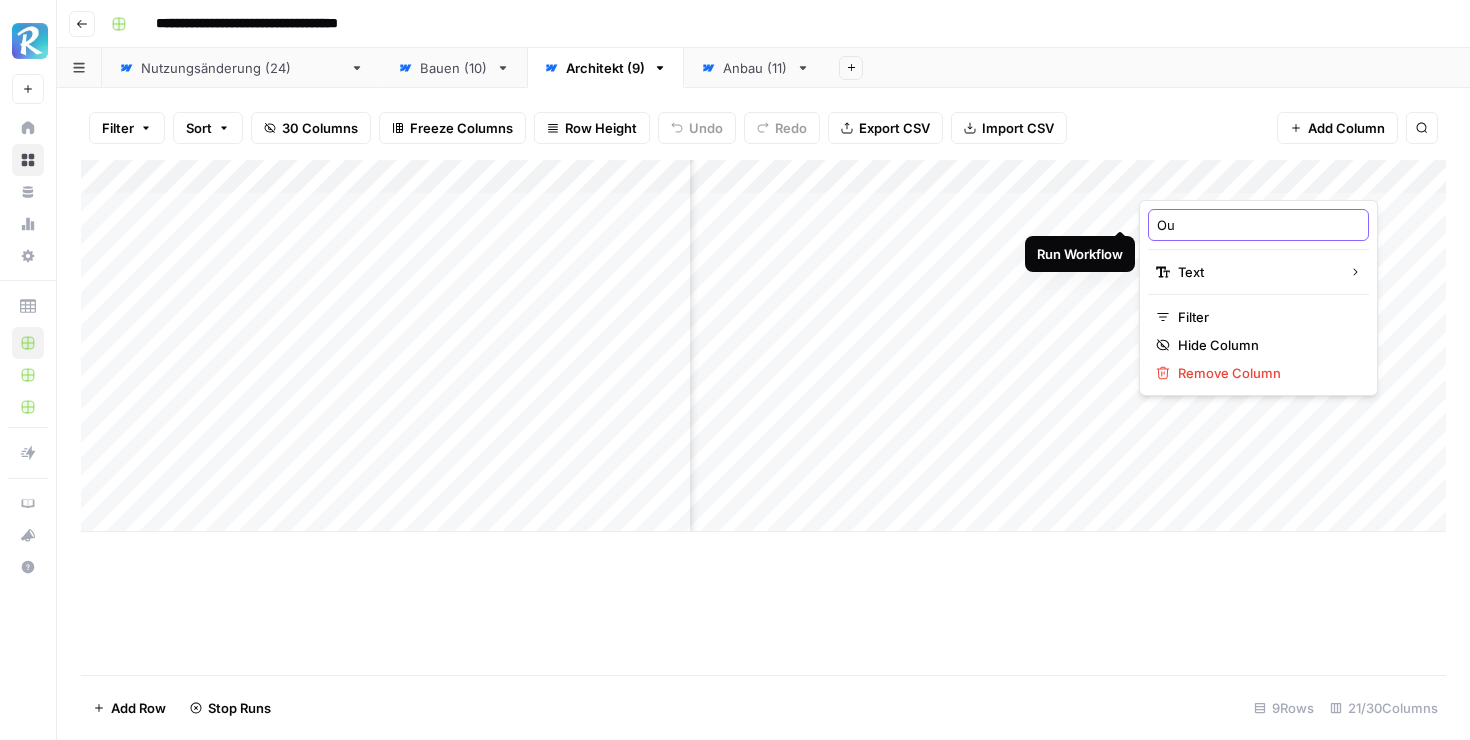 type on "O" 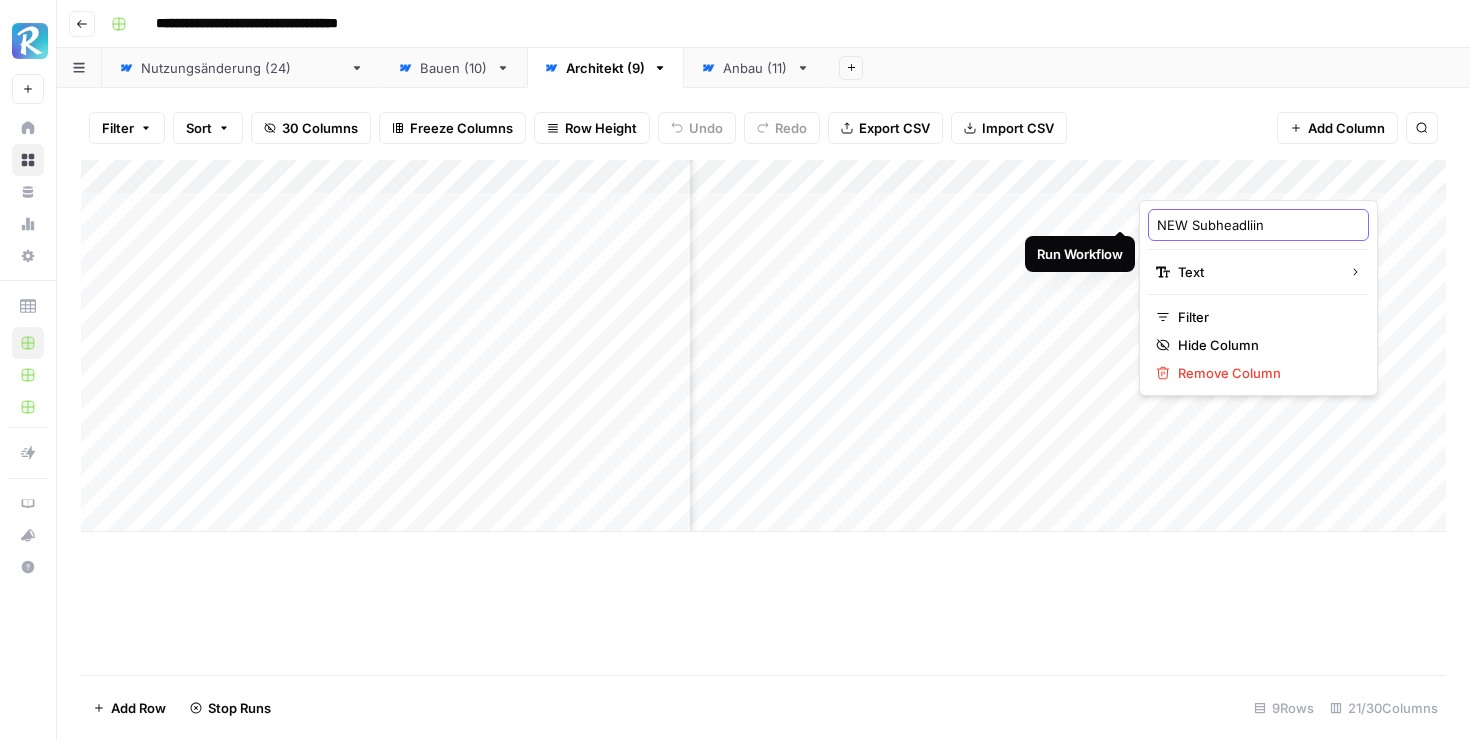 type on "NEW Subheadliine" 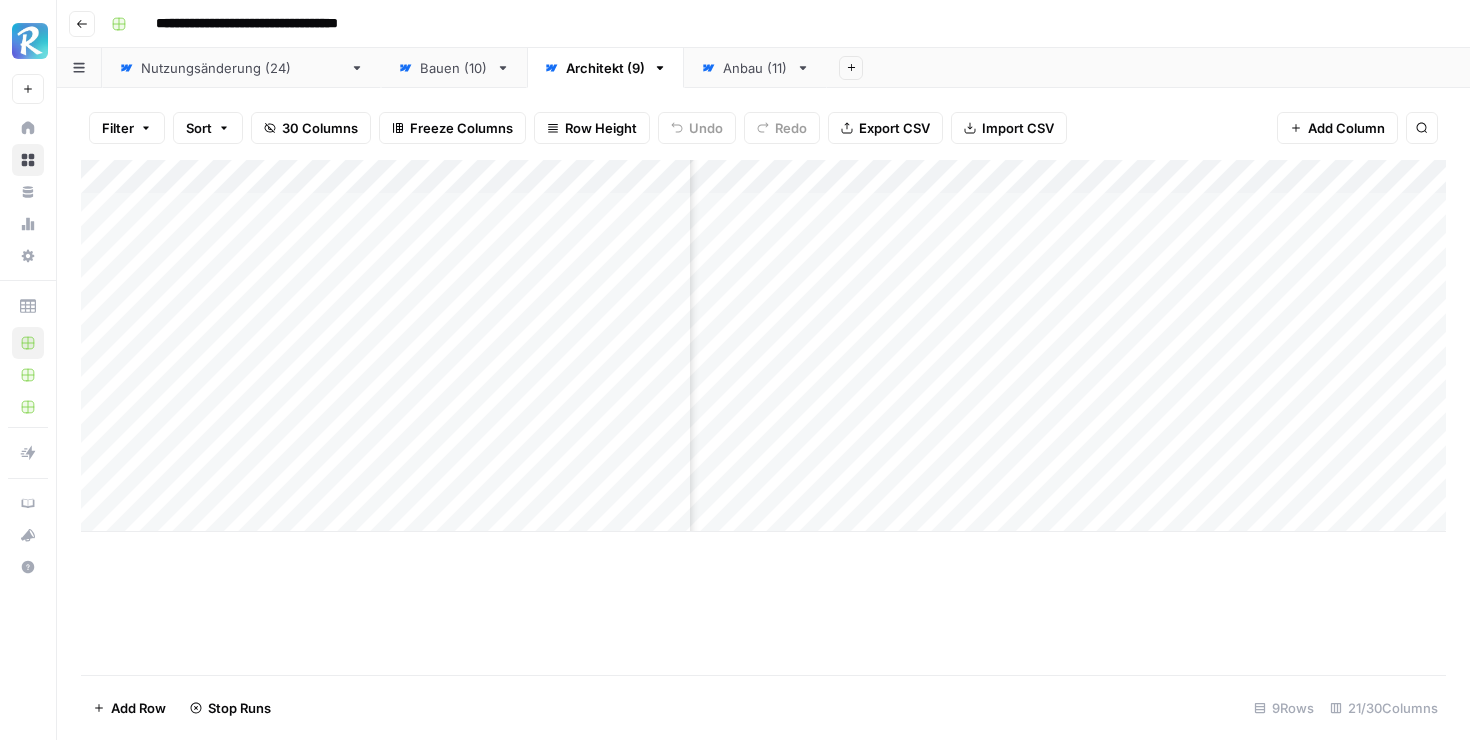 click on "Add Column" at bounding box center (763, 346) 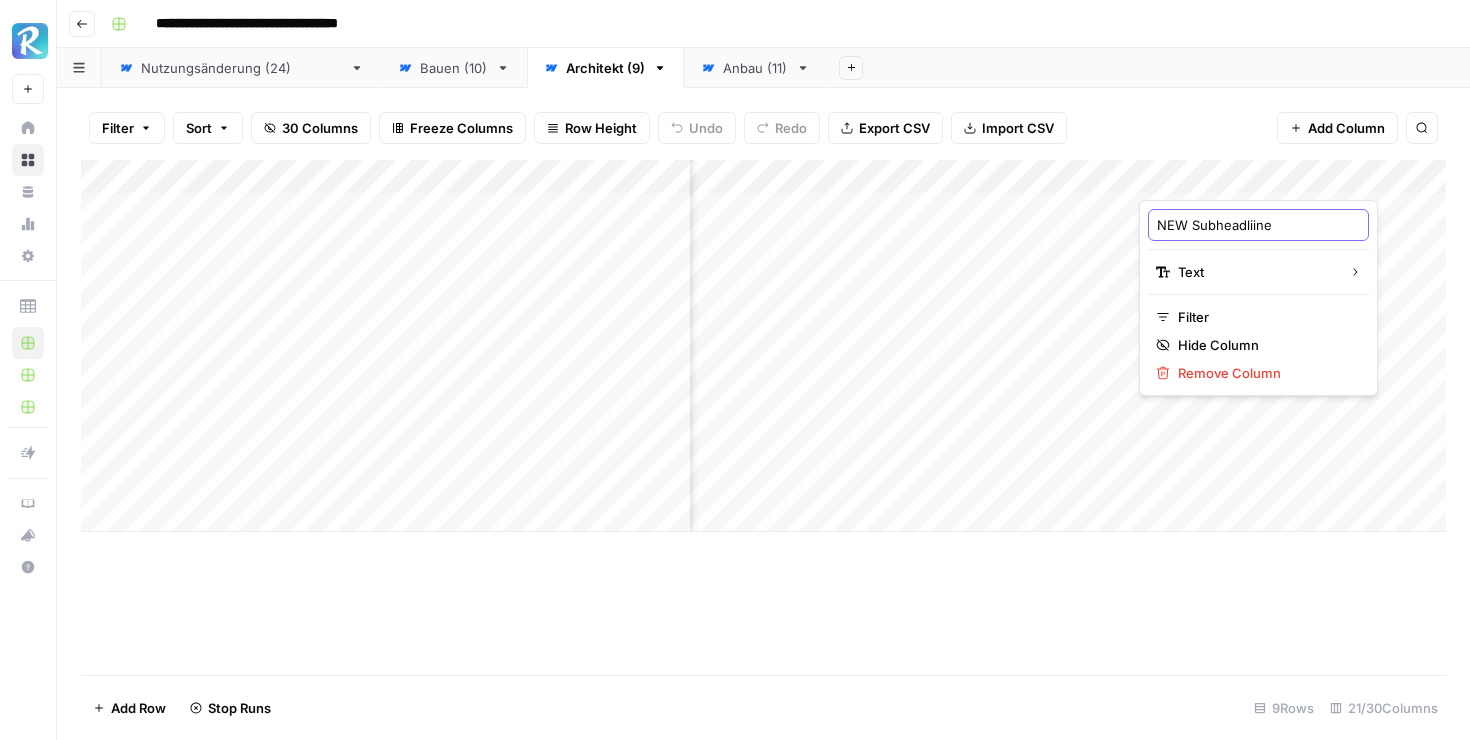 click on "NEW Subheadliine" at bounding box center (1258, 225) 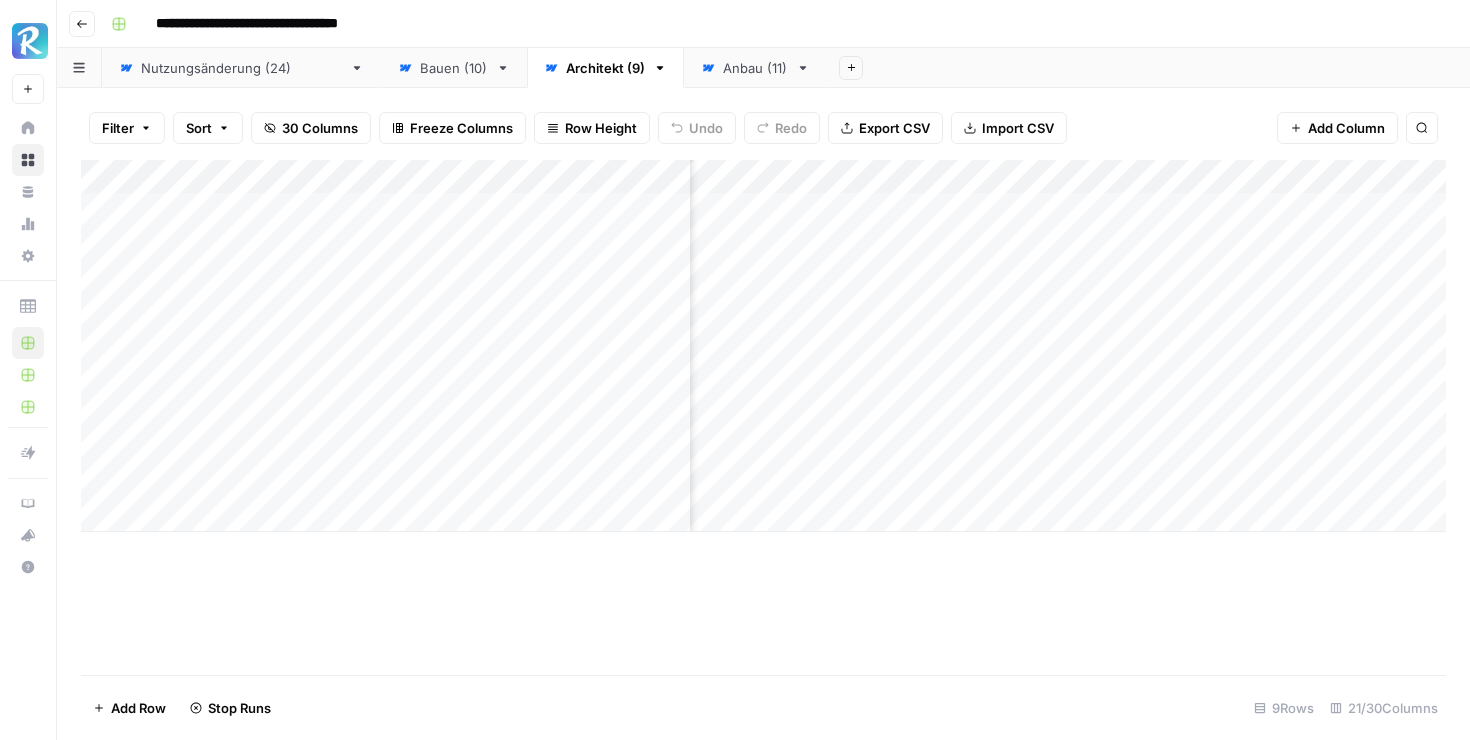 scroll, scrollTop: 0, scrollLeft: 1360, axis: horizontal 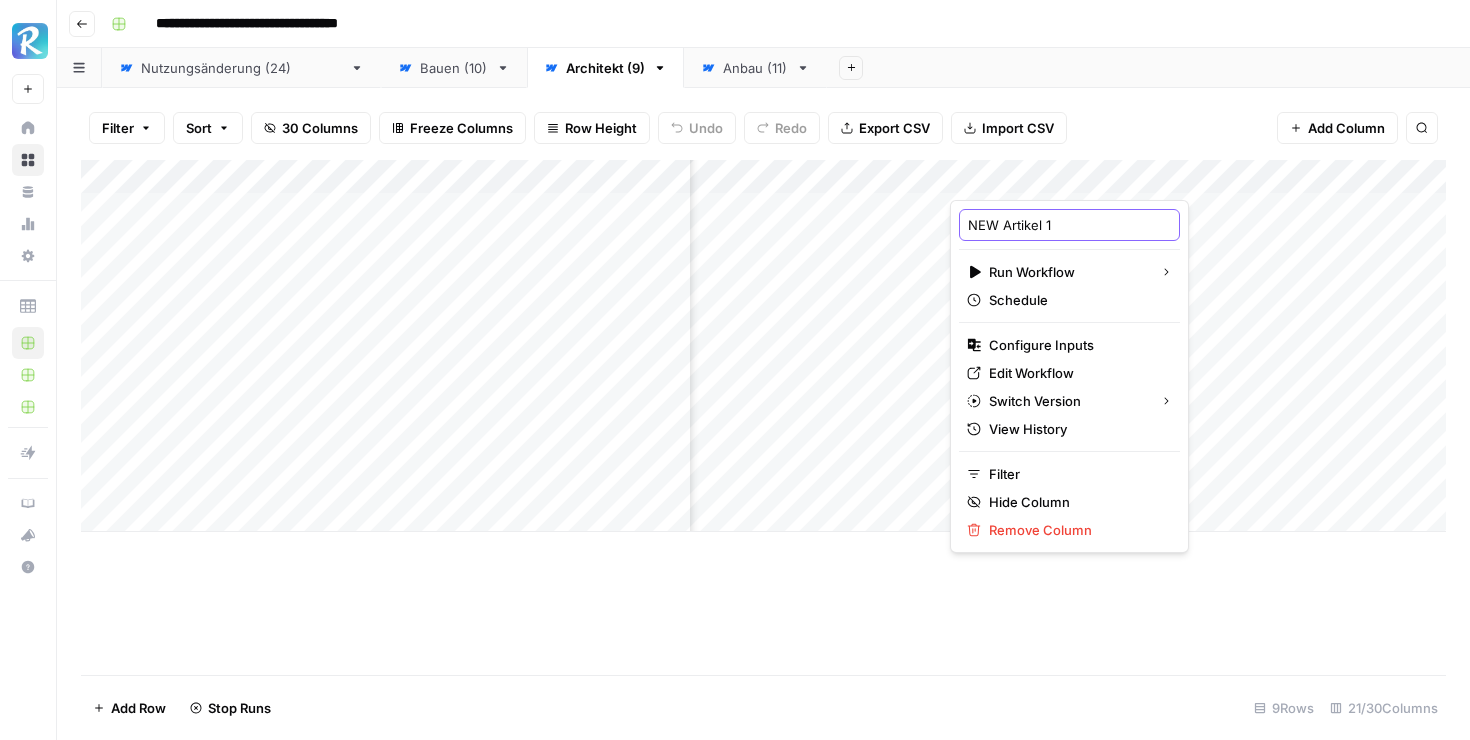 drag, startPoint x: 1075, startPoint y: 220, endPoint x: 949, endPoint y: 214, distance: 126.14278 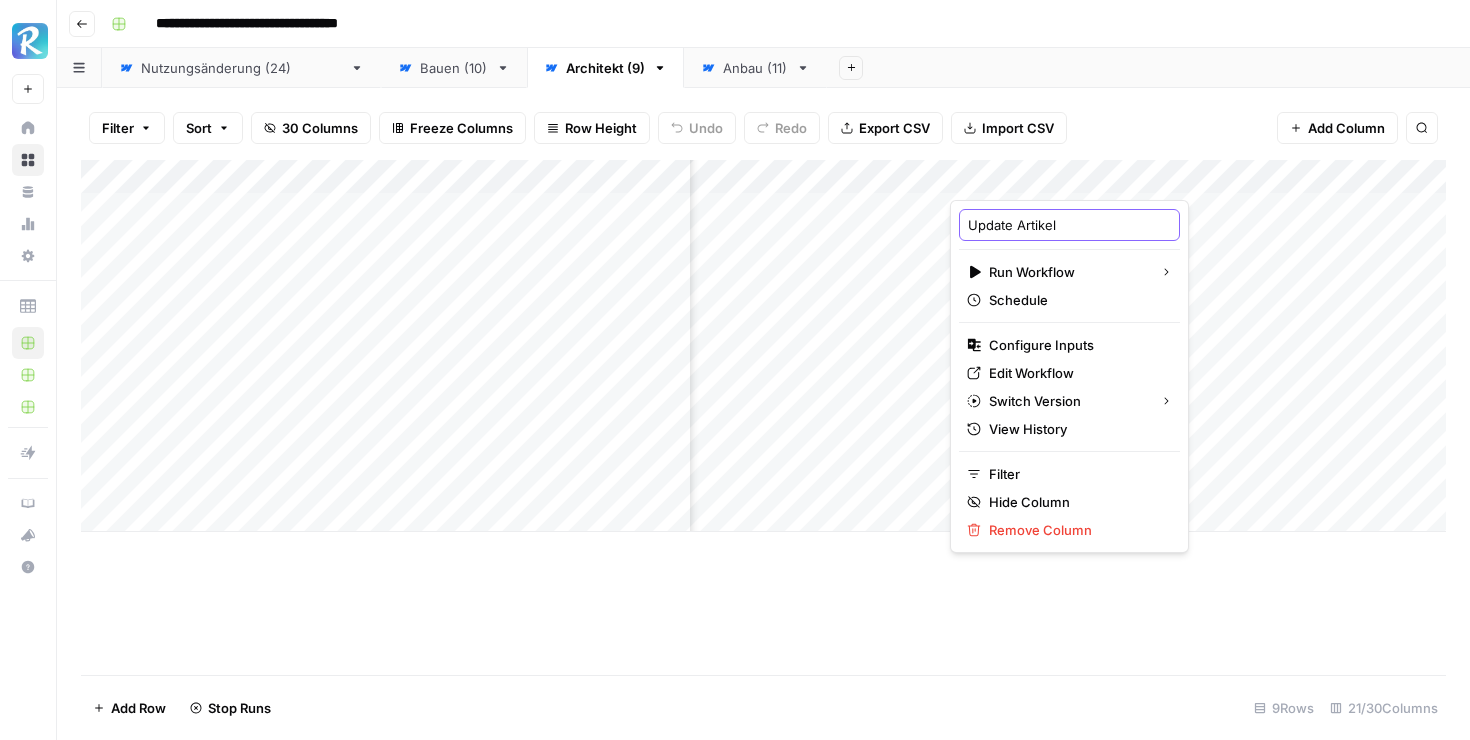 type on "Update Artikel 1" 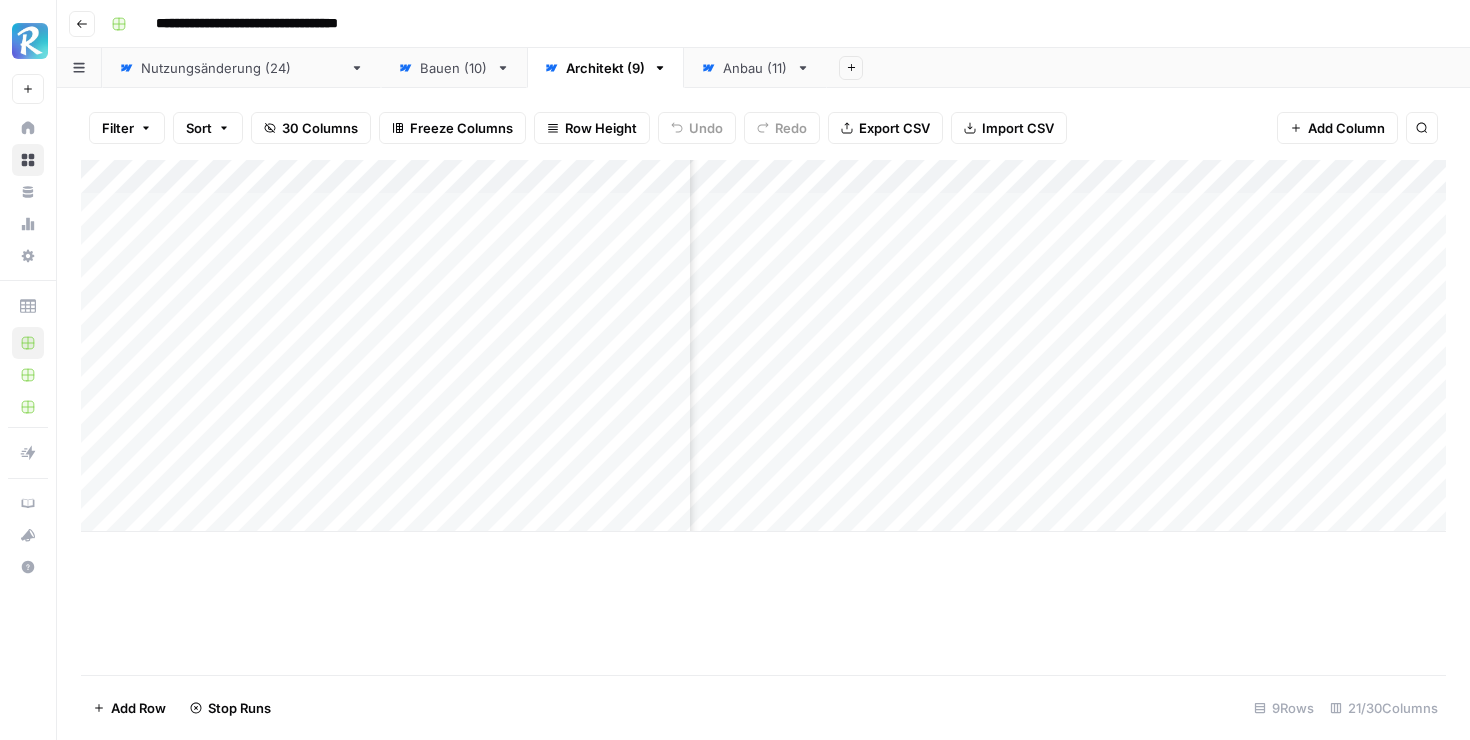 click on "Add Column" at bounding box center [763, 346] 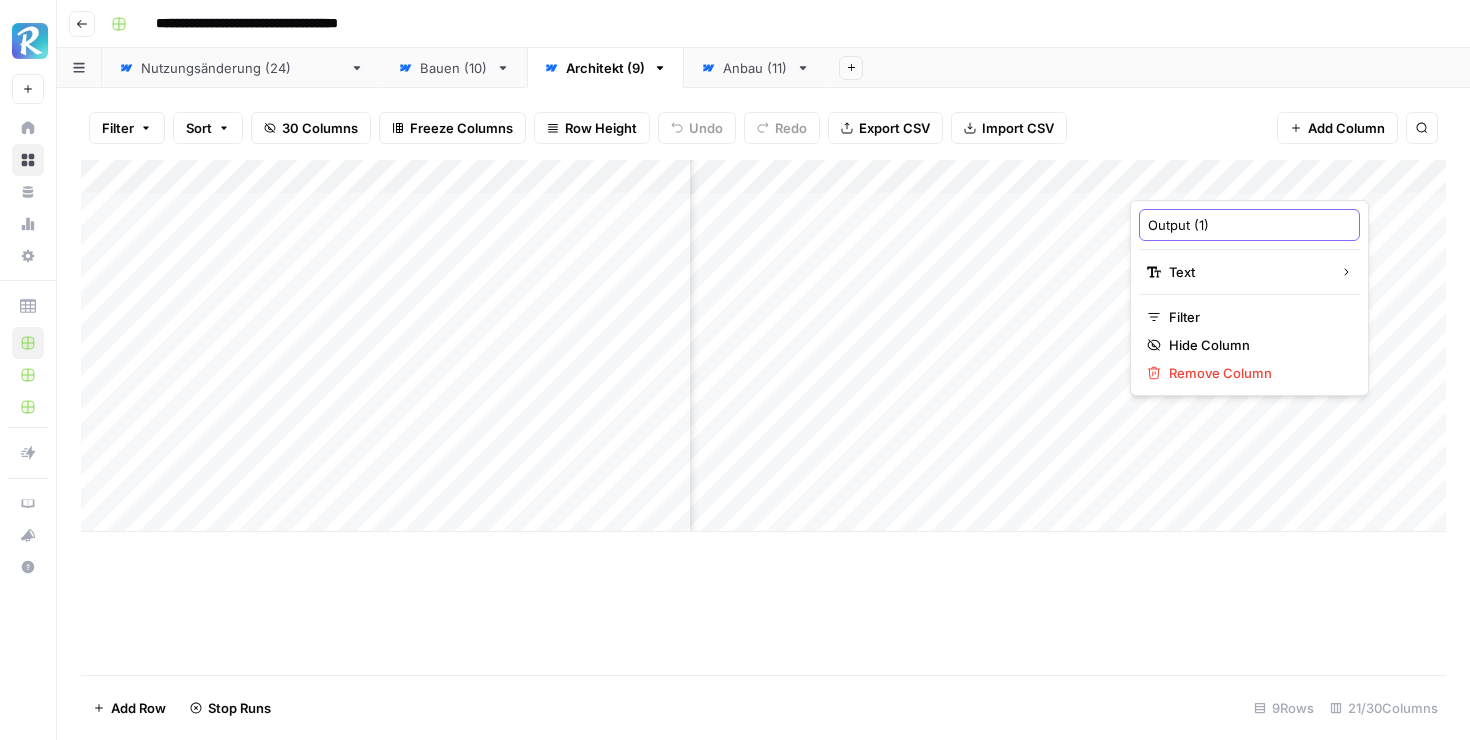drag, startPoint x: 1231, startPoint y: 225, endPoint x: 1138, endPoint y: 221, distance: 93.08598 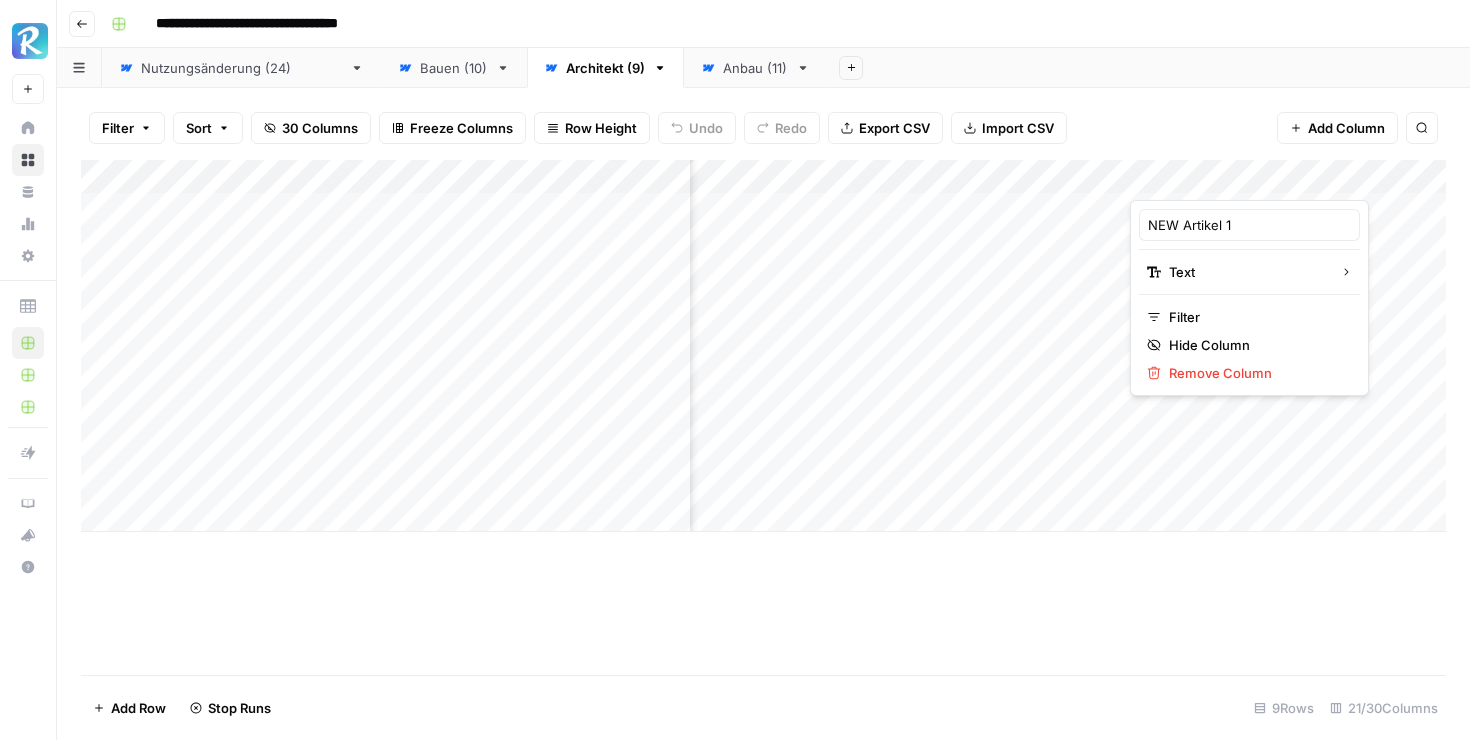 click on "Add Column" at bounding box center (763, 417) 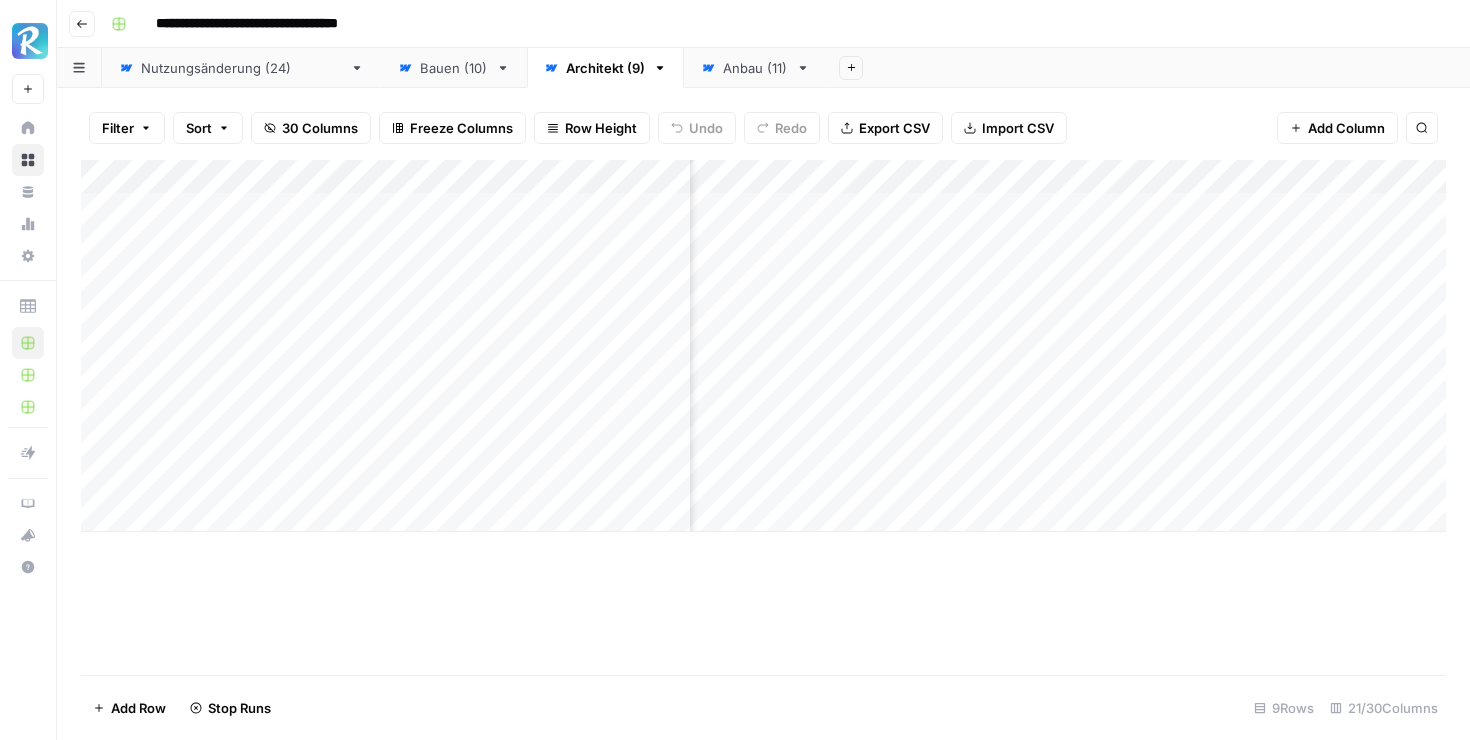 scroll, scrollTop: 0, scrollLeft: 1781, axis: horizontal 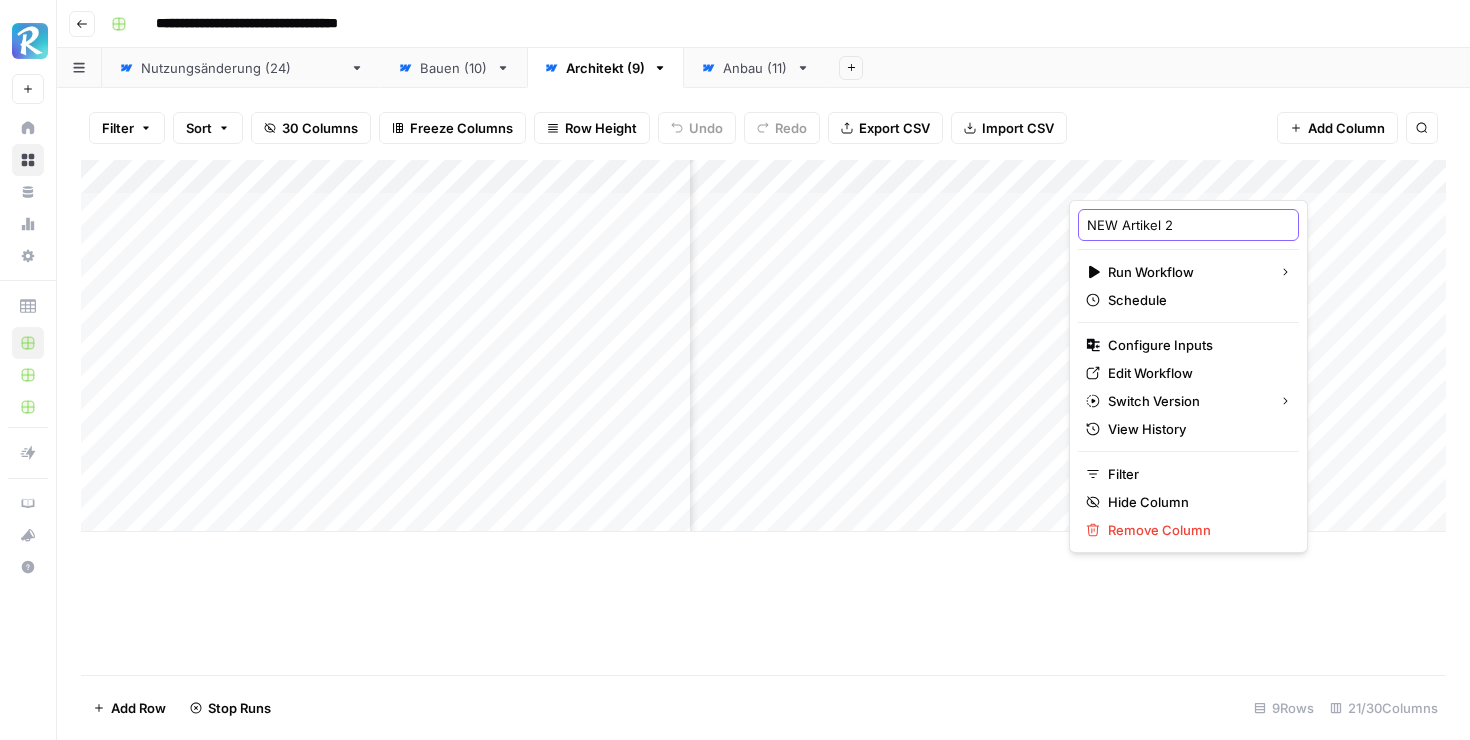 drag, startPoint x: 1175, startPoint y: 225, endPoint x: 1073, endPoint y: 225, distance: 102 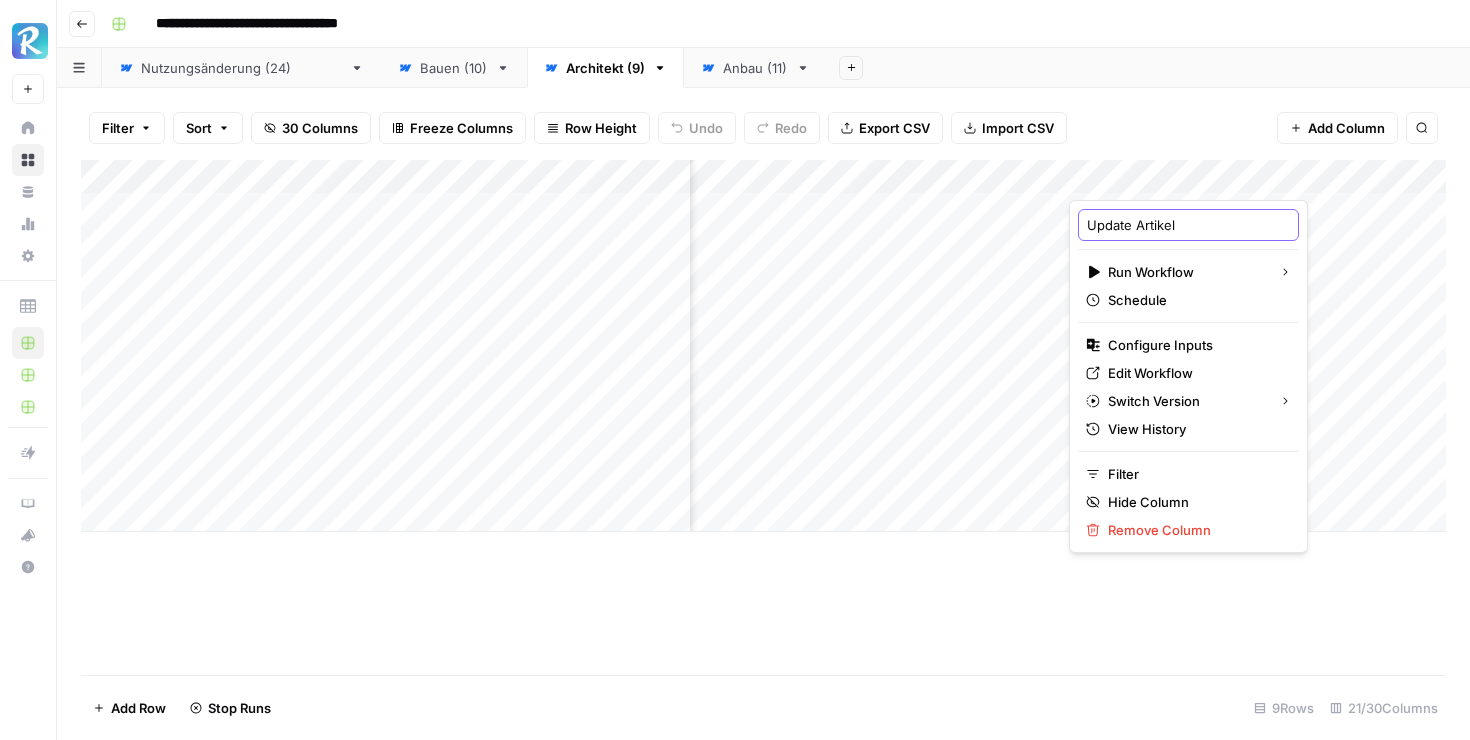 type on "Update Artikel [NUMBER]" 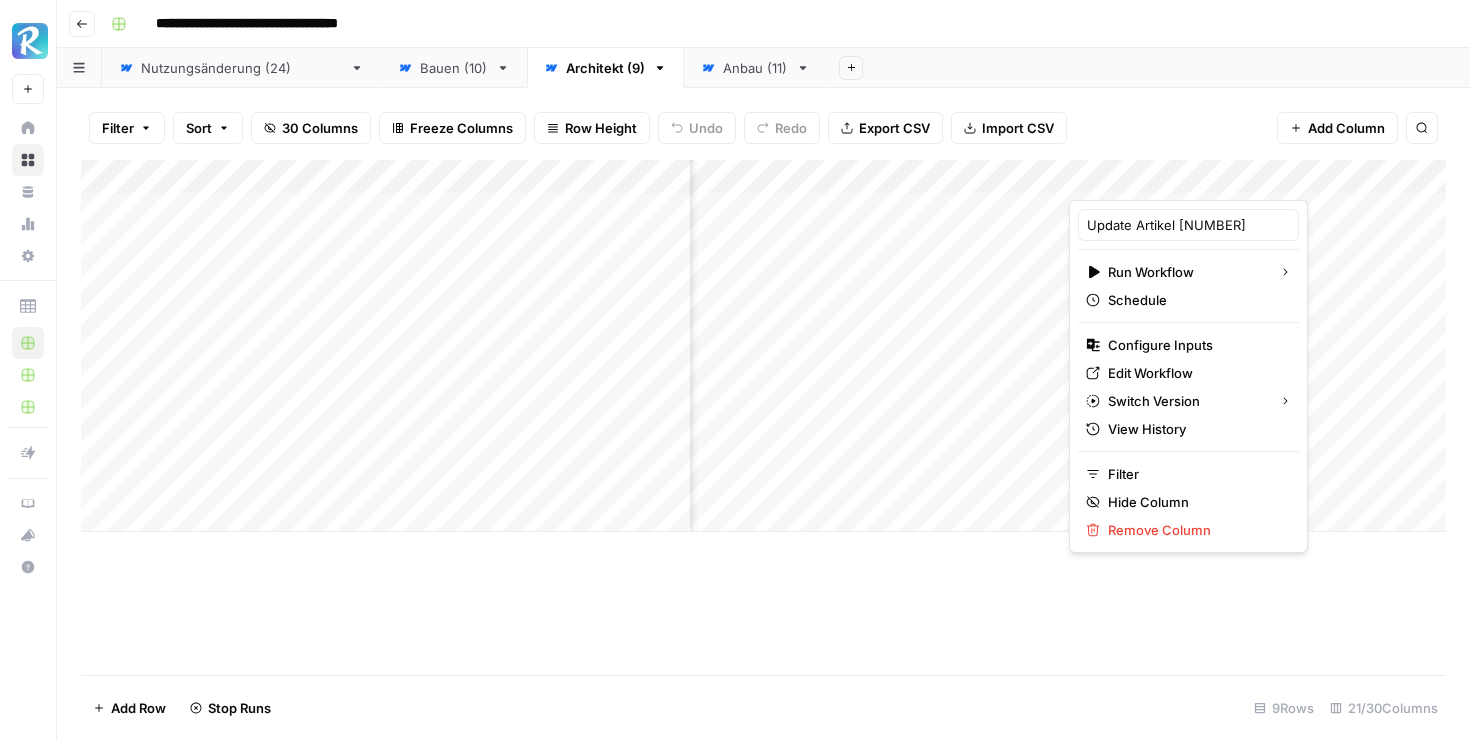 click on "Filter Sort 30 Columns Freeze Columns Row Height Undo Redo Export CSV Import CSV Add Column Search" at bounding box center (763, 128) 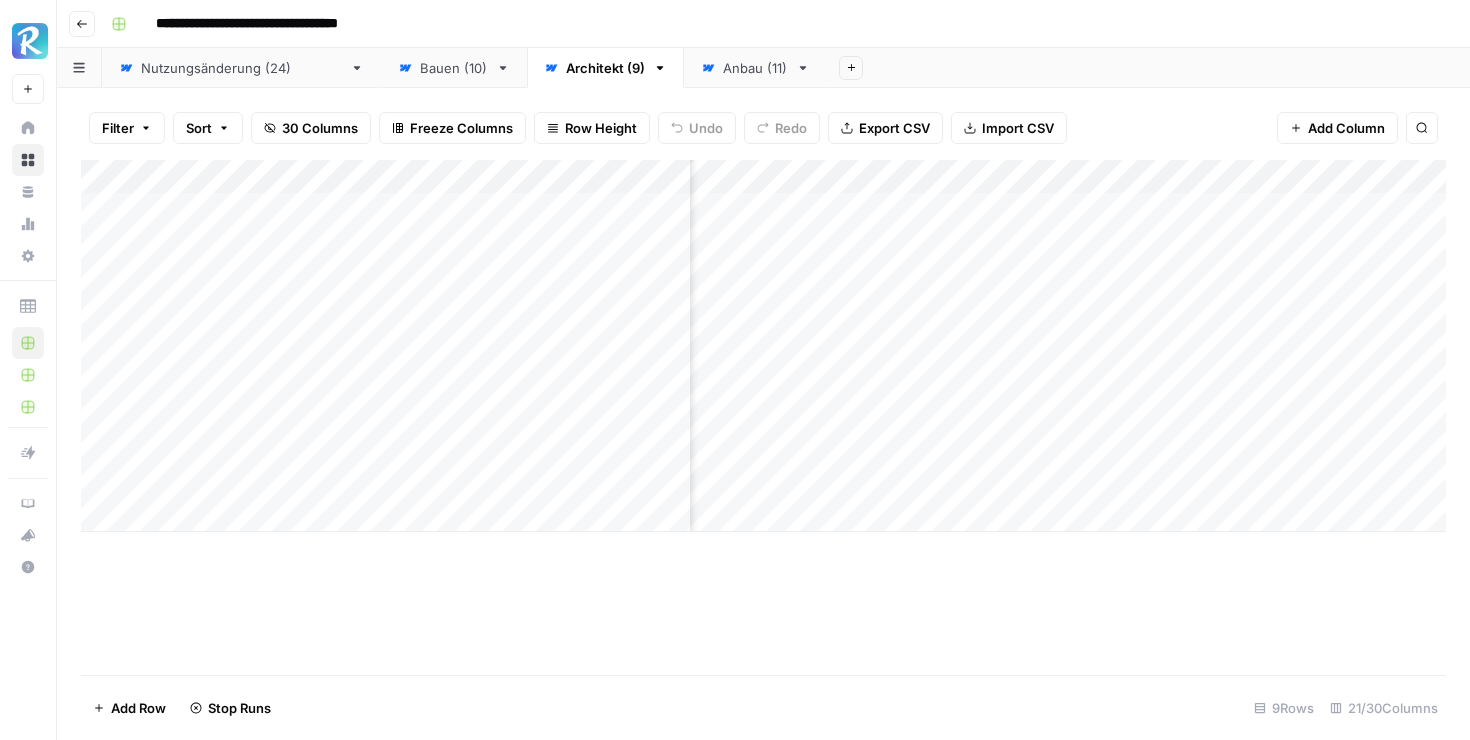 click on "Add Column" at bounding box center [763, 346] 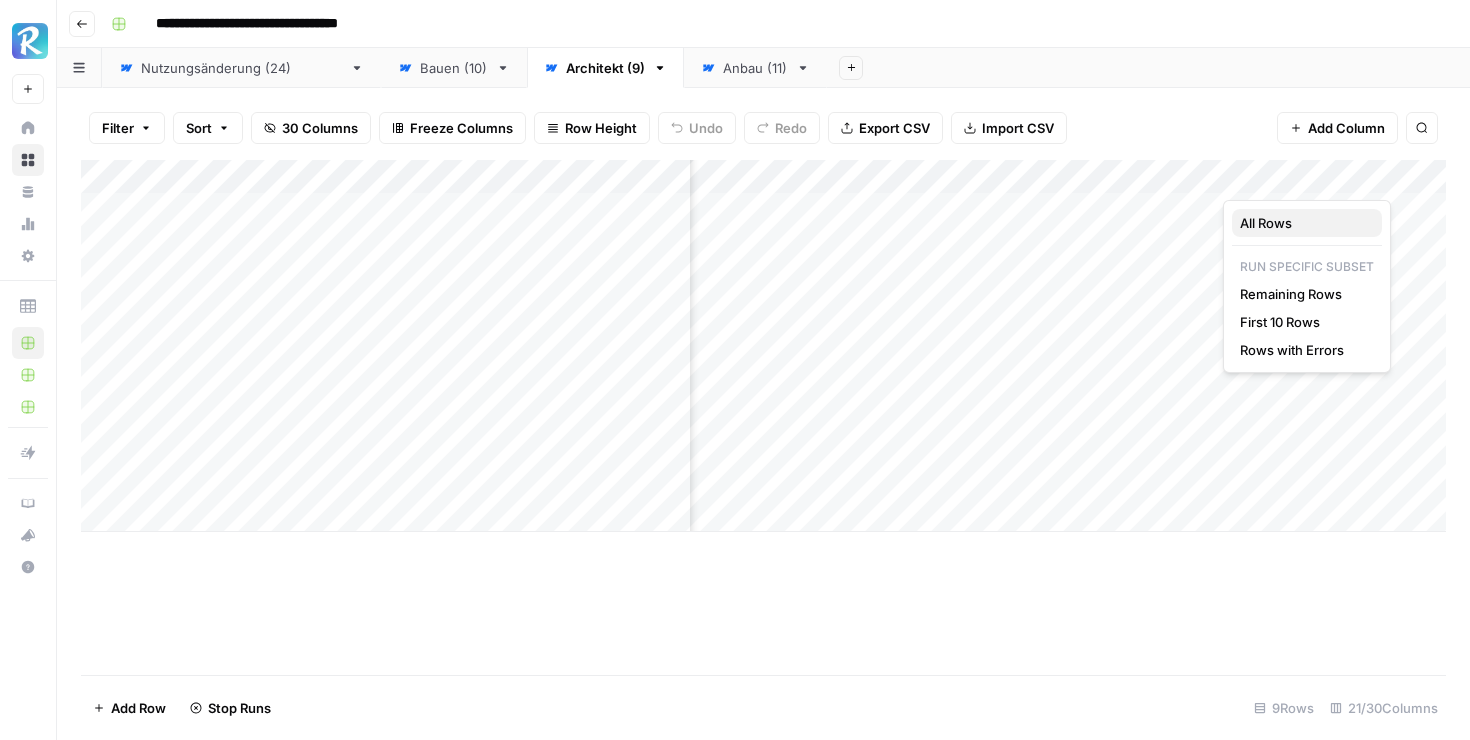 click on "All Rows" at bounding box center [1303, 223] 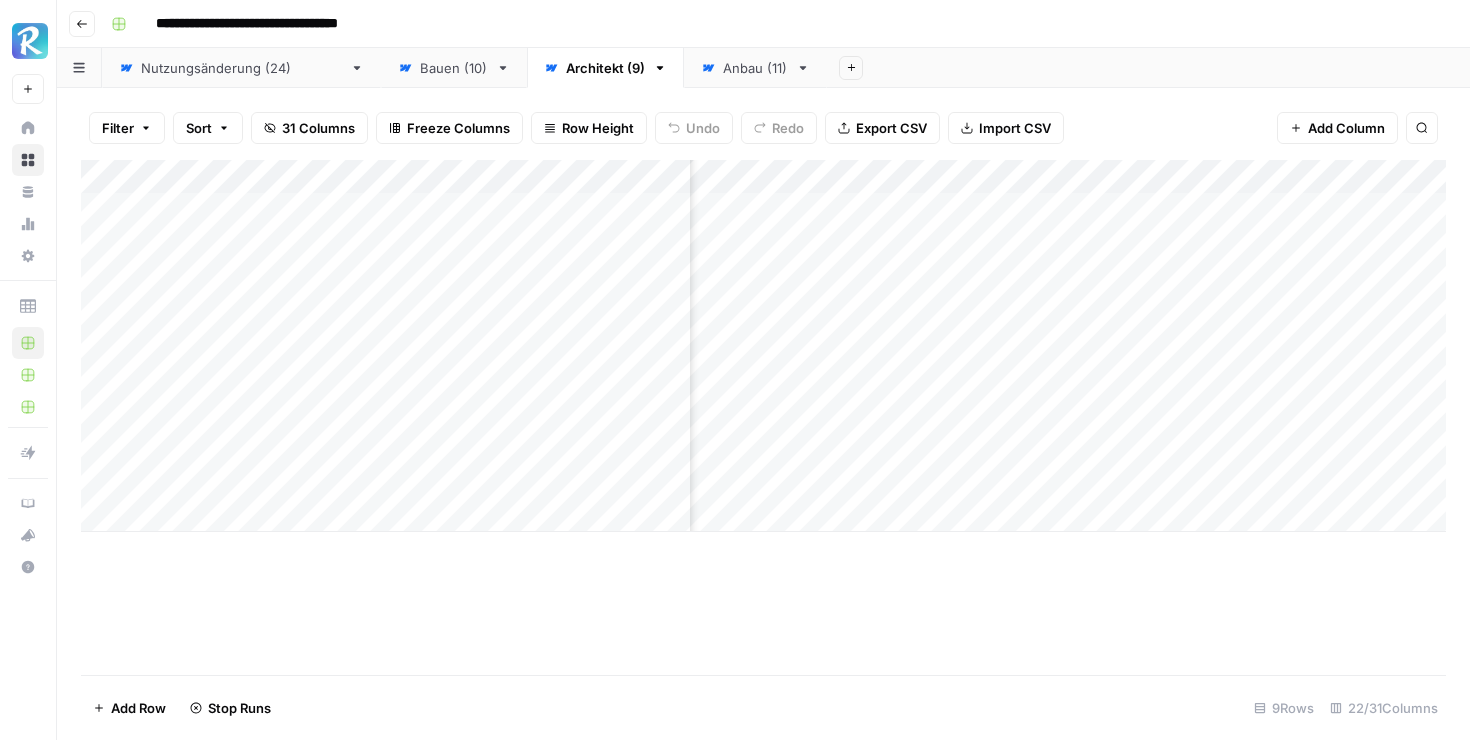 click on "Add Column" at bounding box center (763, 346) 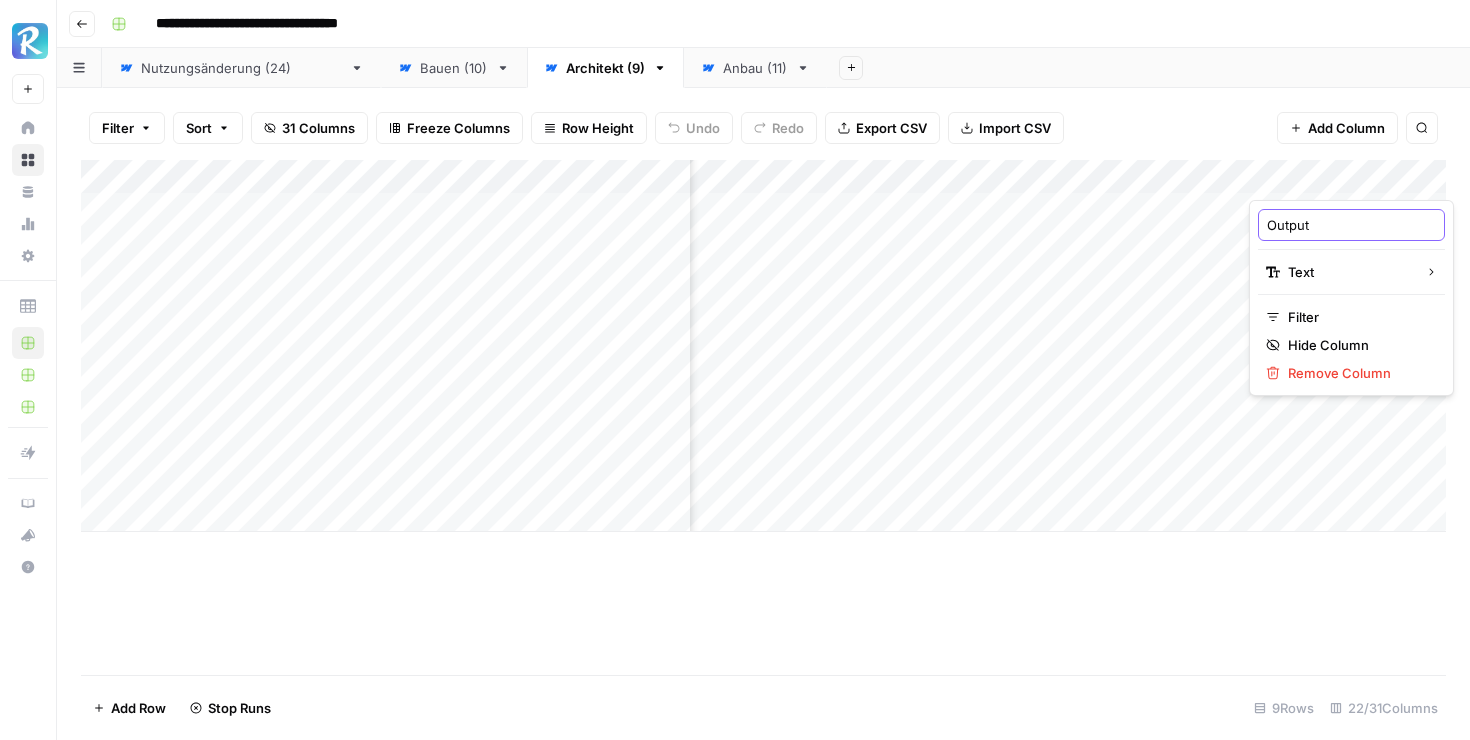 drag, startPoint x: 1311, startPoint y: 227, endPoint x: 1257, endPoint y: 225, distance: 54.037025 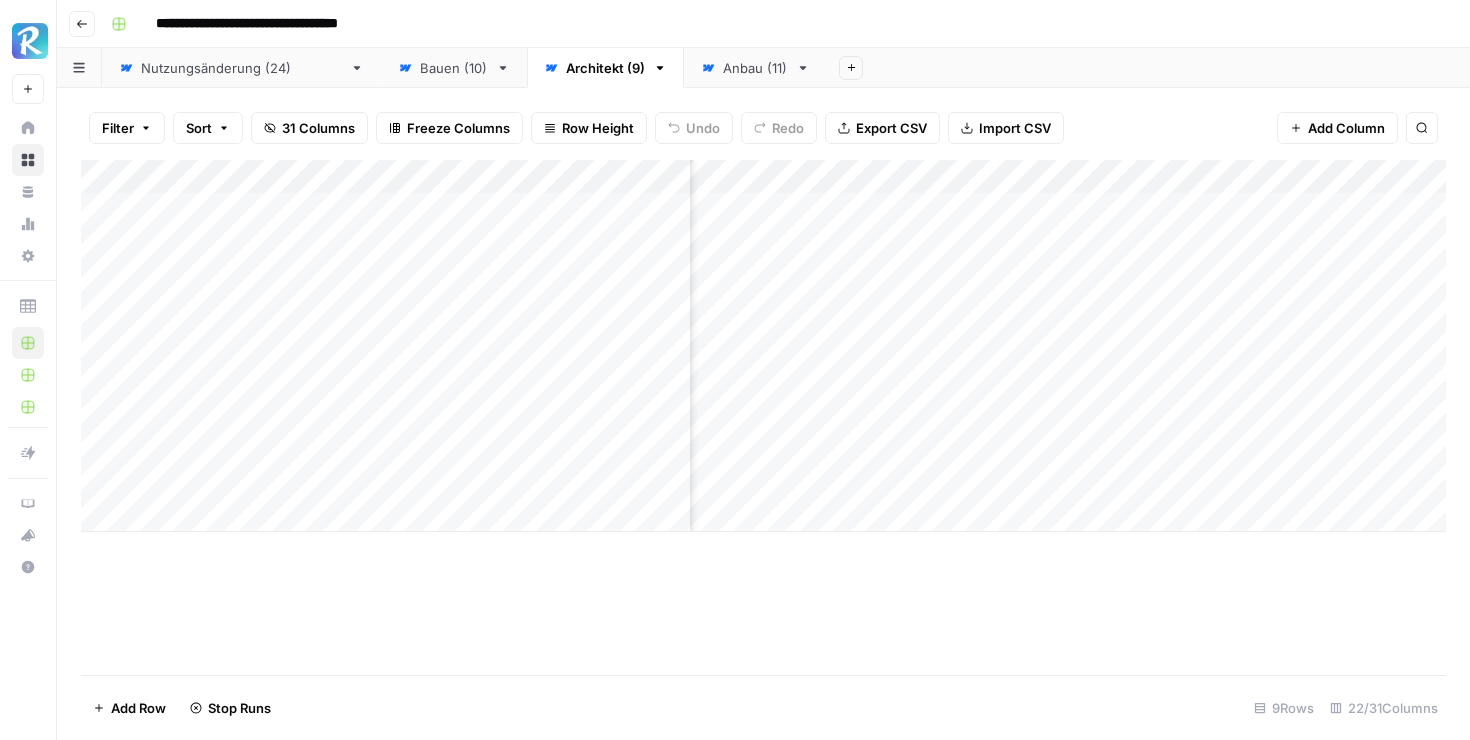 scroll, scrollTop: 0, scrollLeft: 1767, axis: horizontal 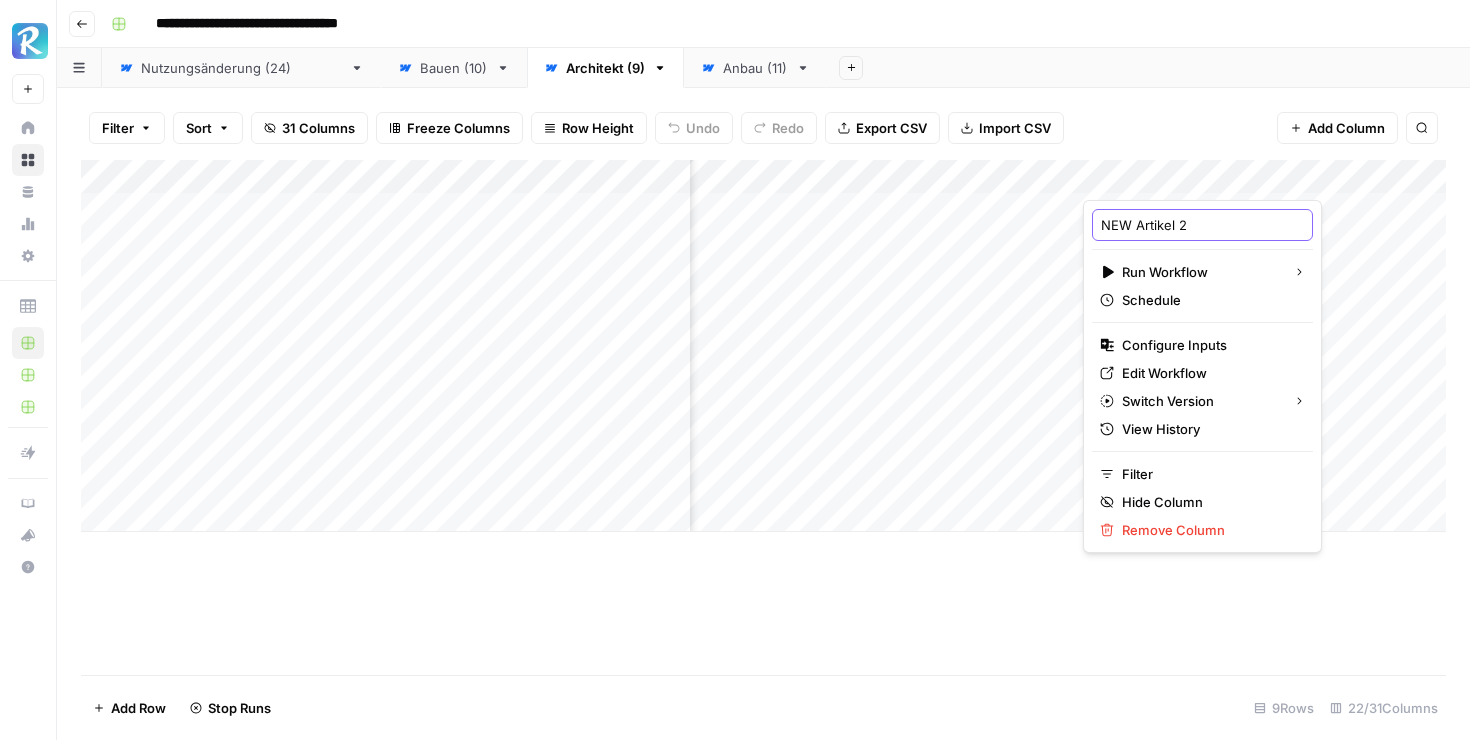 drag, startPoint x: 1124, startPoint y: 222, endPoint x: 1068, endPoint y: 221, distance: 56.008926 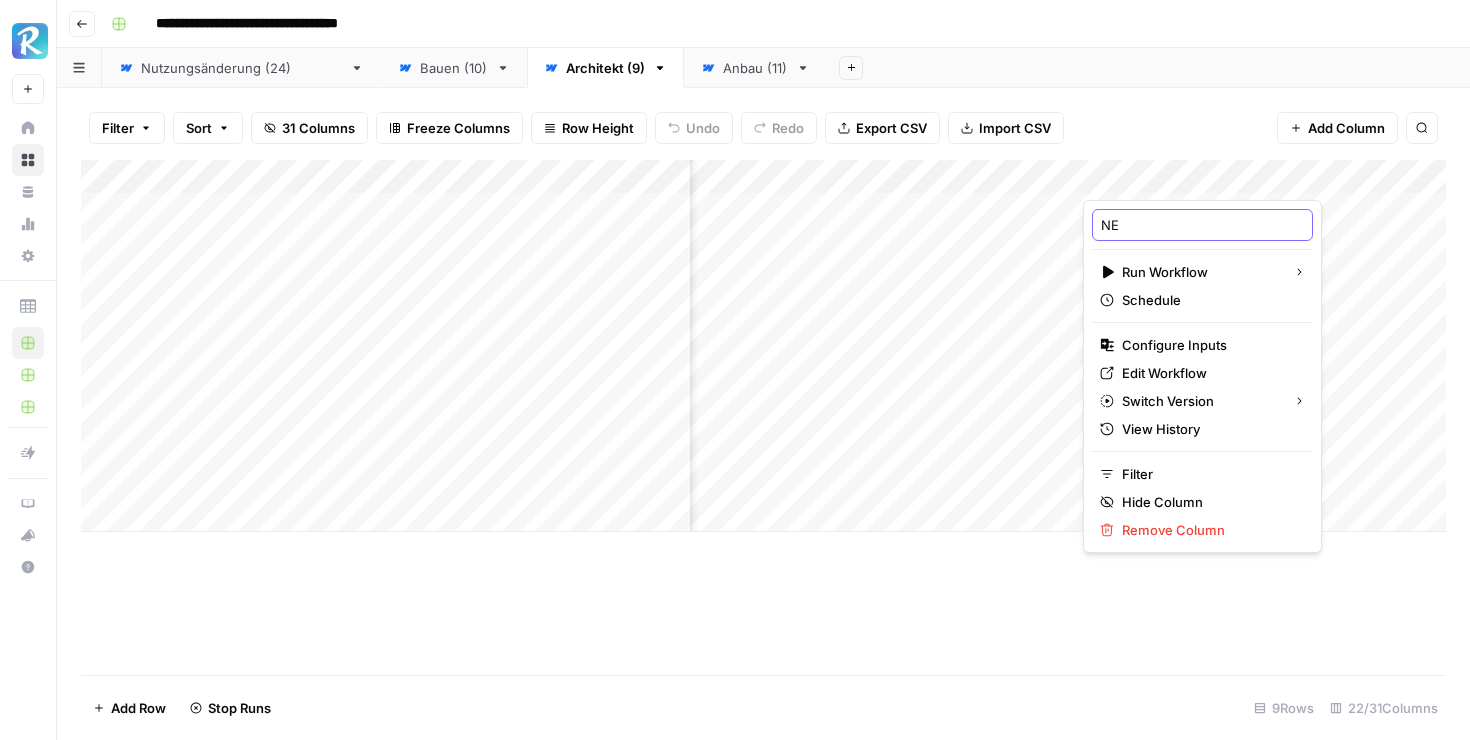 type on "N" 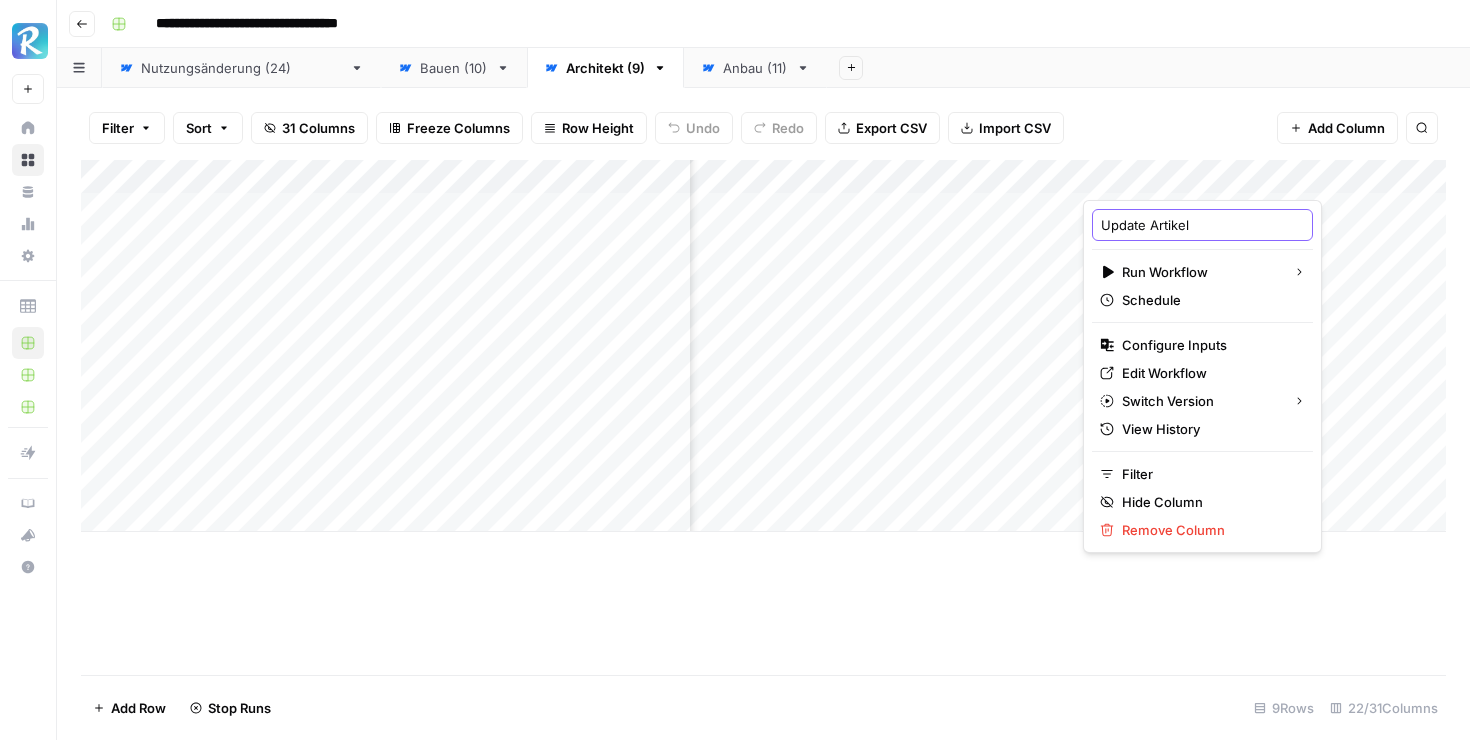 type on "Update Artikel [NUMBER]" 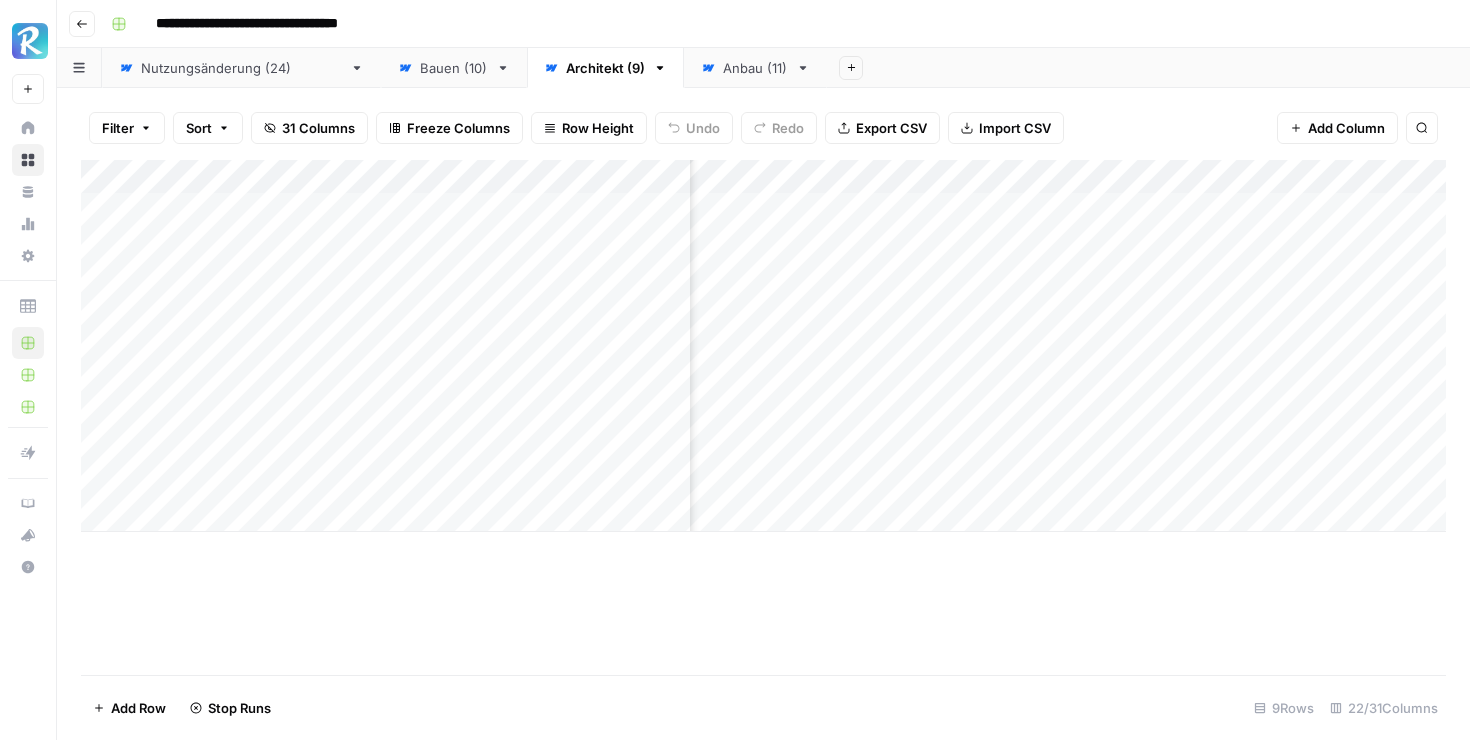 scroll, scrollTop: 0, scrollLeft: 2152, axis: horizontal 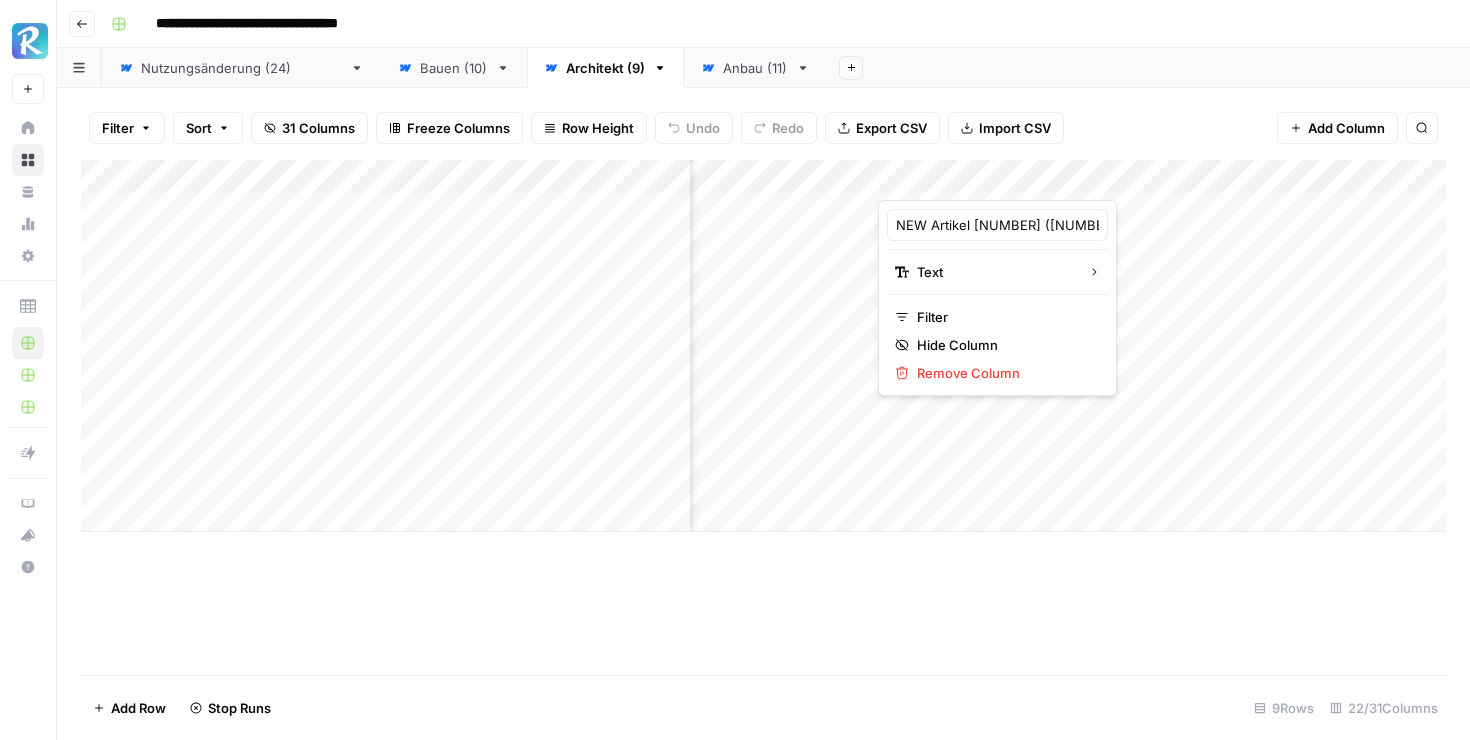 click on "NEW Artikel [NUMBER] ([NUMBER])" at bounding box center [997, 225] 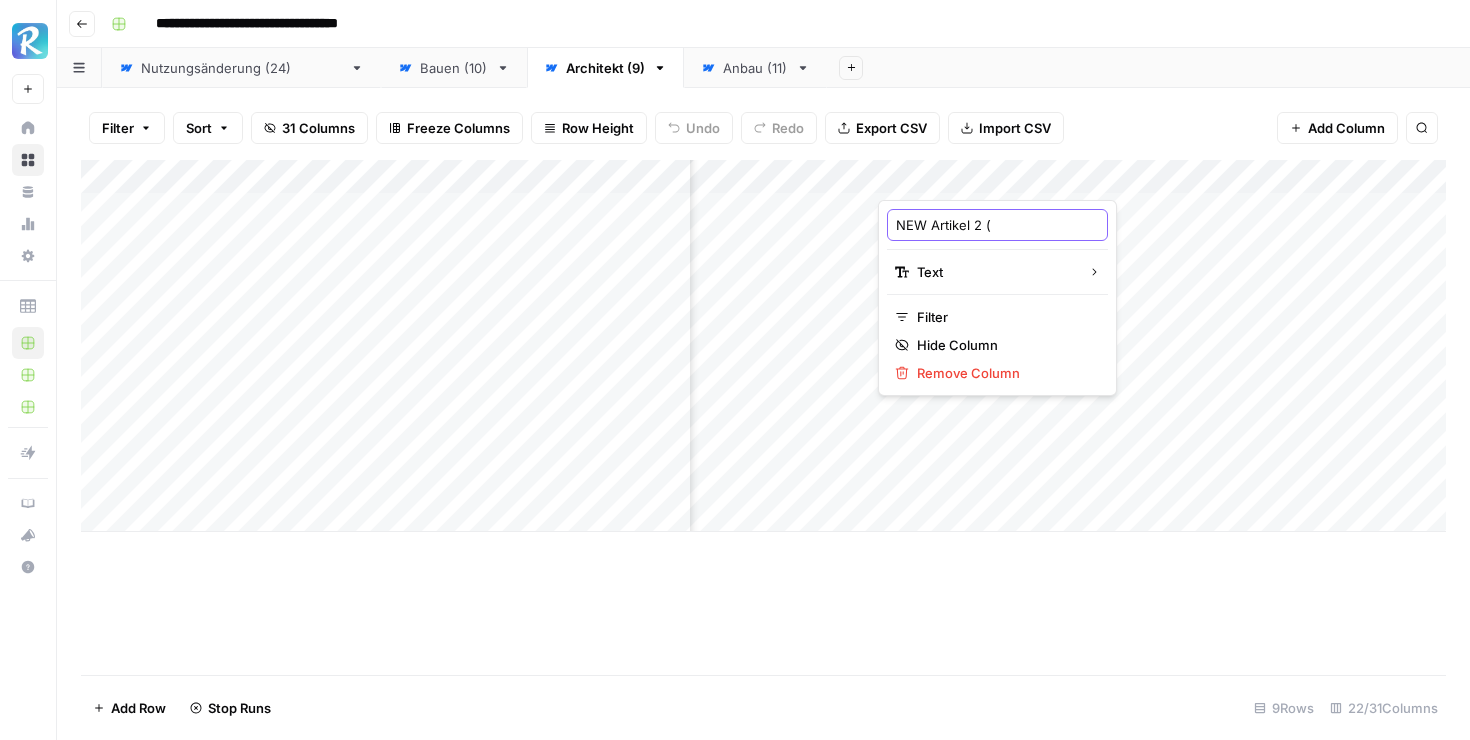 type on "NEW Artikel 2" 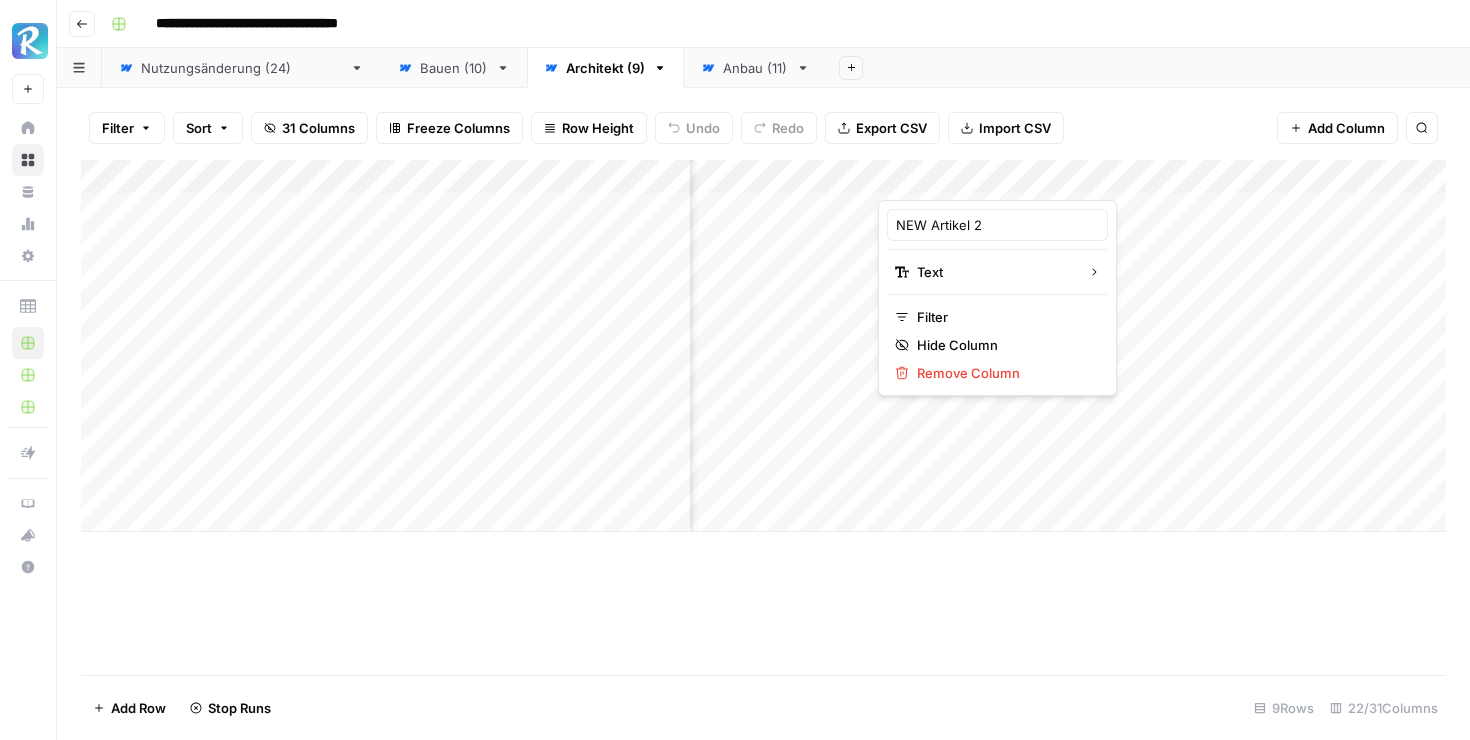click on "Filter Sort 31 Columns Freeze Columns Row Height Undo Redo Export CSV Import CSV Add Column Search" at bounding box center (763, 128) 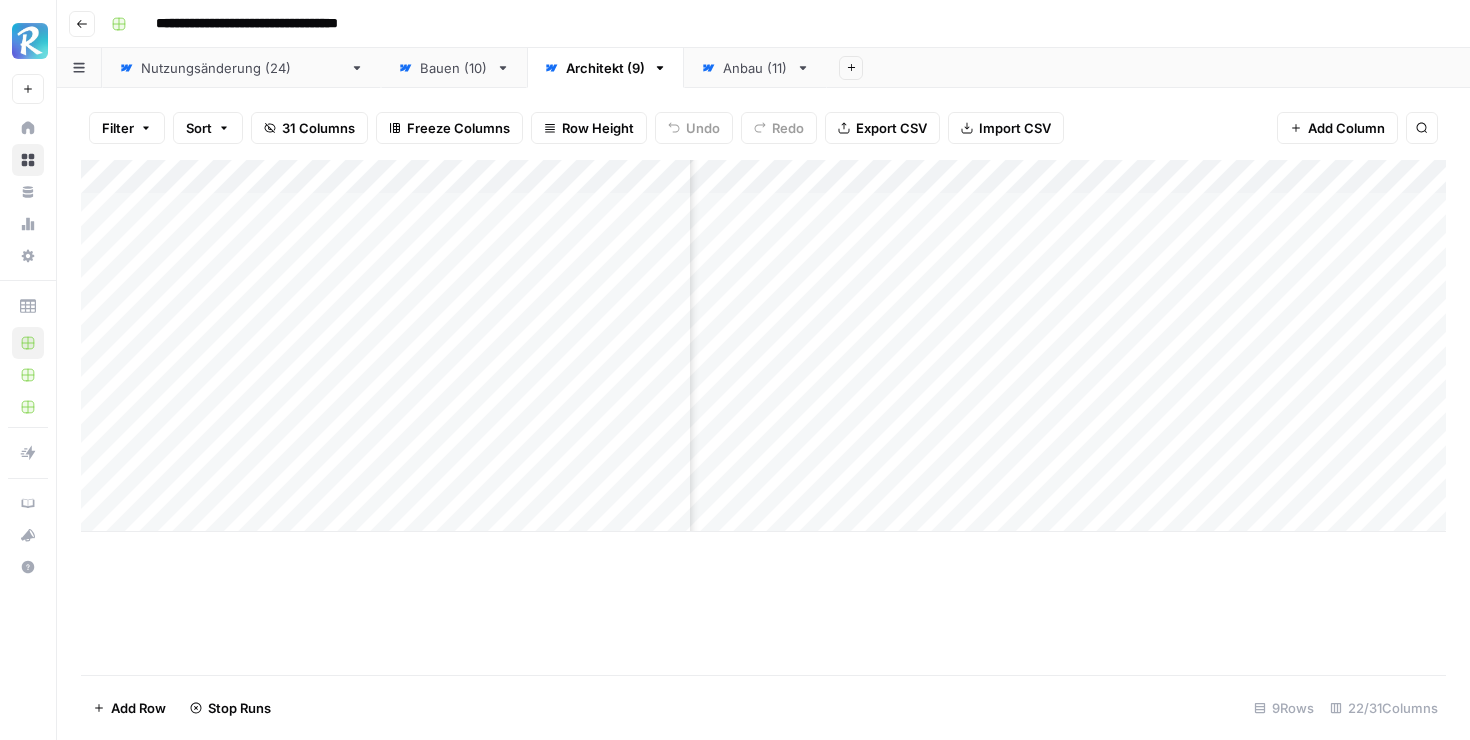 click on "Add Column" at bounding box center [763, 346] 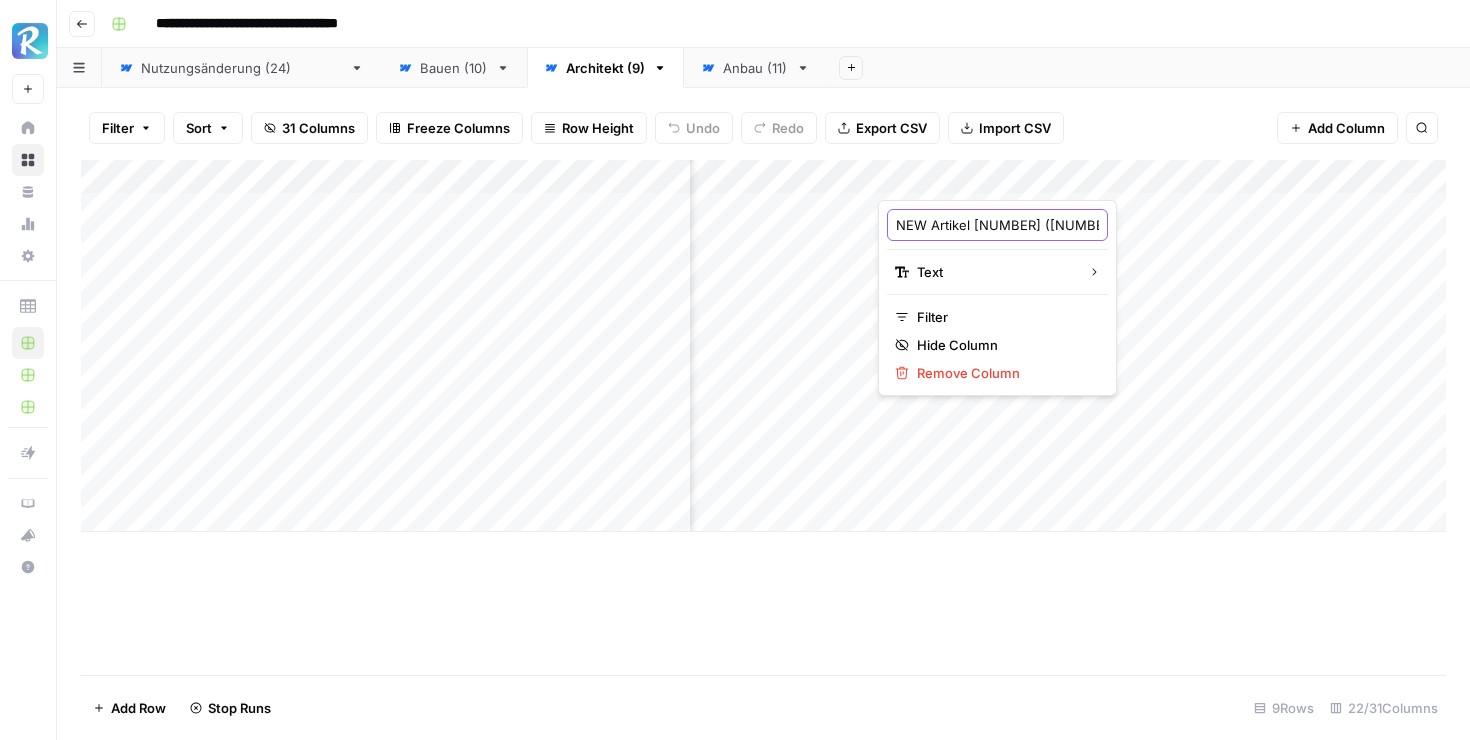 click on "NEW Artikel [NUMBER] ([NUMBER])" at bounding box center [997, 225] 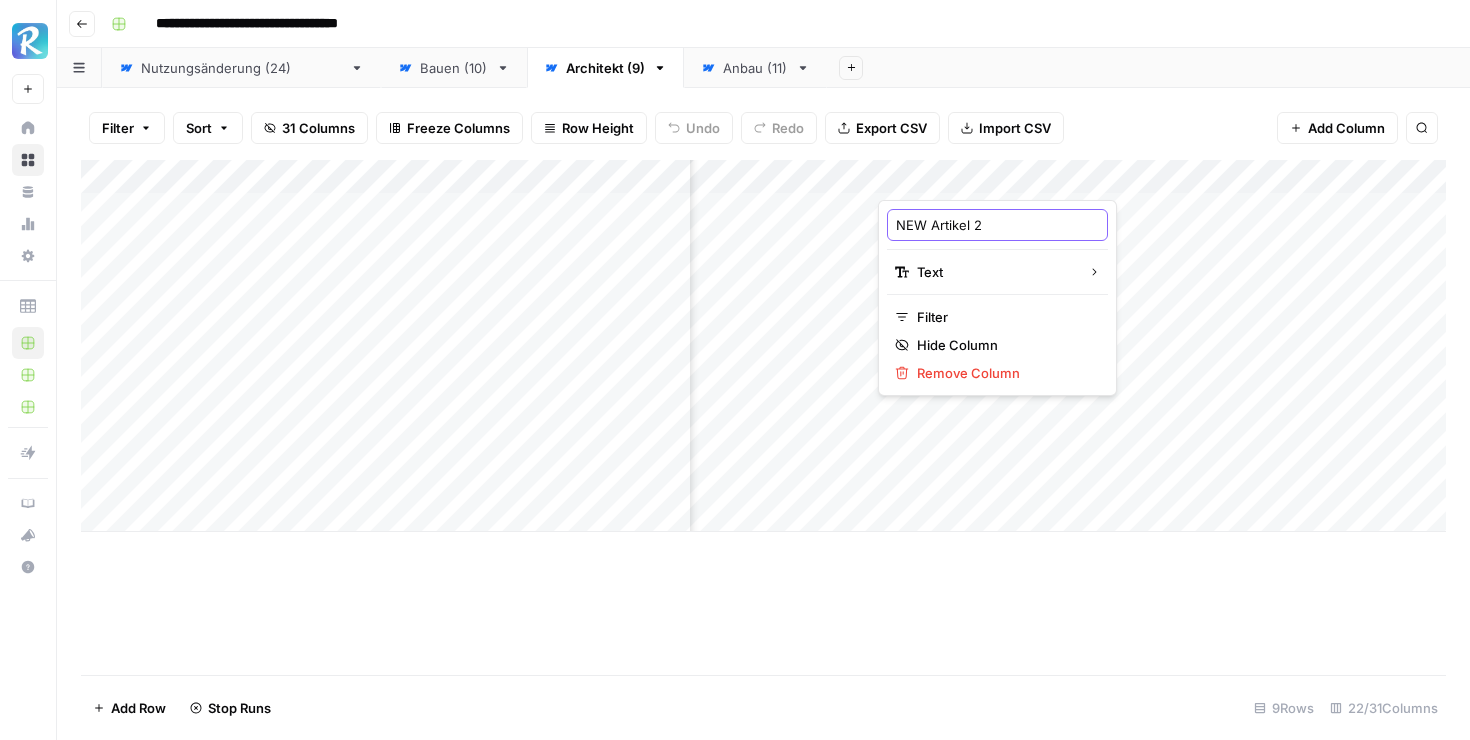 type on "NEW Artikel 2" 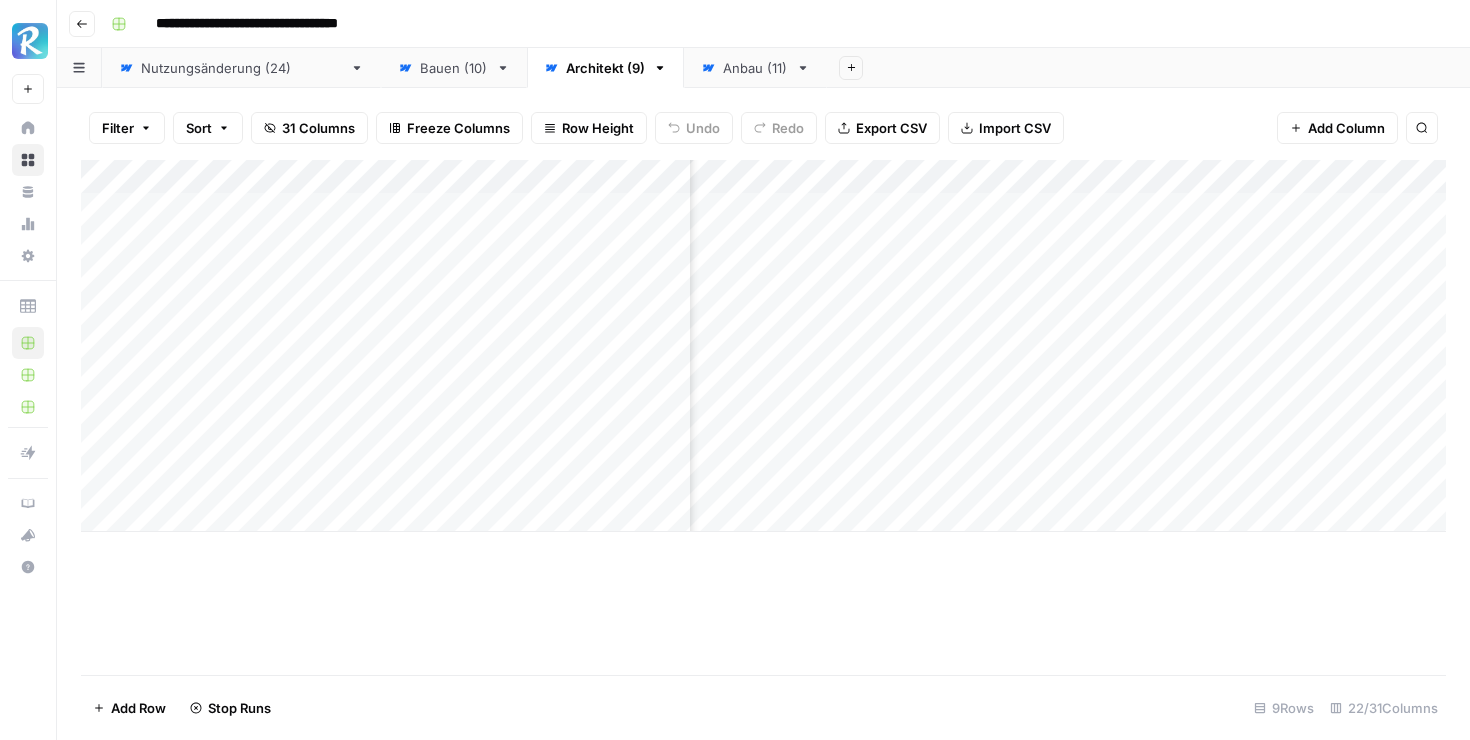 scroll, scrollTop: 0, scrollLeft: 2268, axis: horizontal 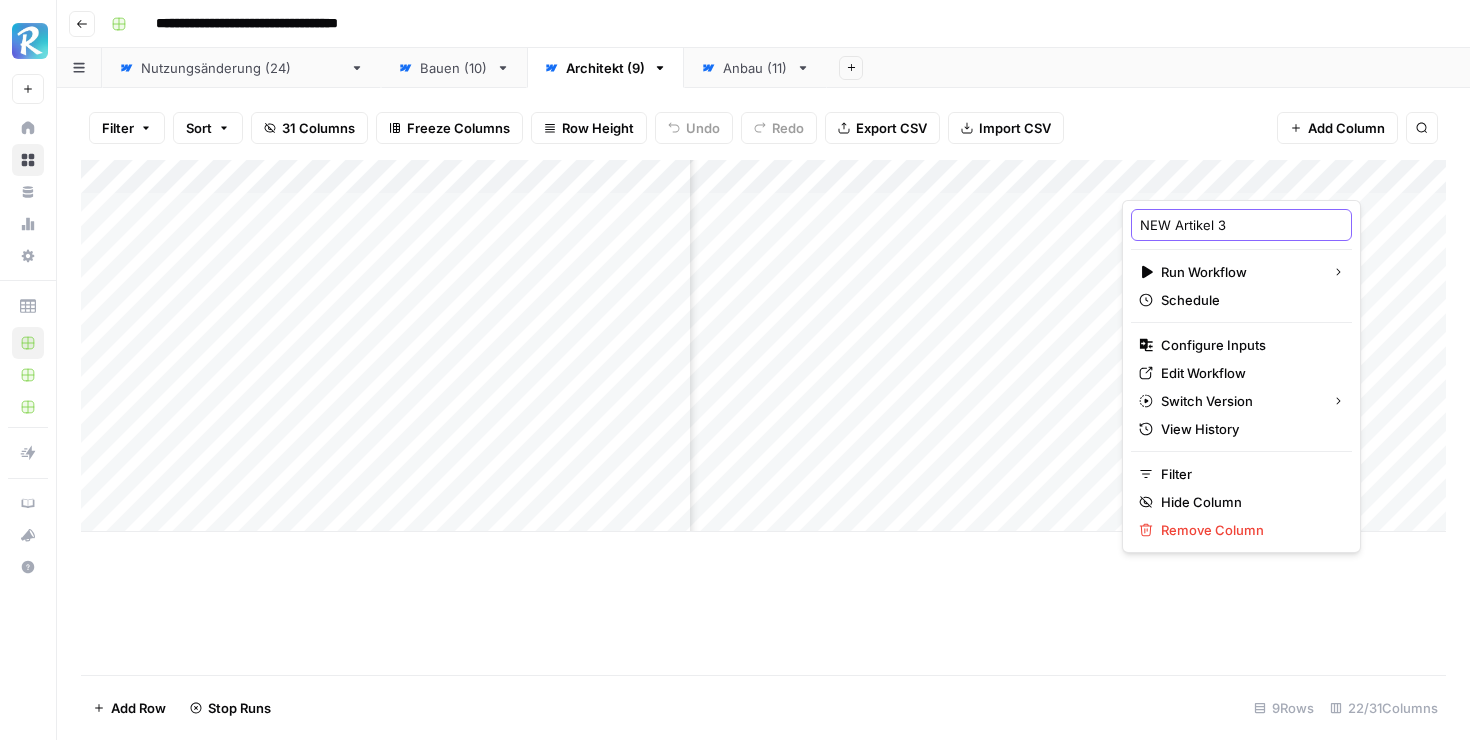 drag, startPoint x: 1236, startPoint y: 219, endPoint x: 1128, endPoint y: 215, distance: 108.07405 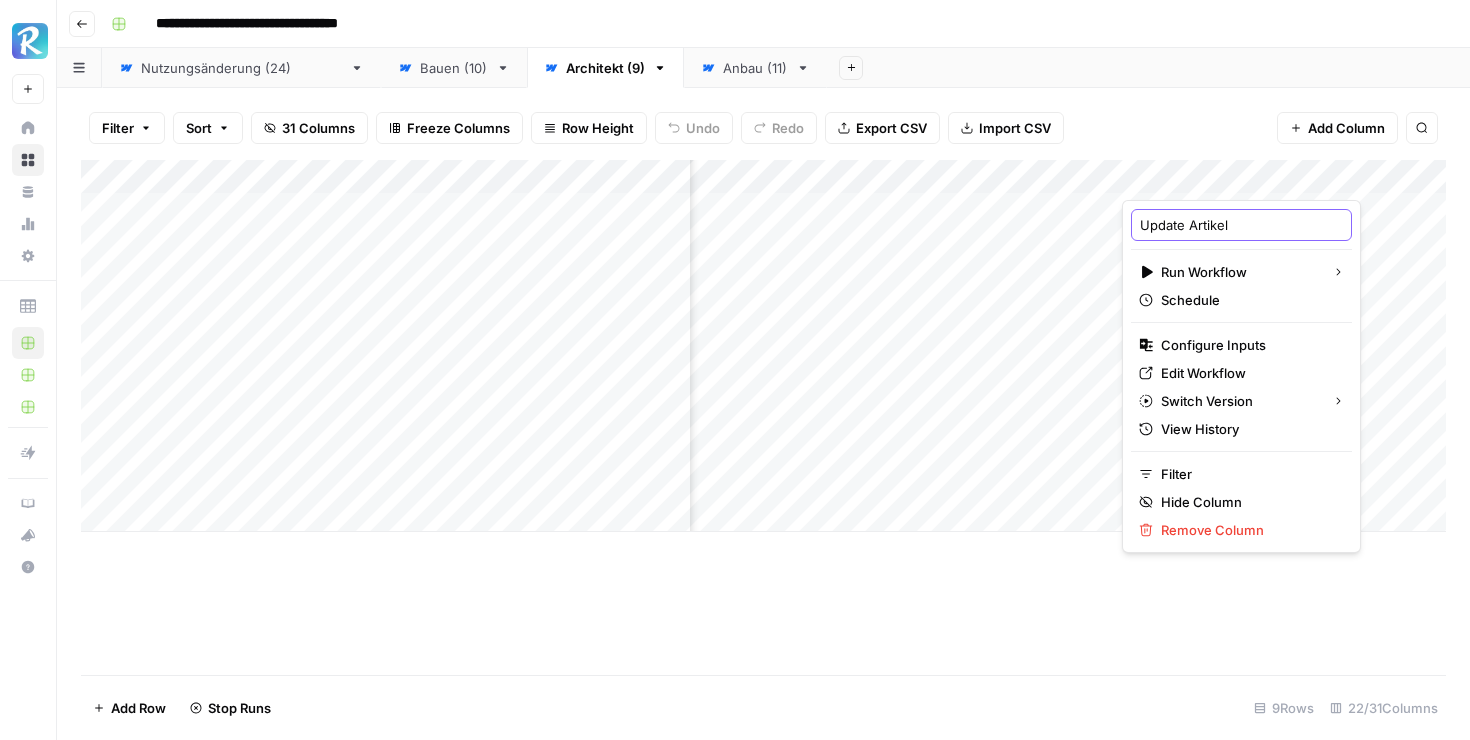 type on "Update Artikel 3" 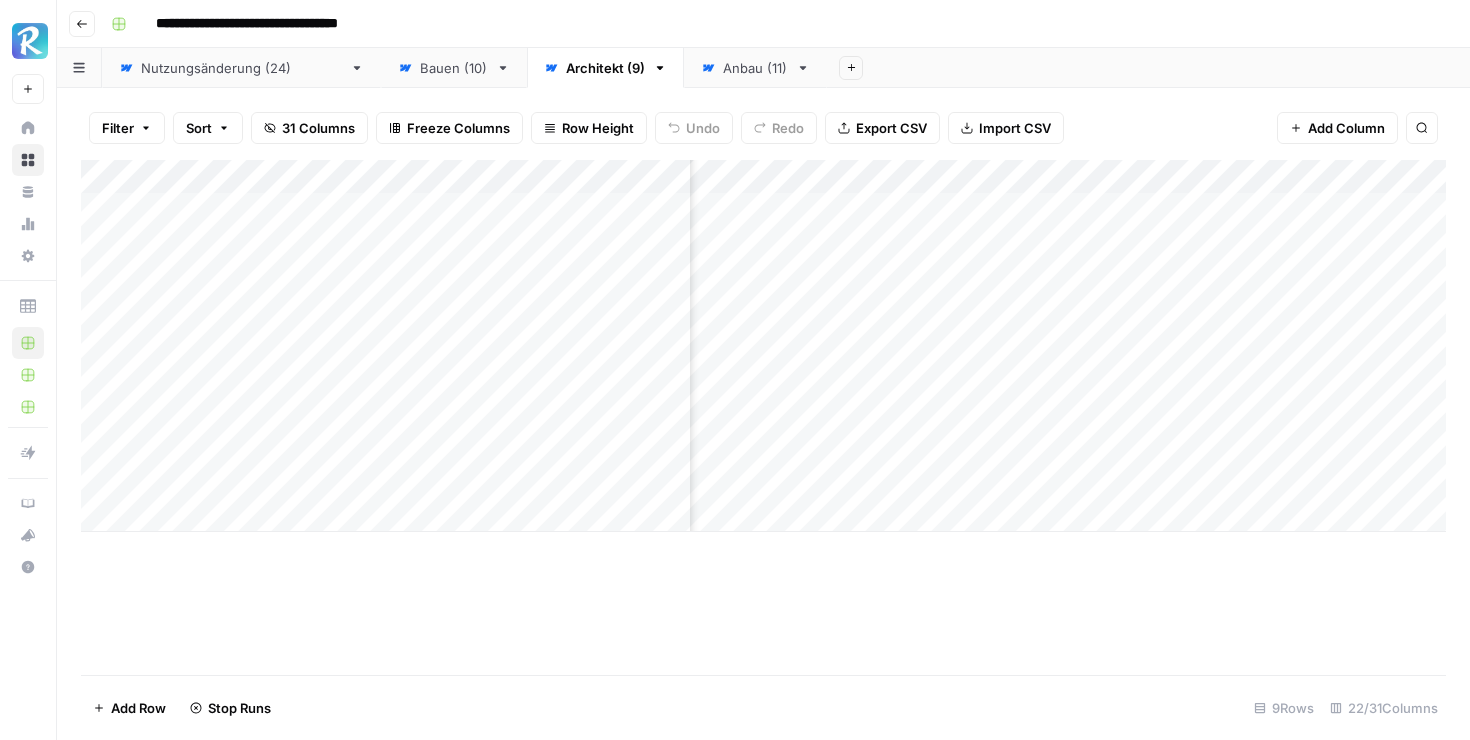 scroll, scrollTop: 0, scrollLeft: 2419, axis: horizontal 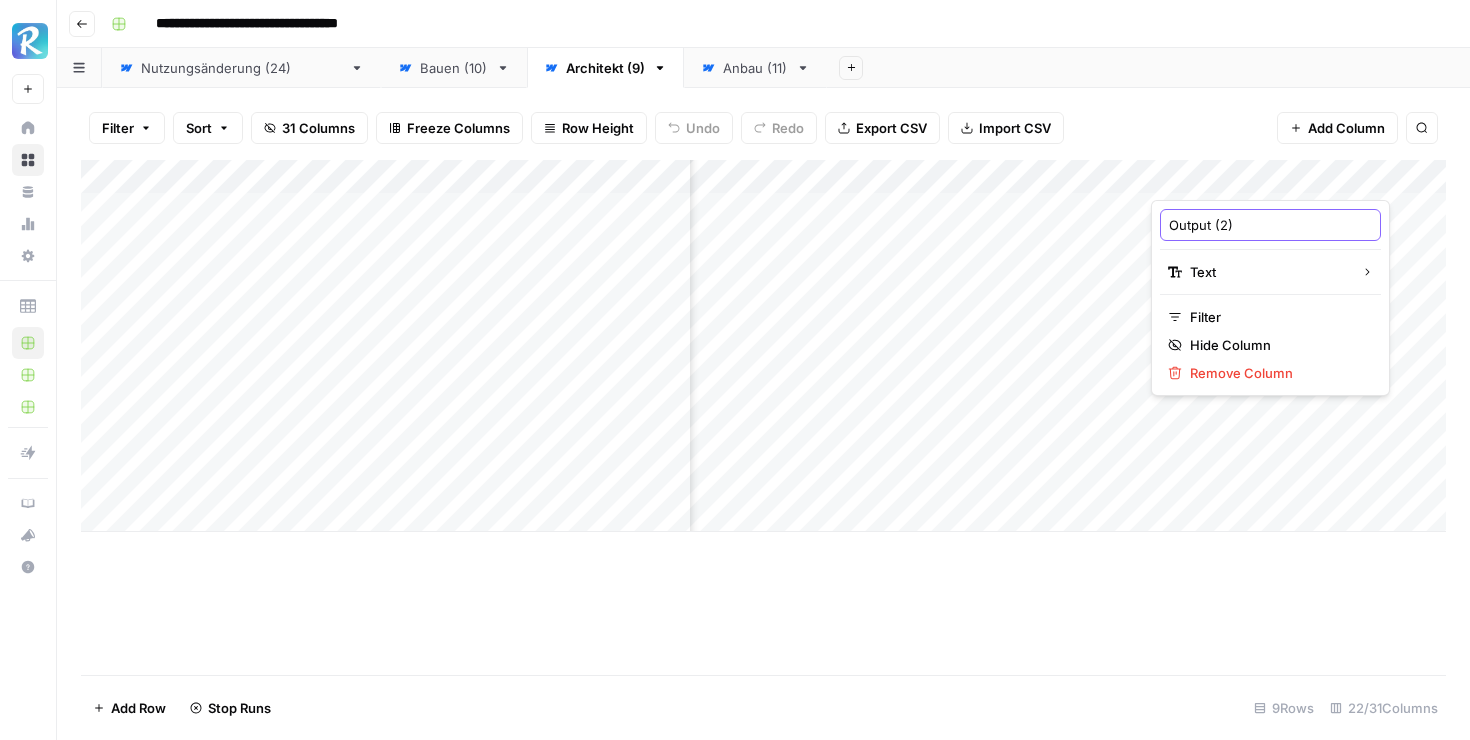 drag, startPoint x: 1249, startPoint y: 220, endPoint x: 1162, endPoint y: 217, distance: 87.05171 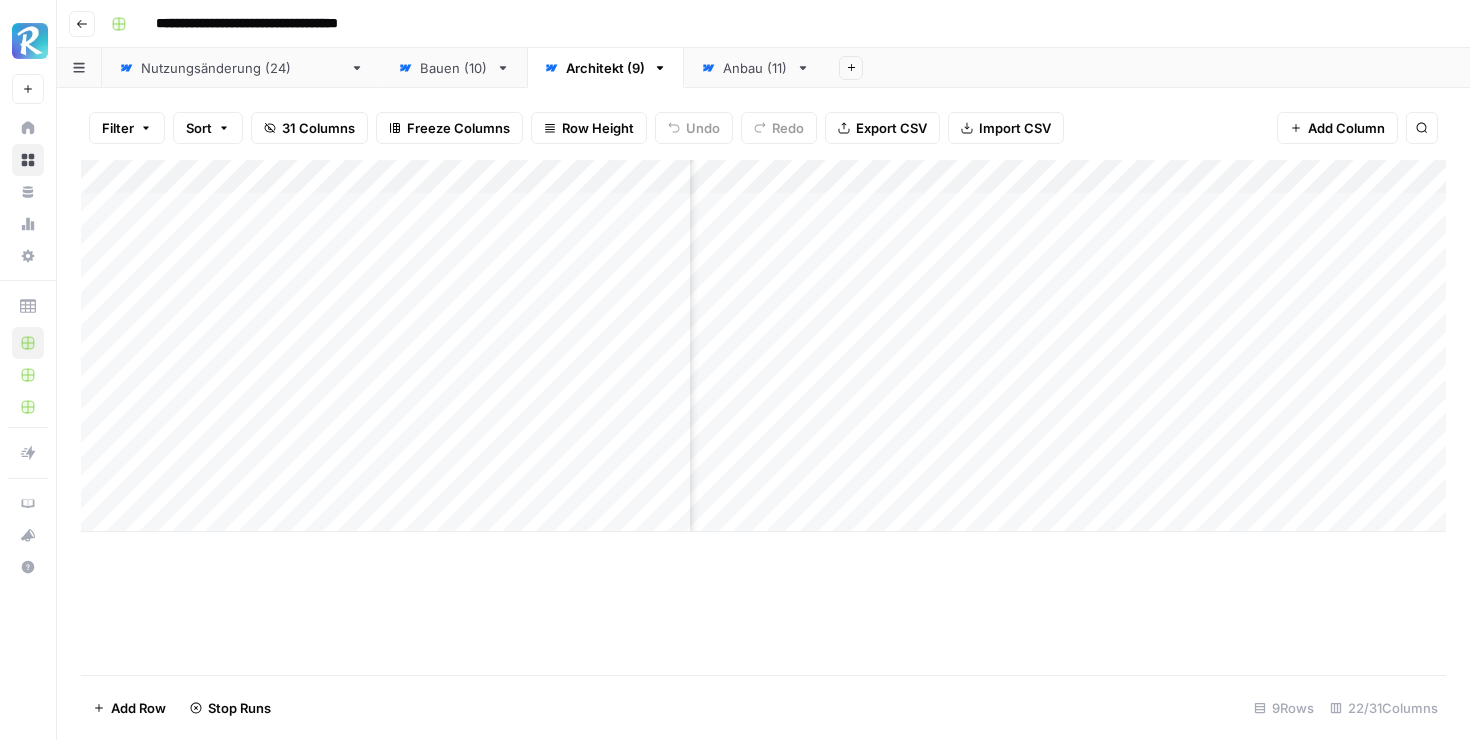 click on "Add Column" at bounding box center [763, 417] 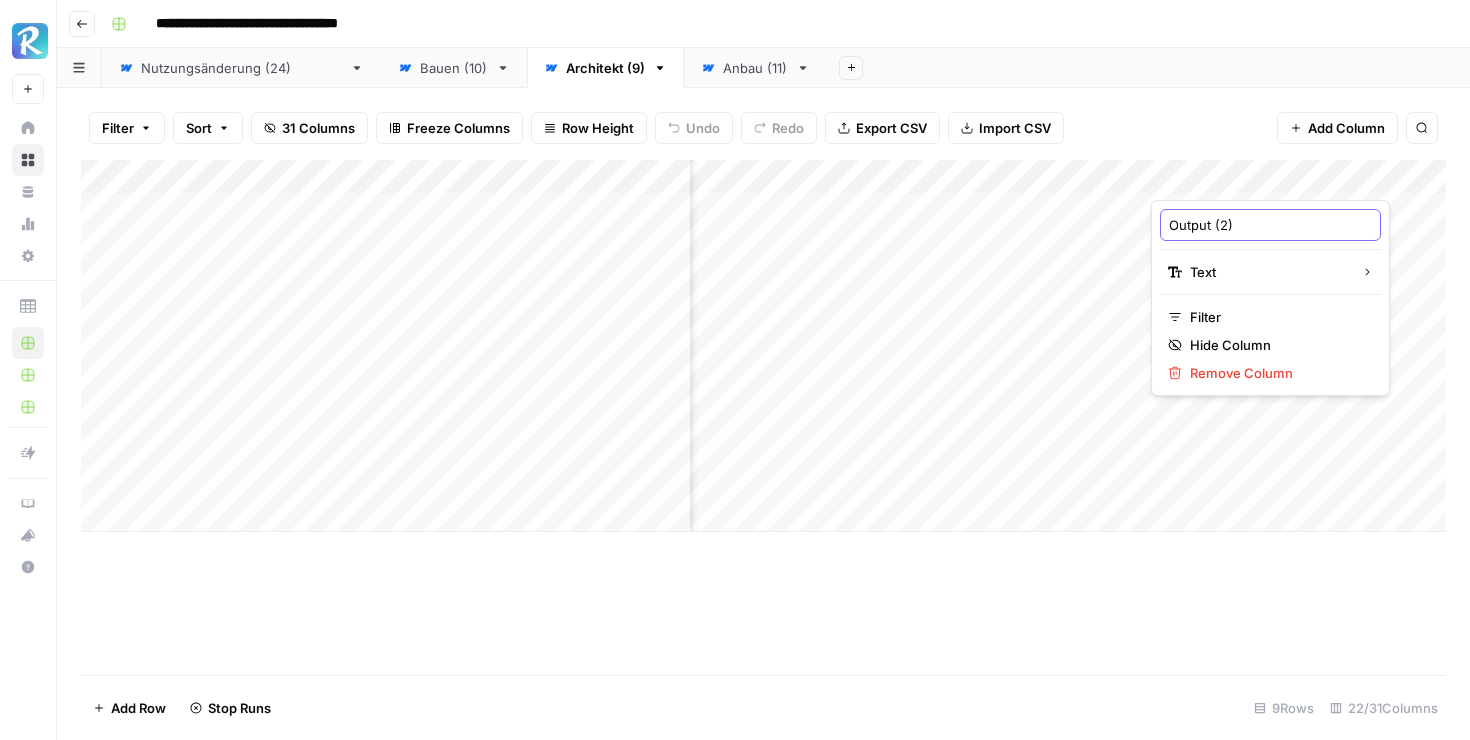 drag, startPoint x: 1258, startPoint y: 224, endPoint x: 1097, endPoint y: 223, distance: 161.00311 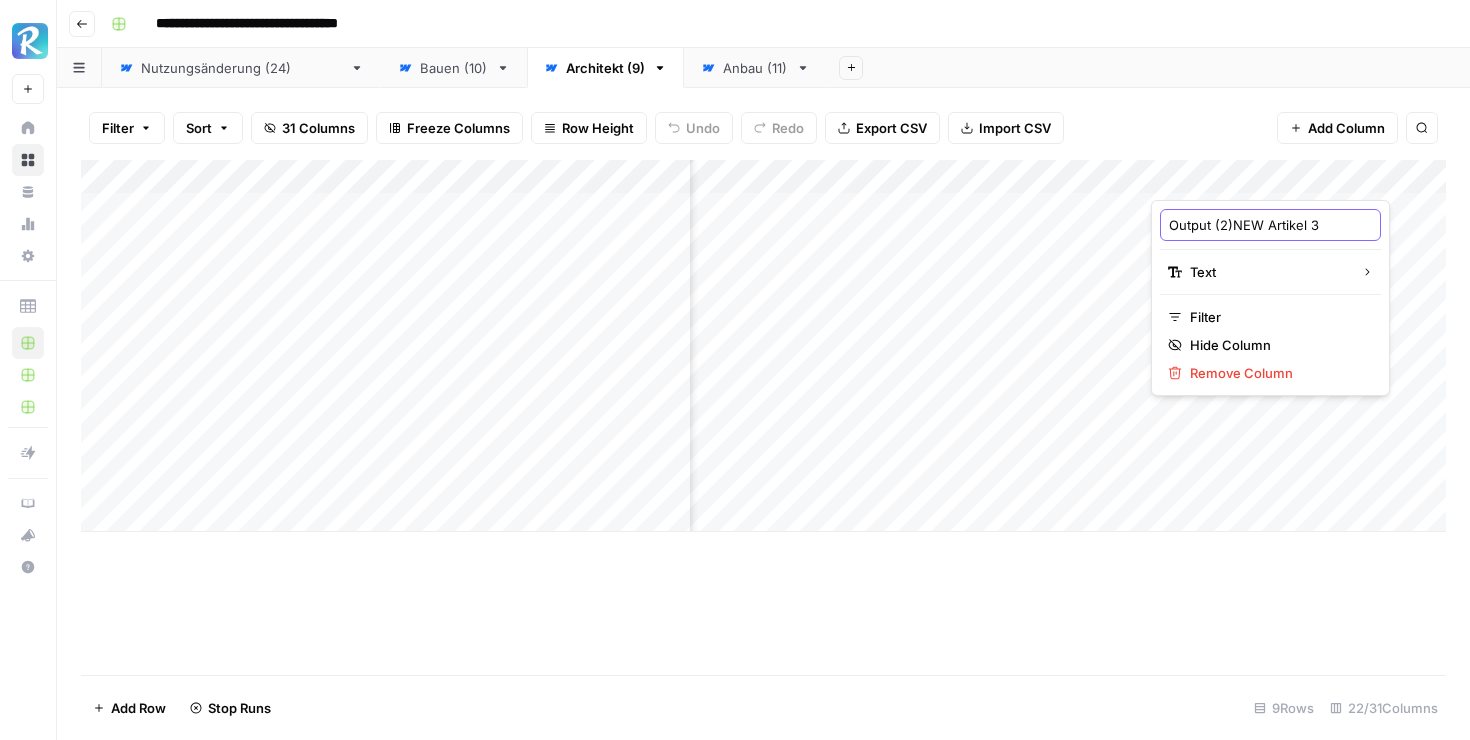 drag, startPoint x: 1234, startPoint y: 225, endPoint x: 1135, endPoint y: 222, distance: 99.04544 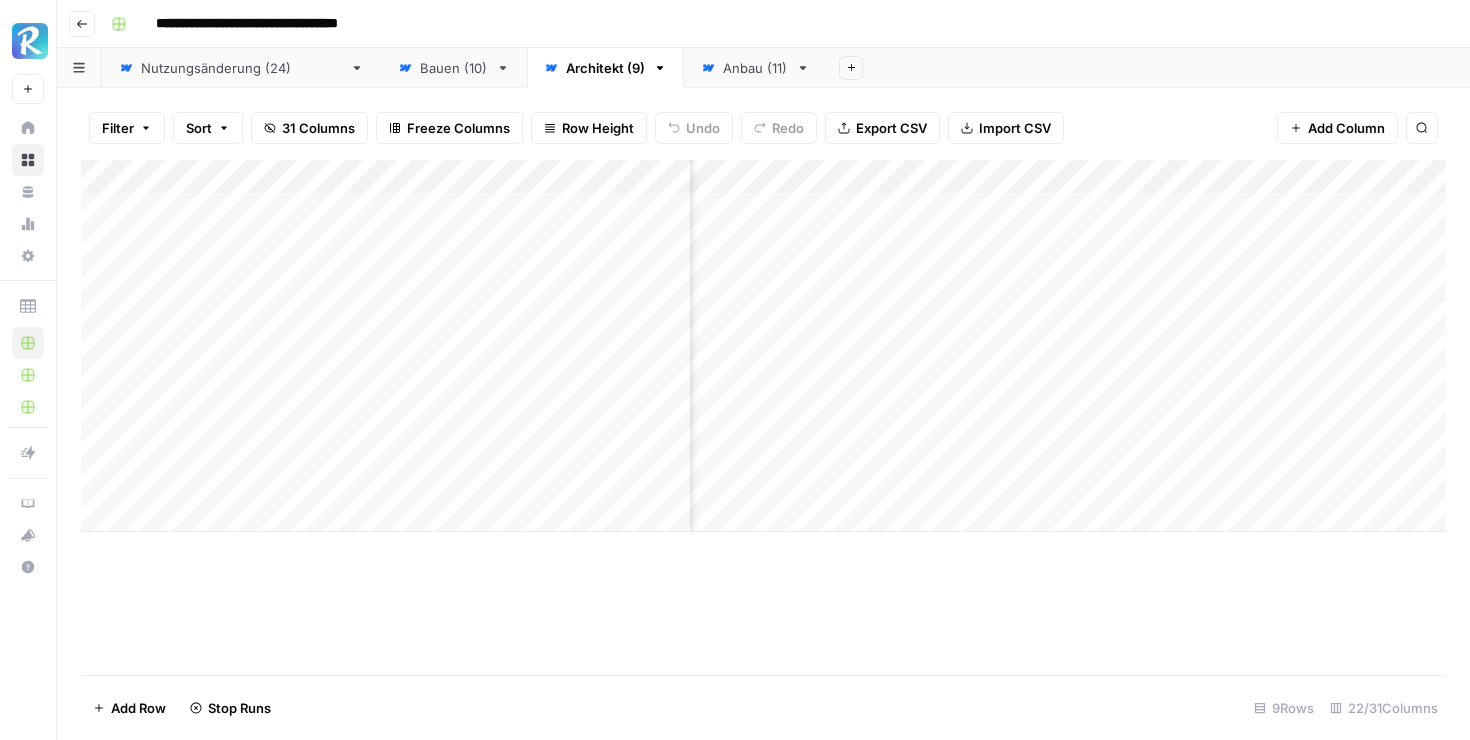 scroll, scrollTop: 0, scrollLeft: 2921, axis: horizontal 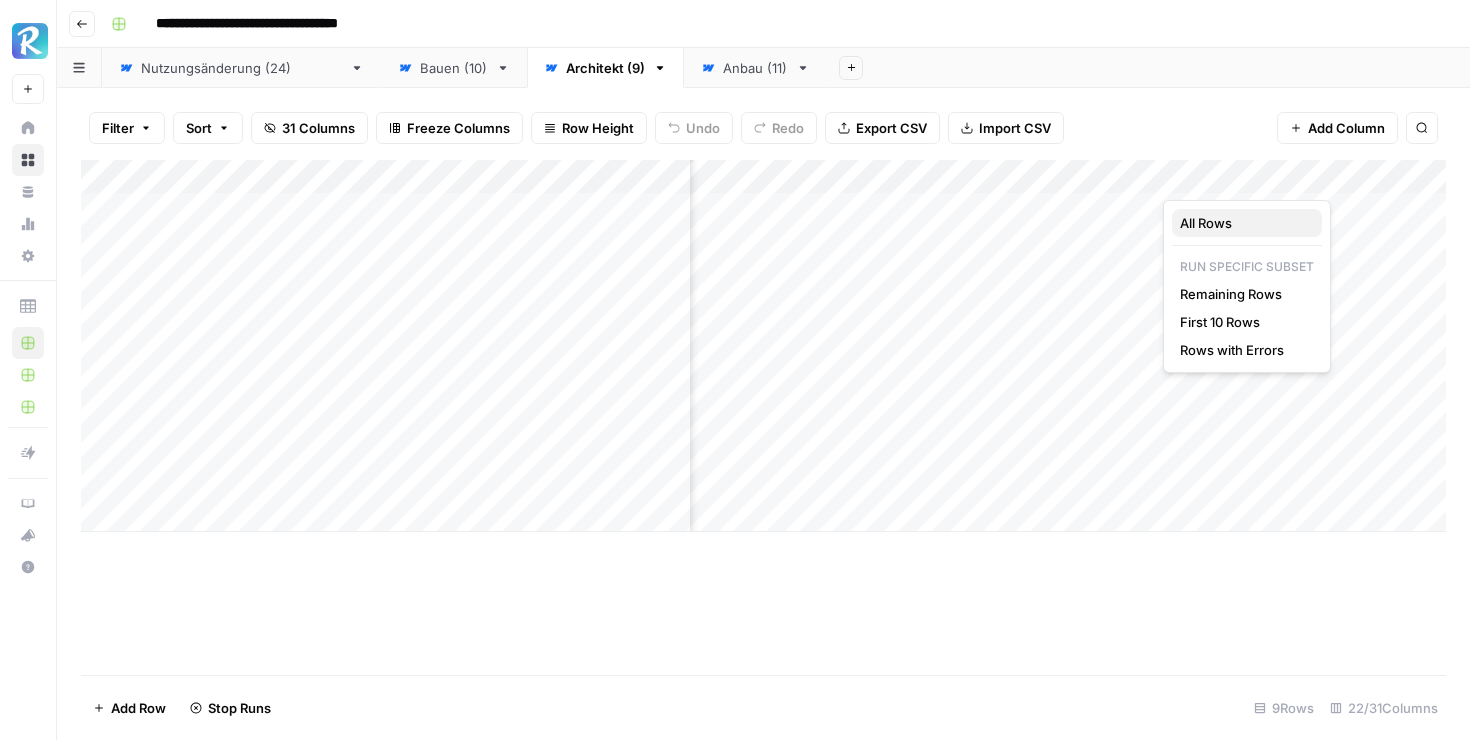 click on "All Rows" at bounding box center (1243, 223) 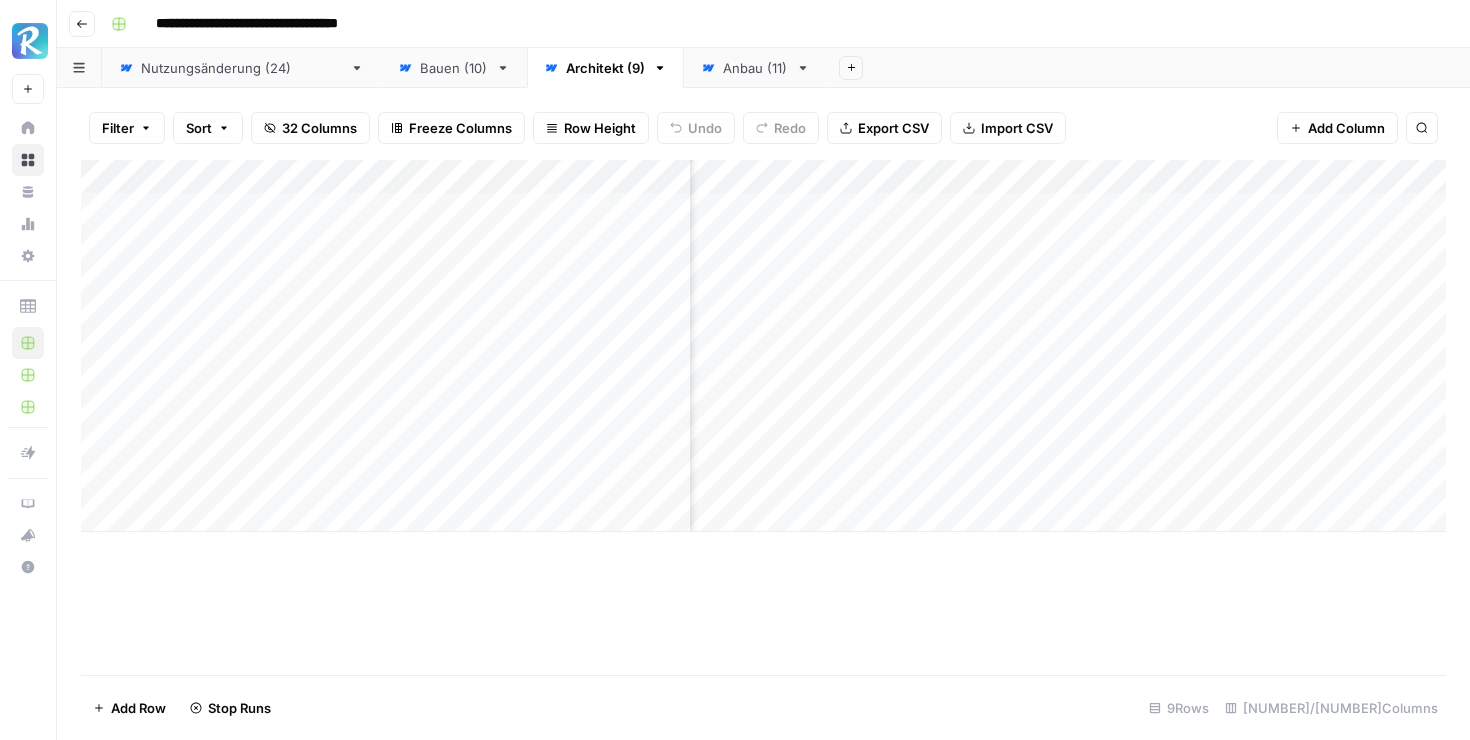click on "Add Column" at bounding box center [763, 346] 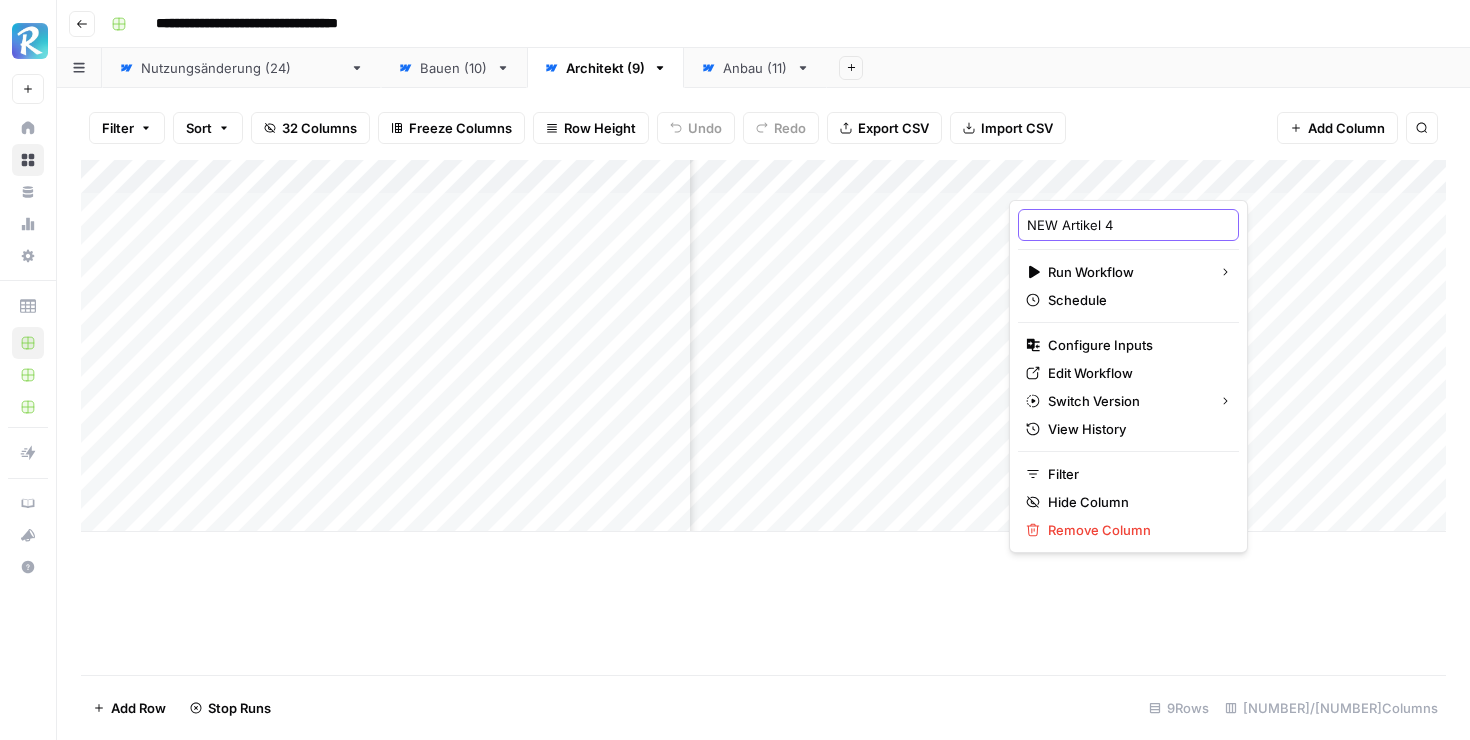 drag, startPoint x: 1112, startPoint y: 228, endPoint x: 1009, endPoint y: 228, distance: 103 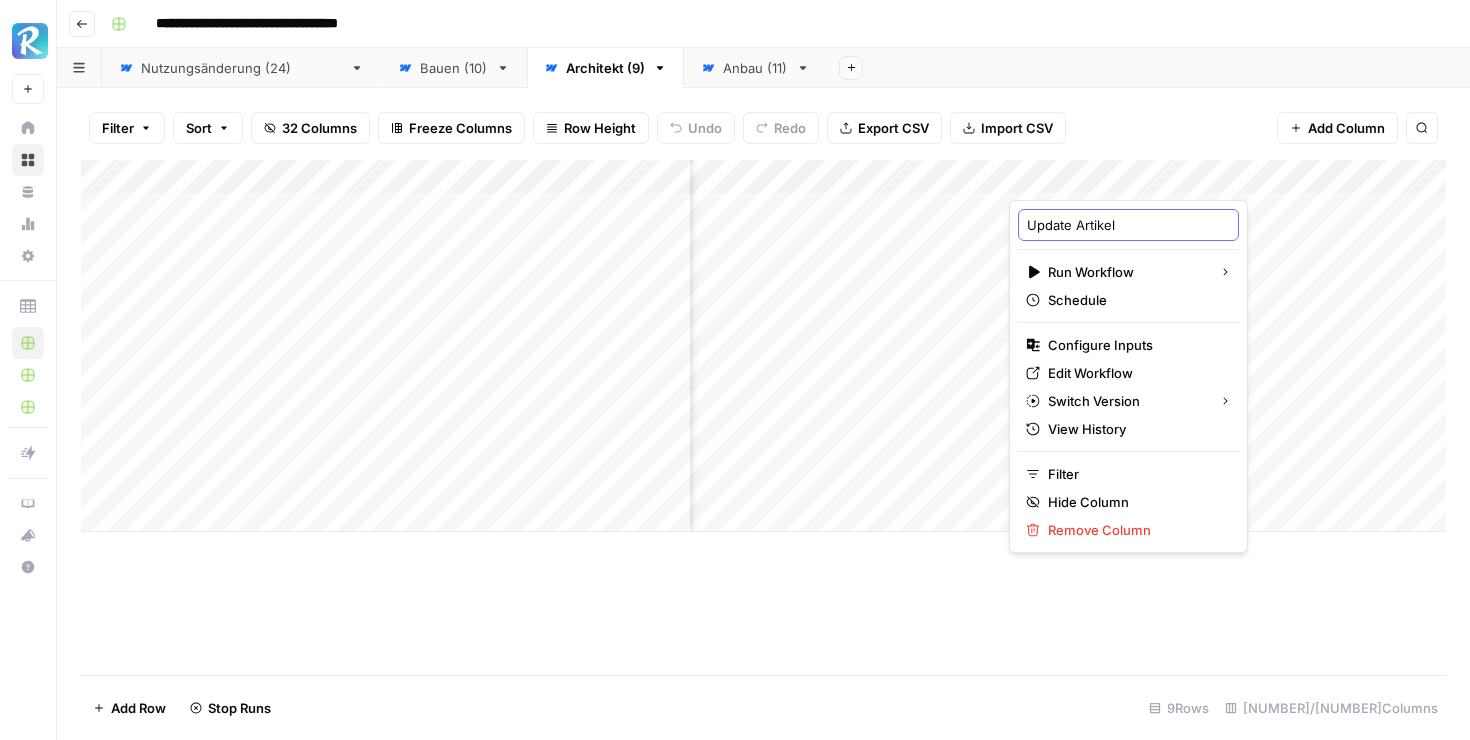 type on "Update Artikel 4" 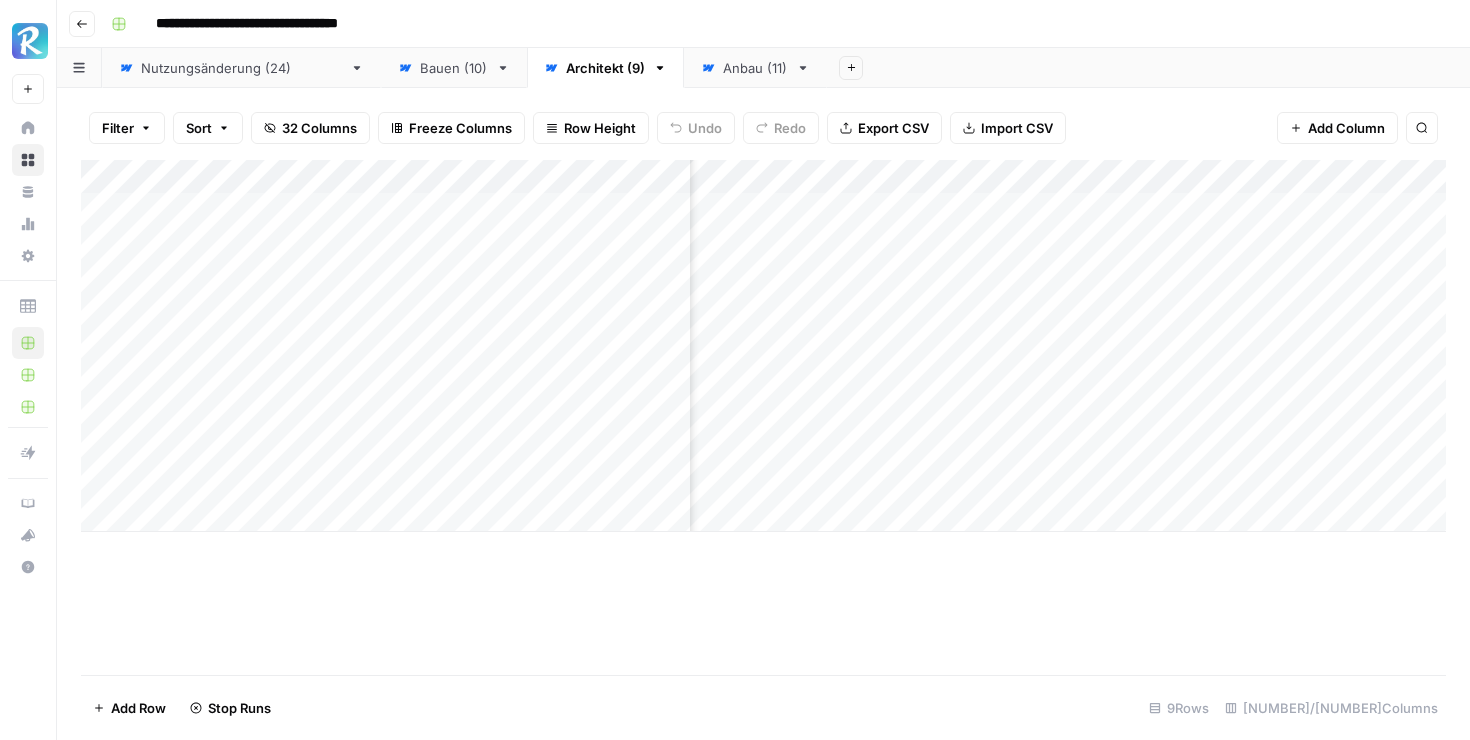 scroll, scrollTop: 0, scrollLeft: 3033, axis: horizontal 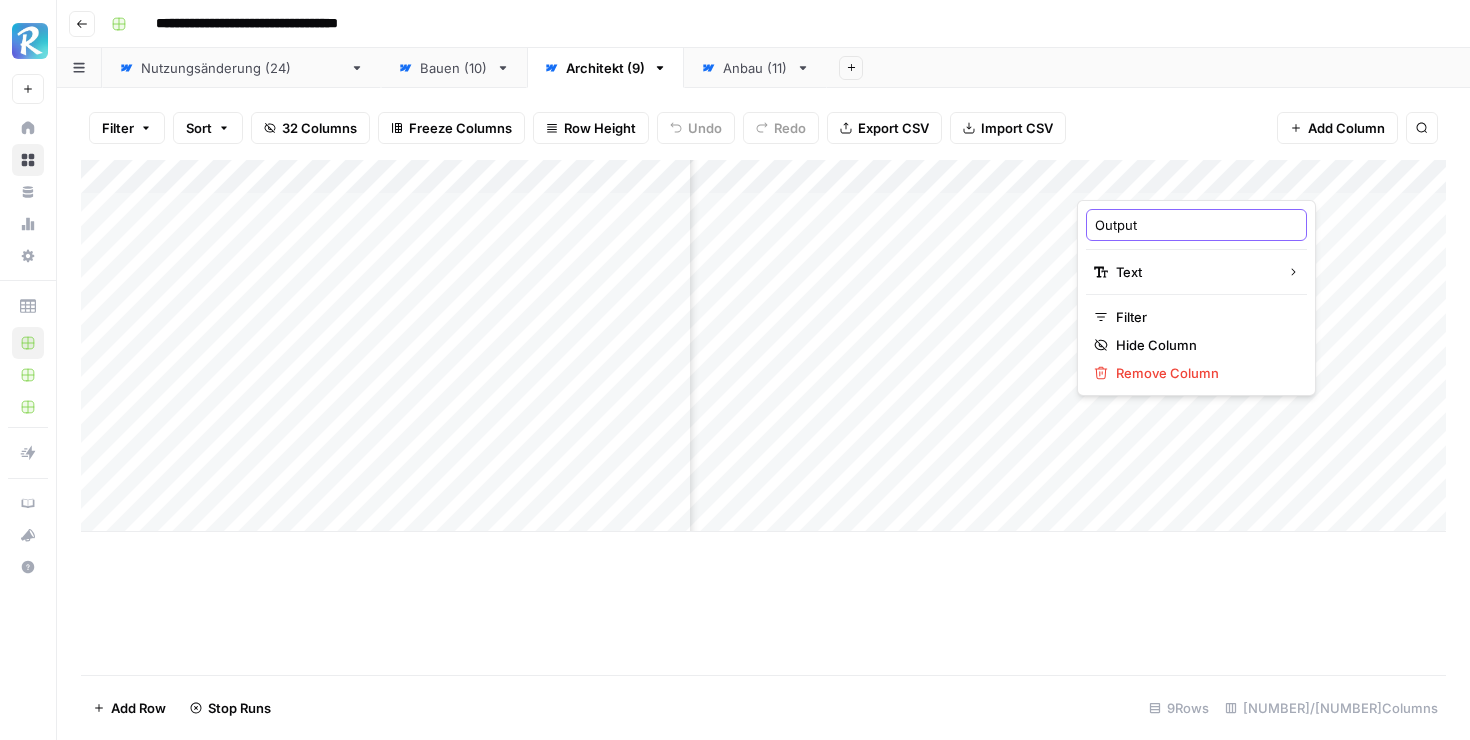 drag, startPoint x: 1165, startPoint y: 228, endPoint x: 1068, endPoint y: 225, distance: 97.04638 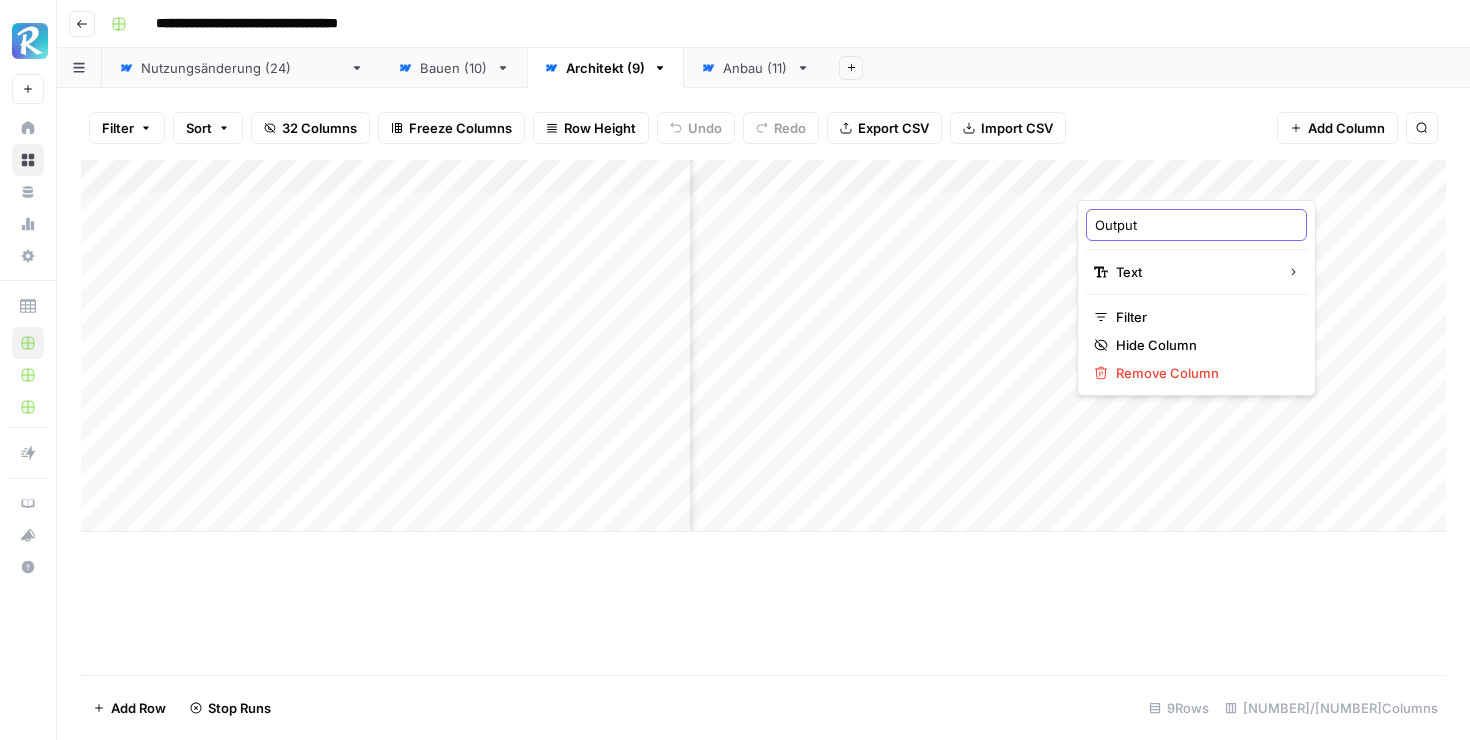 click on "Output" at bounding box center (1196, 225) 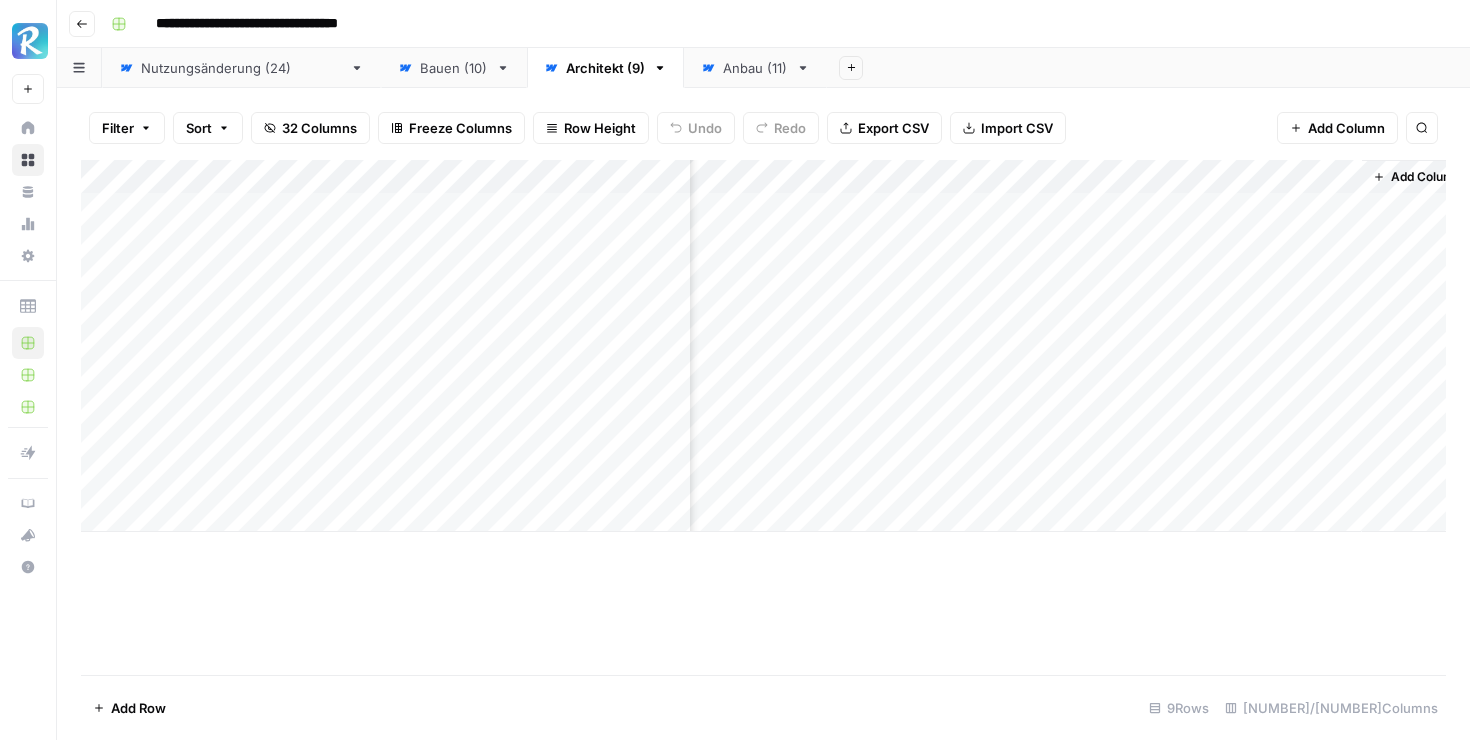scroll, scrollTop: 0, scrollLeft: 3316, axis: horizontal 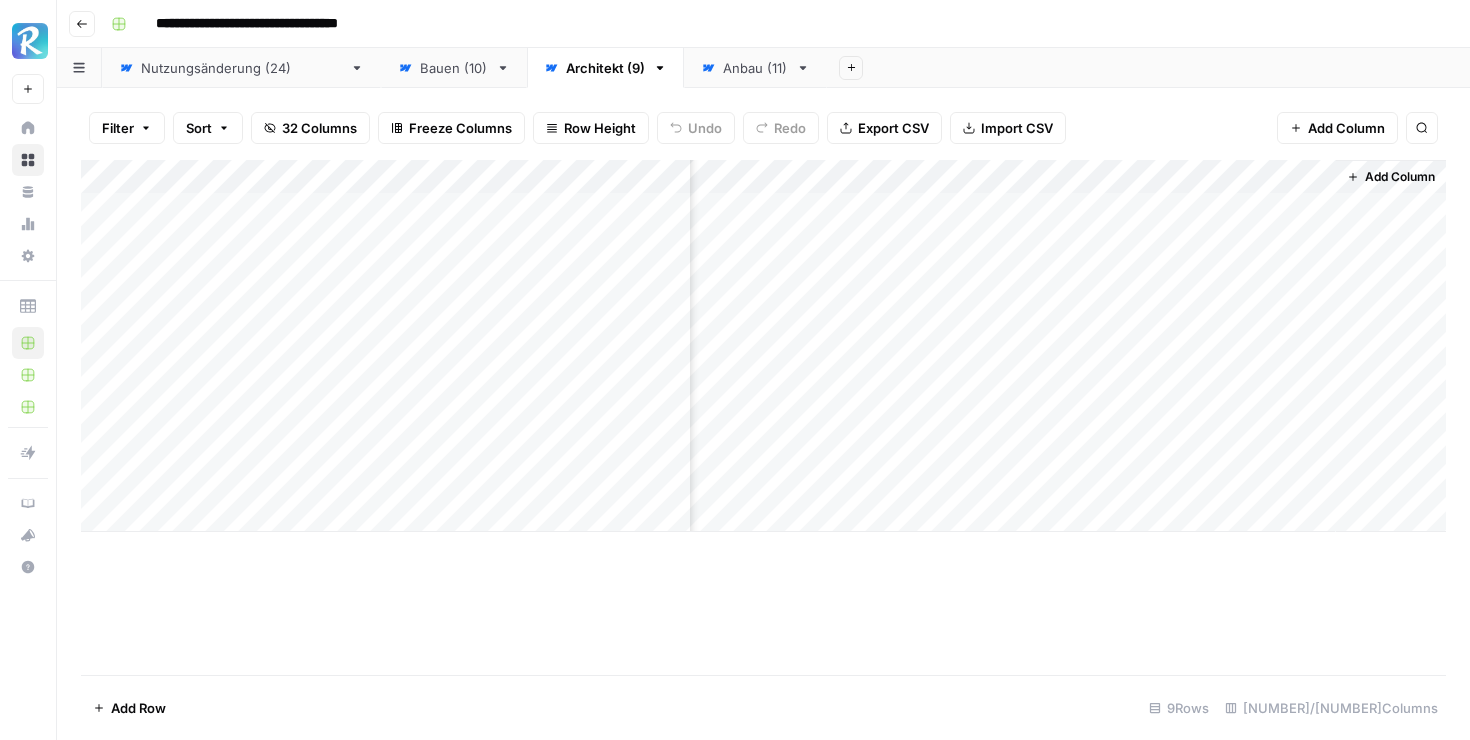 click on "Add Column" at bounding box center [763, 346] 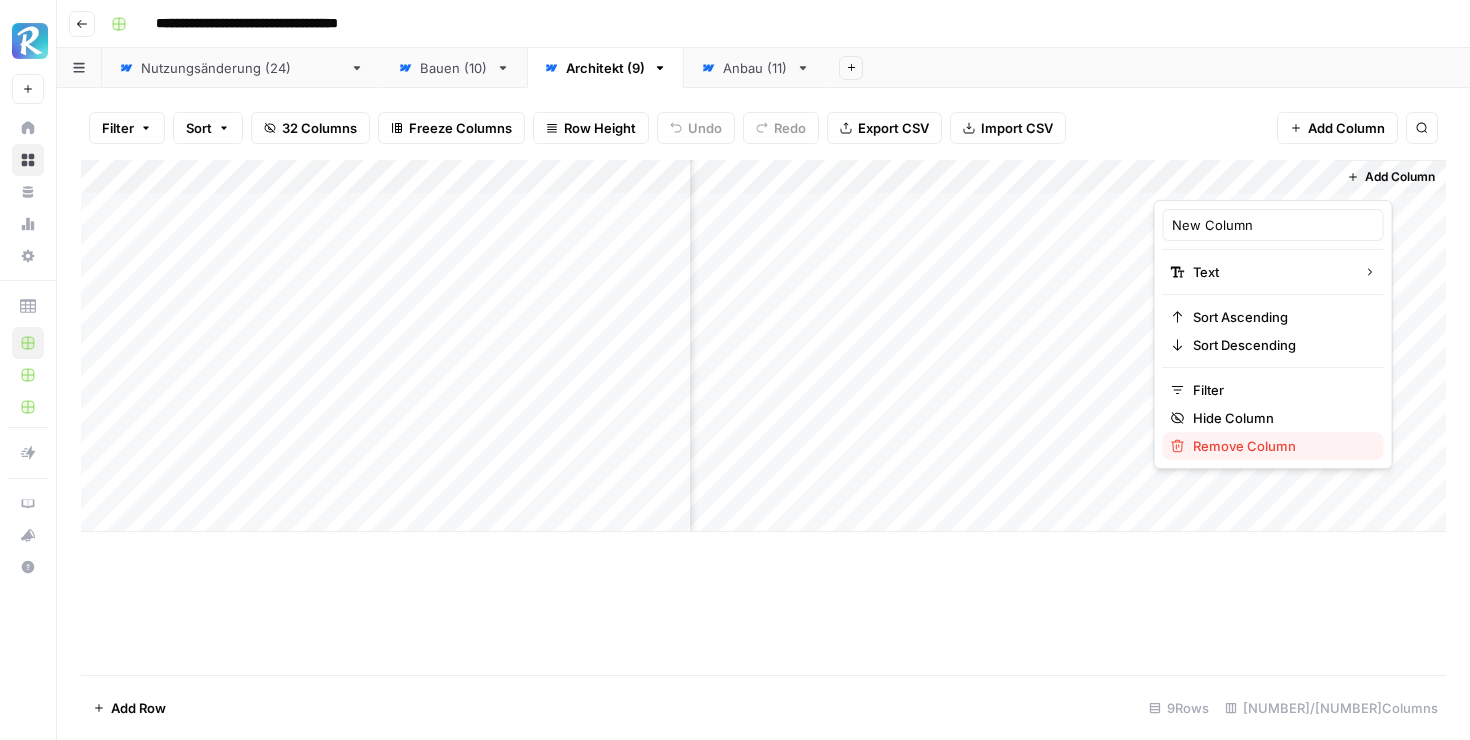 click on "Remove Column" at bounding box center [1280, 446] 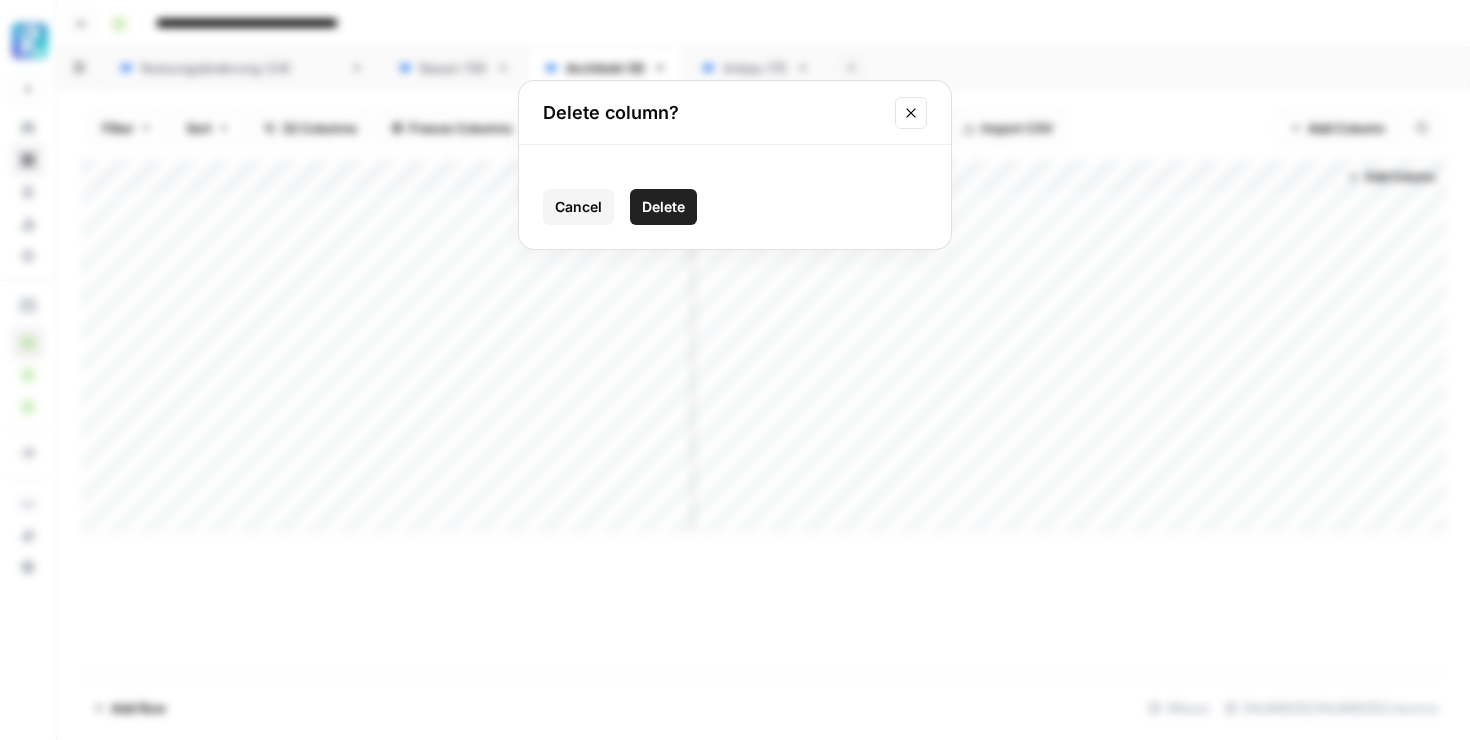 click on "Delete" at bounding box center [663, 207] 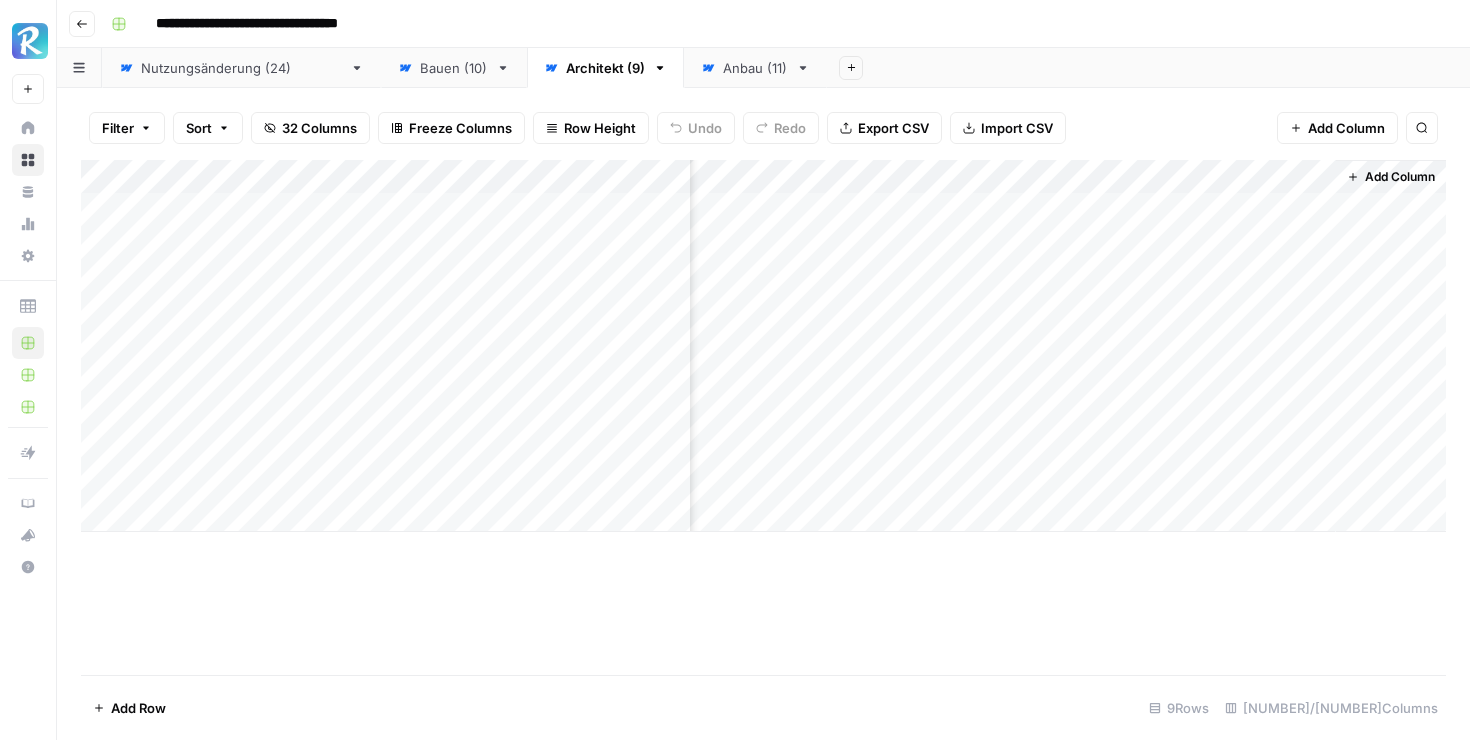 scroll, scrollTop: 0, scrollLeft: 3136, axis: horizontal 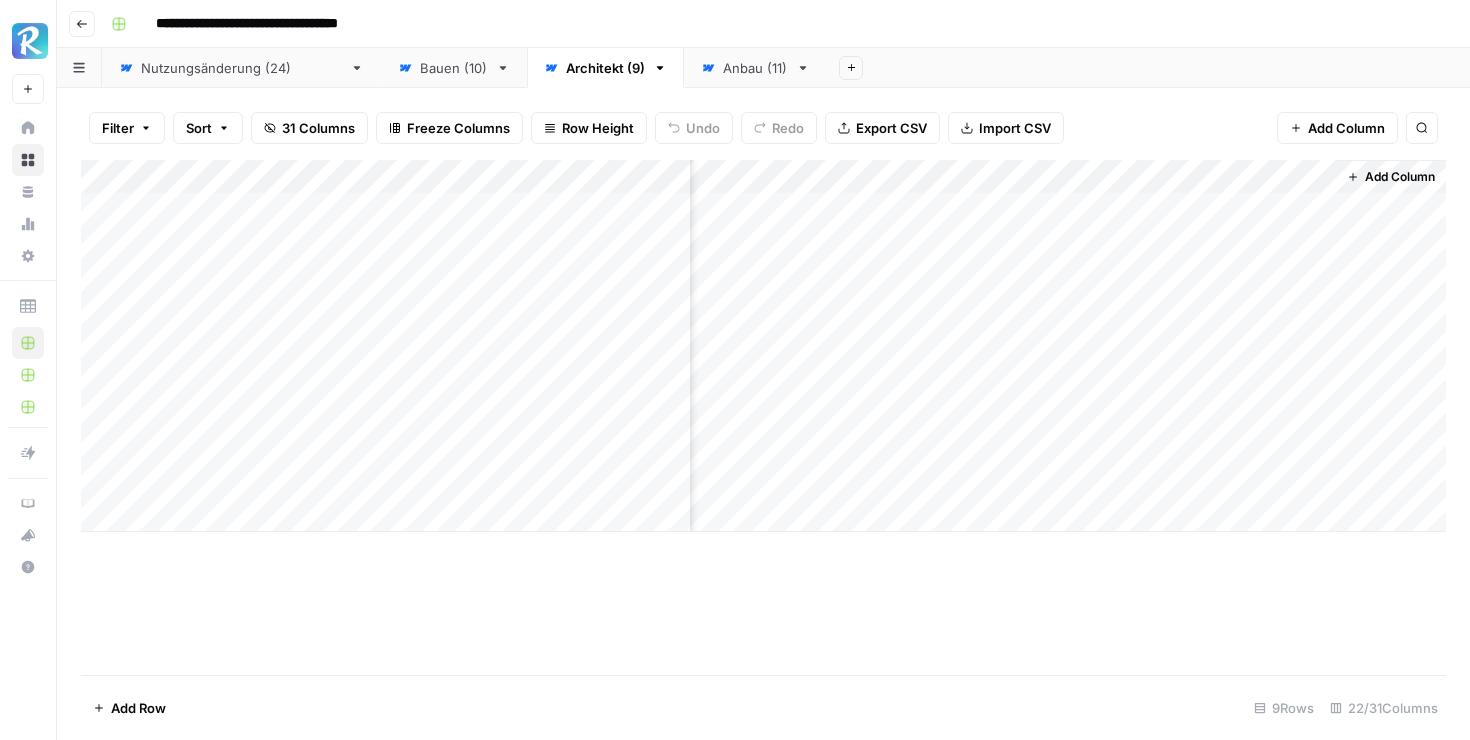 click on "Add Column" at bounding box center (1346, 128) 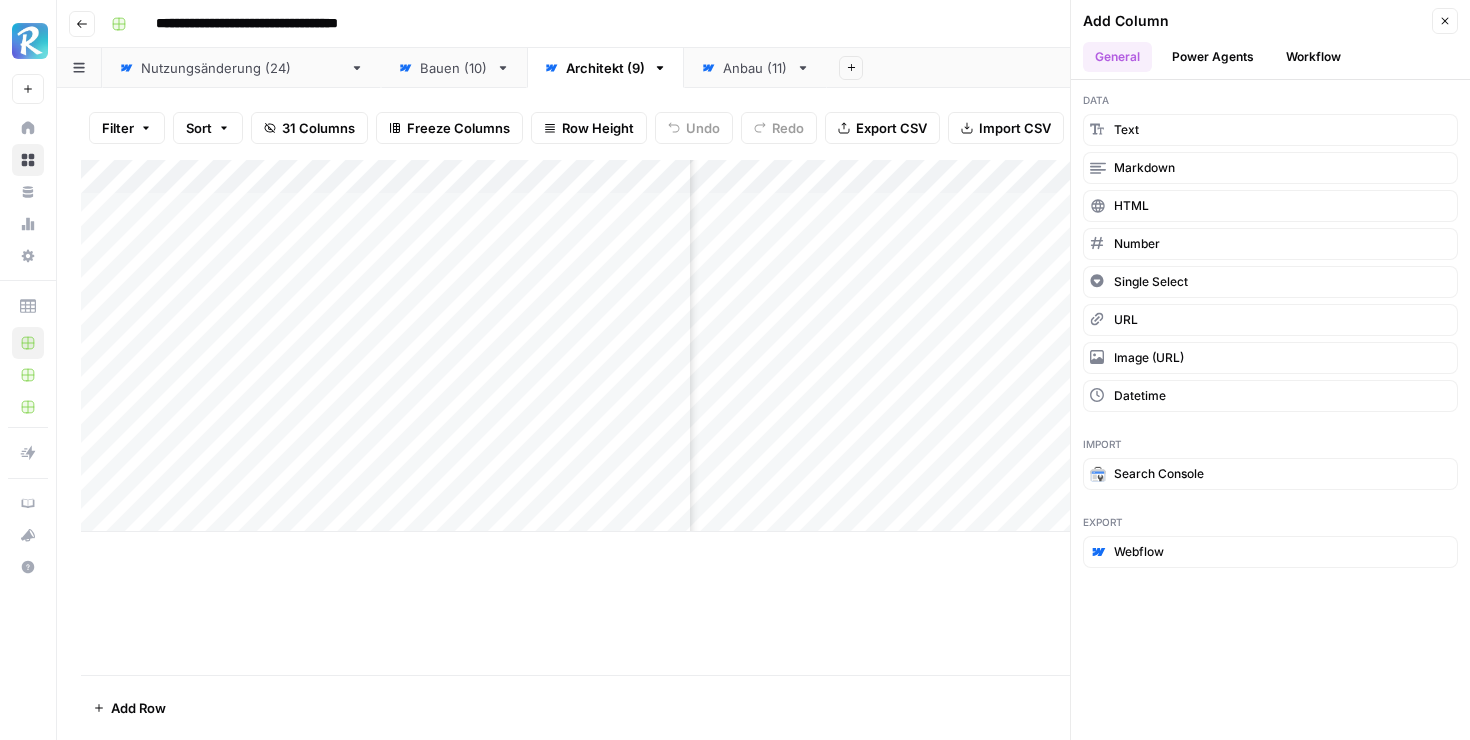 click on "Workflow" at bounding box center [1313, 57] 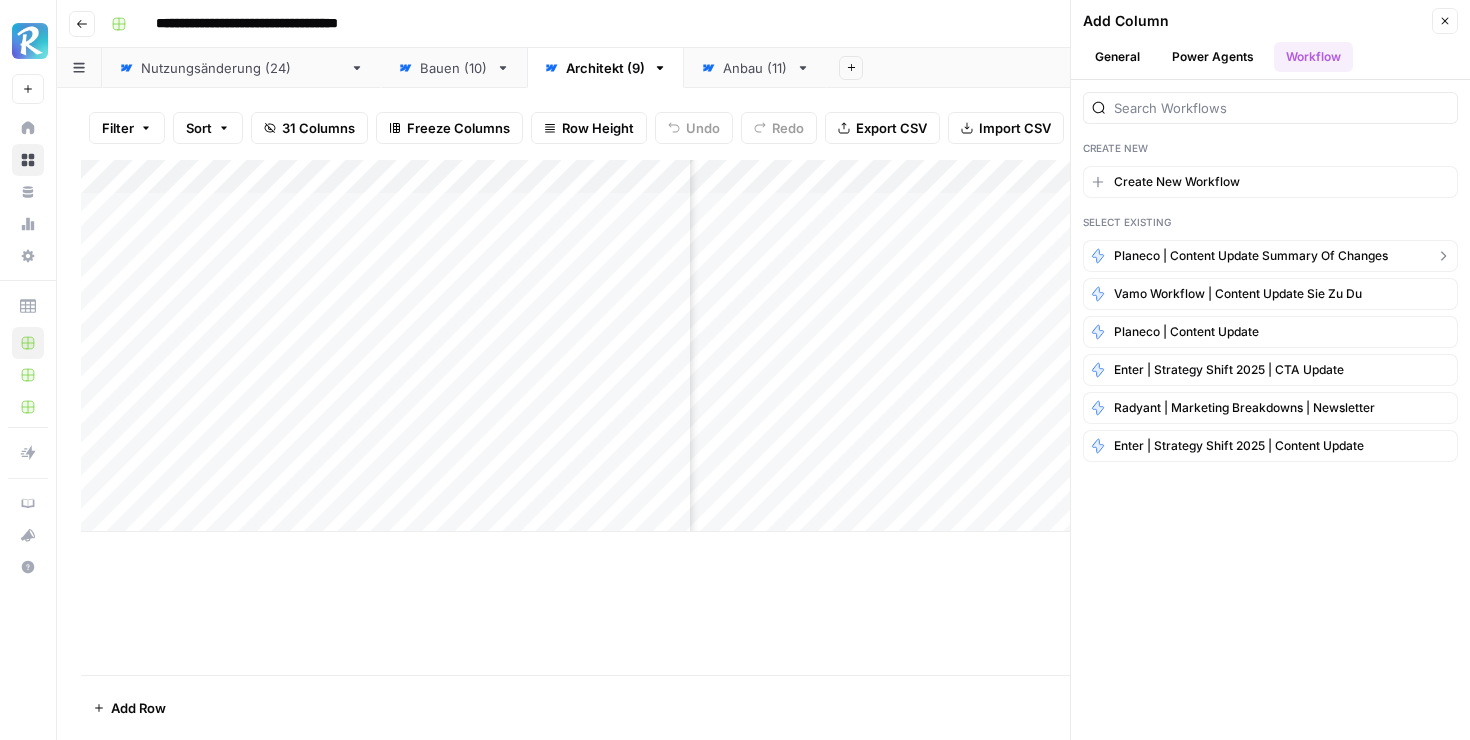 click on "Planeco | Content Update Summary of Changes" at bounding box center [1251, 256] 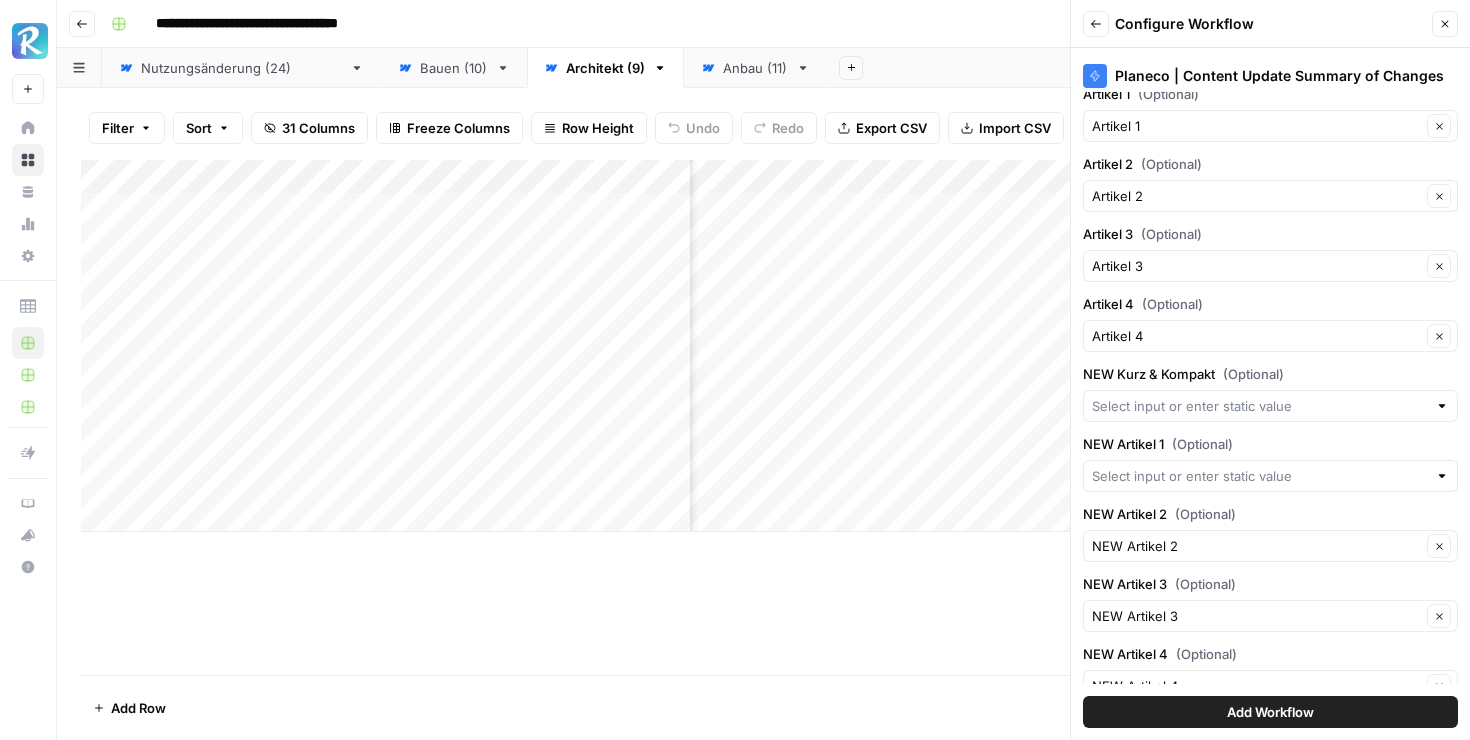 scroll, scrollTop: 120, scrollLeft: 0, axis: vertical 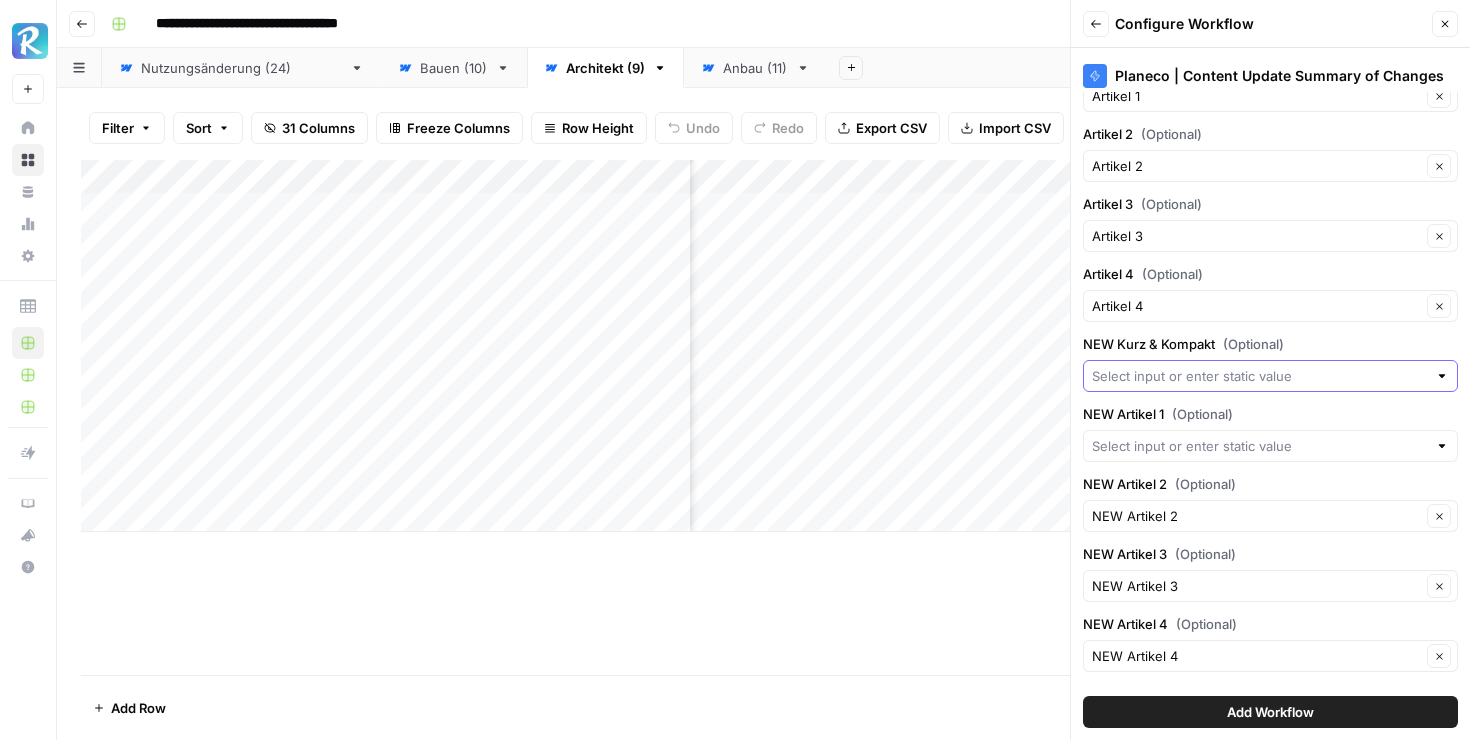 click on "NEW Kurz & Kompakt ([NUMBER])" at bounding box center (1259, 376) 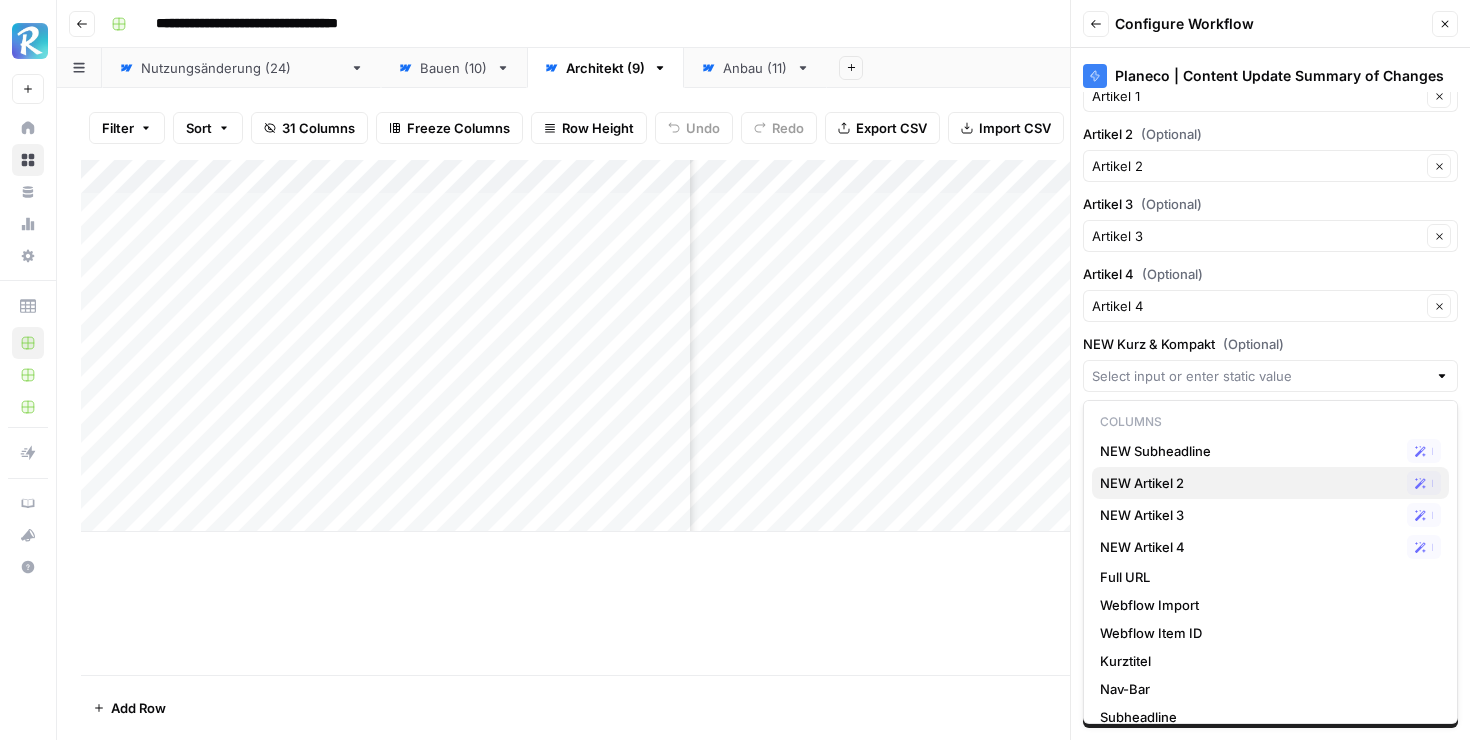 click on "NEW Artikel 2" at bounding box center (1249, 483) 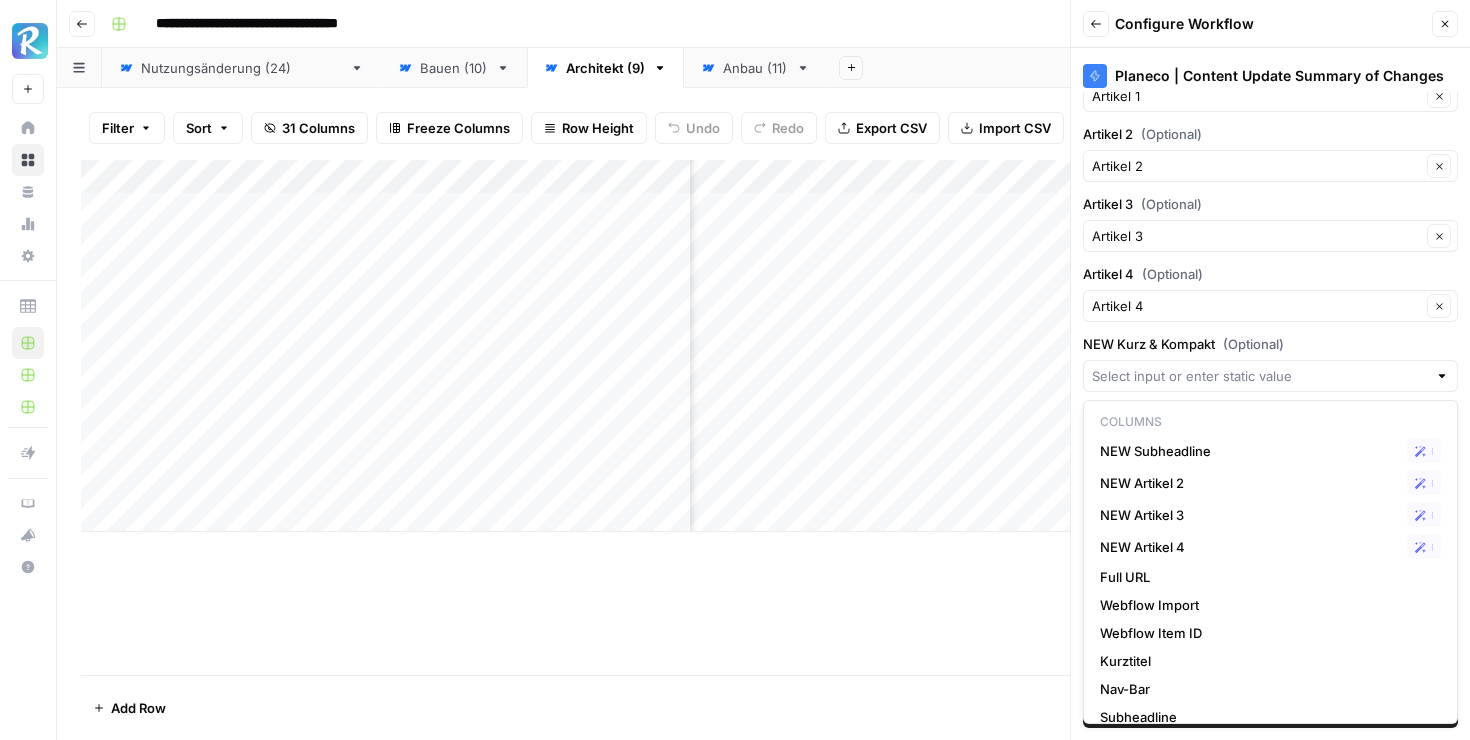 type on "NEW Artikel 2" 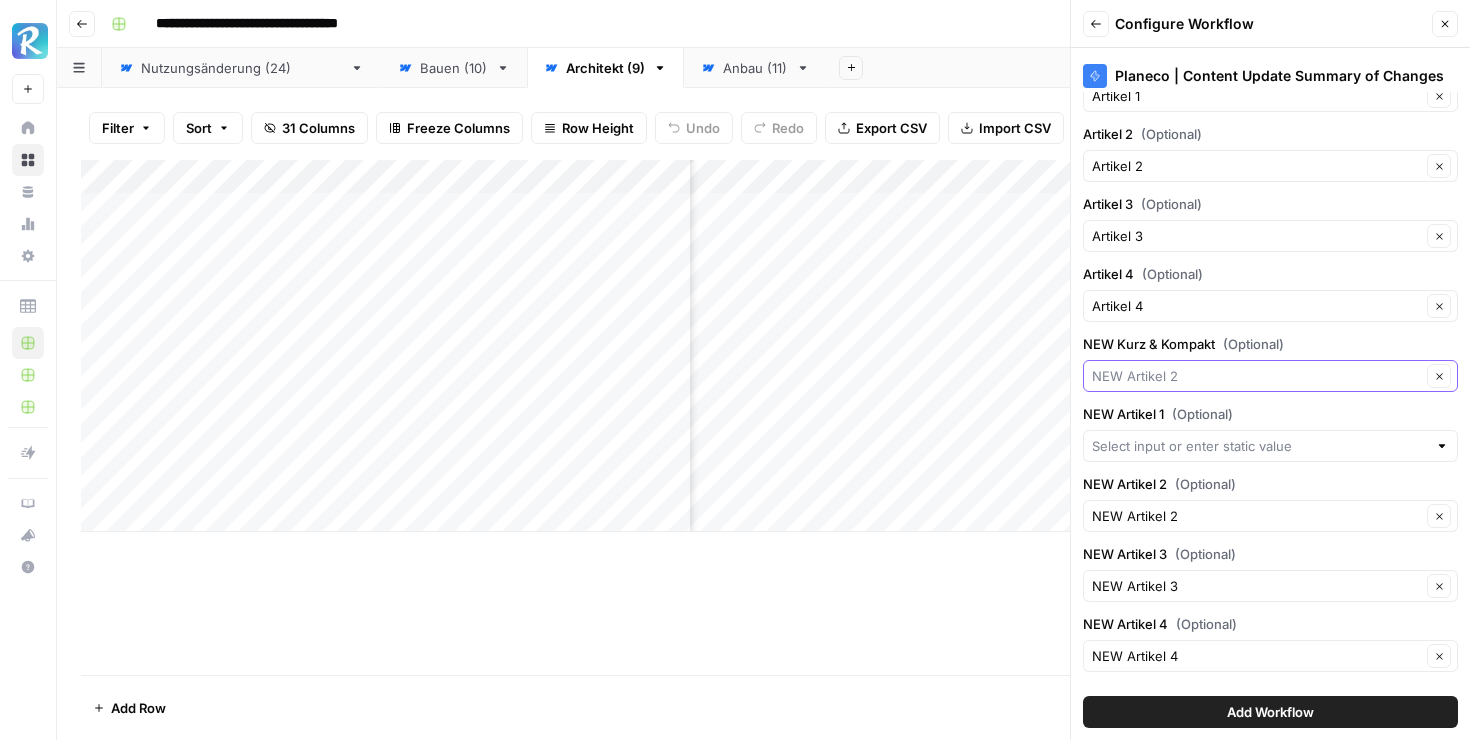 click on "NEW Kurz & Kompakt ([NUMBER])" at bounding box center [1256, 376] 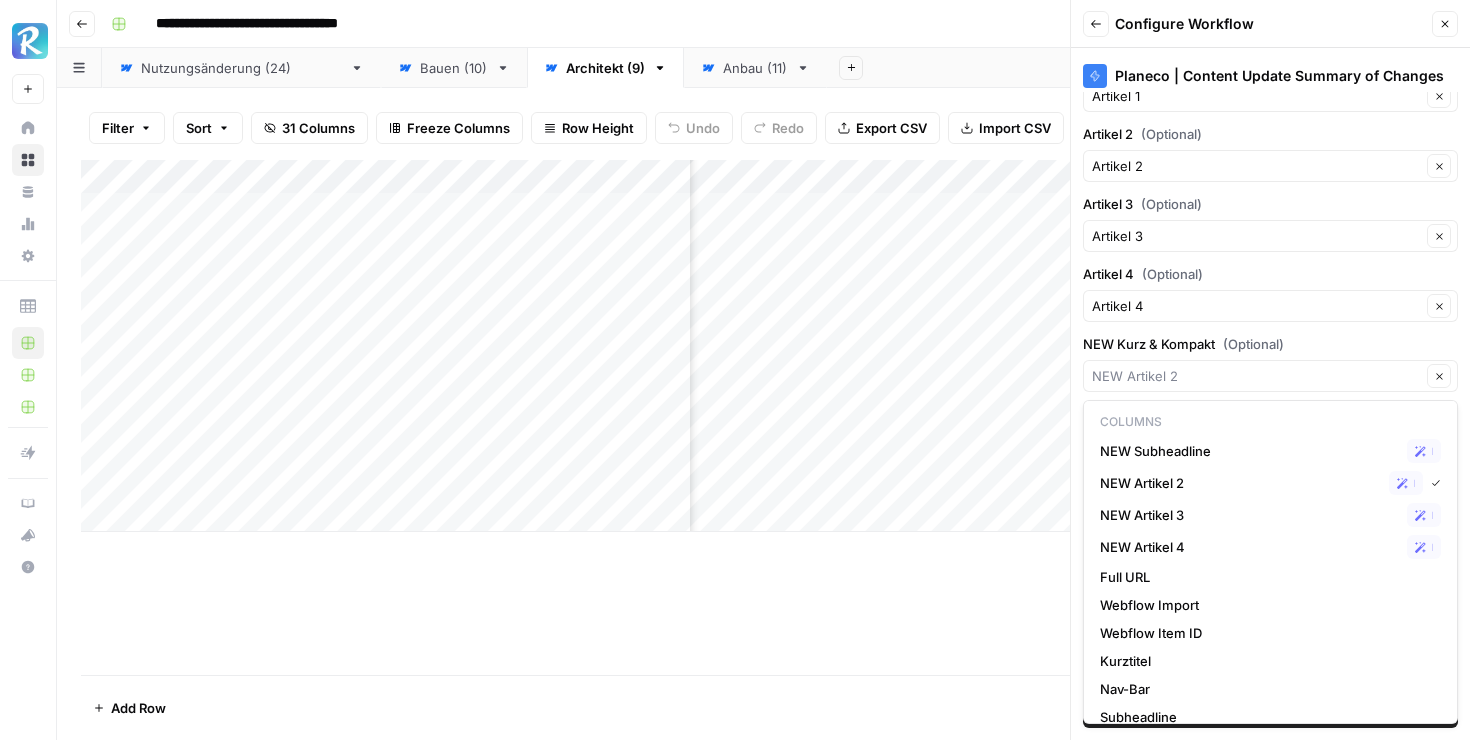 click on "Columns" at bounding box center [1270, 422] 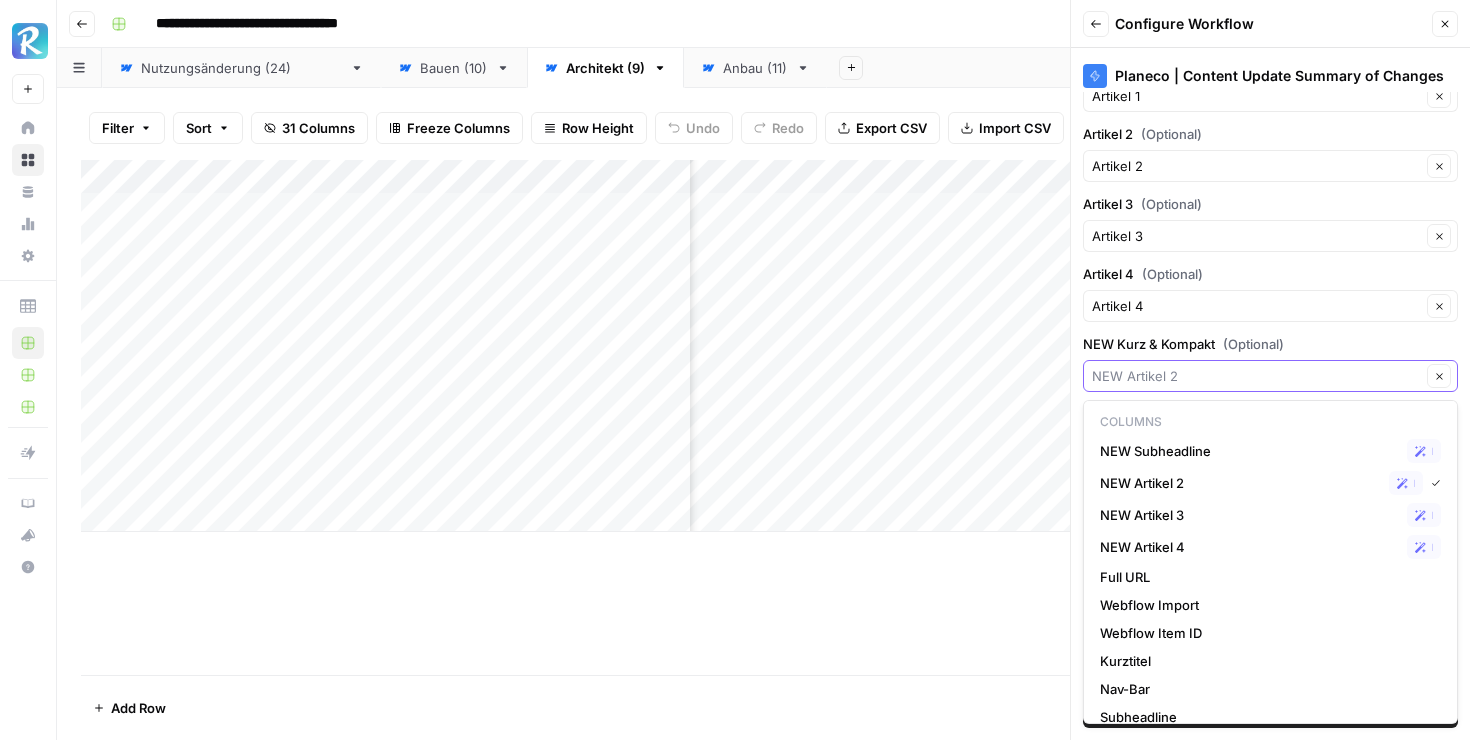click on "NEW Kurz & Kompakt ([NUMBER])" at bounding box center [1256, 376] 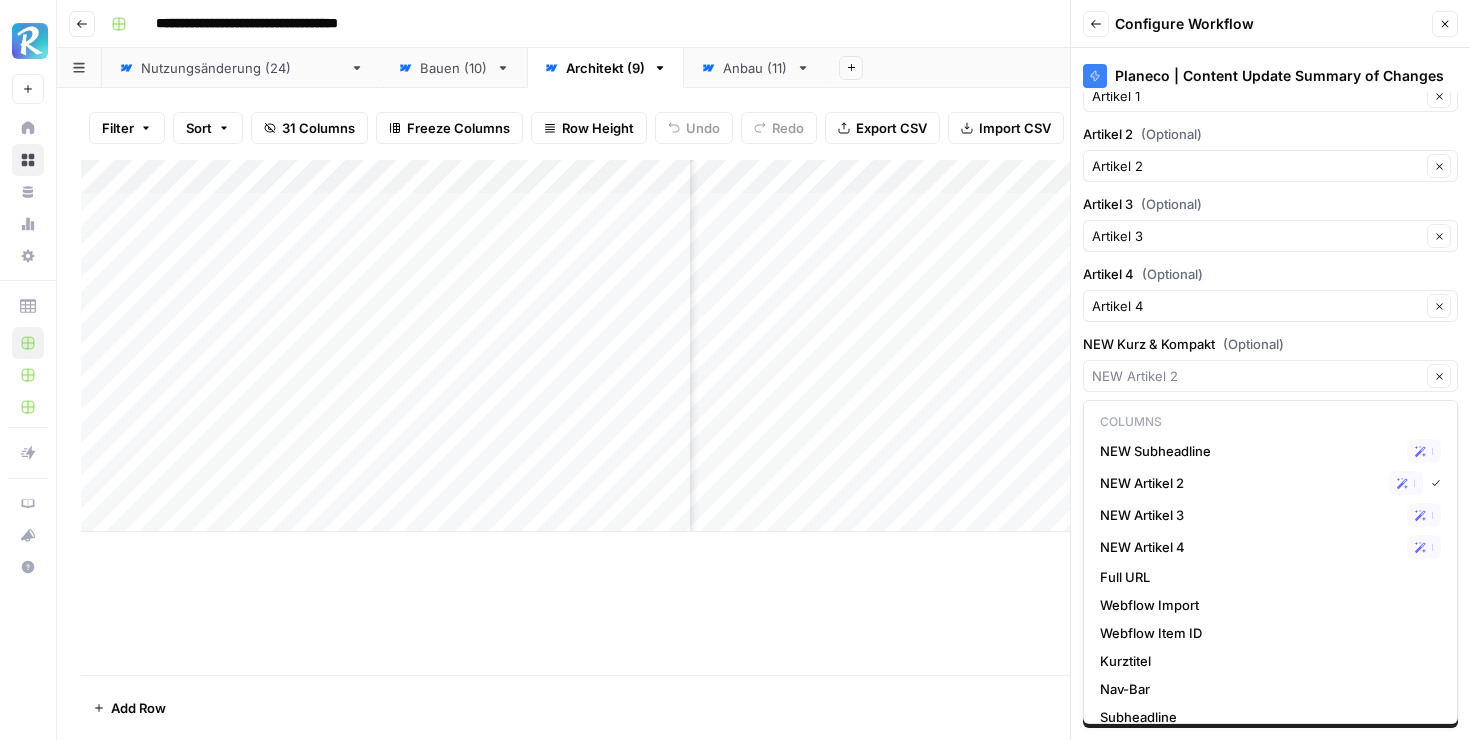 type on "NEW Artikel 2" 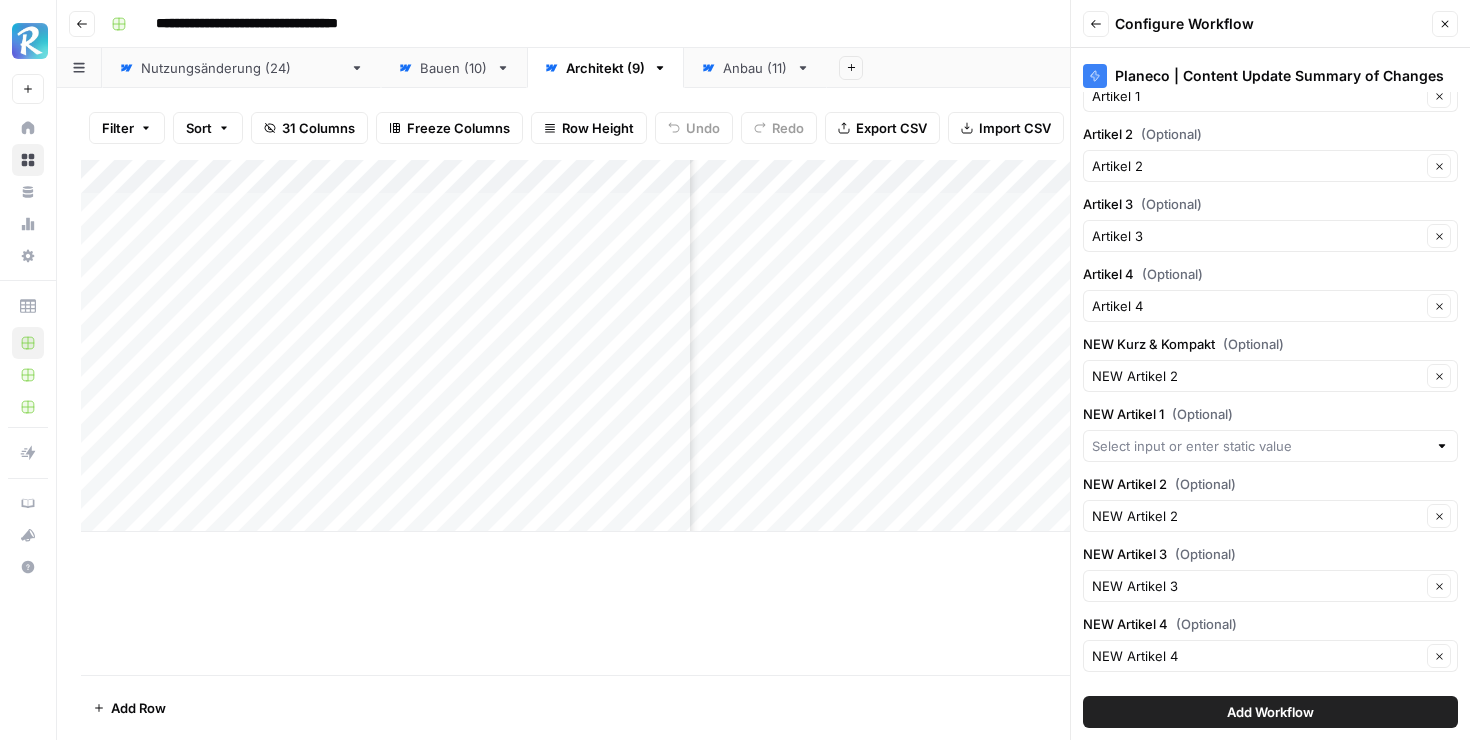click on "Planeco | Content Update Summary of Changes Kurz & Kompakt (Optional) Artikel 1 (Optional) Artikel 1 Clear Artikel 2 (Optional) Artikel 2 Clear Artikel 3 (Optional) Artikel 3 Clear Artikel 4 (Optional) Artikel 4 Clear NEW Kurz & Kompakt (Optional) NEW Artikel 2 Clear NEW Artikel 1 (Optional) NEW Artikel 2 (Optional) NEW Artikel 2 Clear NEW Artikel 3 (Optional) NEW Artikel 3 Clear NEW Artikel 4 (Optional) NEW Artikel 4 Clear Add Workflow" at bounding box center (1270, 394) 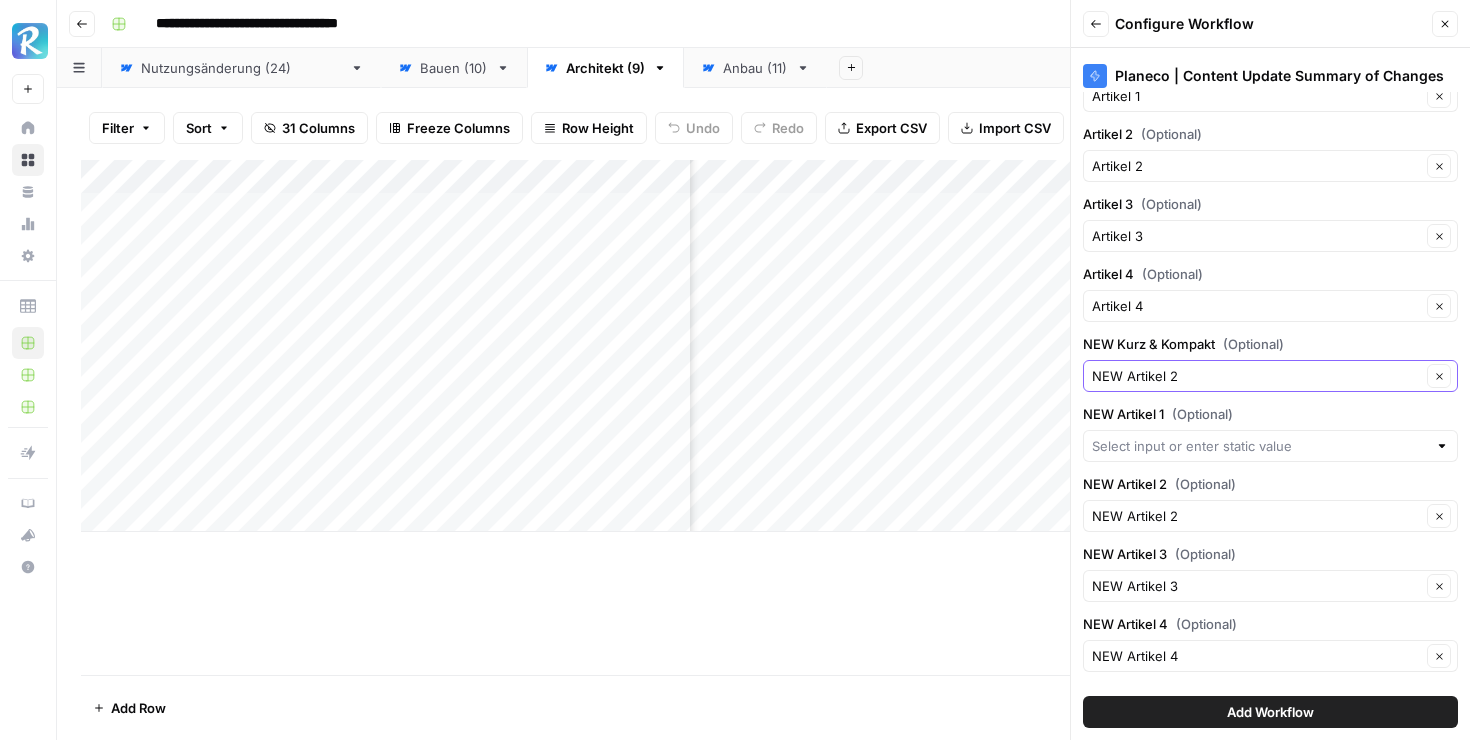 click 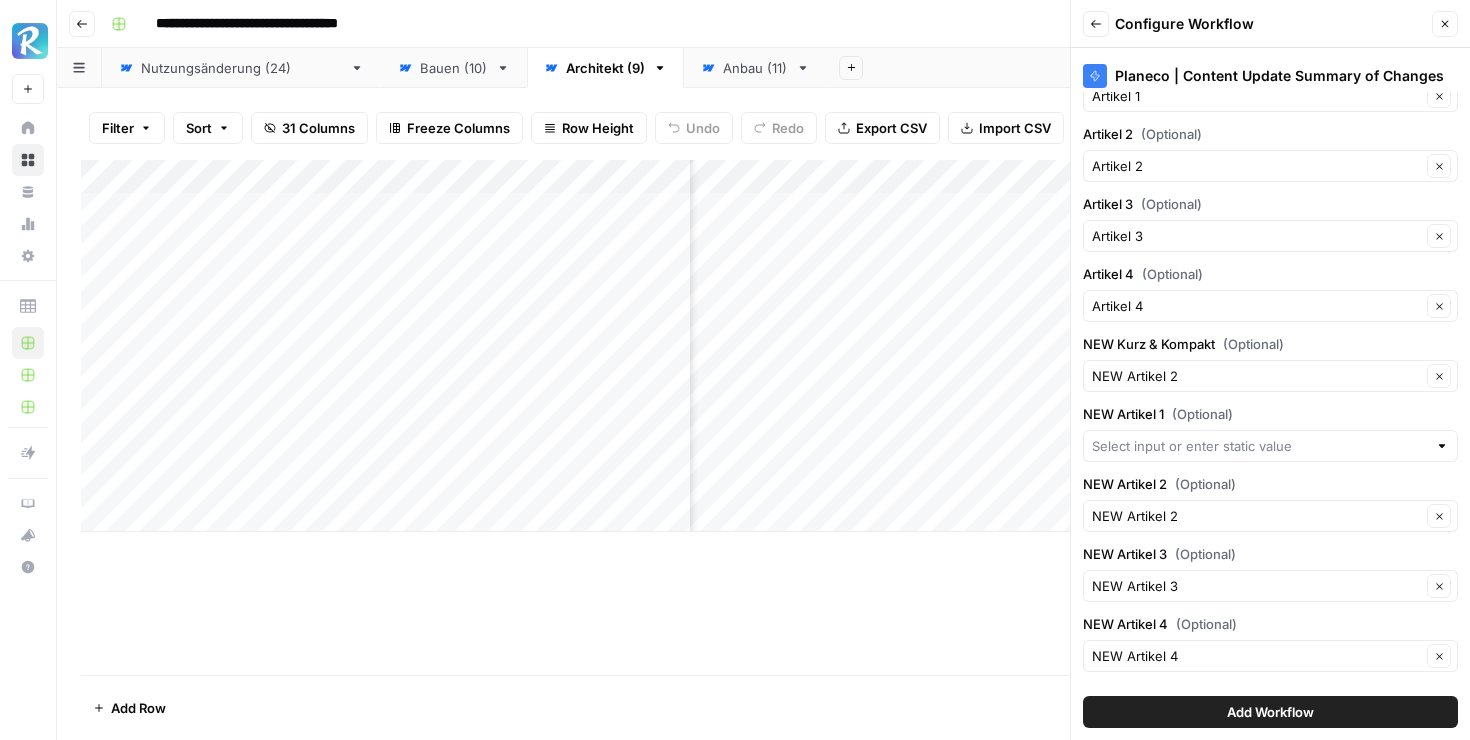 type 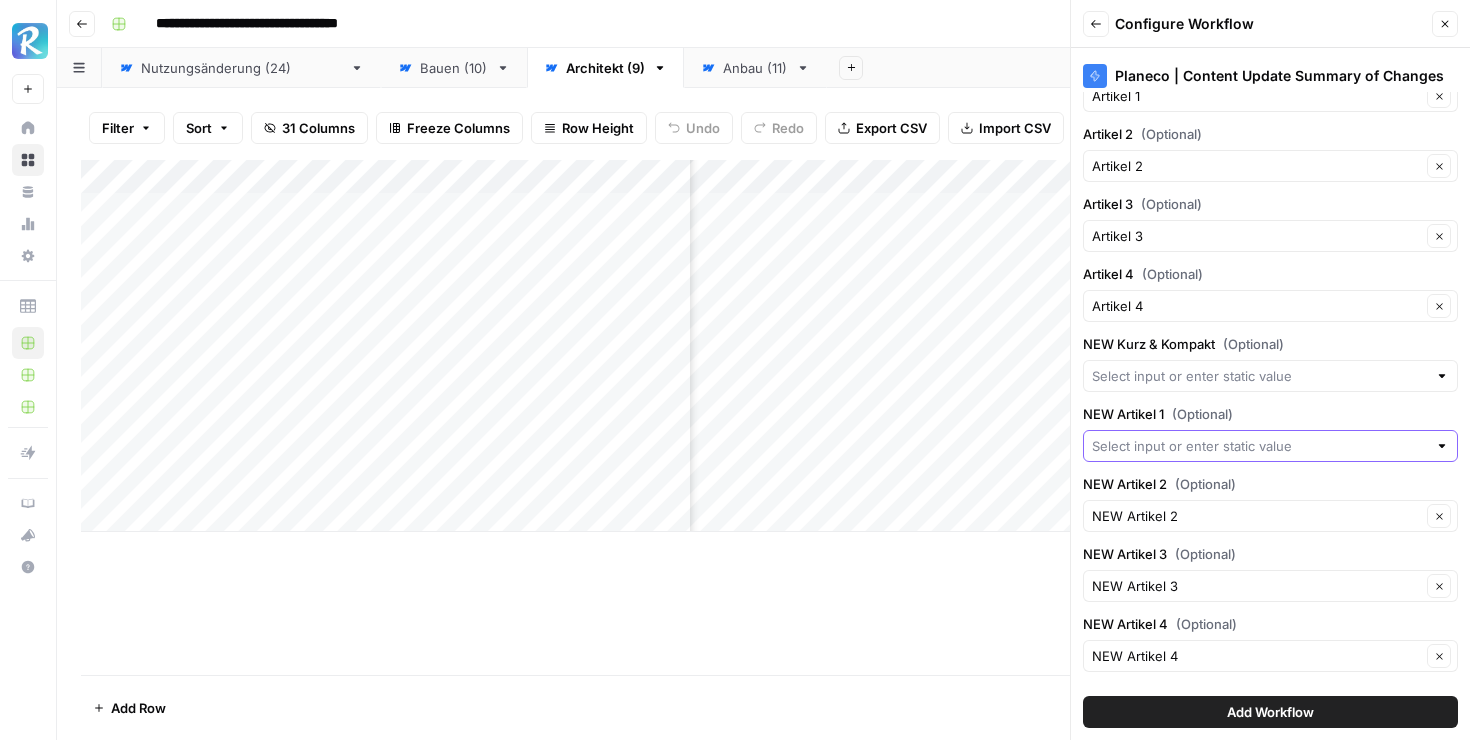 click on "NEW Artikel 1 (Optional)" at bounding box center (1259, 446) 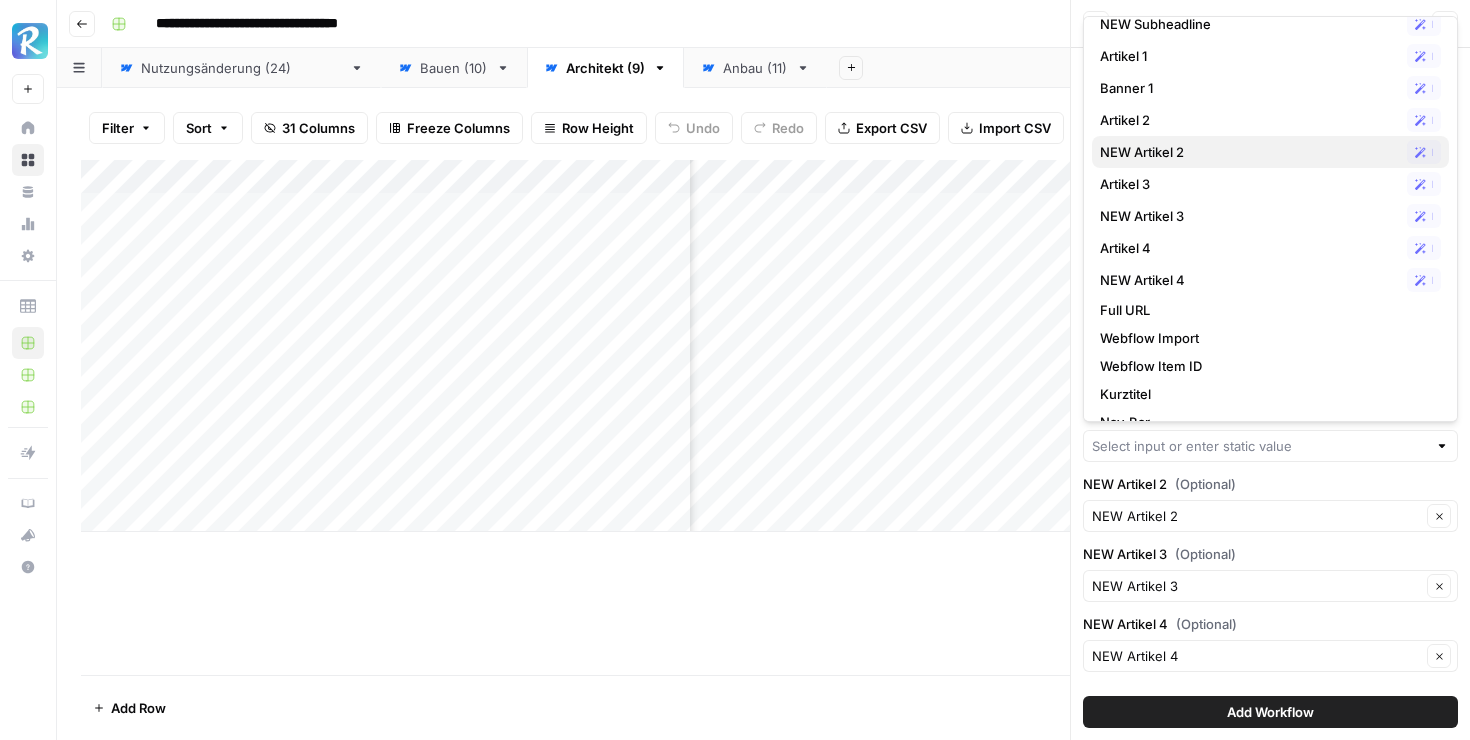 scroll, scrollTop: 0, scrollLeft: 0, axis: both 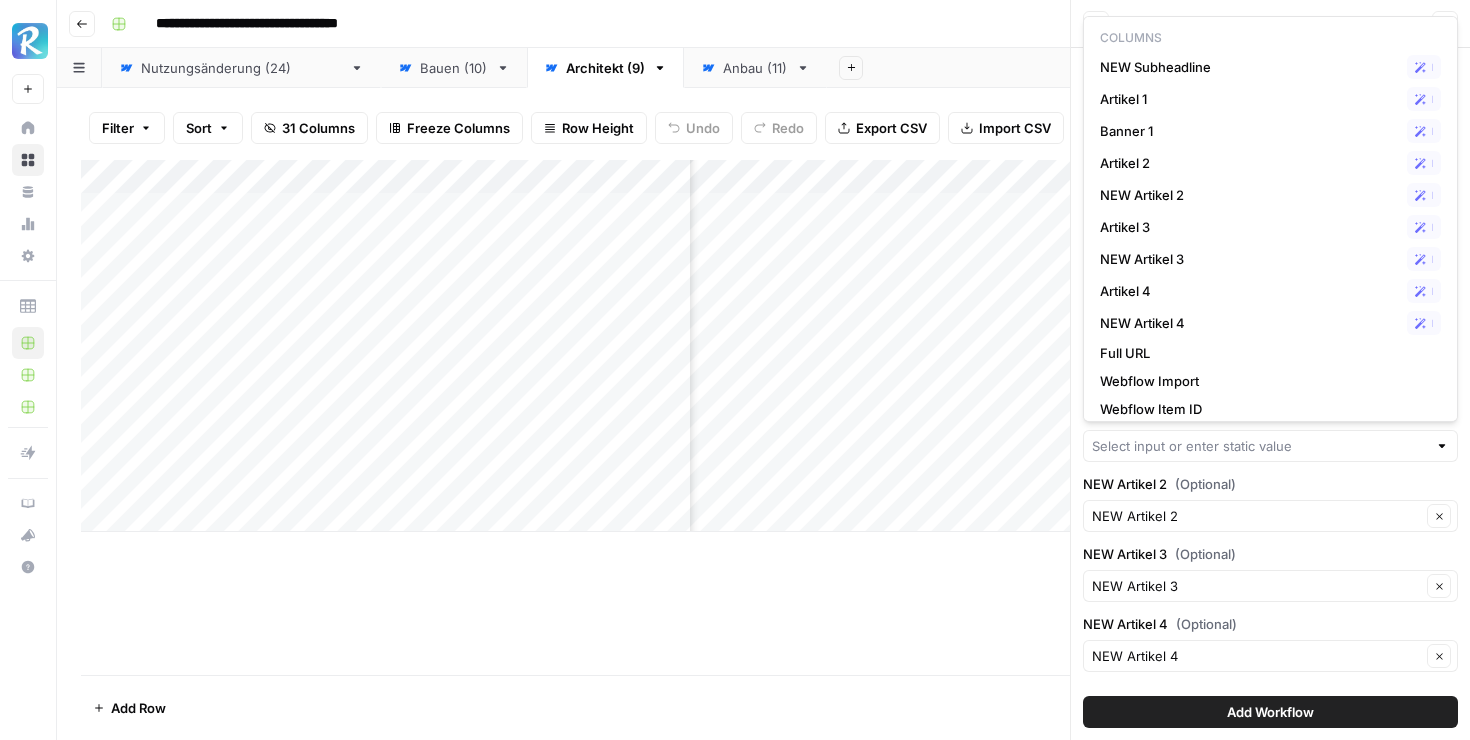 click on "Add Column" at bounding box center [763, 417] 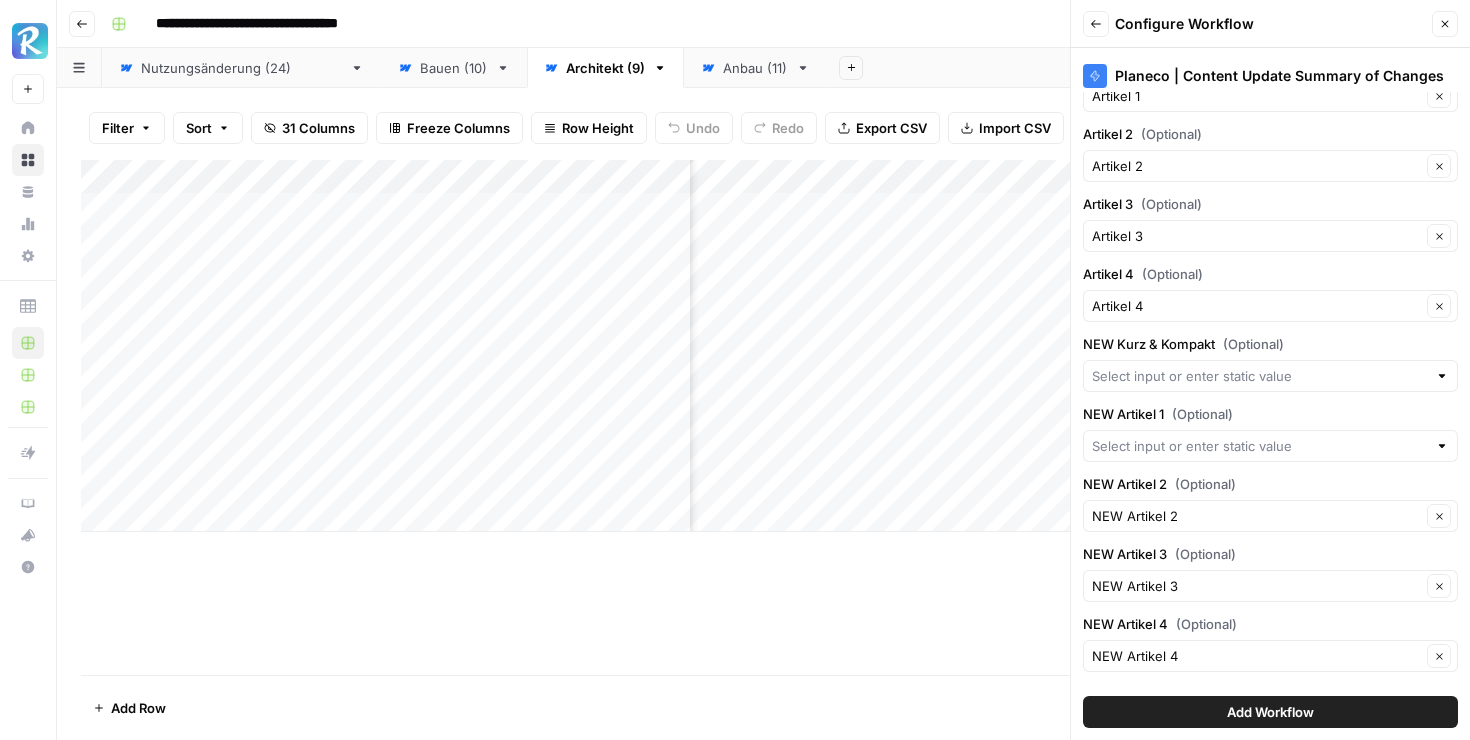 scroll, scrollTop: 0, scrollLeft: 2681, axis: horizontal 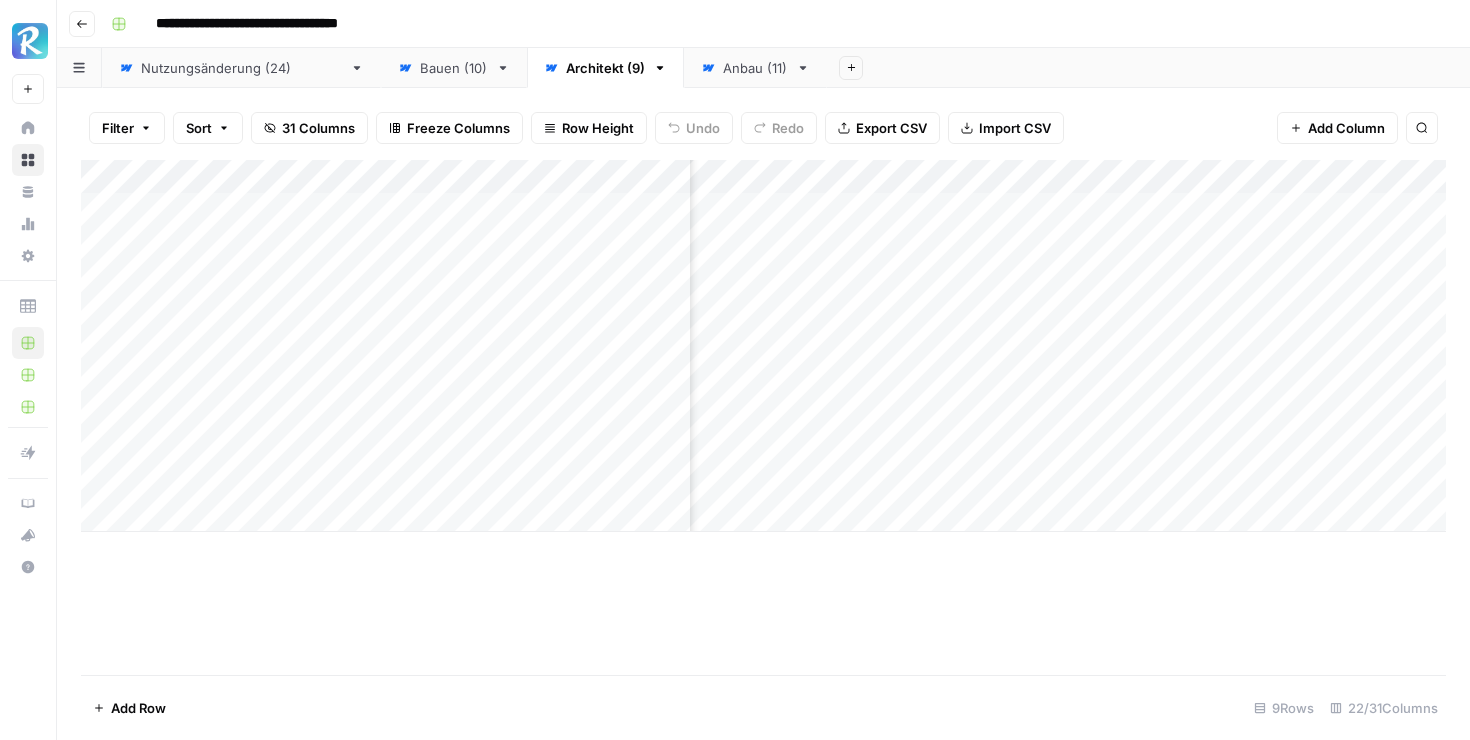 click on "Add Column" at bounding box center (763, 346) 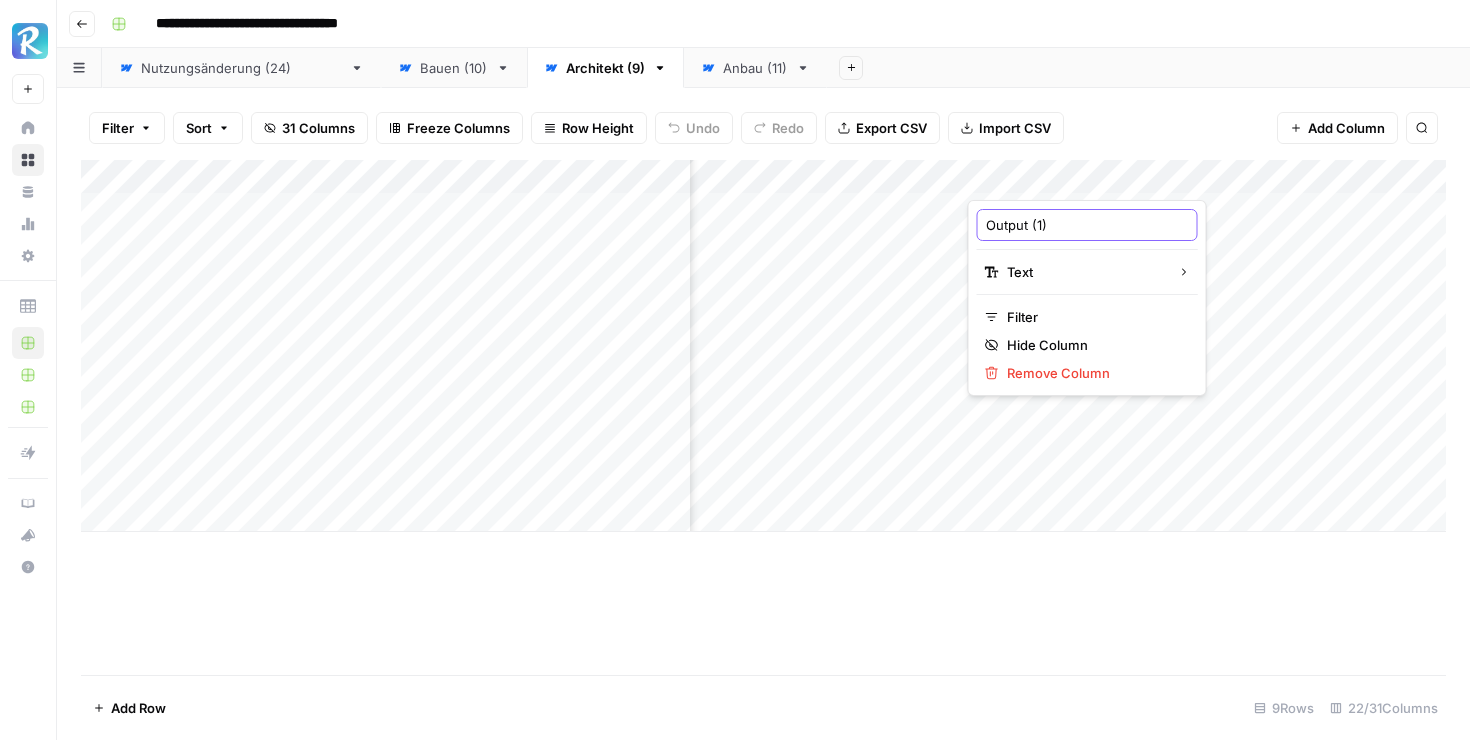 drag, startPoint x: 1053, startPoint y: 224, endPoint x: 978, endPoint y: 221, distance: 75.059975 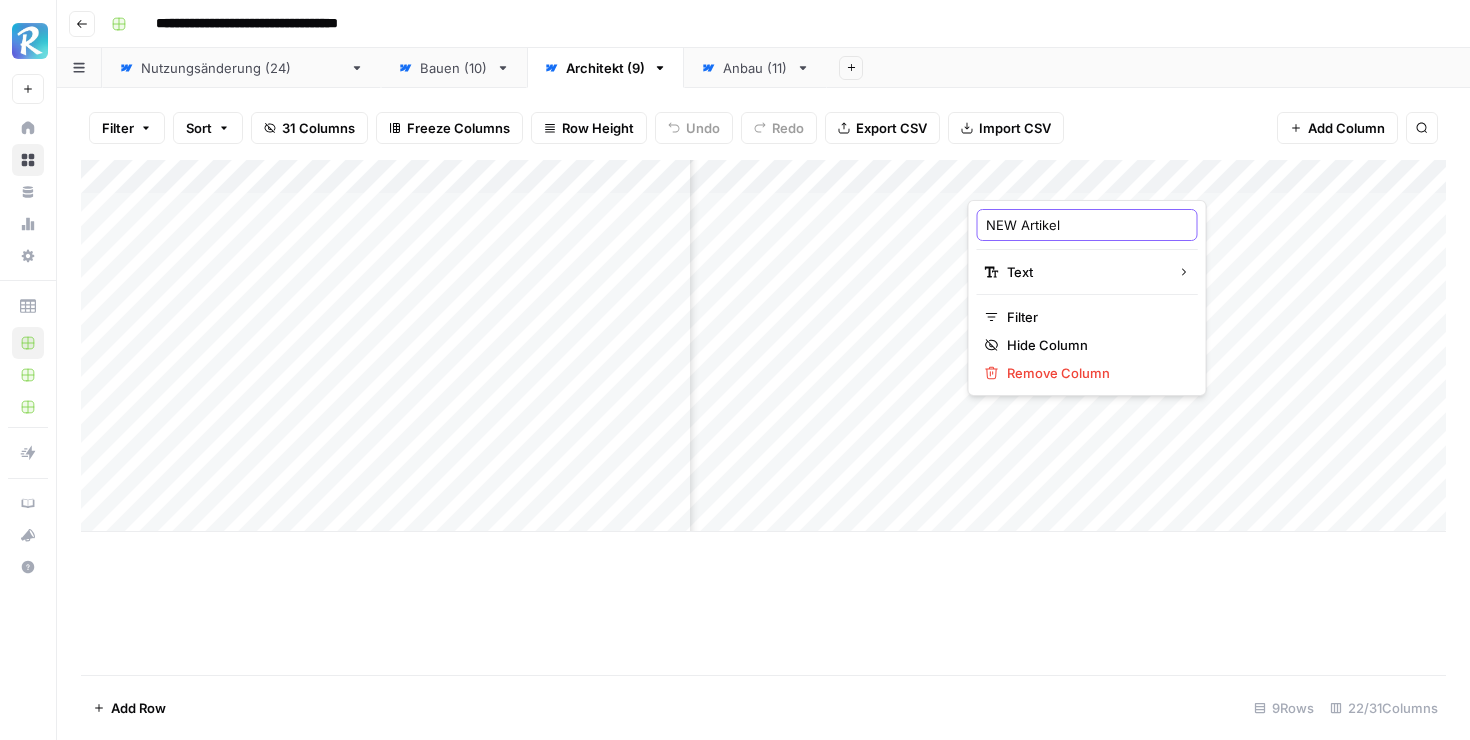 type on "NEW Artikel 1" 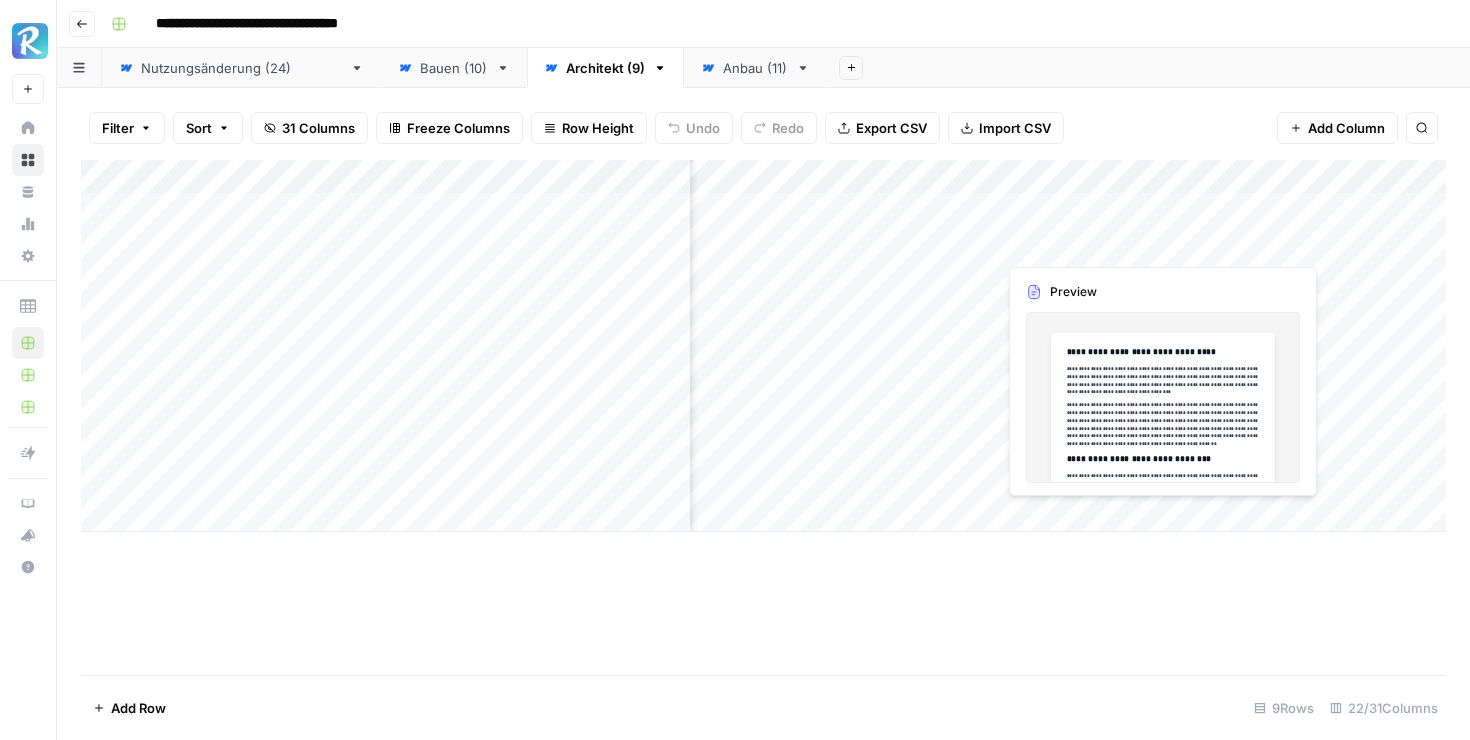 scroll, scrollTop: 0, scrollLeft: 1763, axis: horizontal 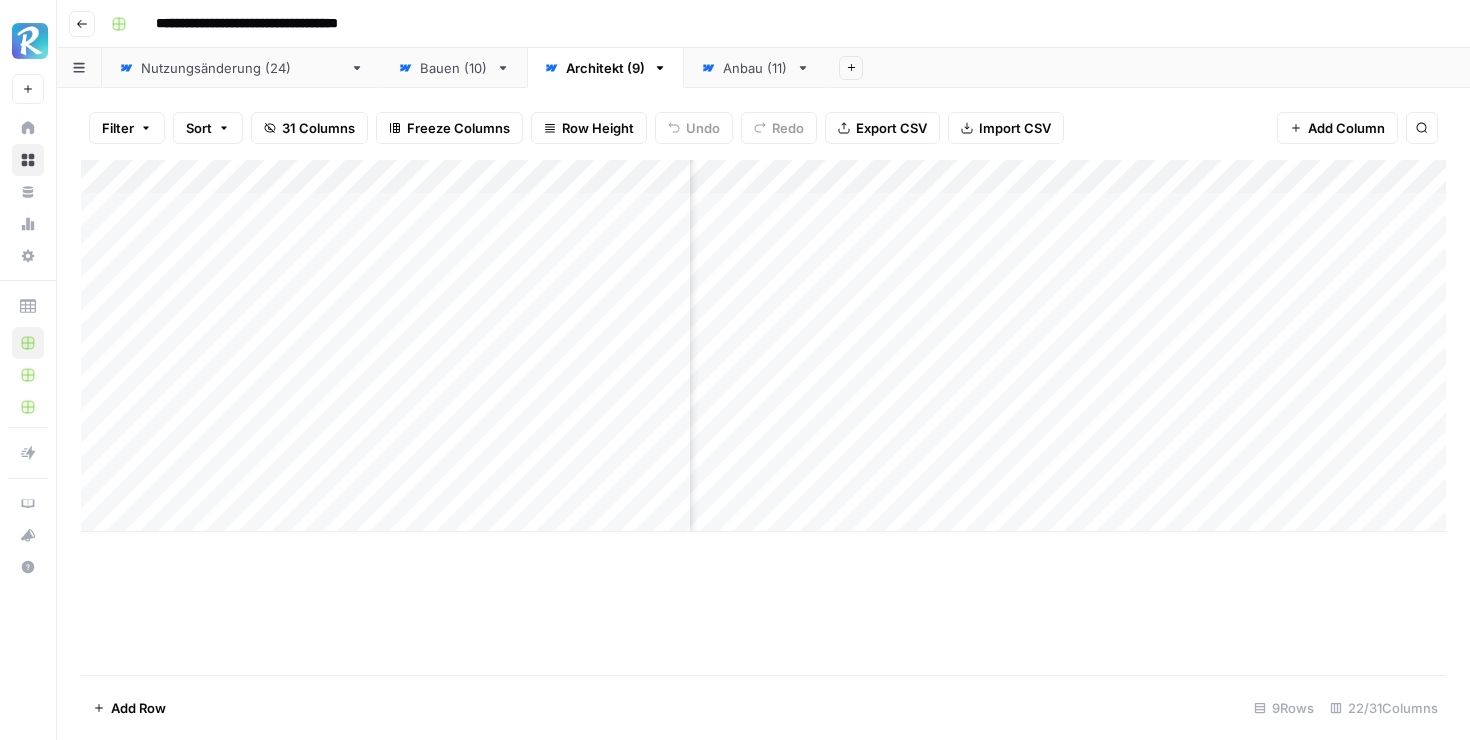 click 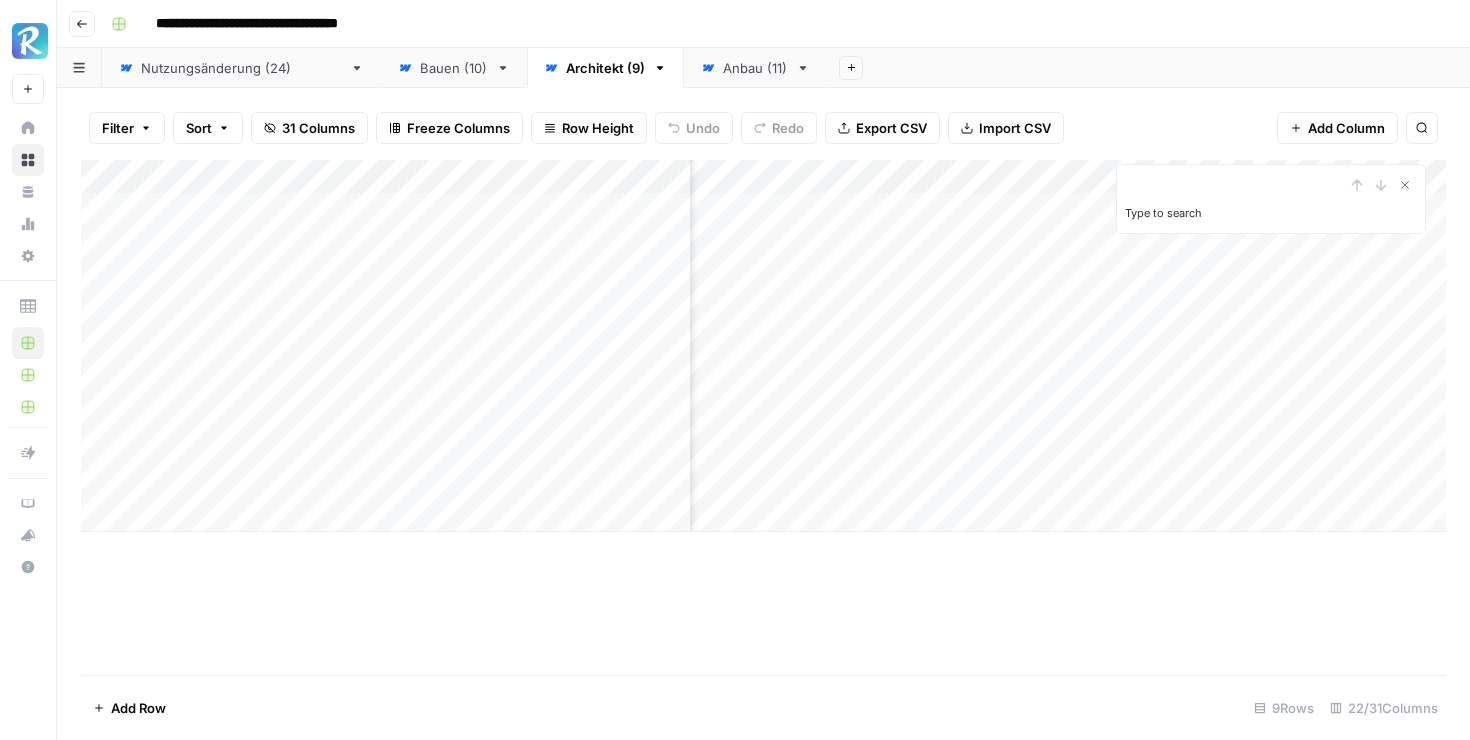 click on "Add Sheet" at bounding box center [1148, 68] 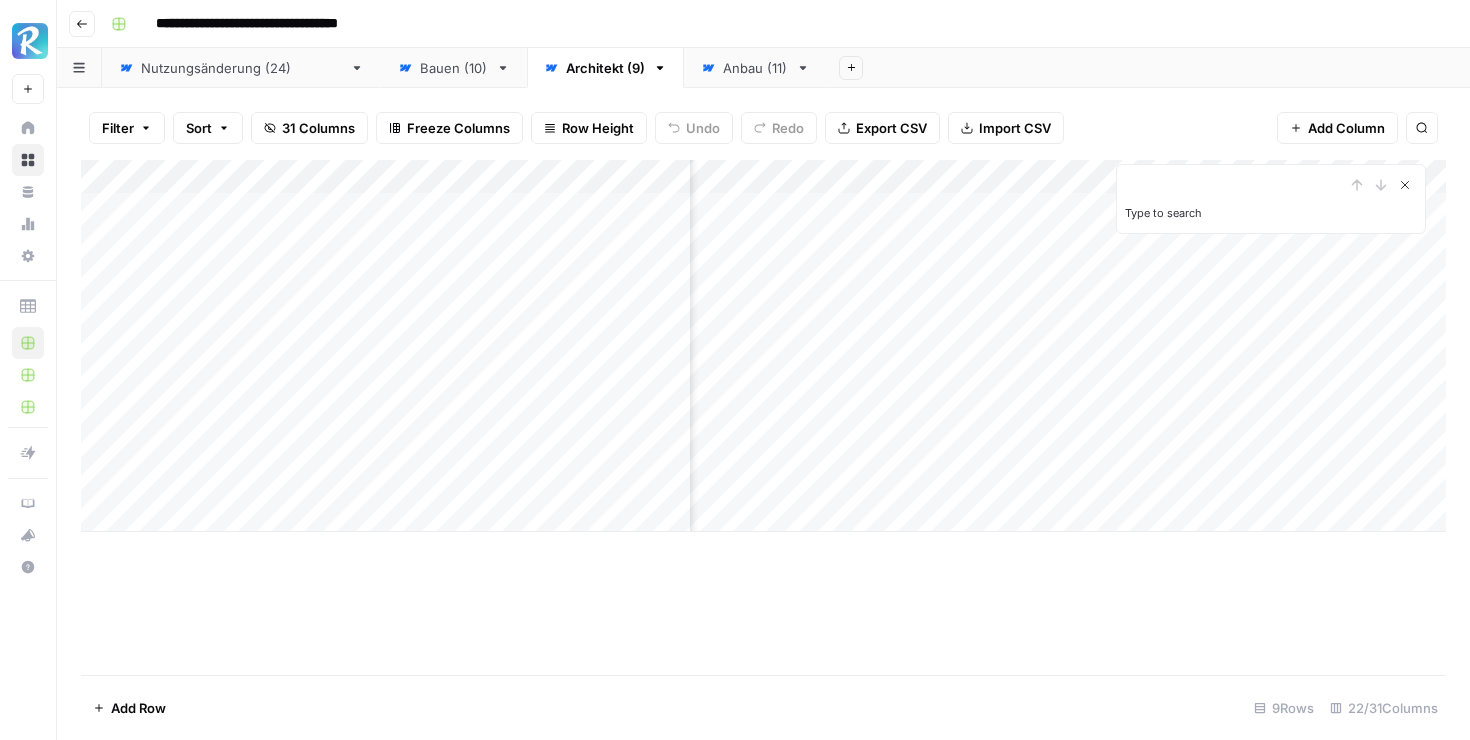 click 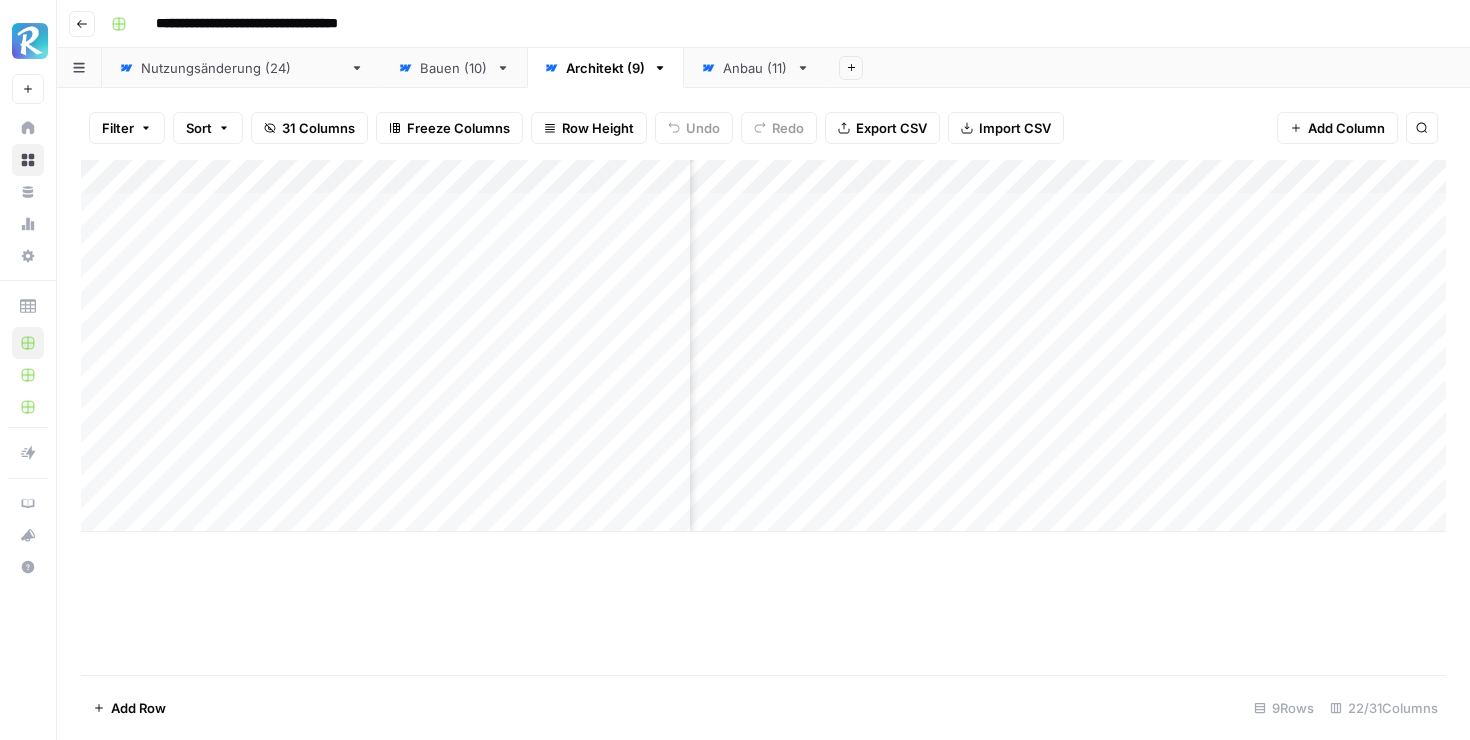 click on "Add Column" at bounding box center [1346, 128] 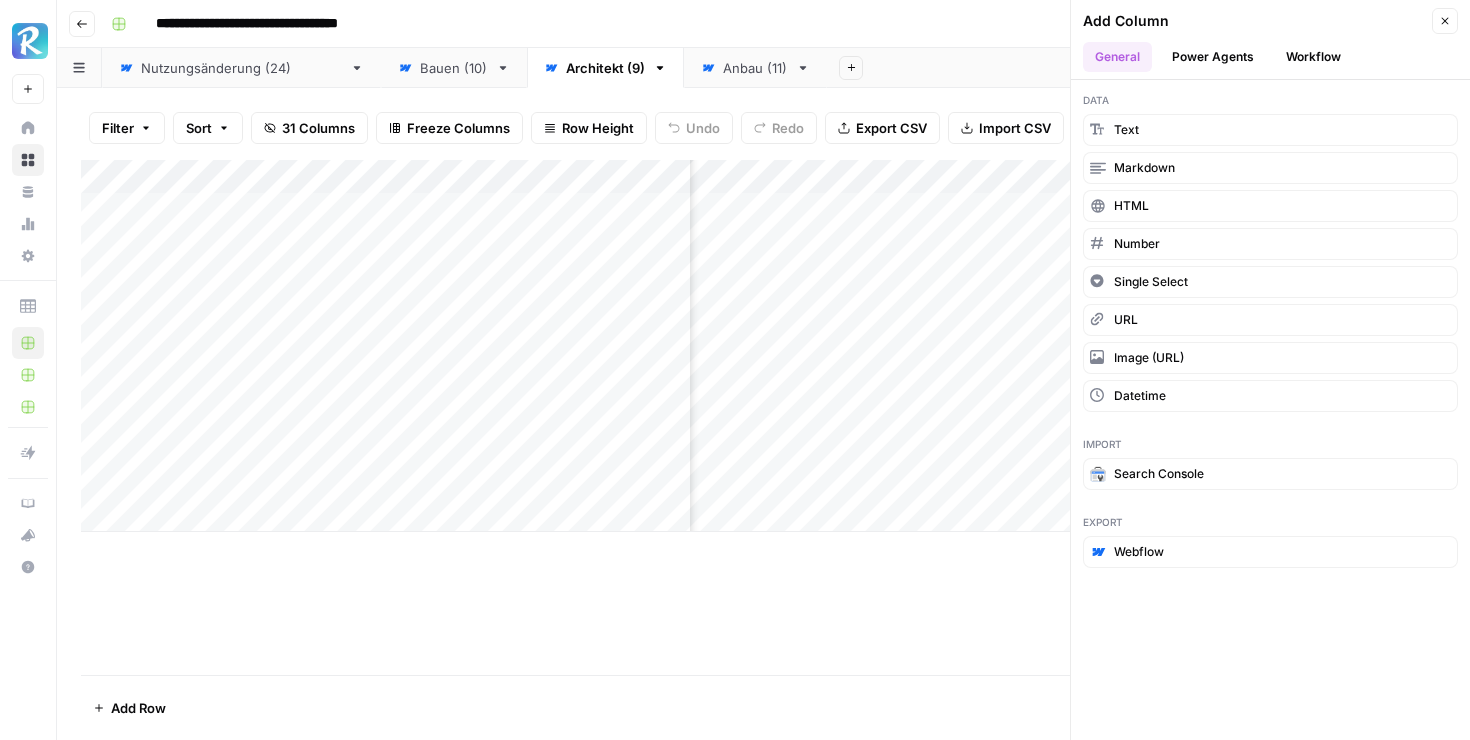 click on "Workflow" at bounding box center (1313, 57) 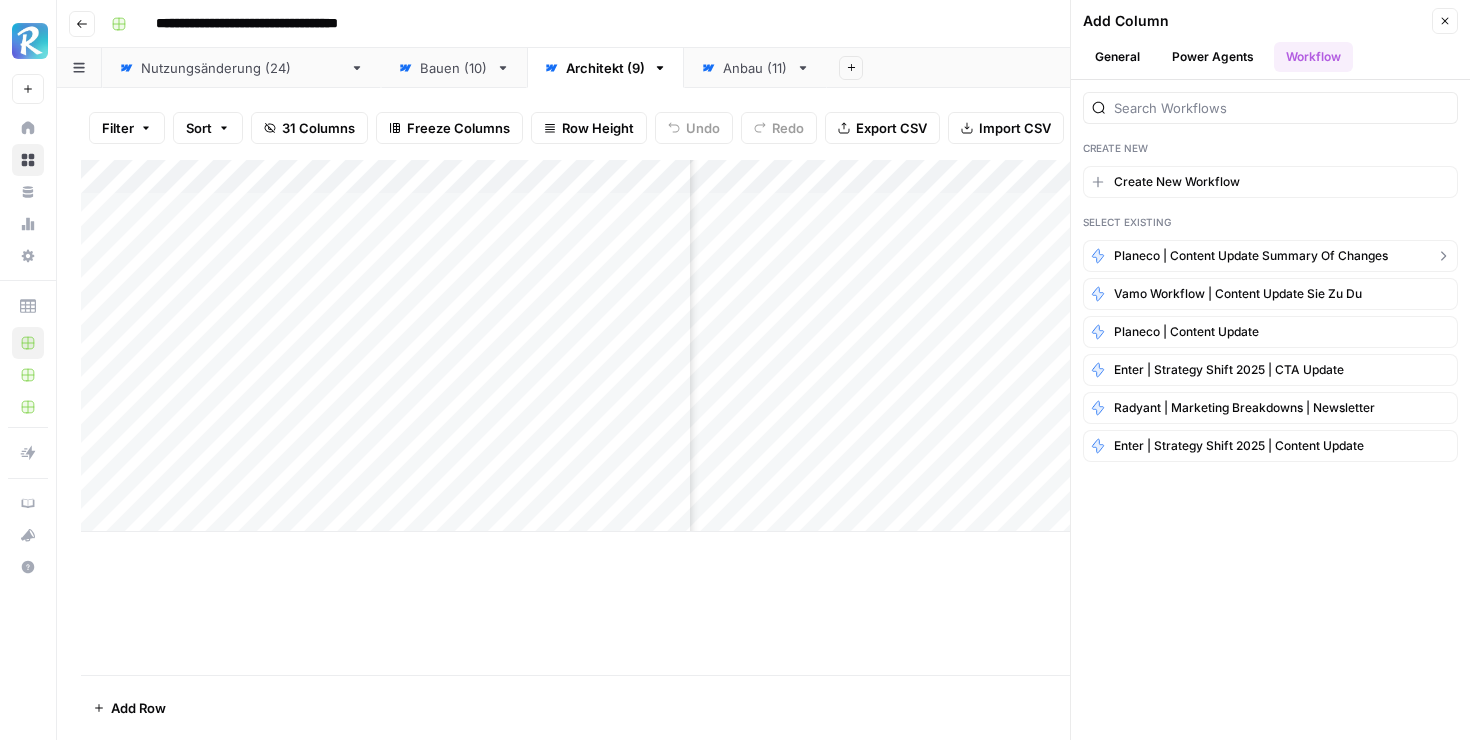 click on "Planeco | Content Update Summary of Changes" at bounding box center (1270, 256) 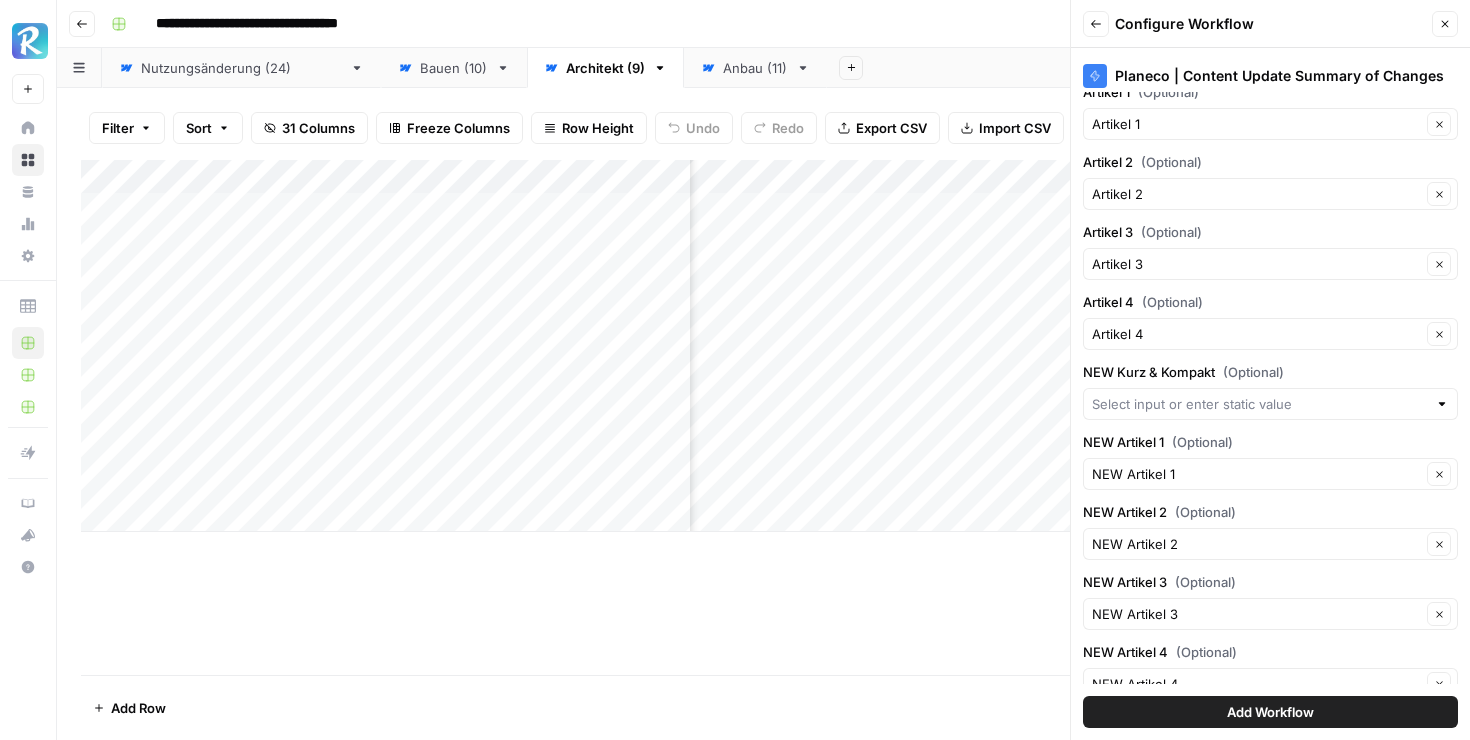 scroll, scrollTop: 120, scrollLeft: 0, axis: vertical 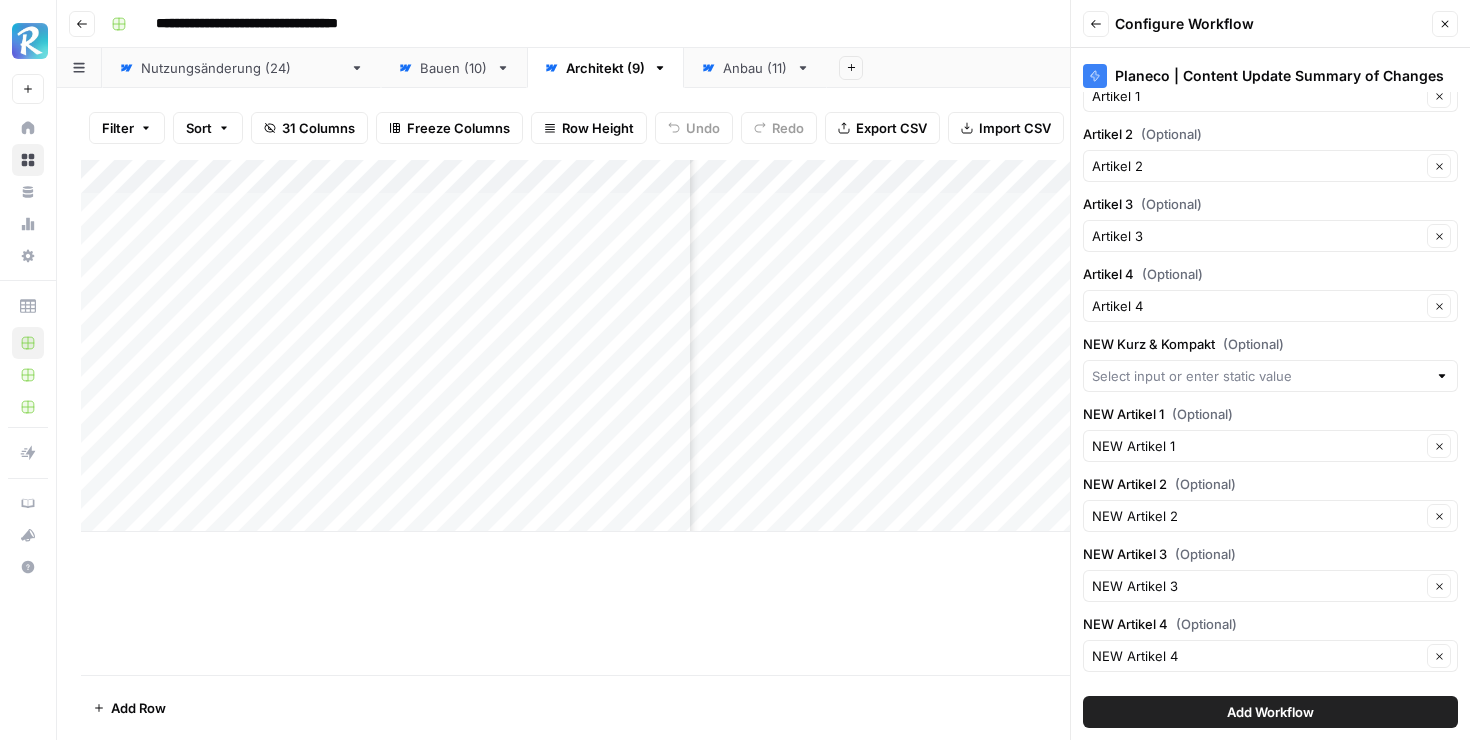 click on "Add Workflow" at bounding box center [1270, 712] 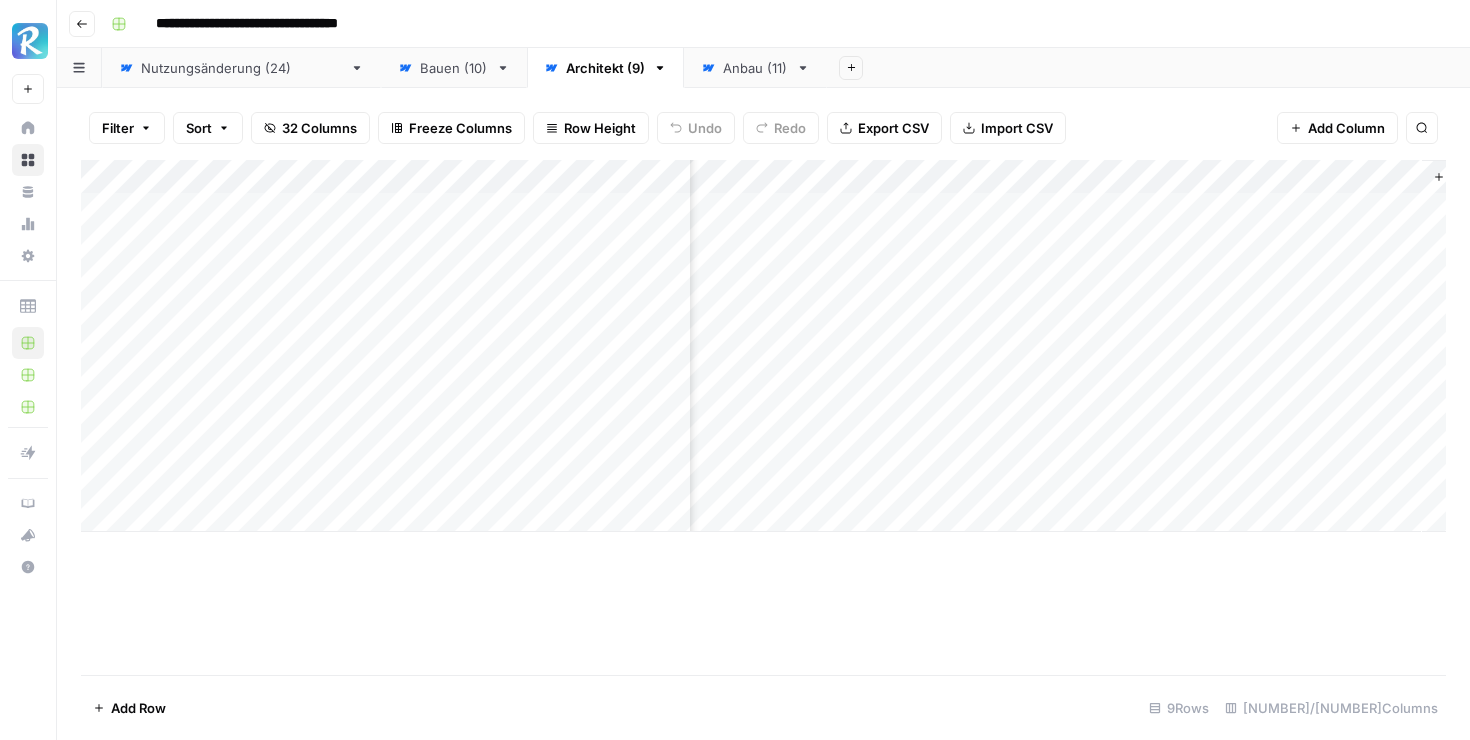 scroll, scrollTop: 0, scrollLeft: 3316, axis: horizontal 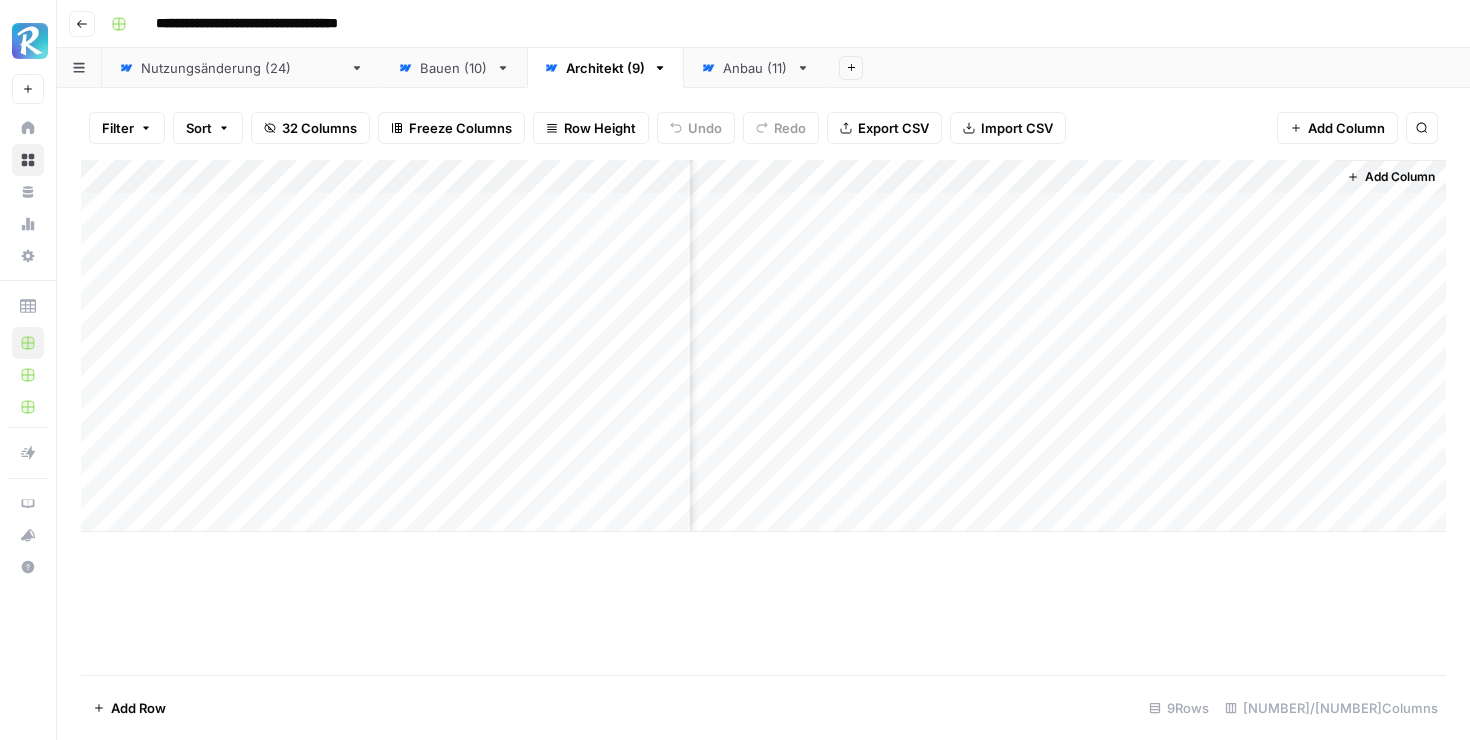 click on "Add Column" at bounding box center [763, 346] 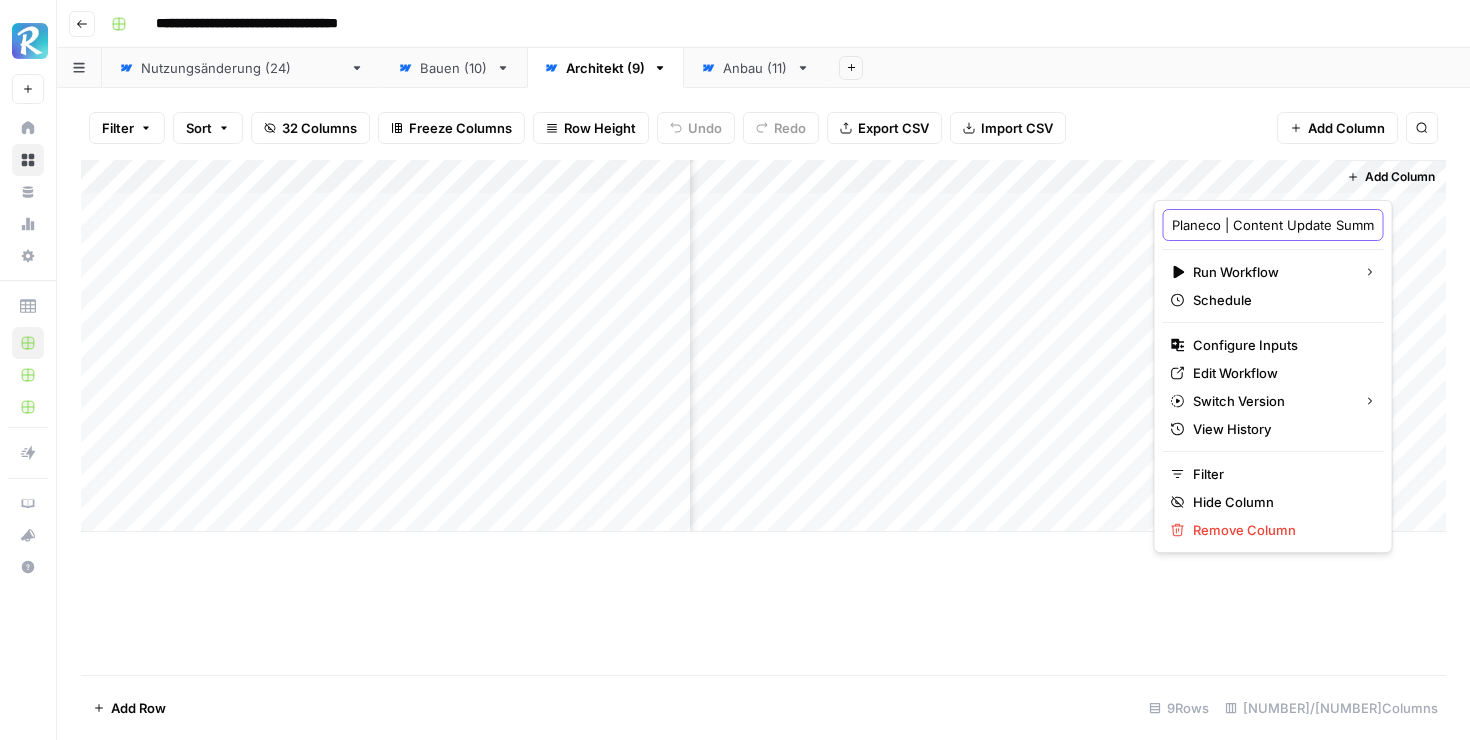 click on "Planeco | Content Update Summary of Changes" at bounding box center (1273, 225) 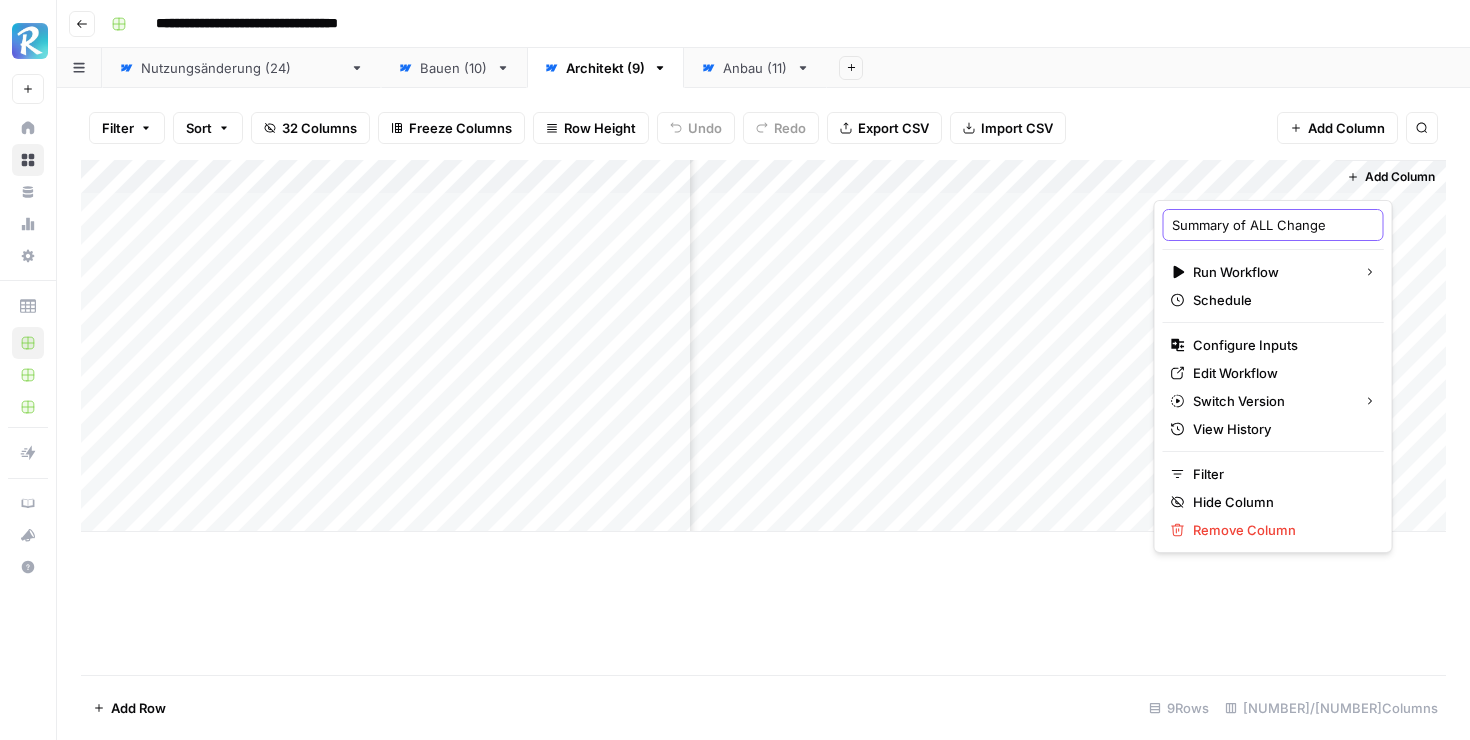 scroll, scrollTop: 0, scrollLeft: 12, axis: horizontal 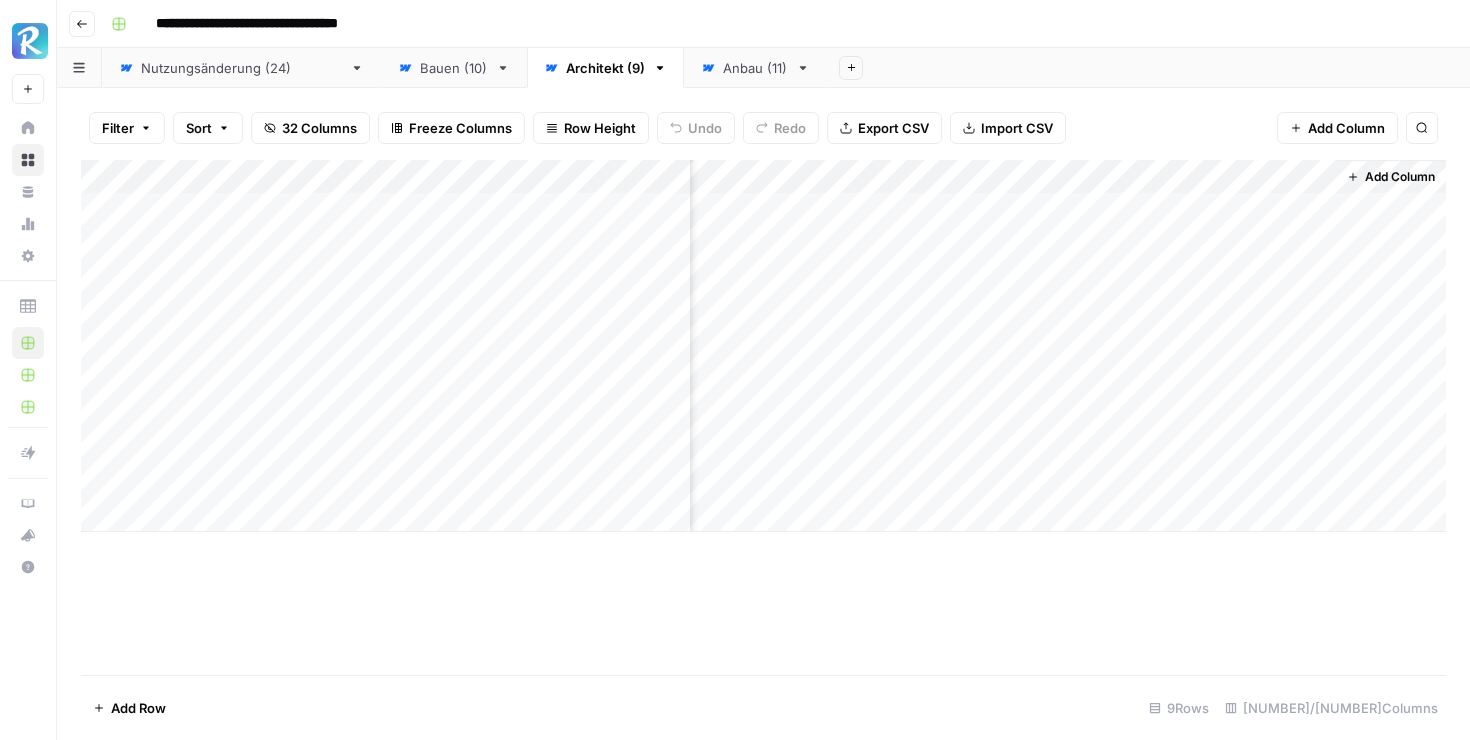 click on "Add Column" at bounding box center (763, 346) 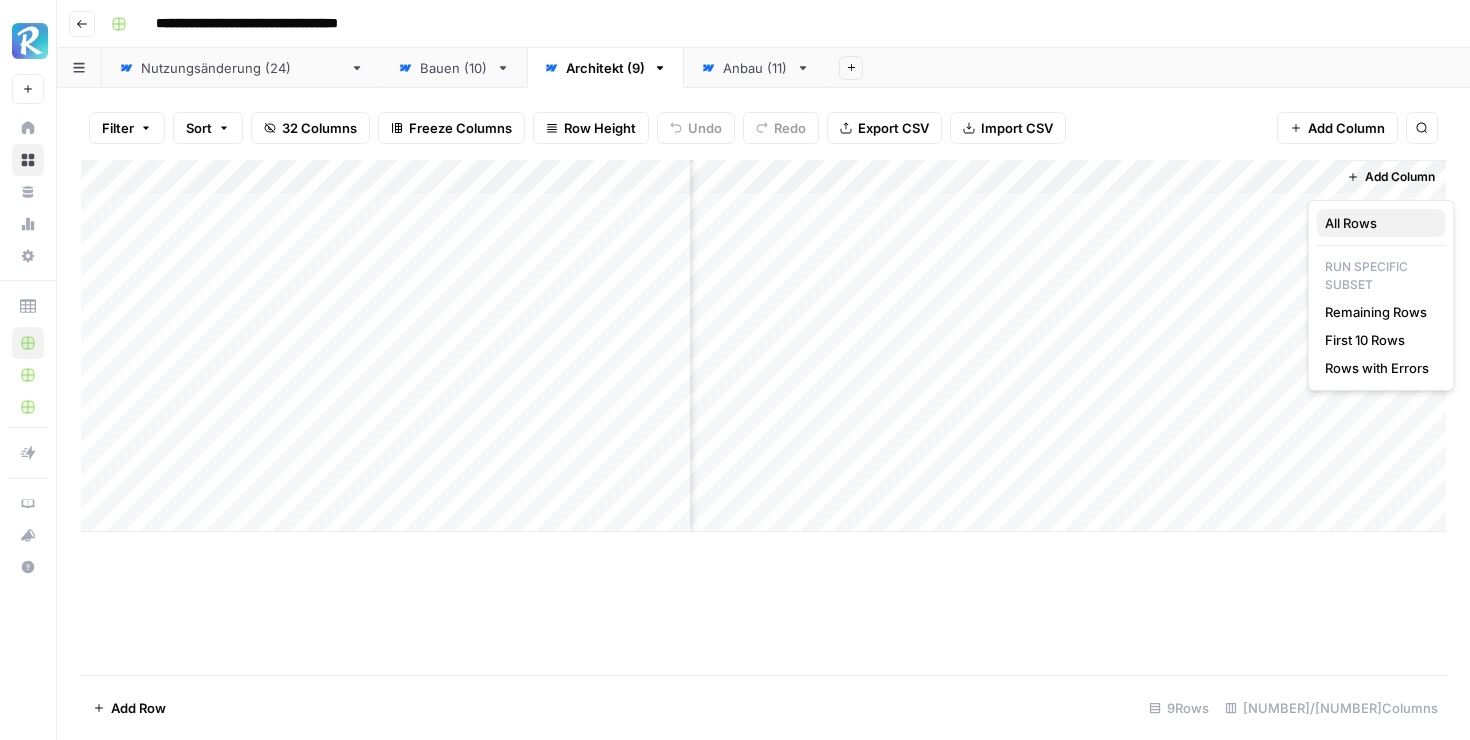 click on "All Rows" at bounding box center (1377, 223) 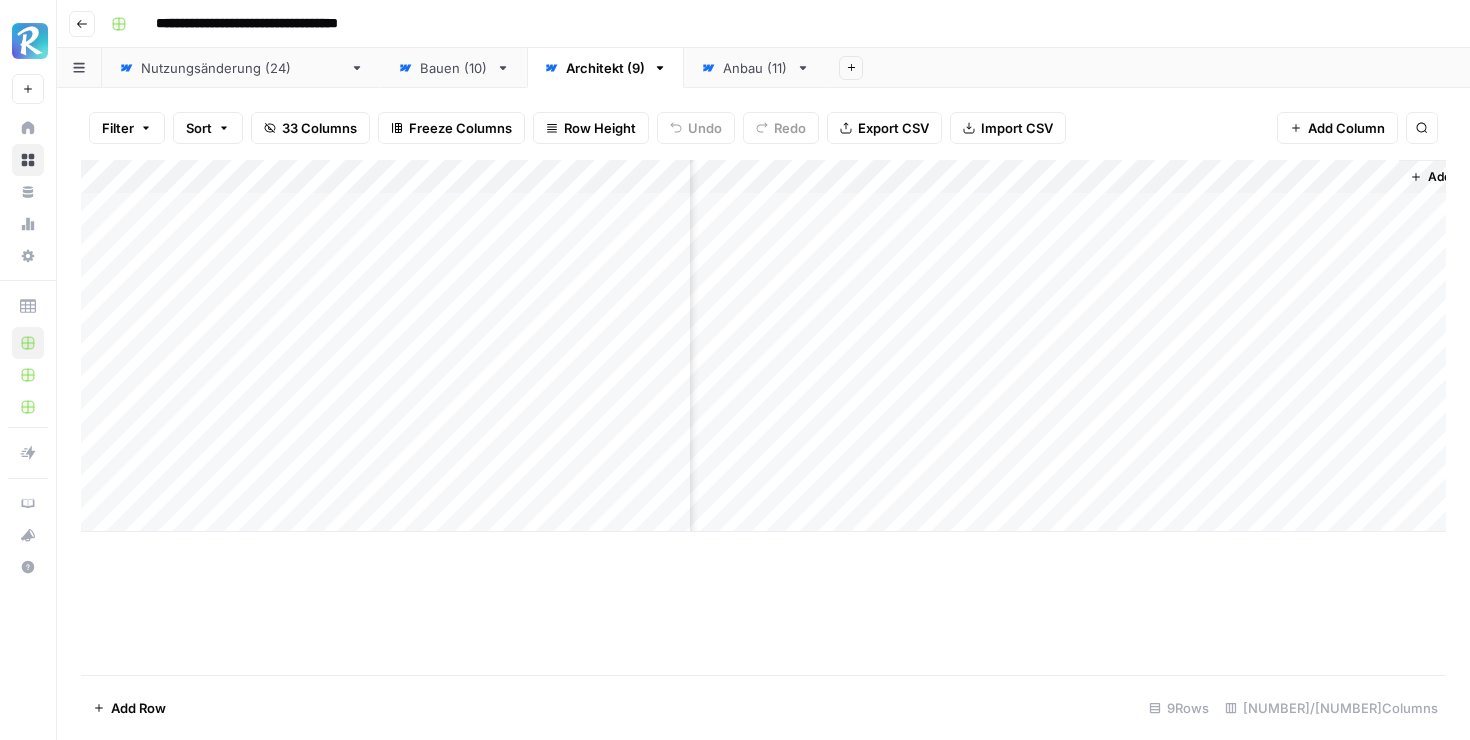 scroll, scrollTop: 0, scrollLeft: 3496, axis: horizontal 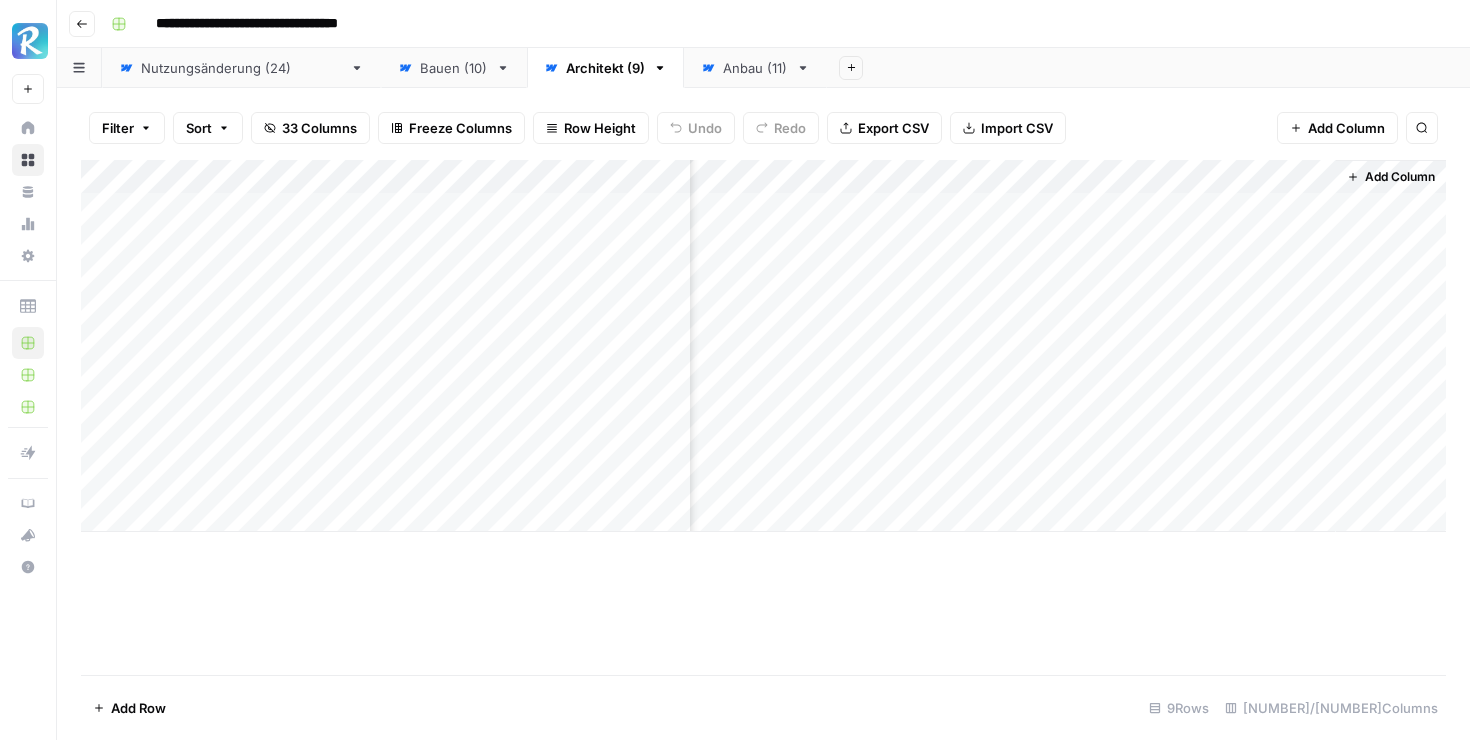 click on "Add Column" at bounding box center [763, 346] 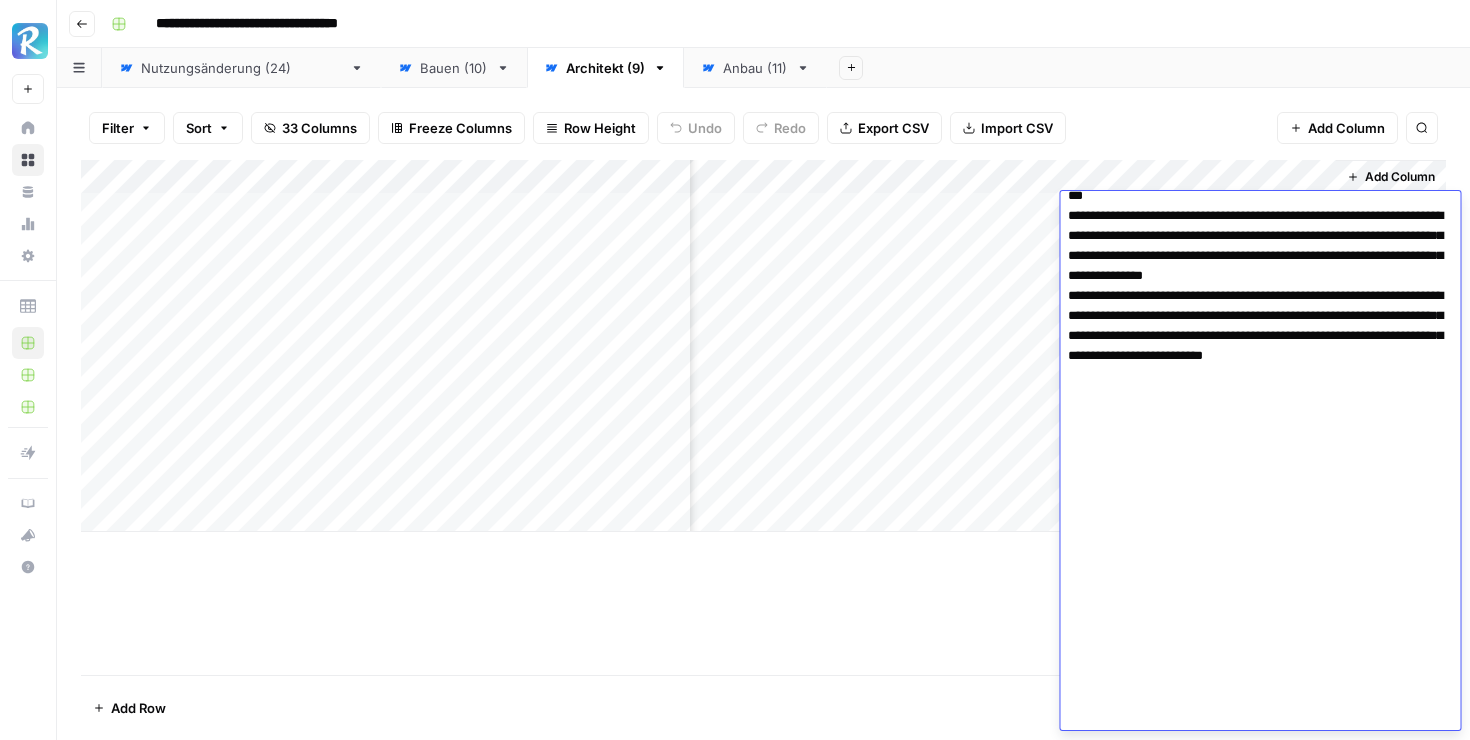 click at bounding box center (1260, -64) 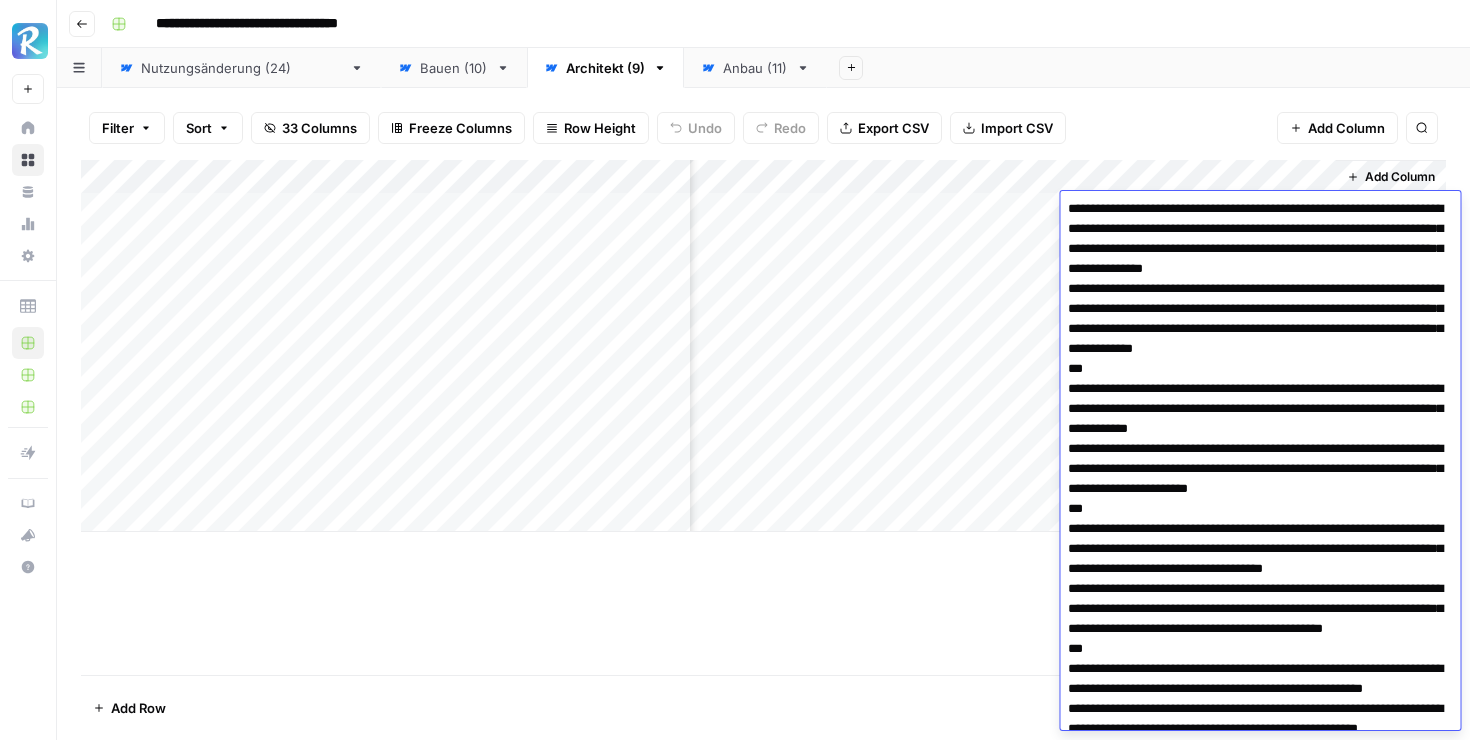 scroll, scrollTop: 0, scrollLeft: 0, axis: both 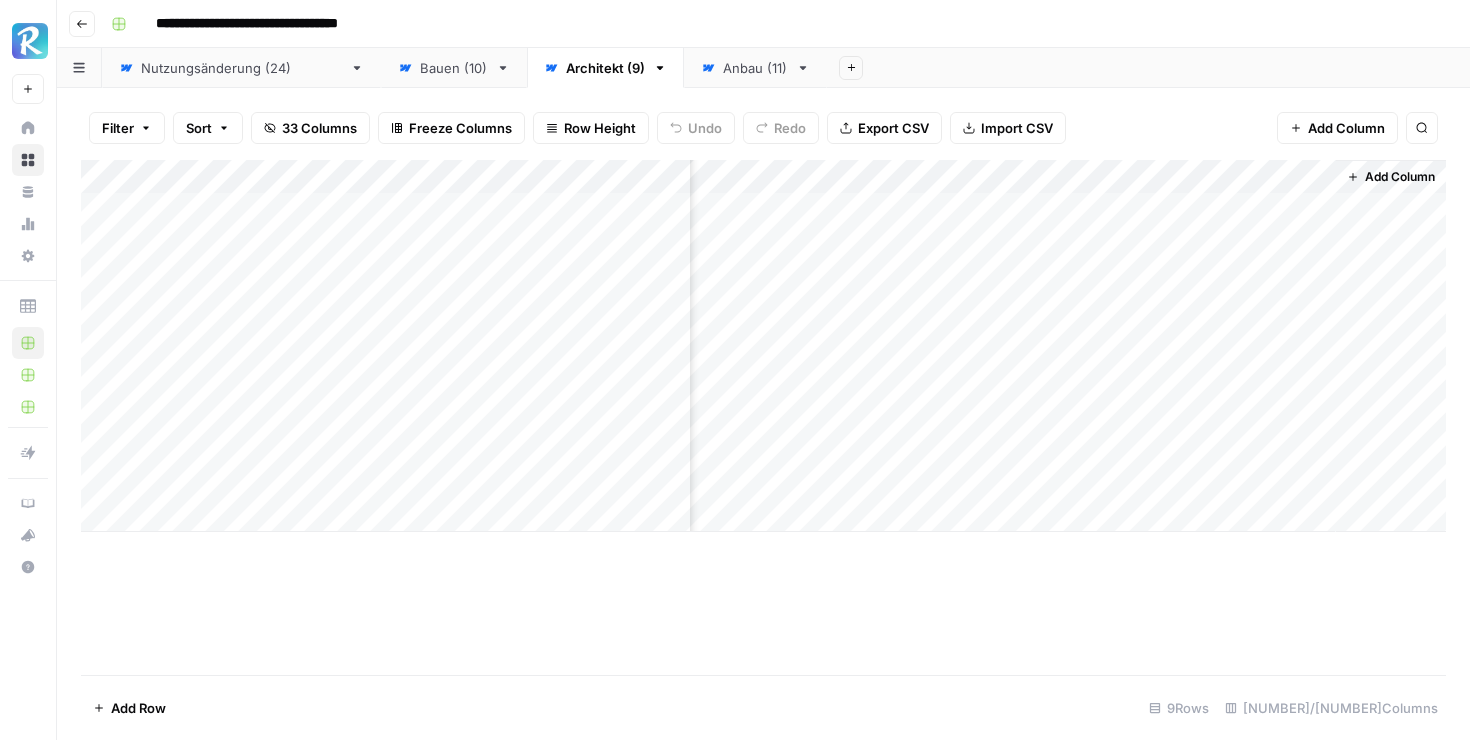 click on "Add Column" at bounding box center (763, 417) 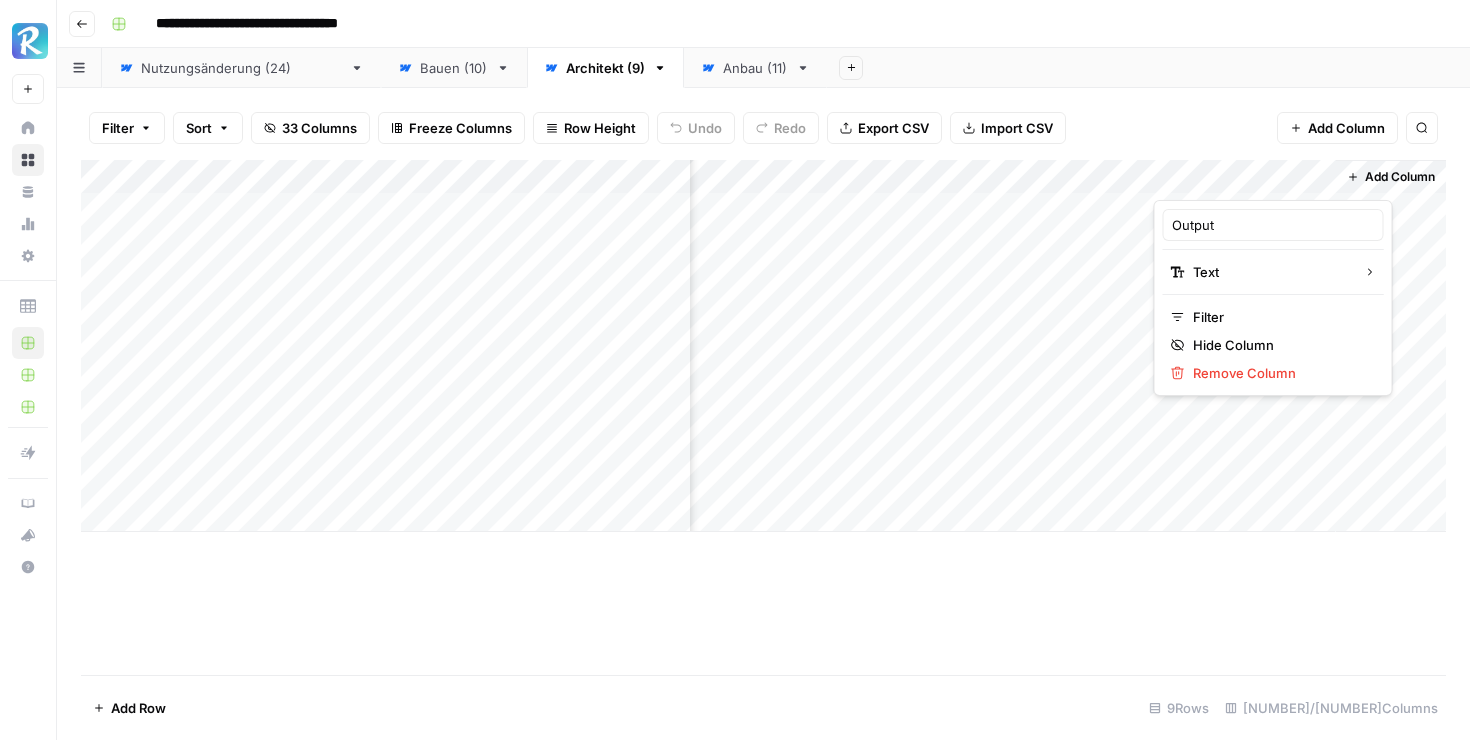 click on "Add Column" at bounding box center (763, 346) 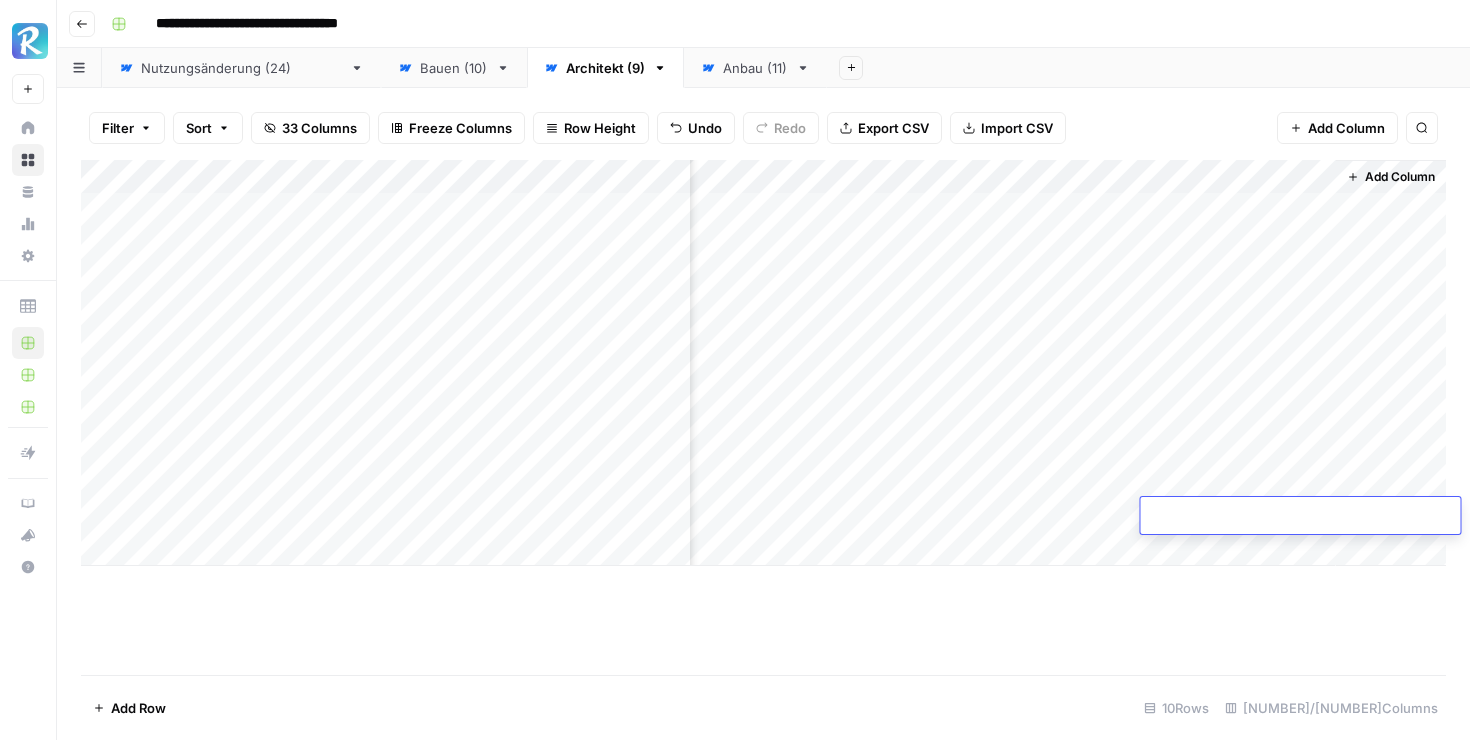click on "Add Column" at bounding box center (763, 363) 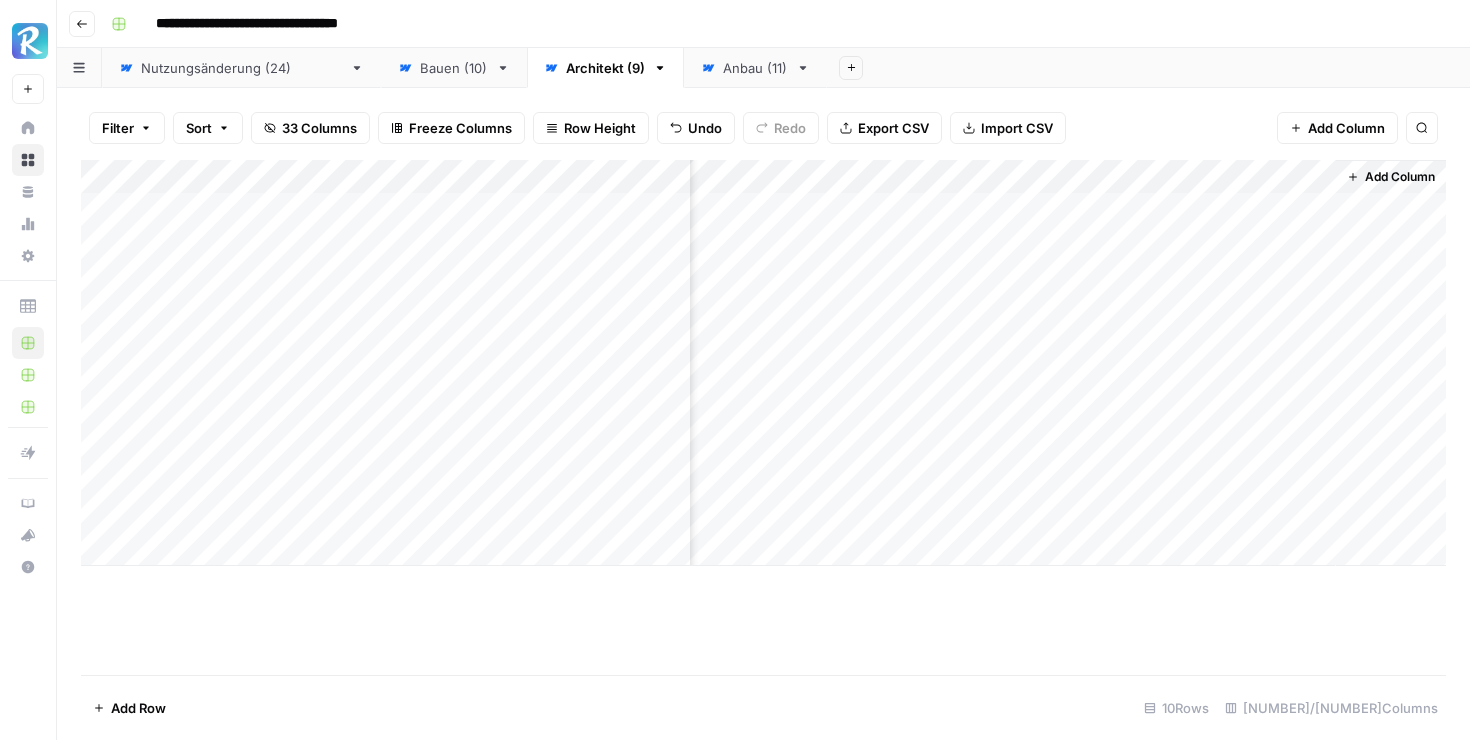click on "Add Column" at bounding box center [763, 363] 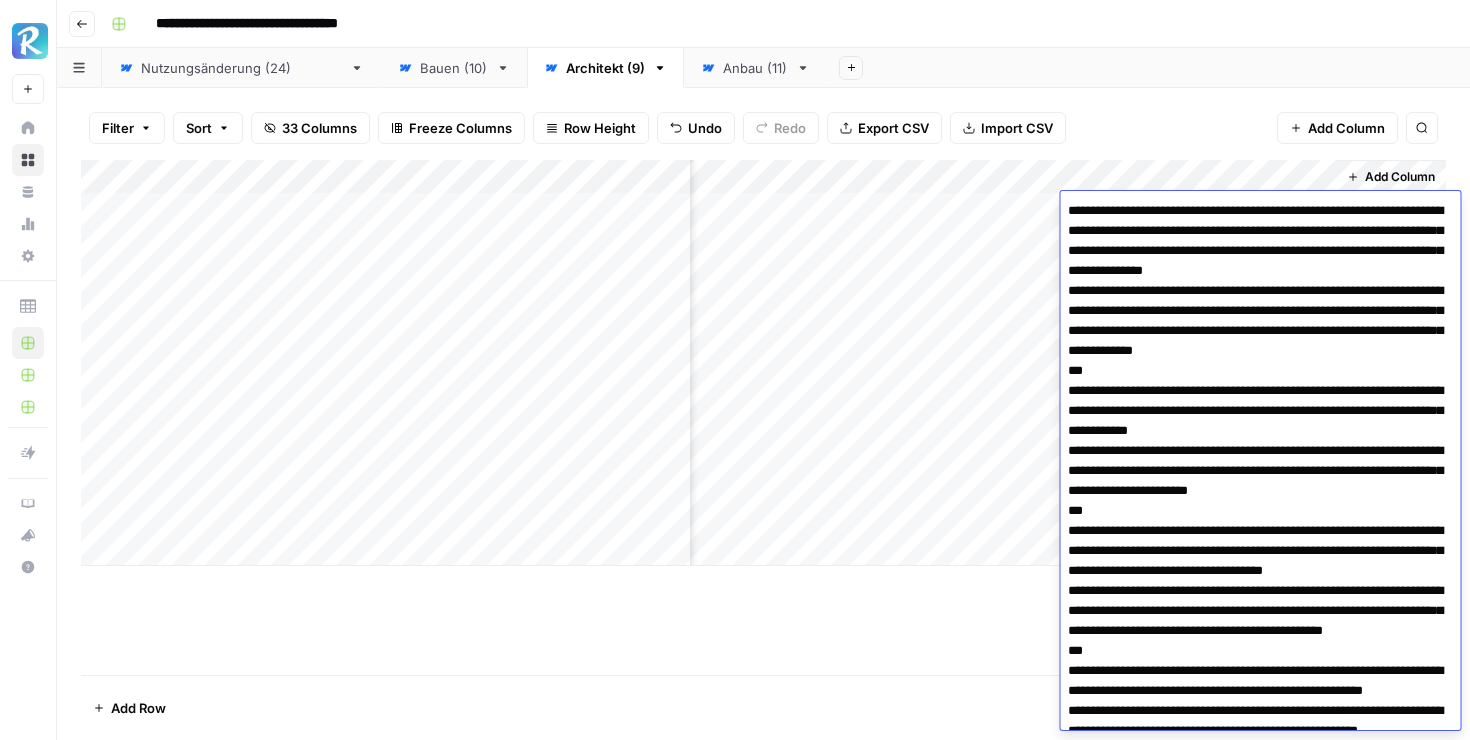 click at bounding box center (1260, 991) 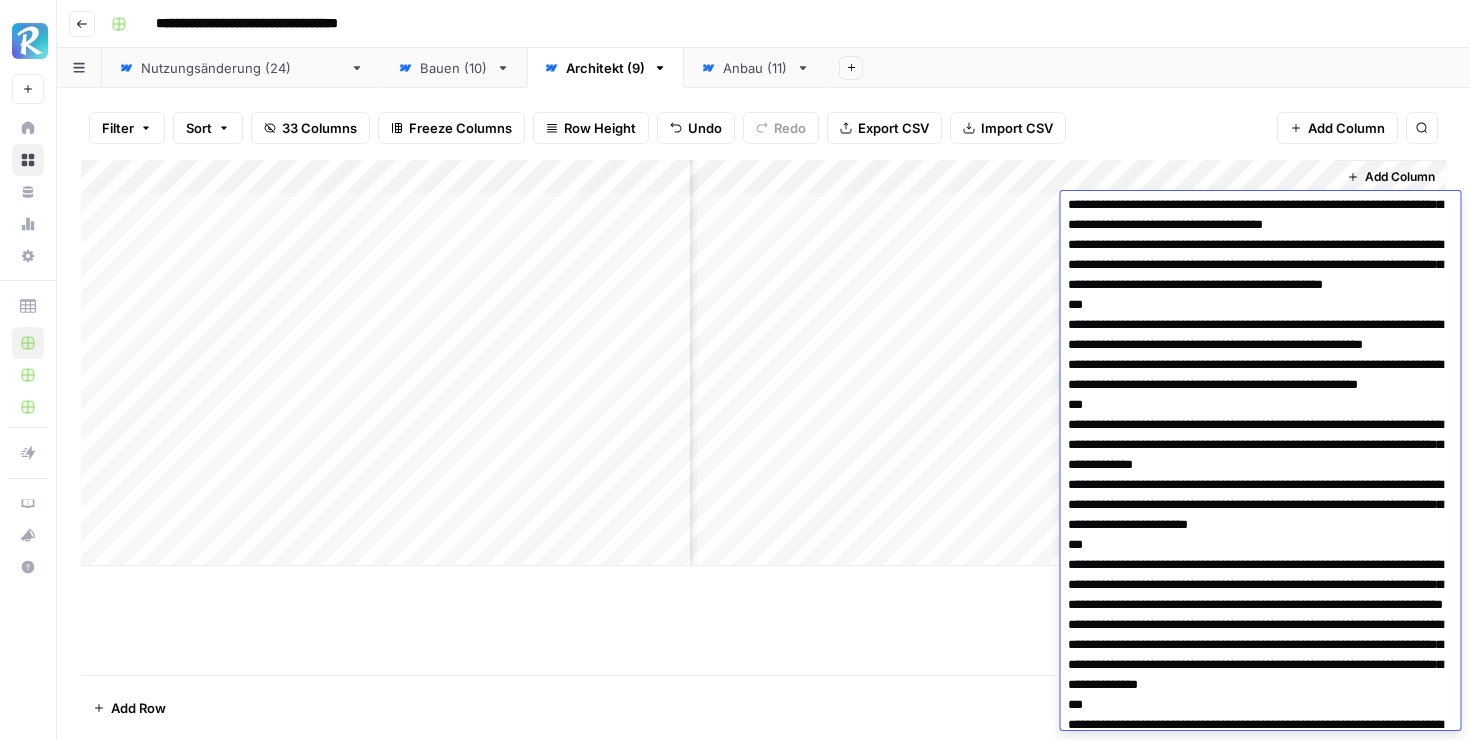 scroll, scrollTop: 0, scrollLeft: 0, axis: both 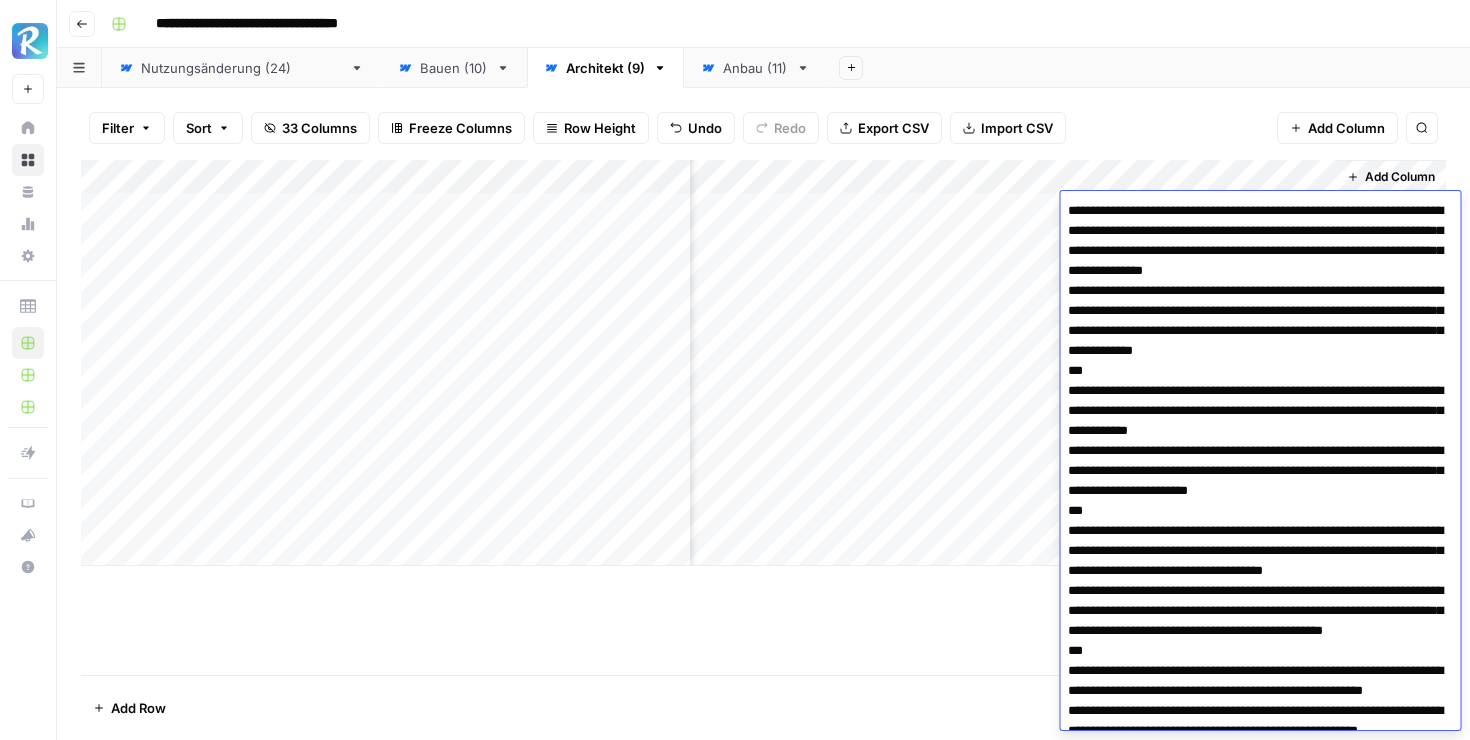 click on "Add Column" at bounding box center (763, 417) 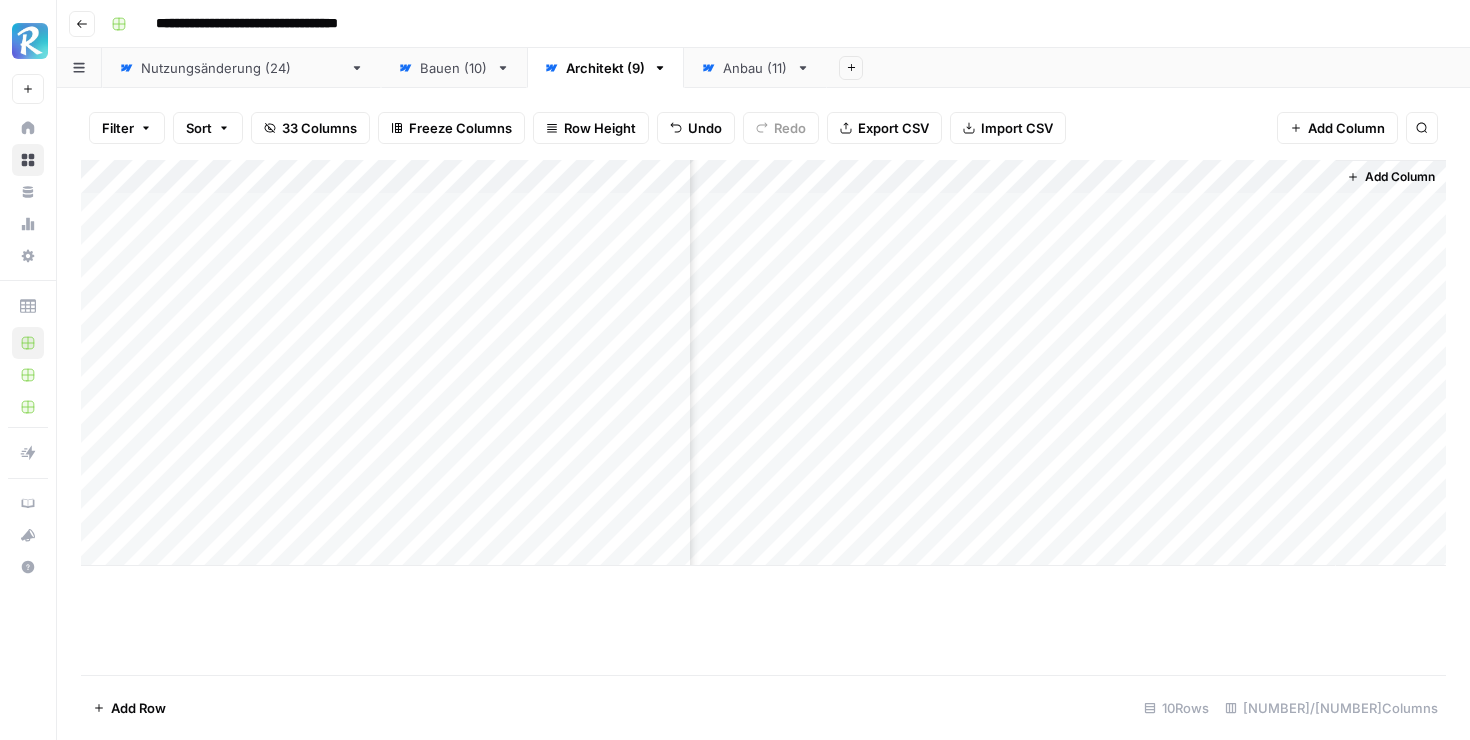 click on "Add Column" at bounding box center (763, 363) 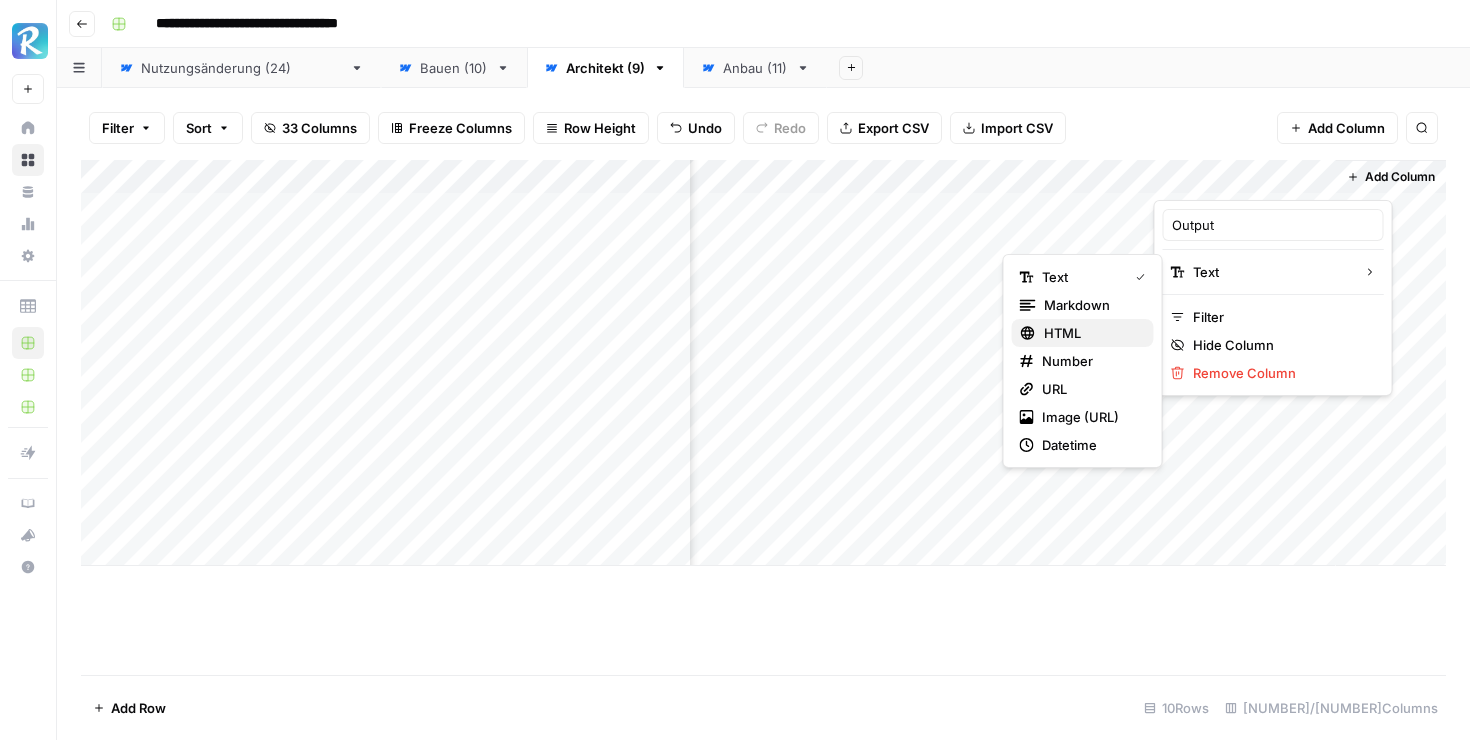 click on "HTML" at bounding box center (1091, 333) 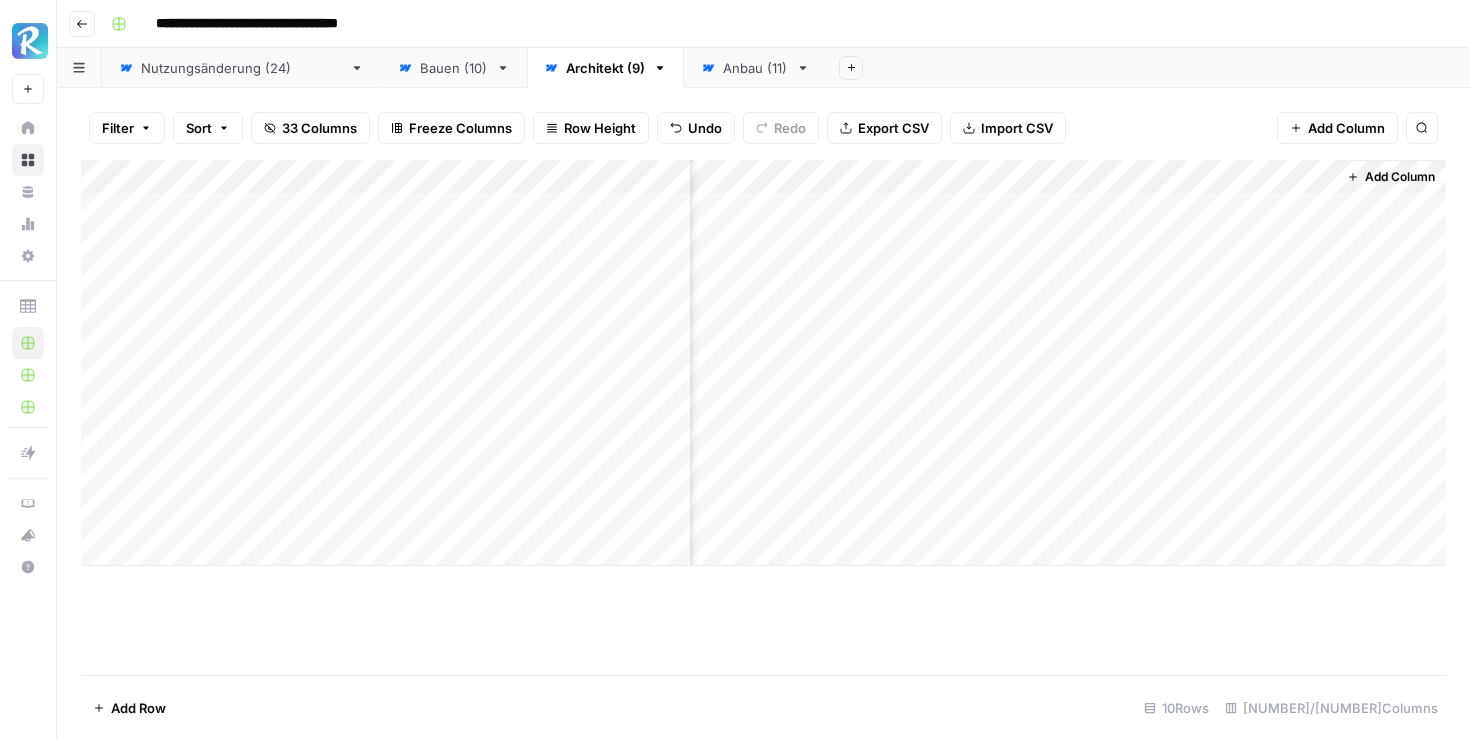 click on "Add Column" at bounding box center [763, 363] 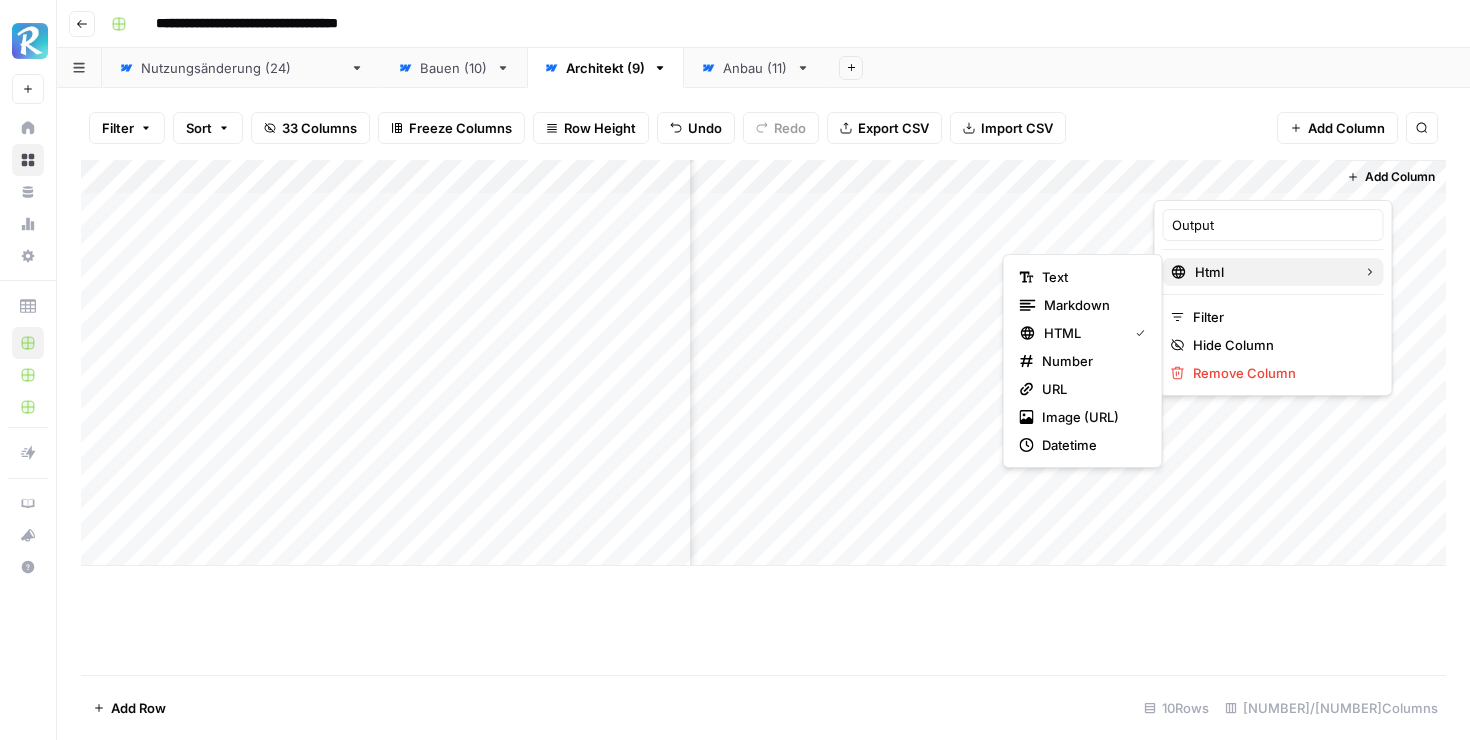 click on "Html" at bounding box center (1271, 272) 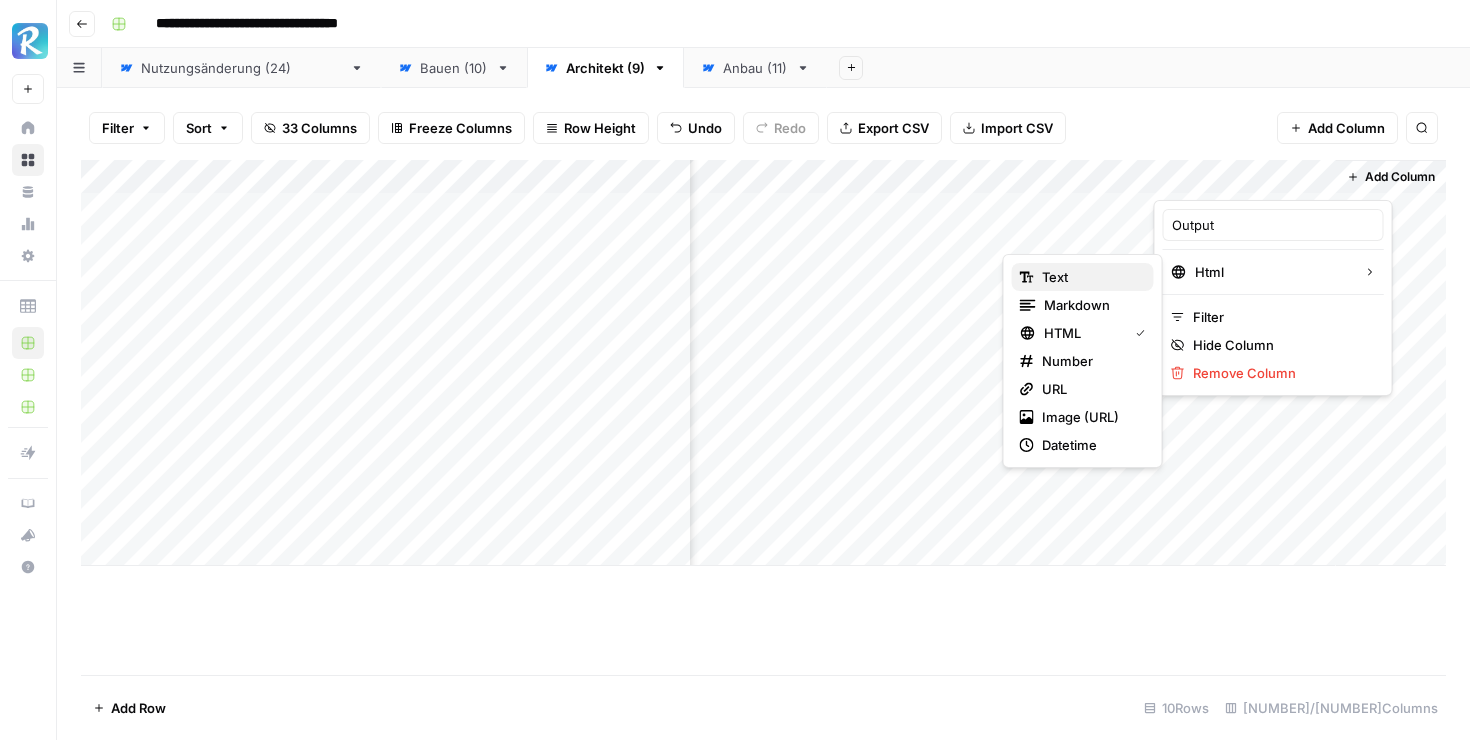 click on "text" at bounding box center (1090, 277) 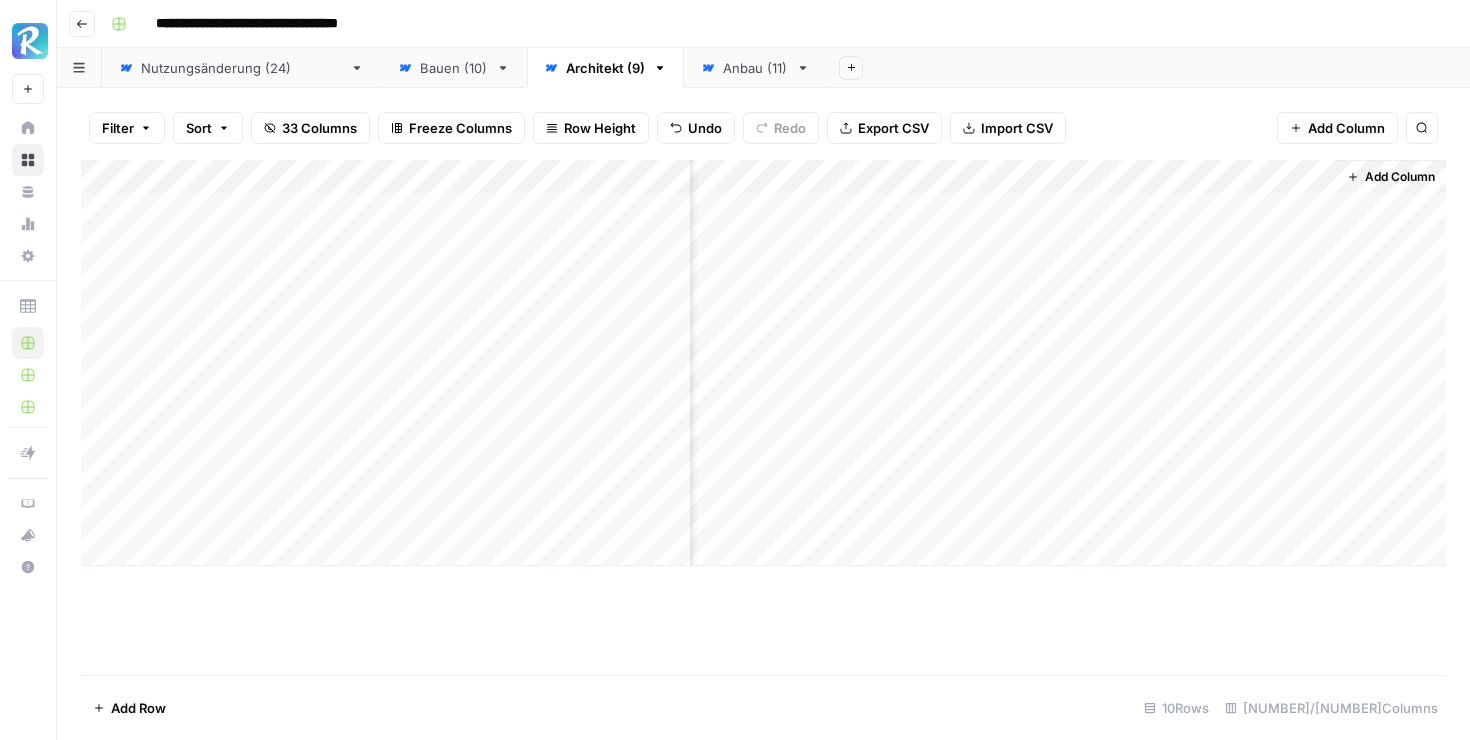 click on "Add Column" at bounding box center (763, 363) 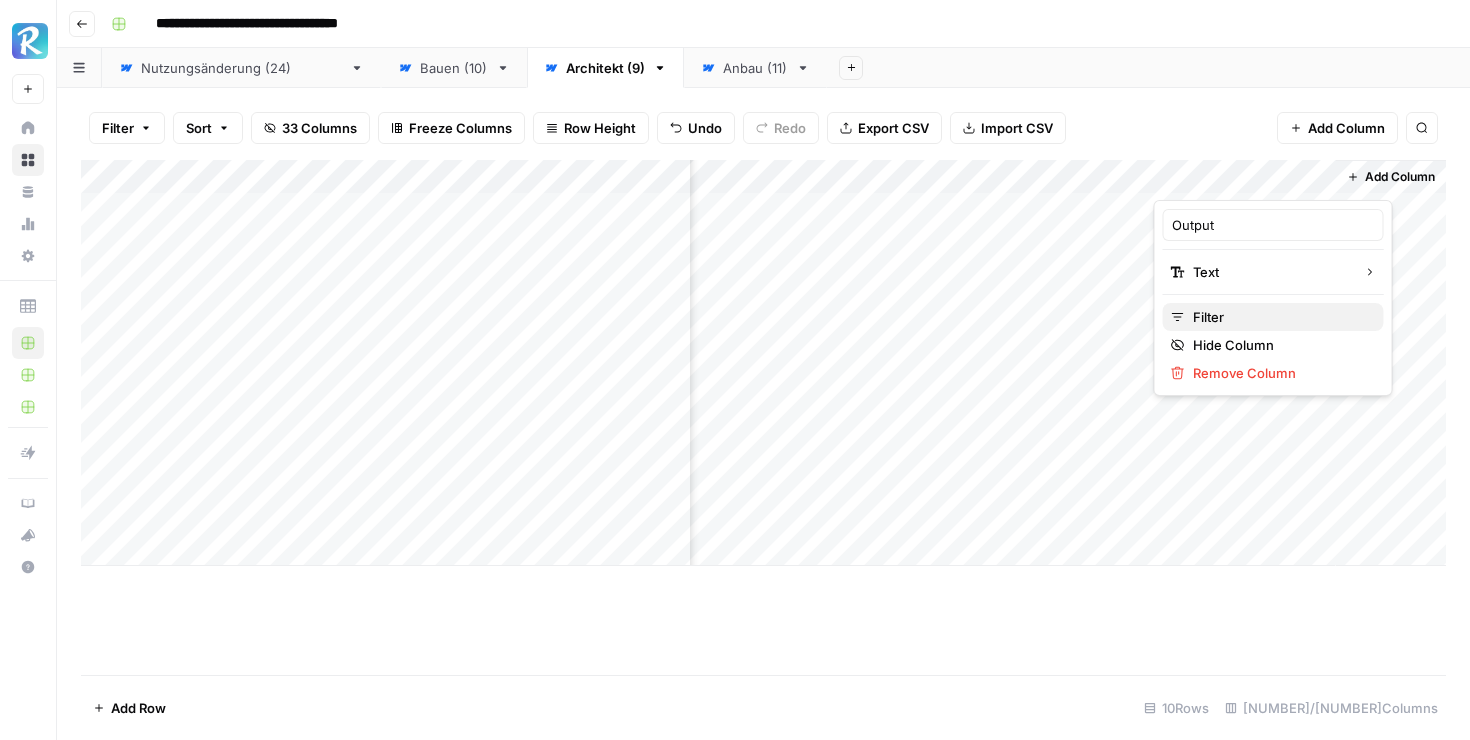 click on "Filter" at bounding box center [1280, 317] 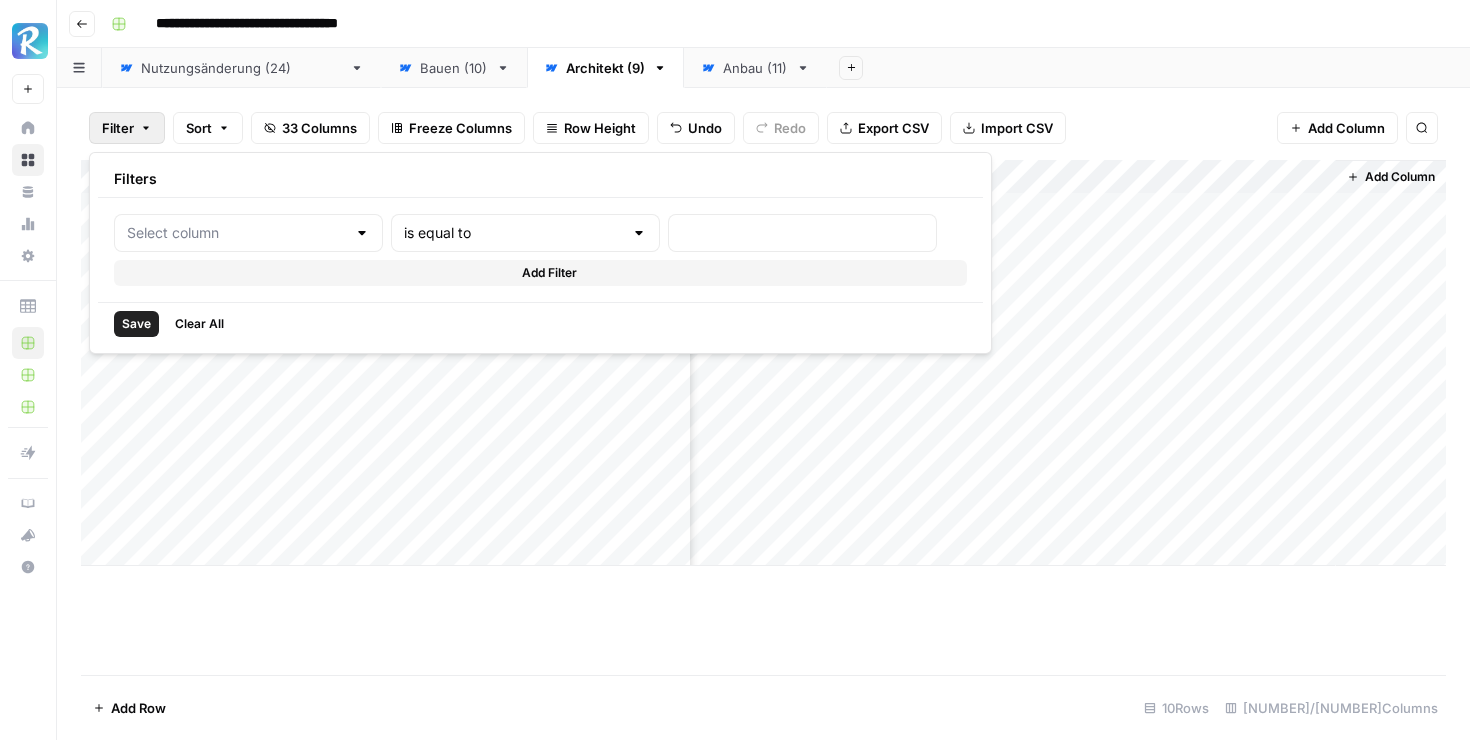 type on "Output" 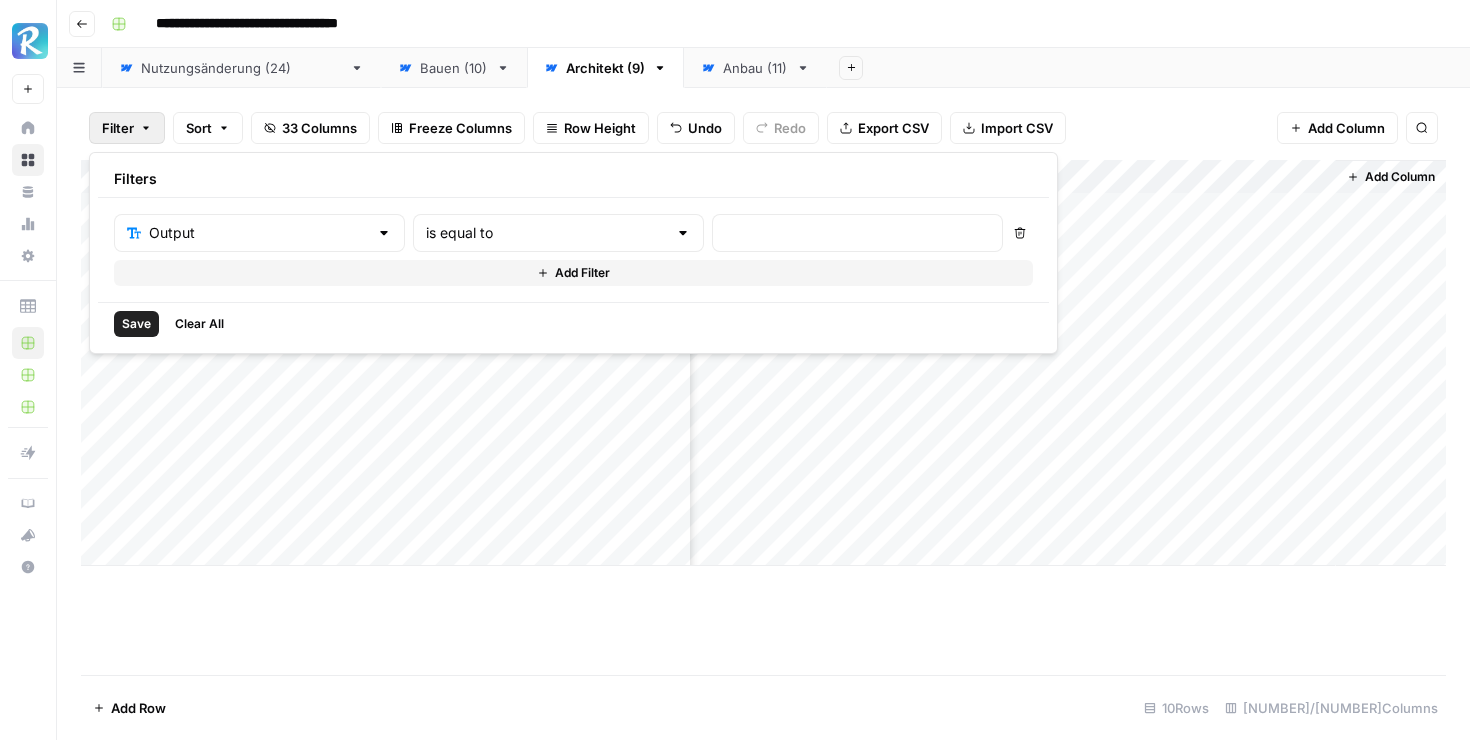 click on "Add Row 10 Rows 24/33 Columns" at bounding box center (763, 707) 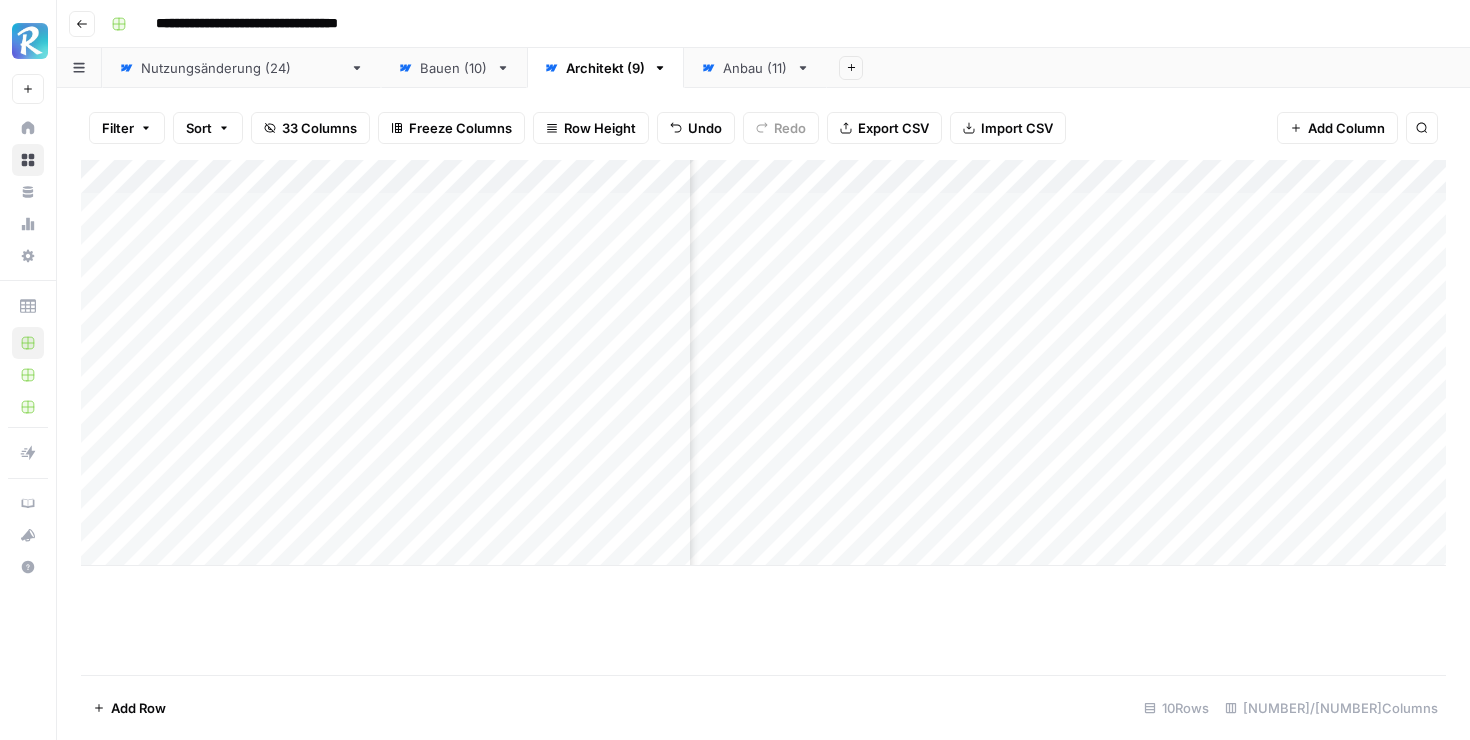 scroll, scrollTop: 0, scrollLeft: 1068, axis: horizontal 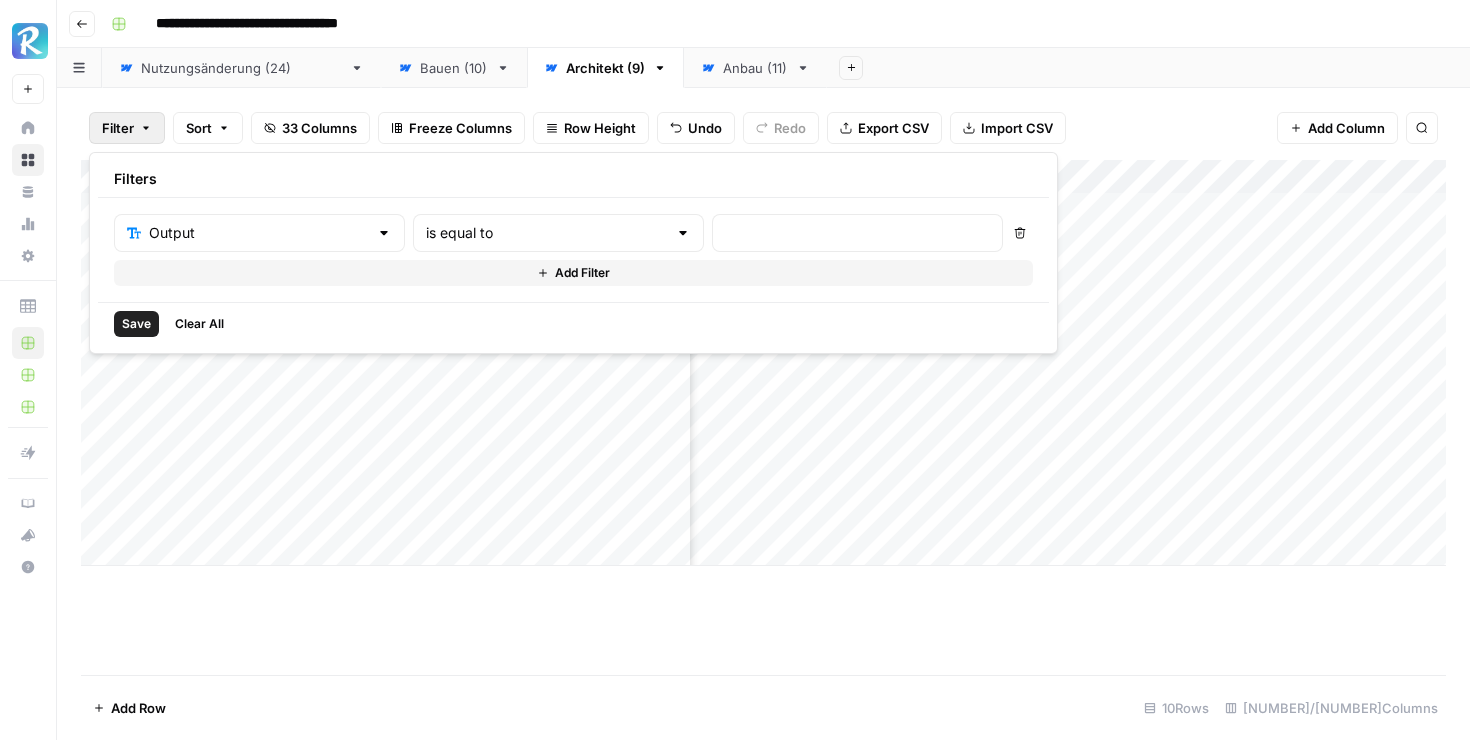 click on "Sort" at bounding box center [199, 128] 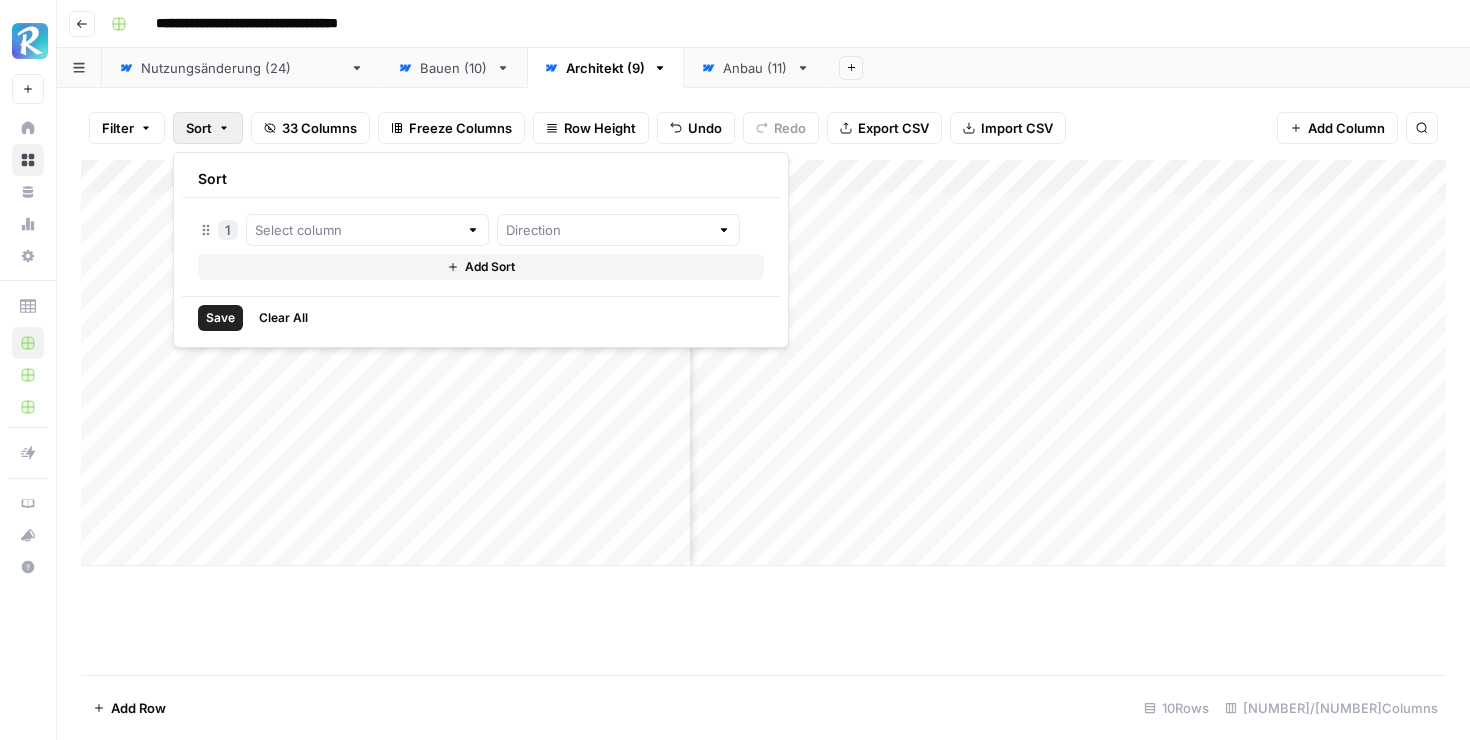 click on "Add Column" at bounding box center [763, 417] 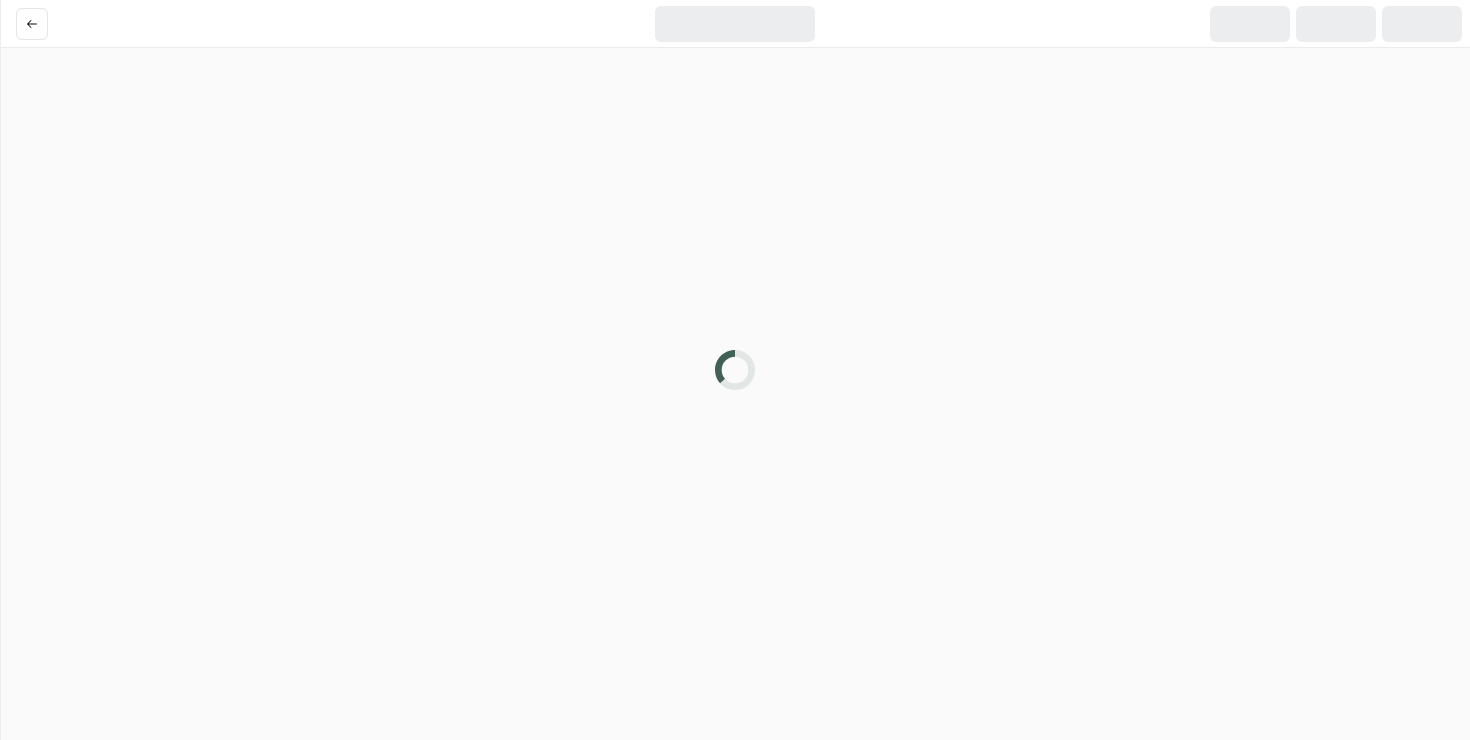 scroll, scrollTop: 0, scrollLeft: 0, axis: both 